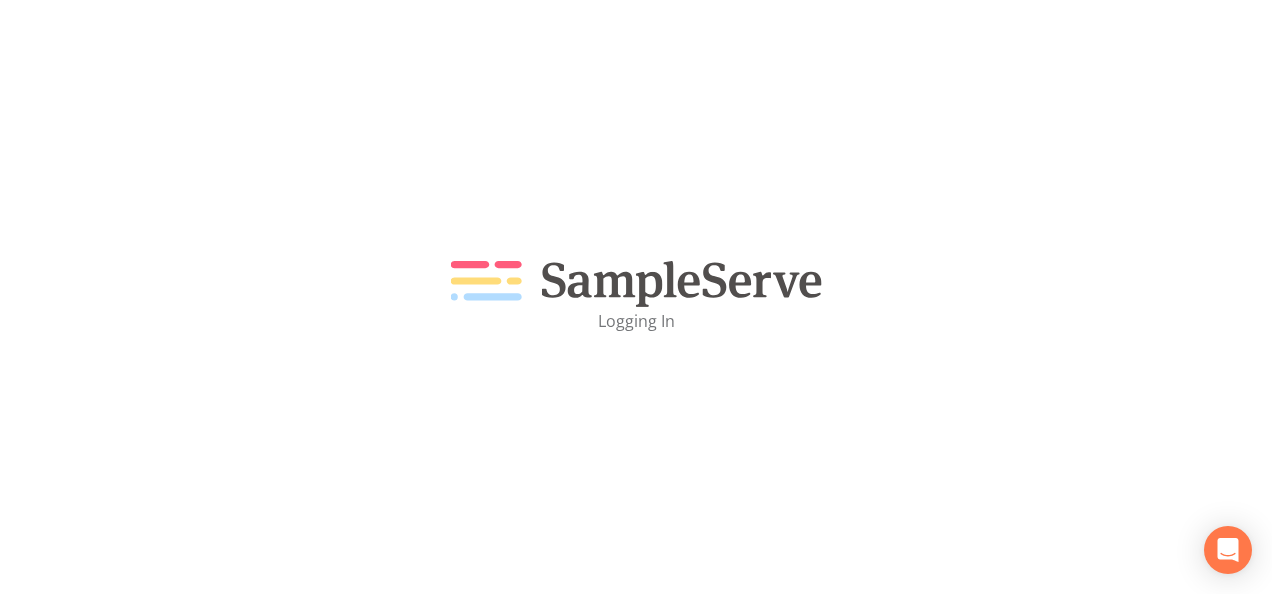 scroll, scrollTop: 0, scrollLeft: 0, axis: both 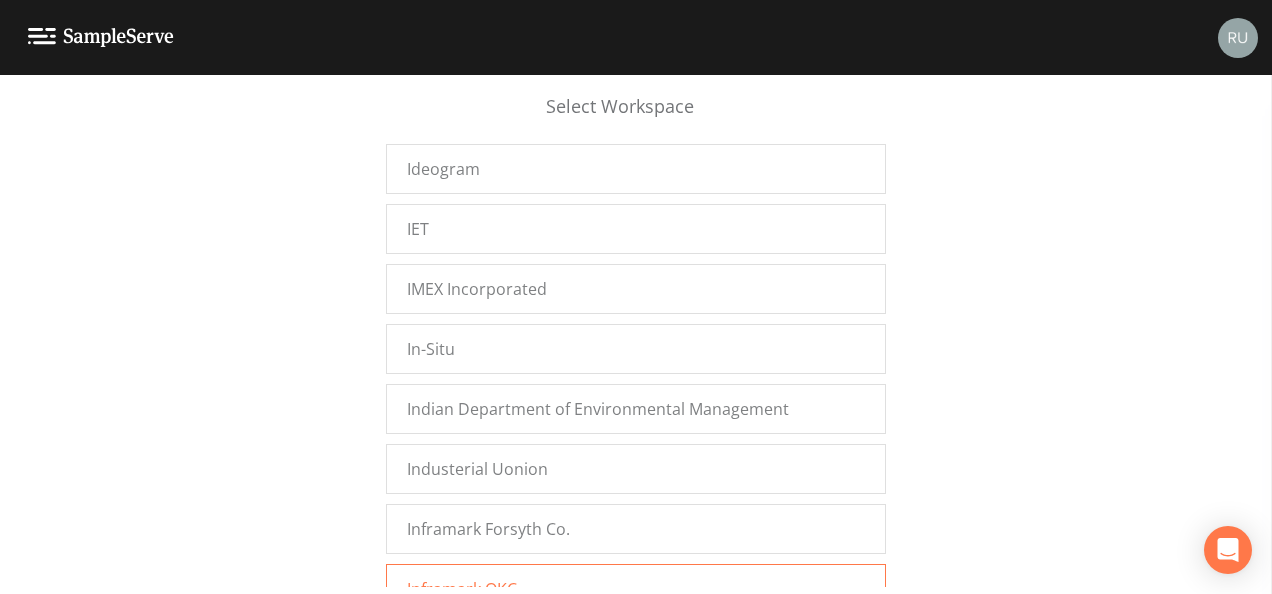 click on "Inframark OKC" at bounding box center (462, 589) 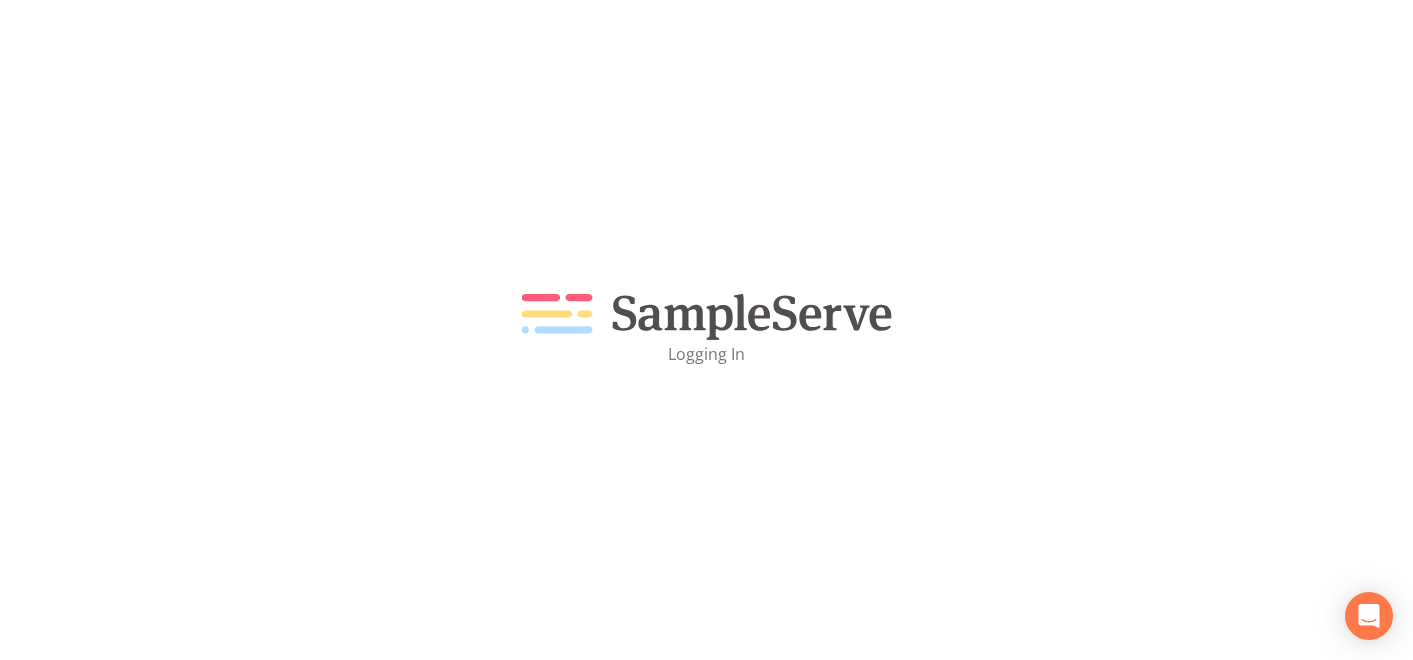 scroll, scrollTop: 0, scrollLeft: 0, axis: both 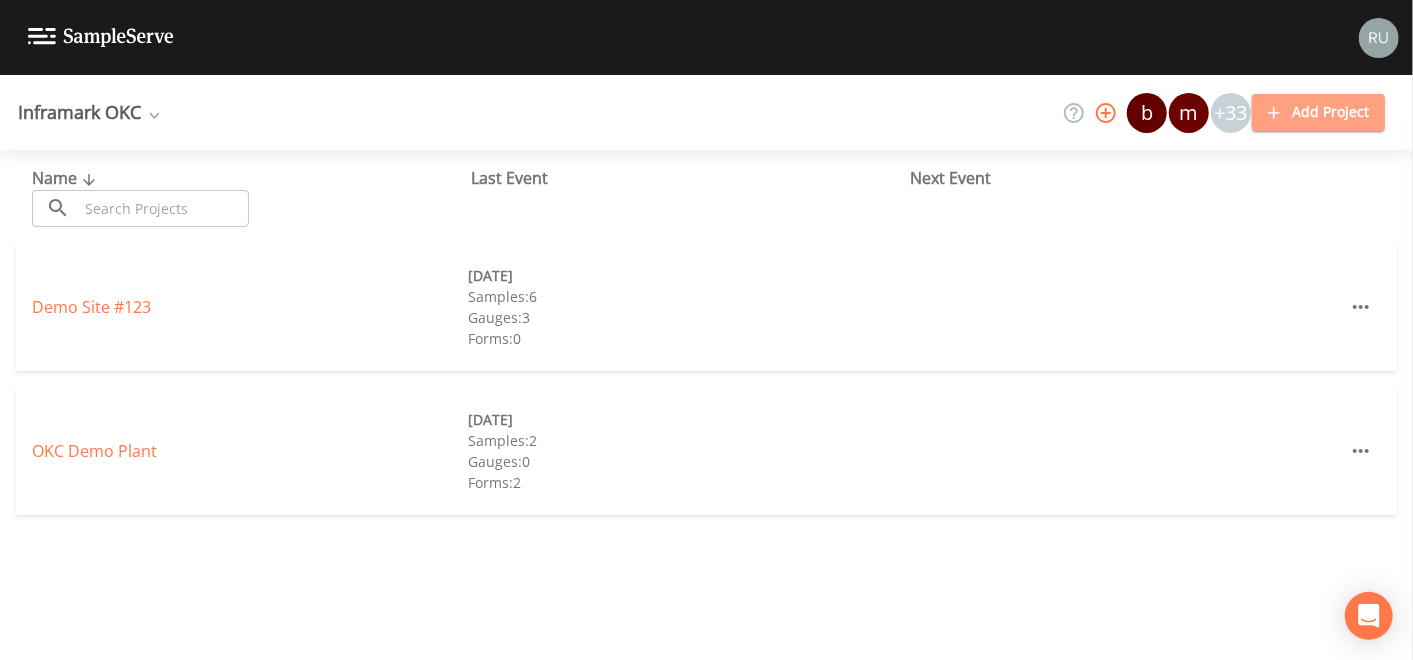 click on "Add Project" at bounding box center (1318, 112) 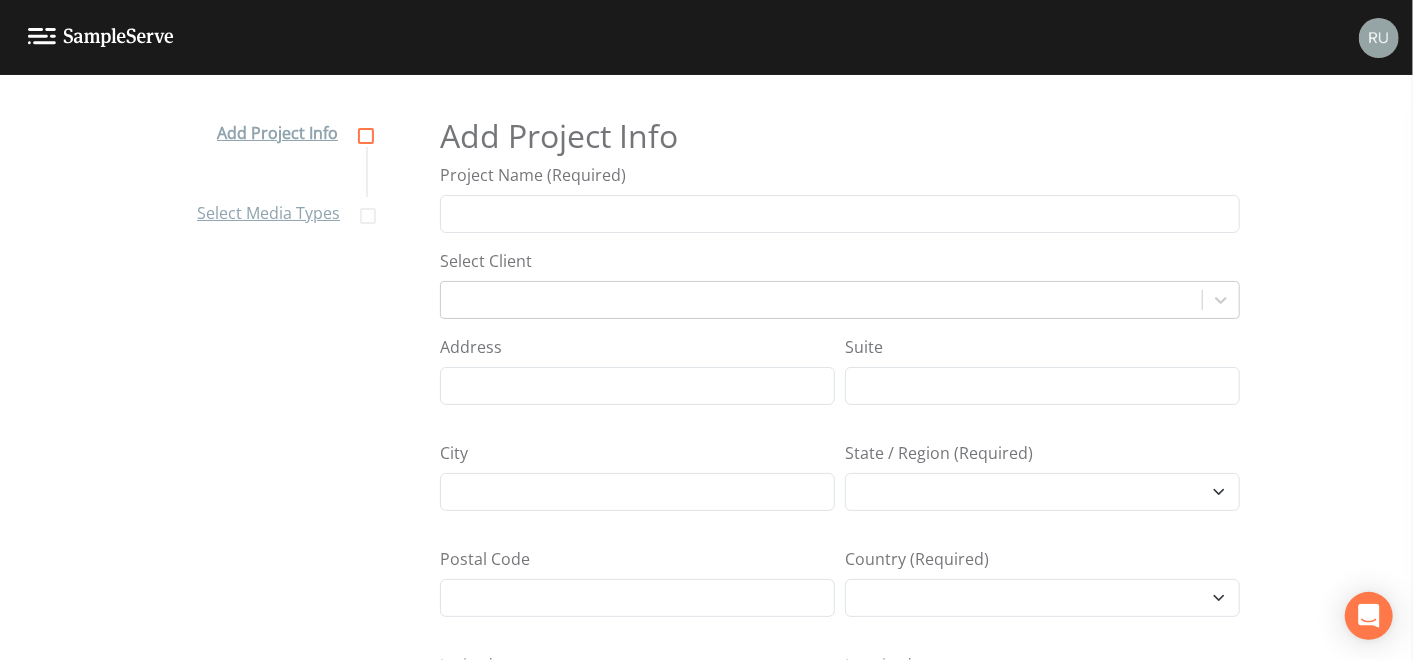 select on "Africa/Abidjan" 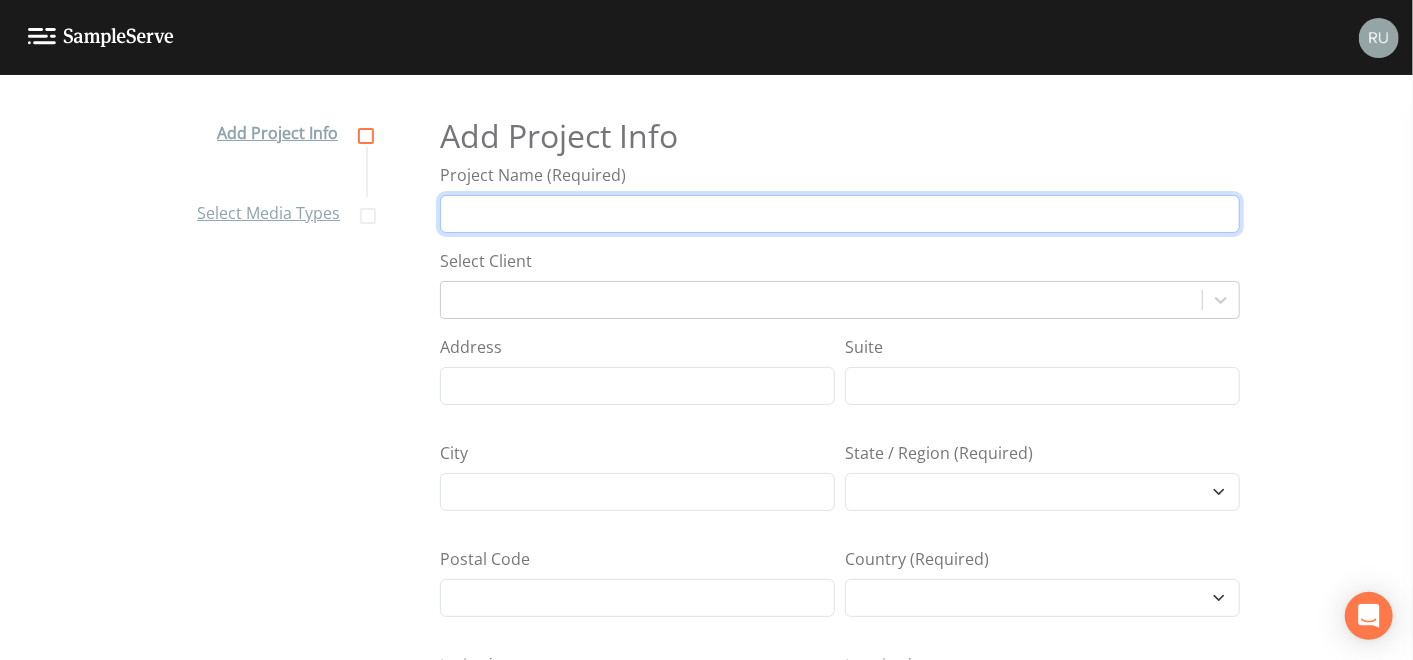 click on "Project Name (Required)" at bounding box center [840, 214] 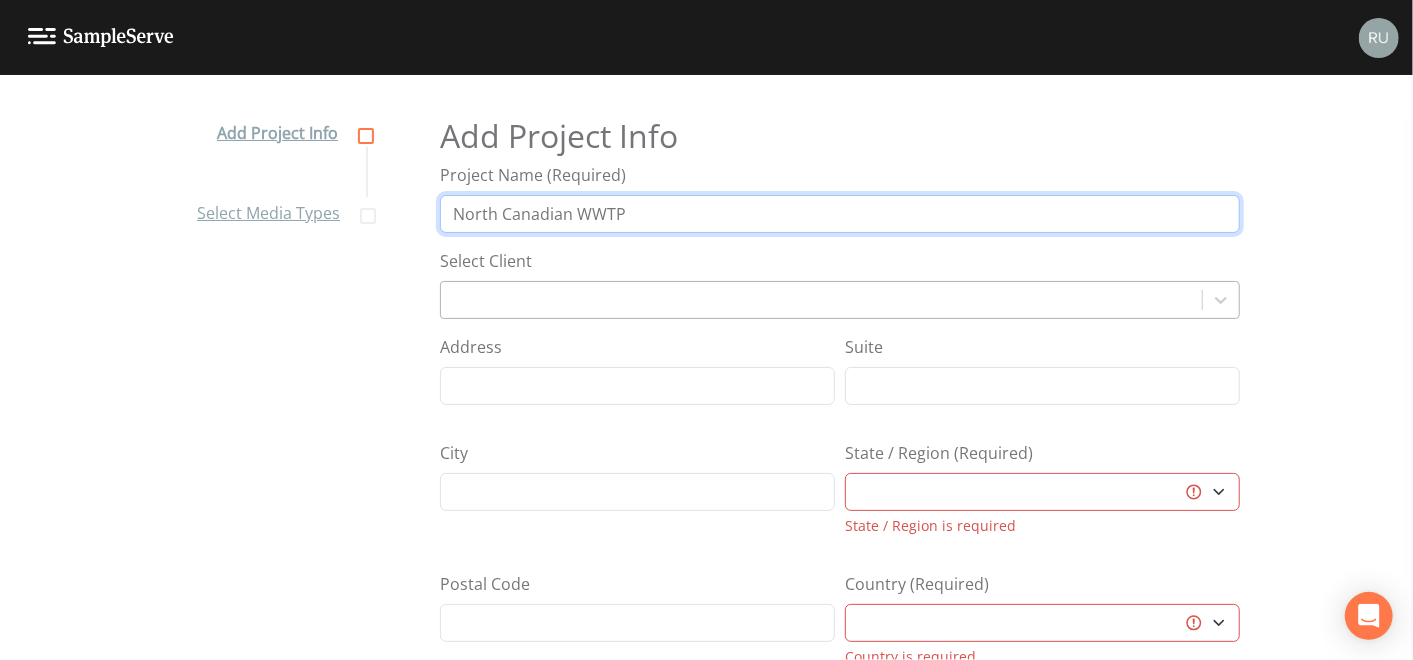 type on "North Canadian WWTP" 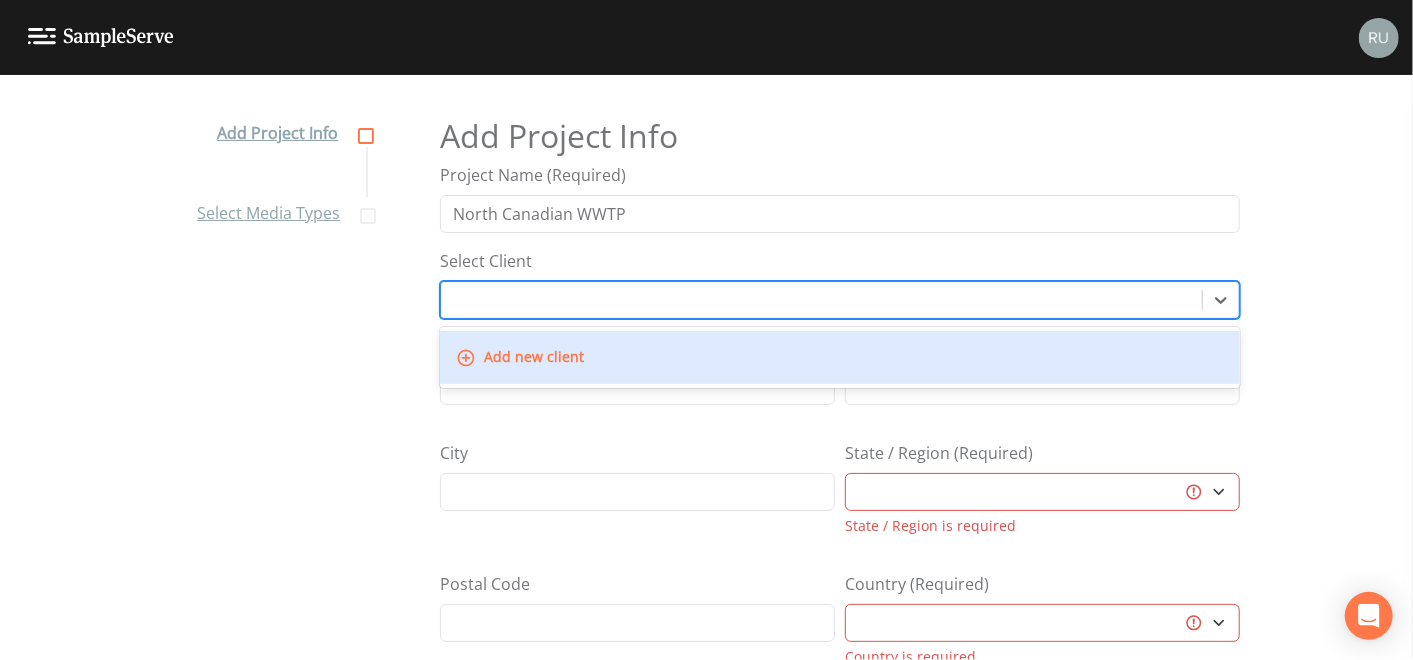 click at bounding box center [821, 300] 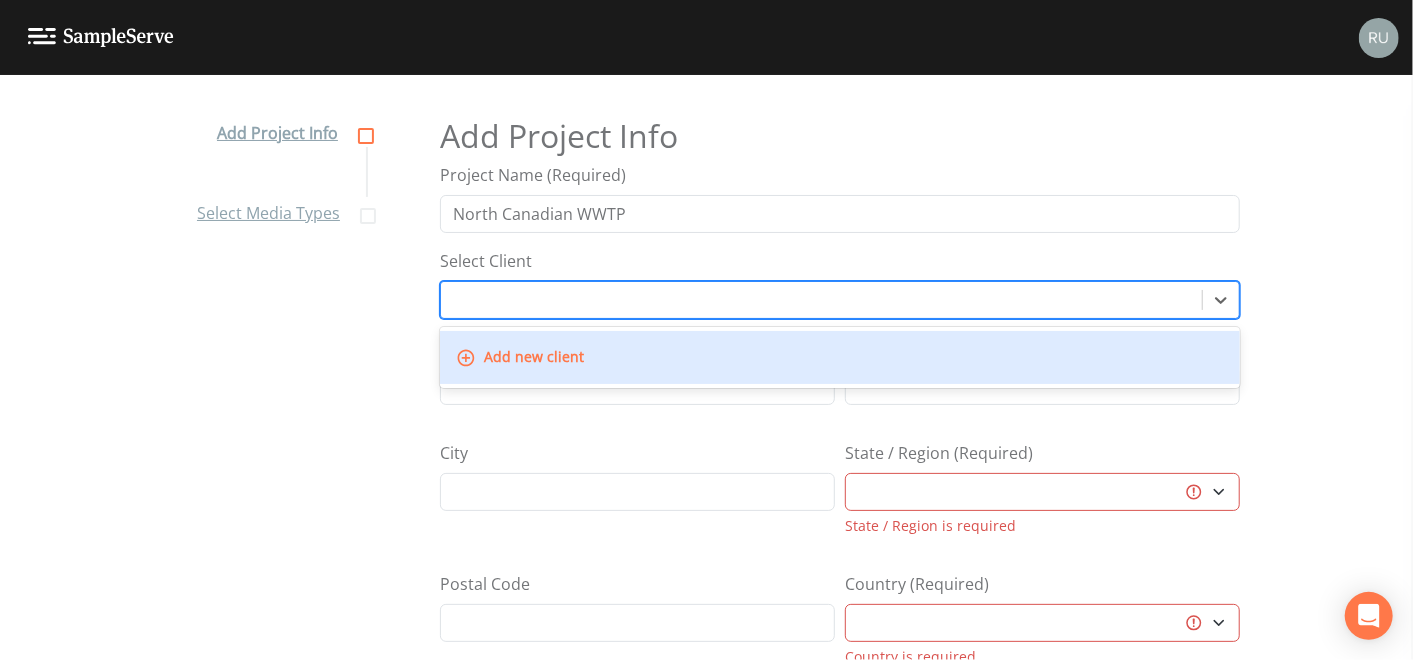click on "Add Project Info Select Media Types Add Project Info Project Name (Required) North Canadian WWTP Select Client 1 result available. Use Up and Down to choose options, press Enter to select the currently focused option, press Escape to exit the menu, press Tab to select the option and exit the menu. Add new client Address Suite City State / Region (Required)   Aberdeen City Aberdeenshire Al Bāḩah Al Jawf Al Madīnah al Munawwarah Al Qaşīm Al Ḩudūd ash Shamālīyah Alabama Alaska Alberta Angus Antrim and Newtownabbey Ar Riyāḑ Ards and North Down Argyll and Bute Arizona Arkansas Armagh City, Banbridge and Craigavon Ash Sharqīyah Asīr Australian Capital Territory Baden-Württemberg Barking and Dagenham Barnet Barnsley Bath and North East Somerset Bayern Bedford Belfast City Berlin Bexley Birmingham Blackburn with Darwen Blackpool Blaenau Gwent Bolton Bournemouth, Christchurch and Poole Bracknell Forest Bradford Brandenburg Bremen Brent Bridgend [Pen-y-bont ar Ogwr GB-POG] Brighton and Hove Bromley" at bounding box center [706, 385] 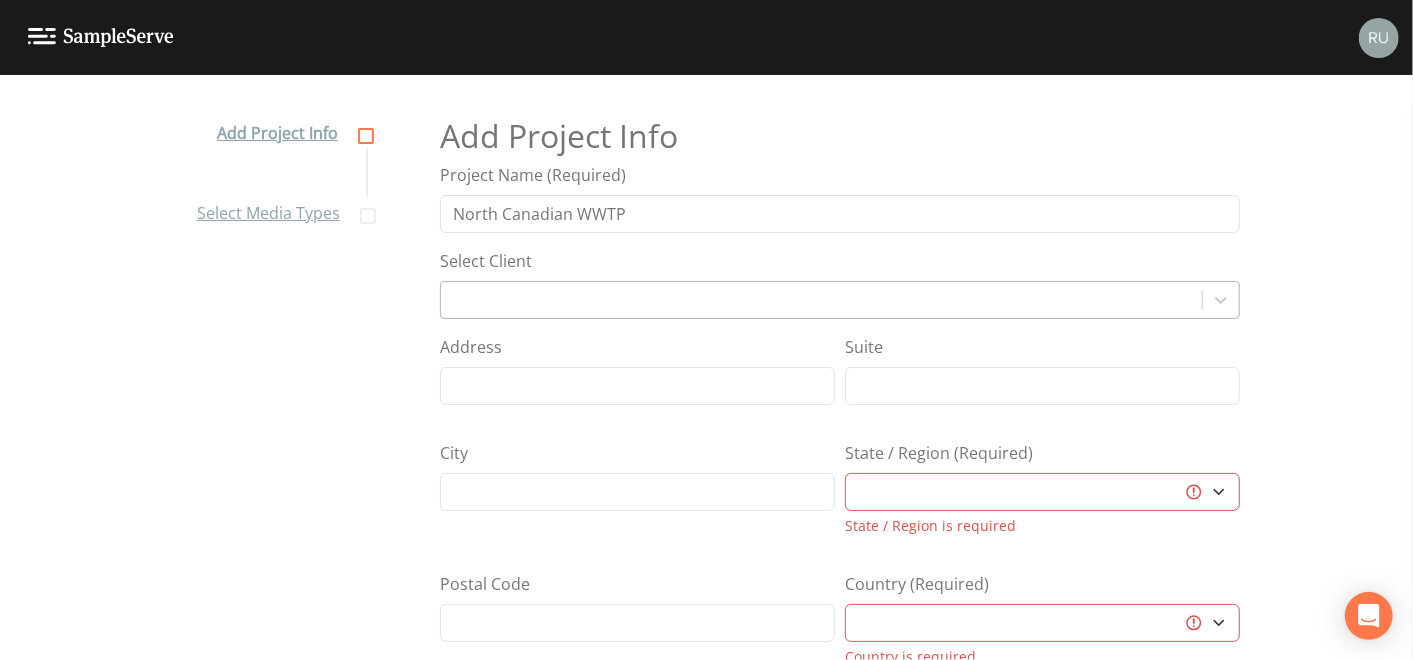 click at bounding box center [821, 300] 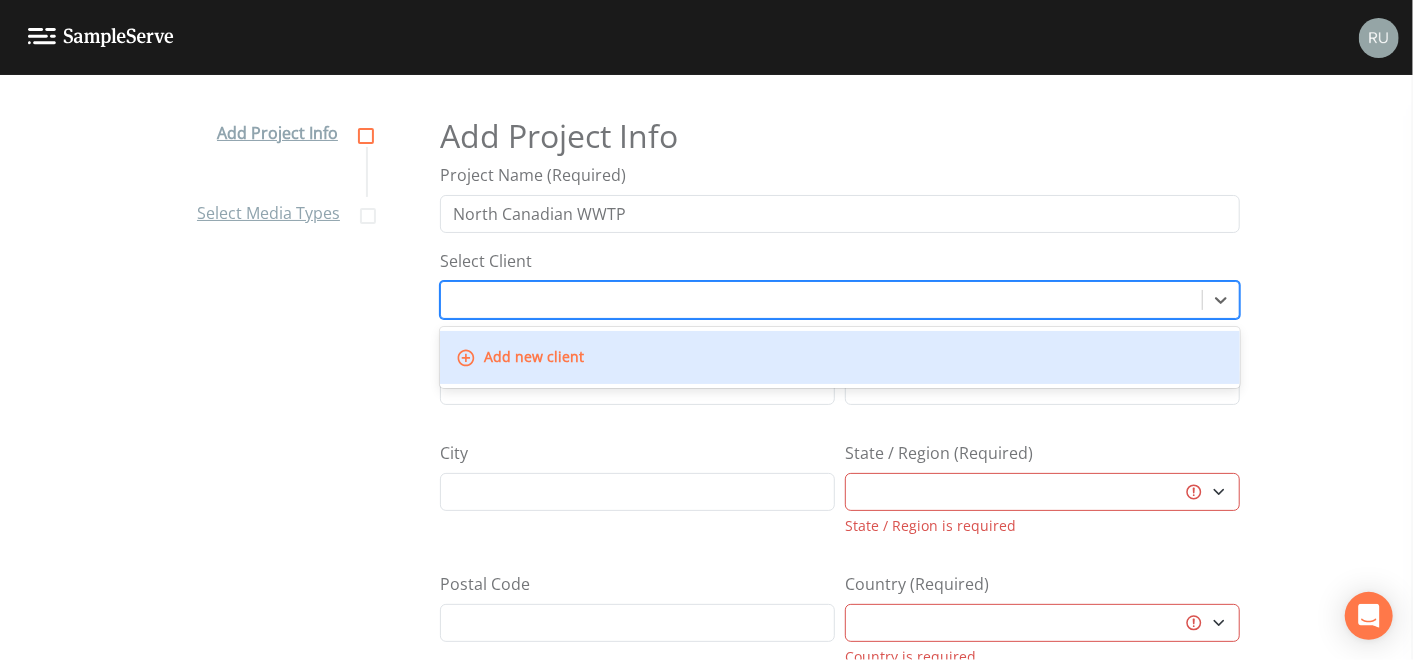click on "Add new client" at bounding box center [522, 357] 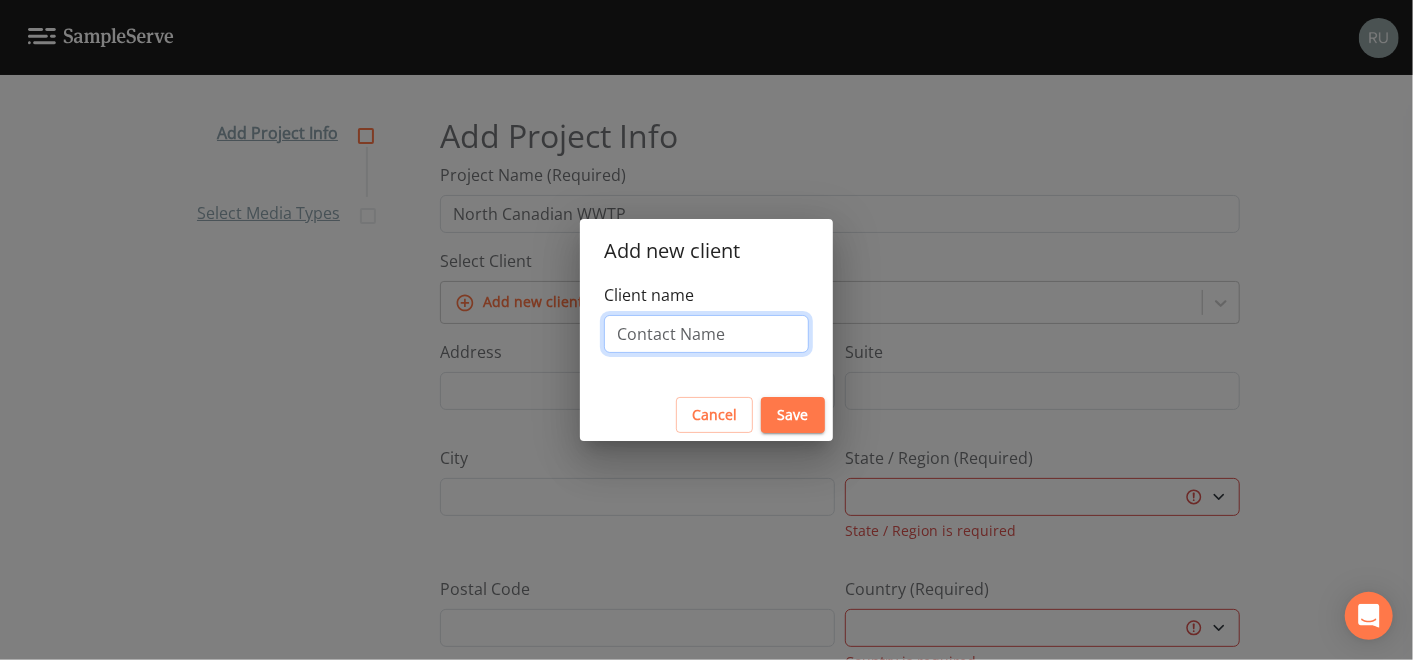 click on "Client name" at bounding box center [706, 334] 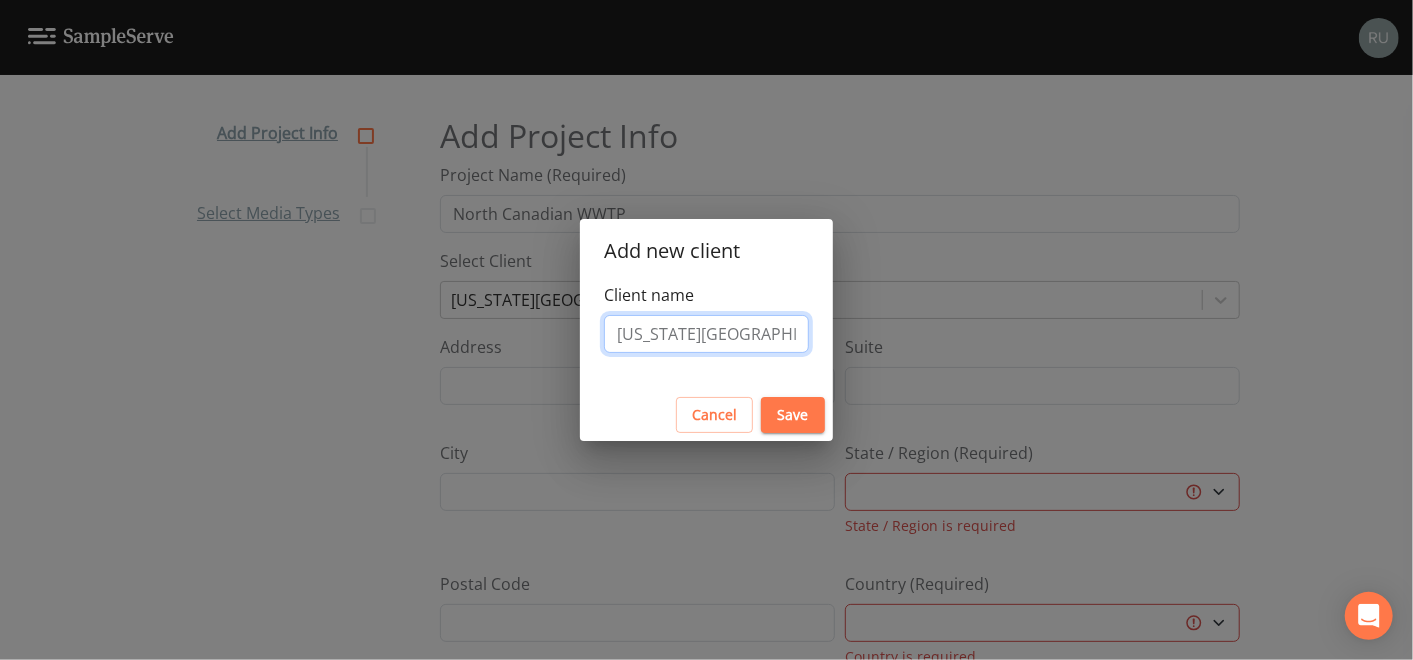 type on "[US_STATE][GEOGRAPHIC_DATA]" 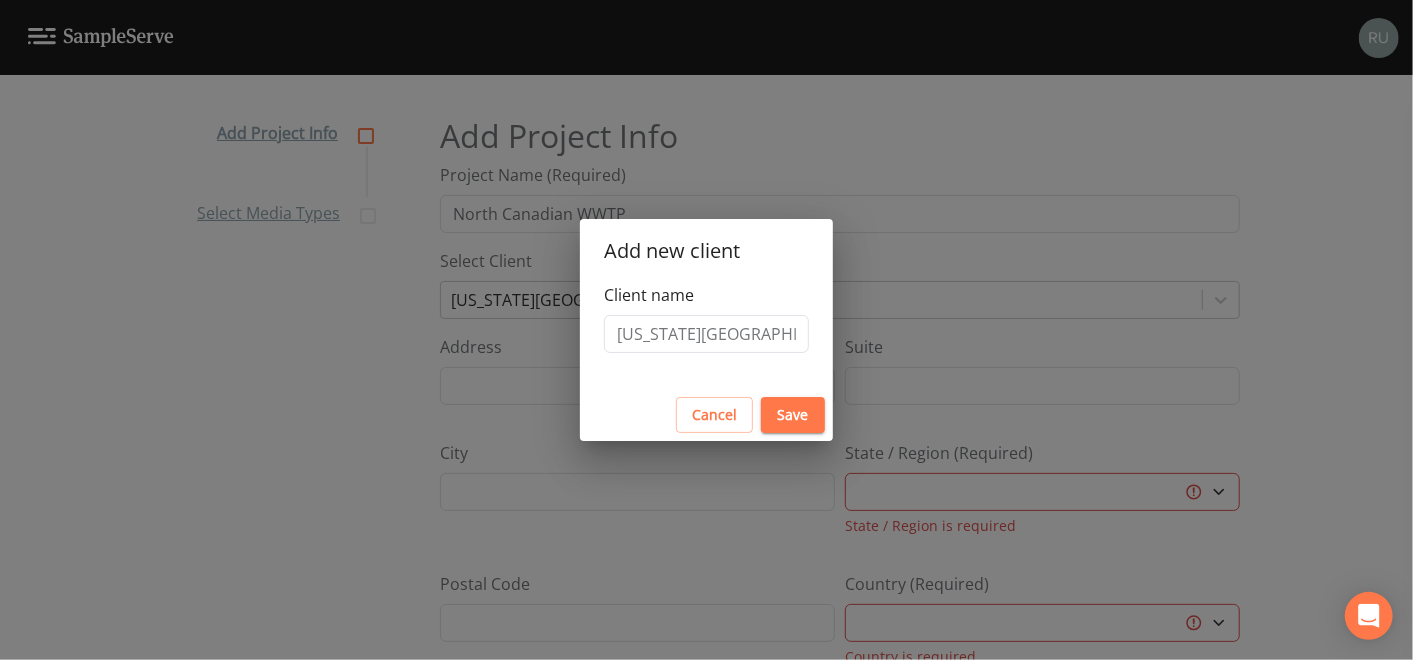 click on "Save" at bounding box center (793, 415) 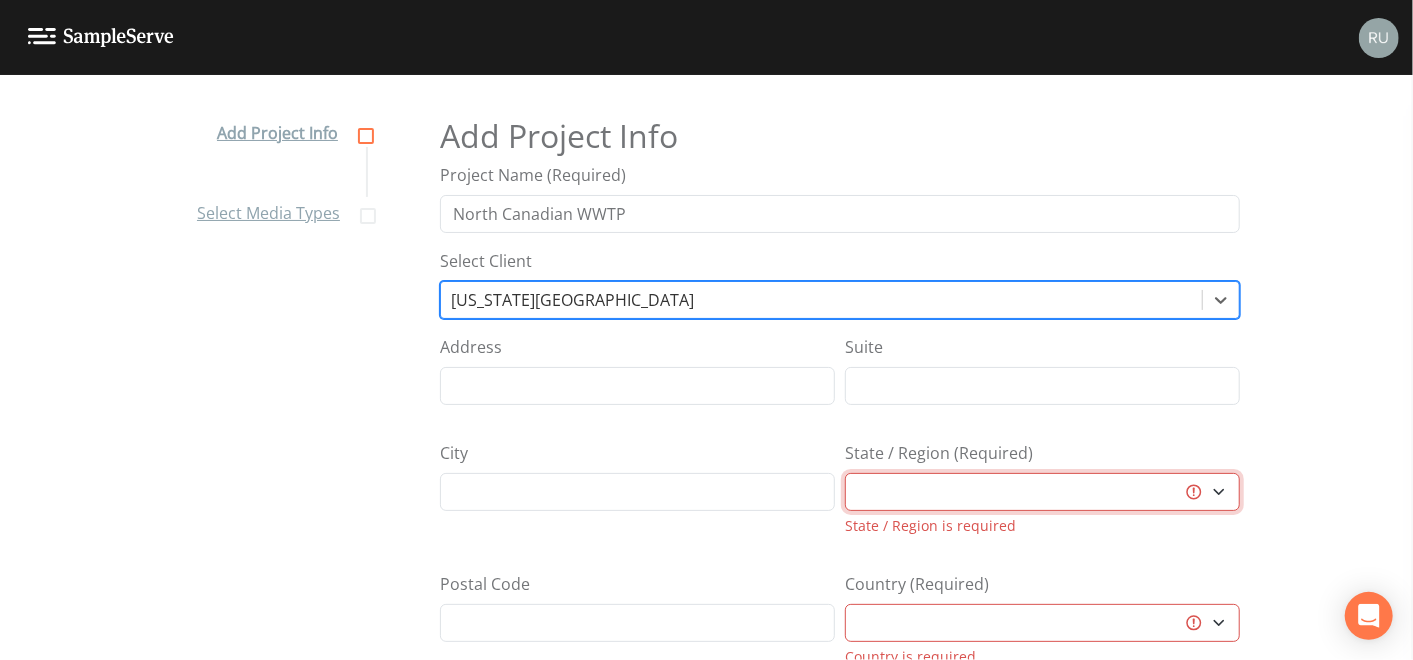 click on "Aberdeen City Aberdeenshire Al Bāḩah Al Jawf Al Madīnah al Munawwarah Al Qaşīm Al Ḩudūd ash Shamālīyah Alabama Alaska Alberta Angus Antrim and Newtownabbey Ar Riyāḑ Ards and North Down Argyll and Bute Arizona Arkansas Armagh City, Banbridge and Craigavon Ash Sharqīyah Asīr Australian Capital Territory Baden-Württemberg Barking and Dagenham Barnet Barnsley Bath and North East Somerset Bayern Bedford Belfast City Berlin Bexley Birmingham Blackburn with Darwen Blackpool Blaenau Gwent Bolton Bournemouth, Christchurch and Poole Bracknell Forest Bradford Brandenburg Bremen Brent Bridgend [Pen-y-bont ar Ogwr GB-POG] Brighton and Hove Bristol, City of British Columbia Bromley Buckinghamshire Bury Caerphilly [Caerffili GB-CAF] Calderdale California Cambridgeshire Camden Cardiff [Caerdydd GB-CRD] Carmarthenshire [Sir Gaerfyrddin GB-GFY] Causeway Coast and Glens Central Bedfordshire Ceredigion [Sir Ceredigion] Cheshire East Cheshire West and Chester Clackmannanshire Colorado Connecticut Conwy Croydon" at bounding box center [1042, 492] 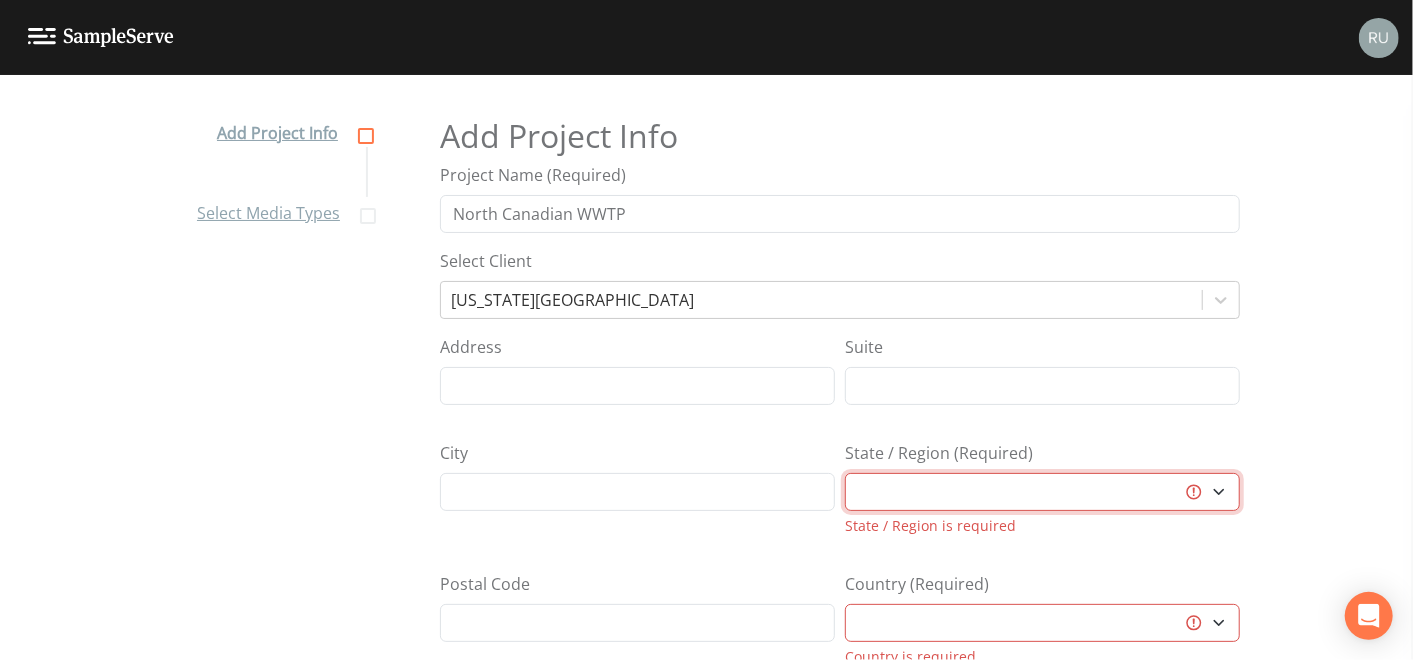 select on "bb74aeac-c758-500e-8699-b17eaccfdae6" 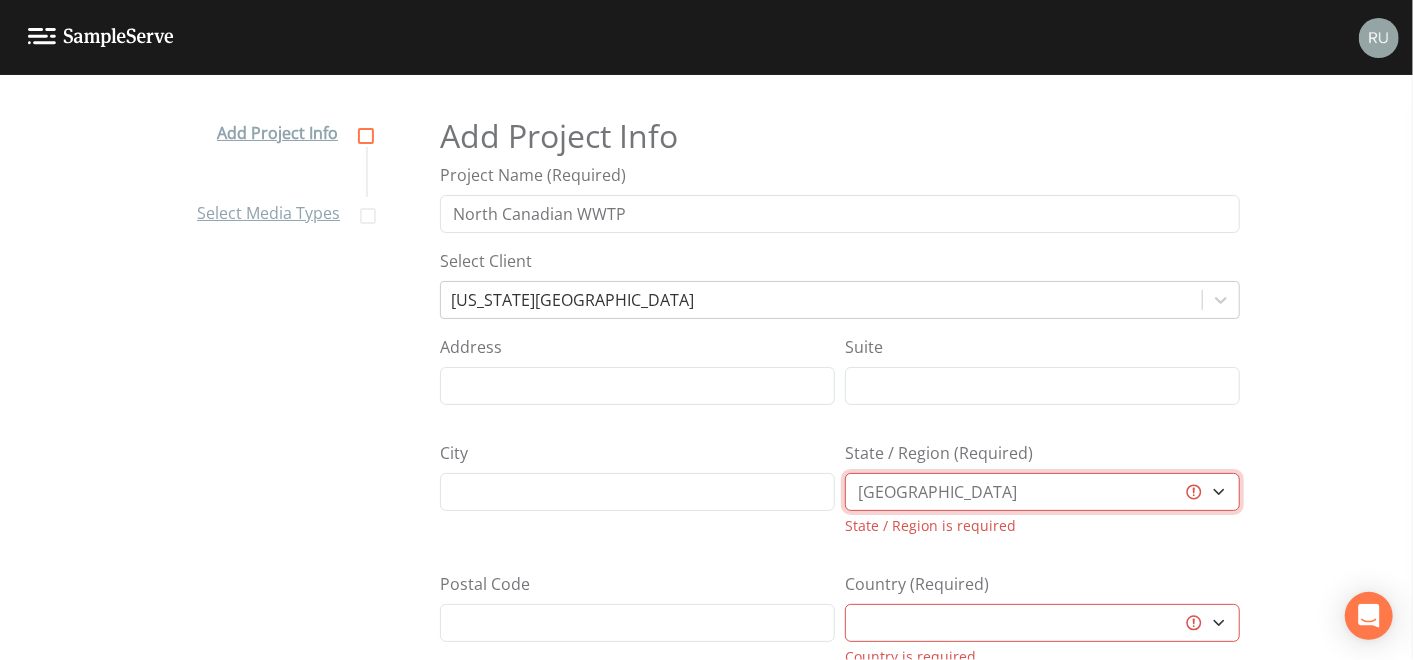select on "United Kingdom" 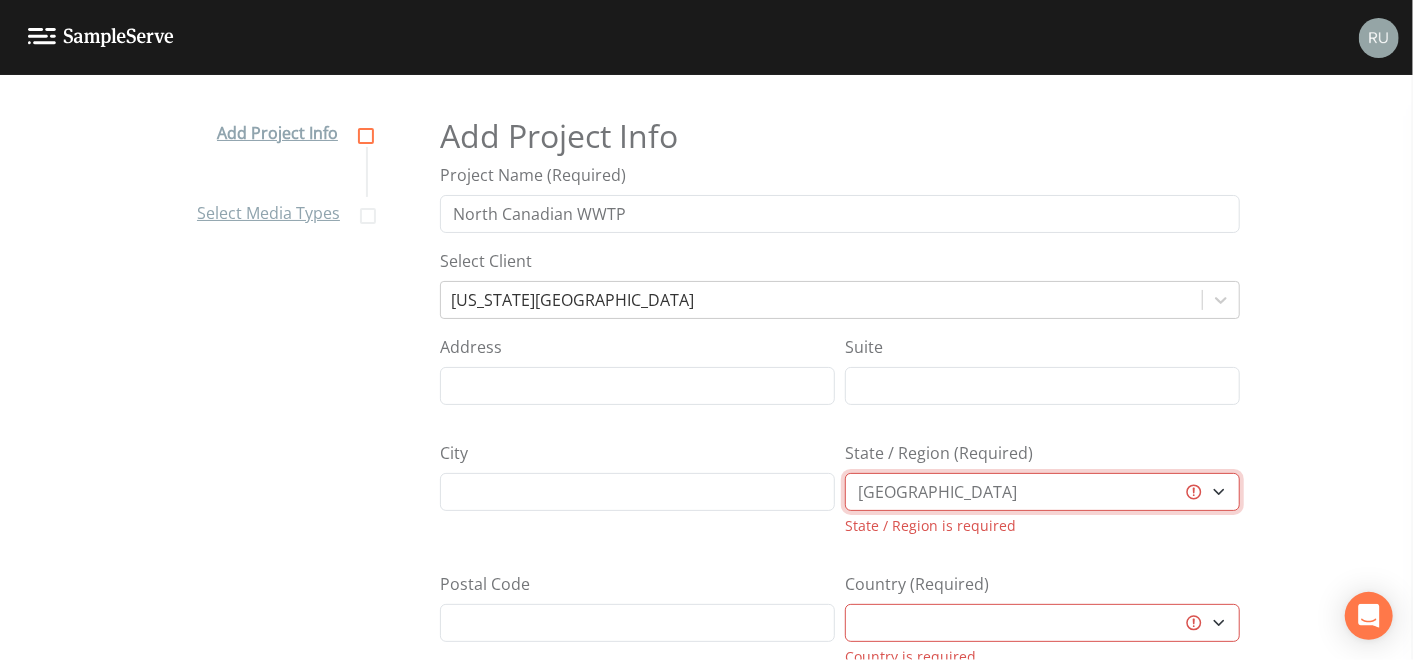 click on "Aberdeen City Aberdeenshire Al Bāḩah Al Jawf Al Madīnah al Munawwarah Al Qaşīm Al Ḩudūd ash Shamālīyah Alabama Alaska Alberta Angus Antrim and Newtownabbey Ar Riyāḑ Ards and North Down Argyll and Bute Arizona Arkansas Armagh City, Banbridge and Craigavon Ash Sharqīyah Asīr Australian Capital Territory Baden-Württemberg Barking and Dagenham Barnet Barnsley Bath and North East Somerset Bayern Bedford Belfast City Berlin Bexley Birmingham Blackburn with Darwen Blackpool Blaenau Gwent Bolton Bournemouth, Christchurch and Poole Bracknell Forest Bradford Brandenburg Bremen Brent Bridgend [Pen-y-bont ar Ogwr GB-POG] Brighton and Hove Bristol, City of British Columbia Bromley Buckinghamshire Bury Caerphilly [Caerffili GB-CAF] Calderdale California Cambridgeshire Camden Cardiff [Caerdydd GB-CRD] Carmarthenshire [Sir Gaerfyrddin GB-GFY] Causeway Coast and Glens Central Bedfordshire Ceredigion [Sir Ceredigion] Cheshire East Cheshire West and Chester Clackmannanshire Colorado Connecticut Conwy Croydon" at bounding box center [1042, 492] 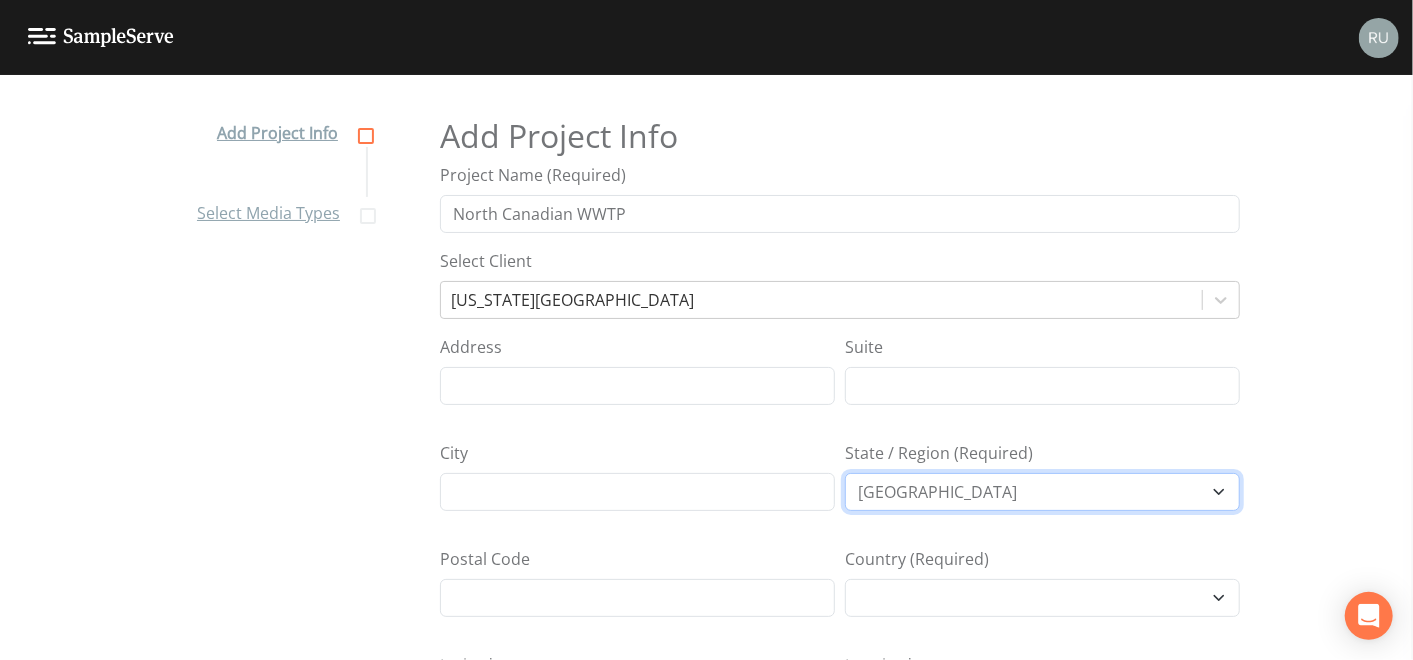 click on "Aberdeen City Aberdeenshire Angus Antrim and Newtownabbey Ards and North Down Argyll and Bute Armagh City, Banbridge and Craigavon Barking and Dagenham Barnet Barnsley Bath and North East Somerset Bedford Belfast City Bexley Birmingham Blackburn with Darwen Blackpool Blaenau Gwent Bolton Bournemouth, Christchurch and Poole Bracknell Forest Bradford Brent Bridgend [Pen-y-bont ar Ogwr GB-POG] Brighton and Hove Bristol, City of Bromley Buckinghamshire Bury Caerphilly [Caerffili GB-CAF] Calderdale Cambridgeshire Camden Cardiff [Caerdydd GB-CRD] Carmarthenshire [Sir Gaerfyrddin GB-GFY] Causeway Coast and Glens Central Bedfordshire Ceredigion [Sir Ceredigion] Cheshire East Cheshire West and Chester Clackmannanshire Conwy Cornwall Coventry Croydon Cumbria Darlington Denbighshire [Sir Ddinbych GB-DDB] Derby Derbyshire Derry and Strabane Devon Doncaster Dorset Dudley Dumfries and Galloway Dundee City Durham, County Ealing East Ayrshire East Dunbartonshire East Lothian East Renfrewshire East Riding of Yorkshire Fife" at bounding box center (1042, 492) 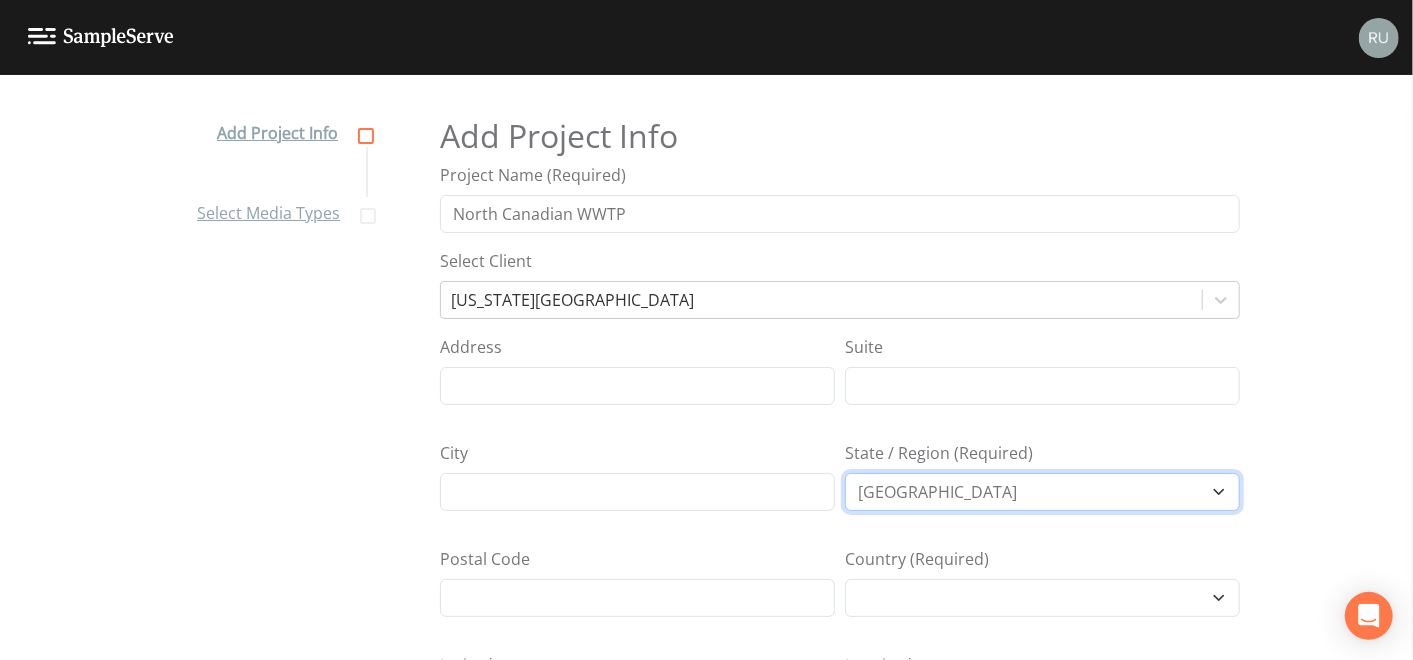select on "ac34b551-ed88-5ffd-bd15-9e4f321e5325" 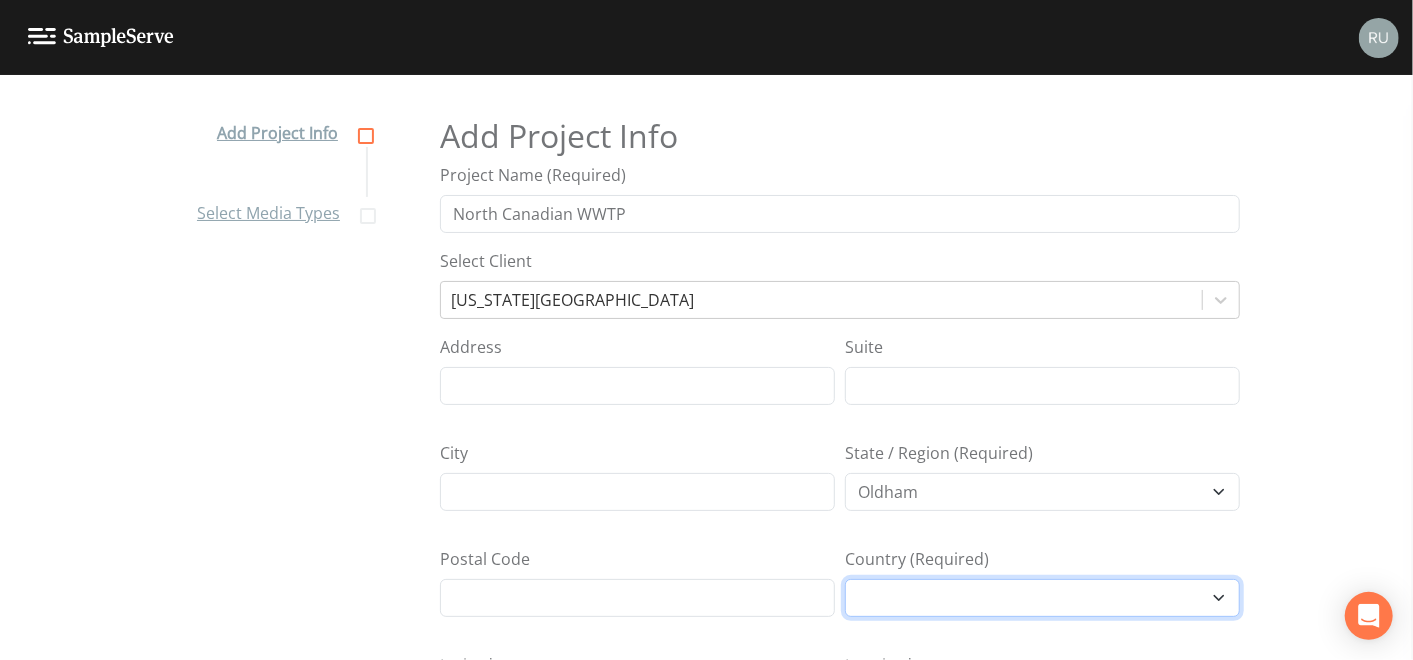 click on "United Kingdom" at bounding box center (1042, 598) 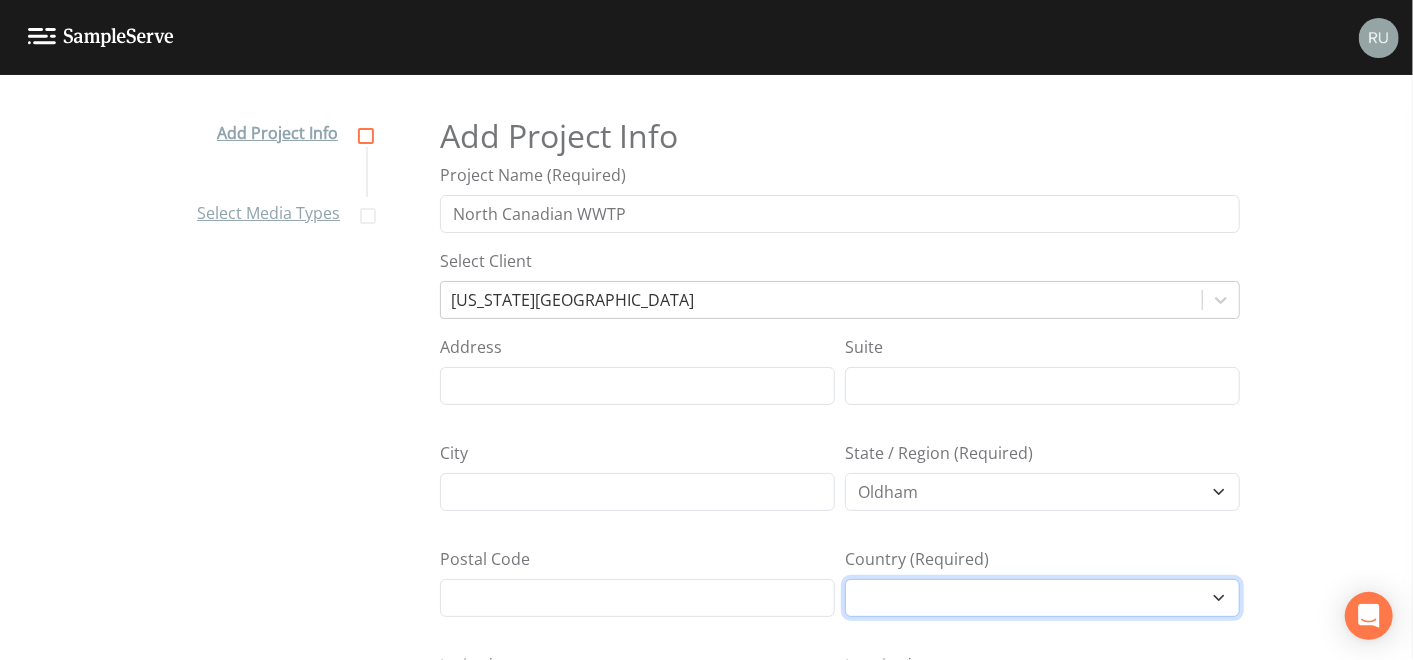 scroll, scrollTop: 111, scrollLeft: 0, axis: vertical 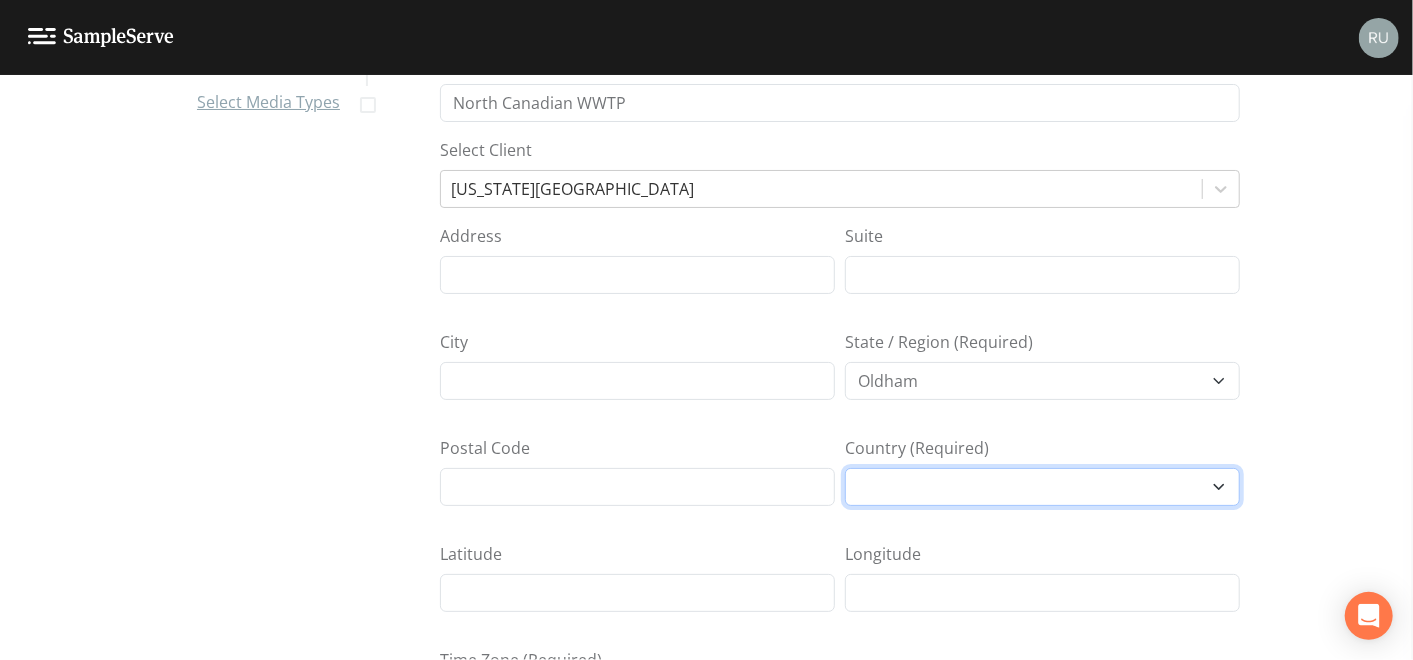 click on "United Kingdom" at bounding box center (1042, 487) 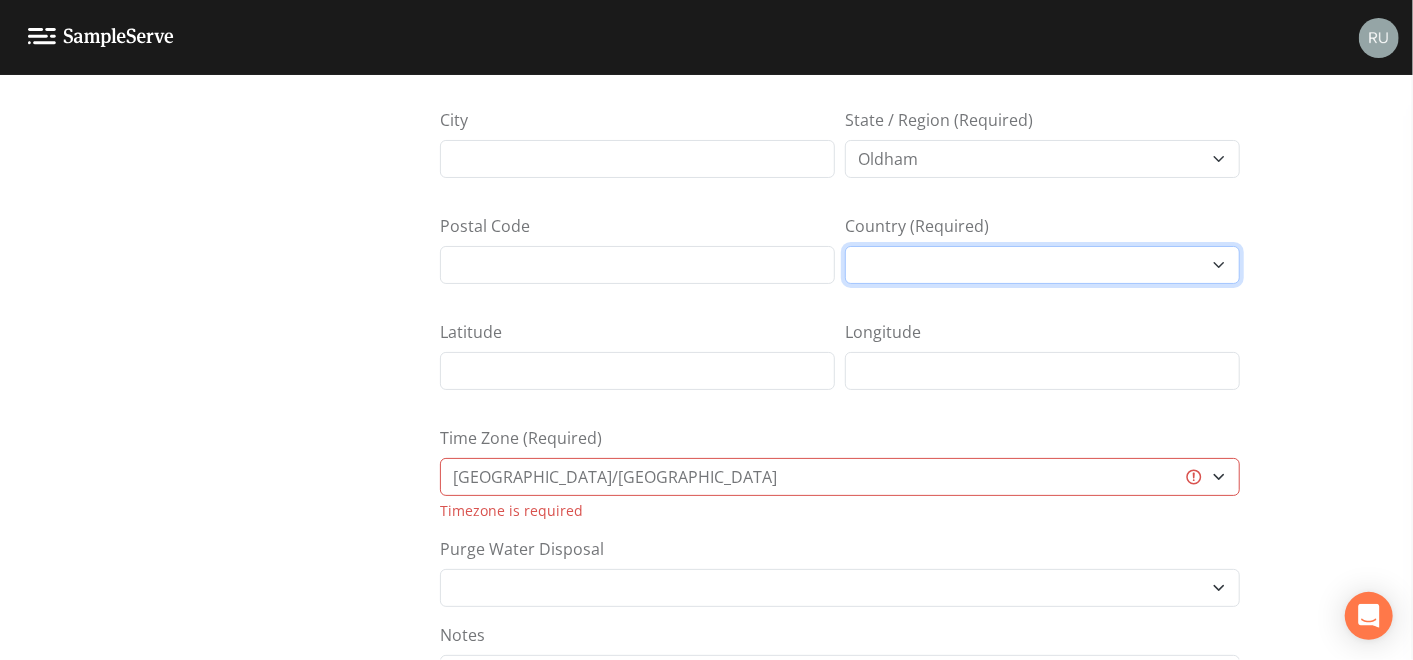 click on "United Kingdom" at bounding box center [1042, 265] 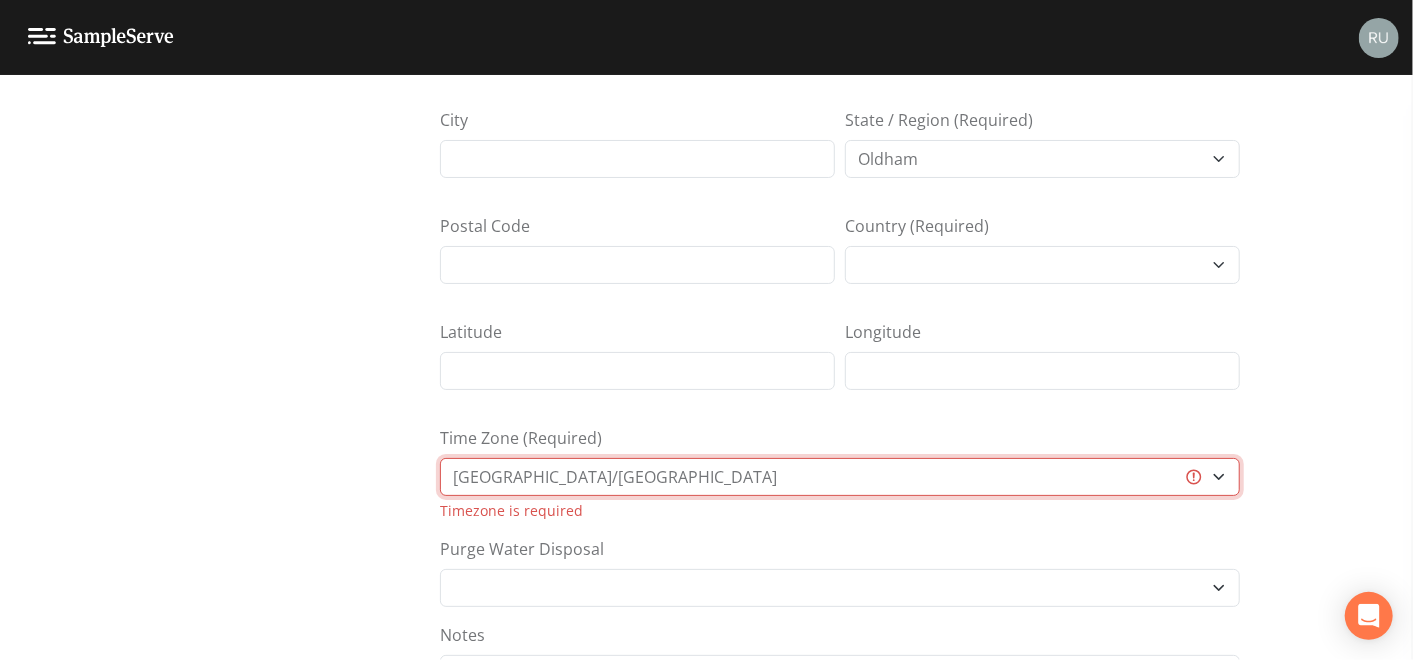 click on "Africa/Abidjan Africa/Accra Africa/Addis_Ababa Africa/Algiers Africa/Asmara Africa/Asmera Africa/Bamako Africa/Bangui Africa/Banjul Africa/Bissau Africa/Blantyre Africa/Brazzaville Africa/Bujumbura Africa/Cairo Africa/Casablanca Africa/Ceuta Africa/Conakry Africa/Dakar Africa/Dar_es_Salaam Africa/Djibouti Africa/Douala Africa/El_Aaiun Africa/Freetown Africa/Gaborone Africa/Harare Africa/Johannesburg Africa/Juba Africa/Kampala Africa/Khartoum Africa/Kigali Africa/Kinshasa Africa/Lagos Africa/Libreville Africa/Lome Africa/Luanda Africa/Lubumbashi Africa/Lusaka Africa/Malabo Africa/Maputo Africa/Maseru Africa/Mbabane Africa/Mogadishu Africa/Monrovia Africa/Nairobi Africa/Ndjamena Africa/Niamey Africa/Nouakchott Africa/Ouagadougou Africa/Porto-Novo Africa/Sao_Tome Africa/Timbuktu Africa/Tripoli Africa/Tunis Africa/Windhoek America/Adak America/Anchorage America/Anguilla America/Antigua America/Araguaina America/Argentina/Buenos_Aires America/Argentina/Catamarca America/Argentina/ComodRivadavia America/Aruba CET" at bounding box center [840, 477] 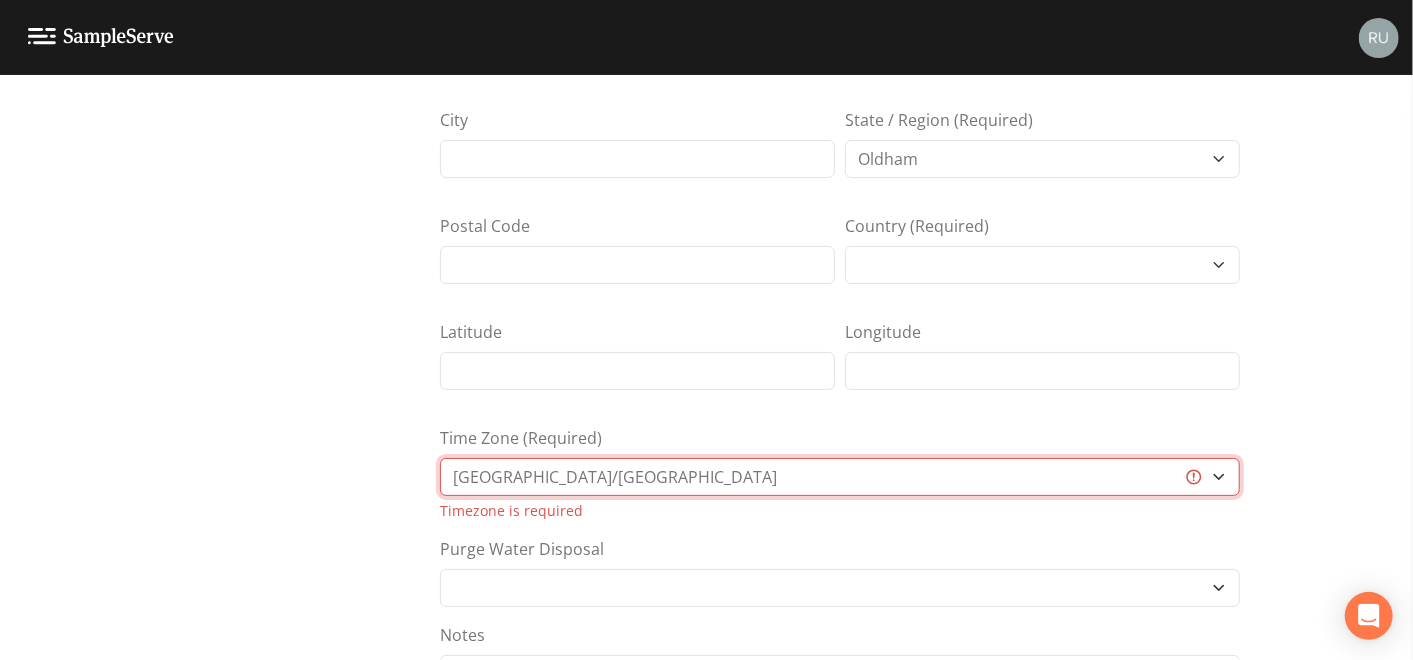 select on "EST" 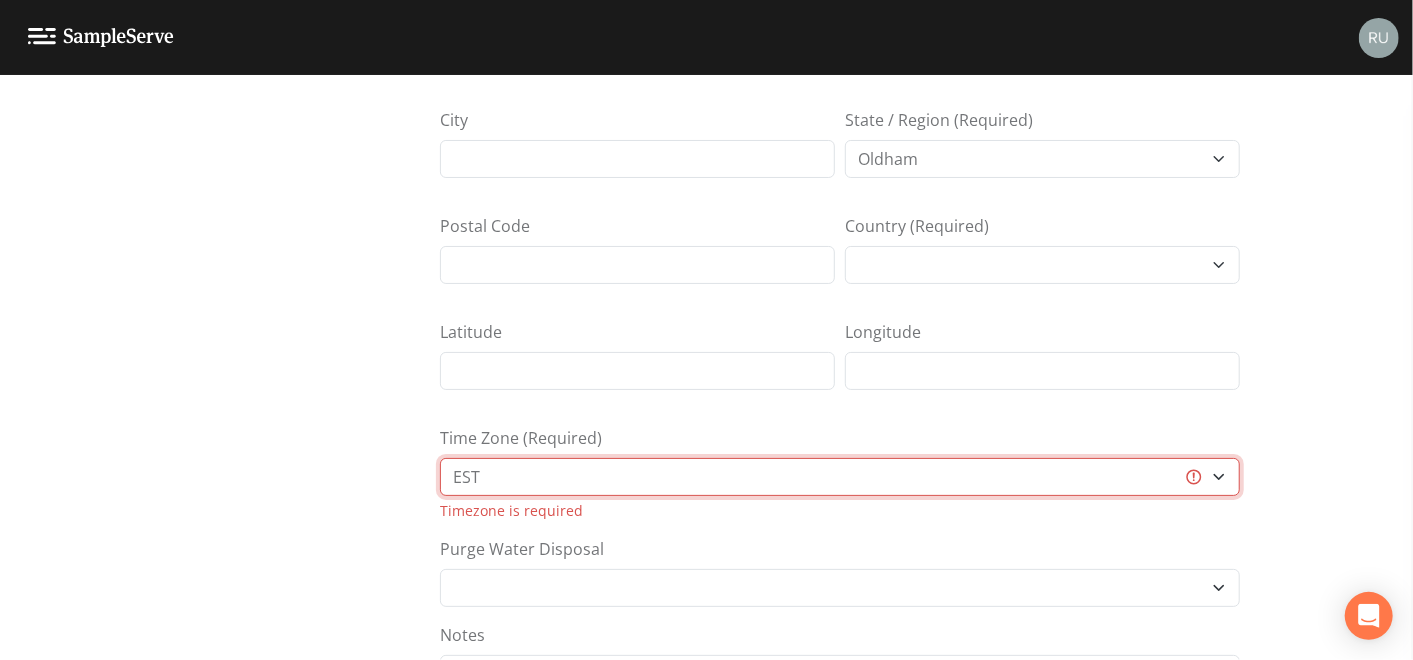click on "Africa/Abidjan Africa/Accra Africa/Addis_Ababa Africa/Algiers Africa/Asmara Africa/Asmera Africa/Bamako Africa/Bangui Africa/Banjul Africa/Bissau Africa/Blantyre Africa/Brazzaville Africa/Bujumbura Africa/Cairo Africa/Casablanca Africa/Ceuta Africa/Conakry Africa/Dakar Africa/Dar_es_Salaam Africa/Djibouti Africa/Douala Africa/El_Aaiun Africa/Freetown Africa/Gaborone Africa/Harare Africa/Johannesburg Africa/Juba Africa/Kampala Africa/Khartoum Africa/Kigali Africa/Kinshasa Africa/Lagos Africa/Libreville Africa/Lome Africa/Luanda Africa/Lubumbashi Africa/Lusaka Africa/Malabo Africa/Maputo Africa/Maseru Africa/Mbabane Africa/Mogadishu Africa/Monrovia Africa/Nairobi Africa/Ndjamena Africa/Niamey Africa/Nouakchott Africa/Ouagadougou Africa/Porto-Novo Africa/Sao_Tome Africa/Timbuktu Africa/Tripoli Africa/Tunis Africa/Windhoek America/Adak America/Anchorage America/Anguilla America/Antigua America/Araguaina America/Argentina/Buenos_Aires America/Argentina/Catamarca America/Argentina/ComodRivadavia America/Aruba CET" at bounding box center [840, 477] 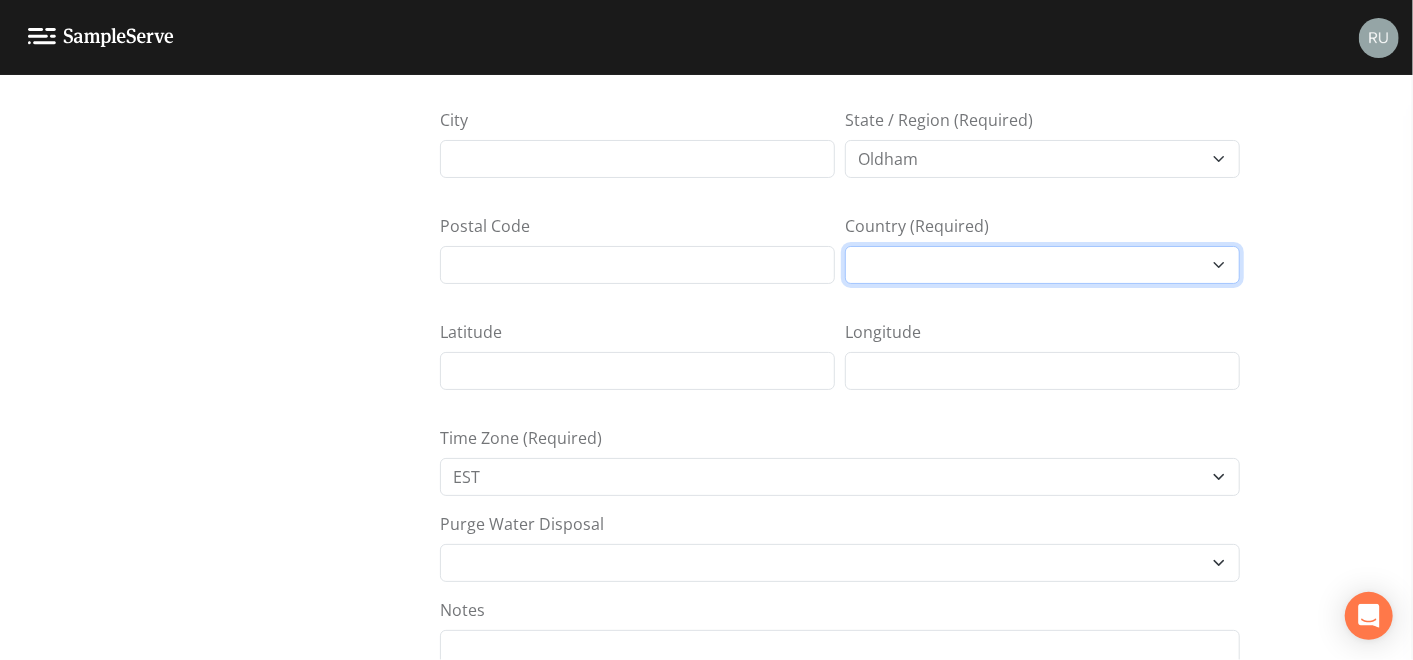 click on "United Kingdom" at bounding box center [1042, 265] 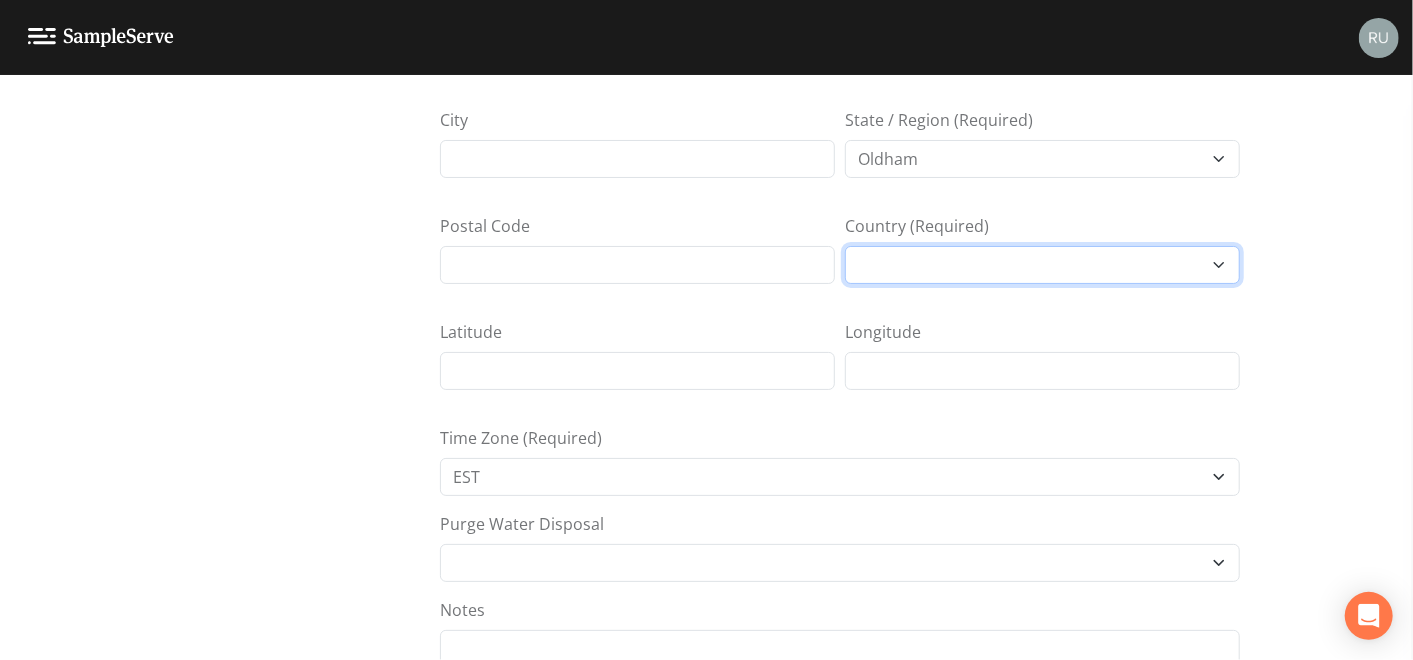 click on "United Kingdom" at bounding box center (1042, 265) 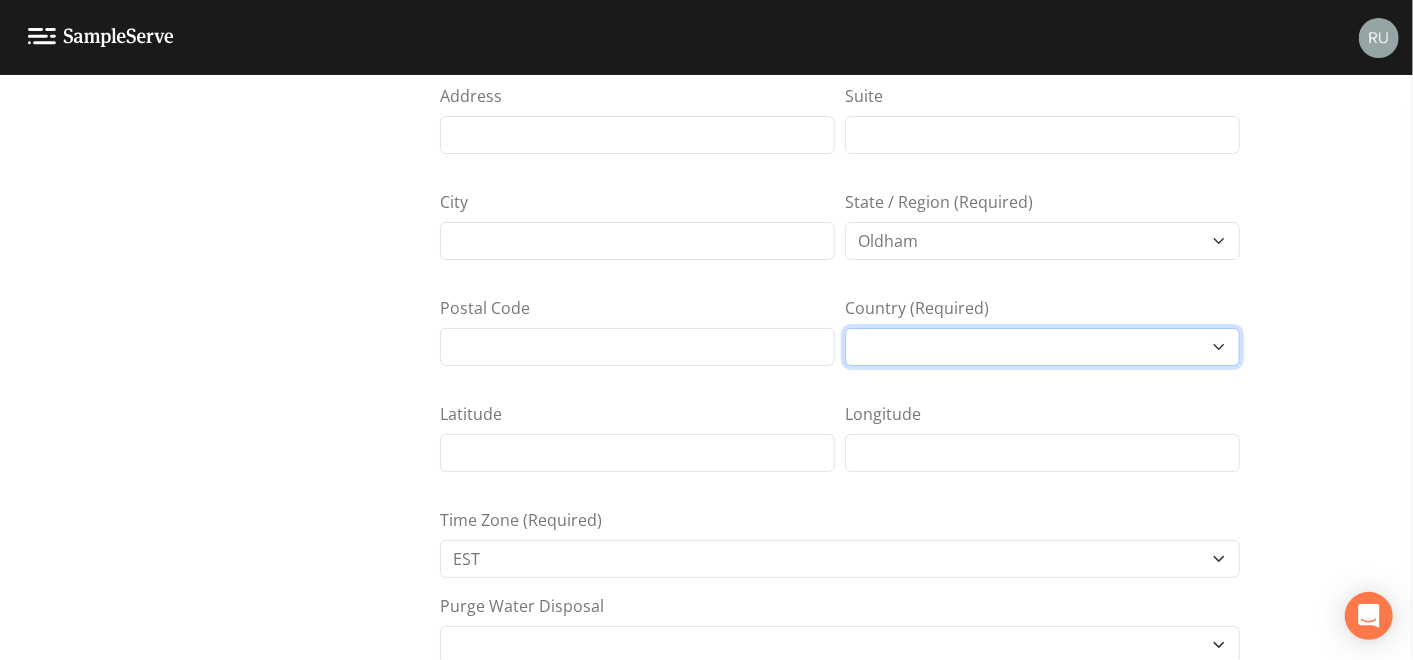 scroll, scrollTop: 111, scrollLeft: 0, axis: vertical 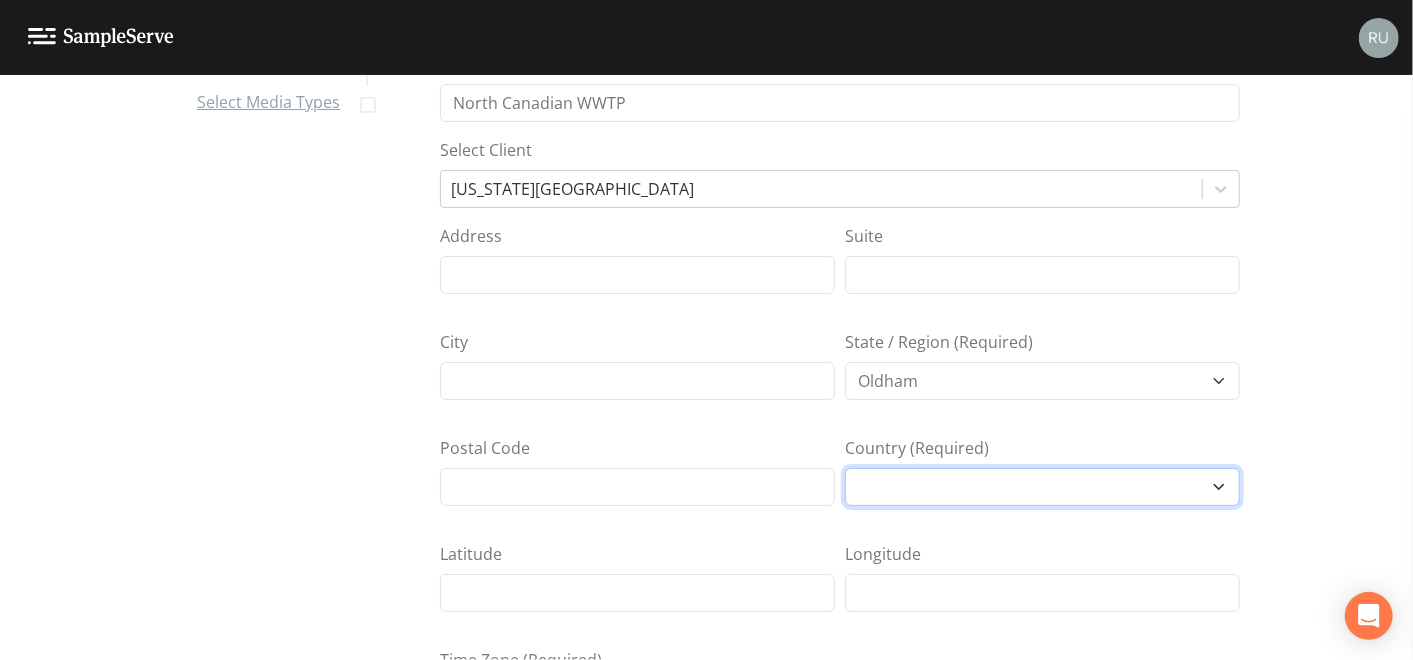 click on "United Kingdom" at bounding box center [1042, 487] 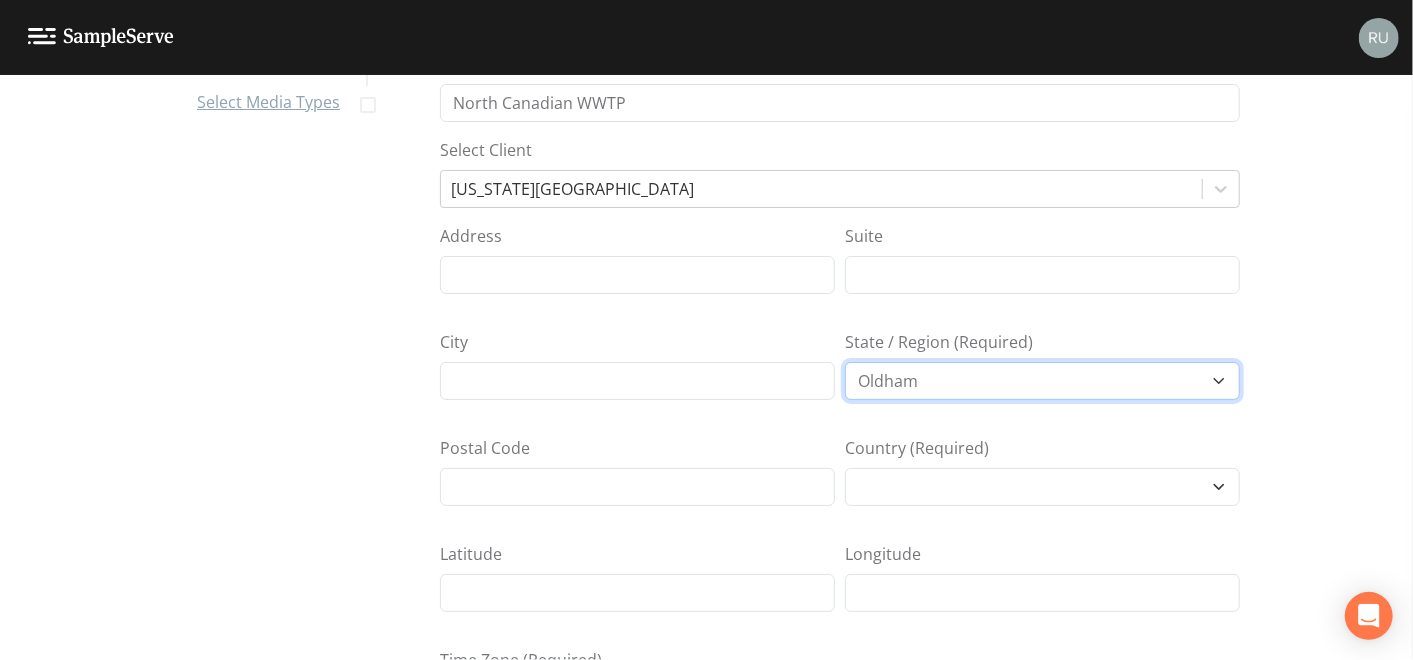 click on "Aberdeen City Aberdeenshire Angus Antrim and Newtownabbey Ards and North Down Argyll and Bute Armagh City, Banbridge and Craigavon Barking and Dagenham Barnet Barnsley Bath and North East Somerset Bedford Belfast City Bexley Birmingham Blackburn with Darwen Blackpool Blaenau Gwent Bolton Bournemouth, Christchurch and Poole Bracknell Forest Bradford Brent Bridgend [Pen-y-bont ar Ogwr GB-POG] Brighton and Hove Bristol, City of Bromley Buckinghamshire Bury Caerphilly [Caerffili GB-CAF] Calderdale Cambridgeshire Camden Cardiff [Caerdydd GB-CRD] Carmarthenshire [Sir Gaerfyrddin GB-GFY] Causeway Coast and Glens Central Bedfordshire Ceredigion [Sir Ceredigion] Cheshire East Cheshire West and Chester Clackmannanshire Conwy Cornwall Coventry Croydon Cumbria Darlington Denbighshire [Sir Ddinbych GB-DDB] Derby Derbyshire Derry and Strabane Devon Doncaster Dorset Dudley Dumfries and Galloway Dundee City Durham, County Ealing East Ayrshire East Dunbartonshire East Lothian East Renfrewshire East Riding of Yorkshire Fife" at bounding box center (1042, 381) 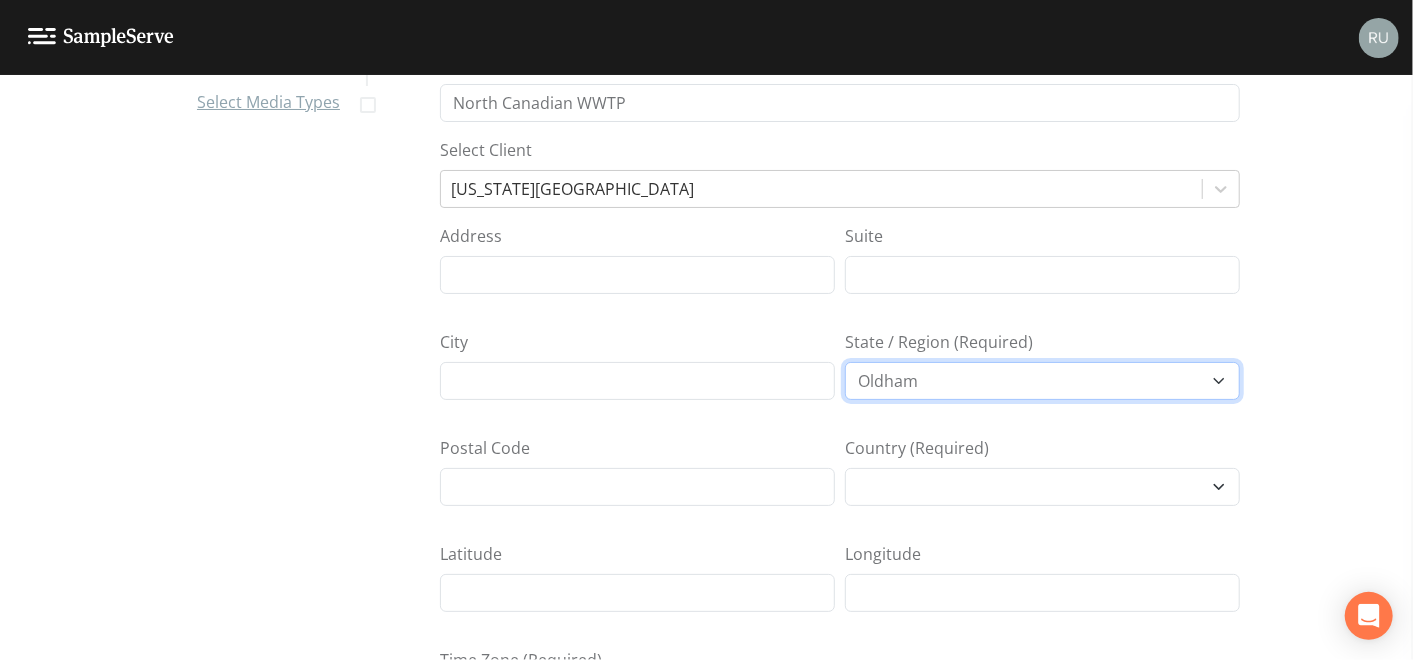 select 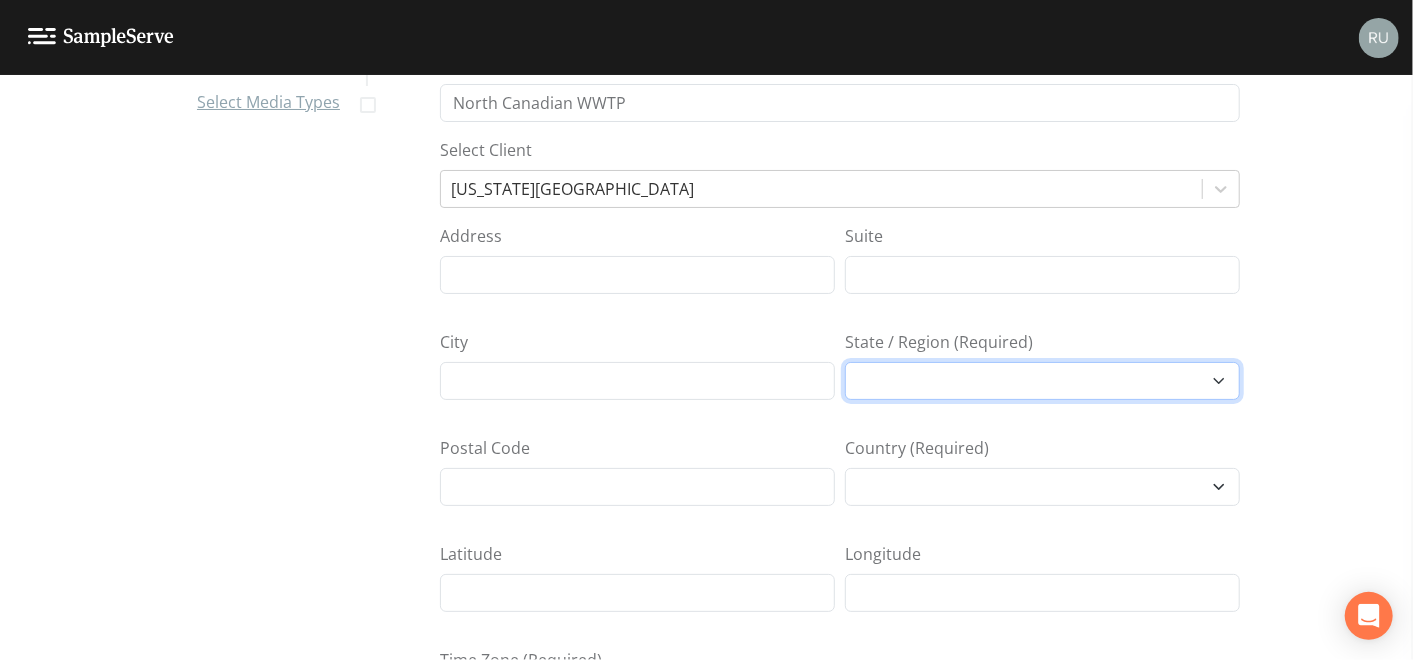 click on "Aberdeen City Aberdeenshire Angus Antrim and Newtownabbey Ards and North Down Argyll and Bute Armagh City, Banbridge and Craigavon Barking and Dagenham Barnet Barnsley Bath and North East Somerset Bedford Belfast City Bexley Birmingham Blackburn with Darwen Blackpool Blaenau Gwent Bolton Bournemouth, Christchurch and Poole Bracknell Forest Bradford Brent Bridgend [Pen-y-bont ar Ogwr GB-POG] Brighton and Hove Bristol, City of Bromley Buckinghamshire Bury Caerphilly [Caerffili GB-CAF] Calderdale Cambridgeshire Camden Cardiff [Caerdydd GB-CRD] Carmarthenshire [Sir Gaerfyrddin GB-GFY] Causeway Coast and Glens Central Bedfordshire Ceredigion [Sir Ceredigion] Cheshire East Cheshire West and Chester Clackmannanshire Conwy Cornwall Coventry Croydon Cumbria Darlington Denbighshire [Sir Ddinbych GB-DDB] Derby Derbyshire Derry and Strabane Devon Doncaster Dorset Dudley Dumfries and Galloway Dundee City Durham, County Ealing East Ayrshire East Dunbartonshire East Lothian East Renfrewshire East Riding of Yorkshire Fife" at bounding box center [1042, 381] 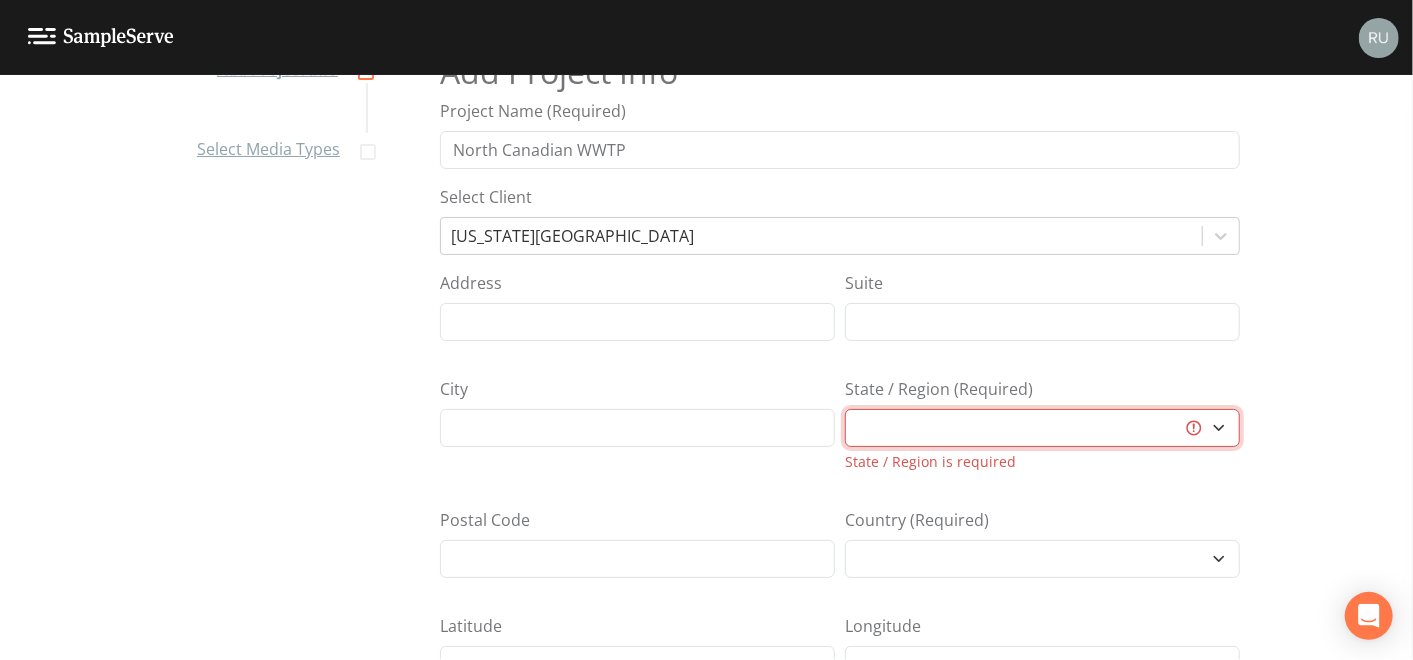 scroll, scrollTop: 111, scrollLeft: 0, axis: vertical 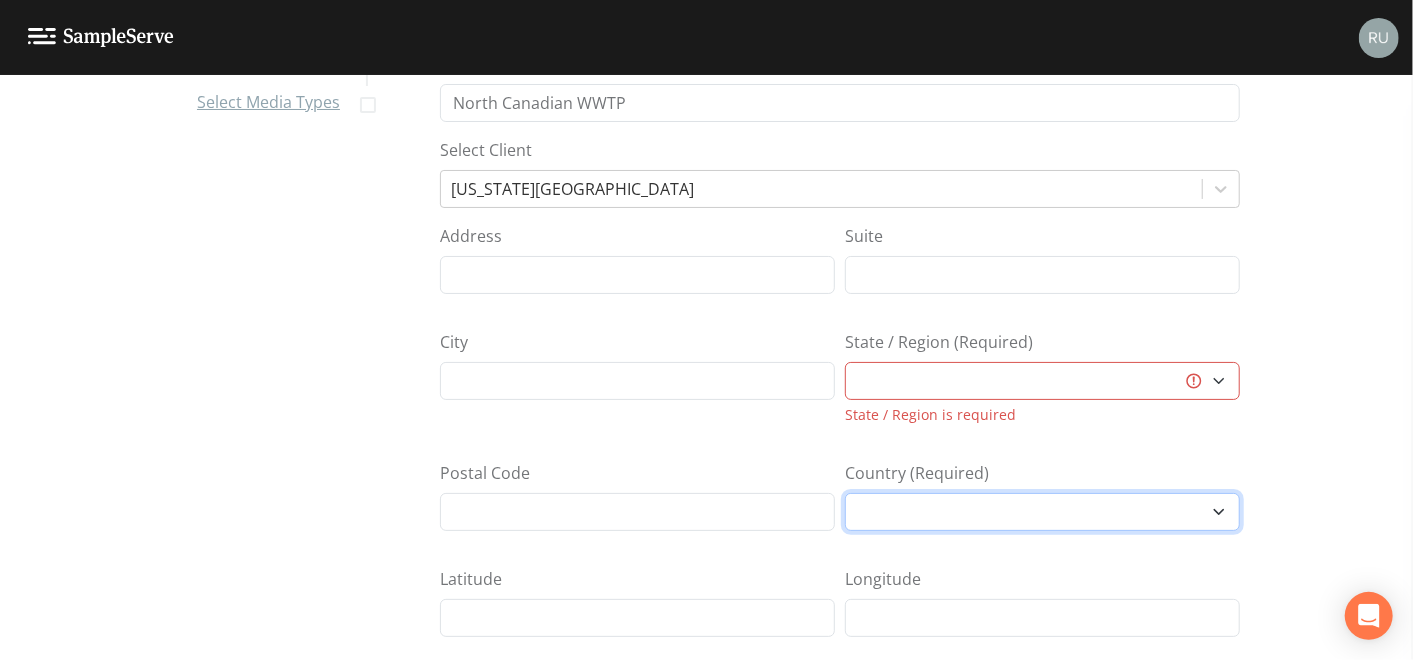 click on "Australia Canada Deutschland Saudi Arabia South Africa United Kingdom United States" at bounding box center (1042, 512) 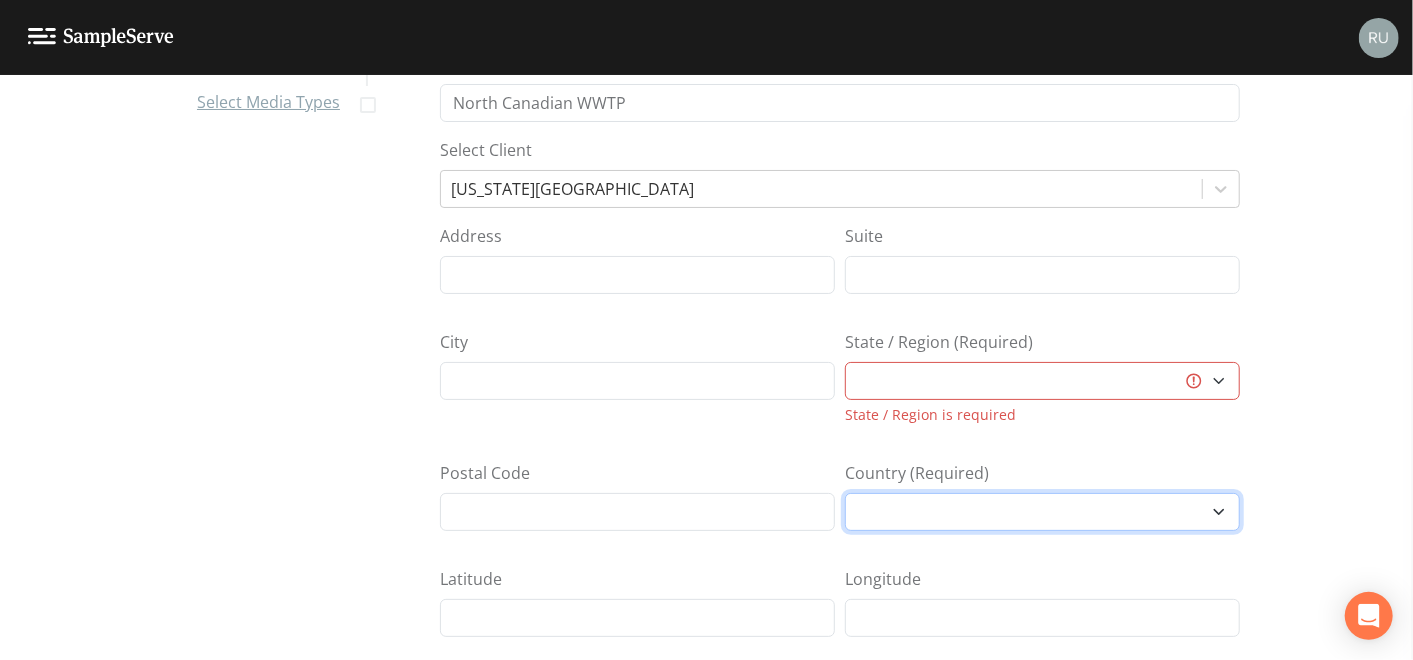 select on "United States" 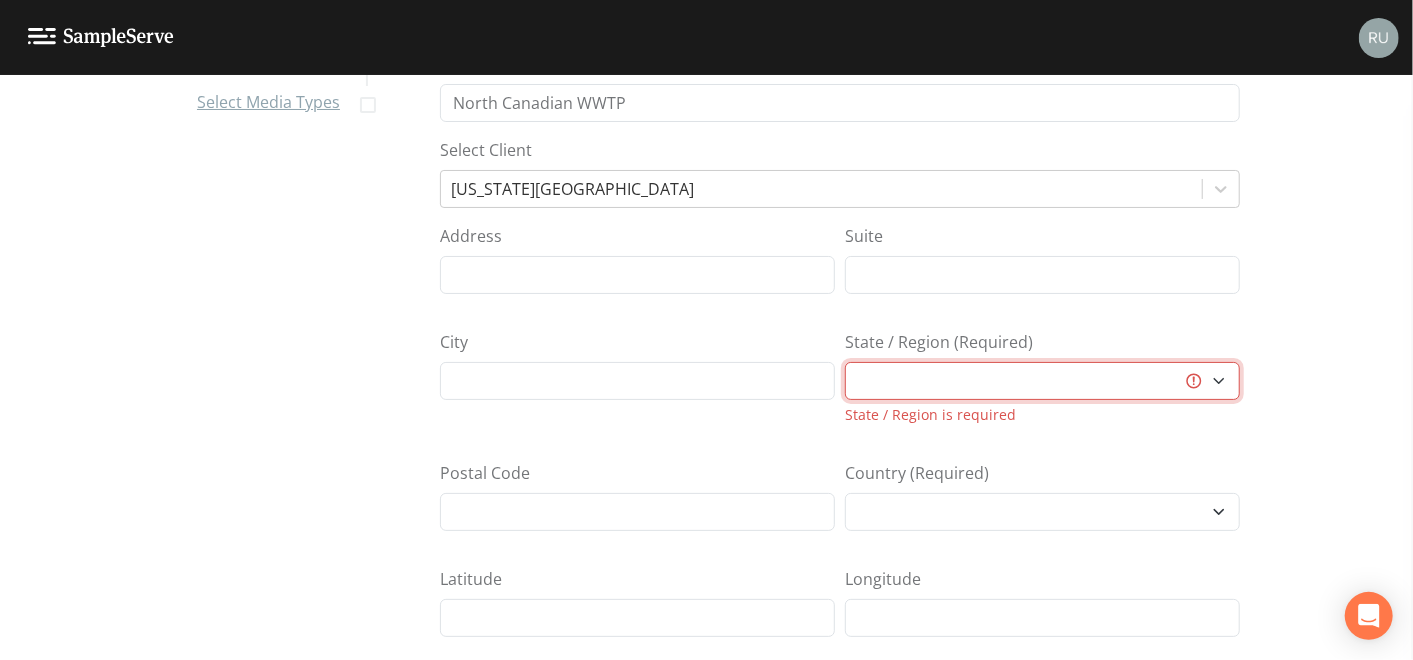 click on "Alabama Alaska Arizona Arkansas California Colorado Connecticut Delaware Florida Georgia Hawaii Idaho Illinois Indiana Iowa Kansas Kentucky Louisiana Maine Maryland Massachusetts Michigan Minnesota Mississippi Missouri Montana Nebraska Nevada New Hampshire New Jersey New Mexico New York North Carolina North Dakota Ohio Oklahoma Oregon Pennsylvania Rhode Island South Carolina South Dakota Tennessee Texas Utah Vermont Virginia Washington West Virginia Wisconsin Wyoming" at bounding box center (1042, 381) 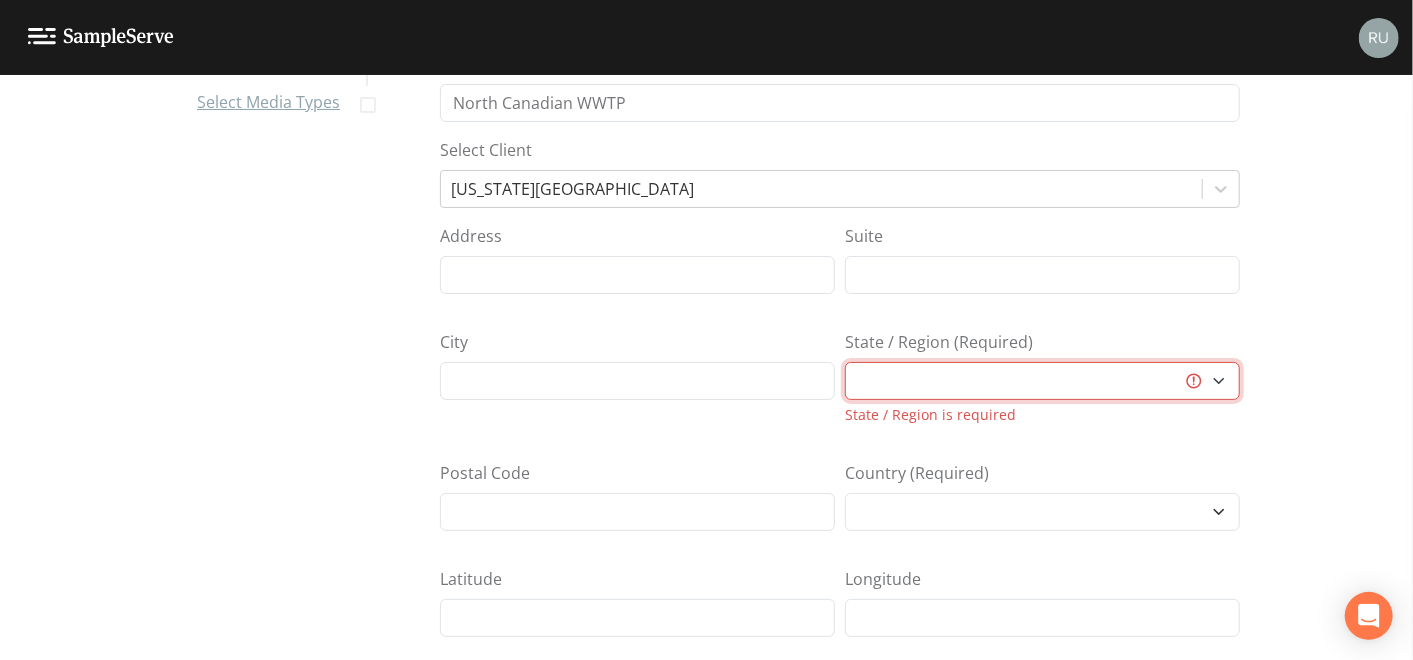select on "6f63599f-bc40-47e3-8555-93000077dc86" 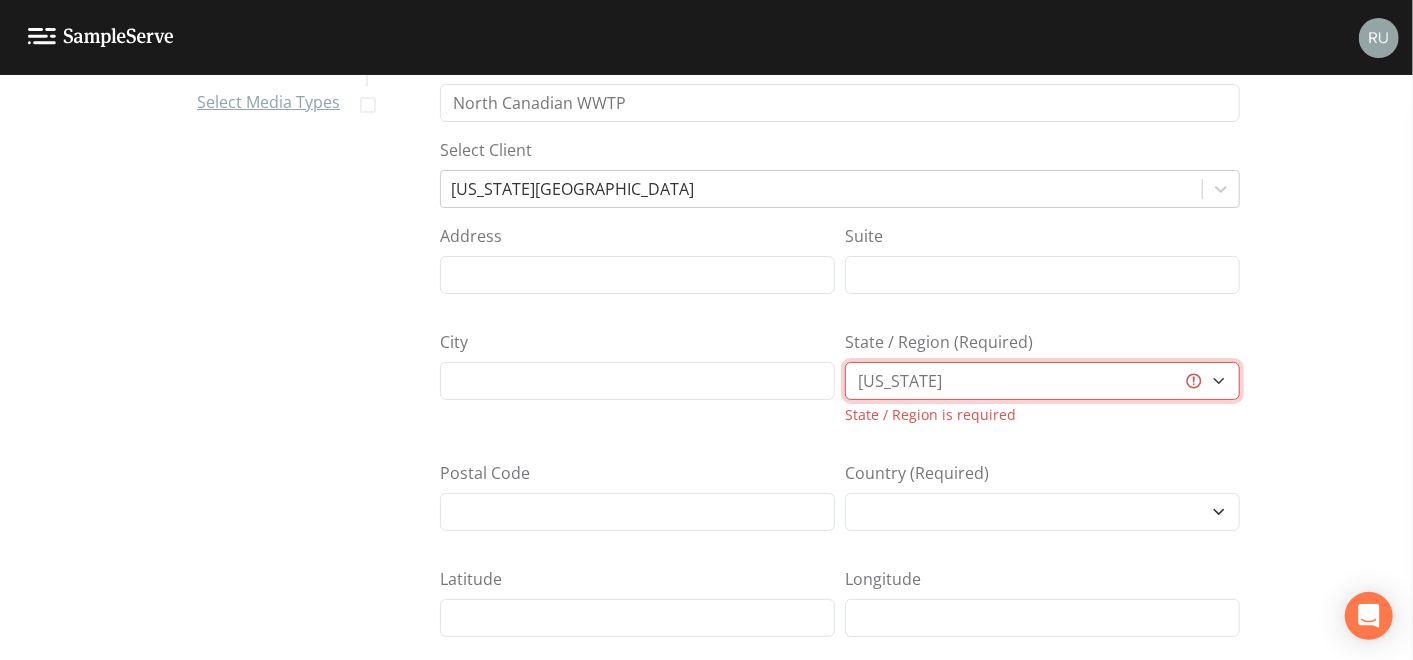 click on "Alabama Alaska Arizona Arkansas California Colorado Connecticut Delaware Florida Georgia Hawaii Idaho Illinois Indiana Iowa Kansas Kentucky Louisiana Maine Maryland Massachusetts Michigan Minnesota Mississippi Missouri Montana Nebraska Nevada New Hampshire New Jersey New Mexico New York North Carolina North Dakota Ohio Oklahoma Oregon Pennsylvania Rhode Island South Carolina South Dakota Tennessee Texas Utah Vermont Virginia Washington West Virginia Wisconsin Wyoming" at bounding box center [1042, 381] 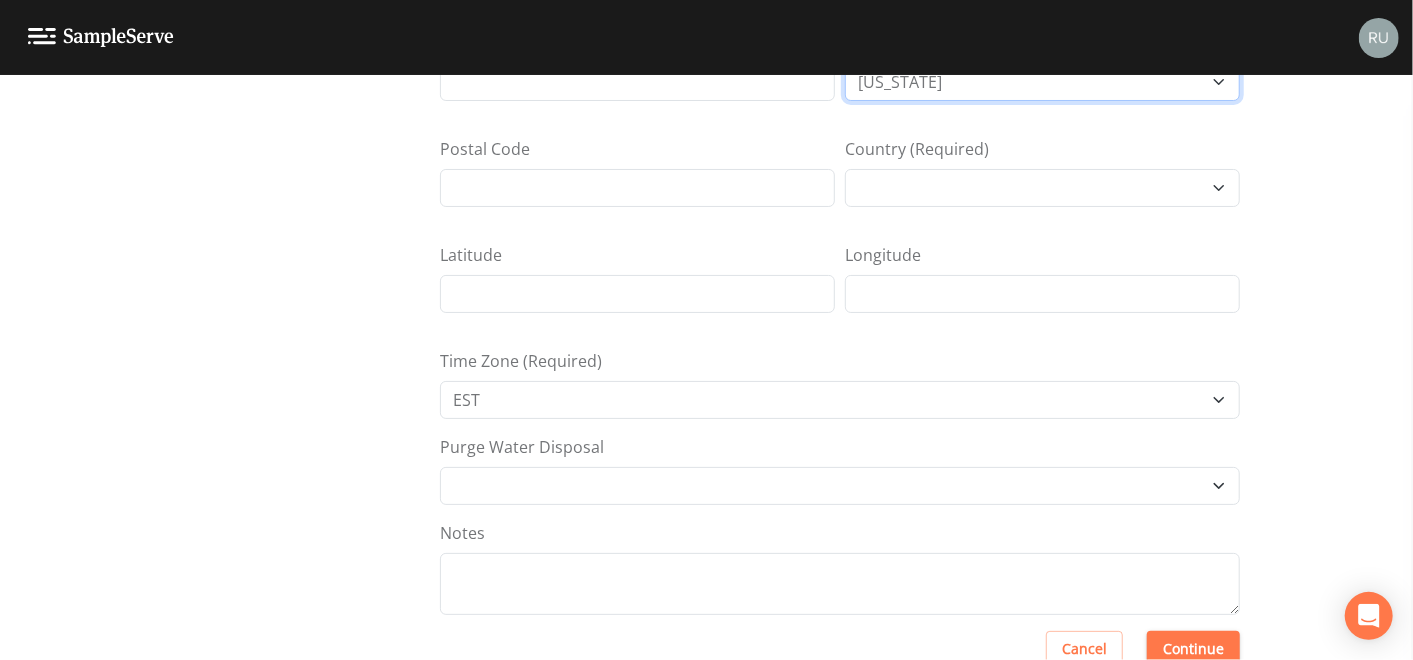 scroll, scrollTop: 453, scrollLeft: 0, axis: vertical 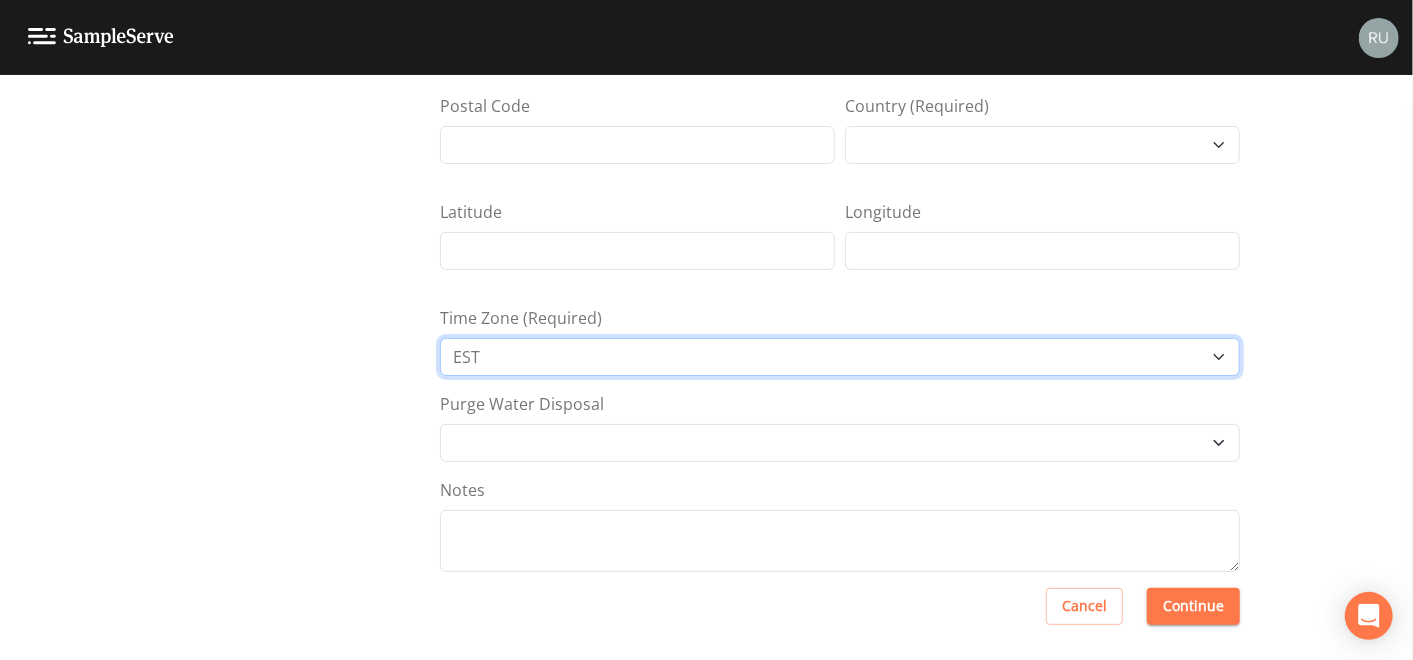click on "Africa/Abidjan Africa/Accra Africa/Addis_Ababa Africa/Algiers Africa/Asmara Africa/Asmera Africa/Bamako Africa/Bangui Africa/Banjul Africa/Bissau Africa/Blantyre Africa/Brazzaville Africa/Bujumbura Africa/Cairo Africa/Casablanca Africa/Ceuta Africa/Conakry Africa/Dakar Africa/Dar_es_Salaam Africa/Djibouti Africa/Douala Africa/El_Aaiun Africa/Freetown Africa/Gaborone Africa/Harare Africa/Johannesburg Africa/Juba Africa/Kampala Africa/Khartoum Africa/Kigali Africa/Kinshasa Africa/Lagos Africa/Libreville Africa/Lome Africa/Luanda Africa/Lubumbashi Africa/Lusaka Africa/Malabo Africa/Maputo Africa/Maseru Africa/Mbabane Africa/Mogadishu Africa/Monrovia Africa/Nairobi Africa/Ndjamena Africa/Niamey Africa/Nouakchott Africa/Ouagadougou Africa/Porto-Novo Africa/Sao_Tome Africa/Timbuktu Africa/Tripoli Africa/Tunis Africa/Windhoek America/Adak America/Anchorage America/Anguilla America/Antigua America/Araguaina America/Argentina/Buenos_Aires America/Argentina/Catamarca America/Argentina/ComodRivadavia America/Aruba CET" at bounding box center (840, 357) 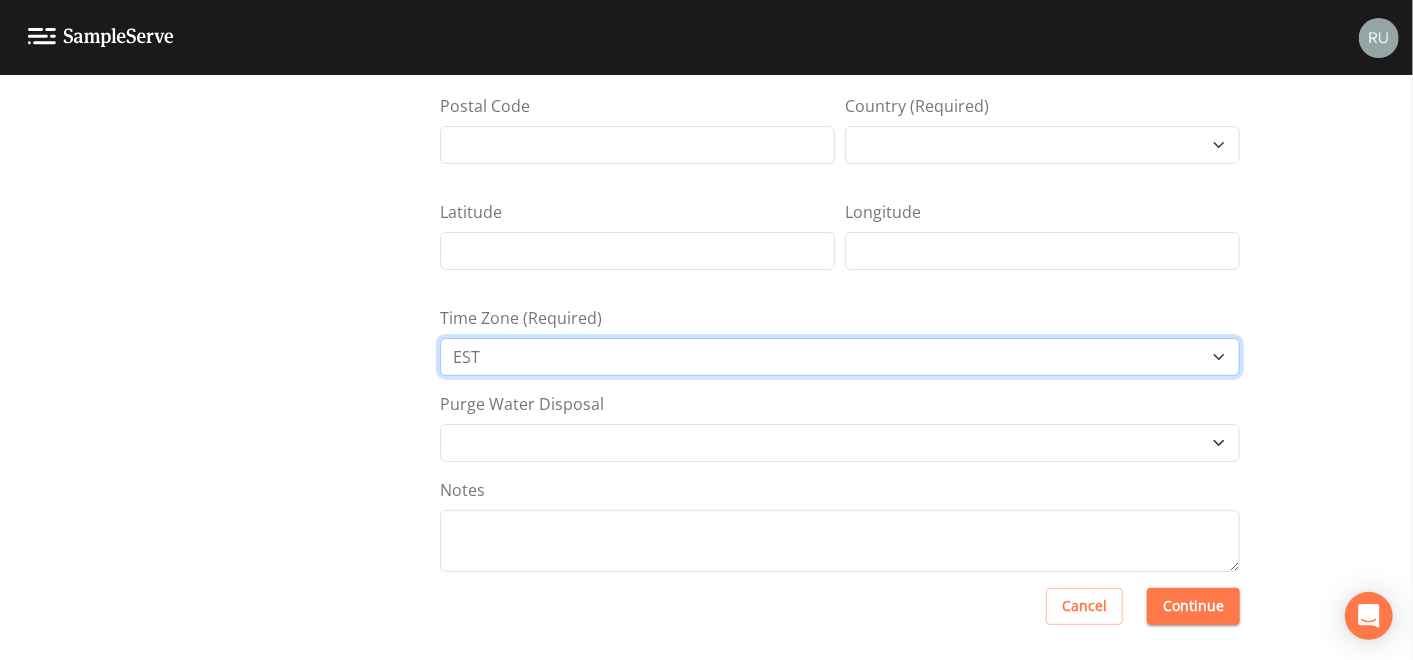 select on "CST6CDT" 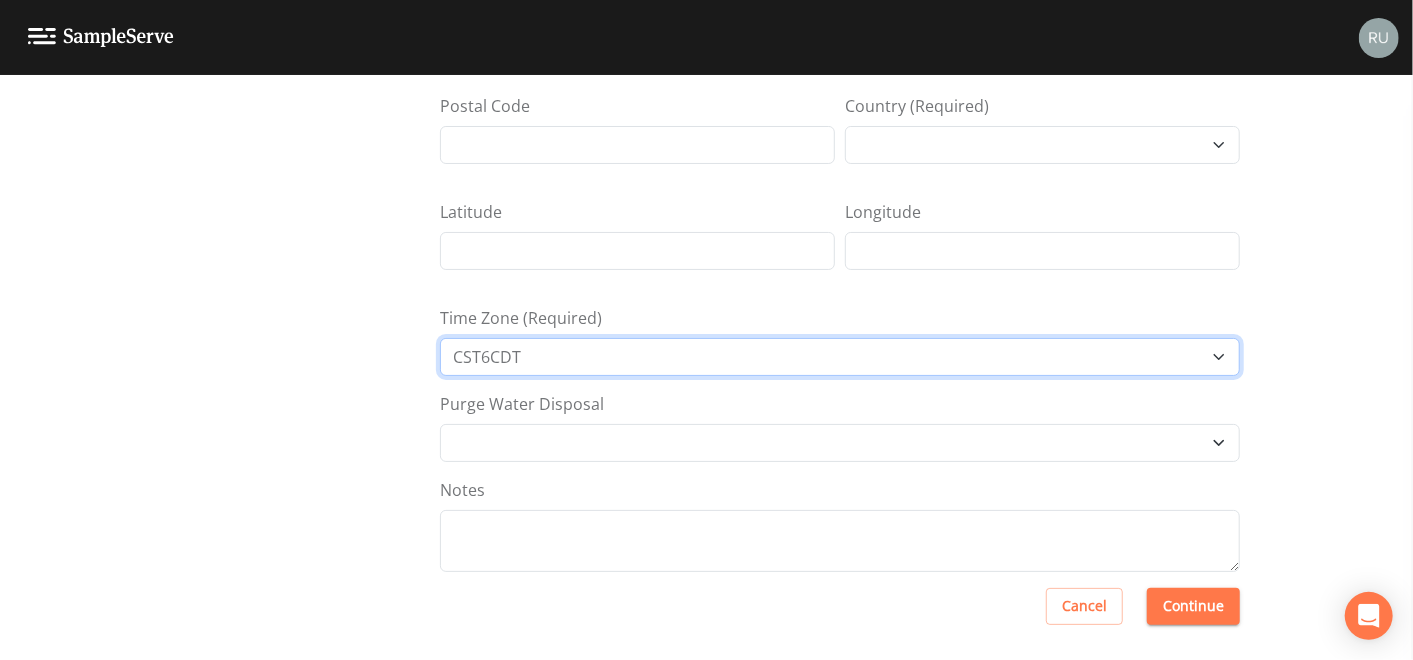 click on "Africa/Abidjan Africa/Accra Africa/Addis_Ababa Africa/Algiers Africa/Asmara Africa/Asmera Africa/Bamako Africa/Bangui Africa/Banjul Africa/Bissau Africa/Blantyre Africa/Brazzaville Africa/Bujumbura Africa/Cairo Africa/Casablanca Africa/Ceuta Africa/Conakry Africa/Dakar Africa/Dar_es_Salaam Africa/Djibouti Africa/Douala Africa/El_Aaiun Africa/Freetown Africa/Gaborone Africa/Harare Africa/Johannesburg Africa/Juba Africa/Kampala Africa/Khartoum Africa/Kigali Africa/Kinshasa Africa/Lagos Africa/Libreville Africa/Lome Africa/Luanda Africa/Lubumbashi Africa/Lusaka Africa/Malabo Africa/Maputo Africa/Maseru Africa/Mbabane Africa/Mogadishu Africa/Monrovia Africa/Nairobi Africa/Ndjamena Africa/Niamey Africa/Nouakchott Africa/Ouagadougou Africa/Porto-Novo Africa/Sao_Tome Africa/Timbuktu Africa/Tripoli Africa/Tunis Africa/Windhoek America/Adak America/Anchorage America/Anguilla America/Antigua America/Araguaina America/Argentina/Buenos_Aires America/Argentina/Catamarca America/Argentina/ComodRivadavia America/Aruba CET" at bounding box center (840, 357) 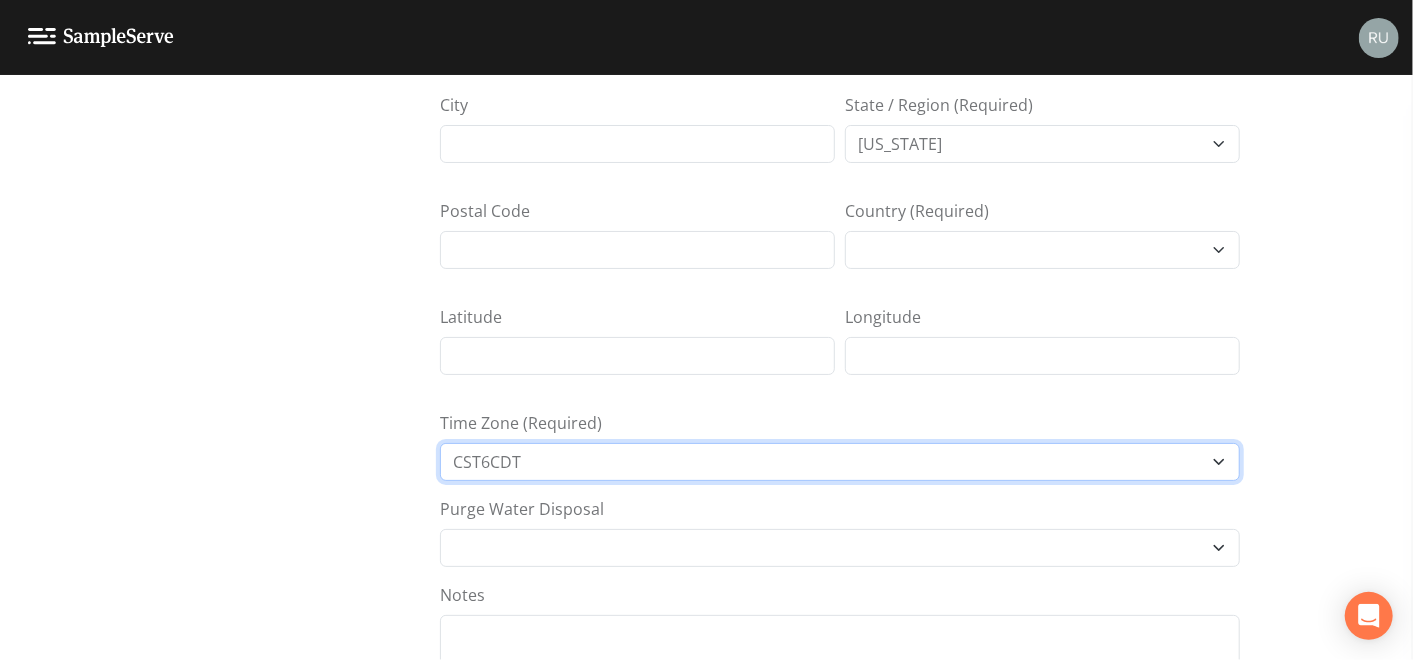 scroll, scrollTop: 453, scrollLeft: 0, axis: vertical 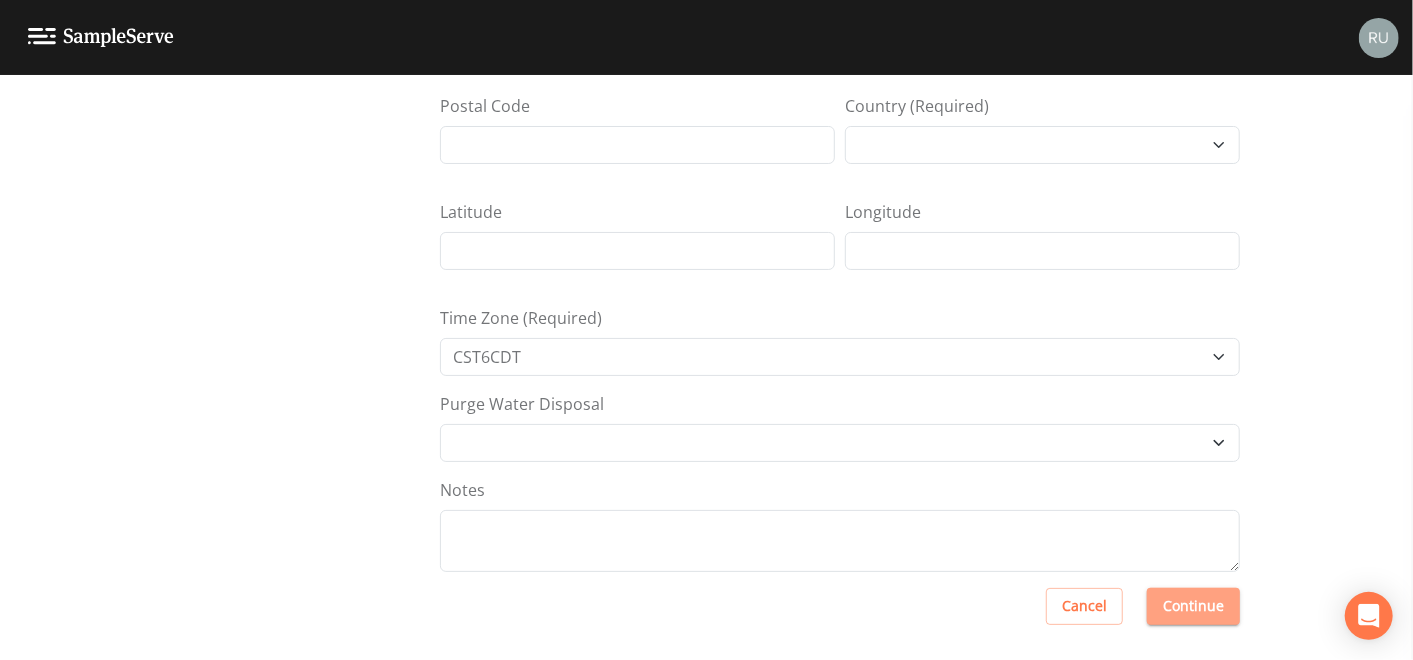 click on "Continue" at bounding box center [1193, 606] 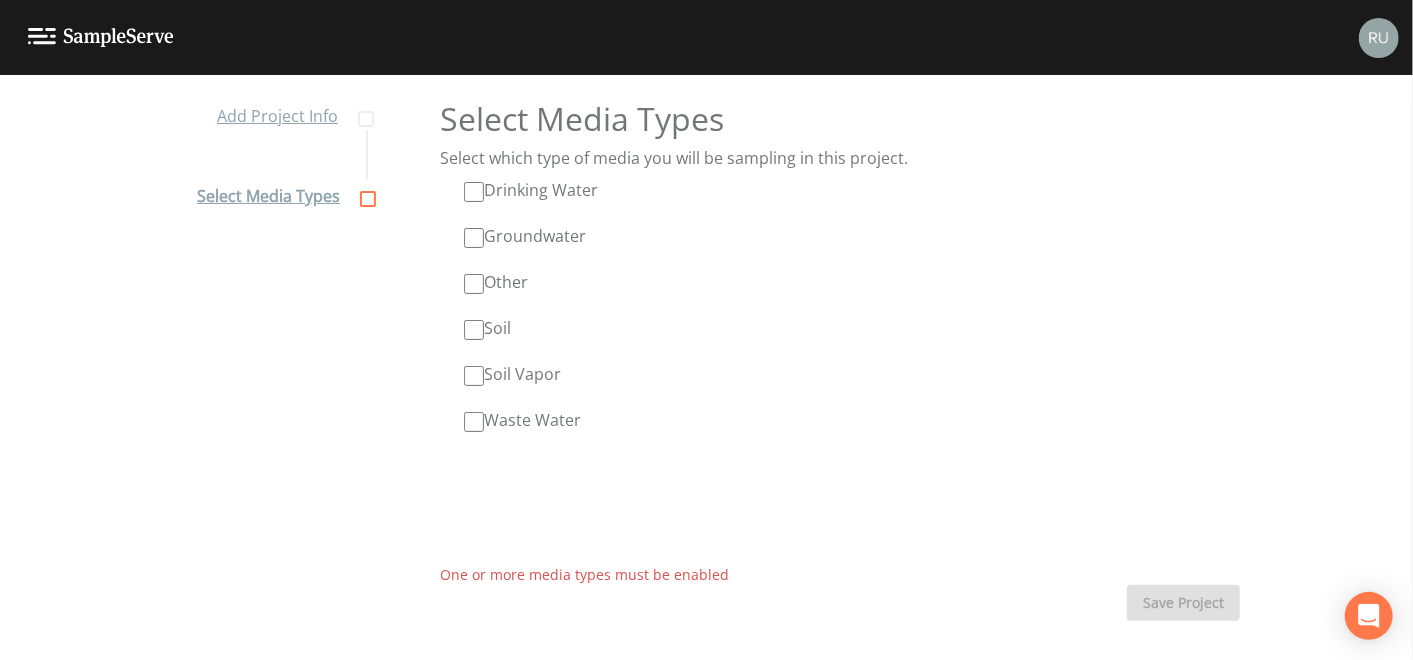 click on "Waste Water" at bounding box center [474, 422] 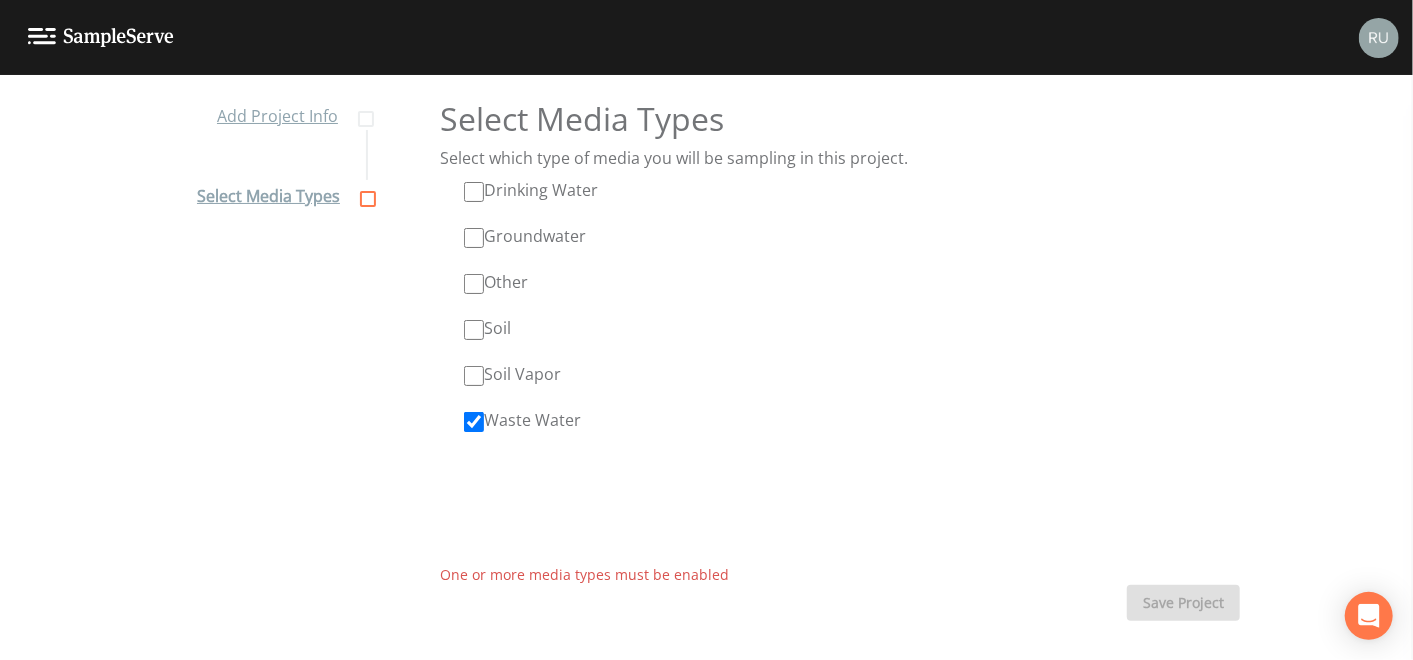 checkbox on "true" 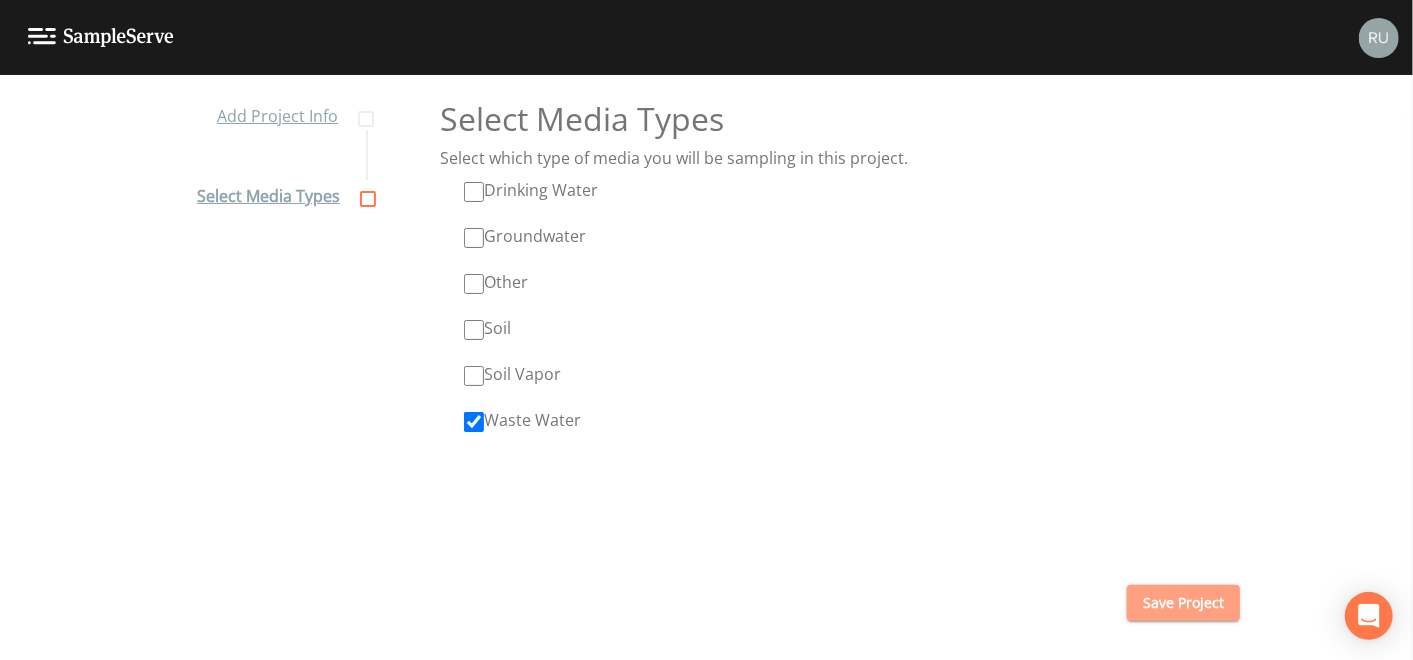 click on "Save Project" at bounding box center [1183, 603] 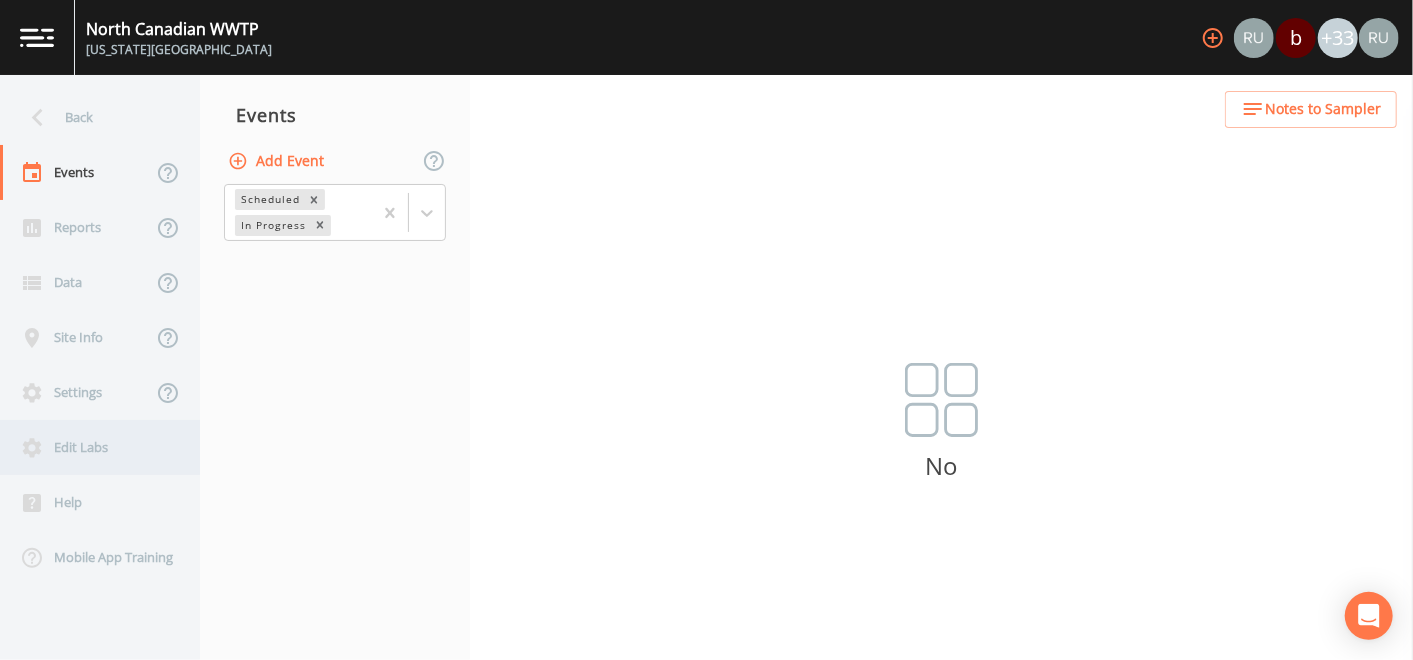 click on "Edit Labs" at bounding box center (90, 447) 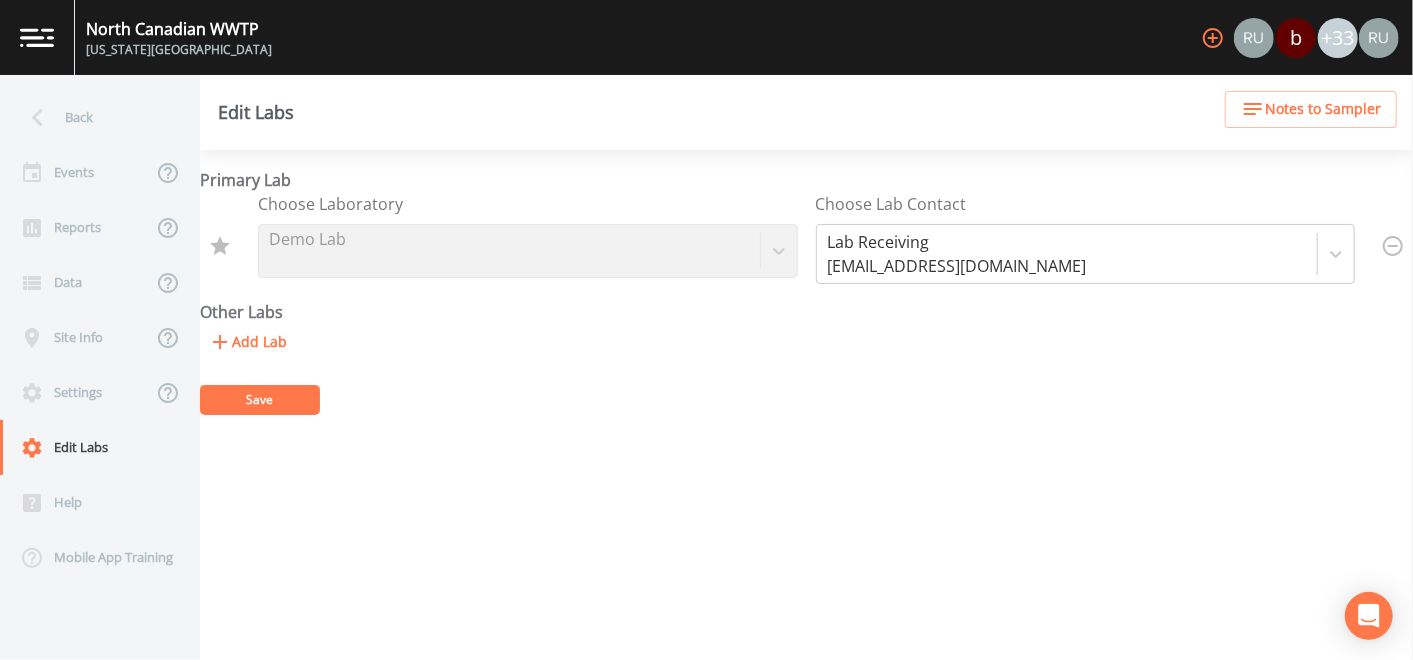 click on "Add Lab" at bounding box center (247, 342) 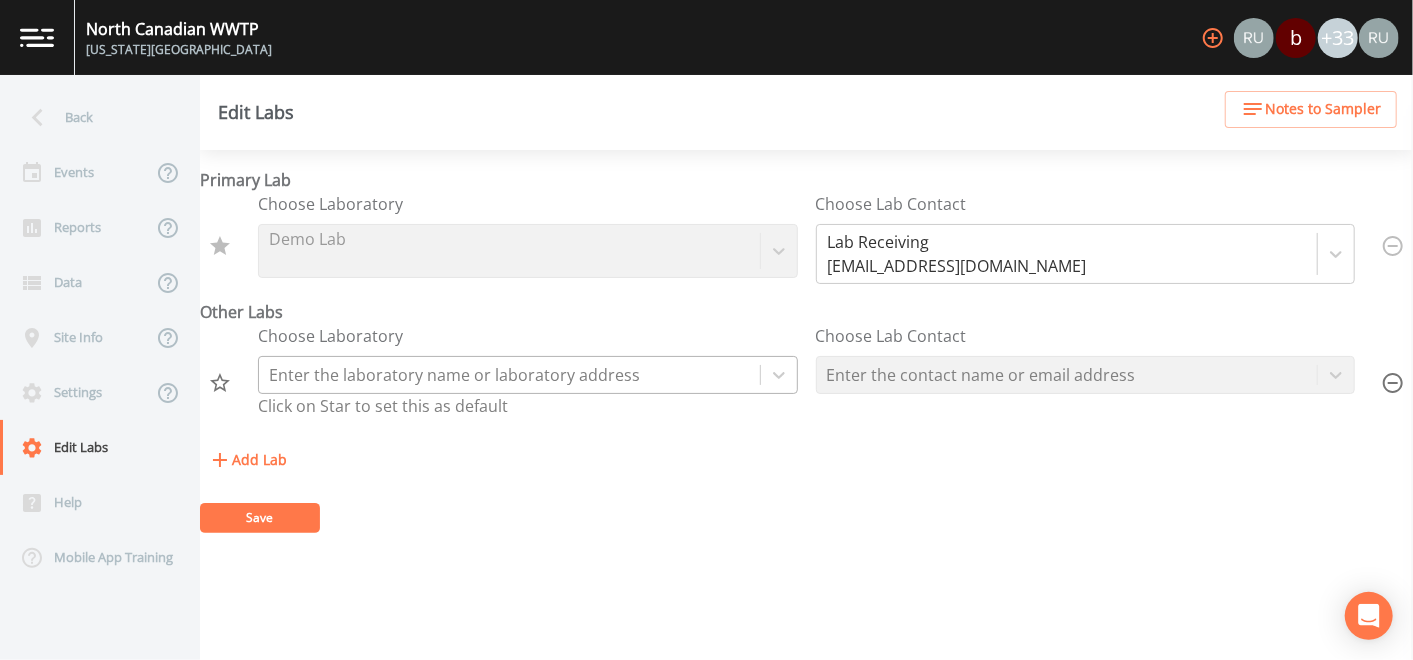 click at bounding box center (509, 375) 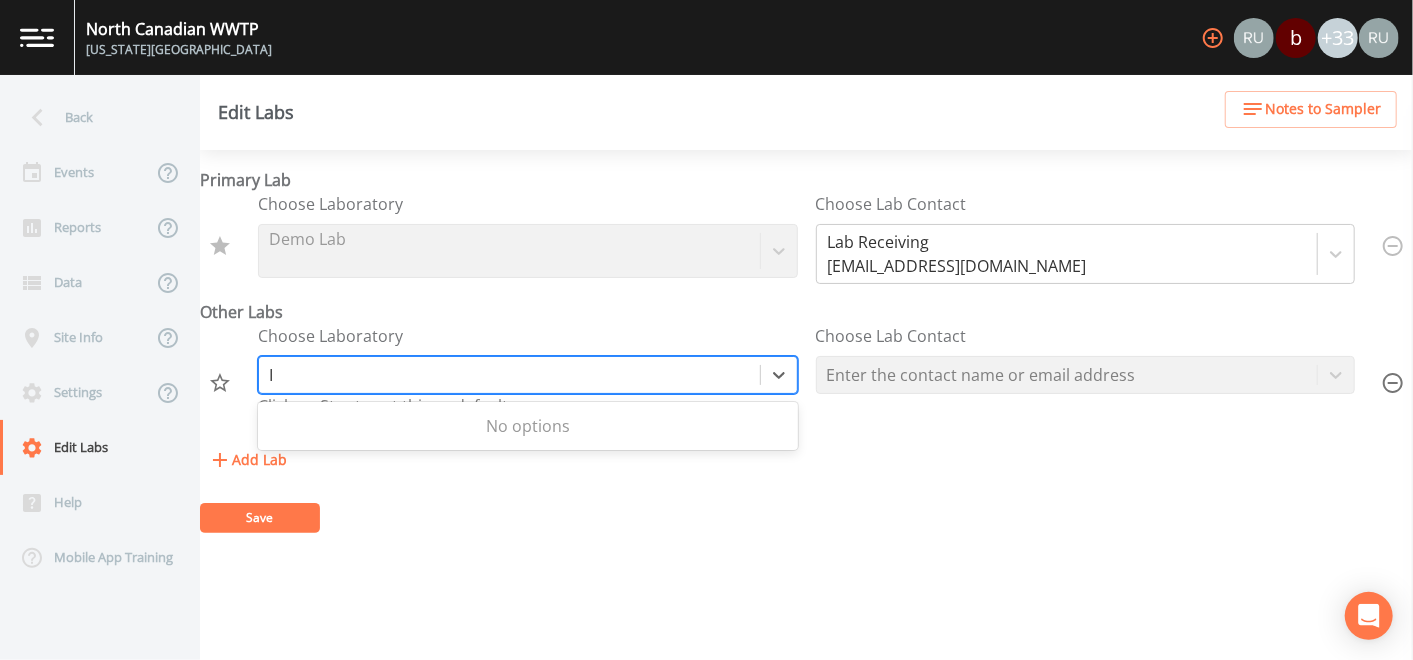 scroll, scrollTop: 0, scrollLeft: 0, axis: both 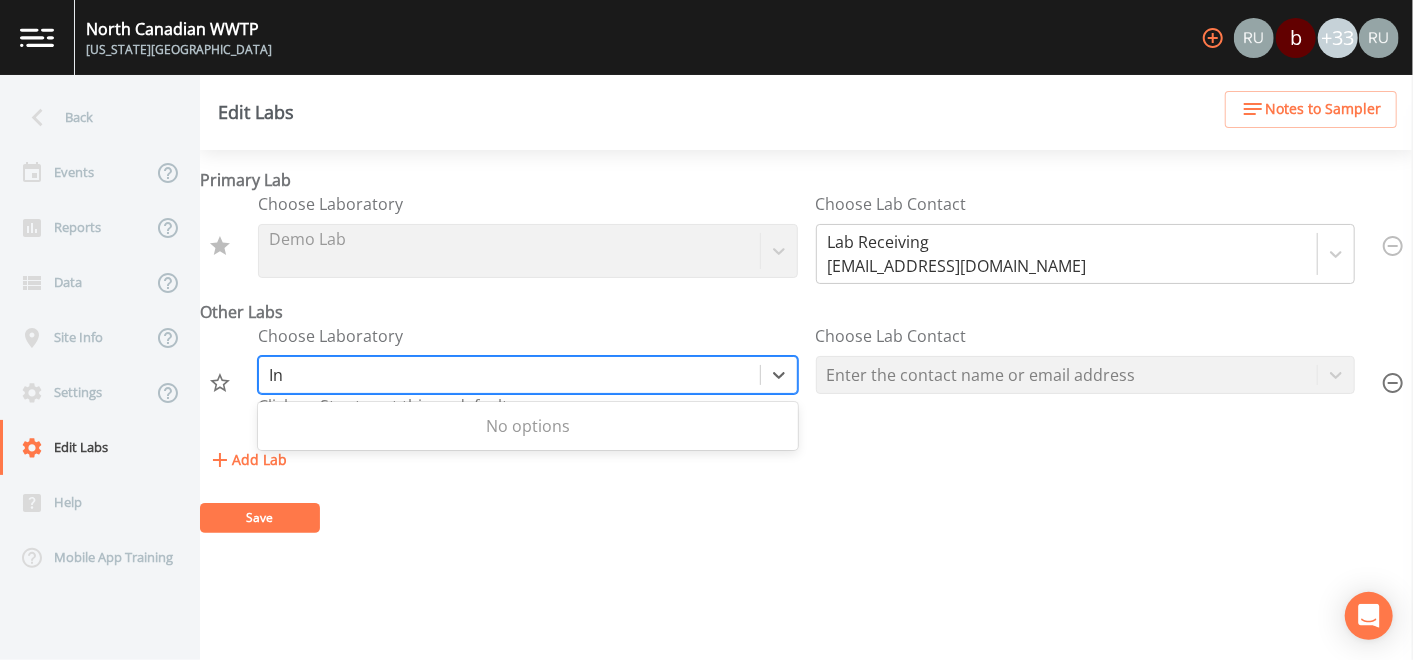 type on "I" 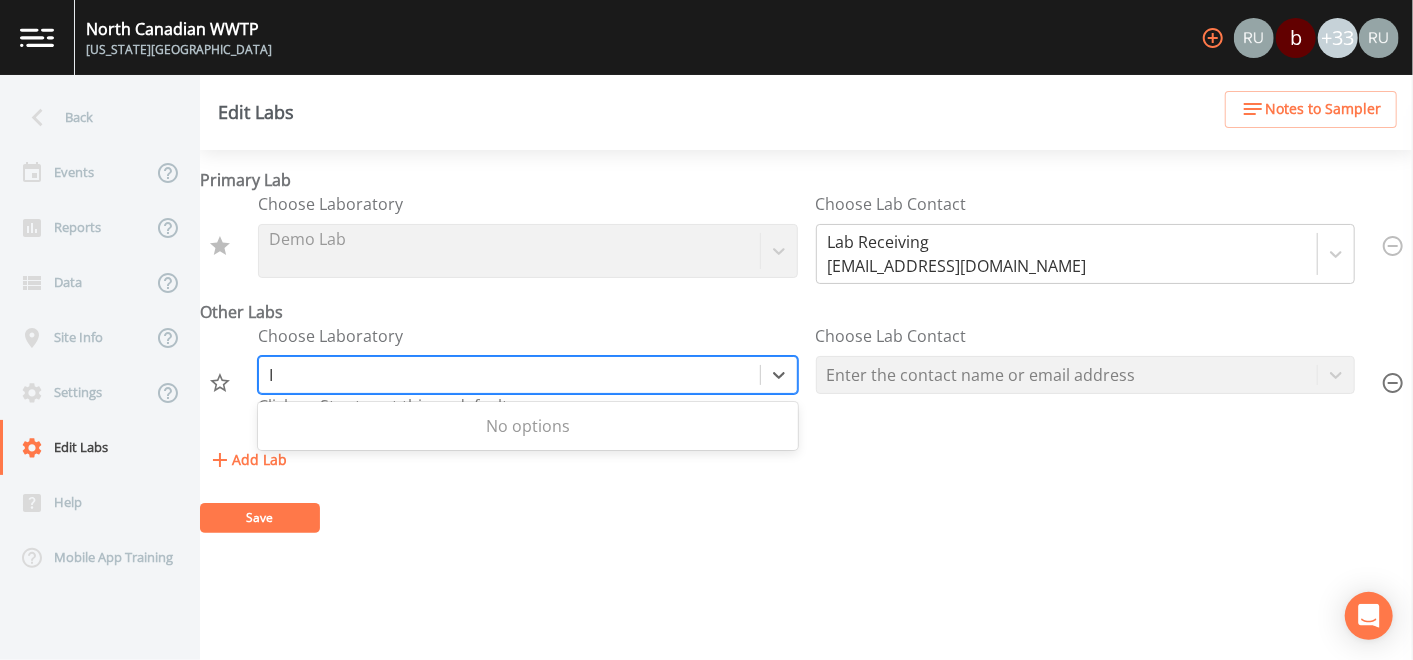 type 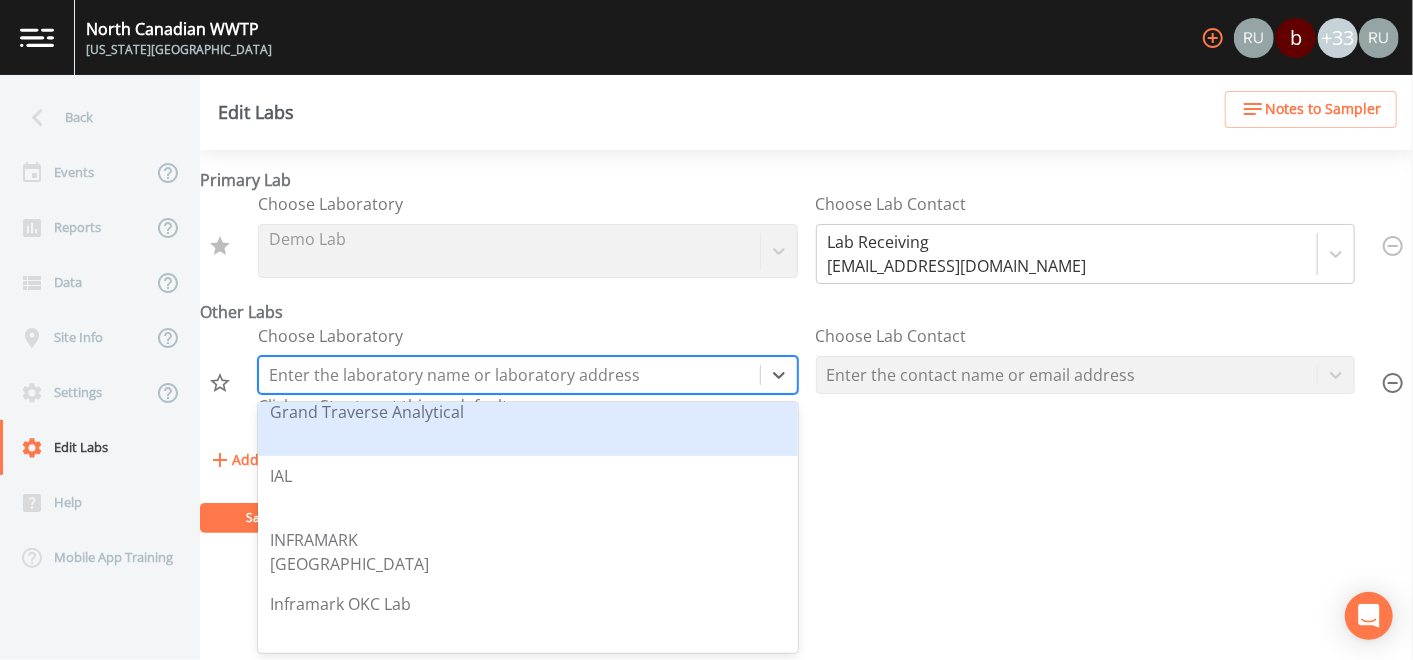 scroll, scrollTop: 1888, scrollLeft: 0, axis: vertical 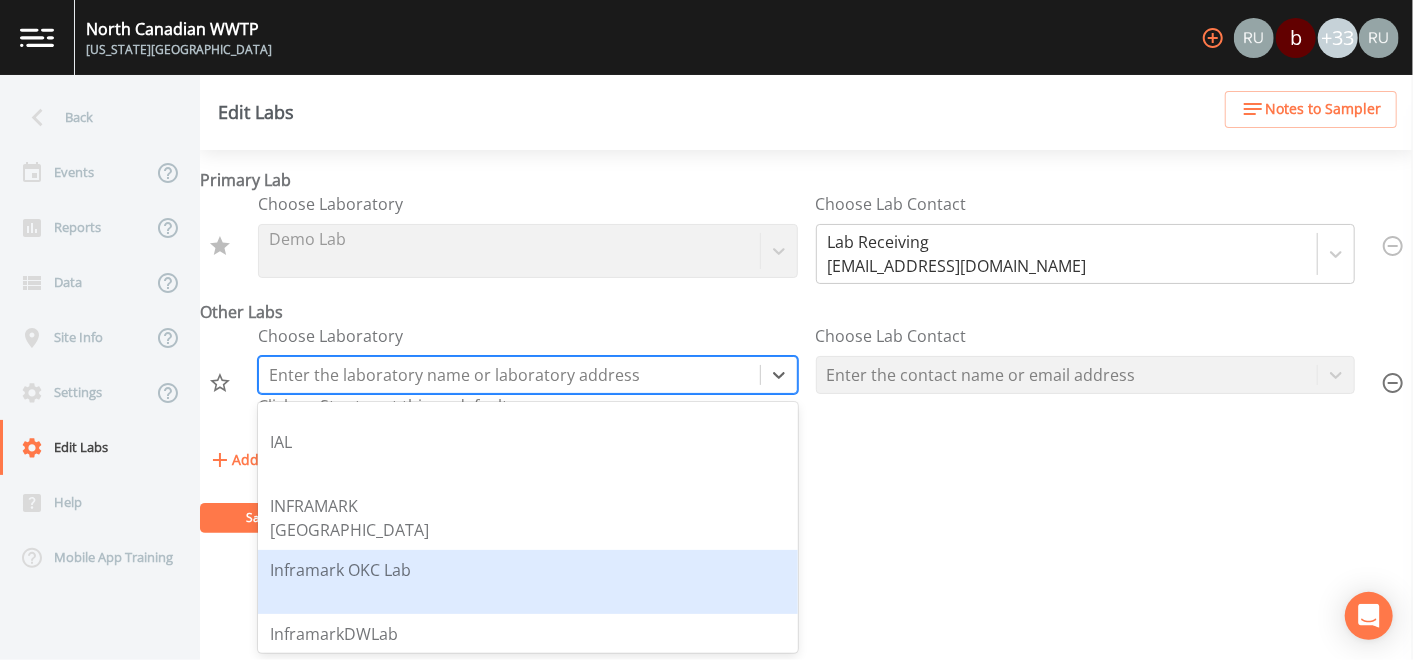 click on "Inframark OKC Lab" at bounding box center (340, 570) 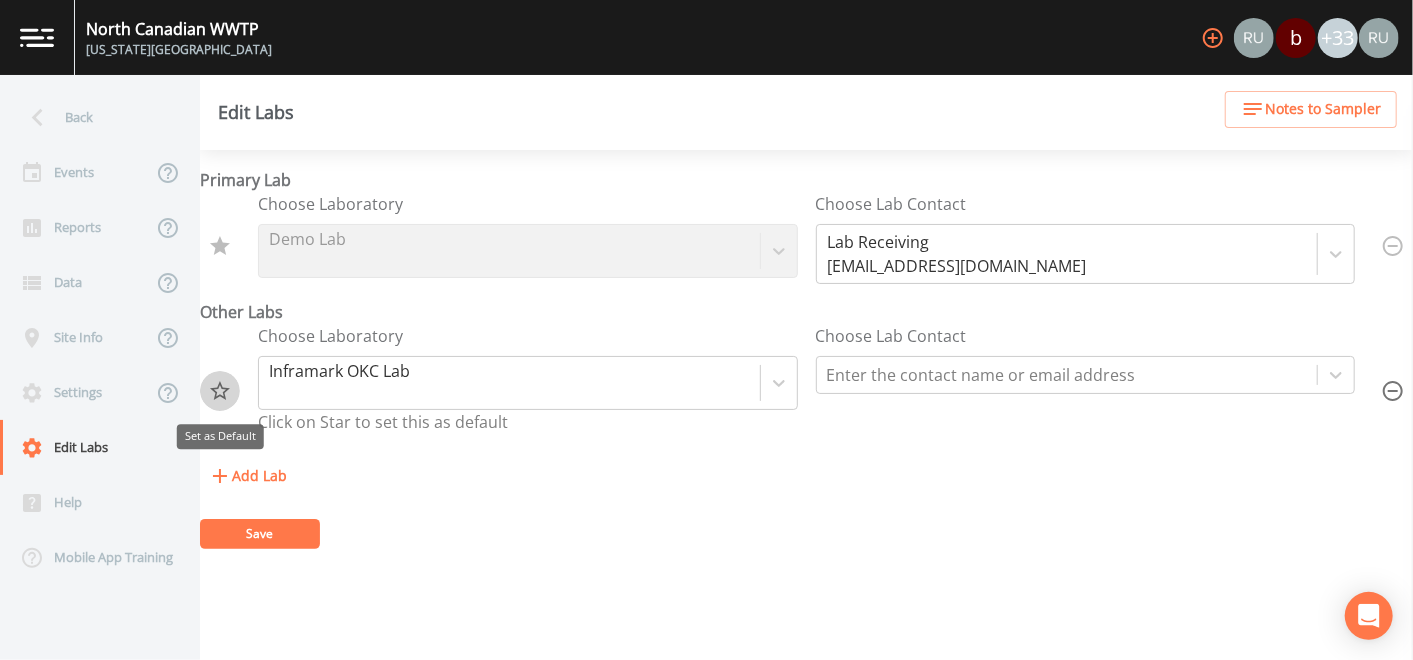 click 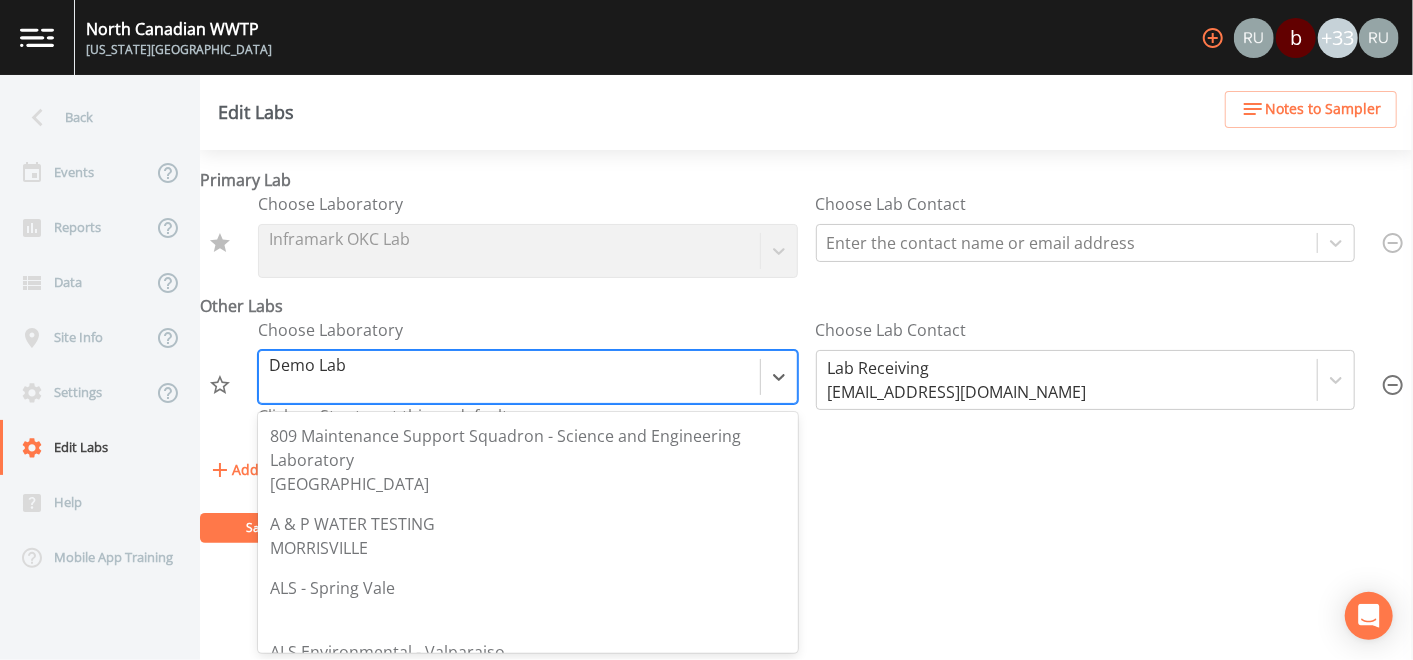 click at bounding box center (509, 377) 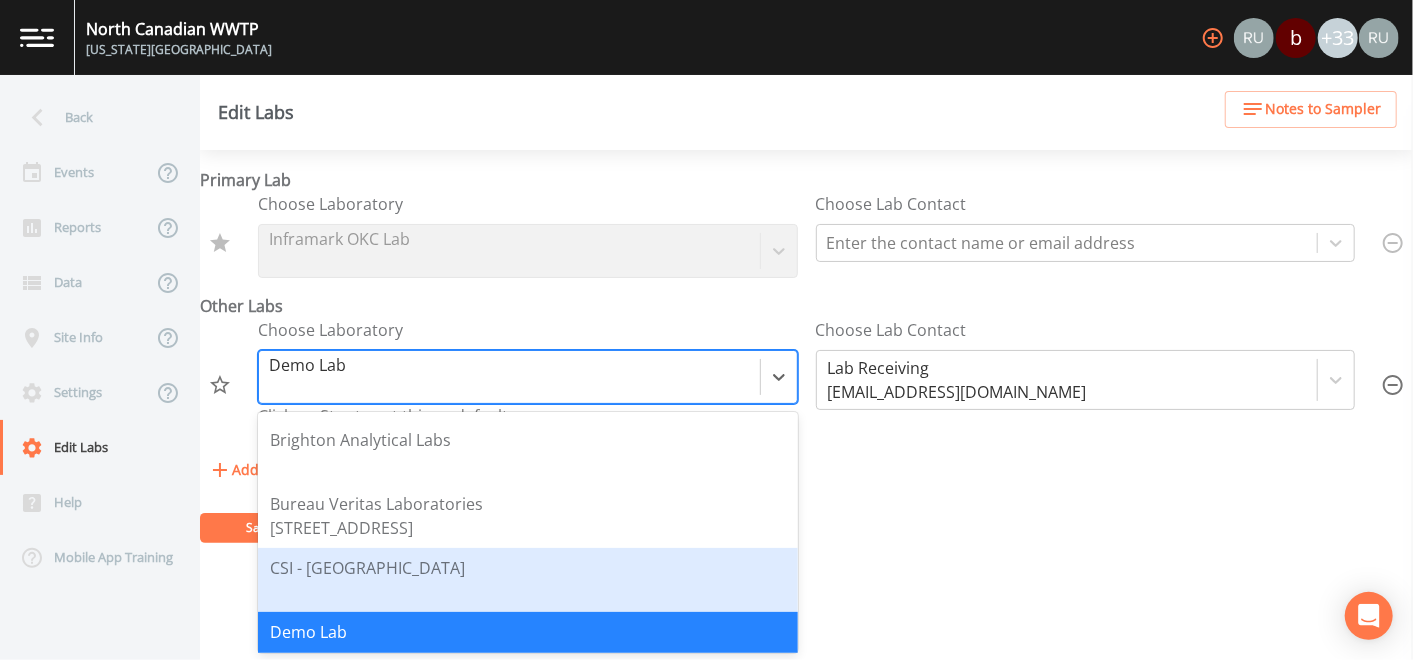 scroll, scrollTop: 405, scrollLeft: 0, axis: vertical 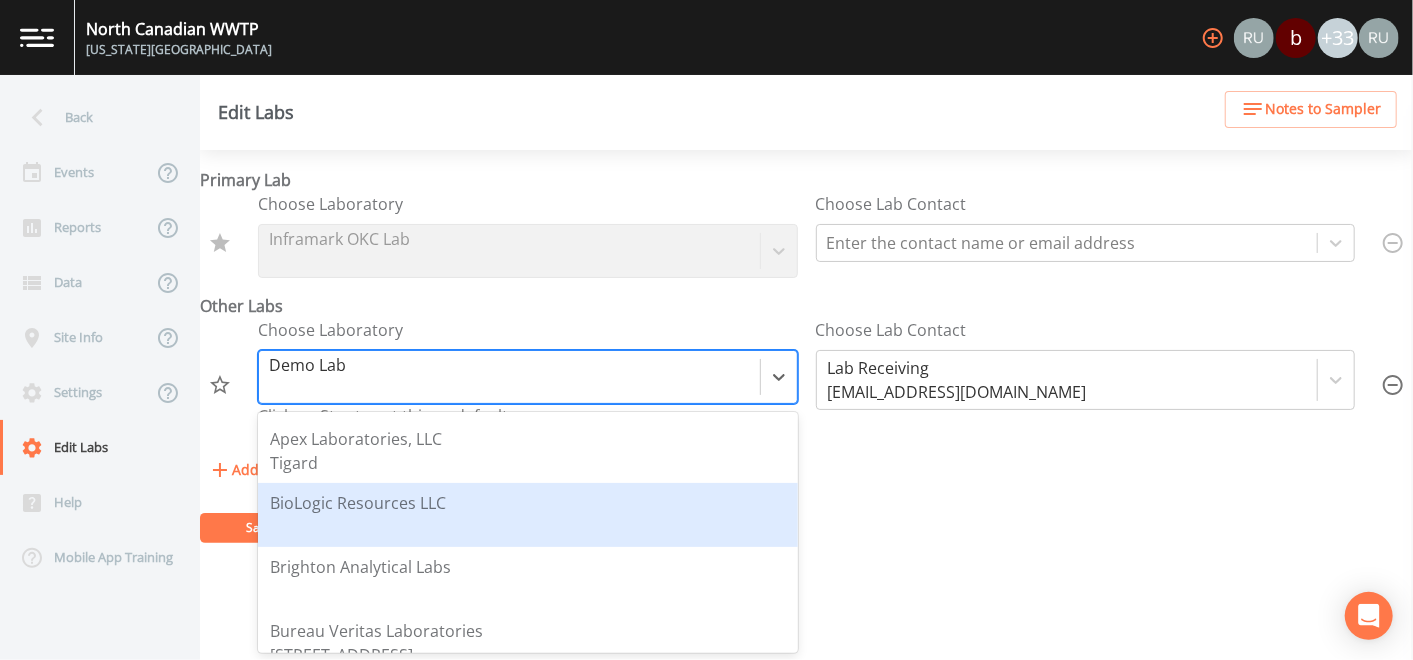 click on "Primary Lab  Choose Laboratory Inframark OKC Lab   Choose Lab Contact Enter the contact name or email address Other Labs Choose Laboratory 64 results available. Use Up and Down to choose options, press Enter to select the currently focused option, press Escape to exit the menu, press Tab to select the option and exit the menu. Demo Lab   809 Maintenance Support Squadron - Science and Engineering Laboratory Hill AFB    A & P WATER TESTING MORRISVILLE    ALS - Spring Vale   ALS Environmental - Valparaiso Valparaiso    ALS-Melbourne   Analytical Environmental Services 3080 Presidential Dr, Atlanta 30340   Apex Laboratories, LLC Tigard    BioLogic Resources LLC     Brighton Analytical Labs   Bureau Veritas Laboratories 6740 Campobello Road, Mississauga L5N 2L8   CSI - South Africa     Demo Lab   ENVision Laboratories Inc Indianapolis    Enviro Lab Services, Inc.   Envirolab Australia   Environmental Testing Inc 4619 N Santa Fe Ave, Oklahoma City 73118   412 West Walcott St, Thomasville 31792" at bounding box center [806, 405] 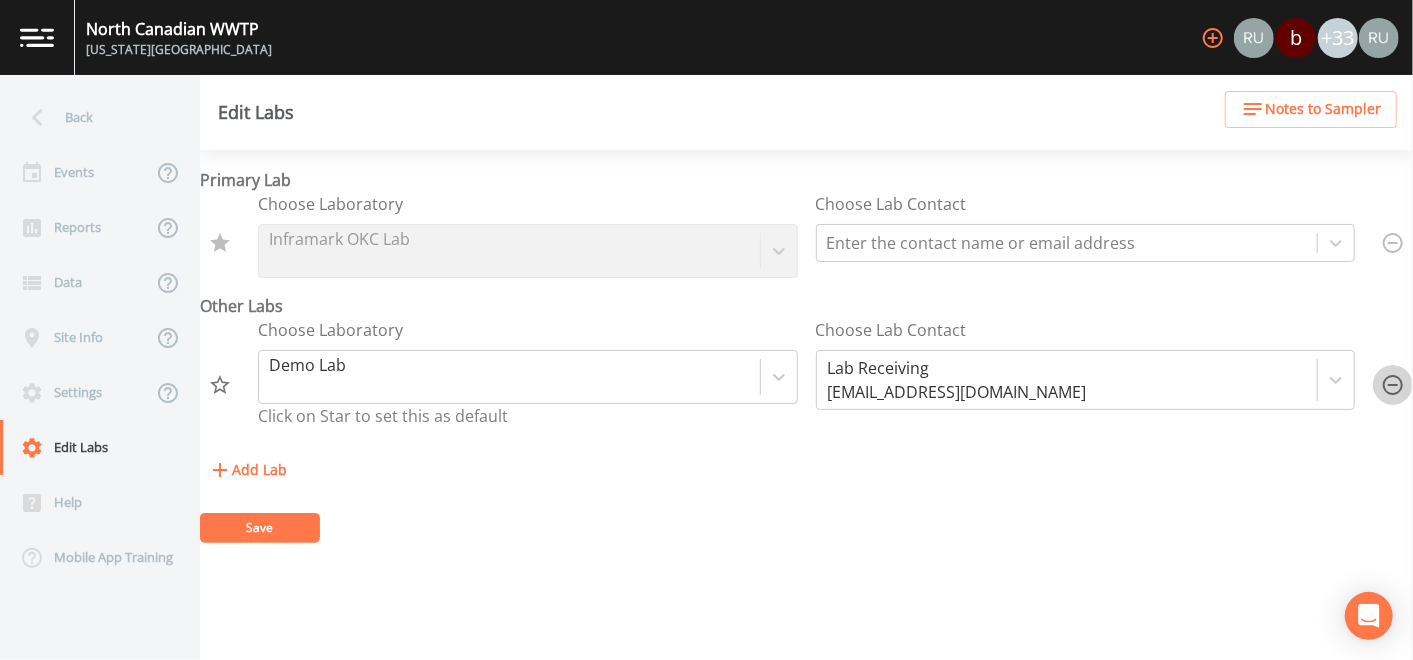 click 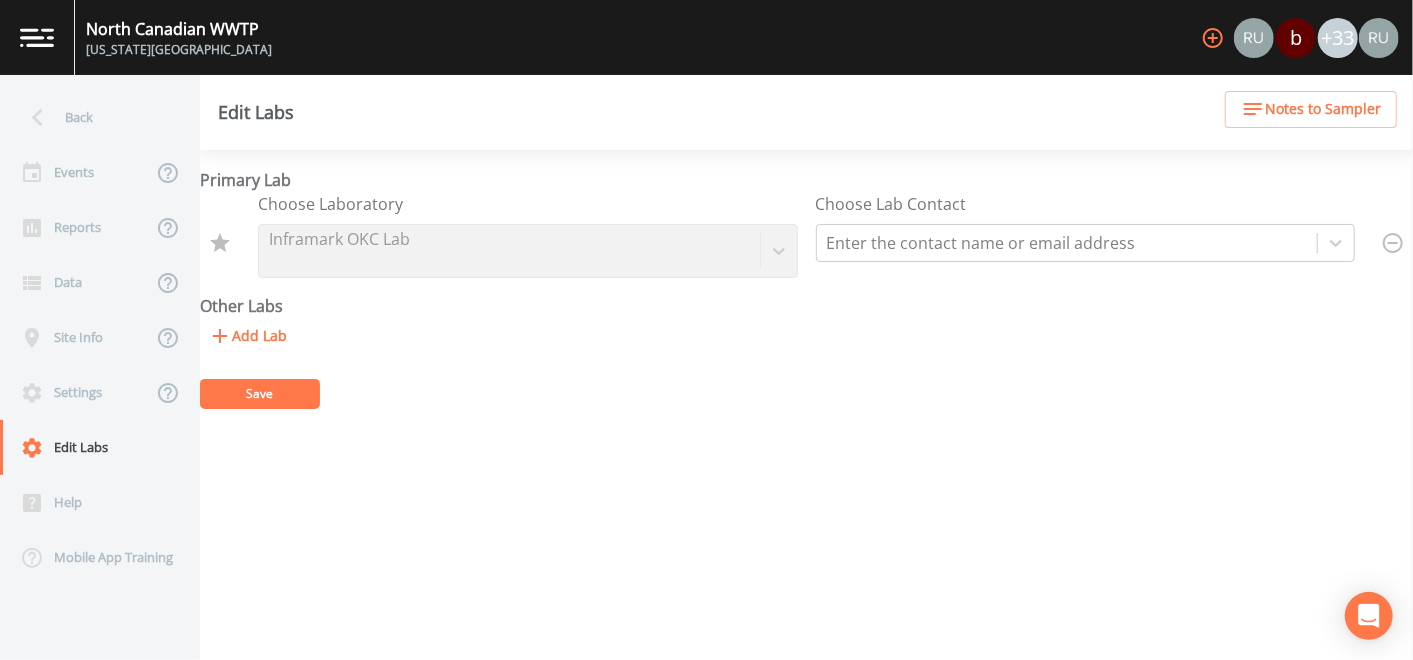 click on "Save" at bounding box center (260, 393) 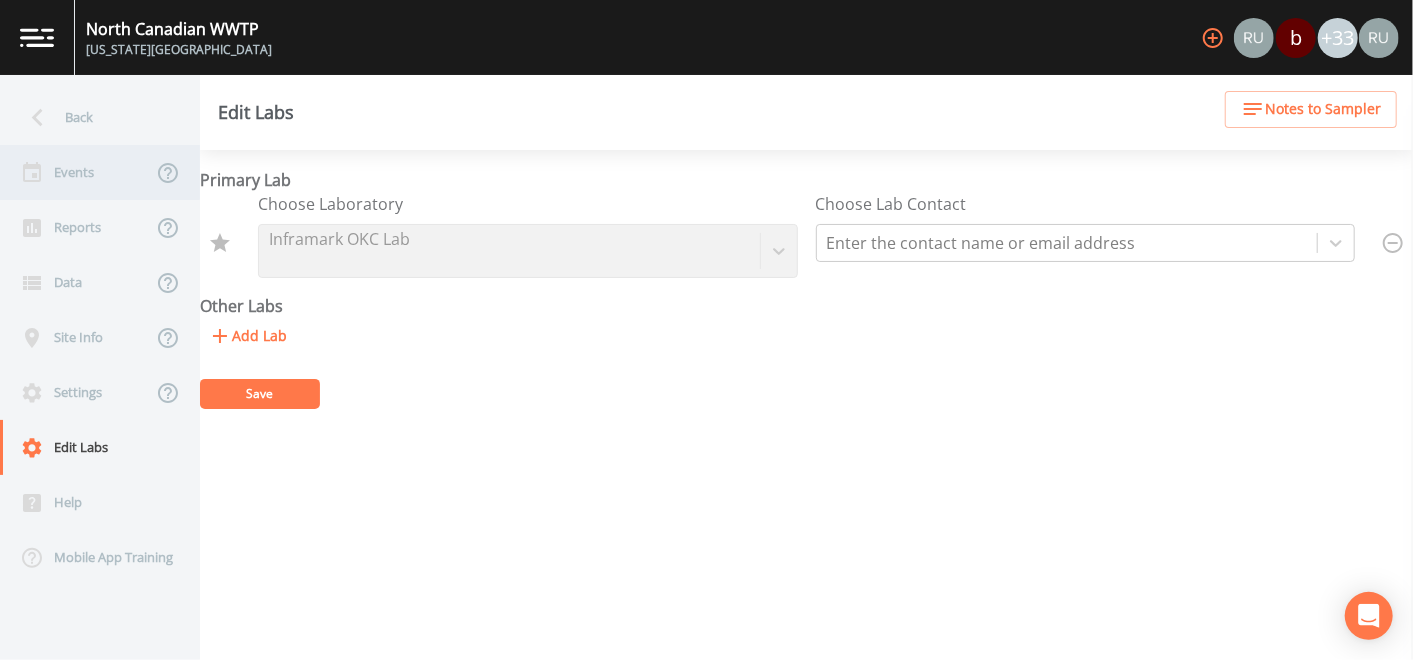 click on "Events" at bounding box center [76, 172] 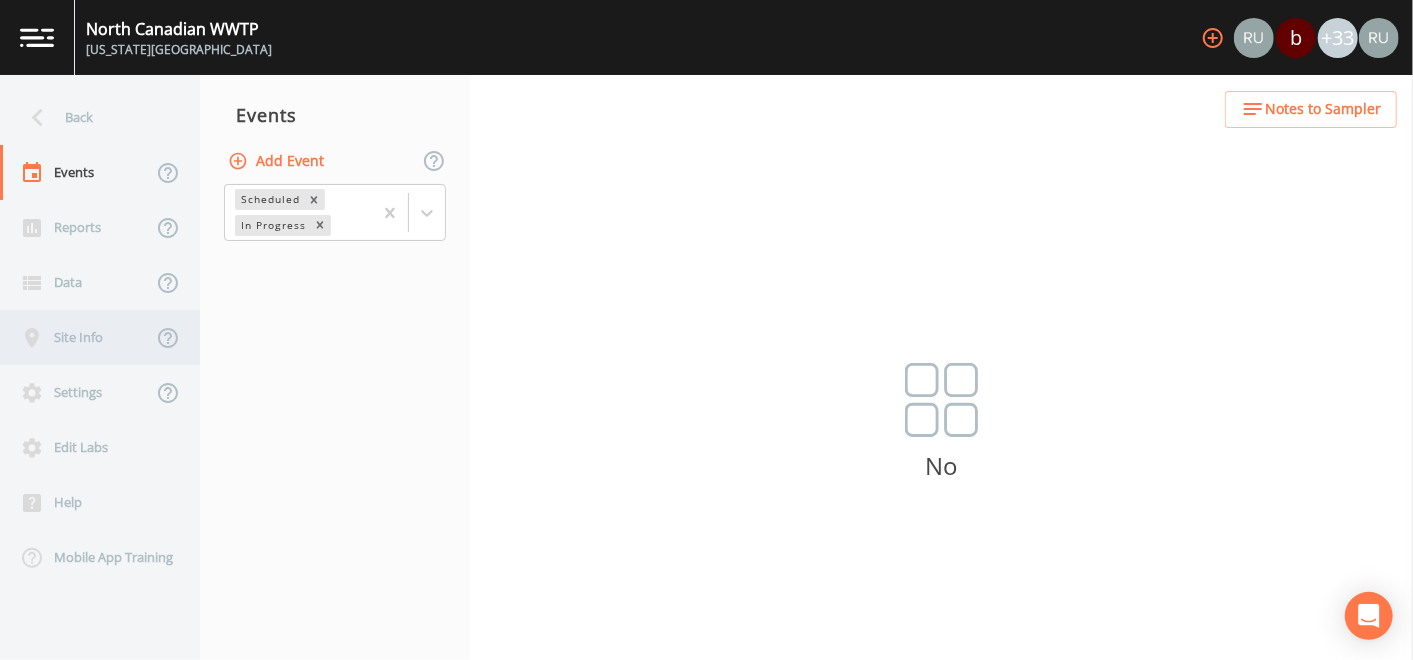 click on "Site Info" at bounding box center (76, 337) 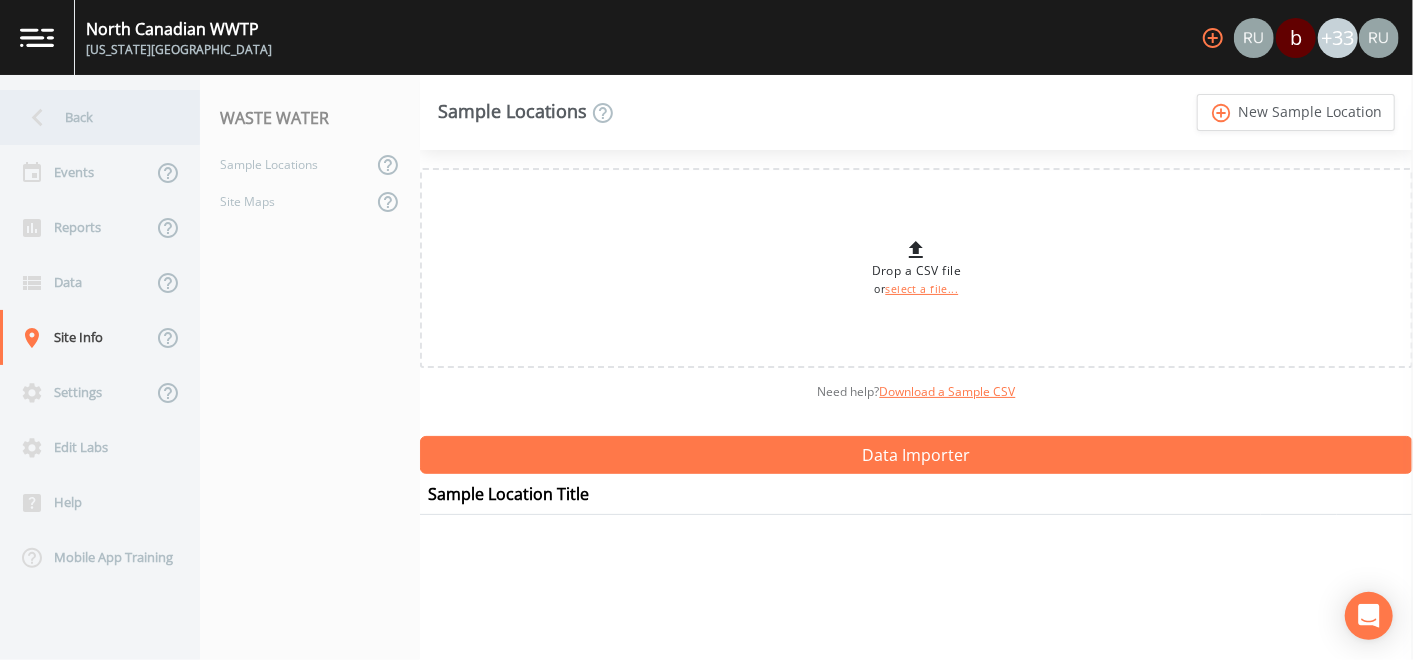 click on "Back" at bounding box center [90, 117] 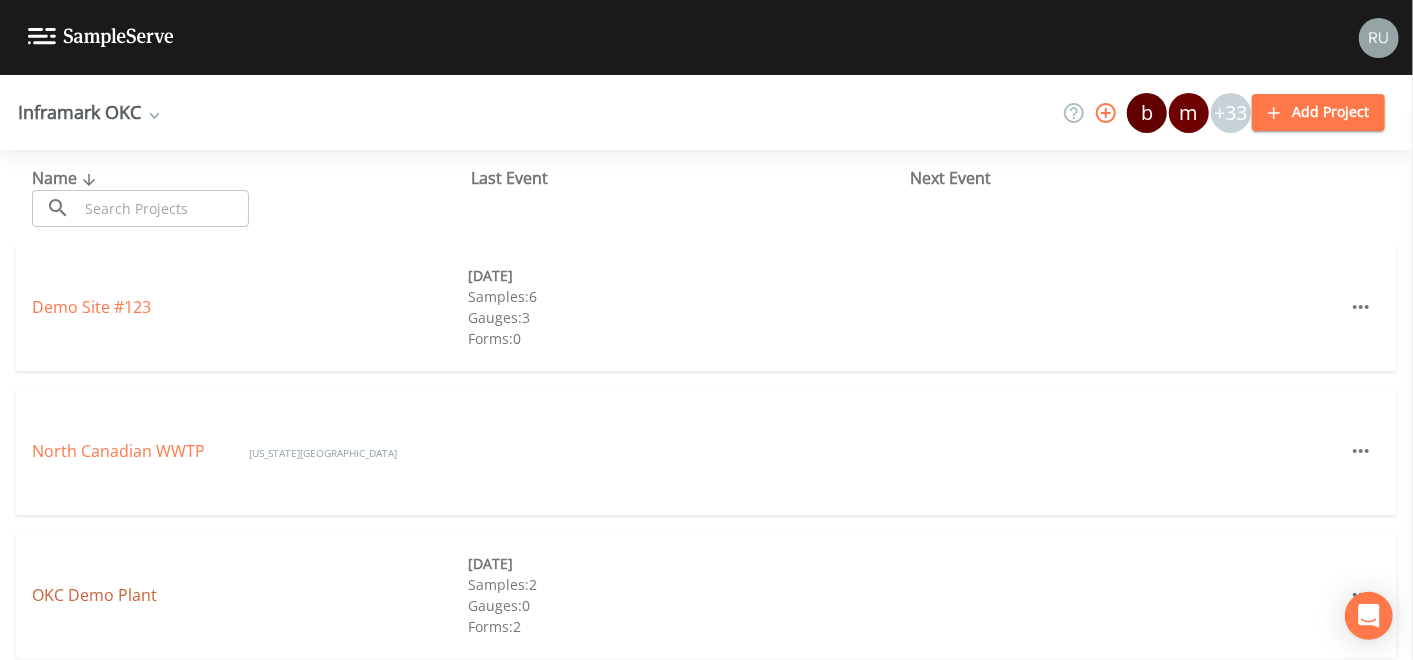 click on "OKC Demo Plant" at bounding box center [94, 595] 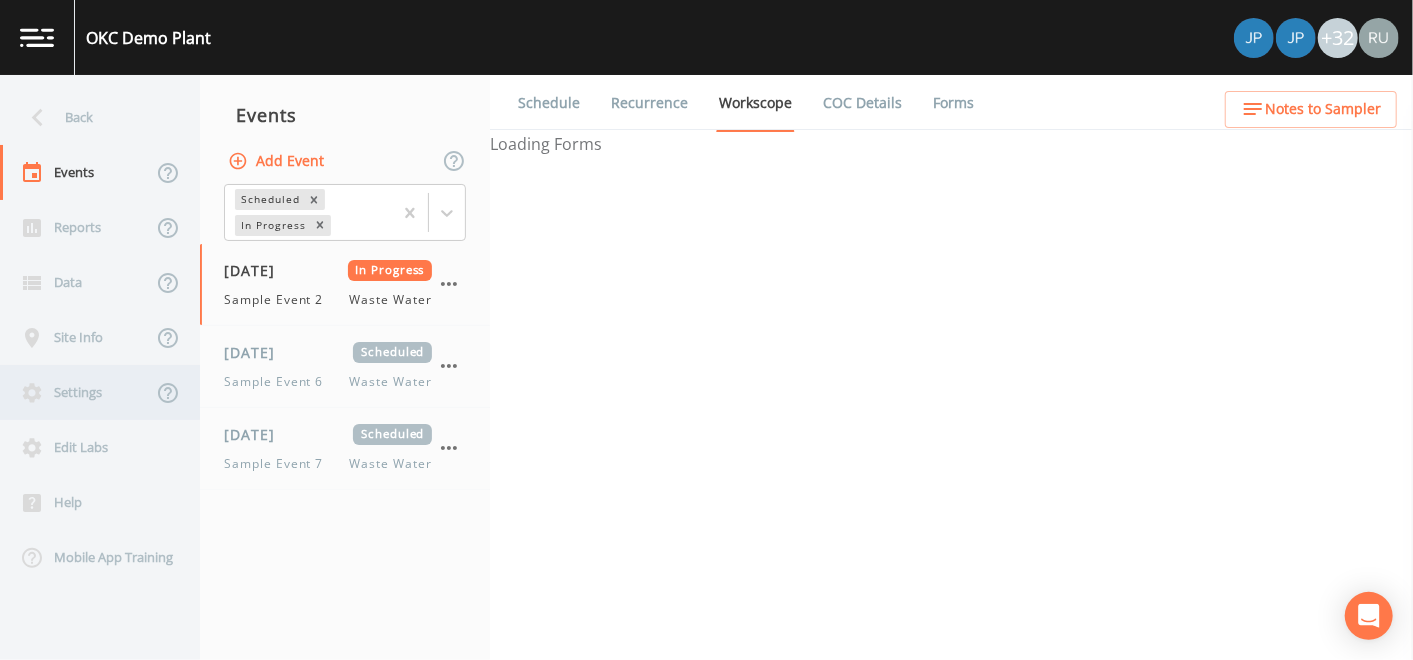 select on "092b3f94-5697-4c94-9891-da161916fdbb" 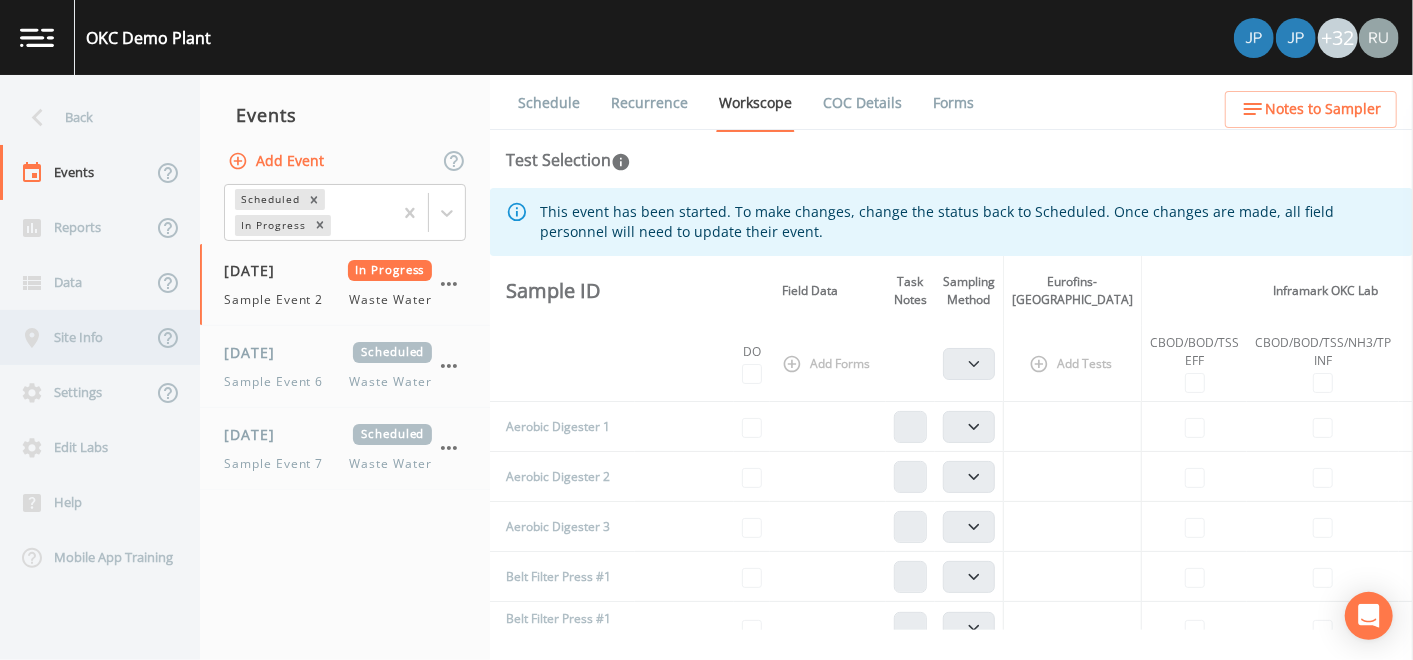 click on "Site Info" at bounding box center (76, 337) 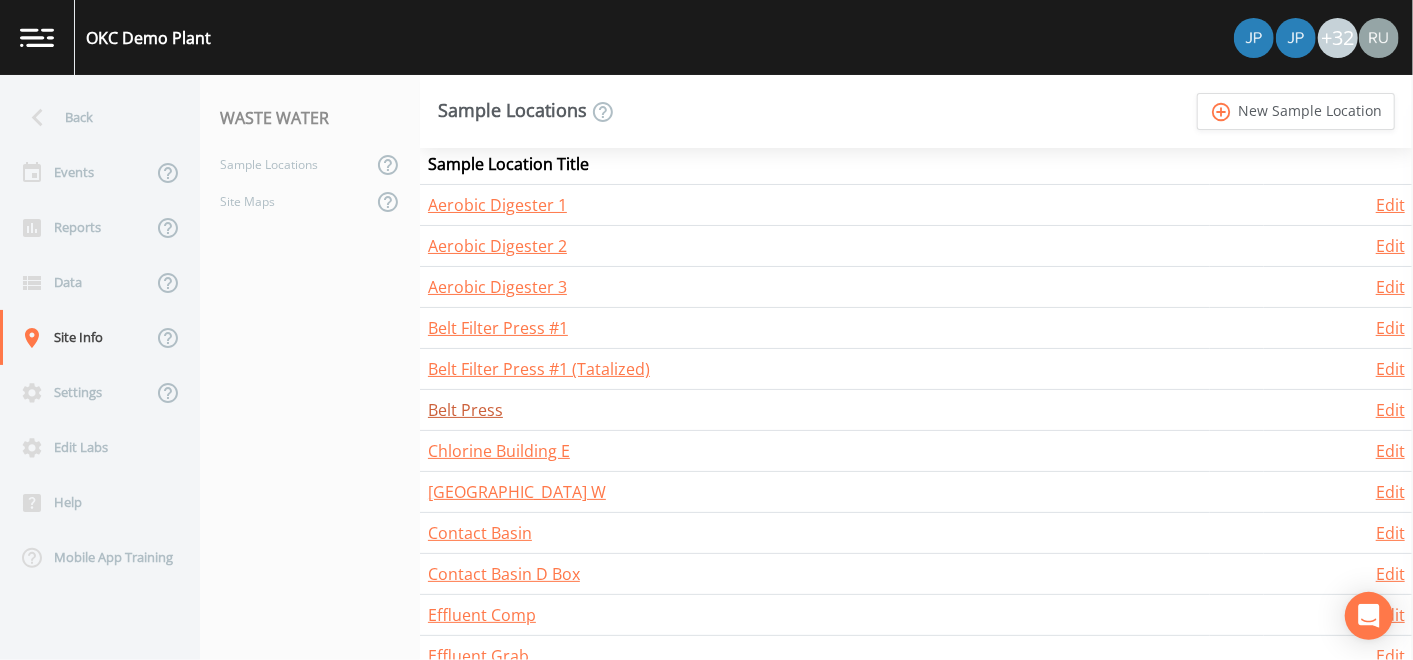 scroll, scrollTop: 278, scrollLeft: 0, axis: vertical 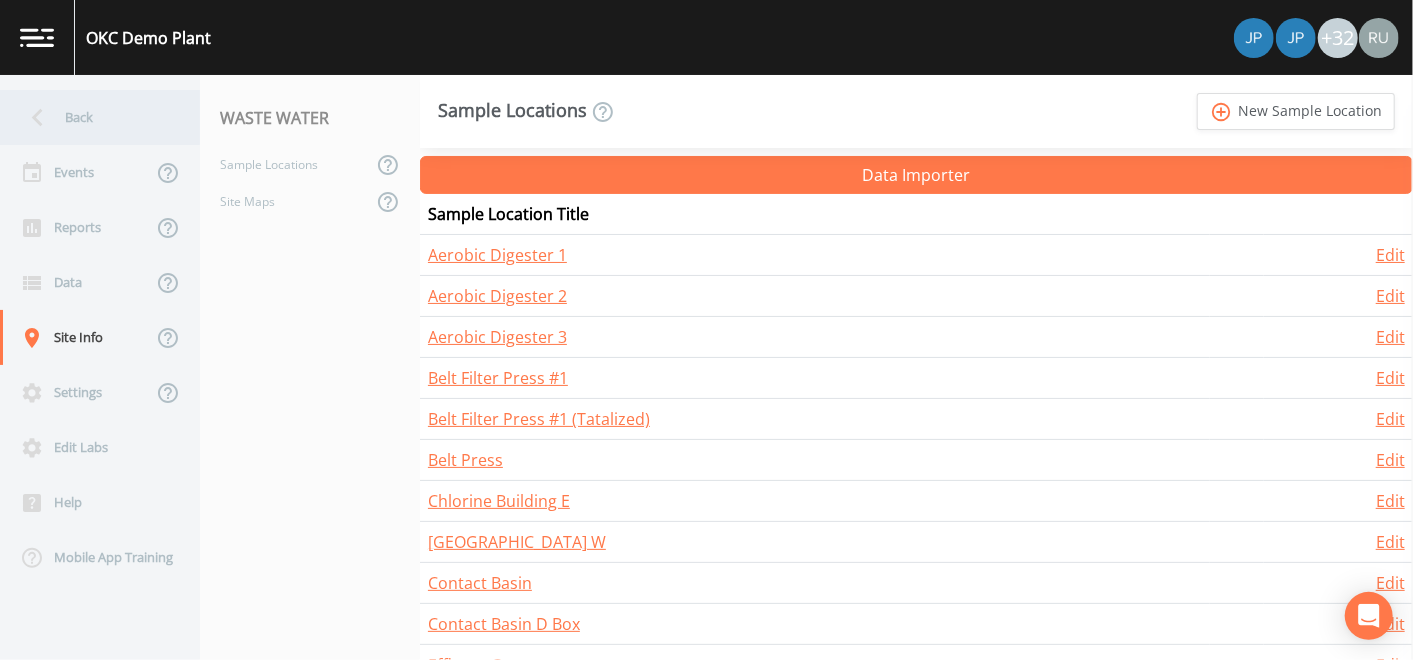 click 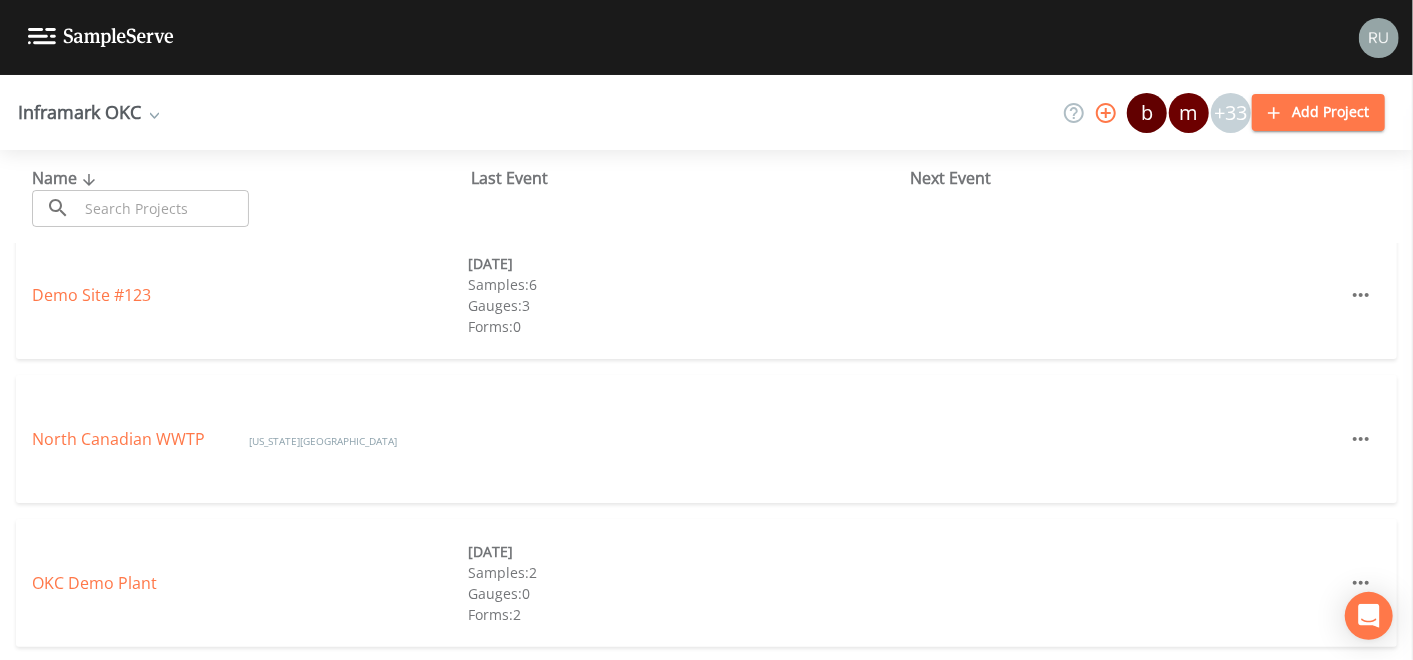 scroll, scrollTop: 14, scrollLeft: 0, axis: vertical 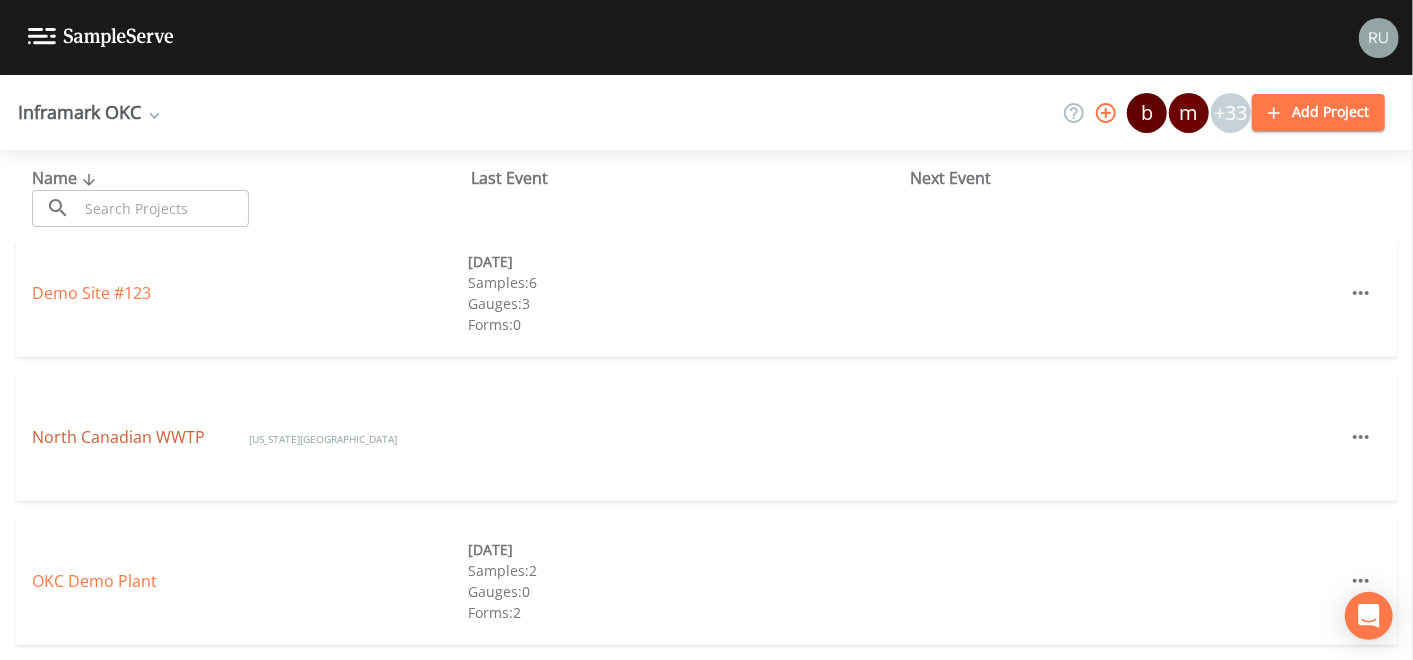 click on "North Canadian WWTP" at bounding box center [120, 437] 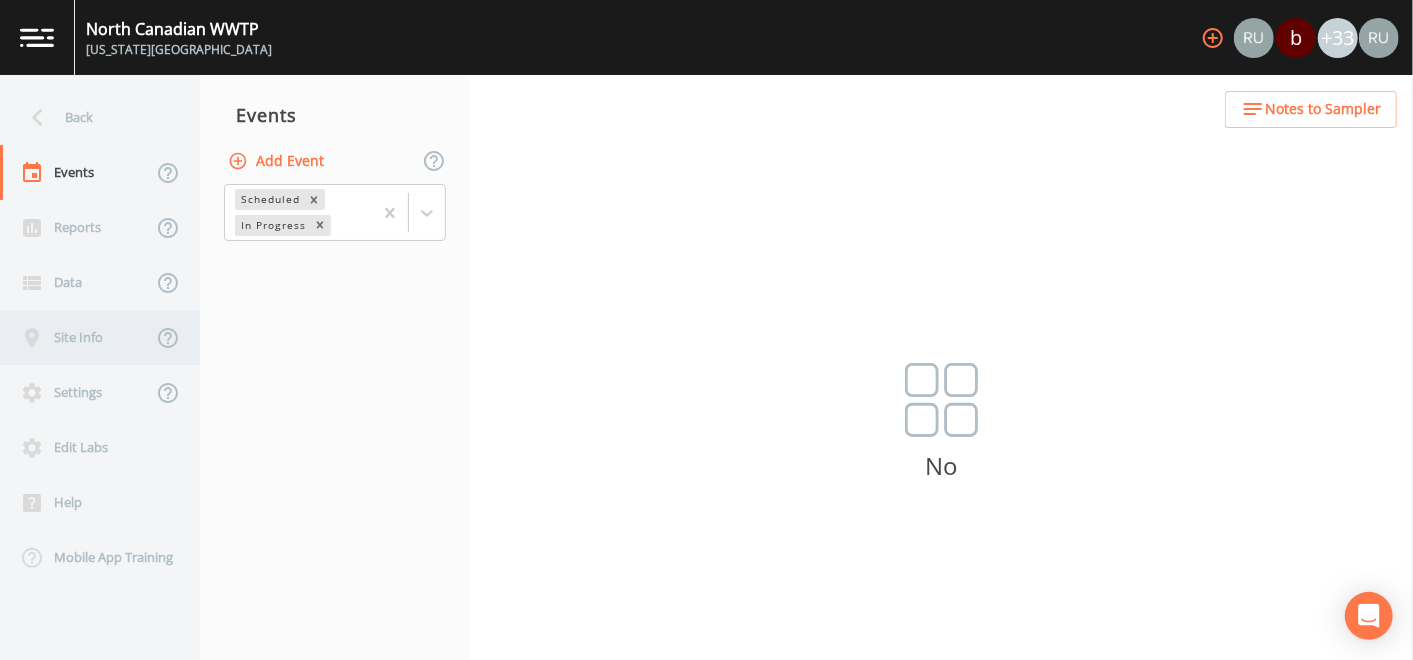click on "Site Info" at bounding box center (76, 337) 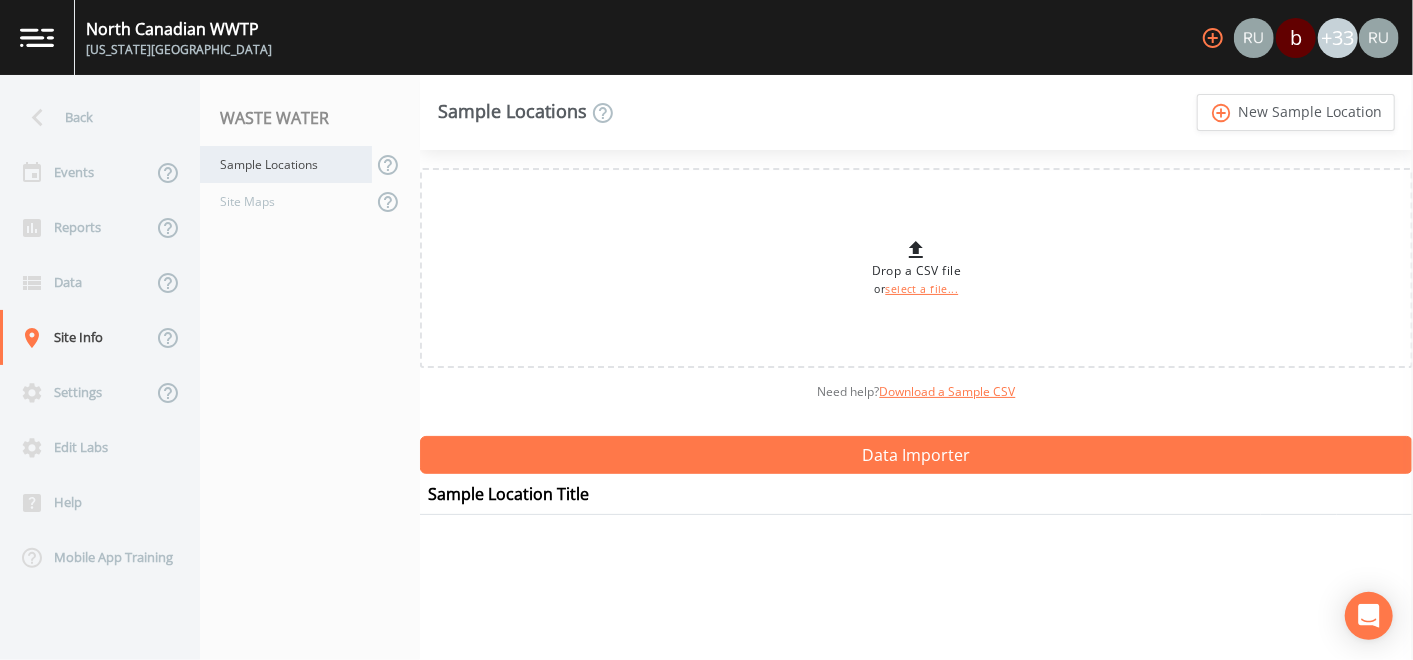 click on "Sample Locations" at bounding box center (286, 164) 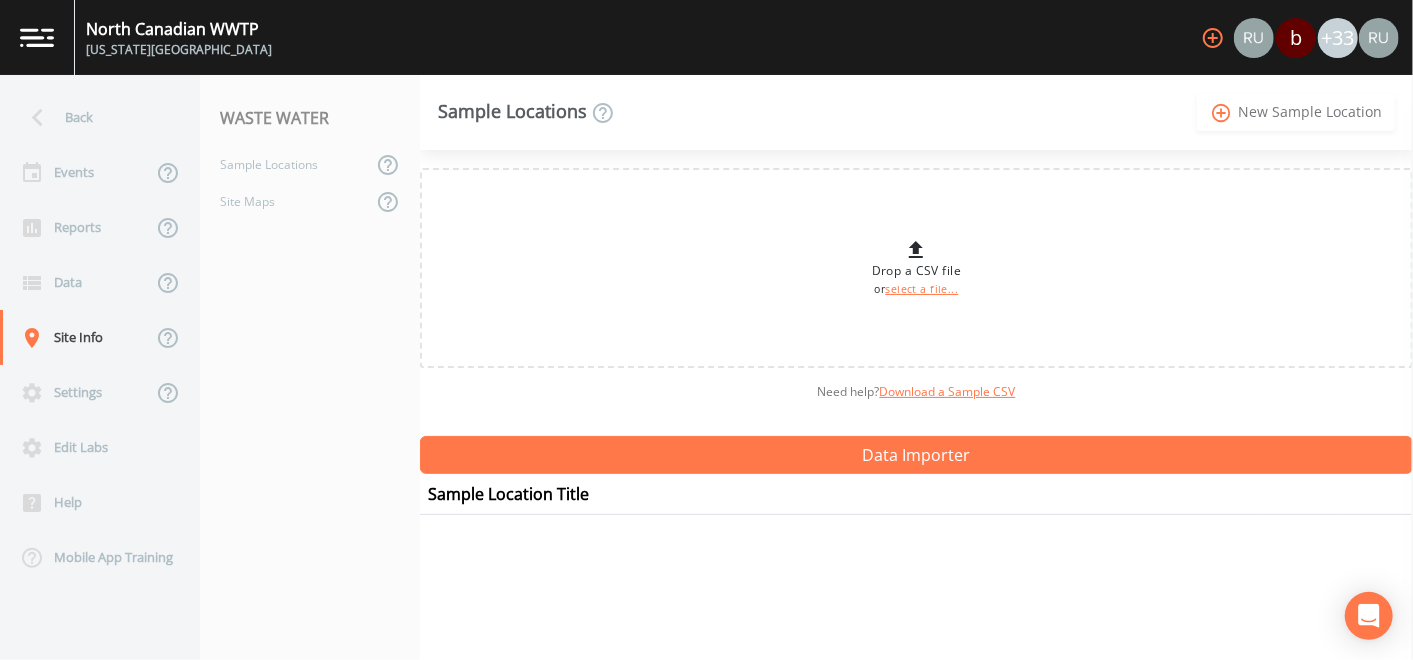 click on "add_circle_outline New Sample Location" at bounding box center [1296, 112] 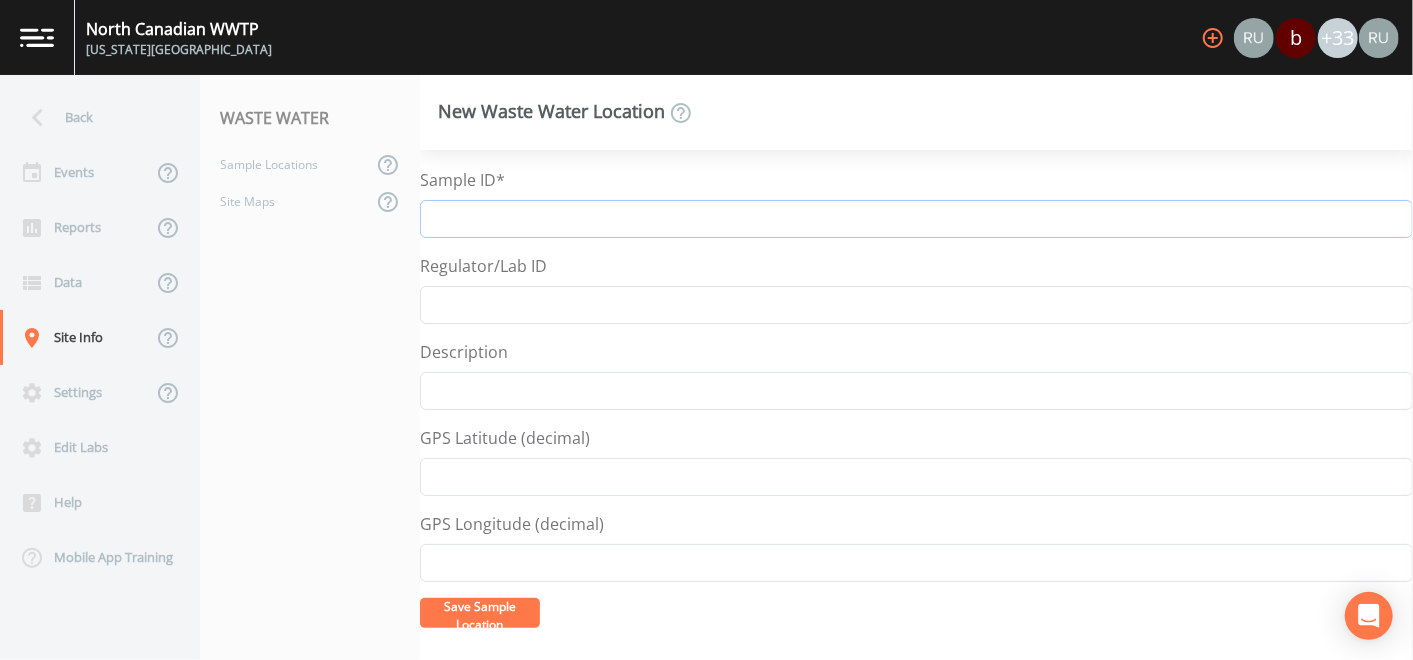 click on "Sample ID*" at bounding box center [916, 219] 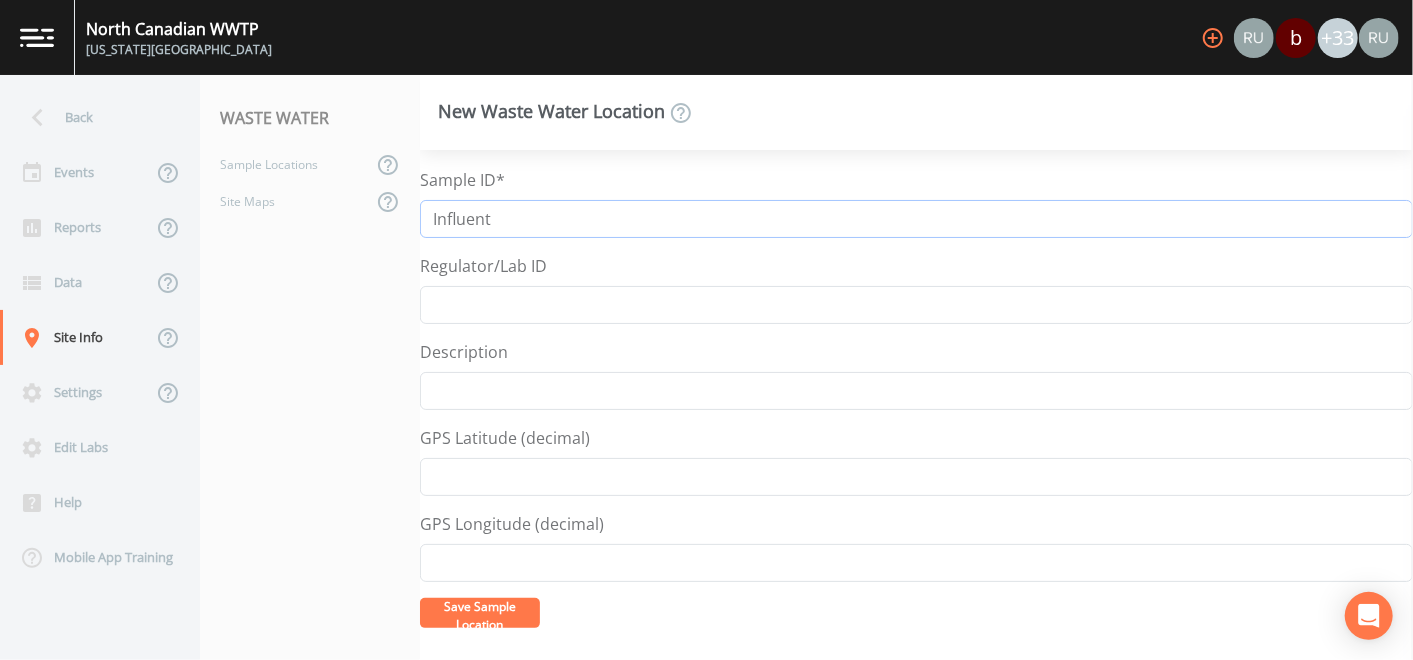 type on "Influent COMP" 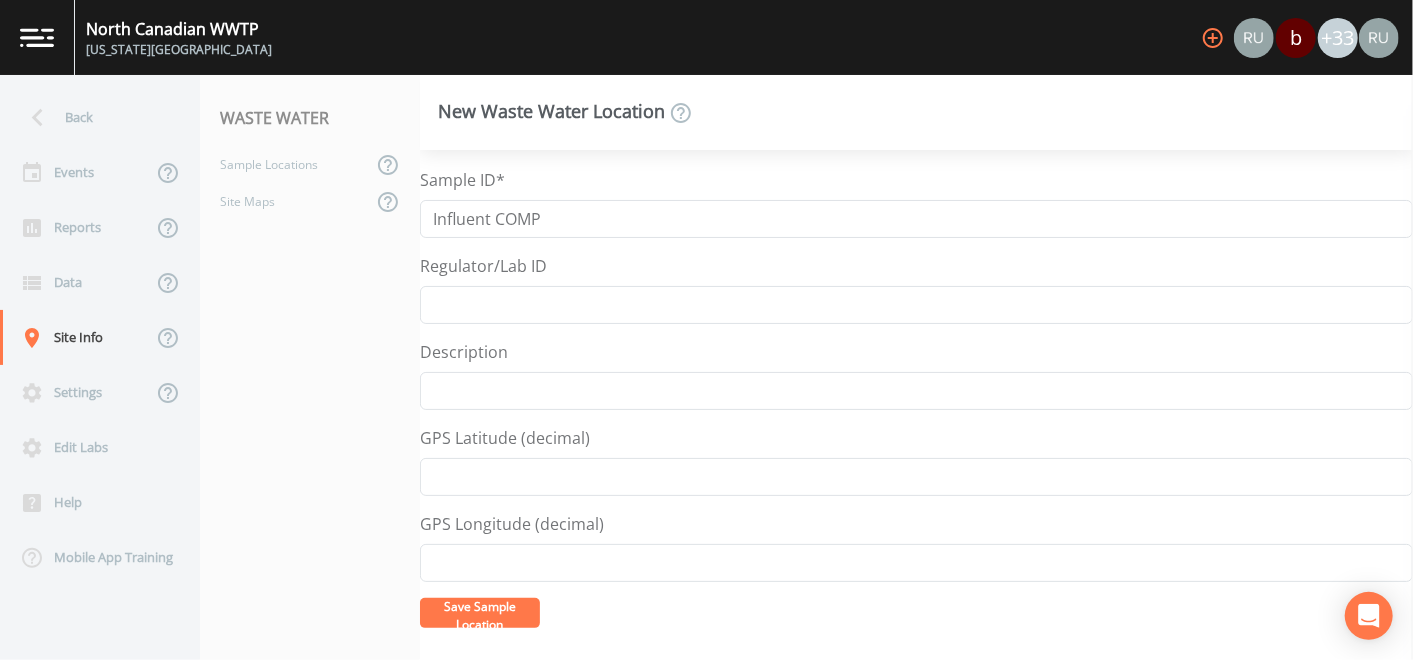 click on "Save Sample Location" at bounding box center [480, 615] 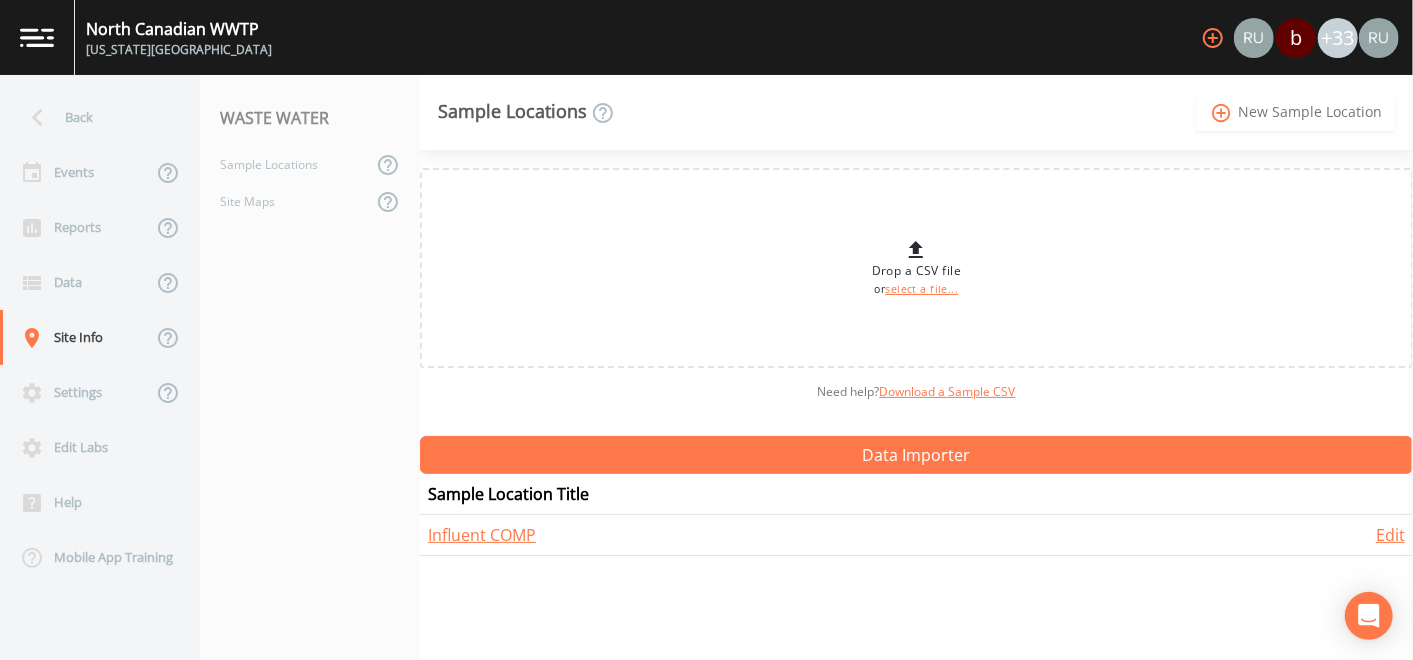 click on "add_circle_outline New Sample Location" at bounding box center [1296, 112] 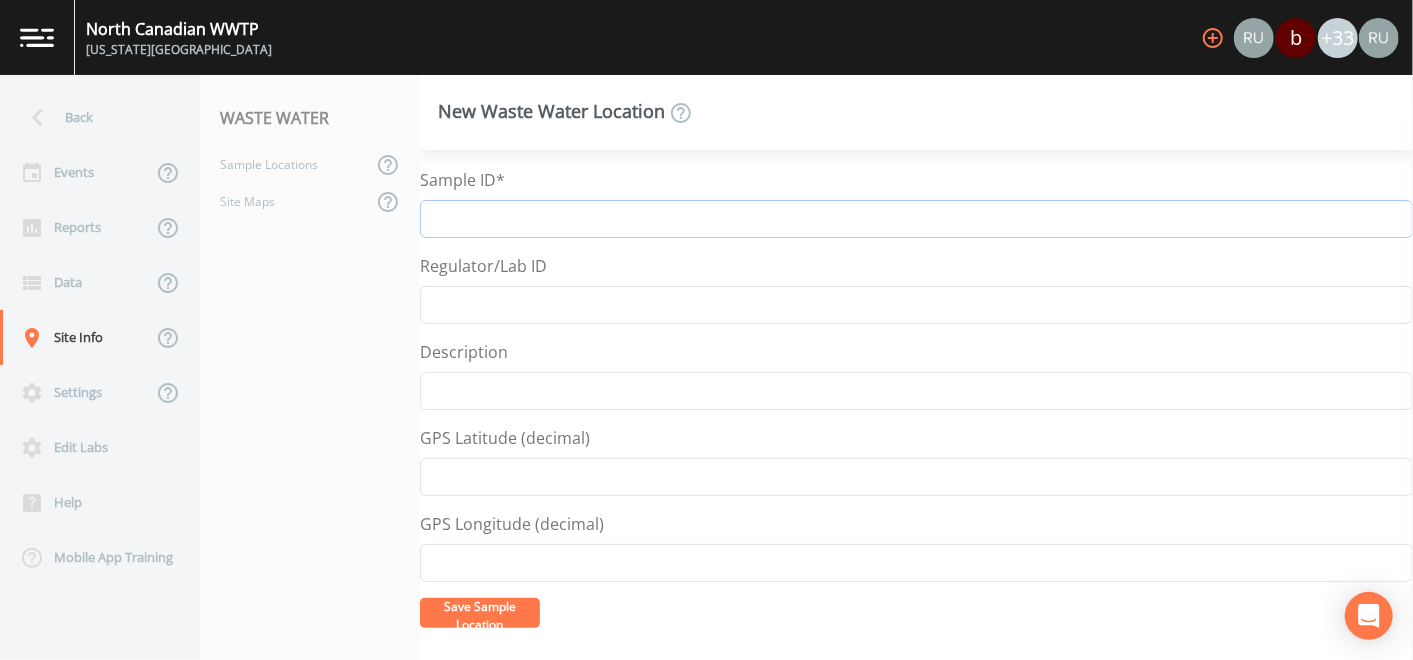 click on "Sample ID*" at bounding box center (916, 219) 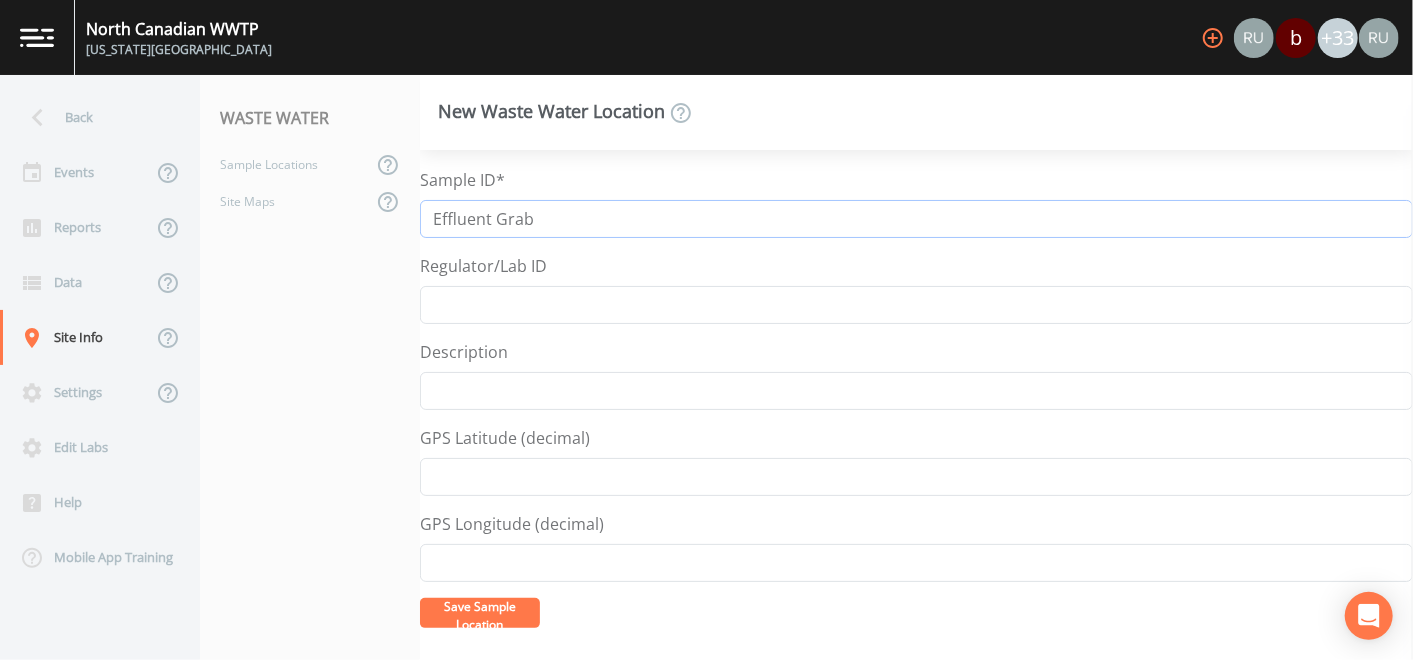 type on "Effluent Grab" 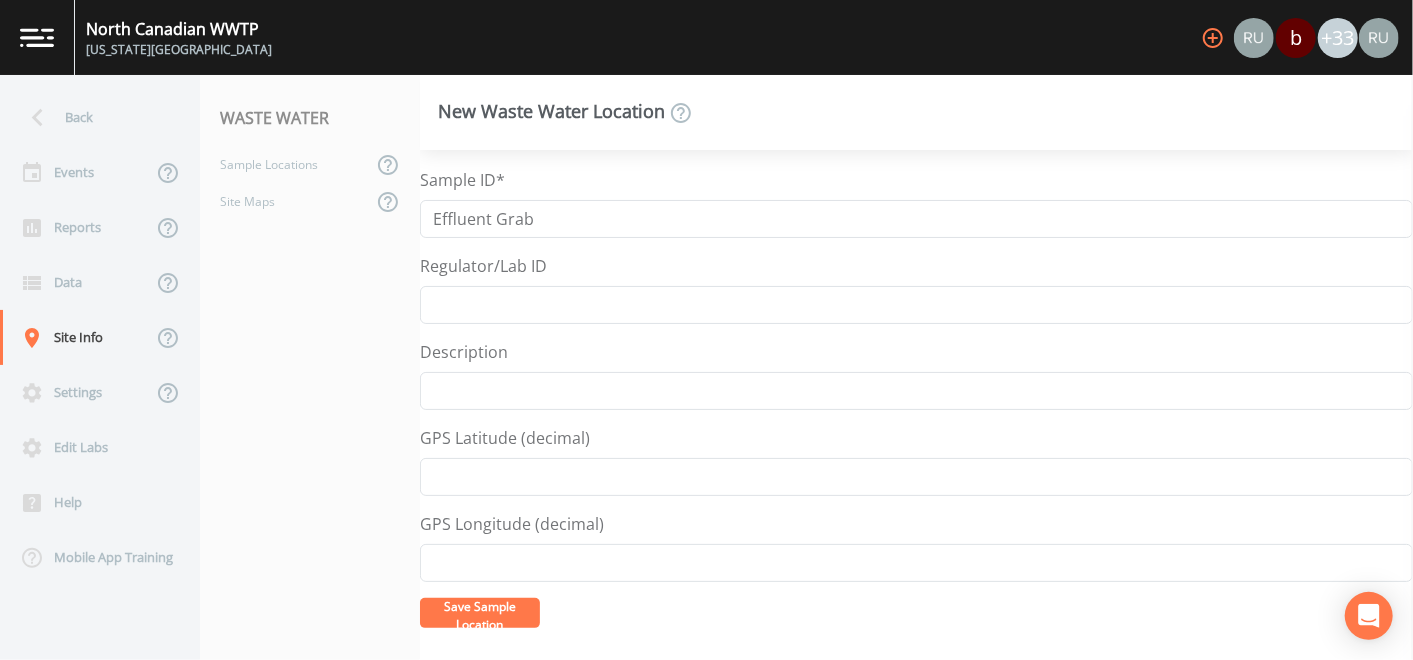 click on "Save Sample Location" at bounding box center [480, 615] 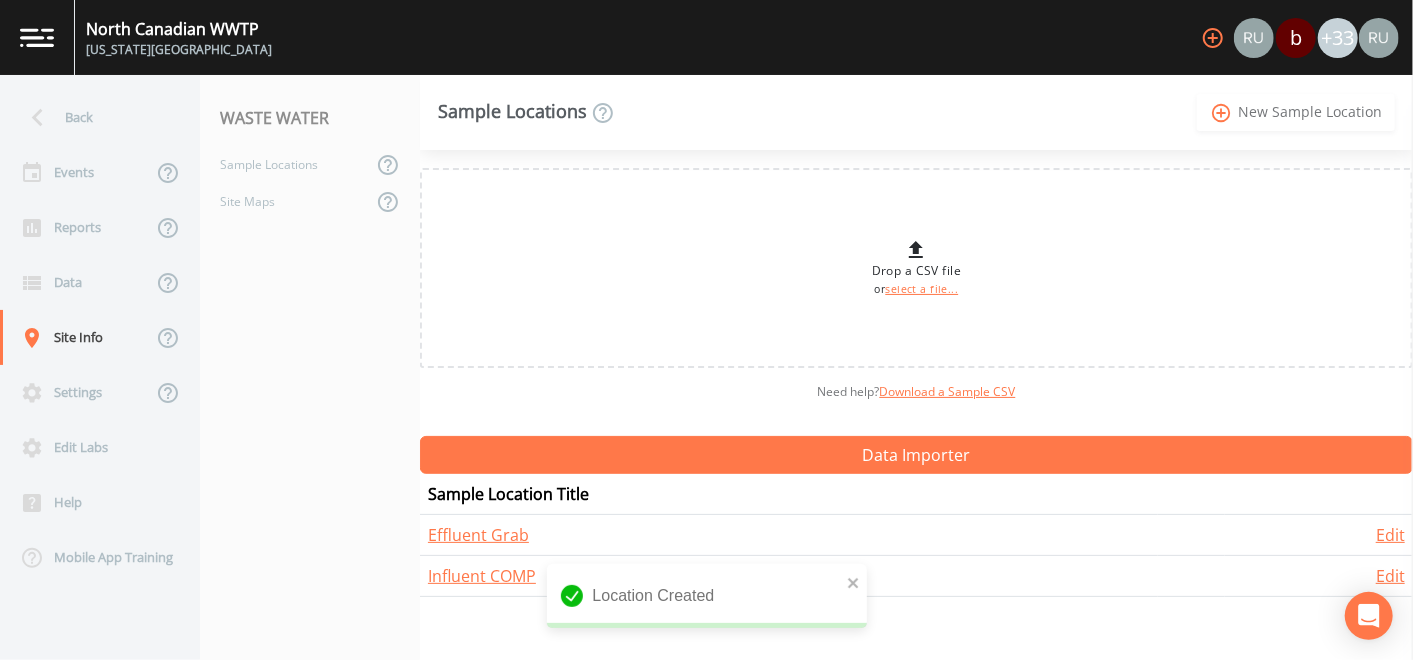 click on "add_circle_outline New Sample Location" at bounding box center (1296, 112) 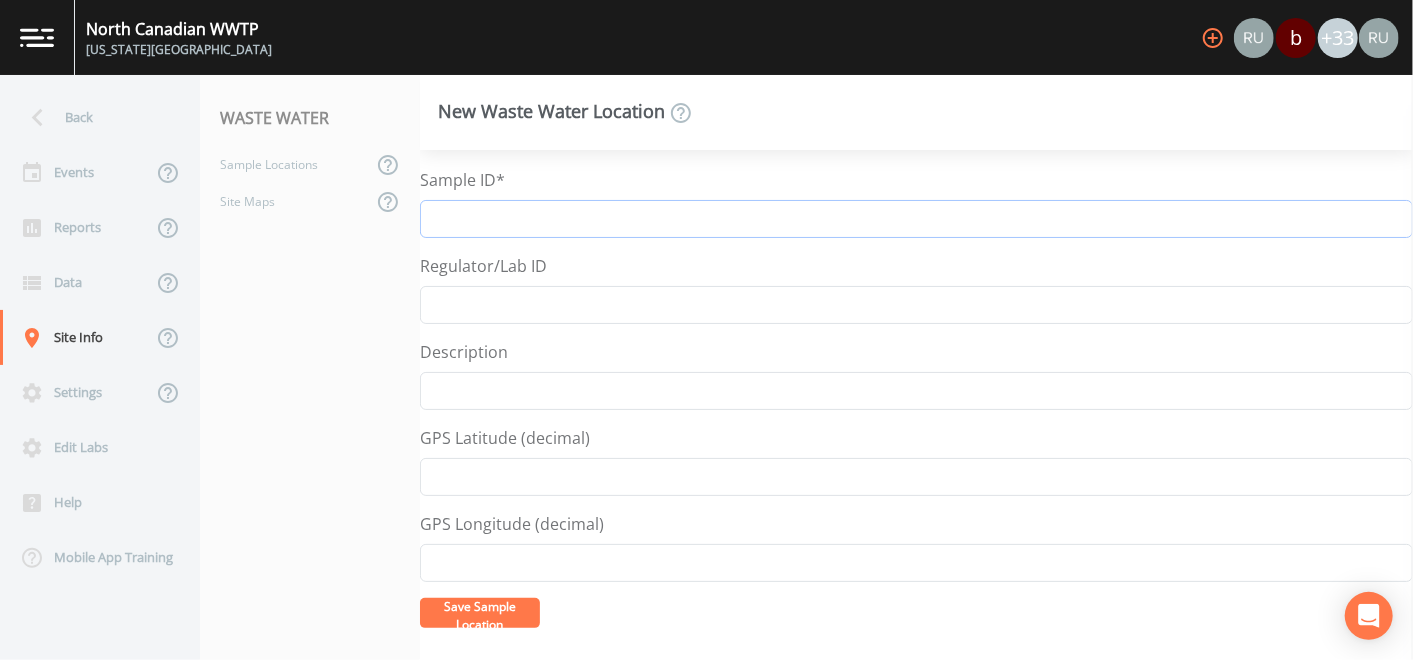 click on "Sample ID*" at bounding box center (916, 219) 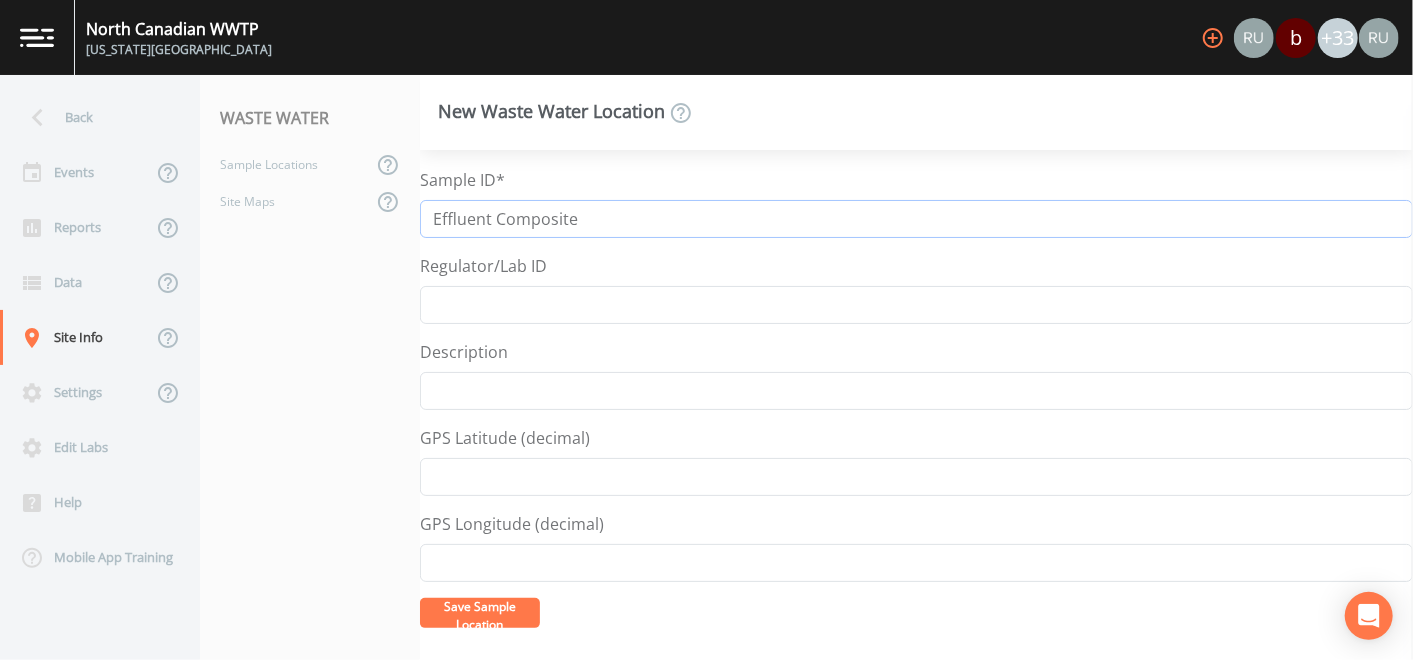 type on "Effluent Composite" 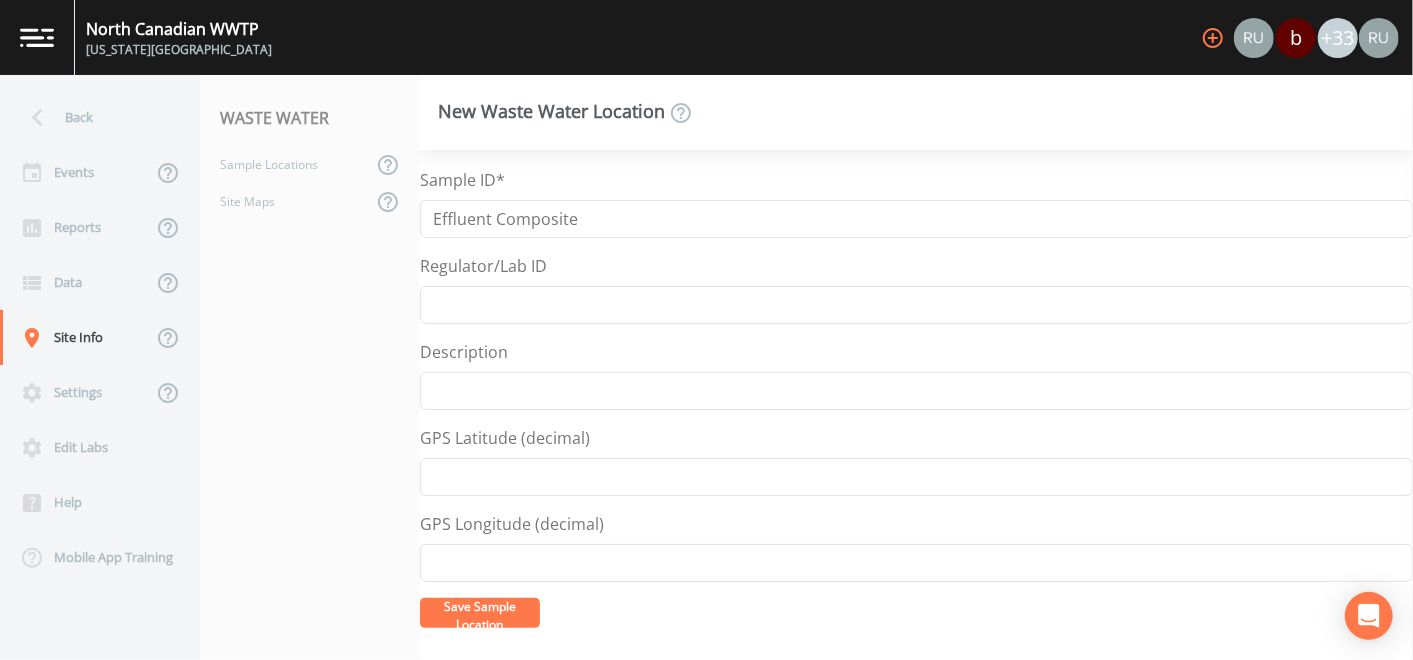 click on "Save Sample Location" at bounding box center (480, 615) 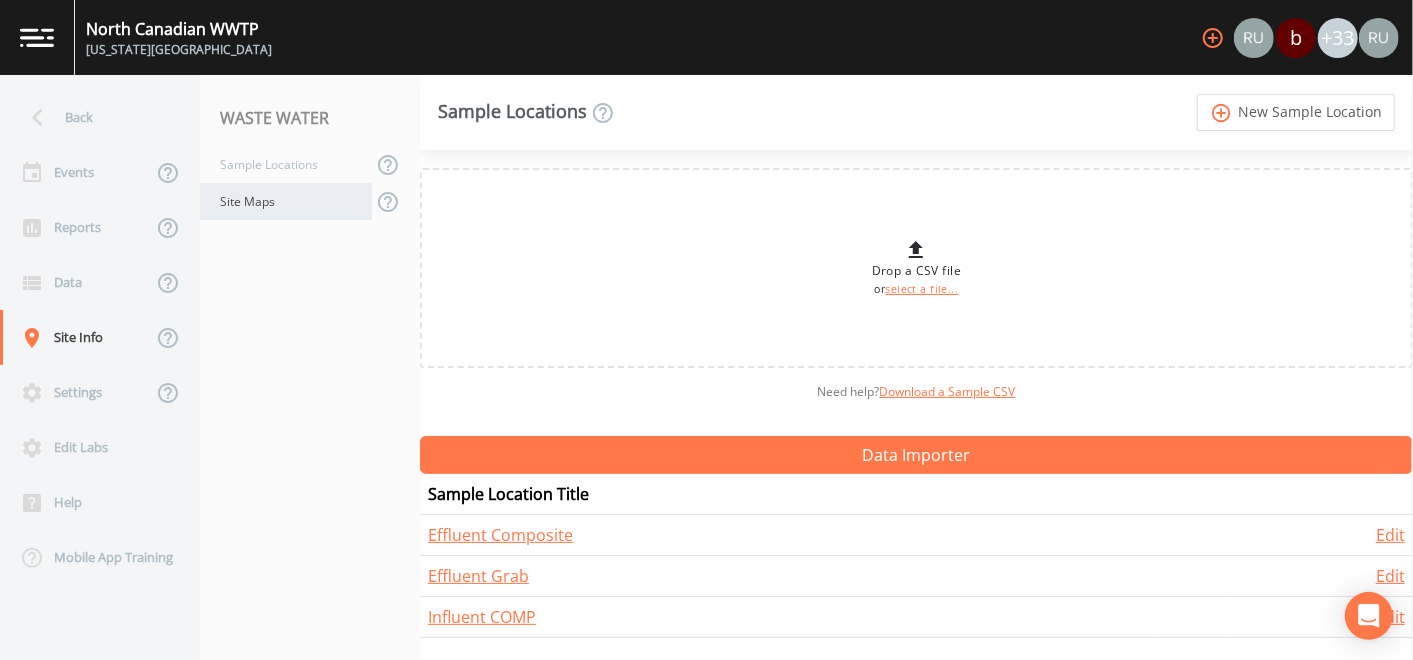 click on "Site Maps" at bounding box center (286, 201) 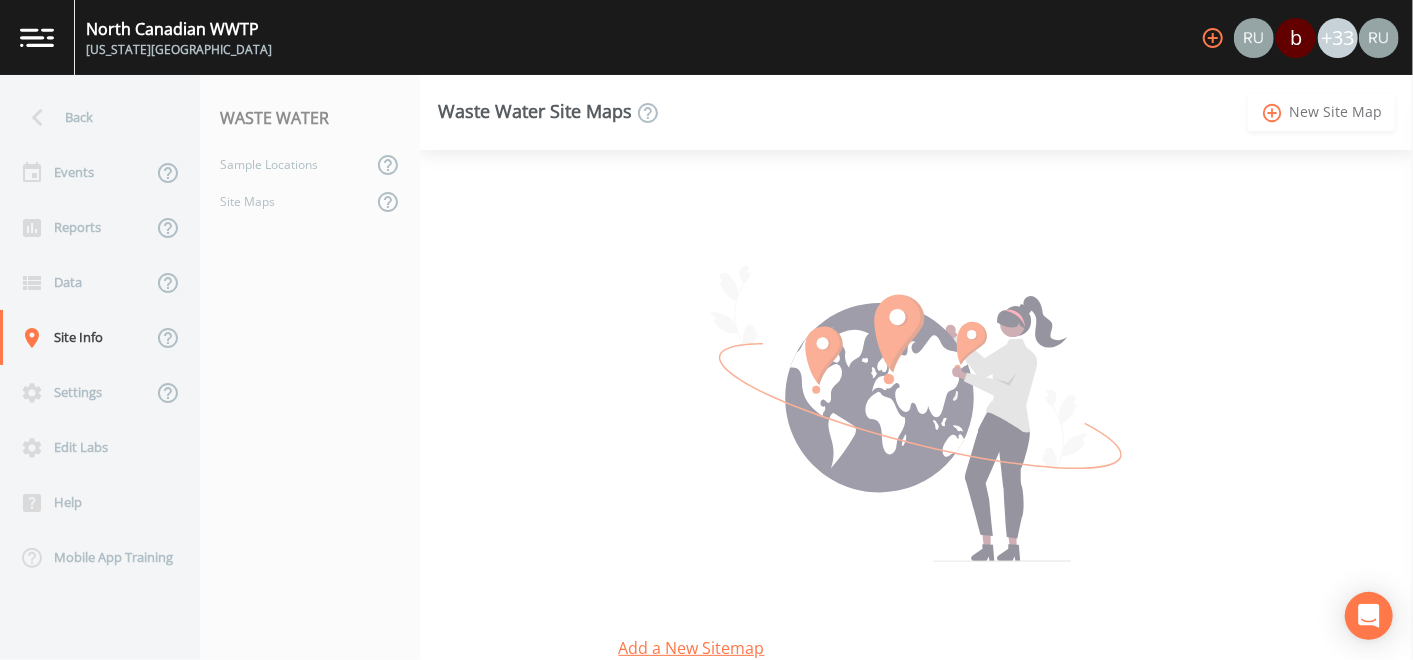 click on "add_circle_outline New Site Map" at bounding box center [1321, 112] 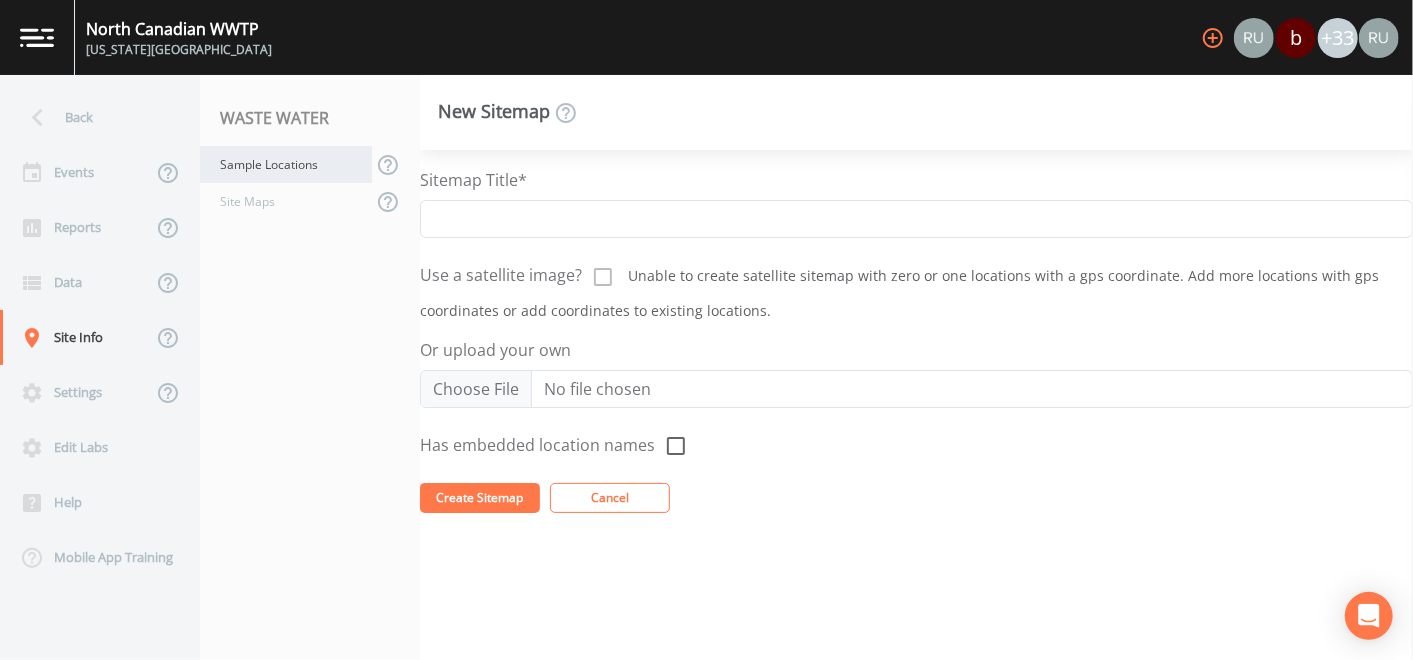 click on "Sample Locations" at bounding box center (286, 164) 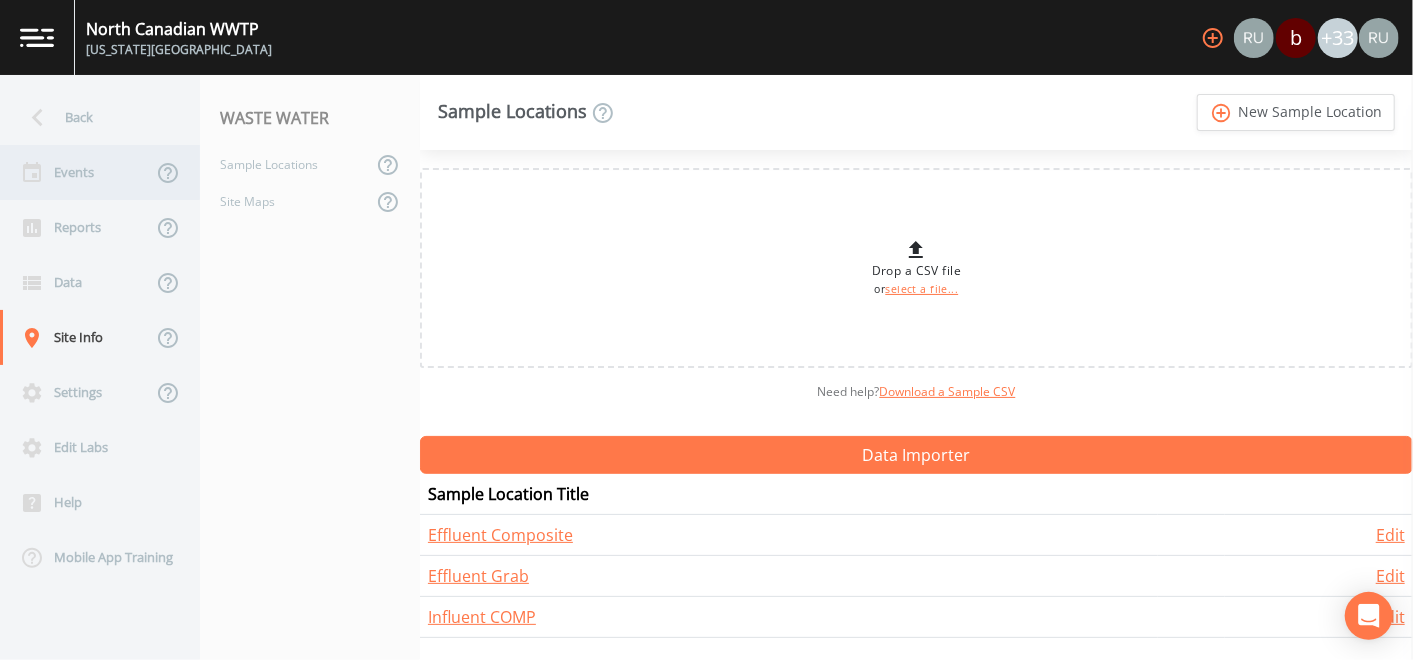 click on "Events" at bounding box center (76, 172) 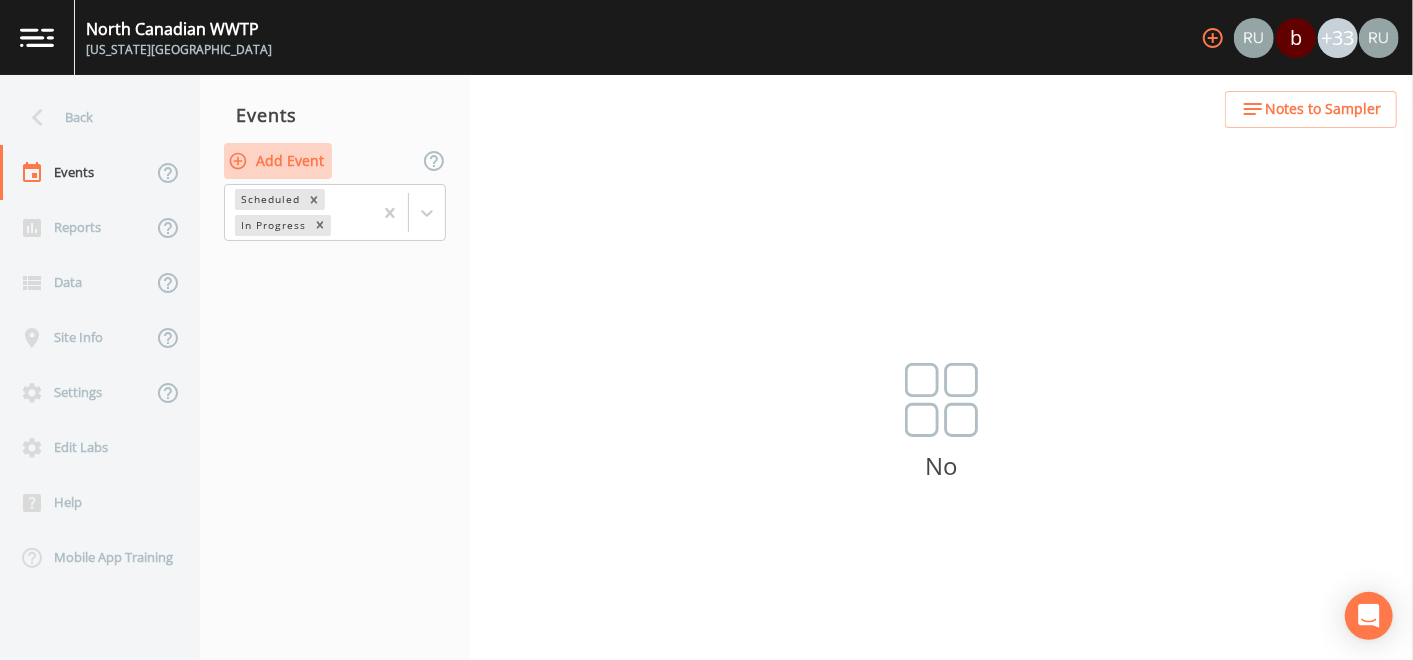 click on "Add Event" at bounding box center (278, 161) 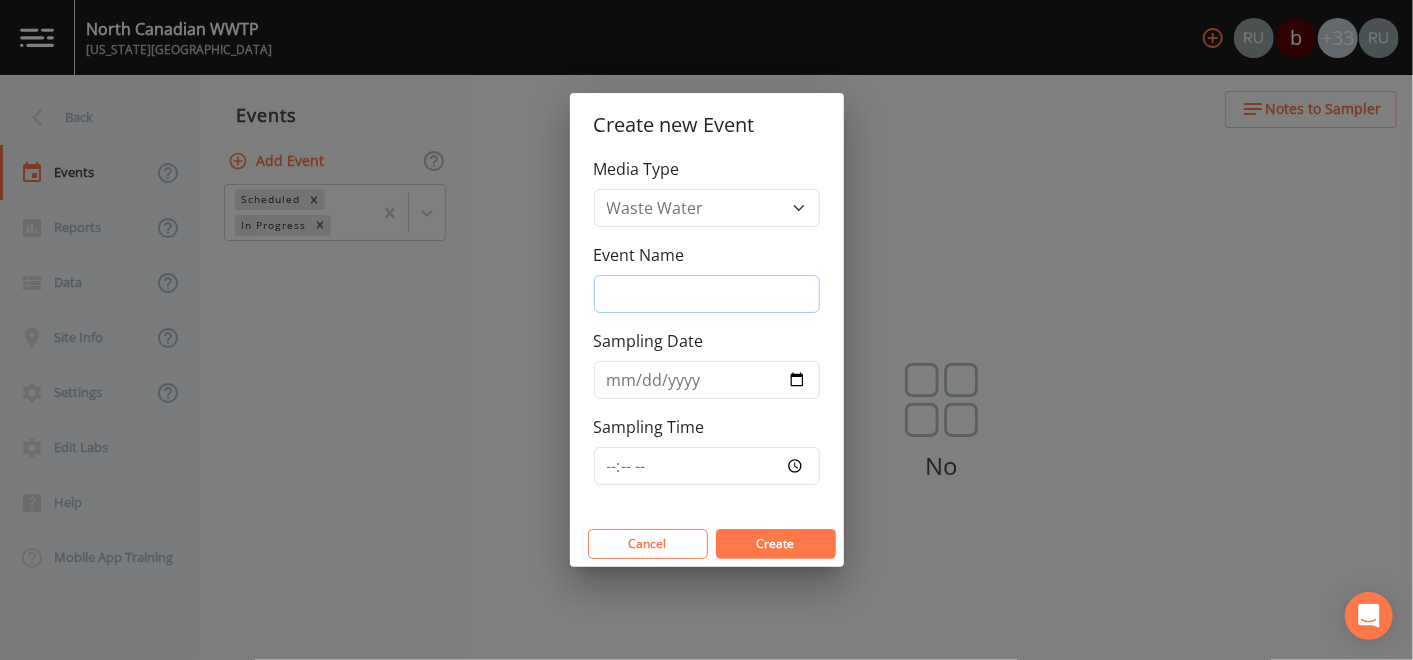 click on "Event Name" at bounding box center (707, 294) 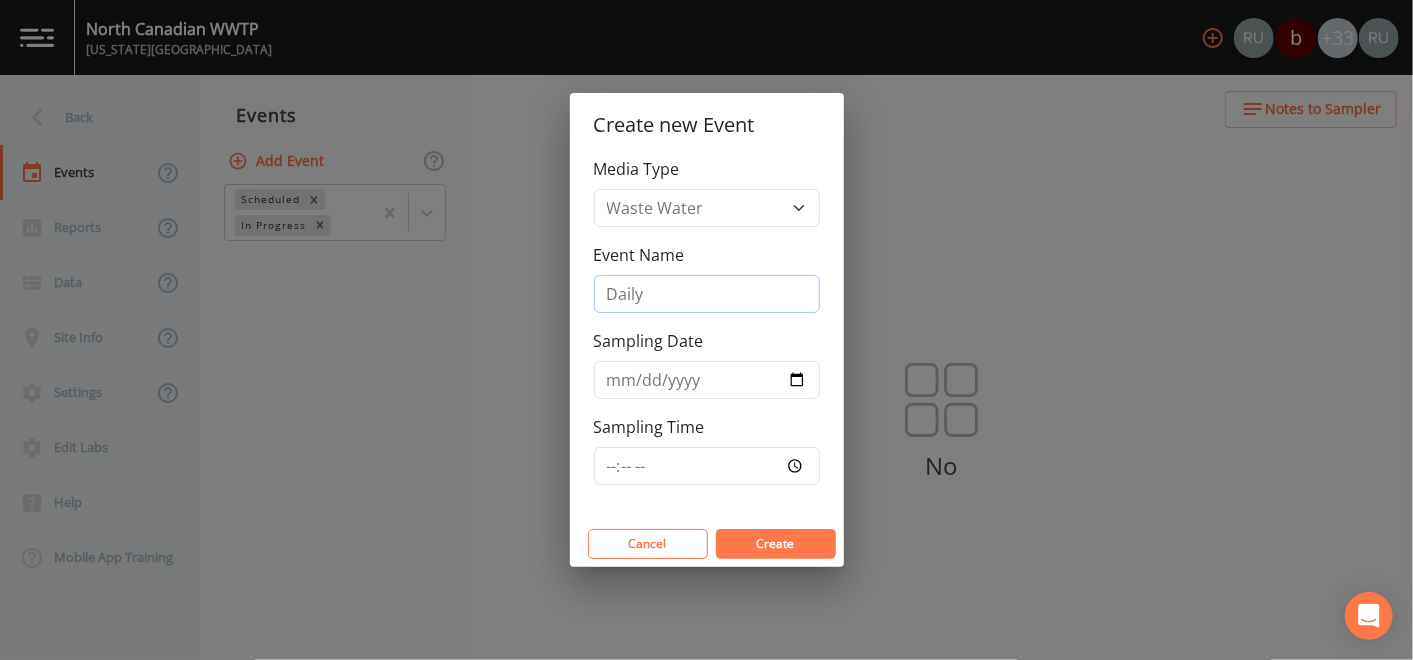 type on "Daily - 1st Shift" 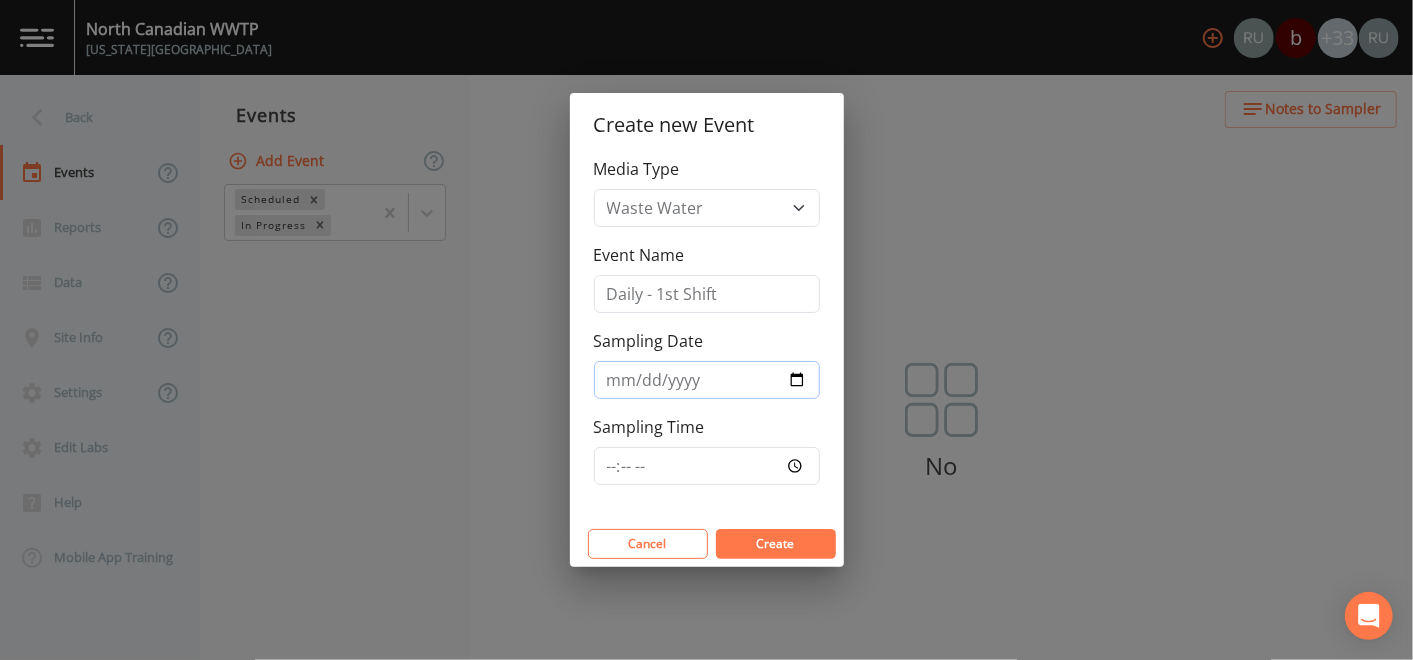 click on "Sampling Date" at bounding box center (707, 380) 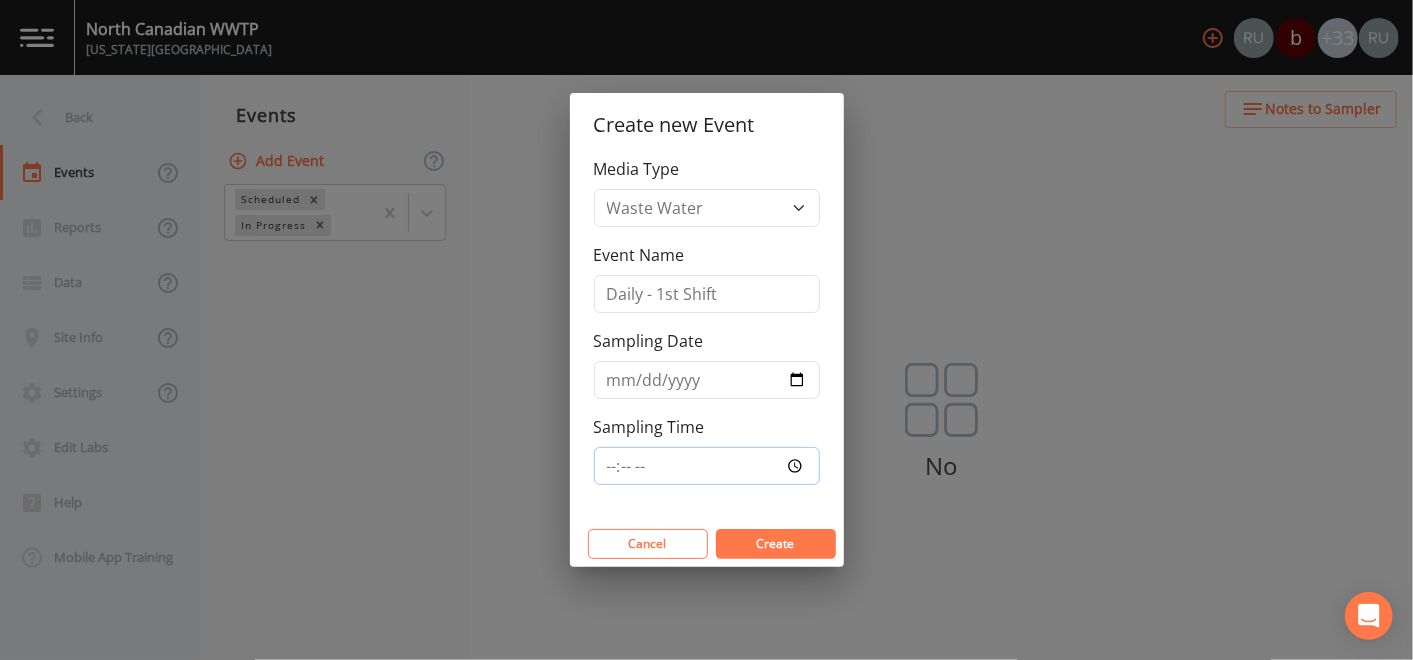 click on "Sampling Time" at bounding box center (707, 466) 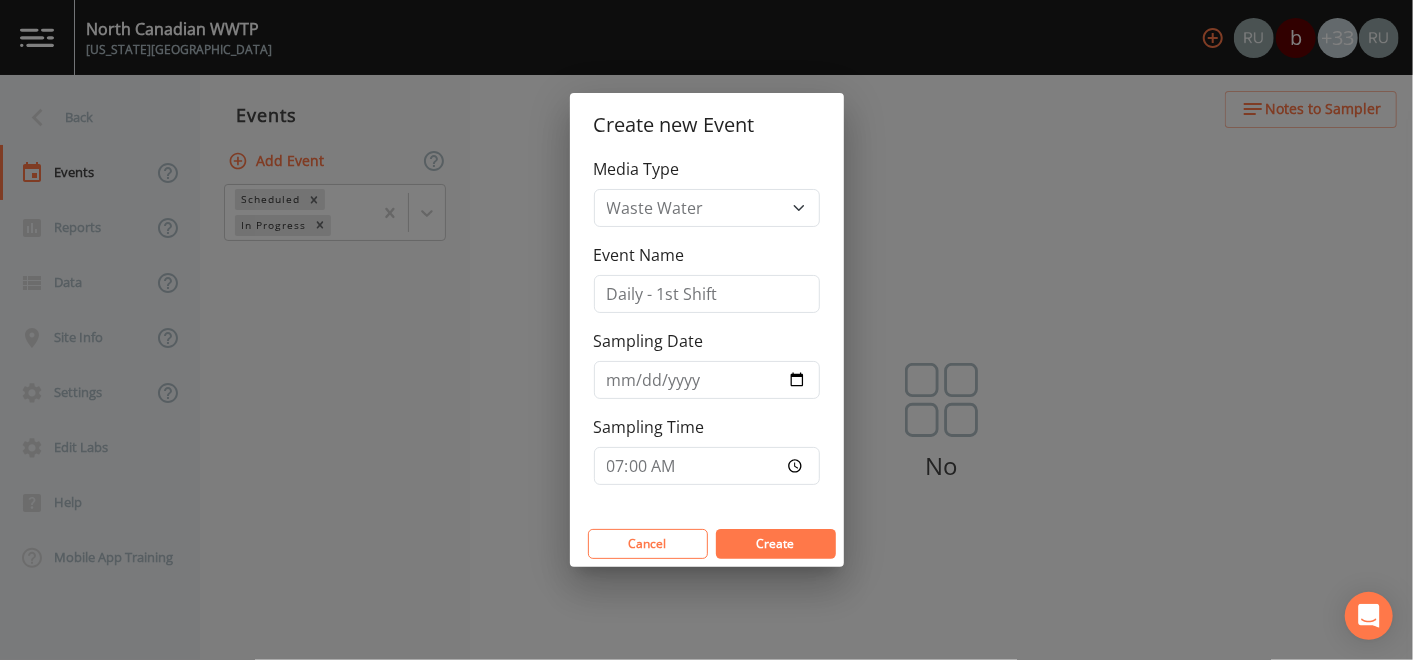type on "07:00" 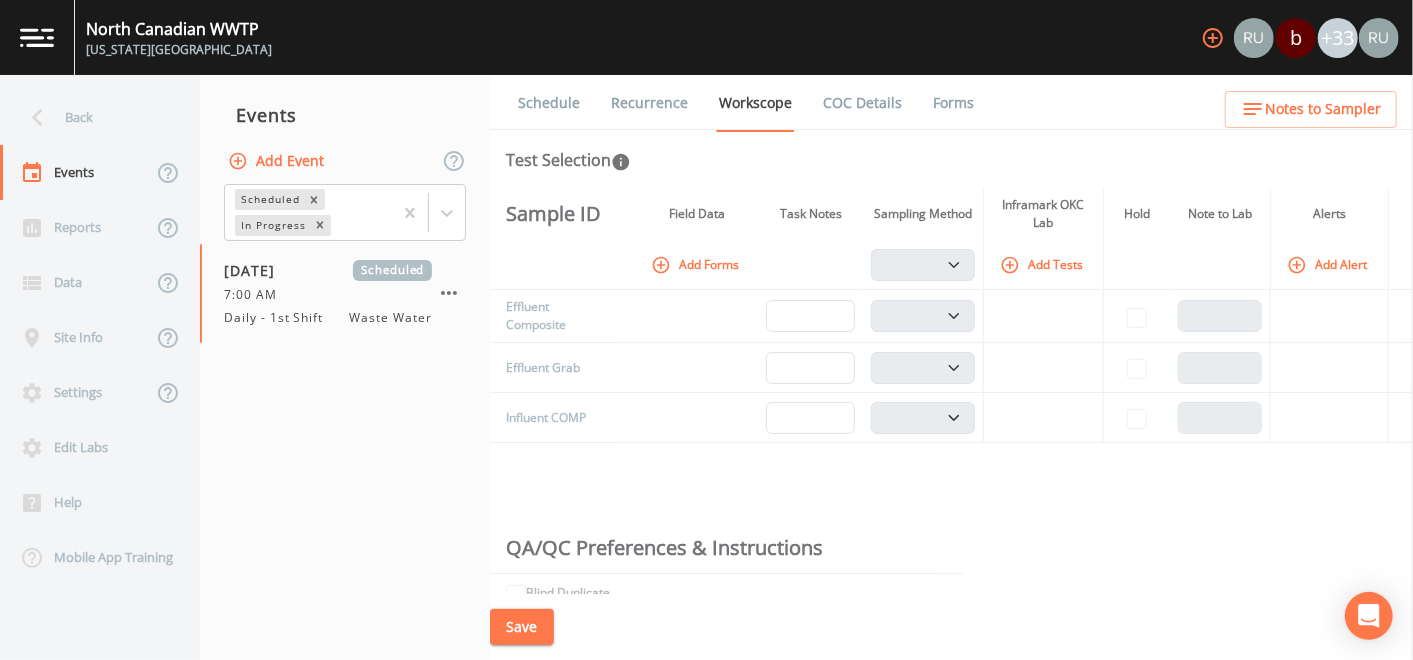 click on "Recurrence" at bounding box center (649, 103) 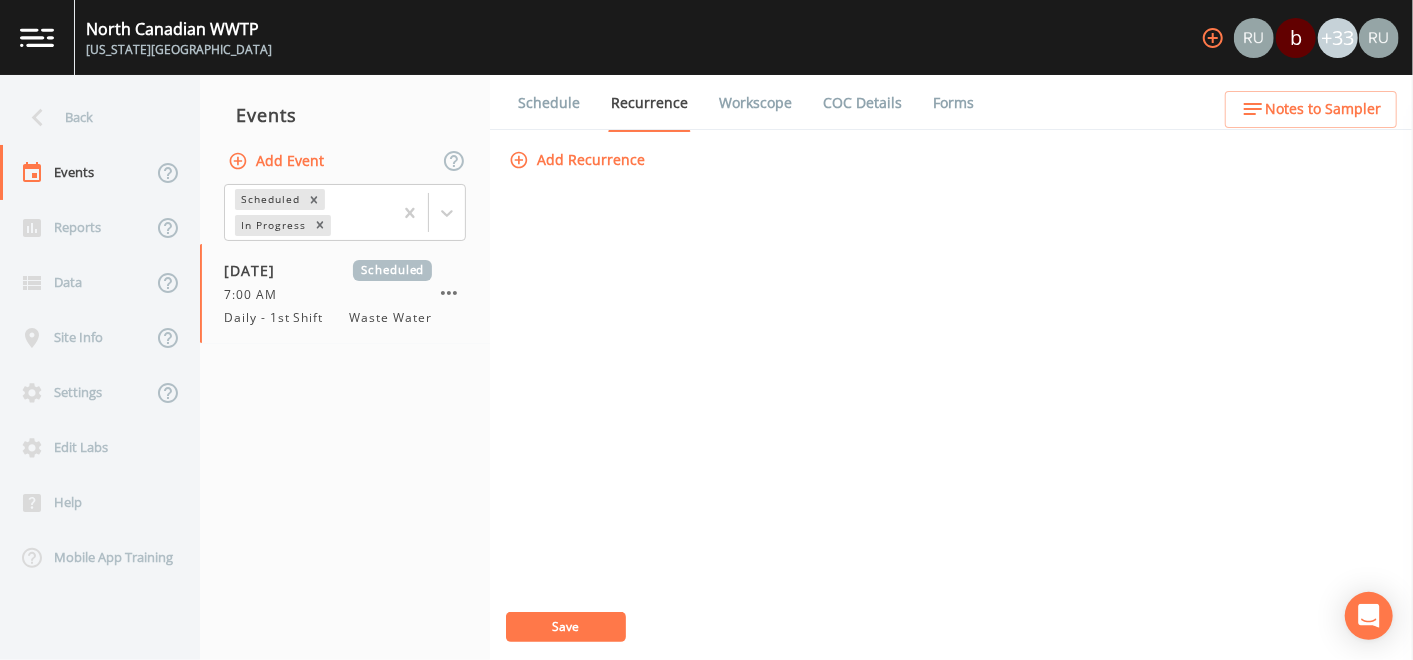 click on "Schedule" at bounding box center (549, 103) 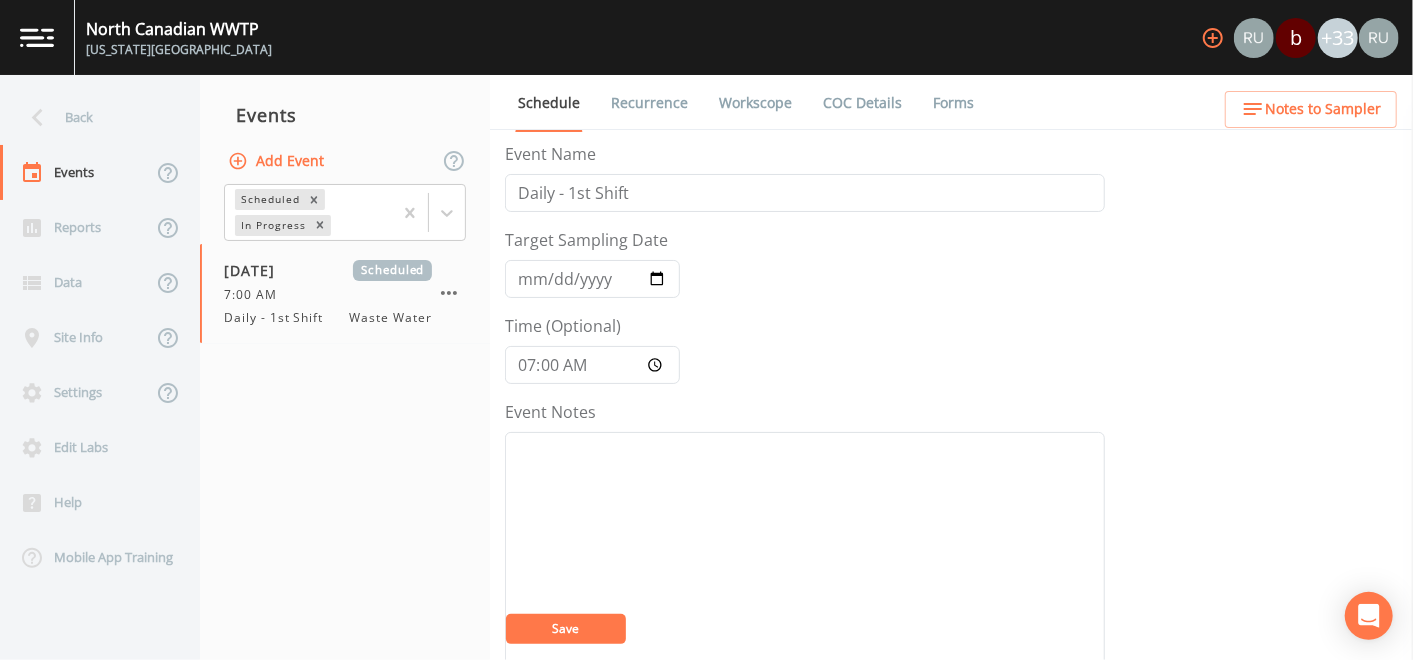 click on "Workscope" at bounding box center [755, 103] 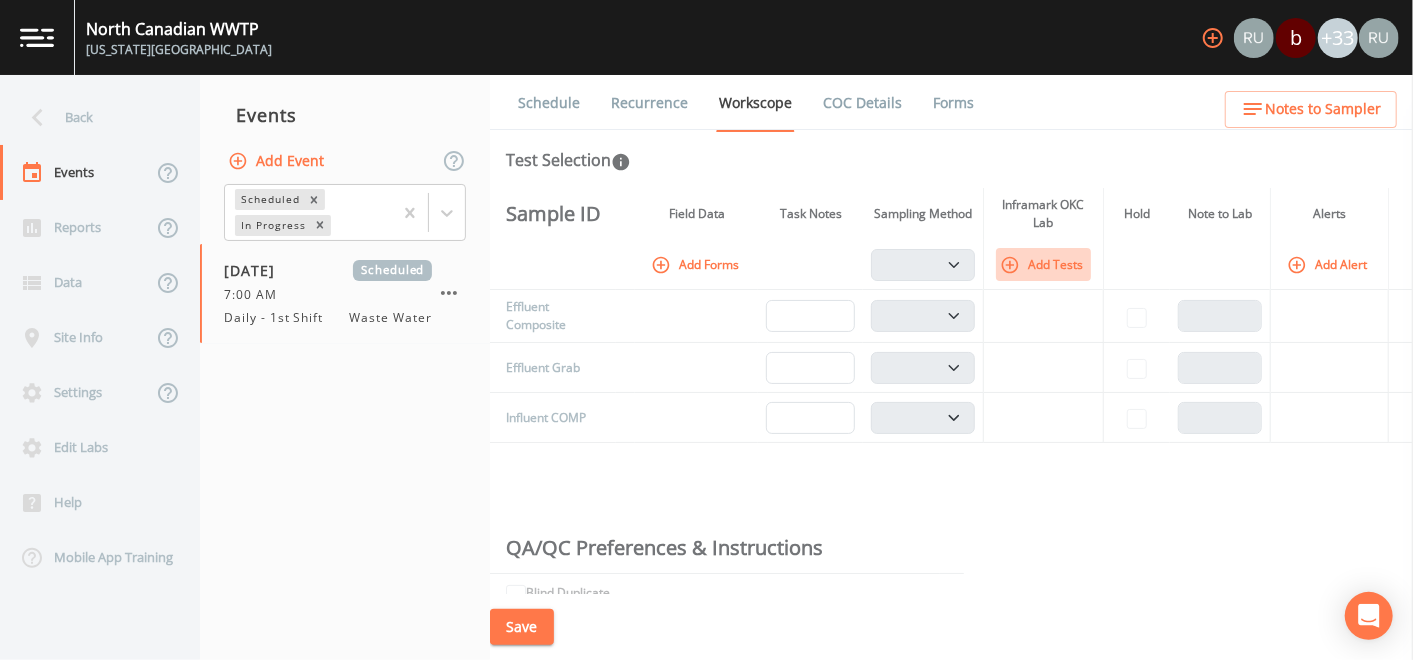 click on "Add Tests" at bounding box center [1043, 264] 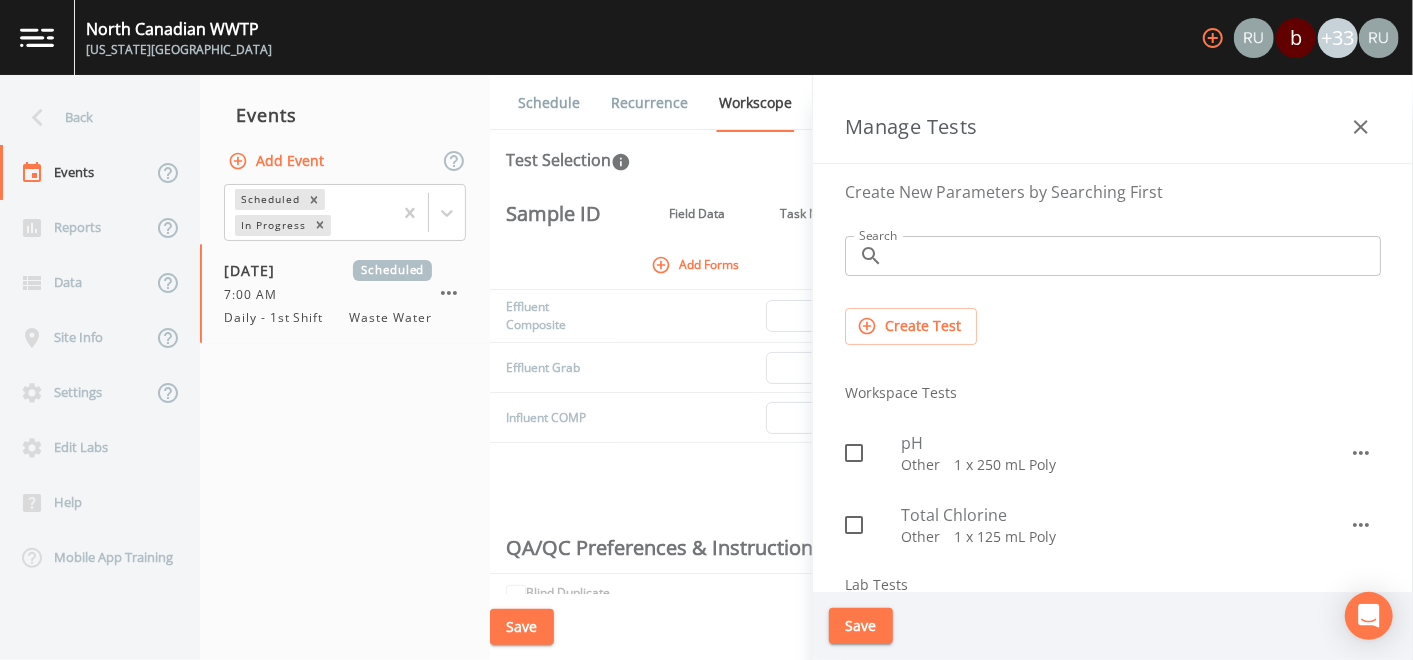 click 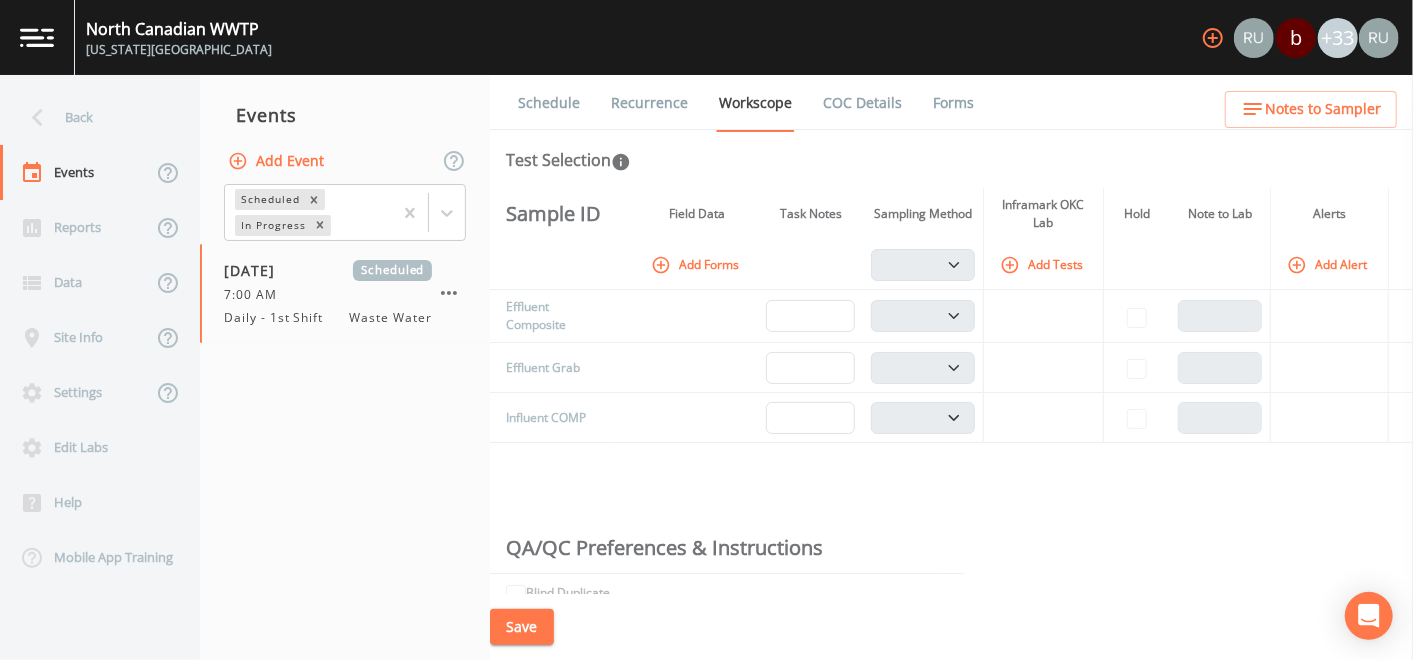 click on "Effluent Composite" at bounding box center (553, 316) 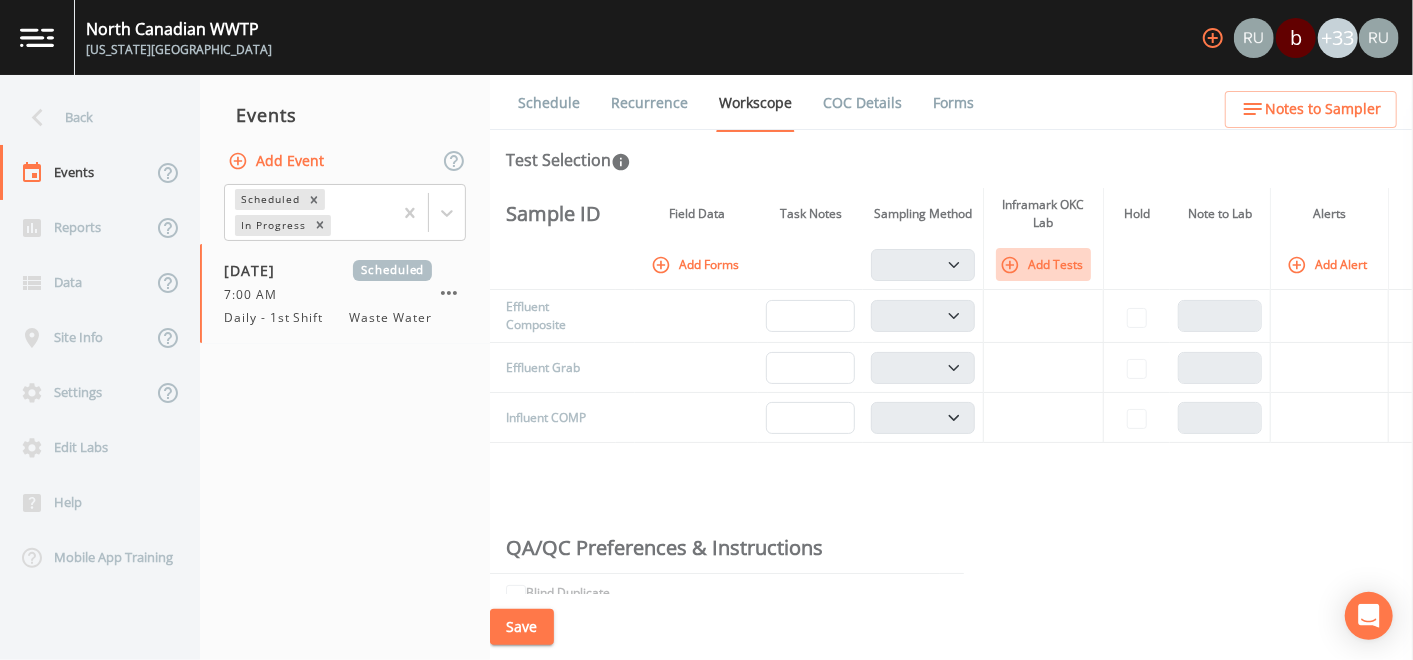 click on "Add Tests" at bounding box center [1043, 264] 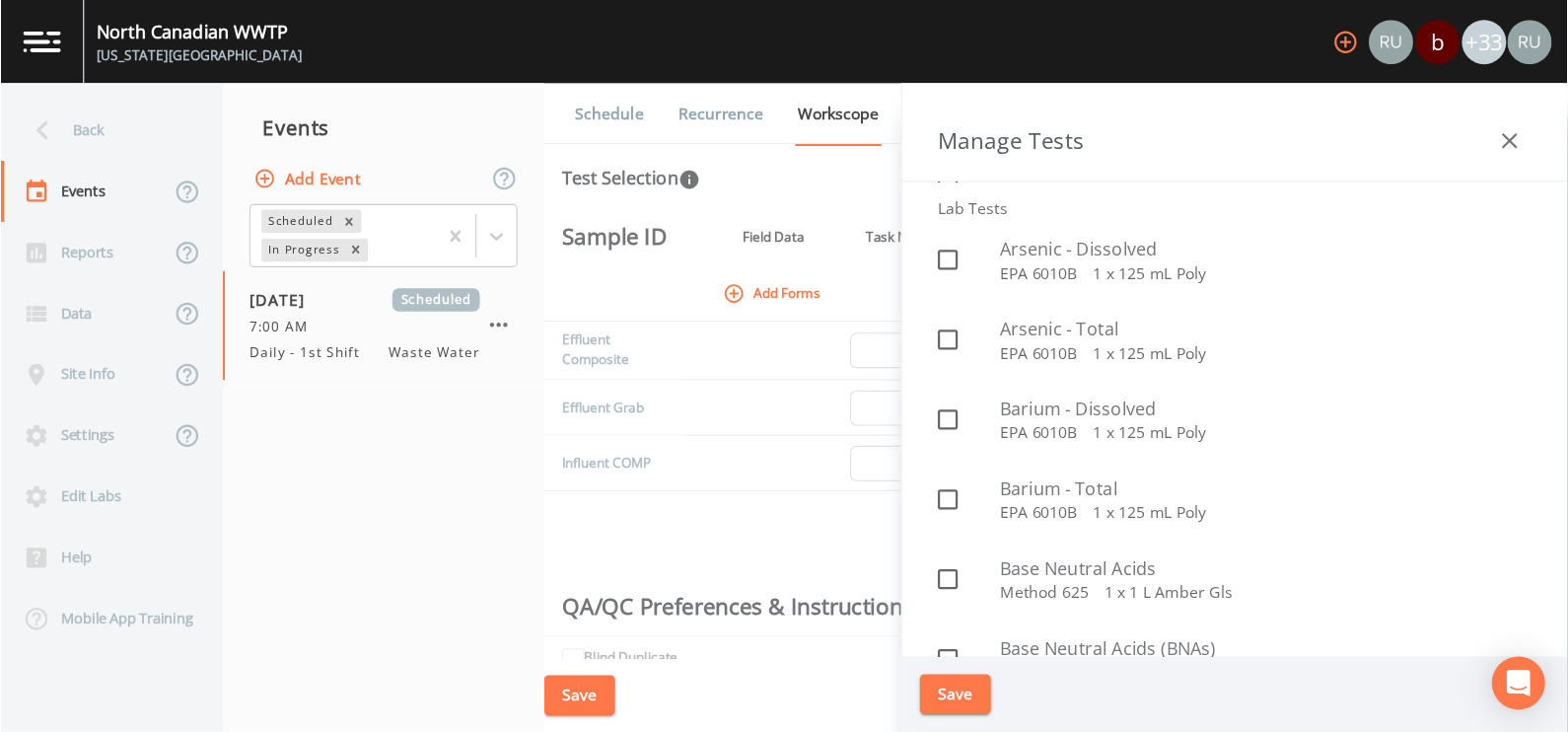 scroll, scrollTop: 657, scrollLeft: 0, axis: vertical 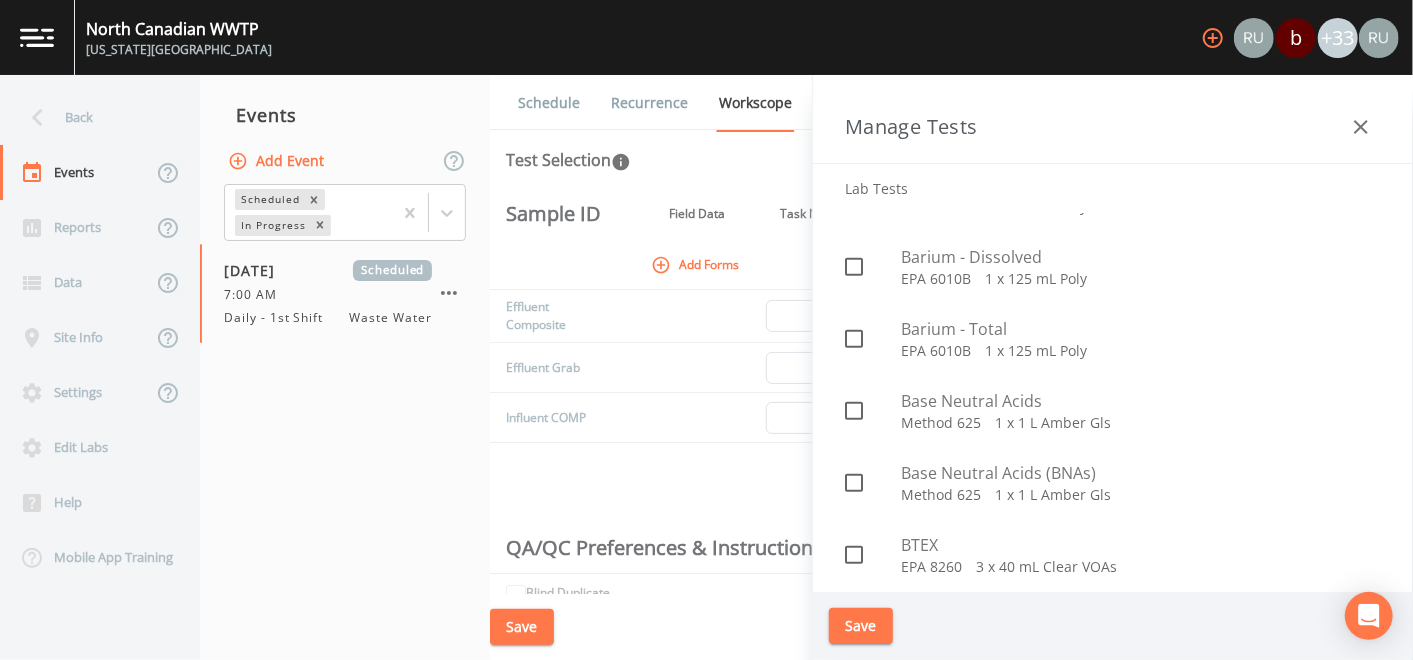 type 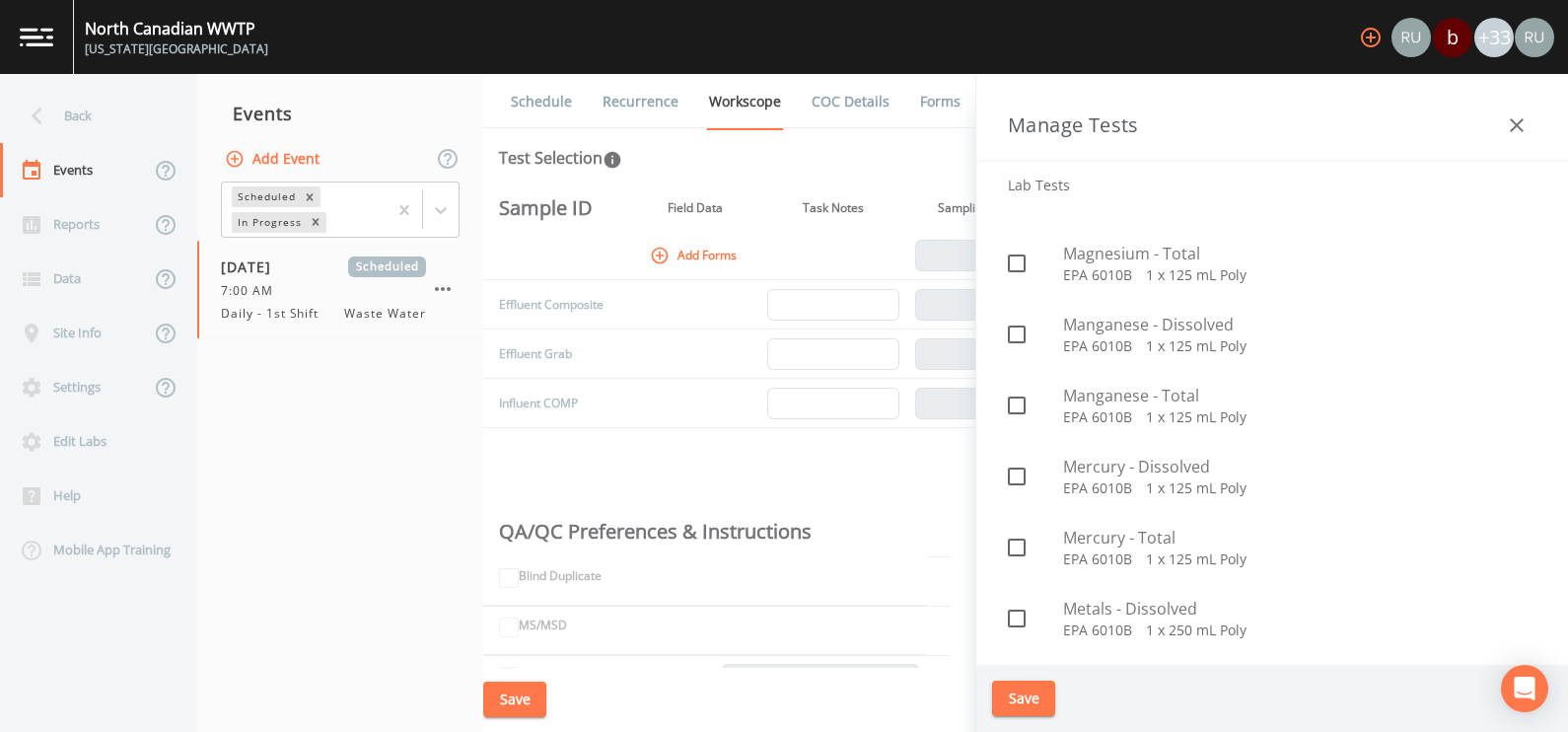 scroll, scrollTop: 3123, scrollLeft: 0, axis: vertical 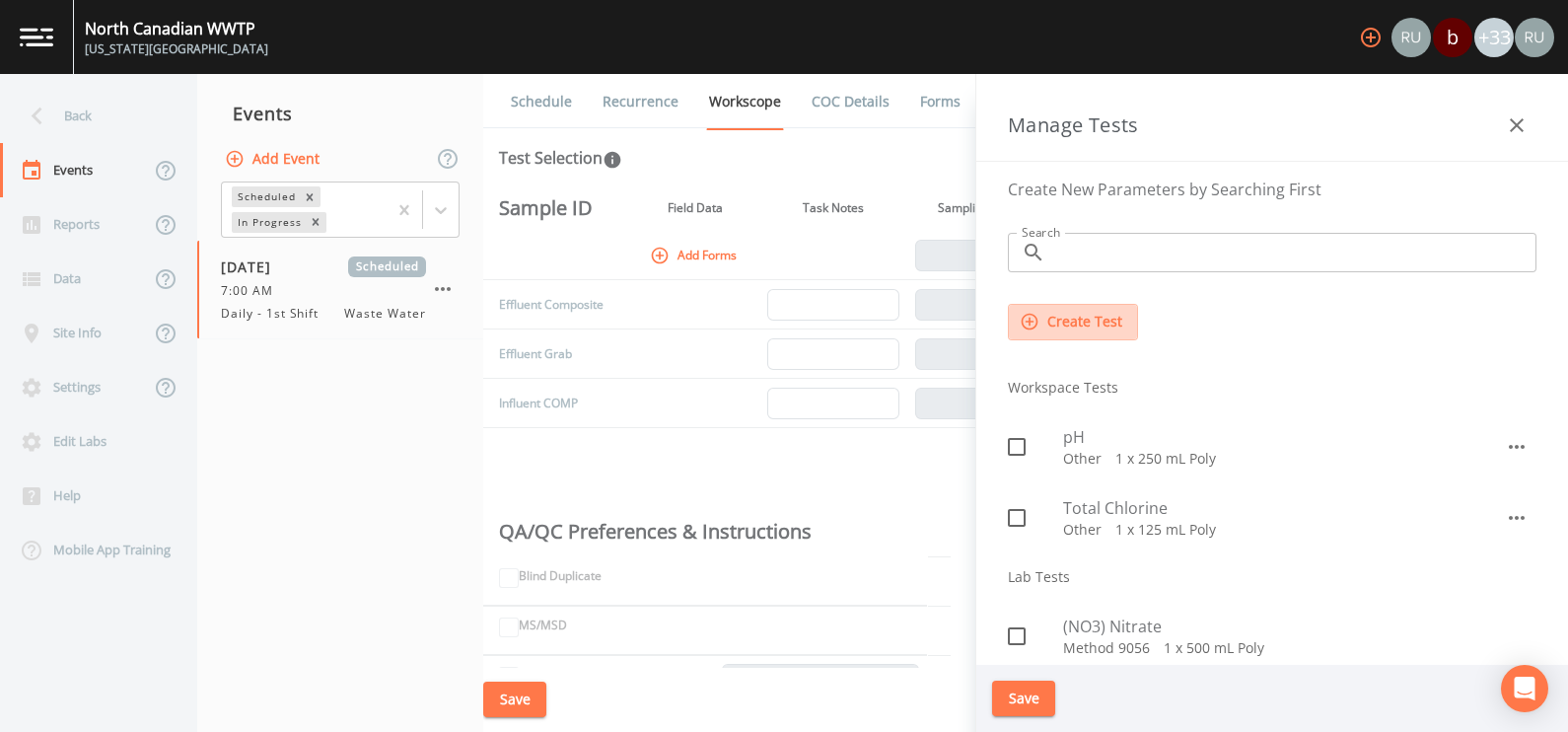 click on "Create Test" at bounding box center [1073, 322] 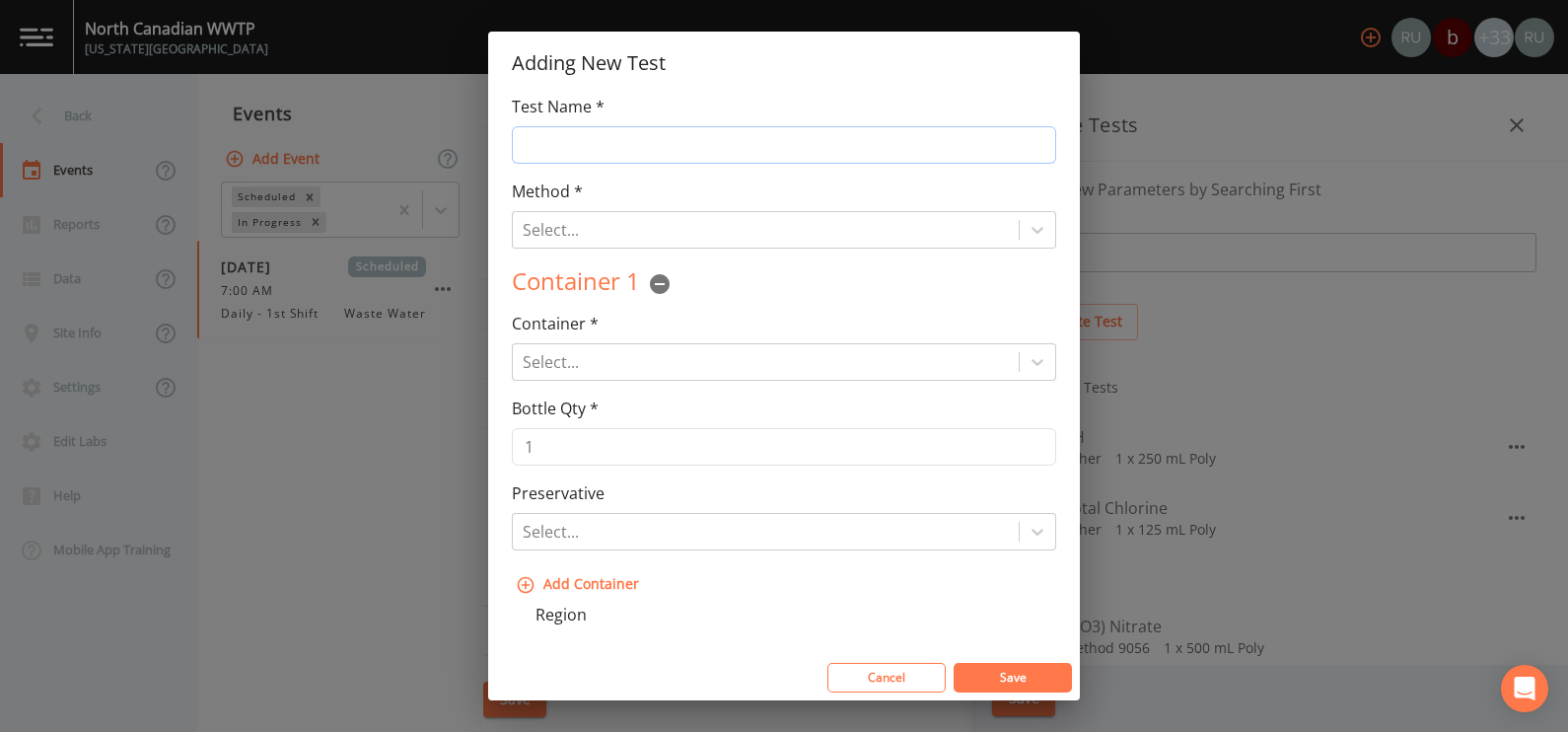 click on "Test Name *" at bounding box center (784, 145) 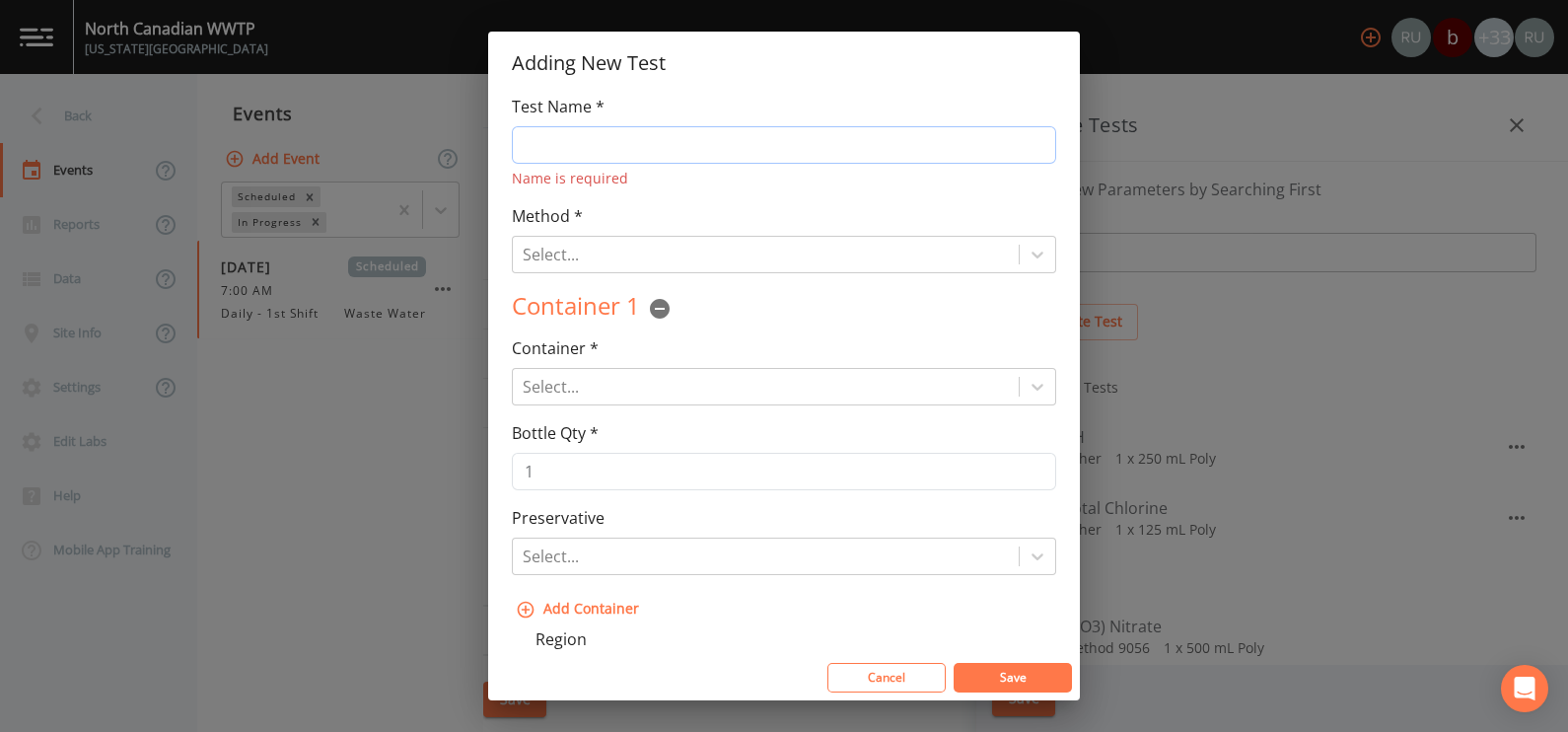 click on "Test Name *" at bounding box center [784, 145] 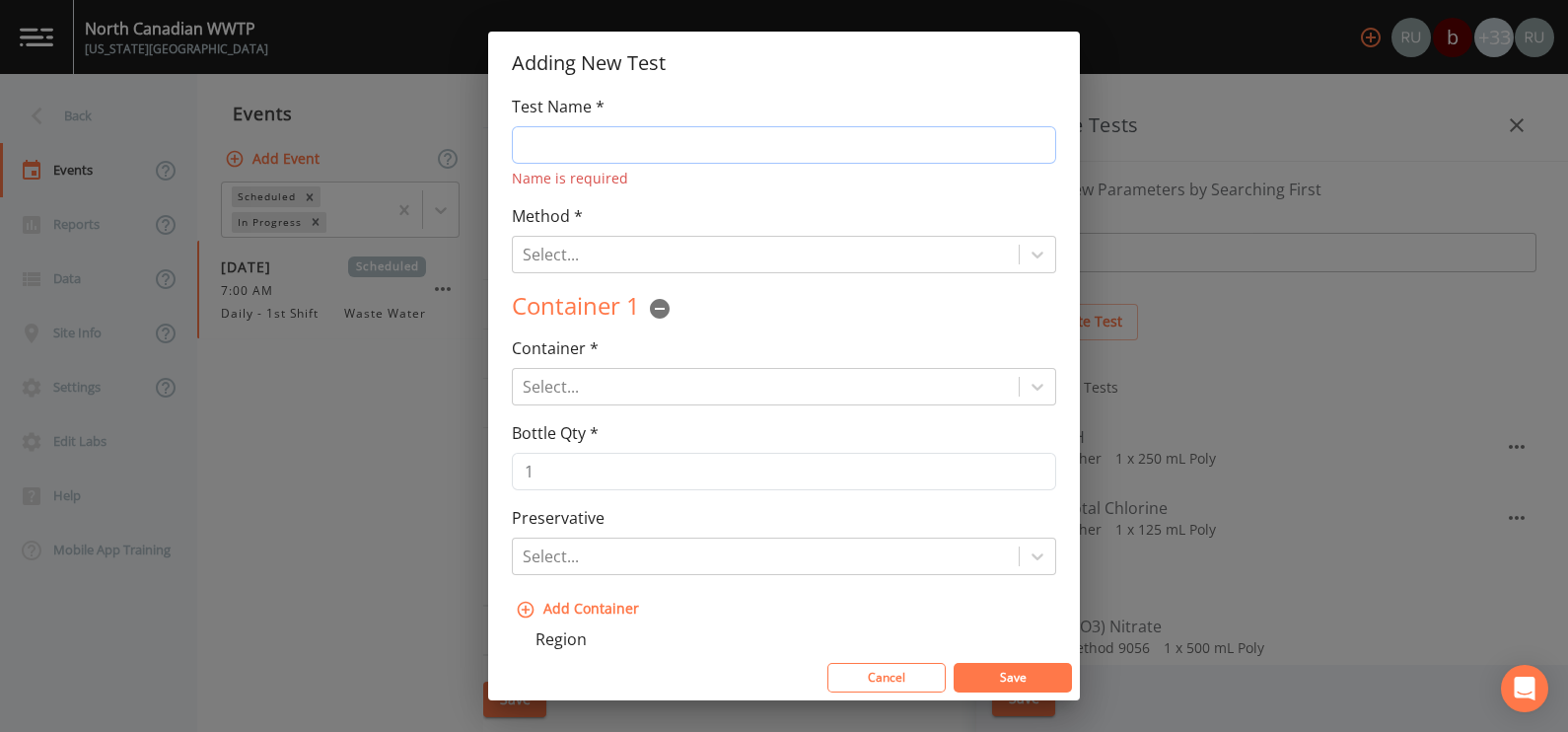 paste on "Ammonia (NH3-N) Biochemical Oxygen Demand - 5 Day (BOD5) Total Suspended Solids (TSS) COD Alkalinity" 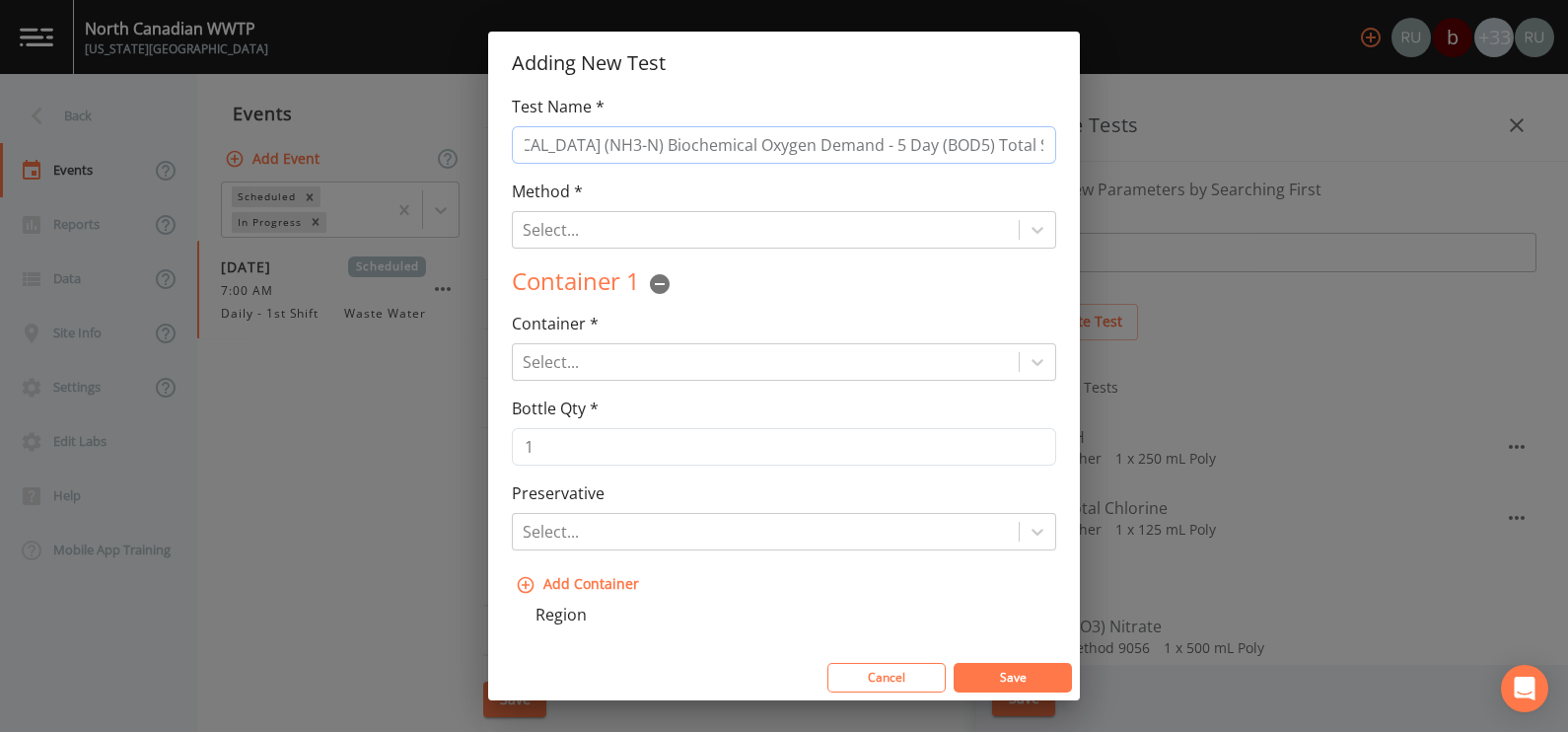 scroll, scrollTop: 0, scrollLeft: 0, axis: both 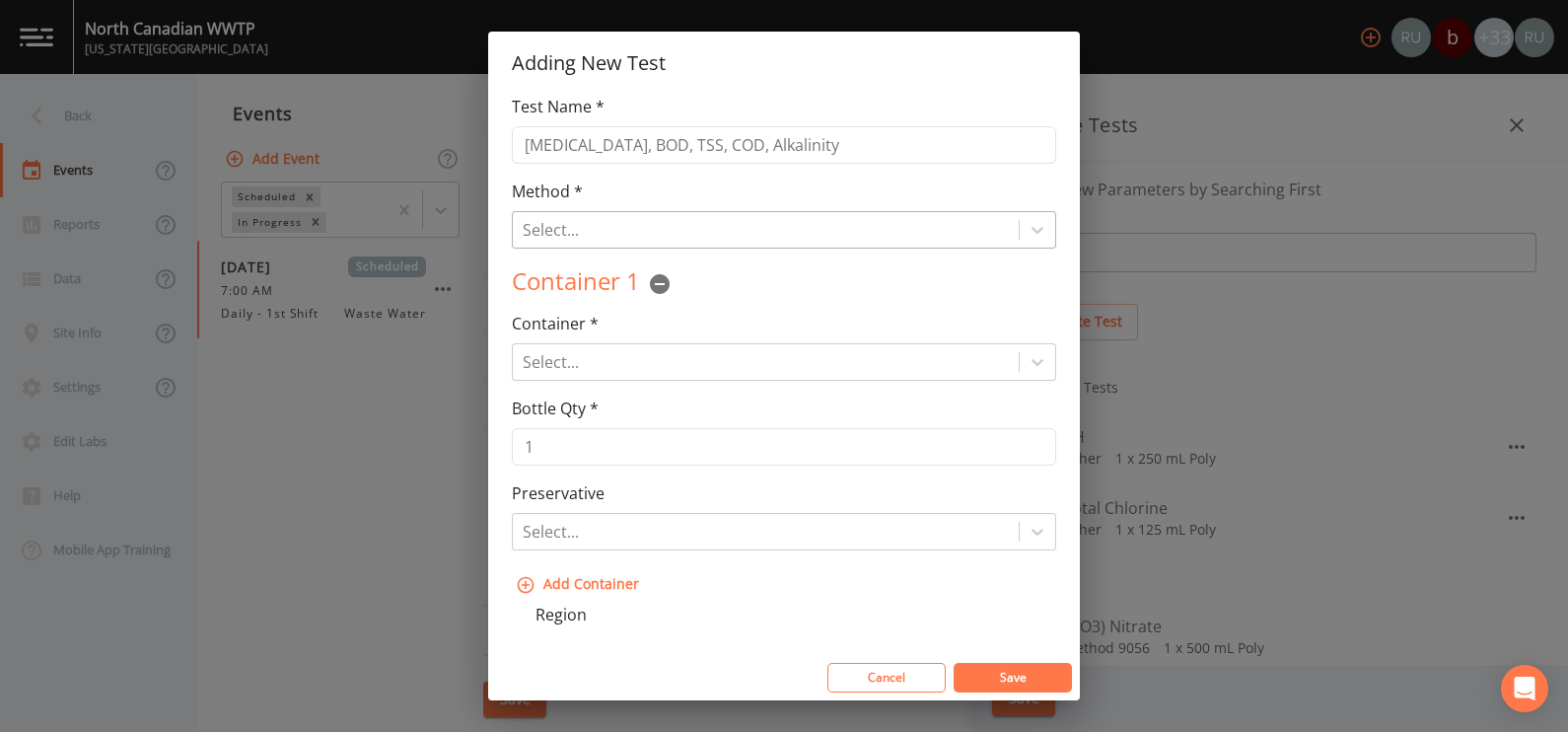 click at bounding box center [765, 230] 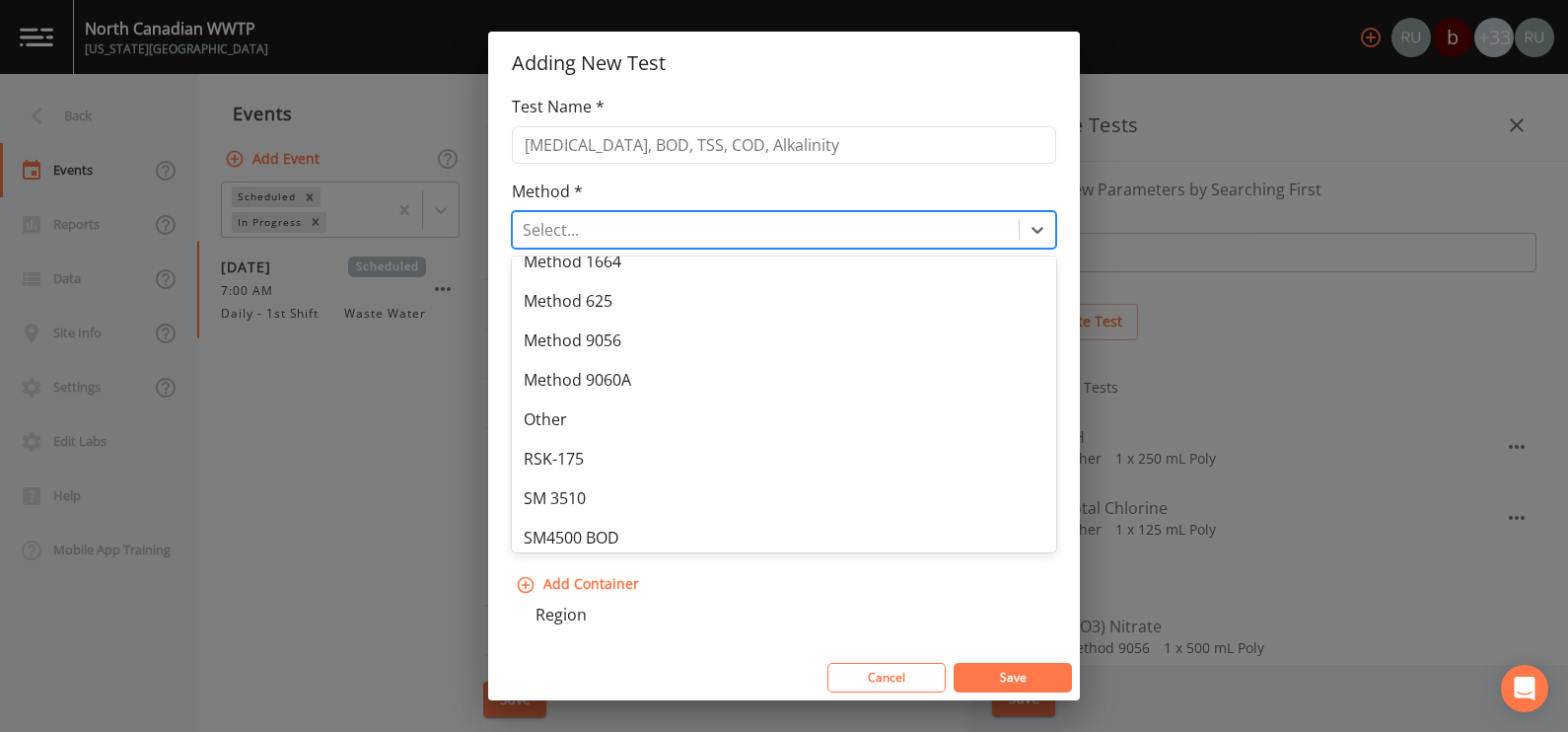 scroll, scrollTop: 500, scrollLeft: 0, axis: vertical 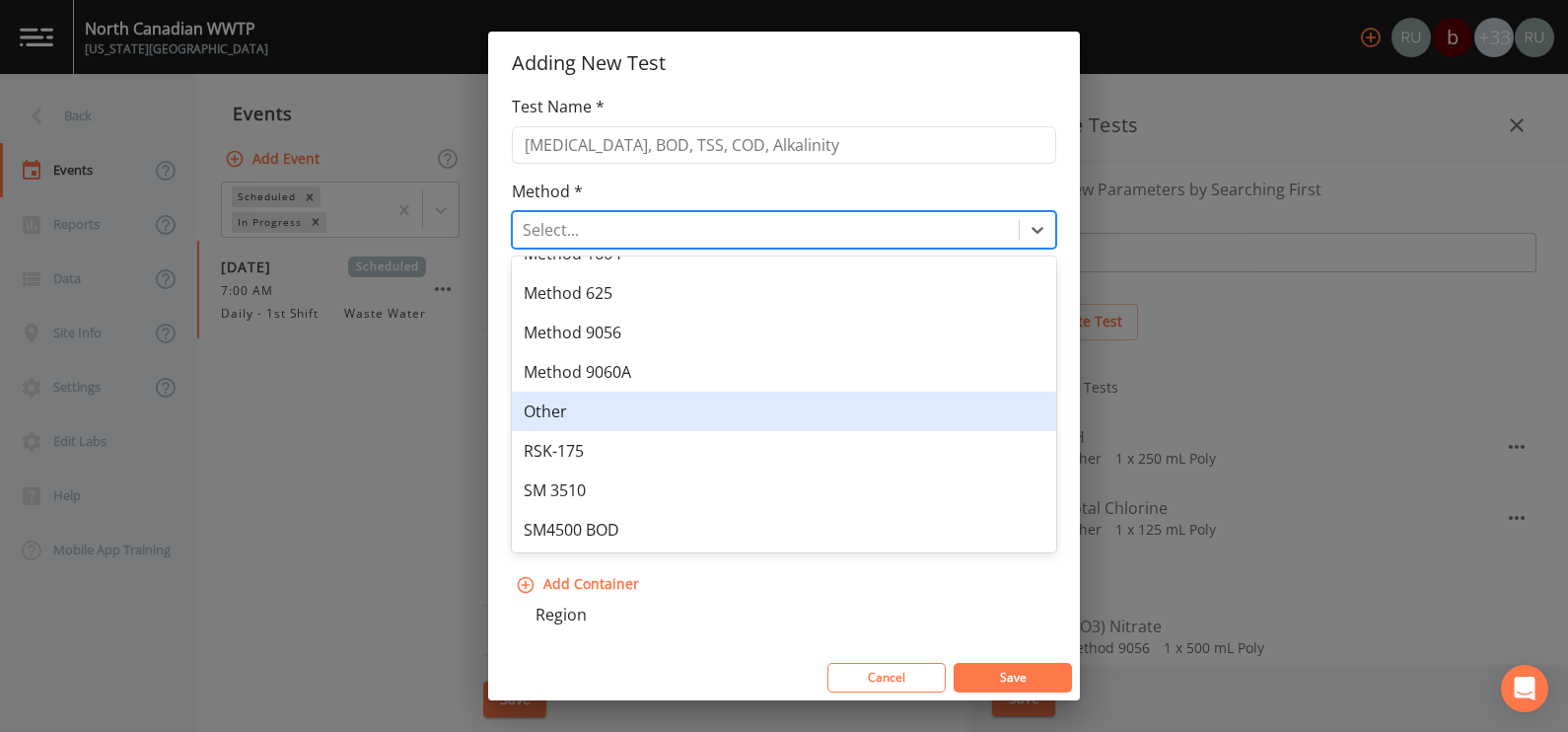 click on "Other" at bounding box center (784, 411) 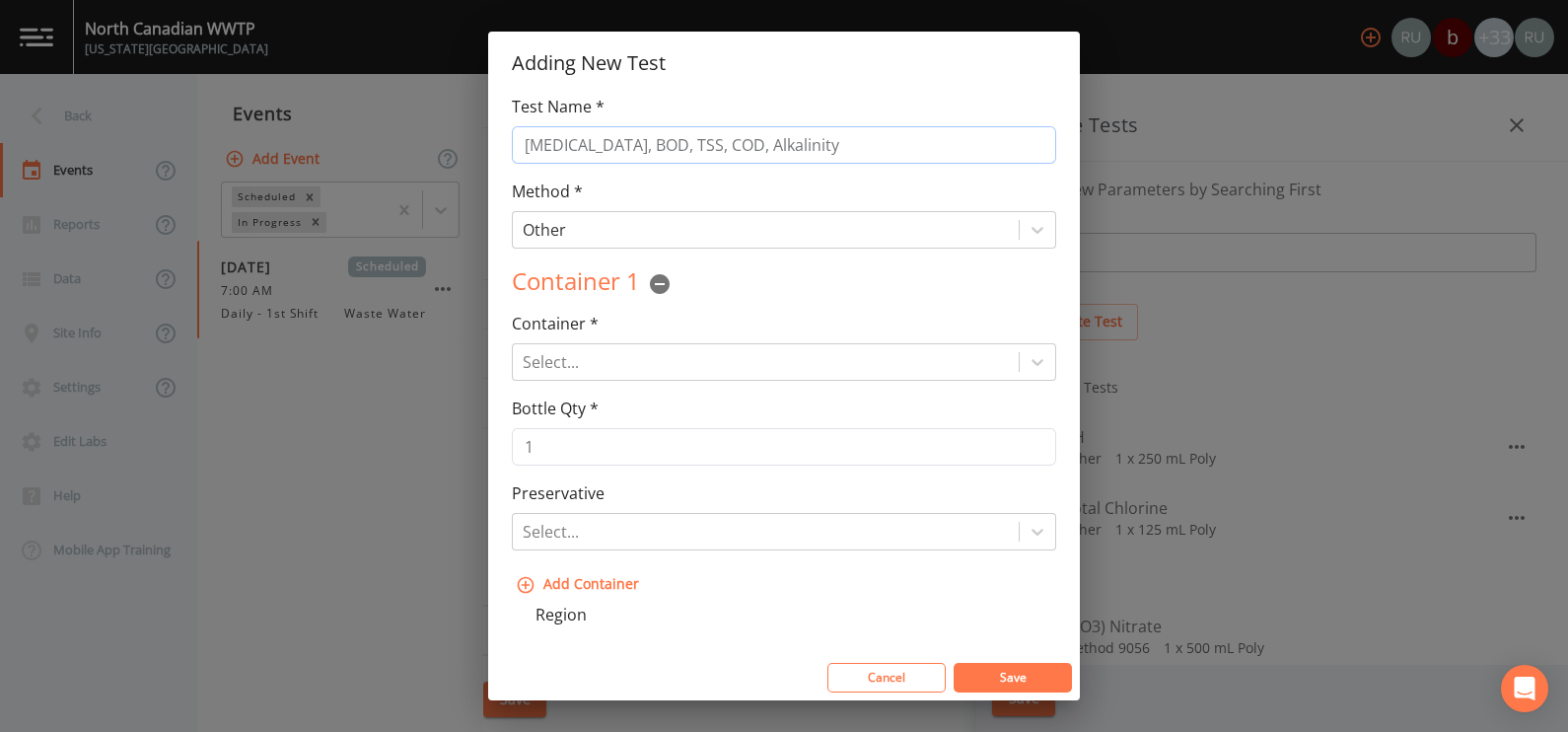 click on "Ammonia, BOD, TSS, COD, Alkalinity" at bounding box center [784, 145] 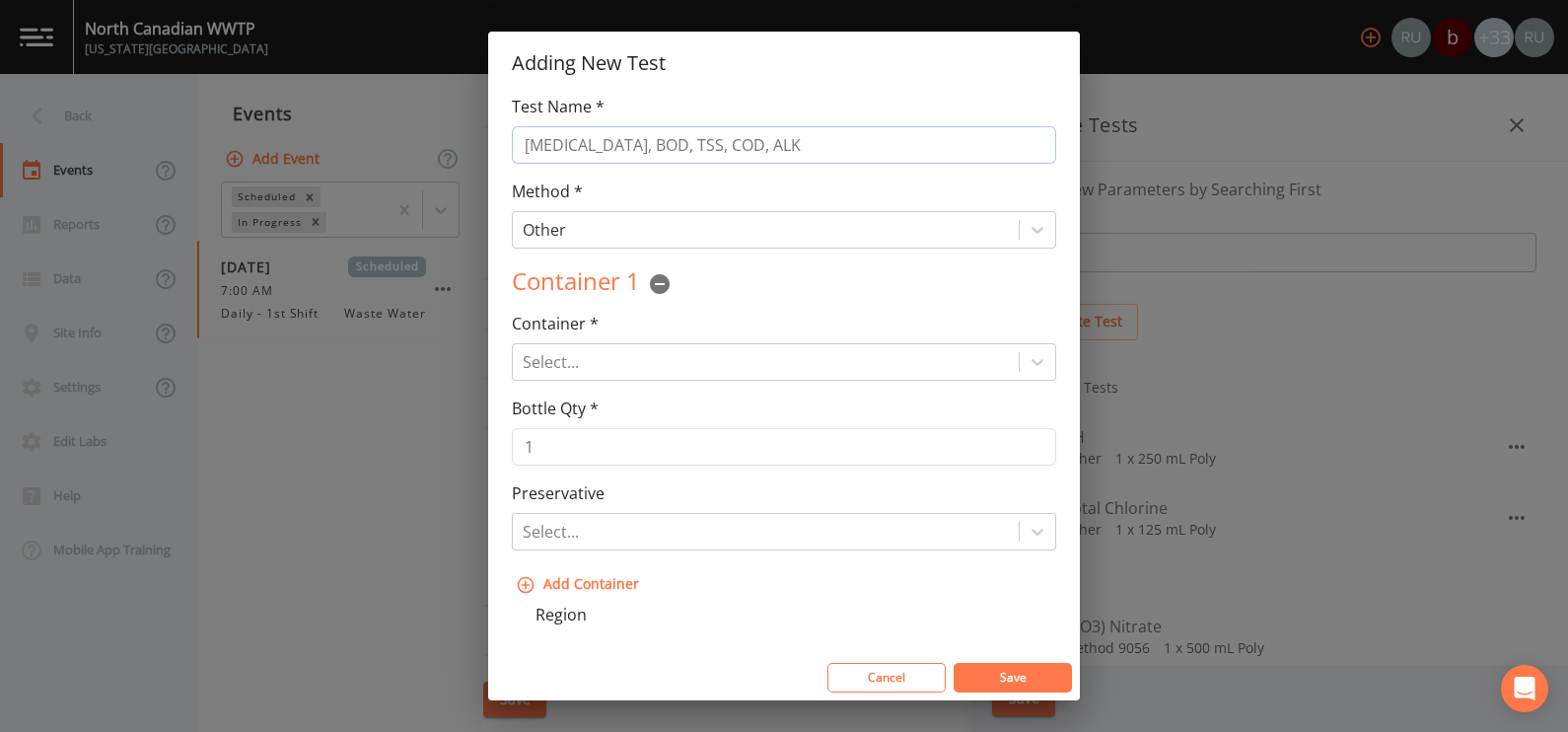 click on "Ammonia, BOD, TSS, COD, ALK" at bounding box center [784, 145] 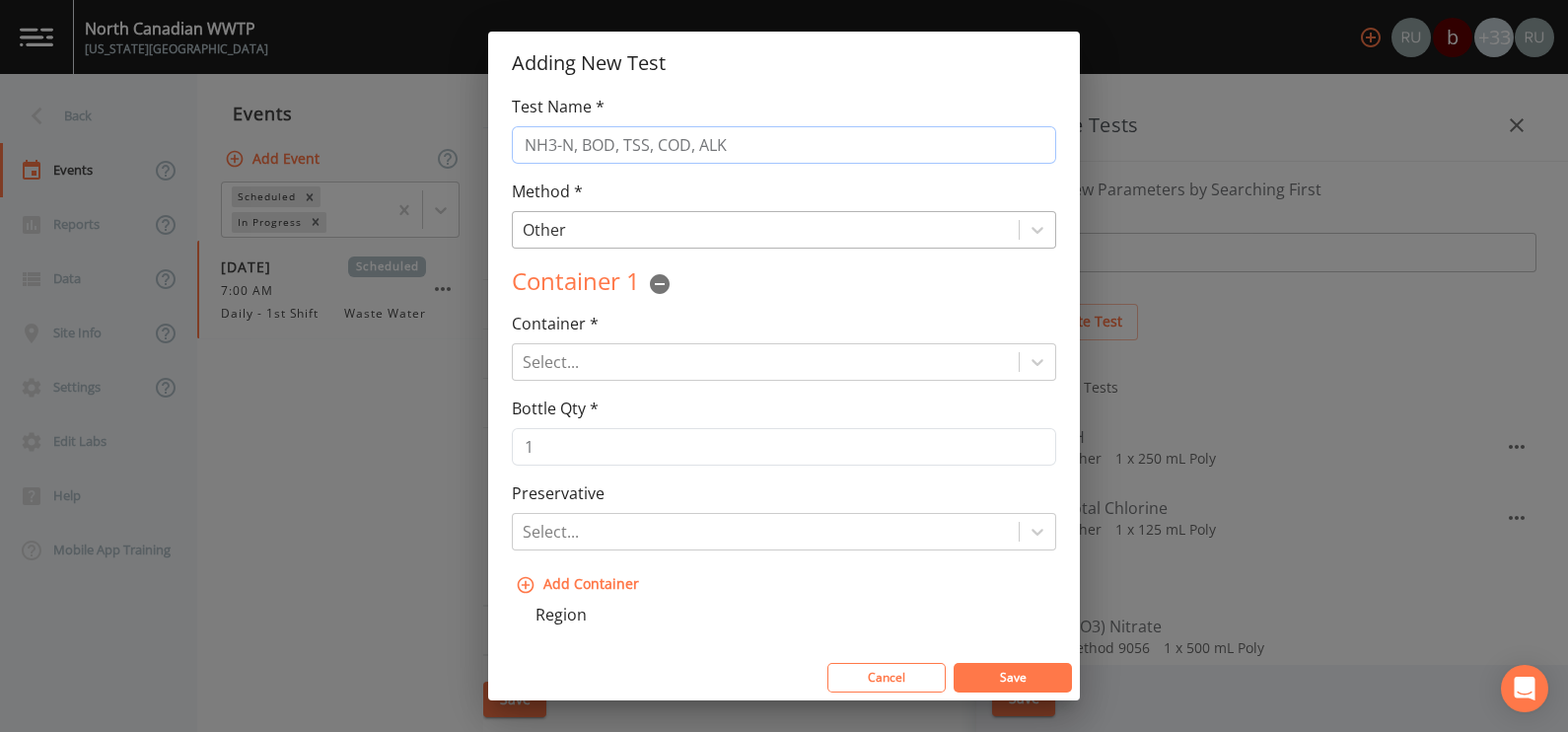 type on "NH3-N, BOD, TSS, COD, ALK" 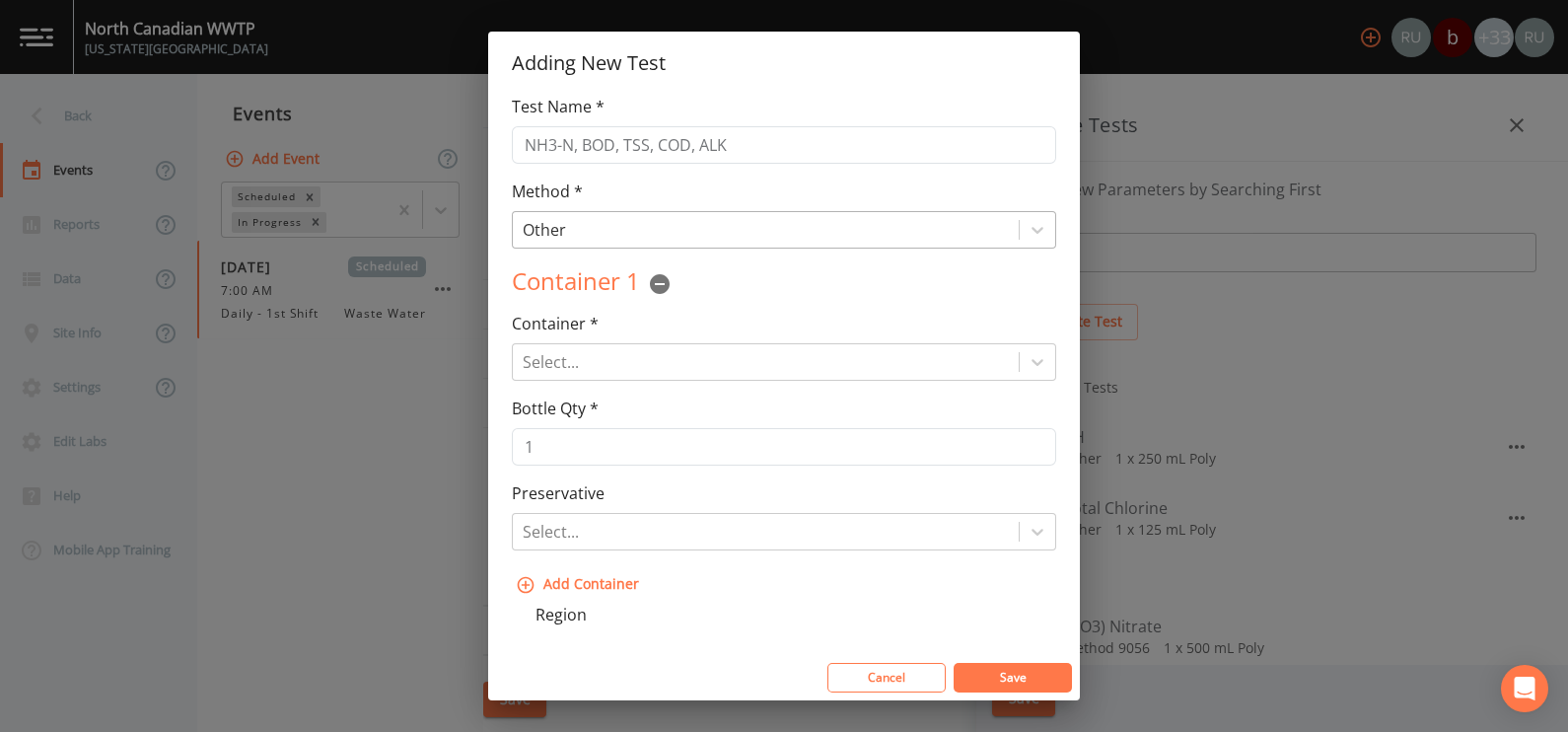 click at bounding box center (765, 230) 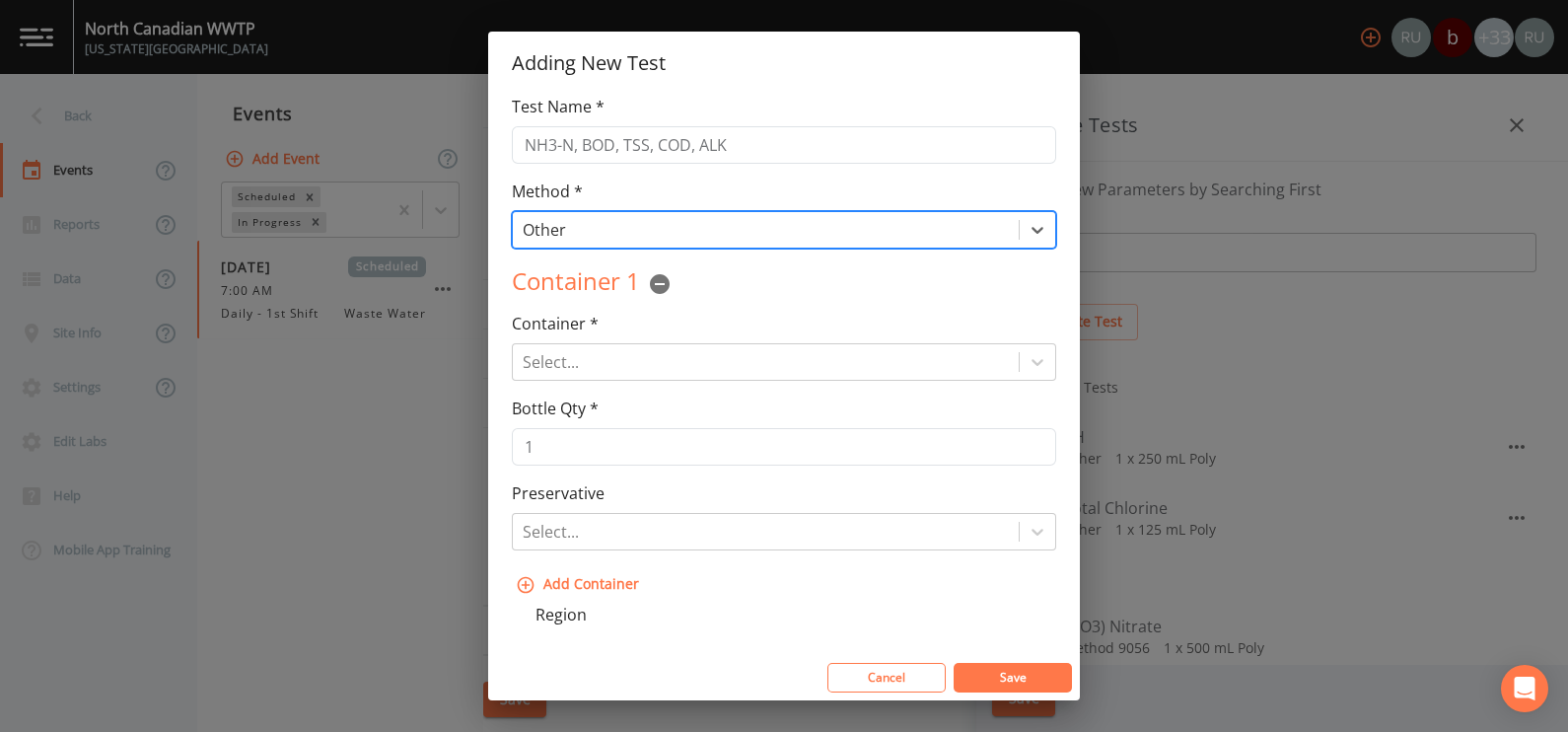 click at bounding box center (765, 230) 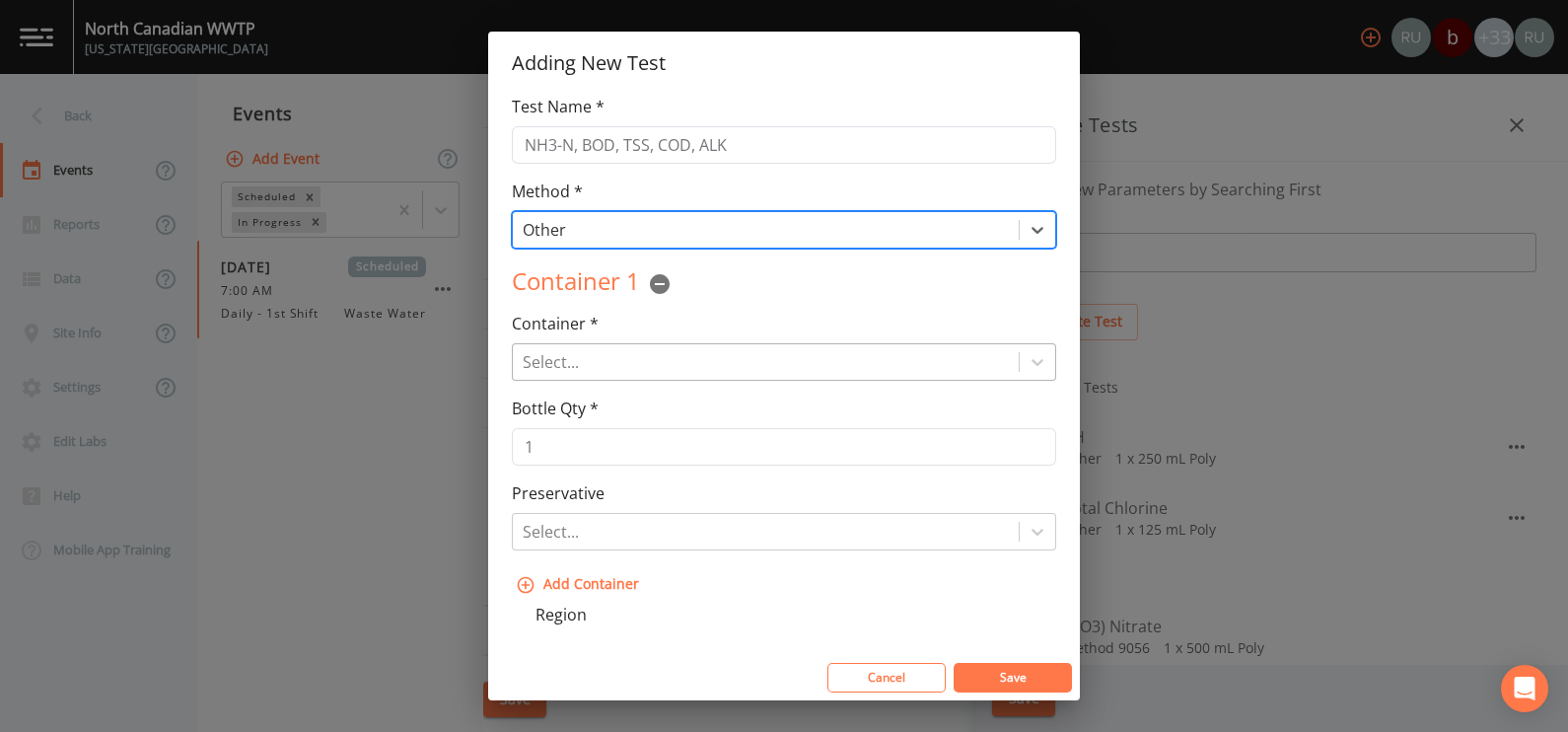 click at bounding box center (765, 362) 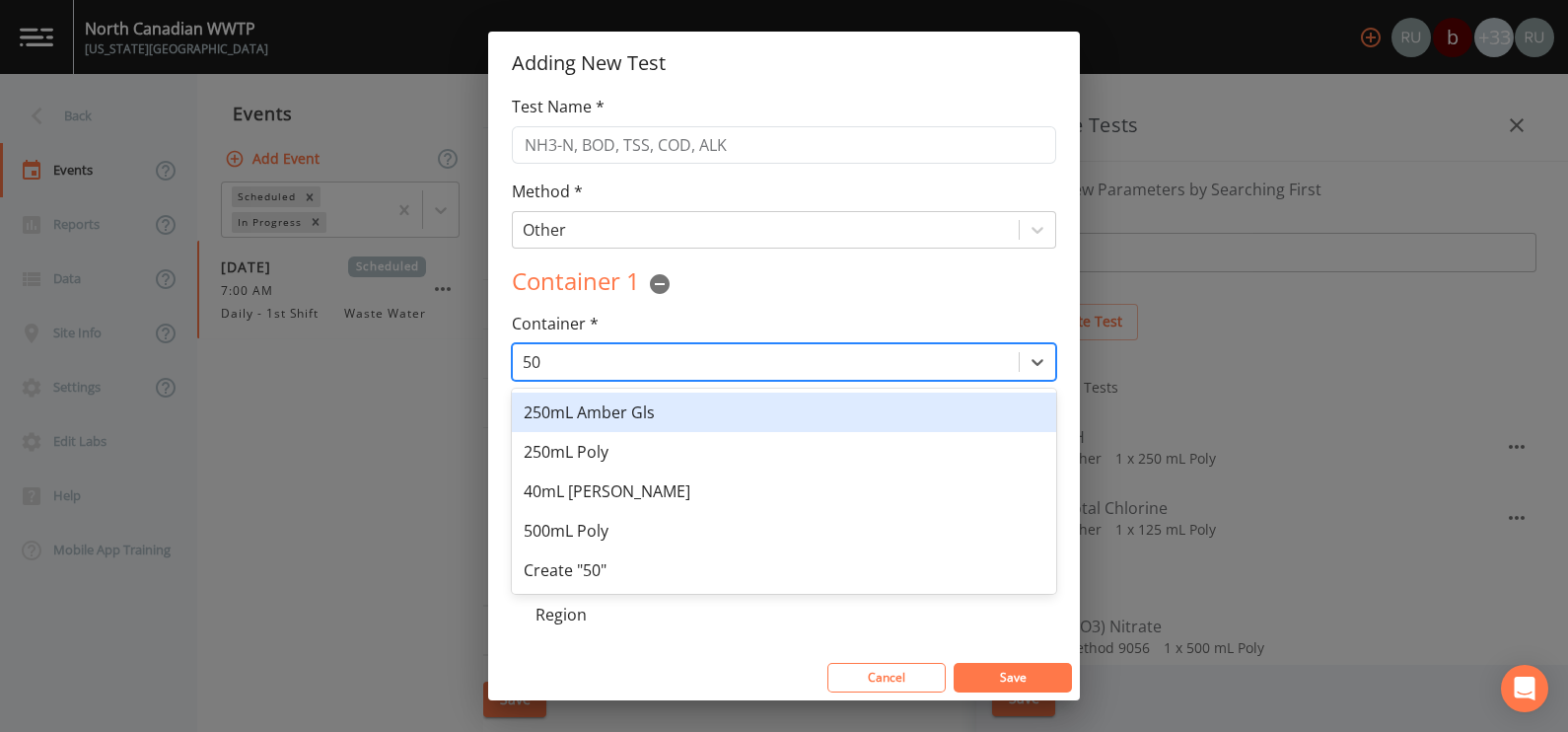 scroll, scrollTop: 0, scrollLeft: 0, axis: both 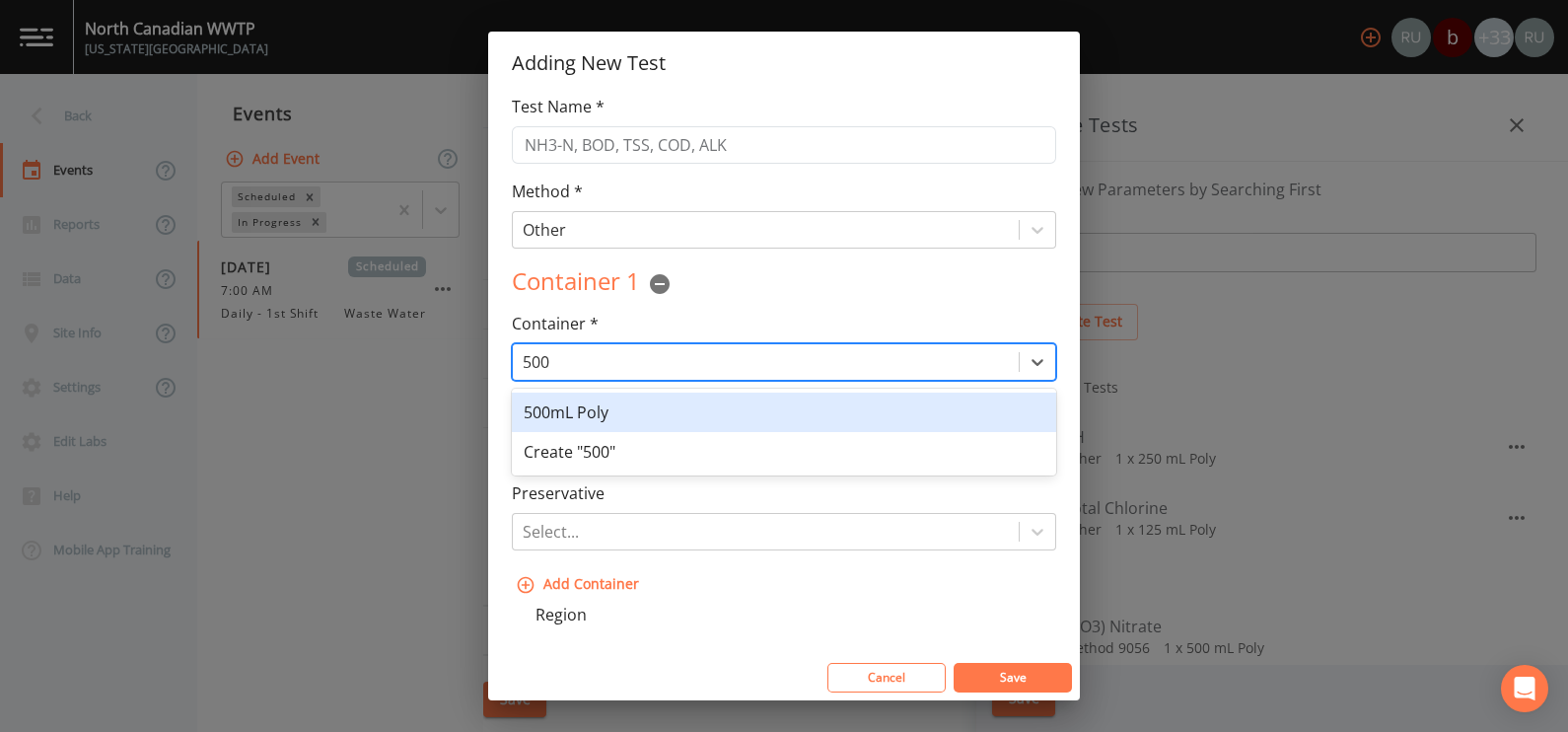 click on "500mL Poly" at bounding box center [784, 412] 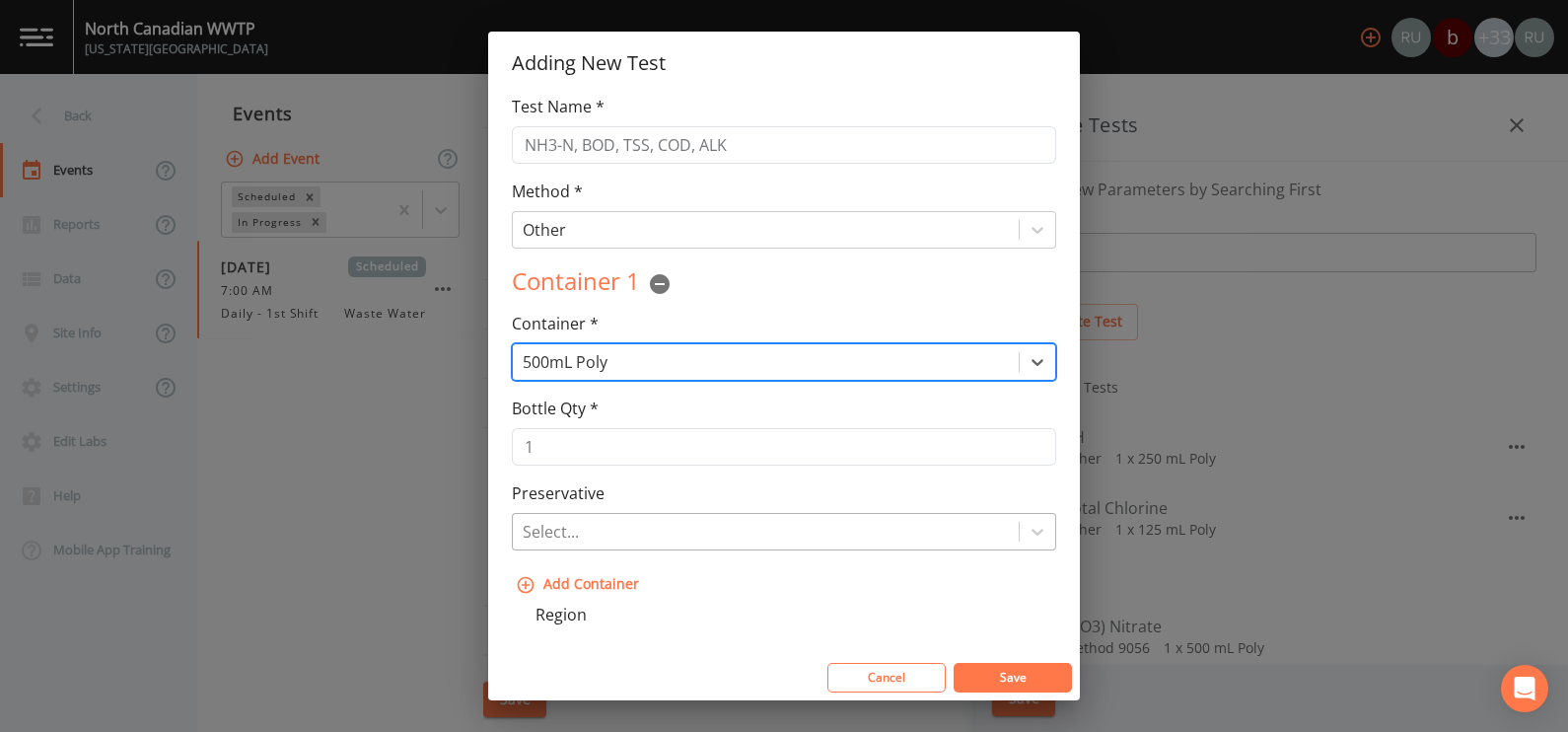 click at bounding box center [765, 532] 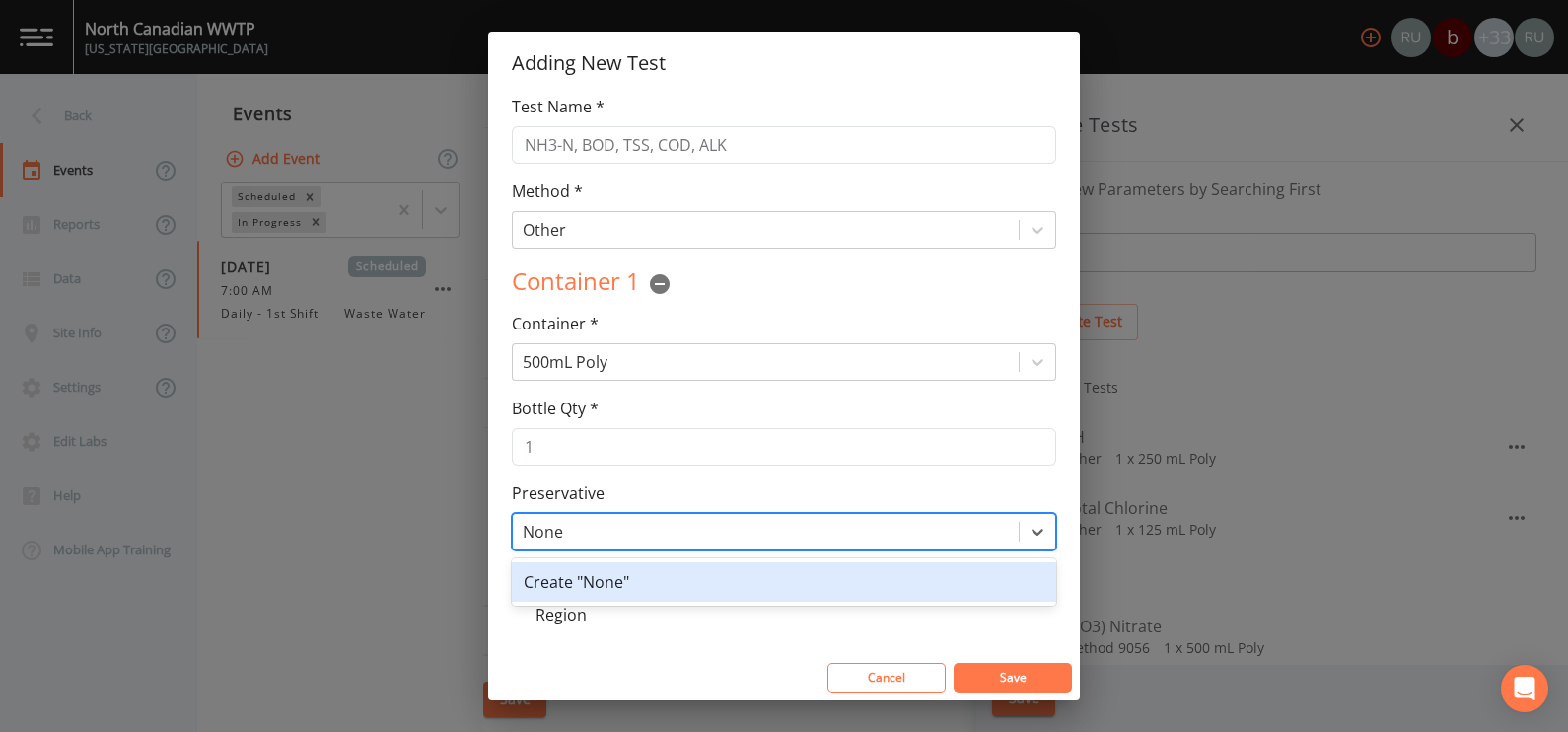scroll, scrollTop: 122, scrollLeft: 0, axis: vertical 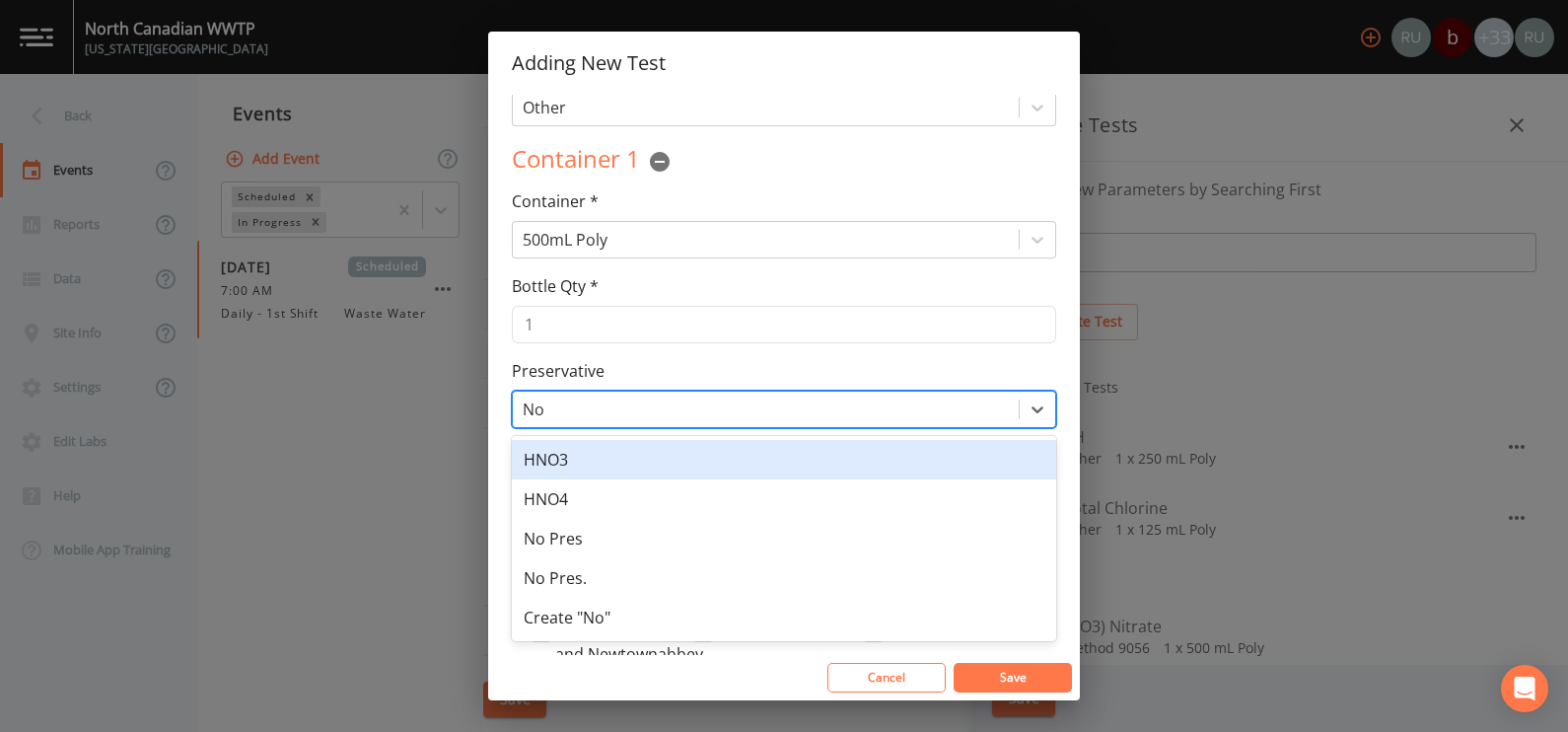 type on "N" 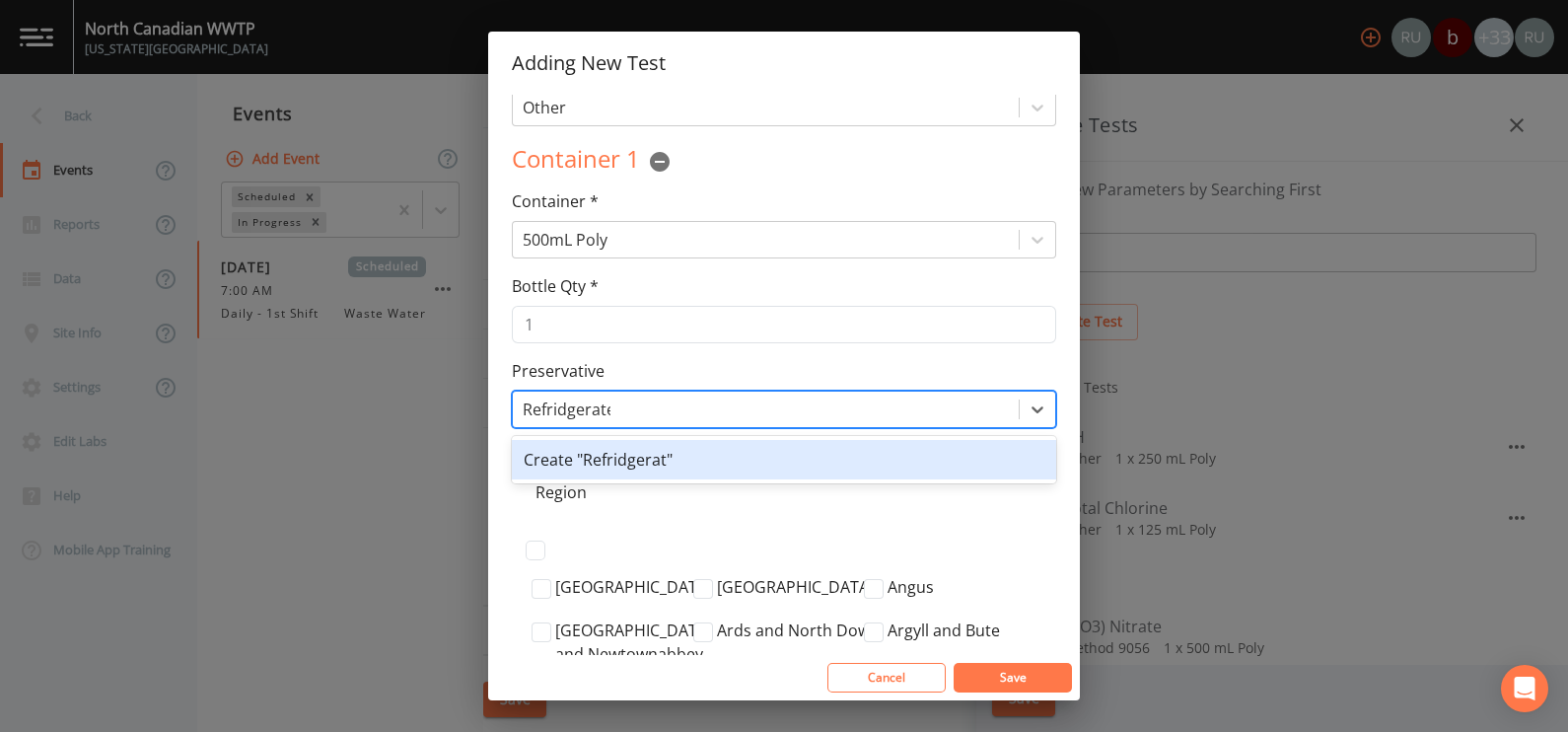type on "Refridgerated" 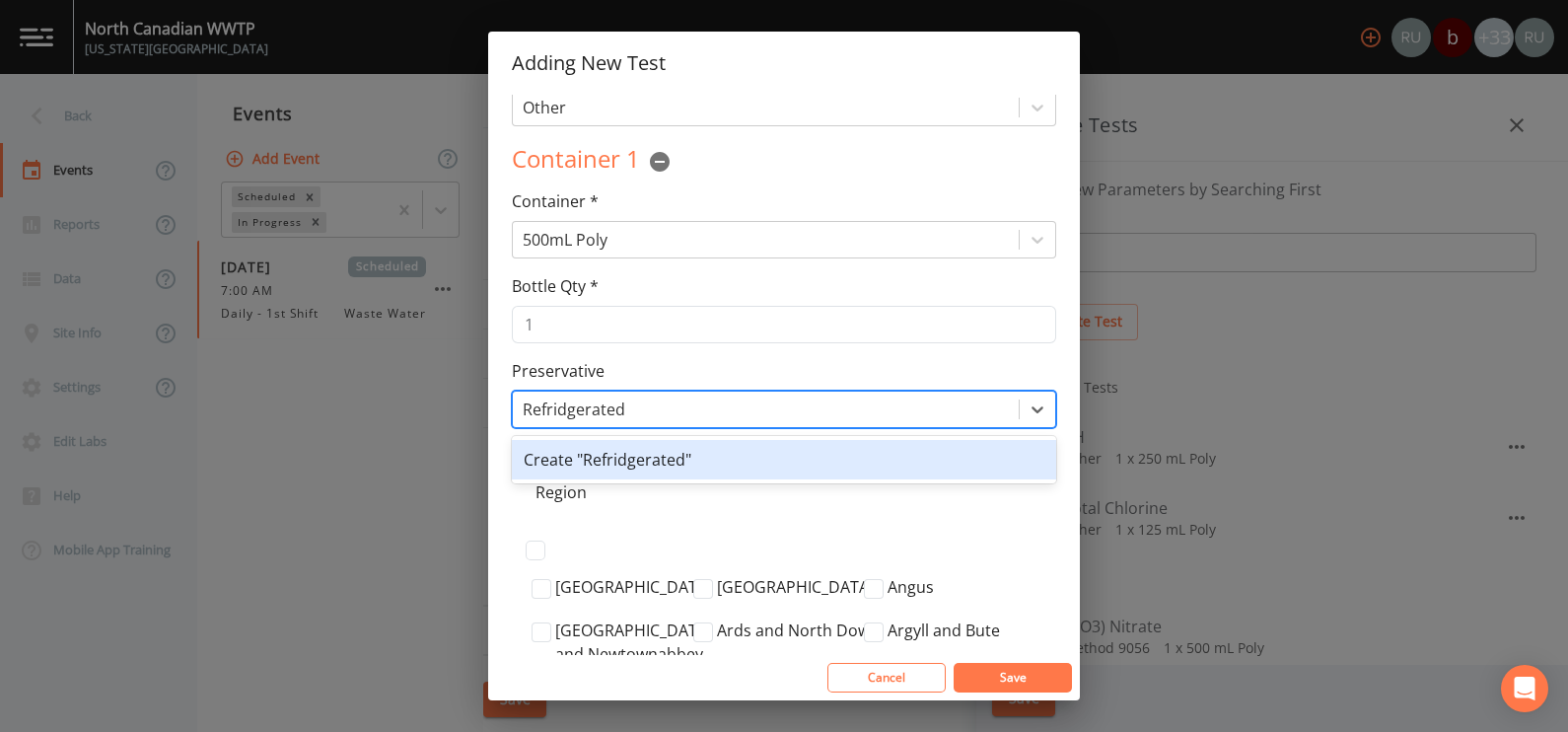 click on "Create "Refridgerated"" at bounding box center (784, 460) 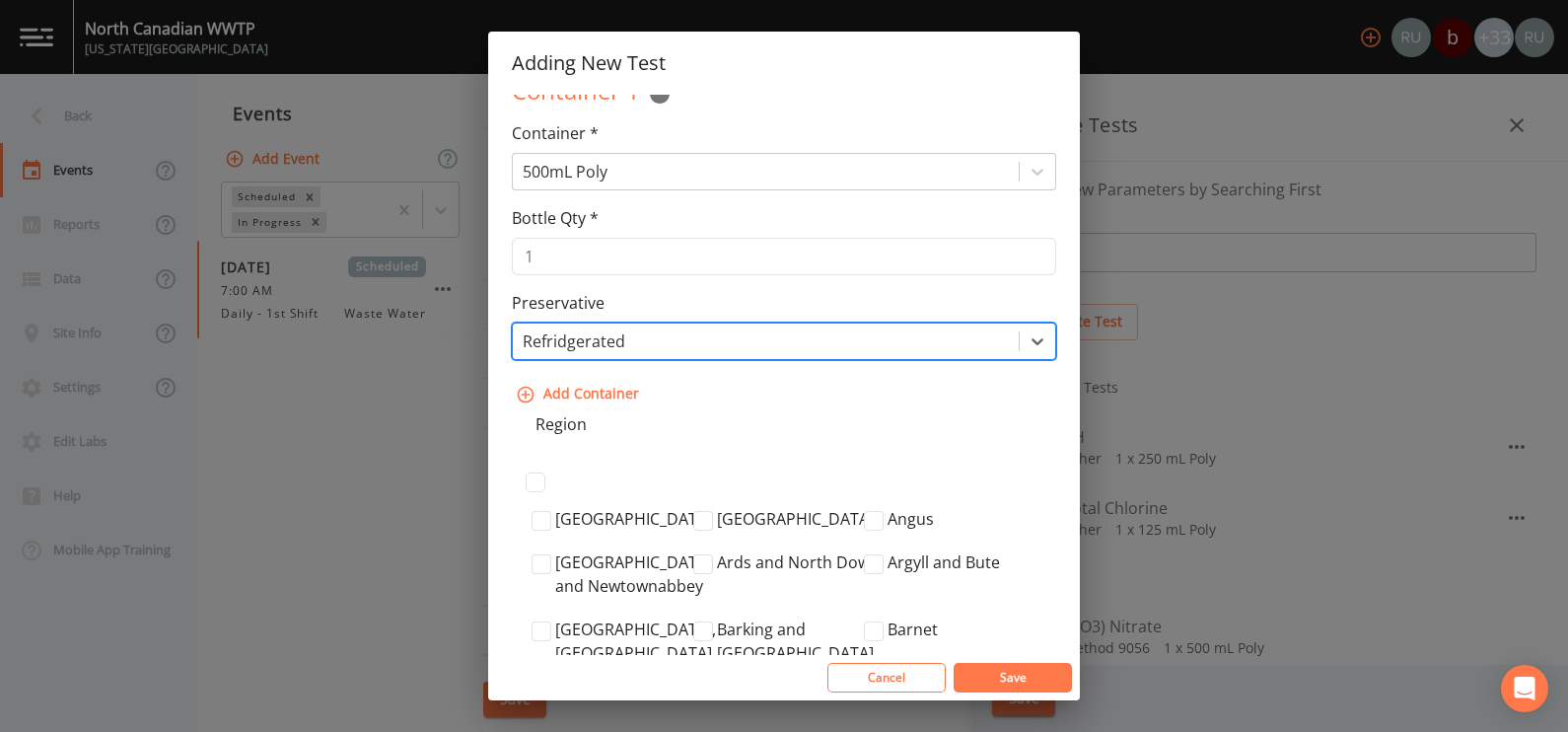 scroll, scrollTop: 246, scrollLeft: 0, axis: vertical 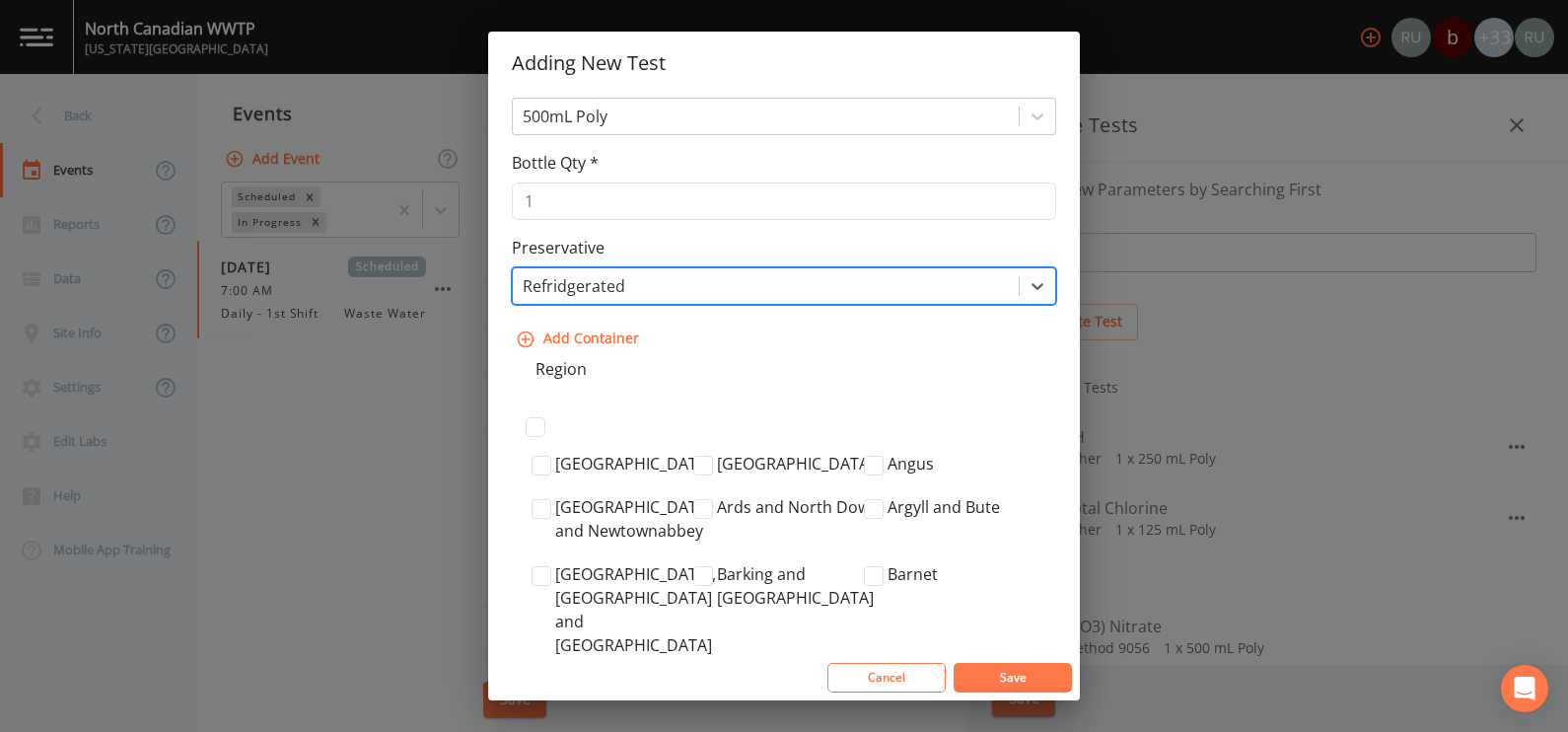 click at bounding box center (765, 286) 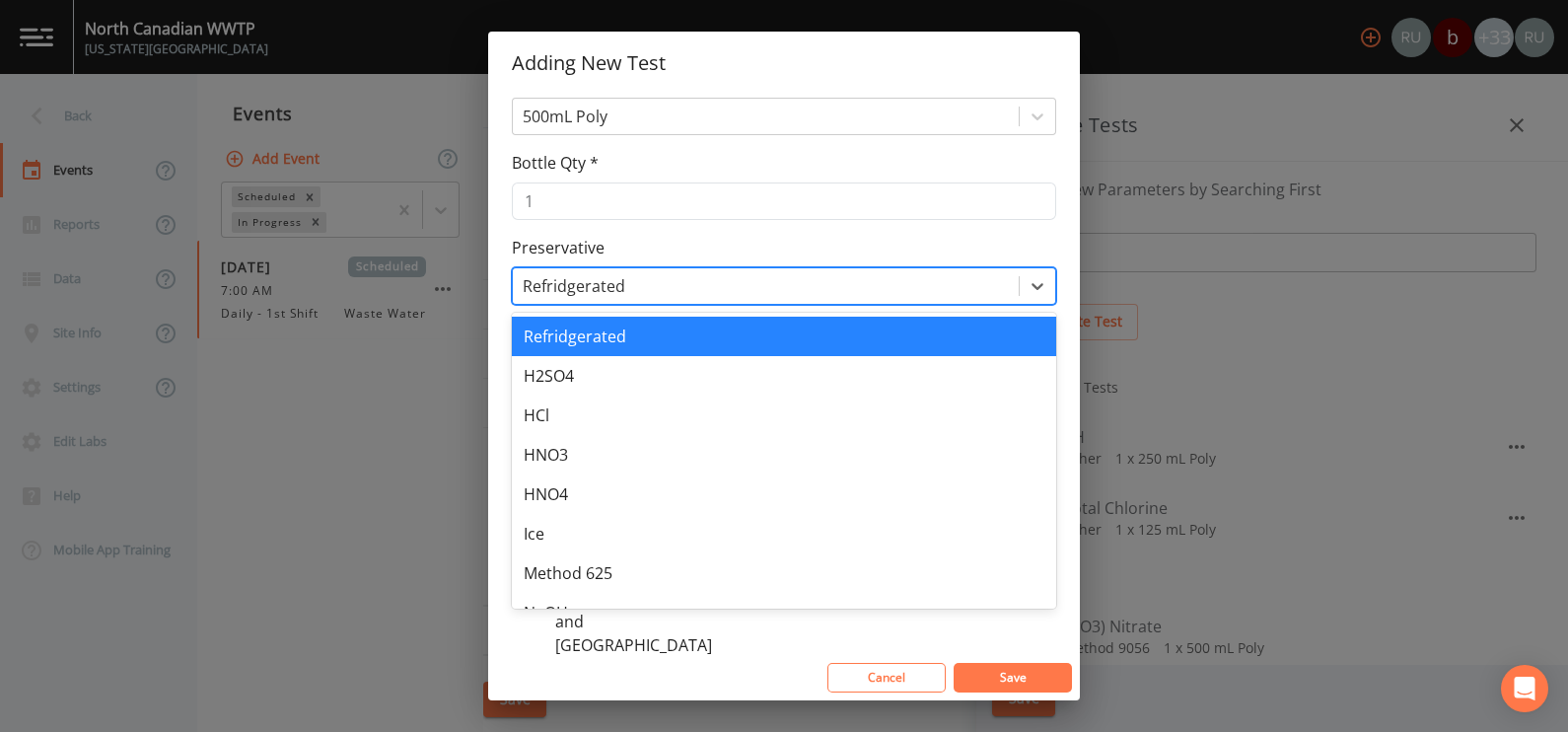 click on "Refridgerated" at bounding box center [784, 336] 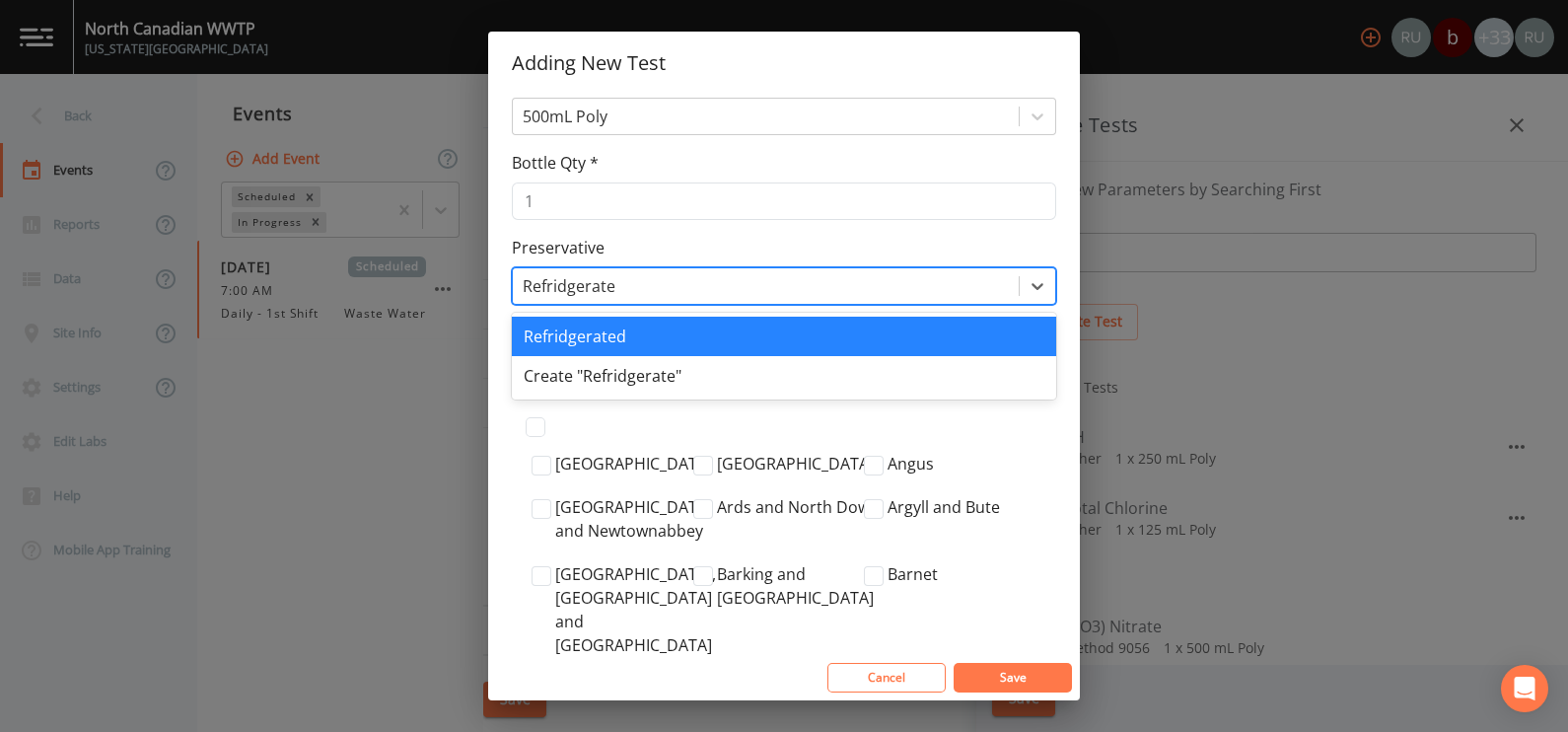 click on "Refridgerate" at bounding box center (571, 286) 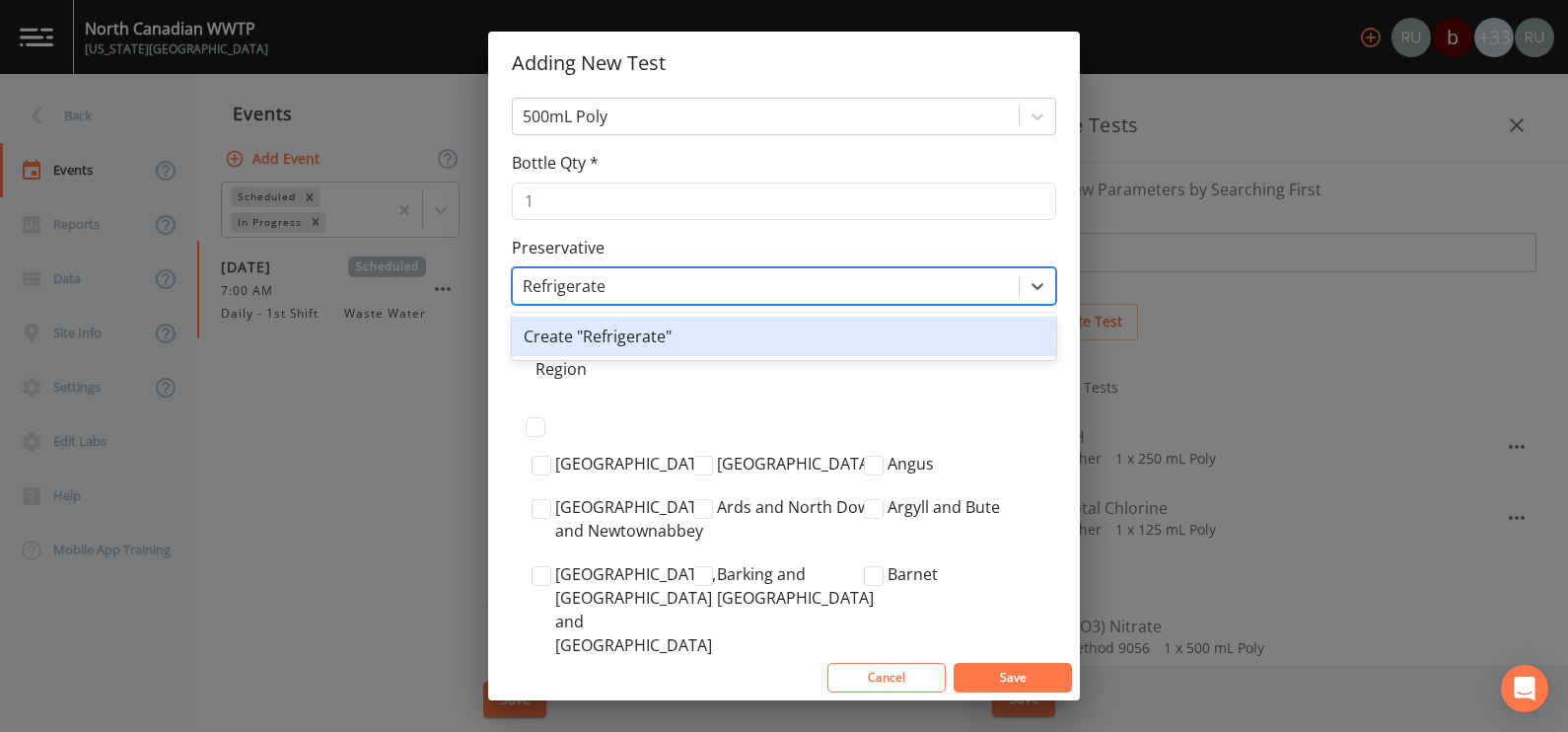 click on "Create "Refrigerate"" at bounding box center (784, 336) 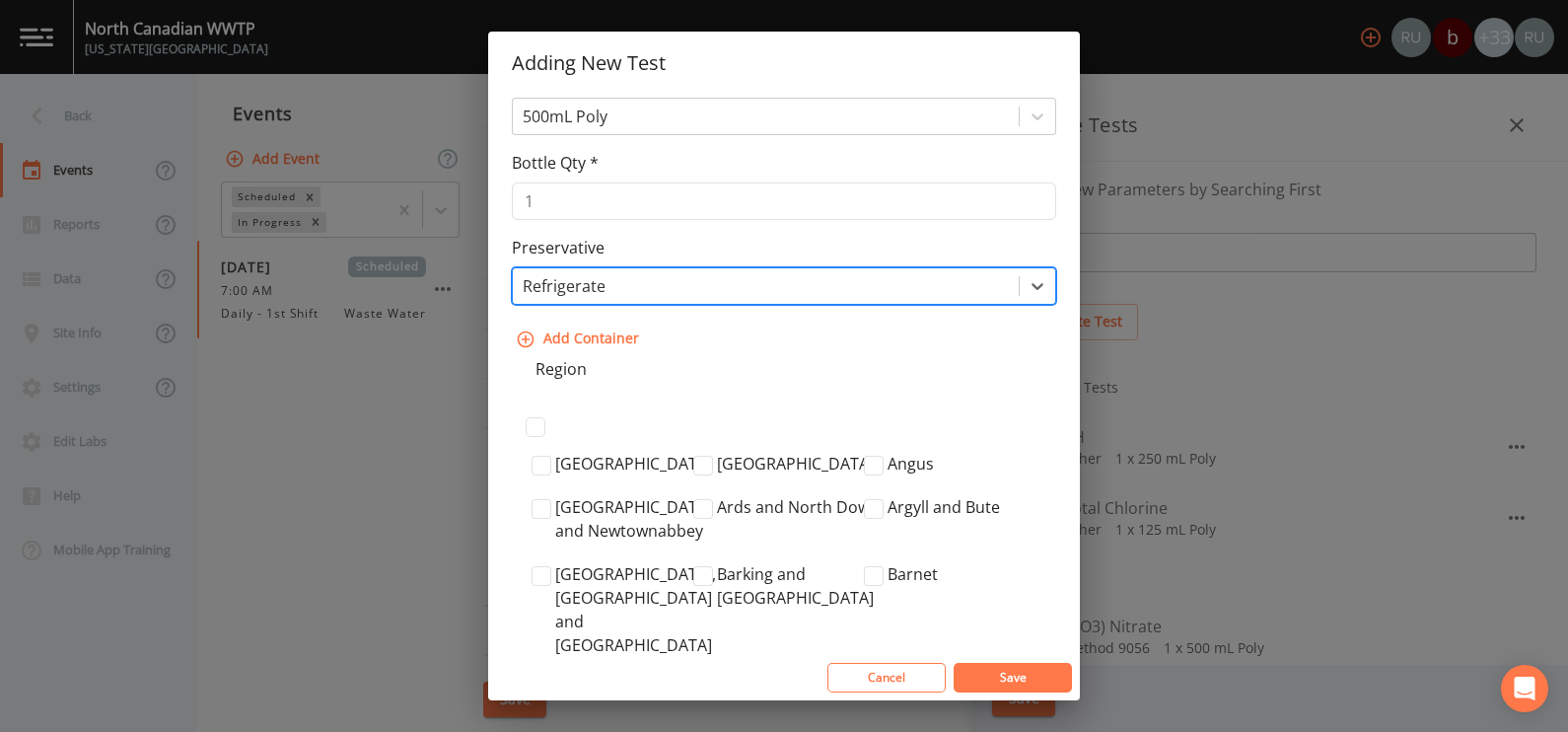 click at bounding box center (765, 286) 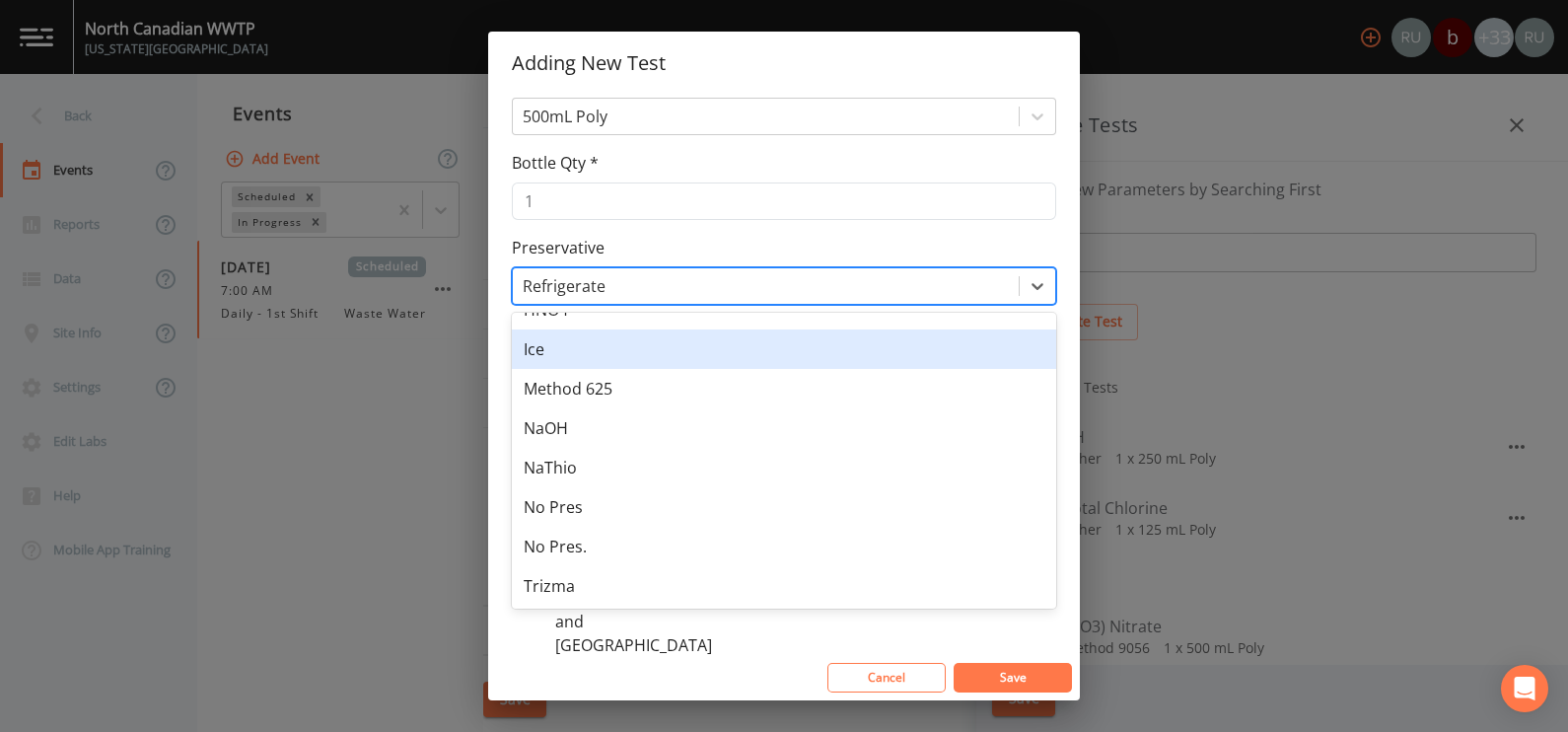 scroll, scrollTop: 0, scrollLeft: 0, axis: both 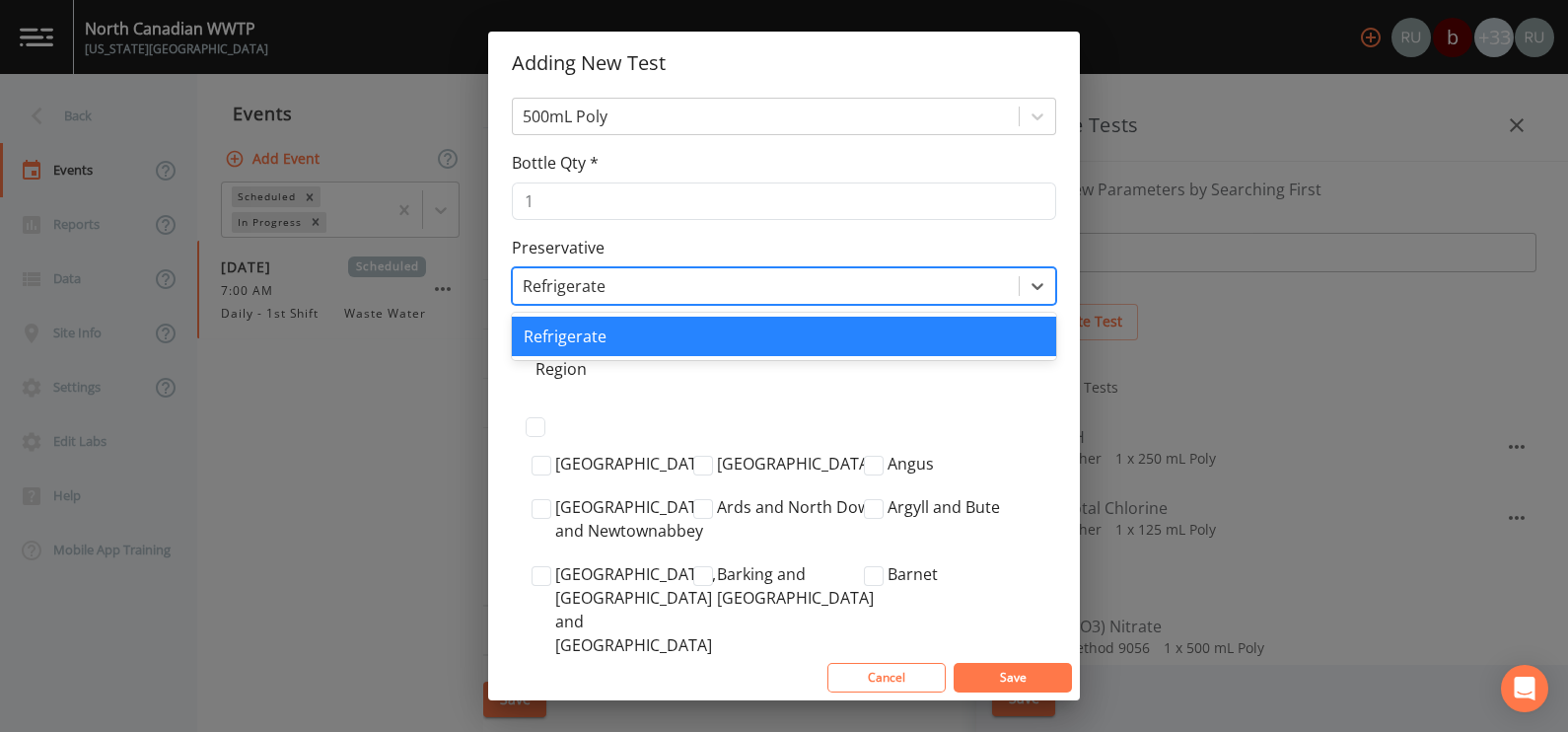 type on "Refrigerated" 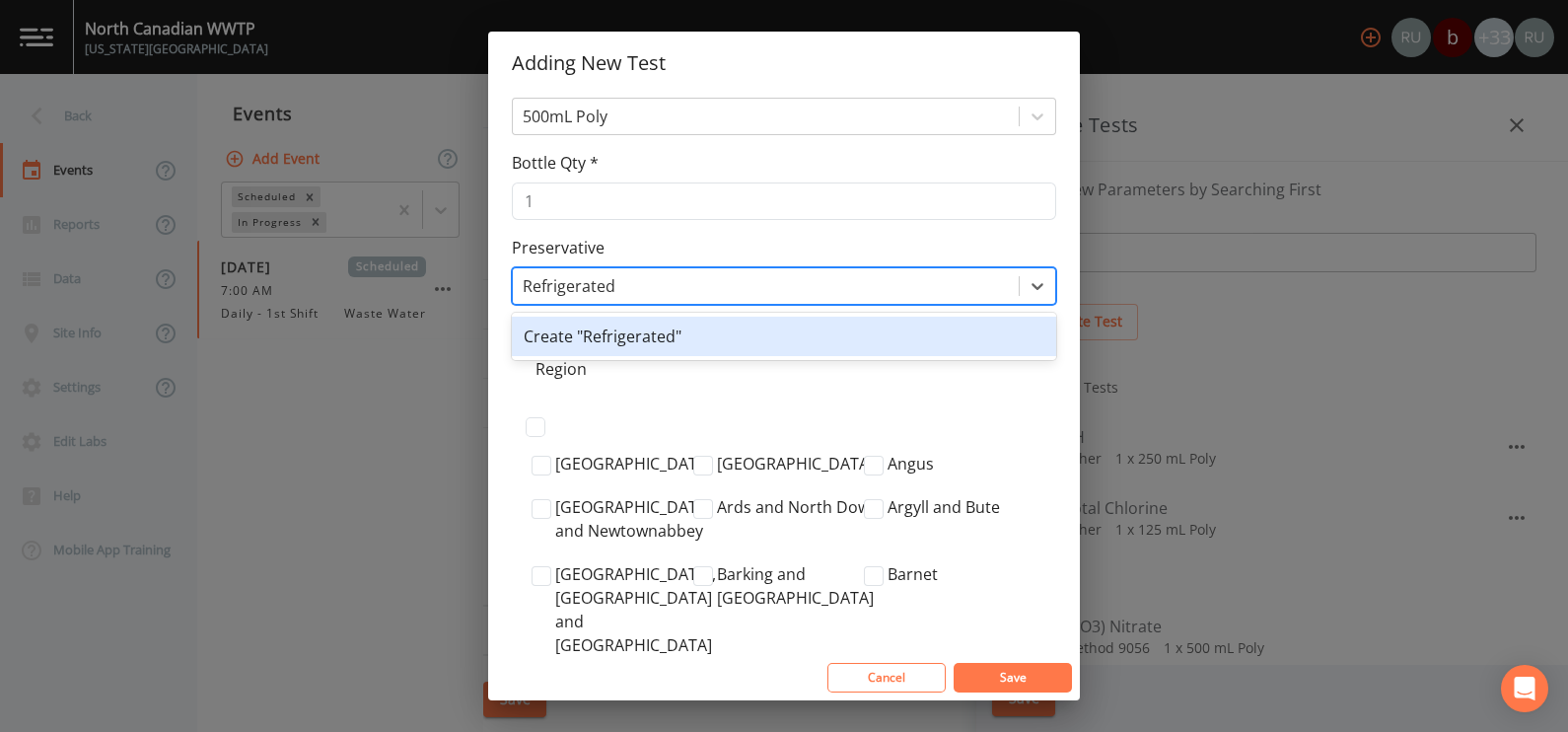 click on "Create "Refrigerated"" at bounding box center [784, 336] 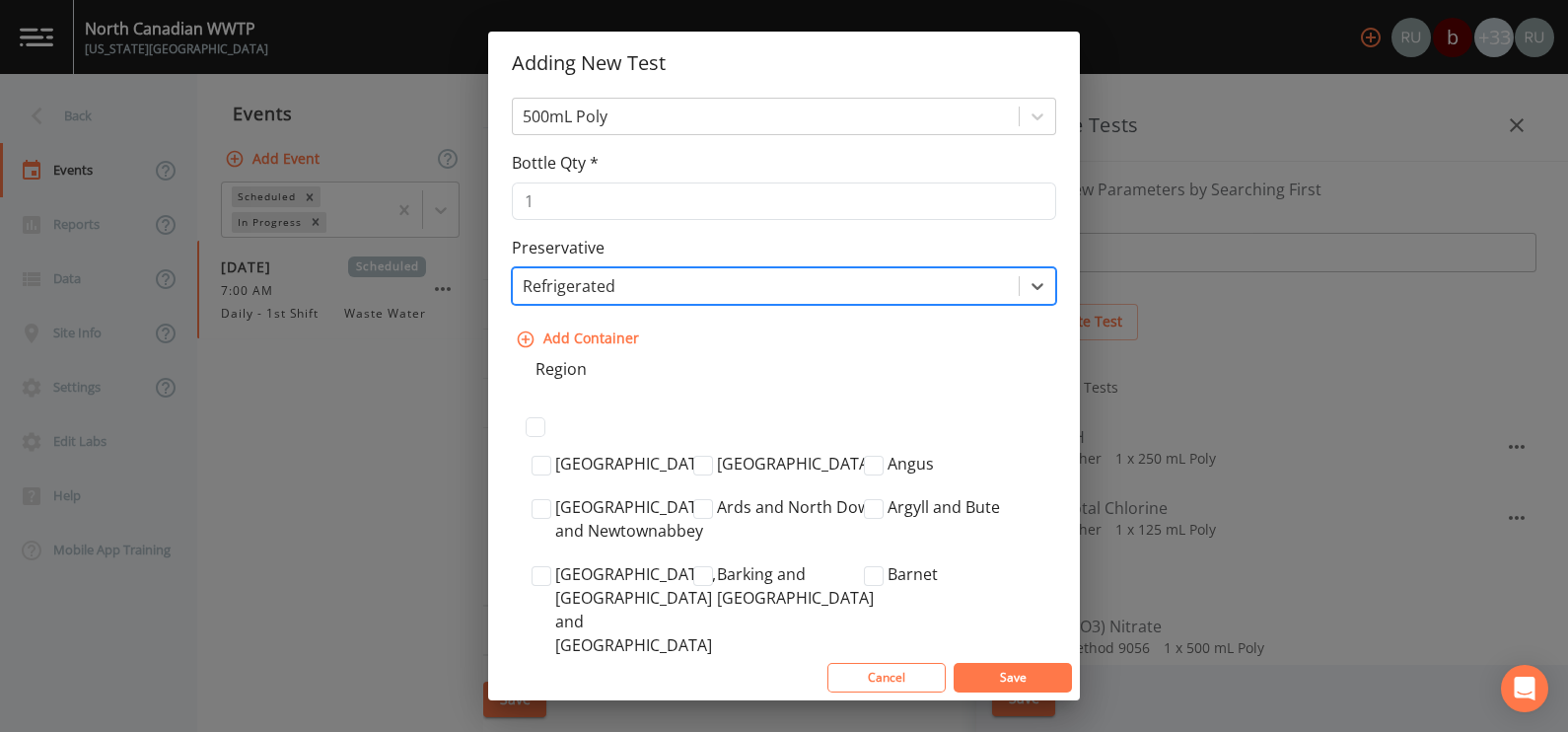 type 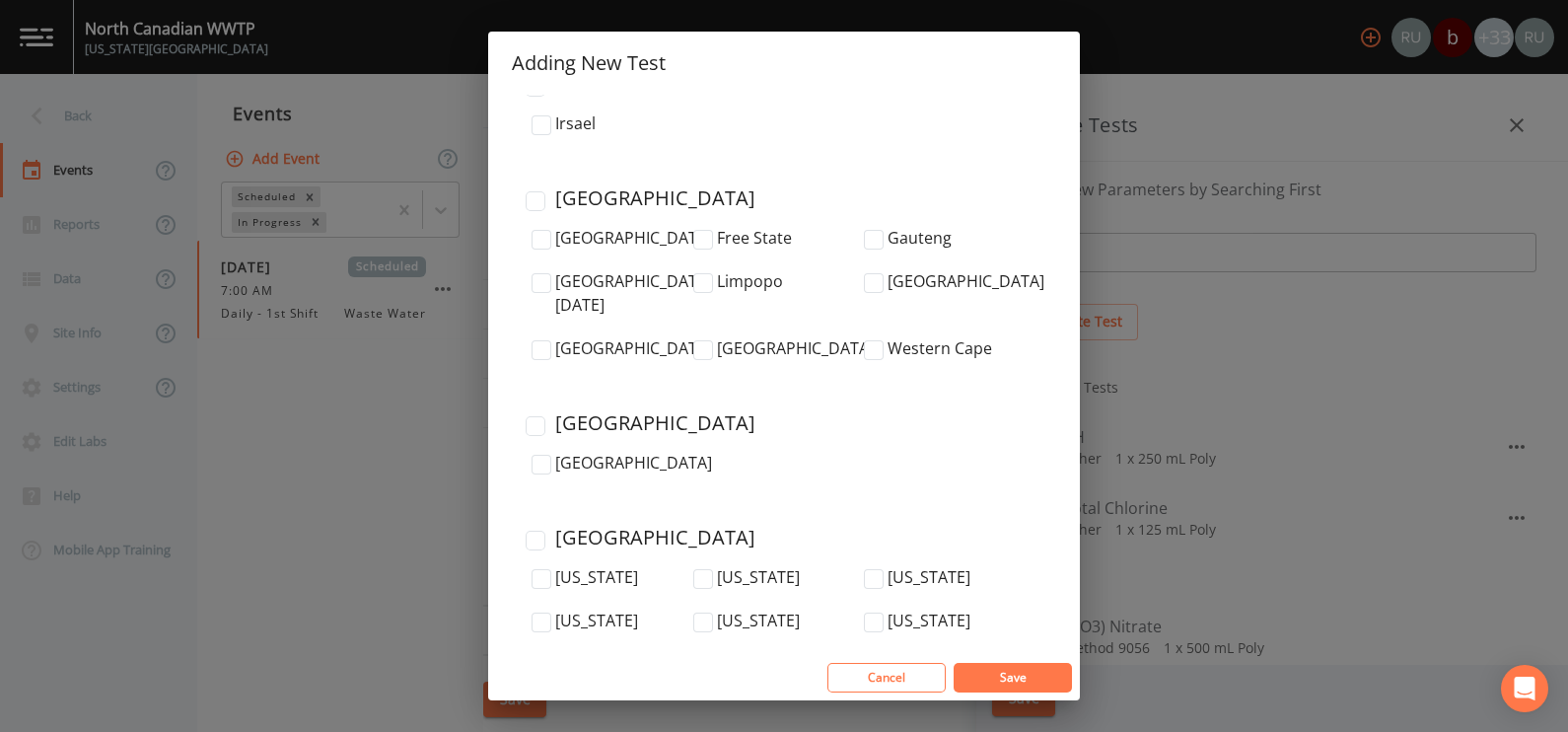 scroll, scrollTop: 6145, scrollLeft: 0, axis: vertical 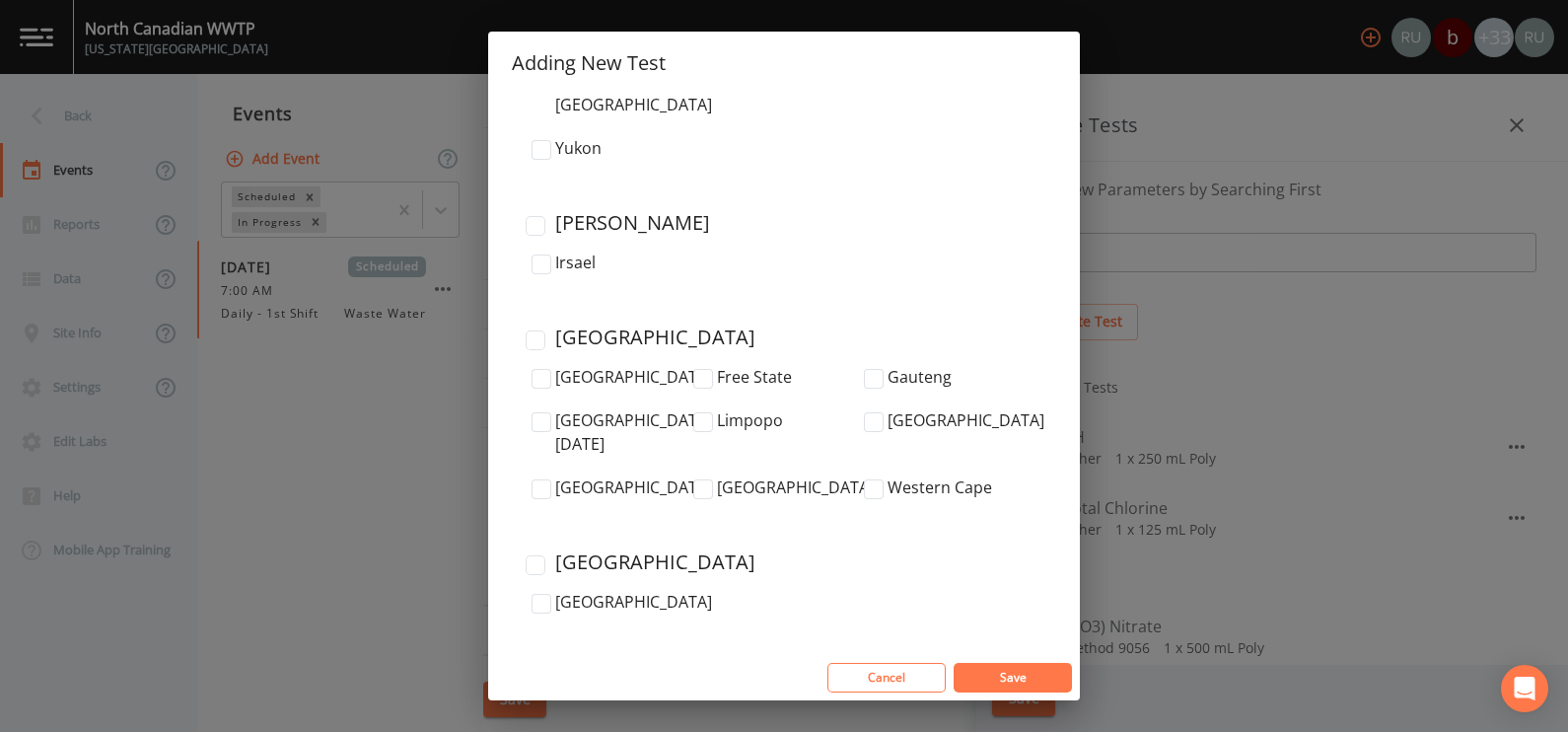 click on "United States" at bounding box center (535, 680) 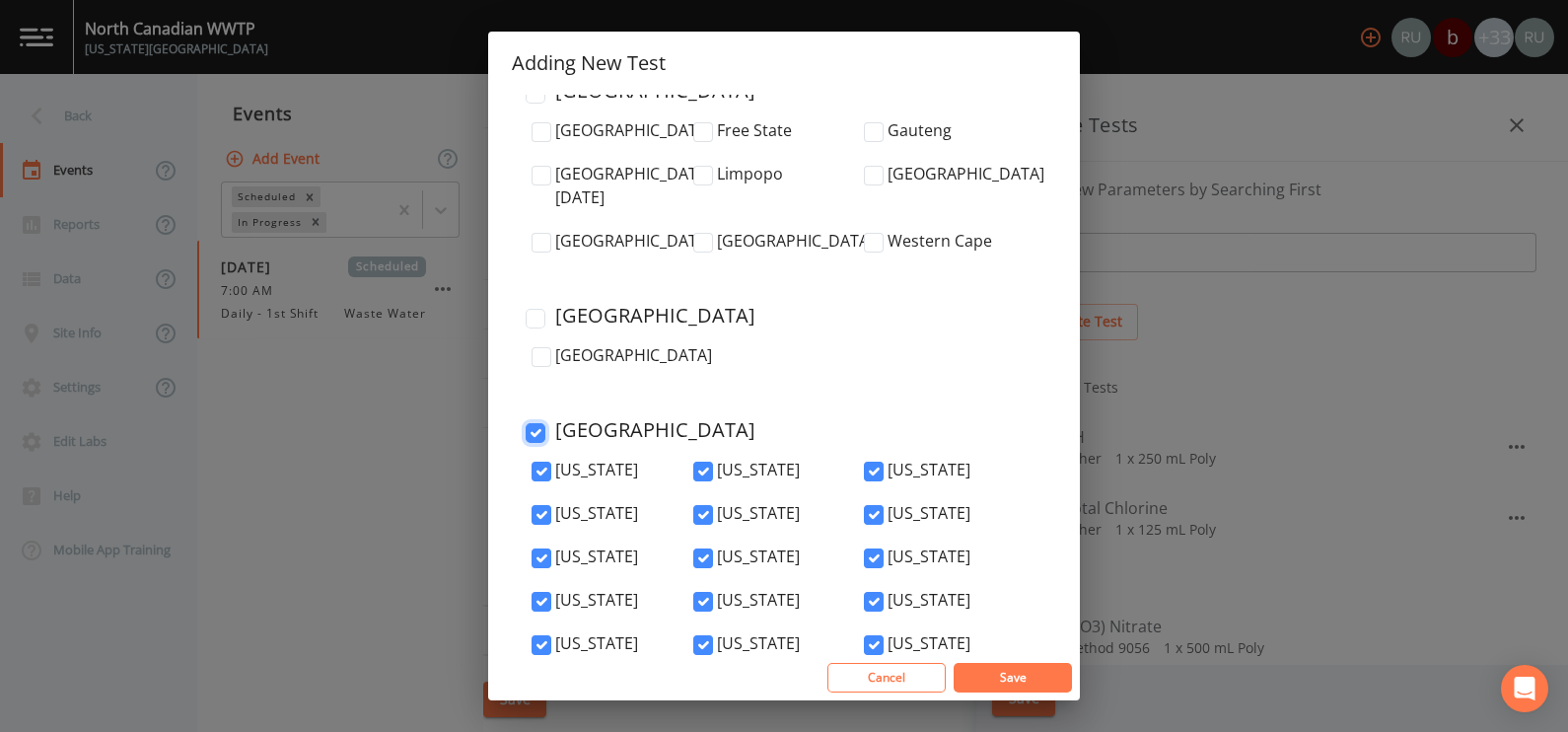 scroll, scrollTop: 6268, scrollLeft: 0, axis: vertical 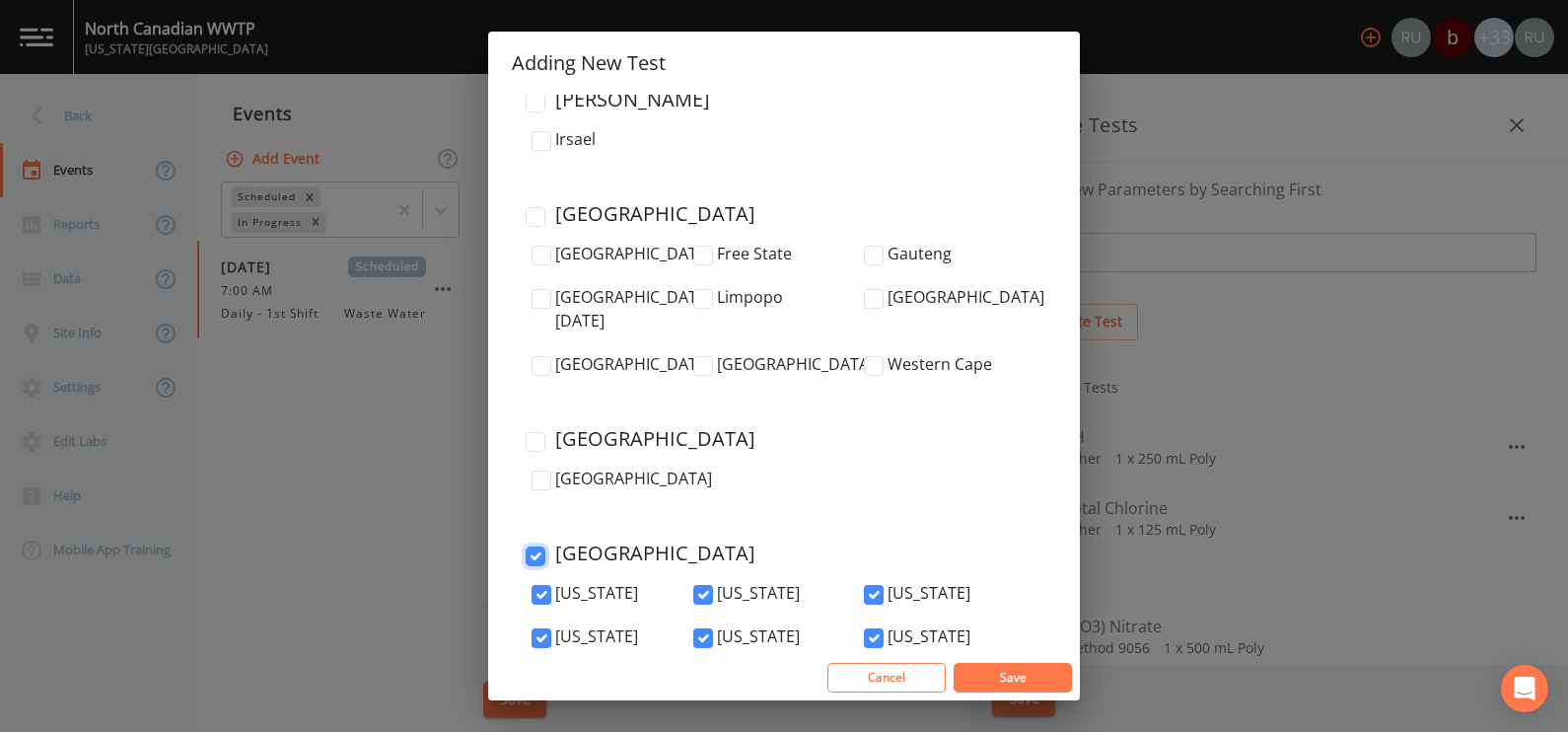 click on "United States" at bounding box center [535, 556] 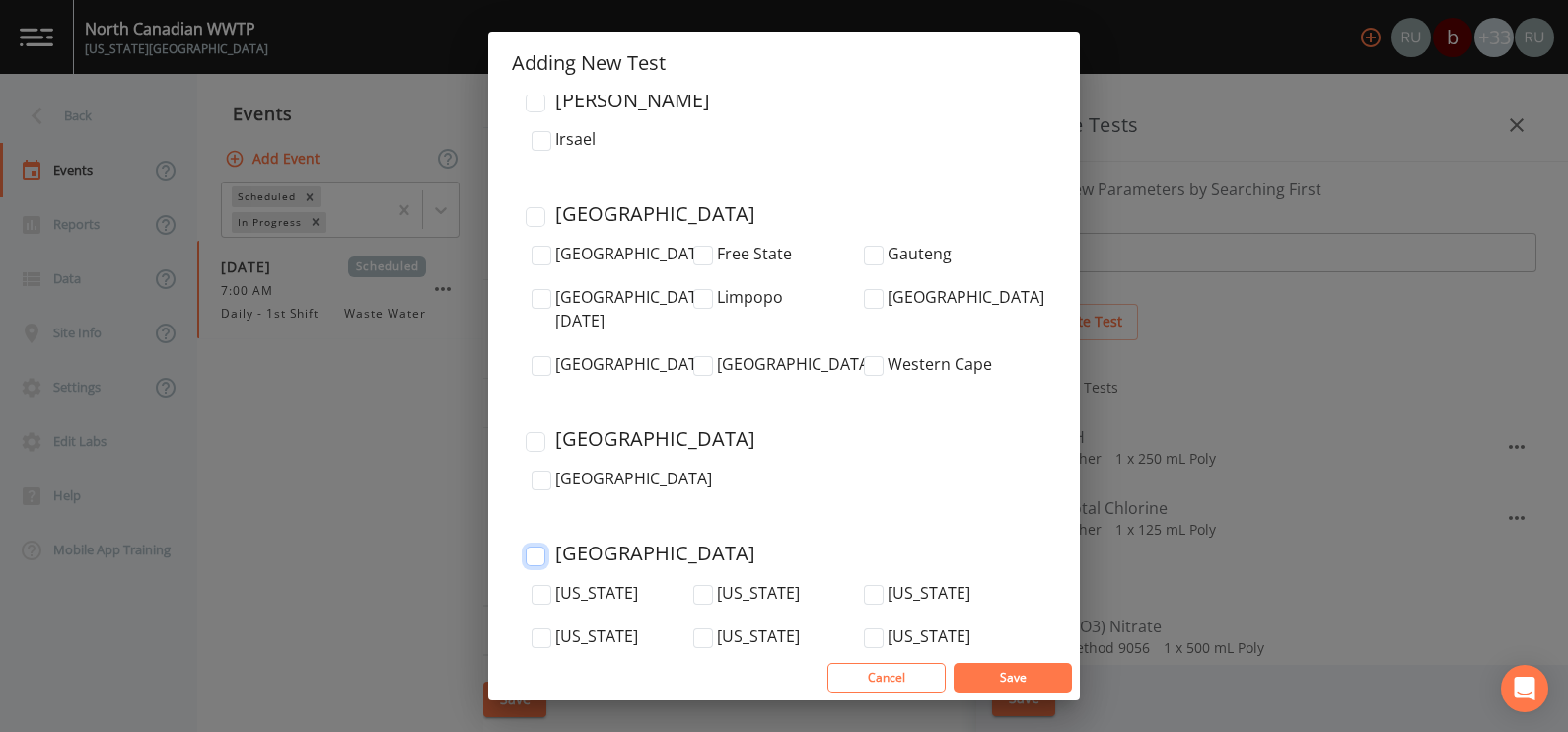 checkbox on "false" 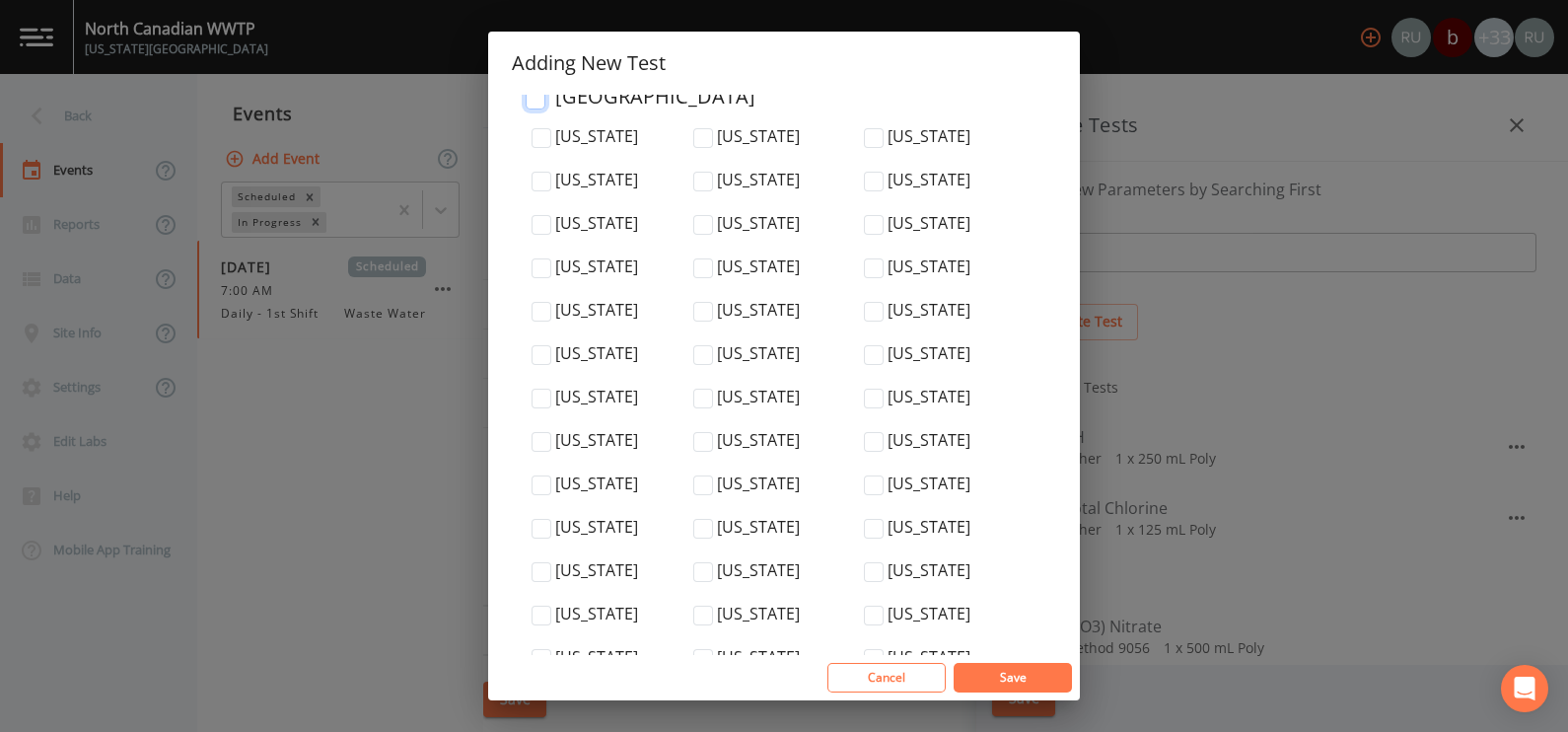scroll, scrollTop: 6762, scrollLeft: 0, axis: vertical 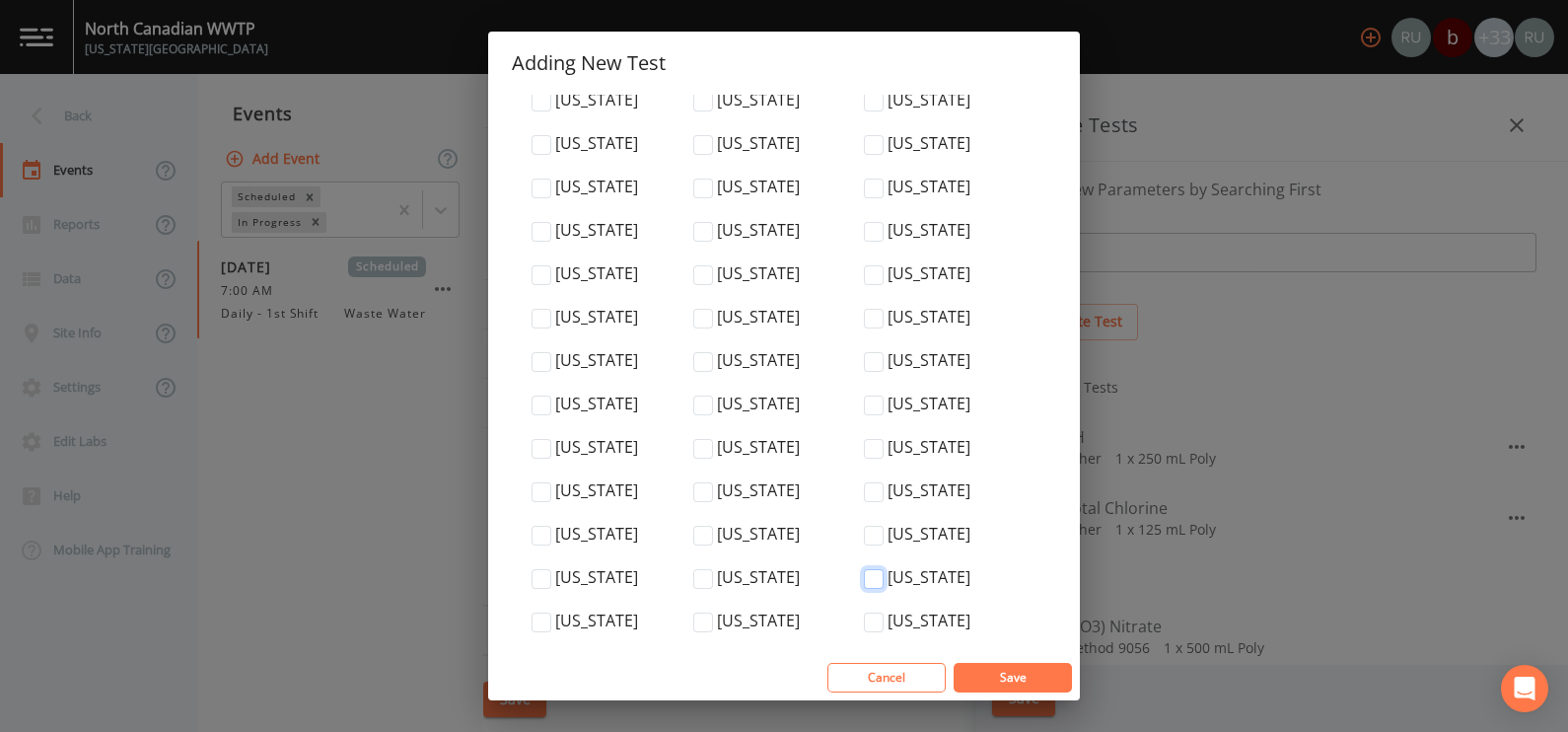 click on "Oklahoma" at bounding box center [874, 579] 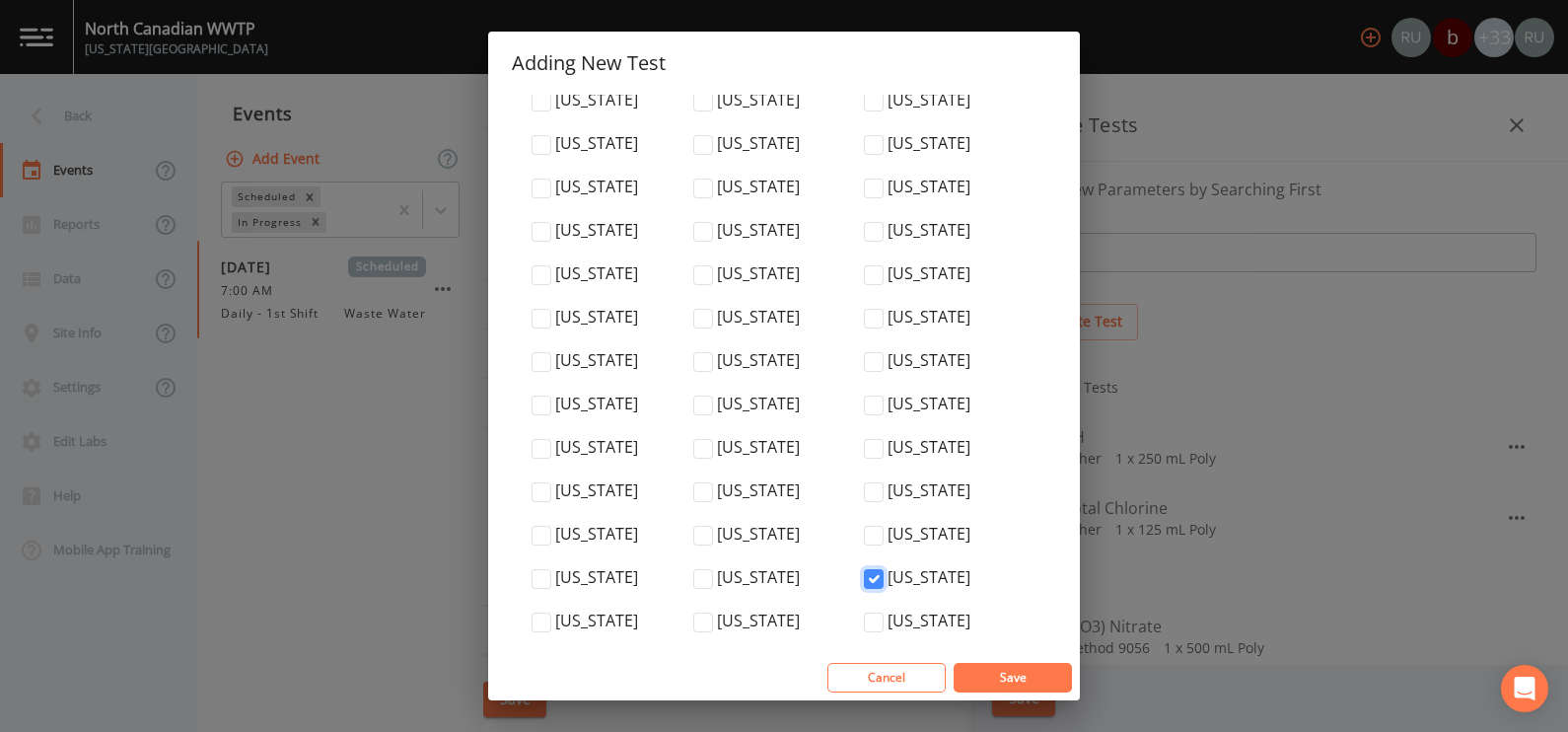 checkbox on "true" 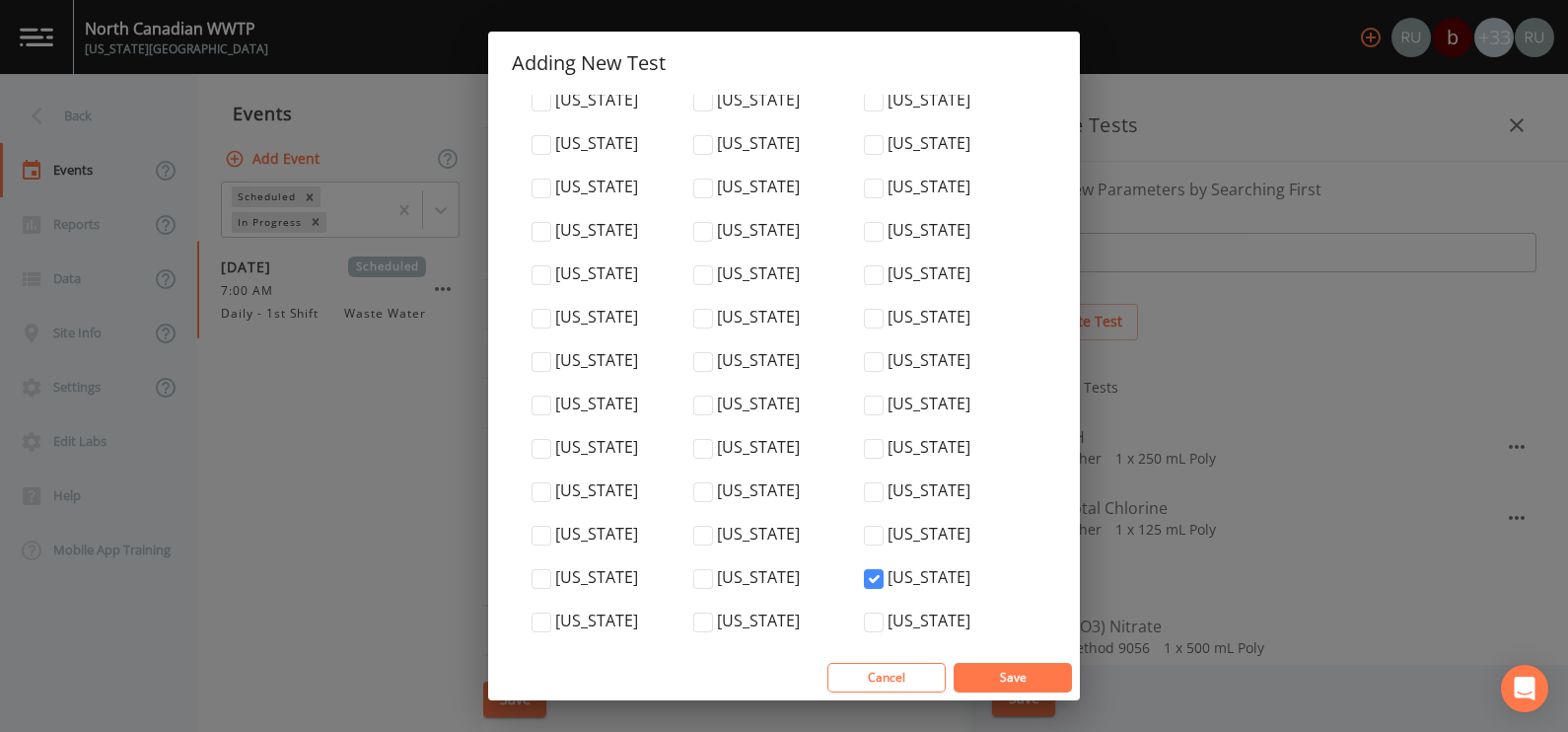 click on "Save" at bounding box center (1013, 677) 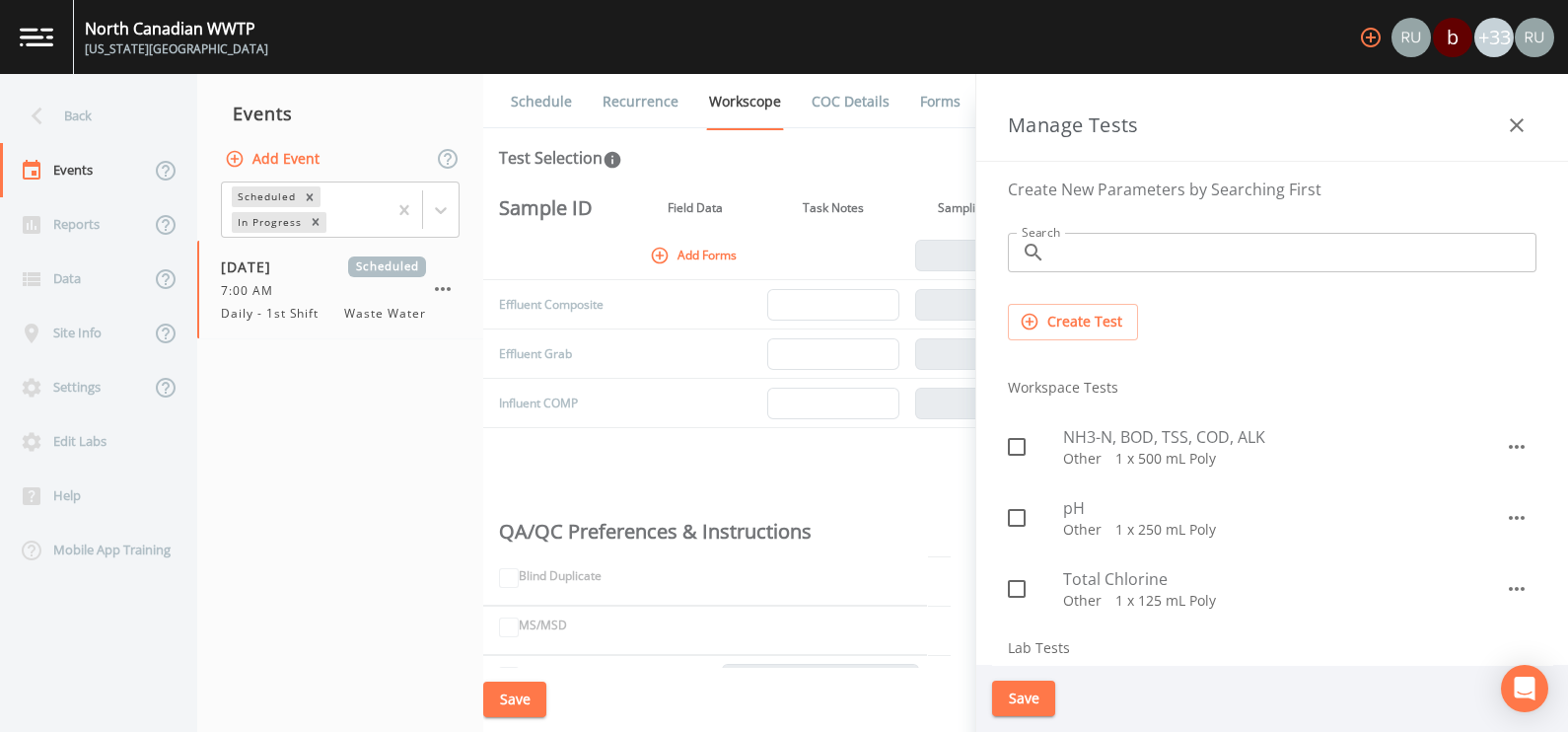 click 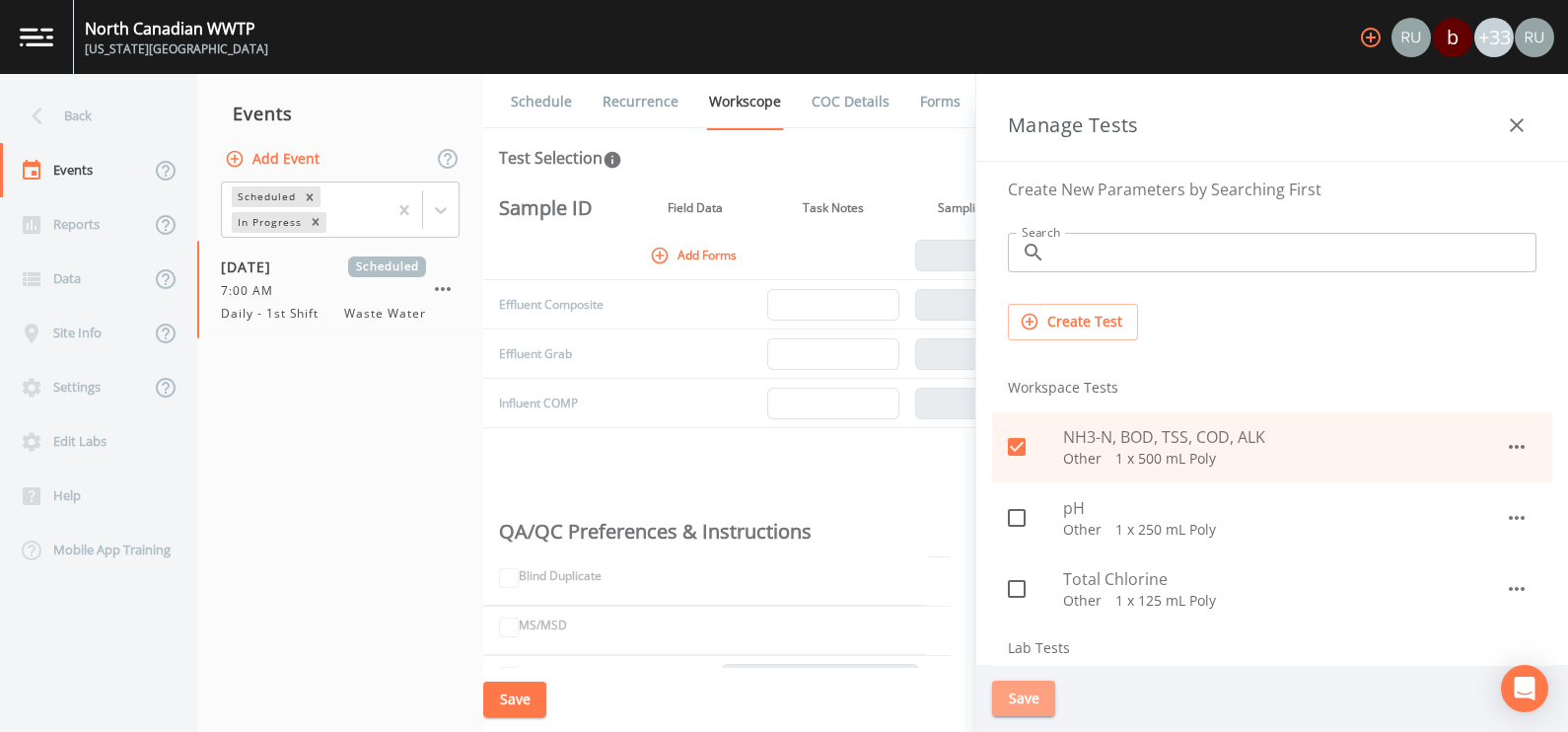 click on "Save" at bounding box center (1024, 698) 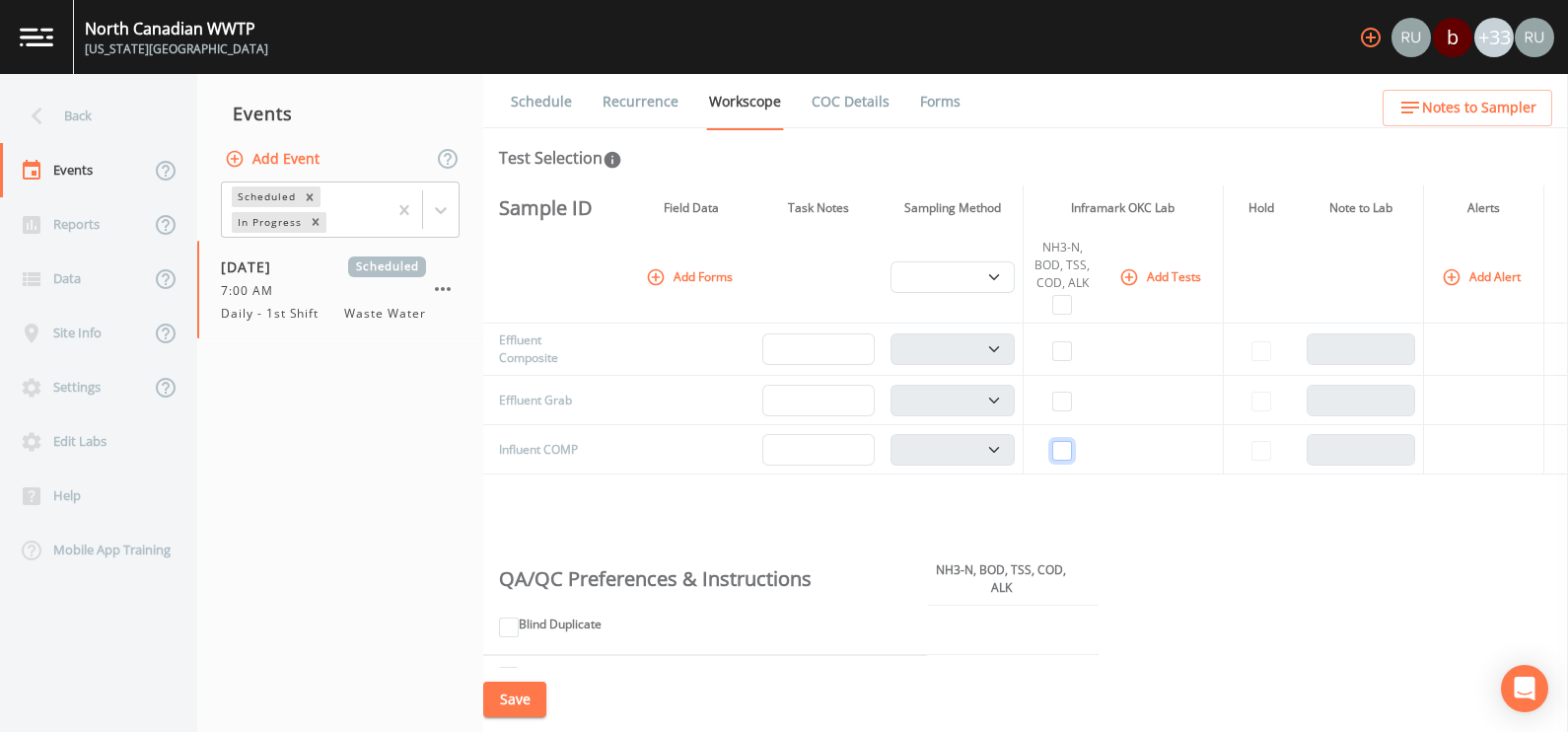 click at bounding box center [1062, 451] 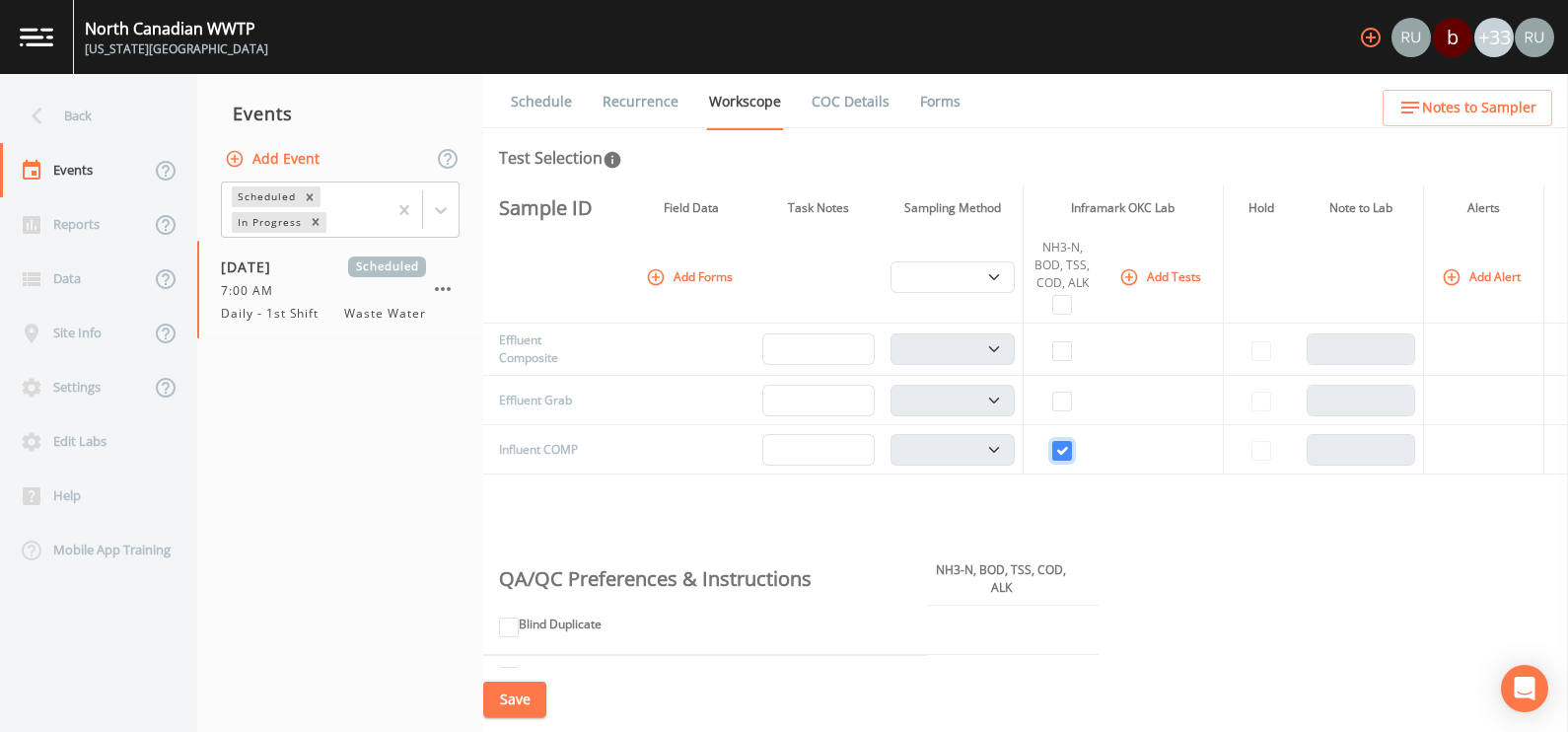 checkbox on "true" 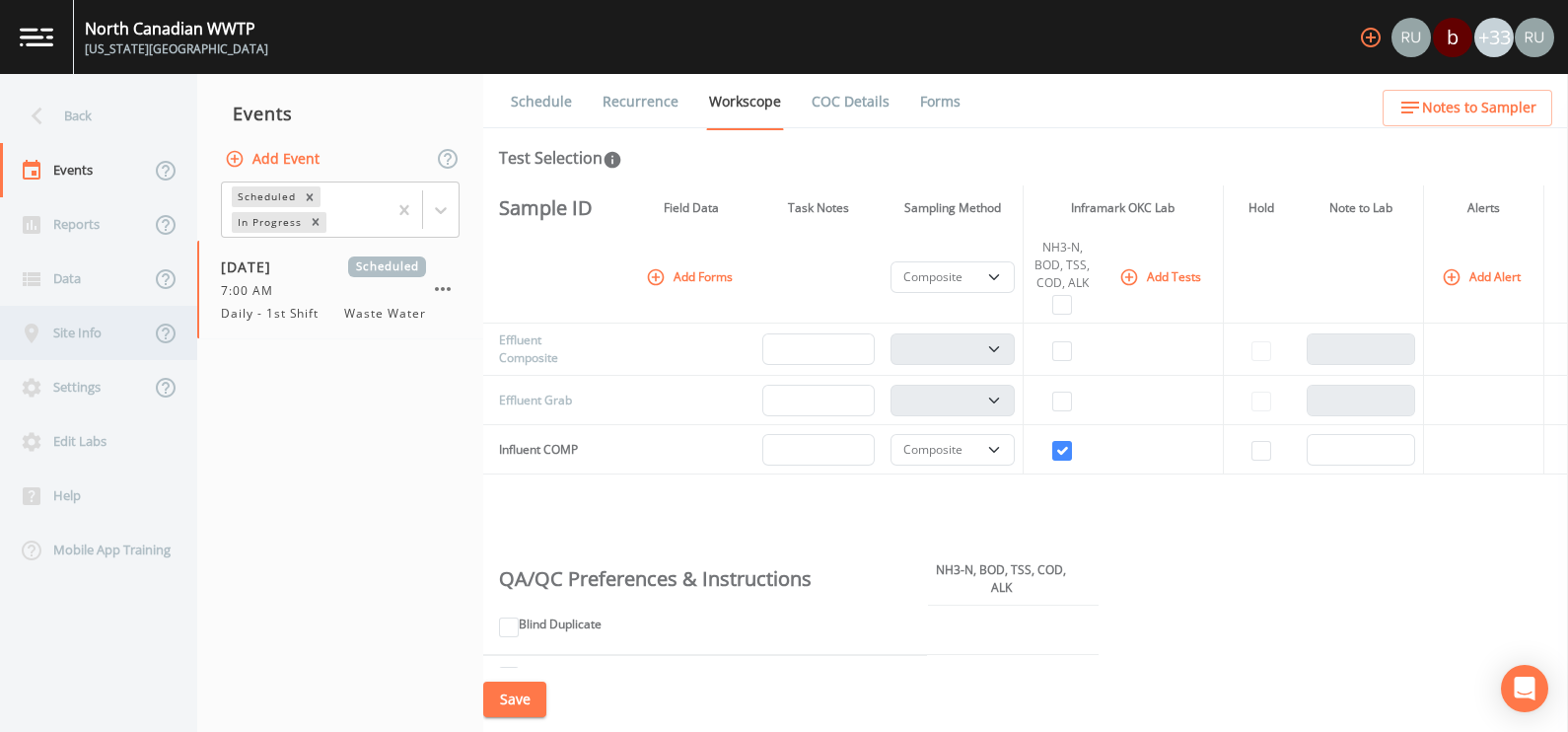 click on "Site Info" at bounding box center (75, 332) 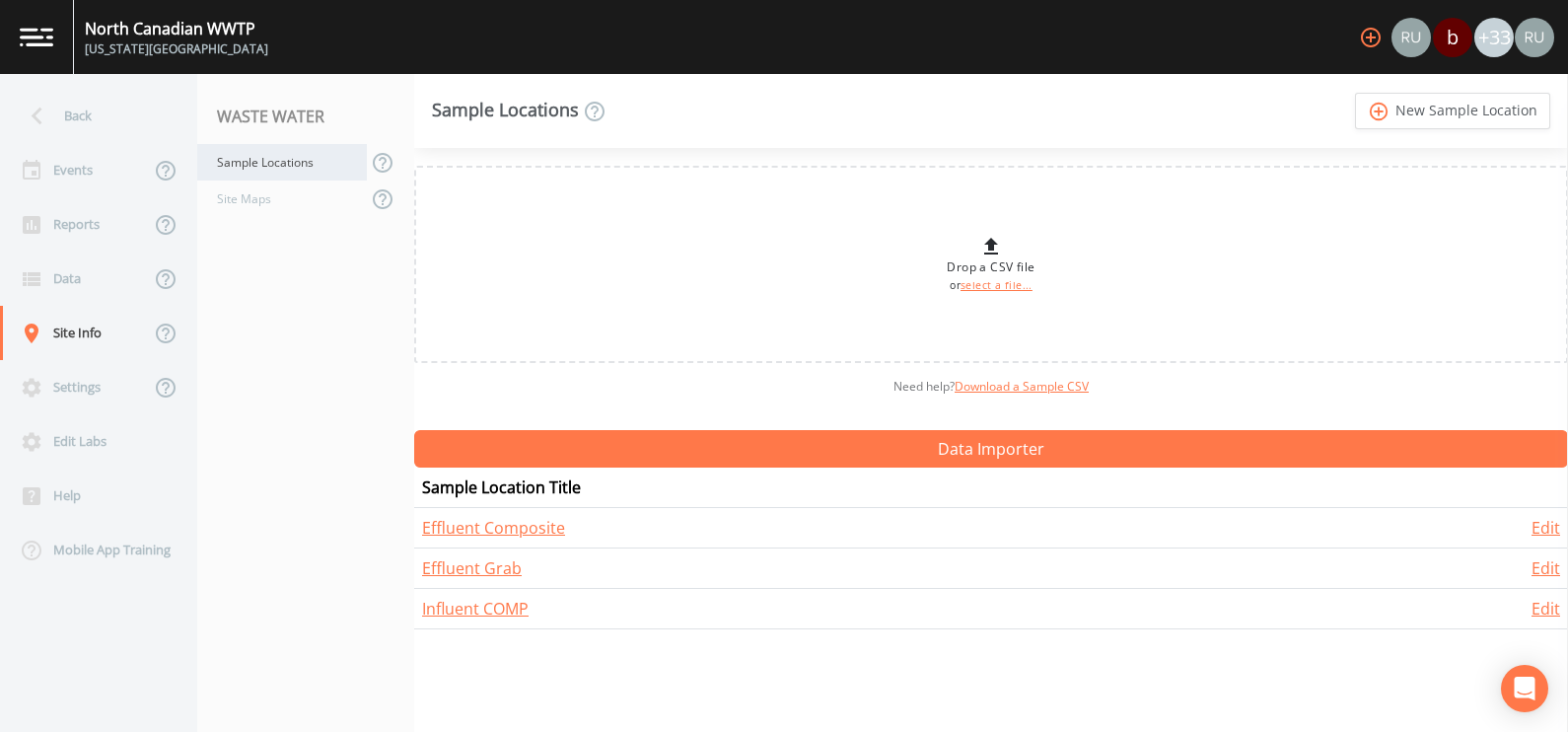 click on "Sample Locations" at bounding box center [282, 162] 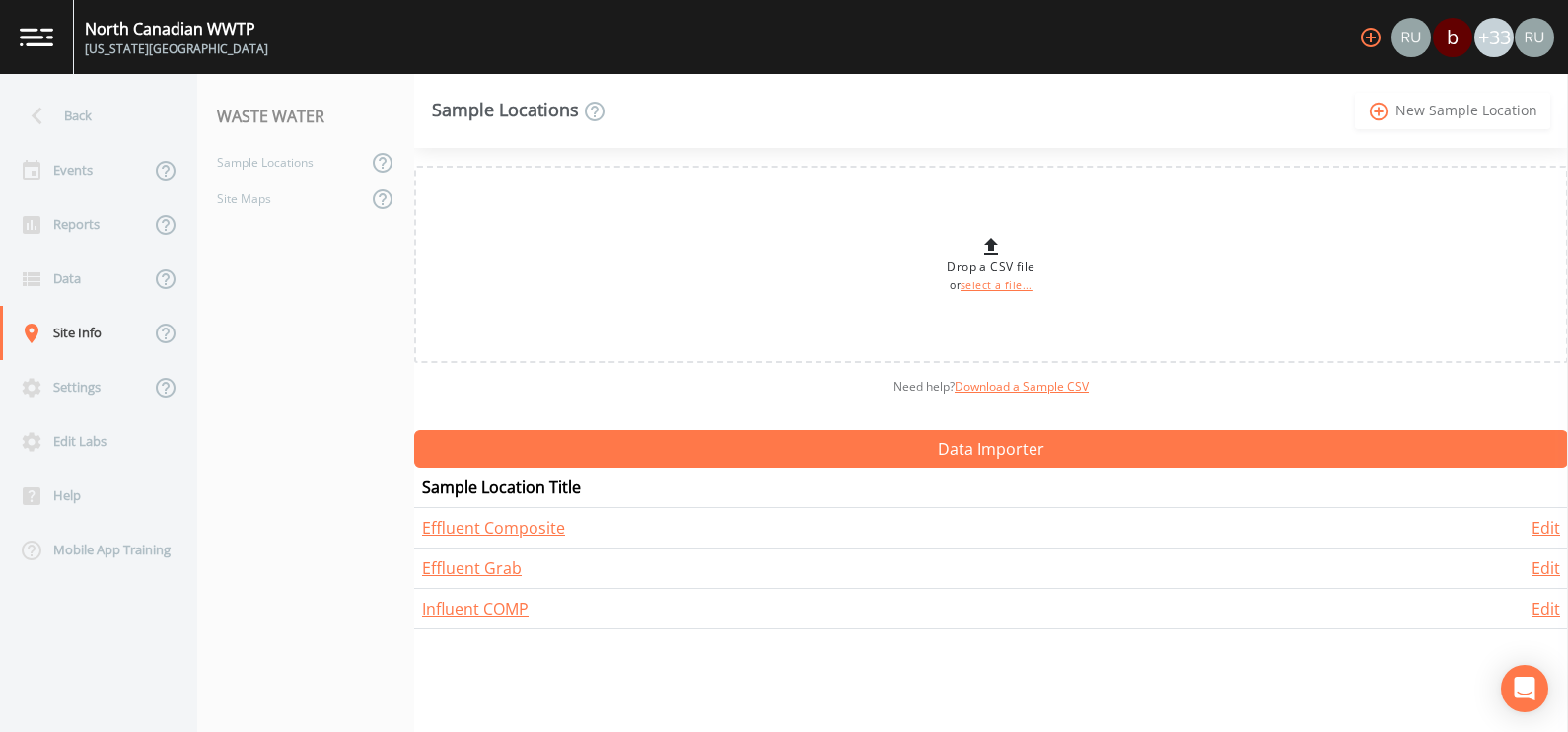 click on "add_circle_outline New Sample Location" at bounding box center [1453, 110] 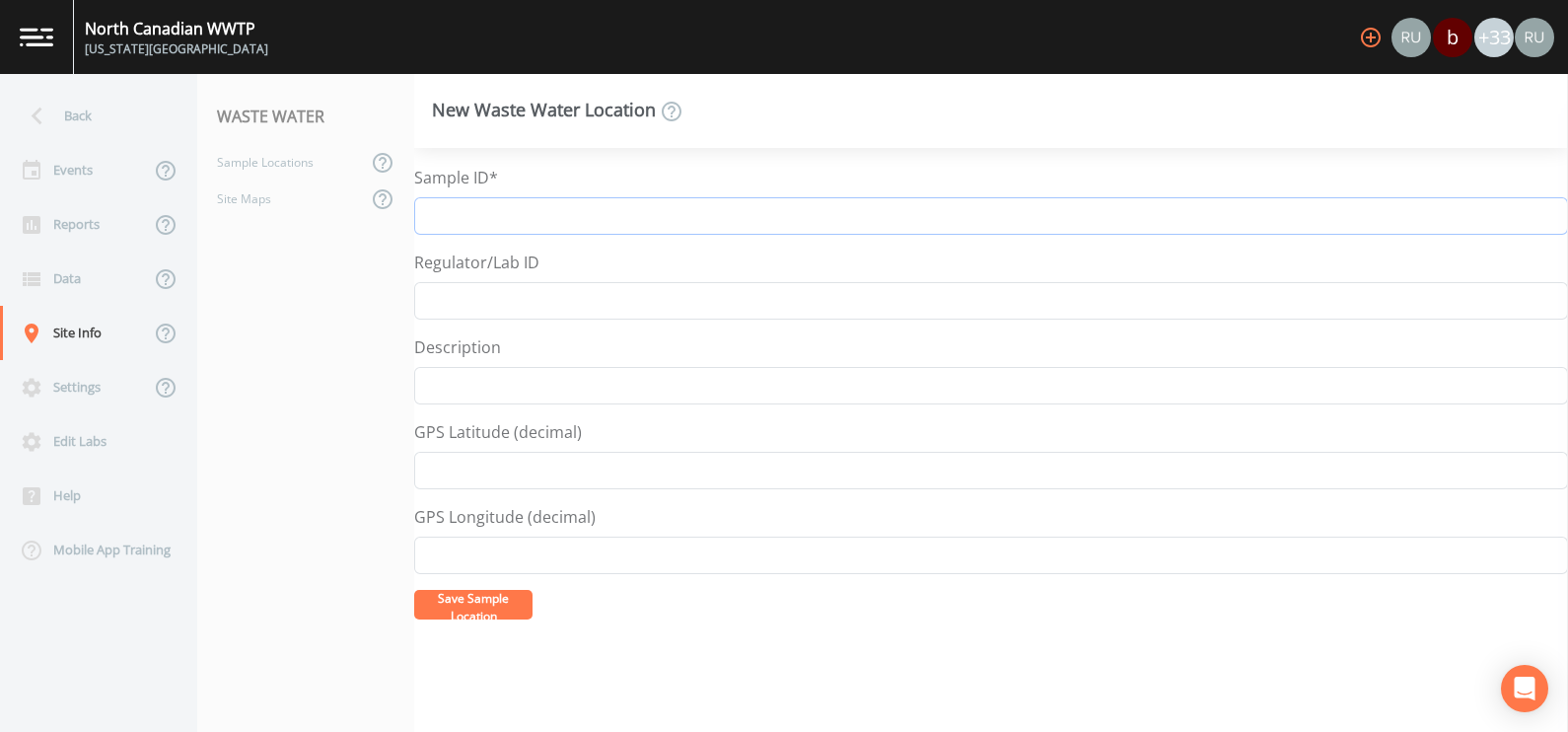 click on "Sample ID*" at bounding box center (991, 216) 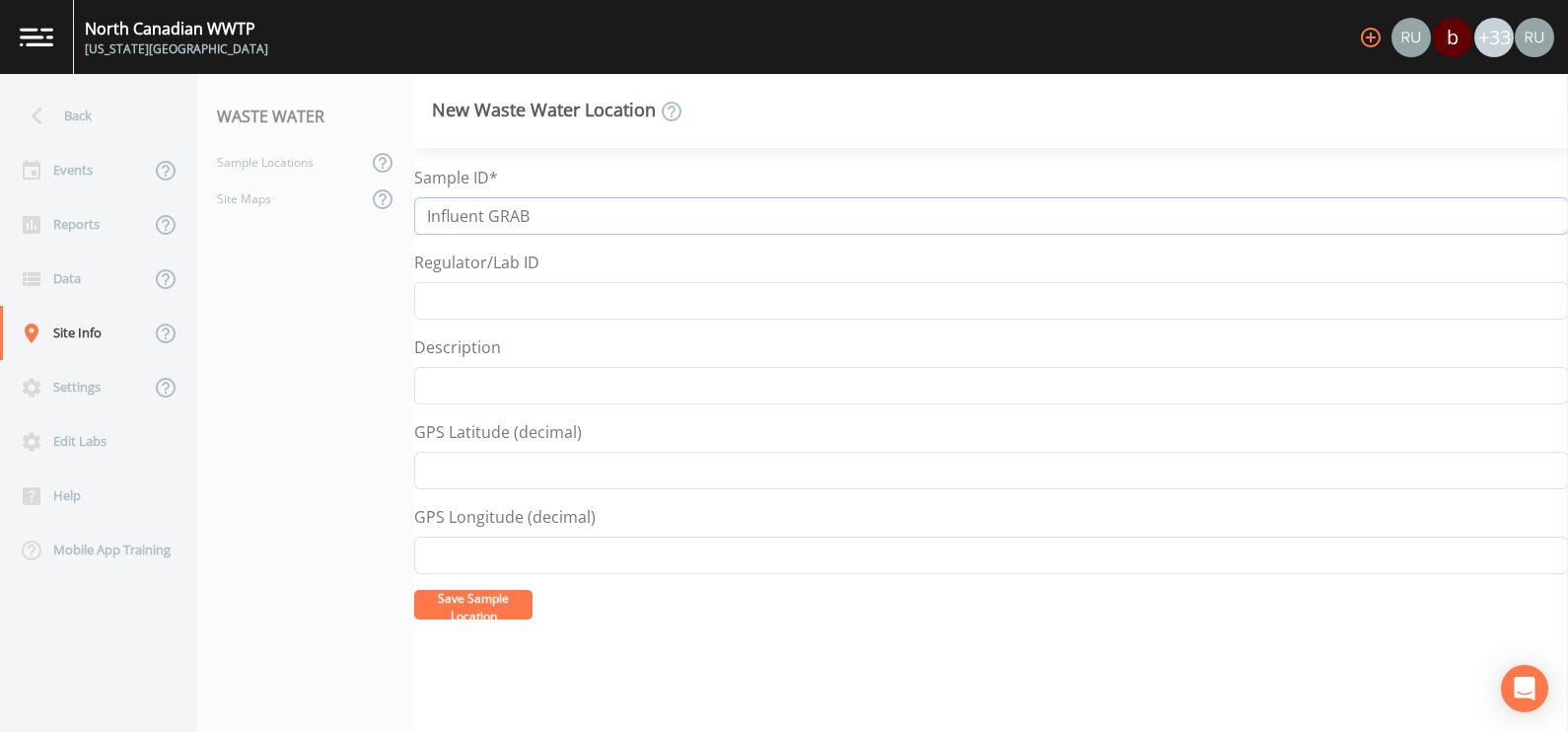 type on "Influent GRAB" 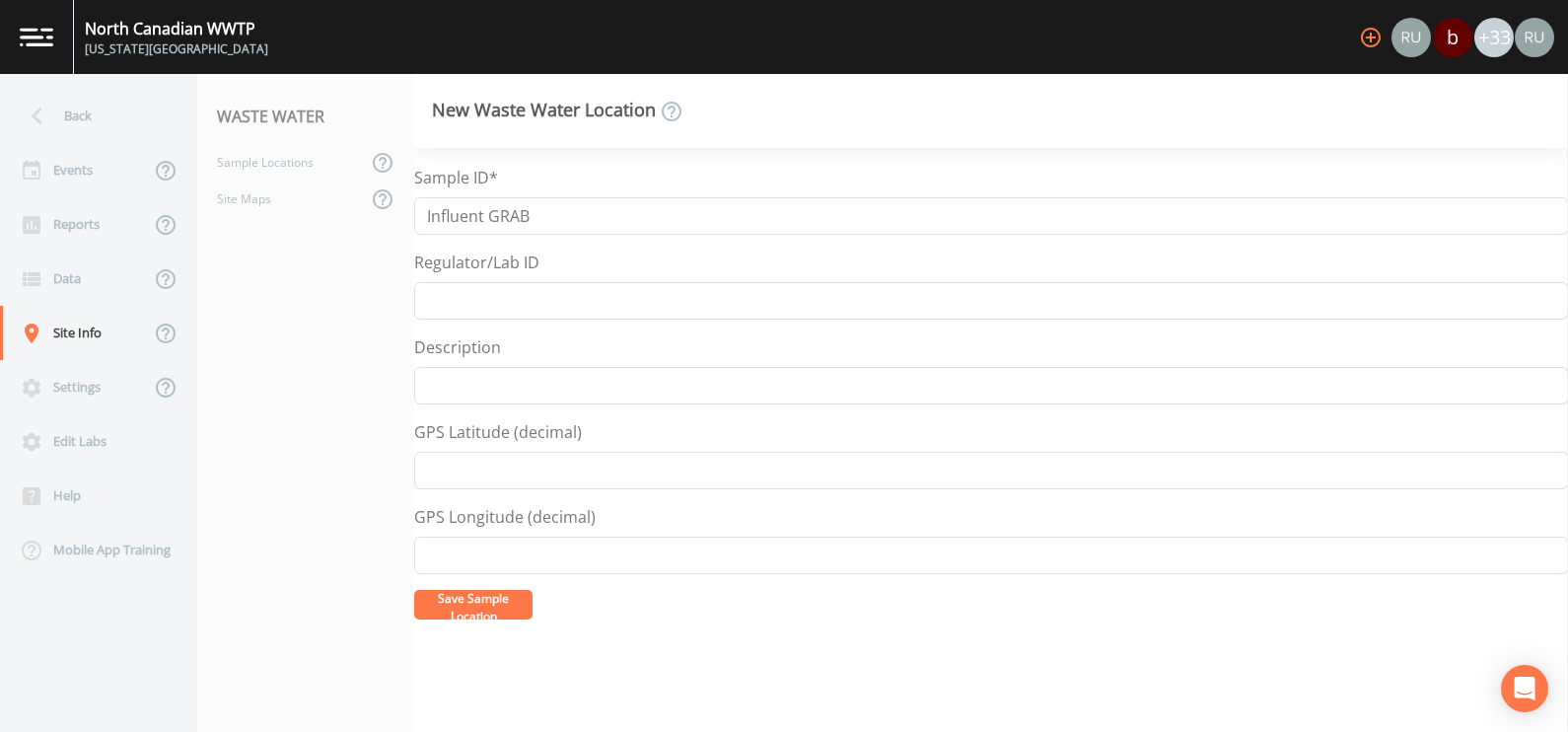 click on "Save Sample Location" at bounding box center [473, 607] 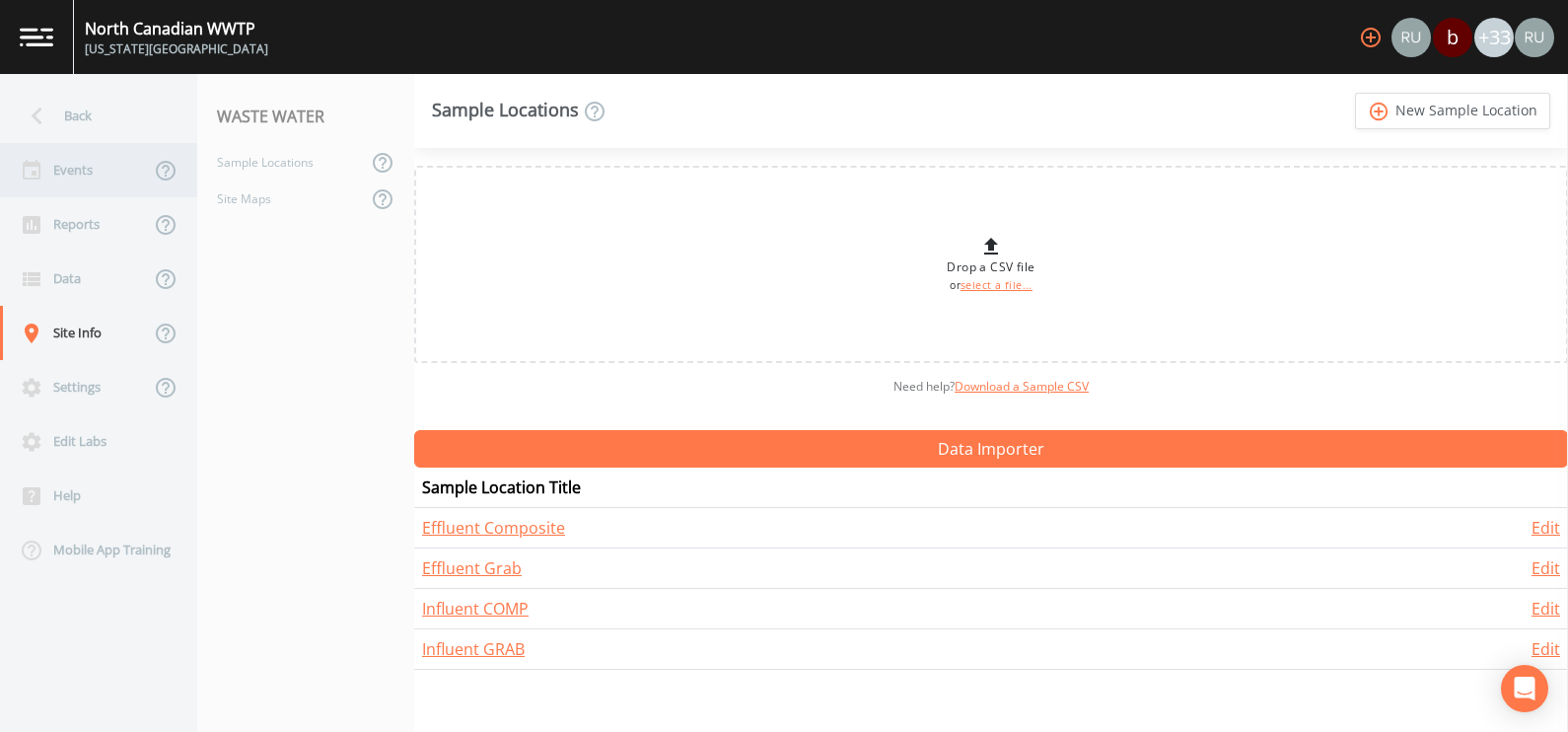 click on "Events" at bounding box center (75, 170) 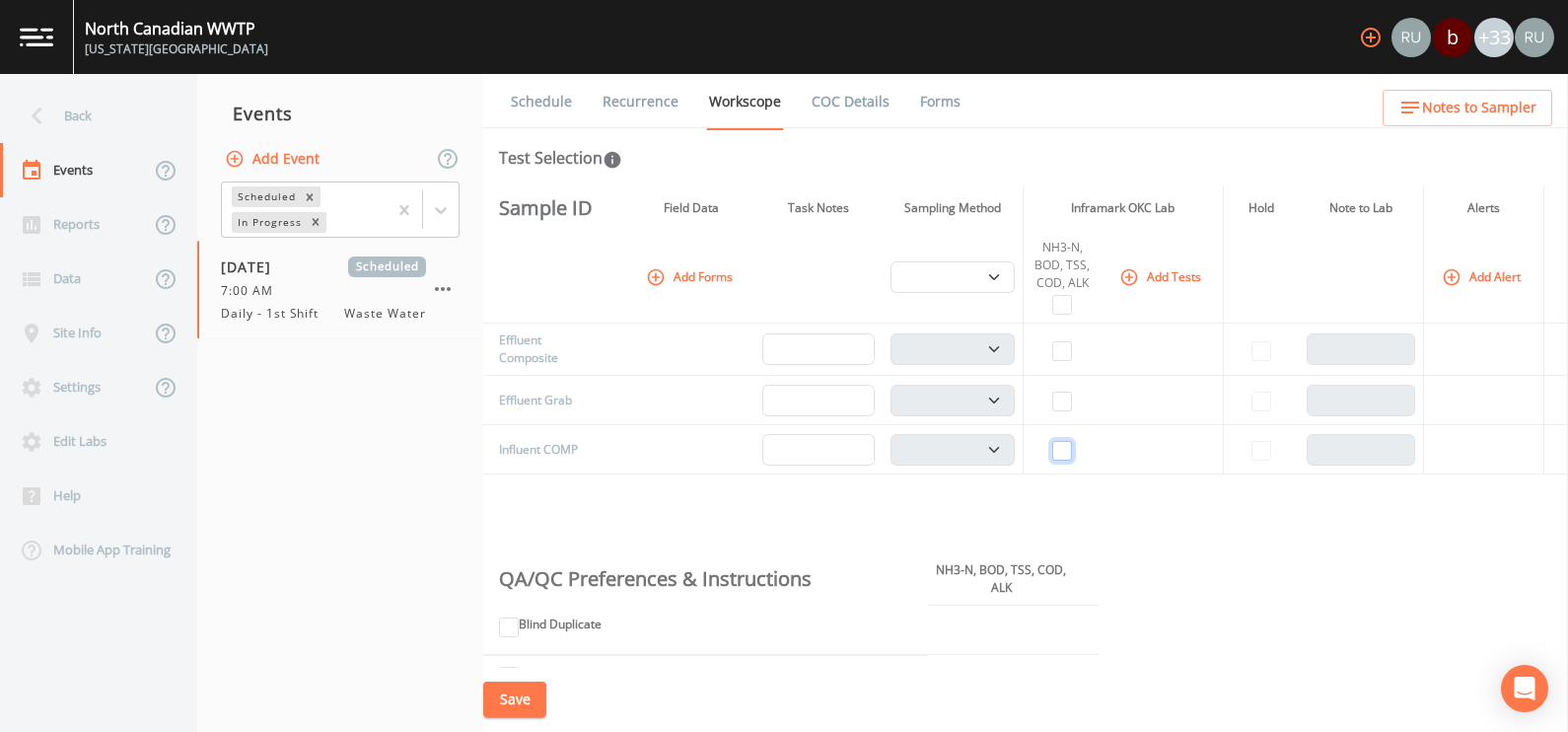 click at bounding box center (1062, 451) 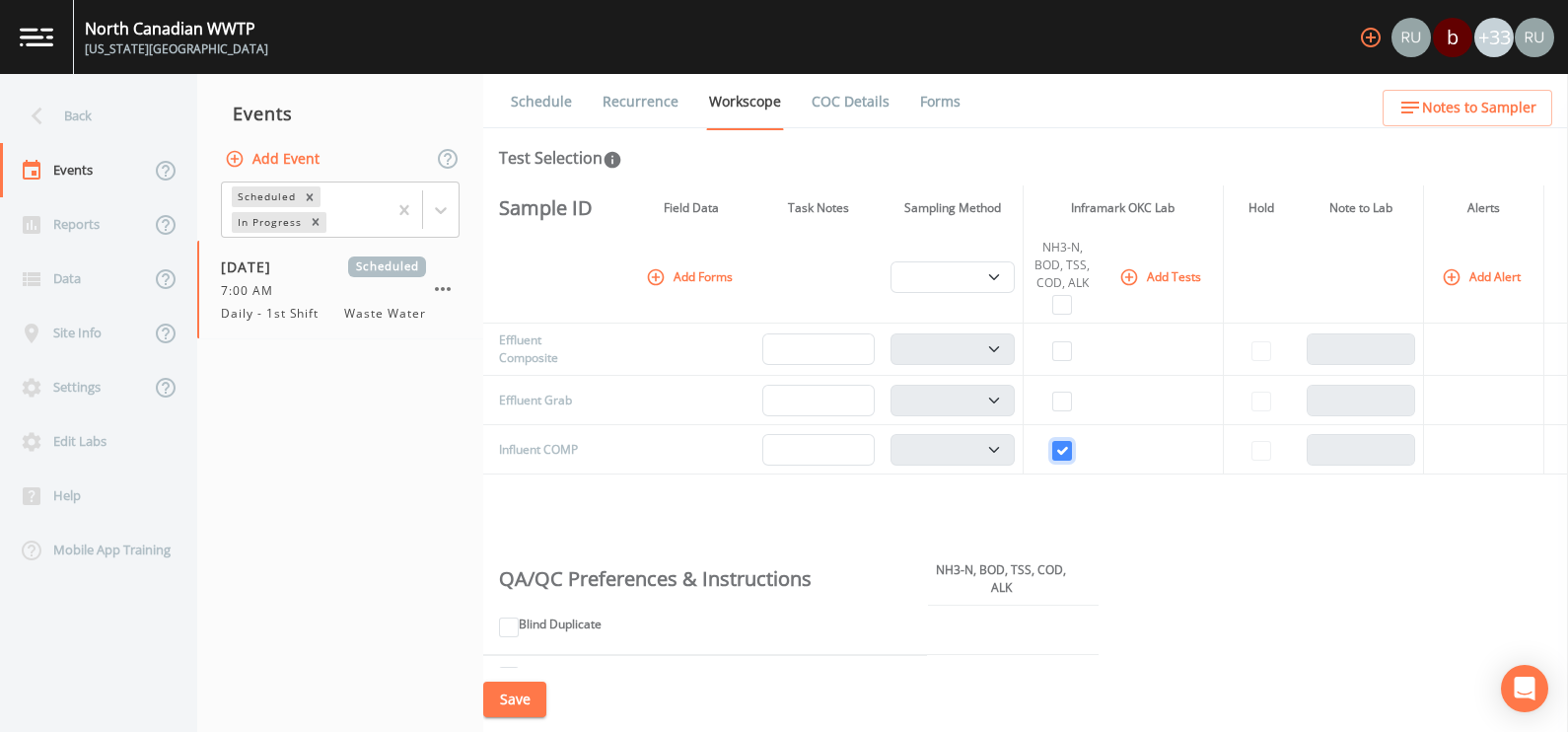 checkbox on "true" 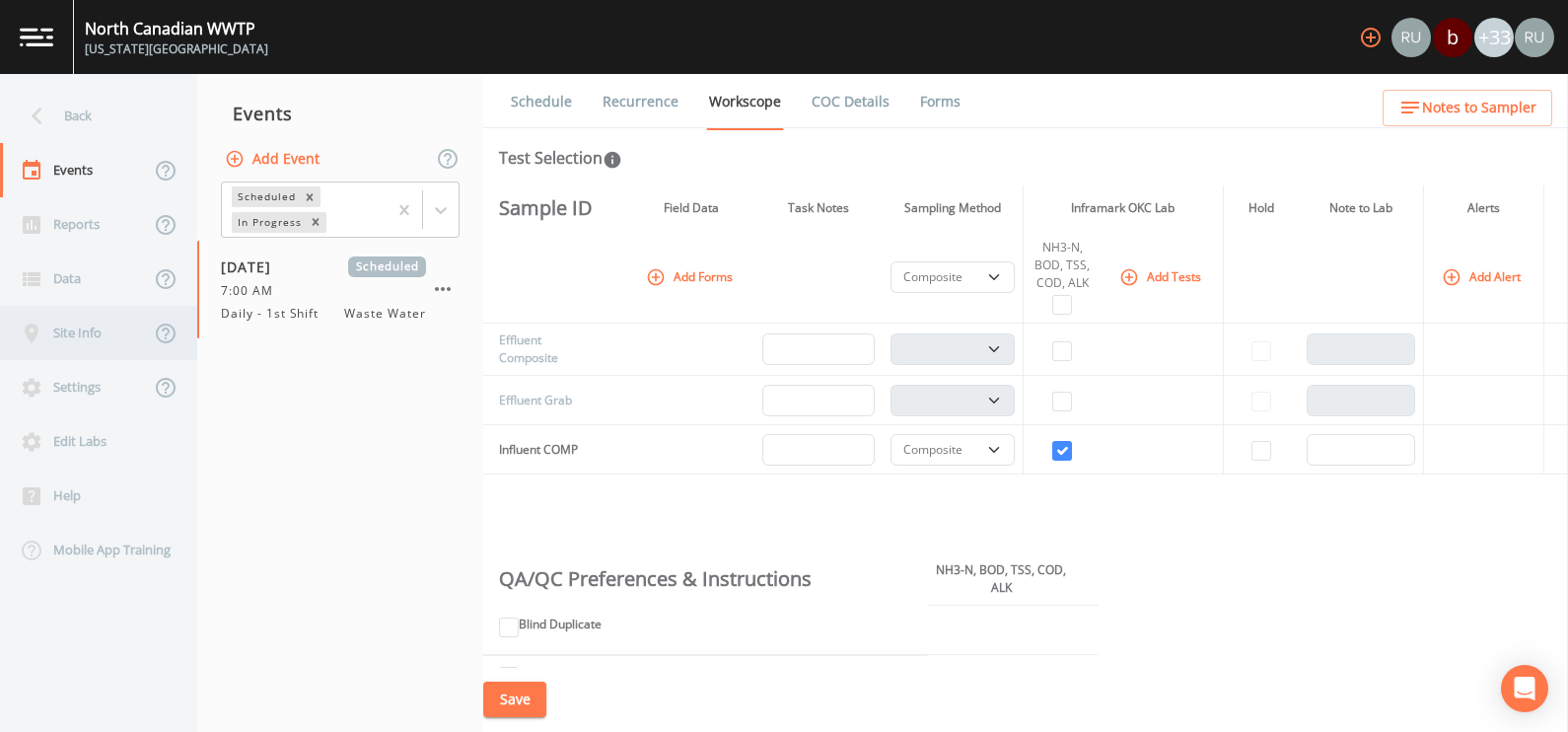 click on "Site Info" at bounding box center (75, 332) 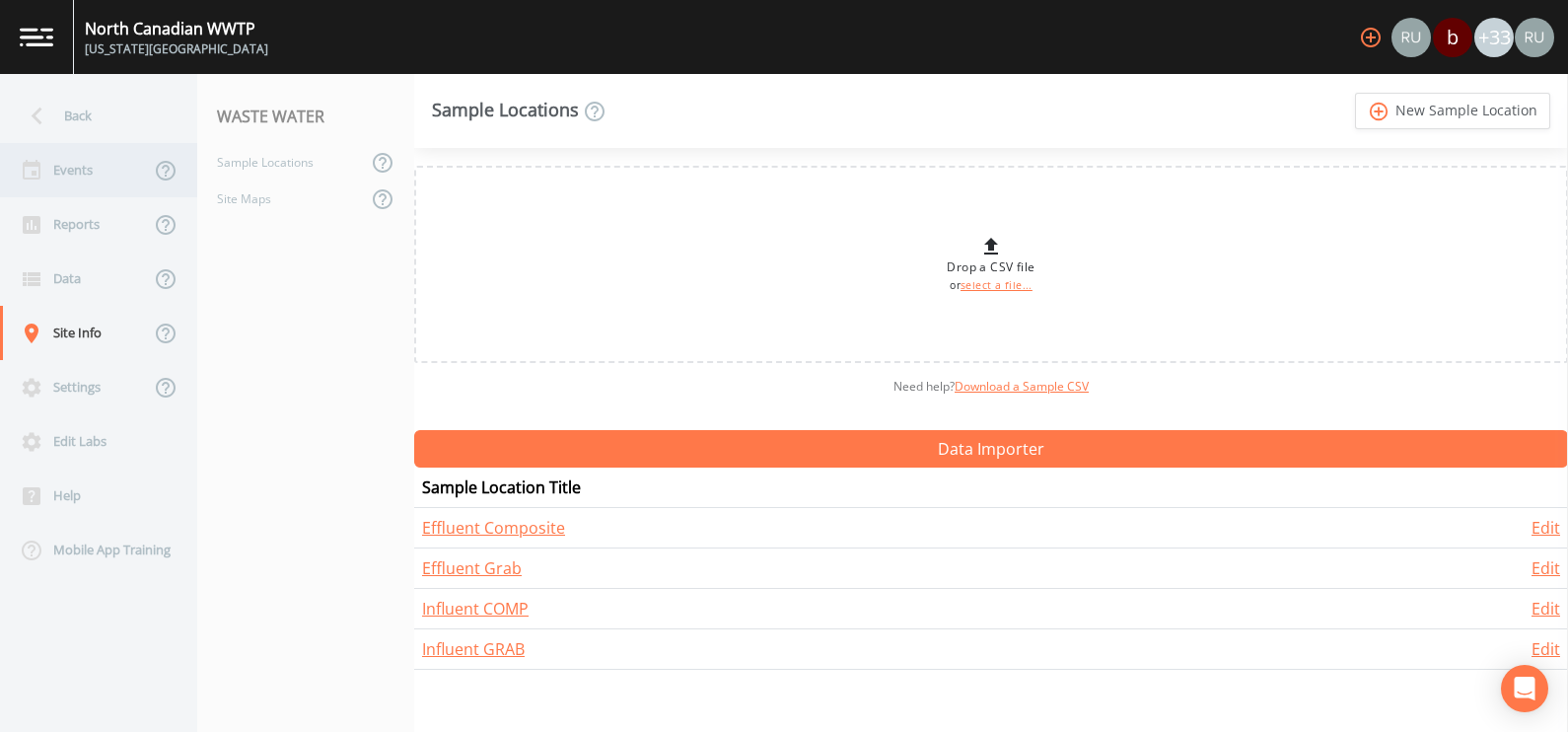 click on "Events" at bounding box center (75, 170) 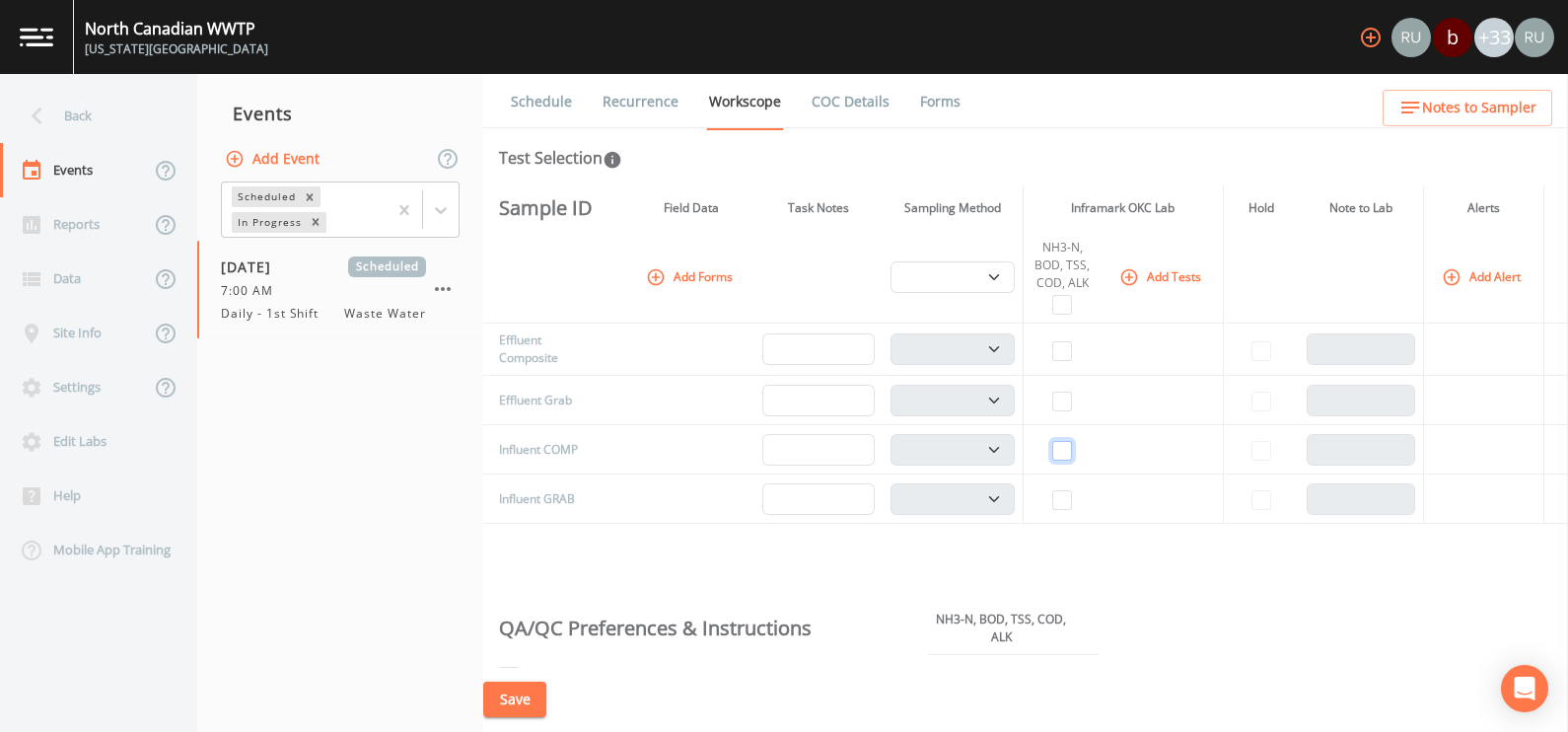 click at bounding box center (1062, 451) 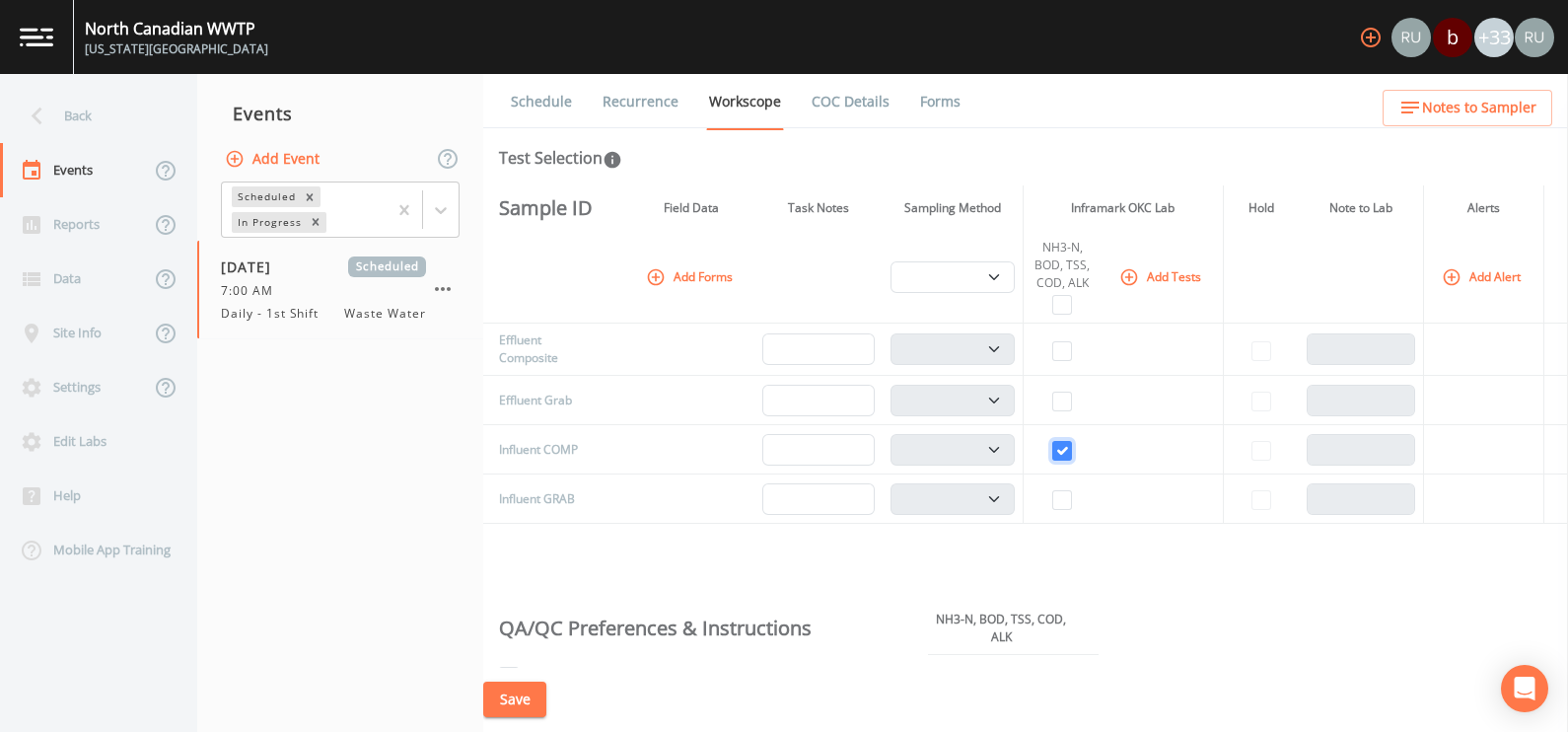 checkbox on "true" 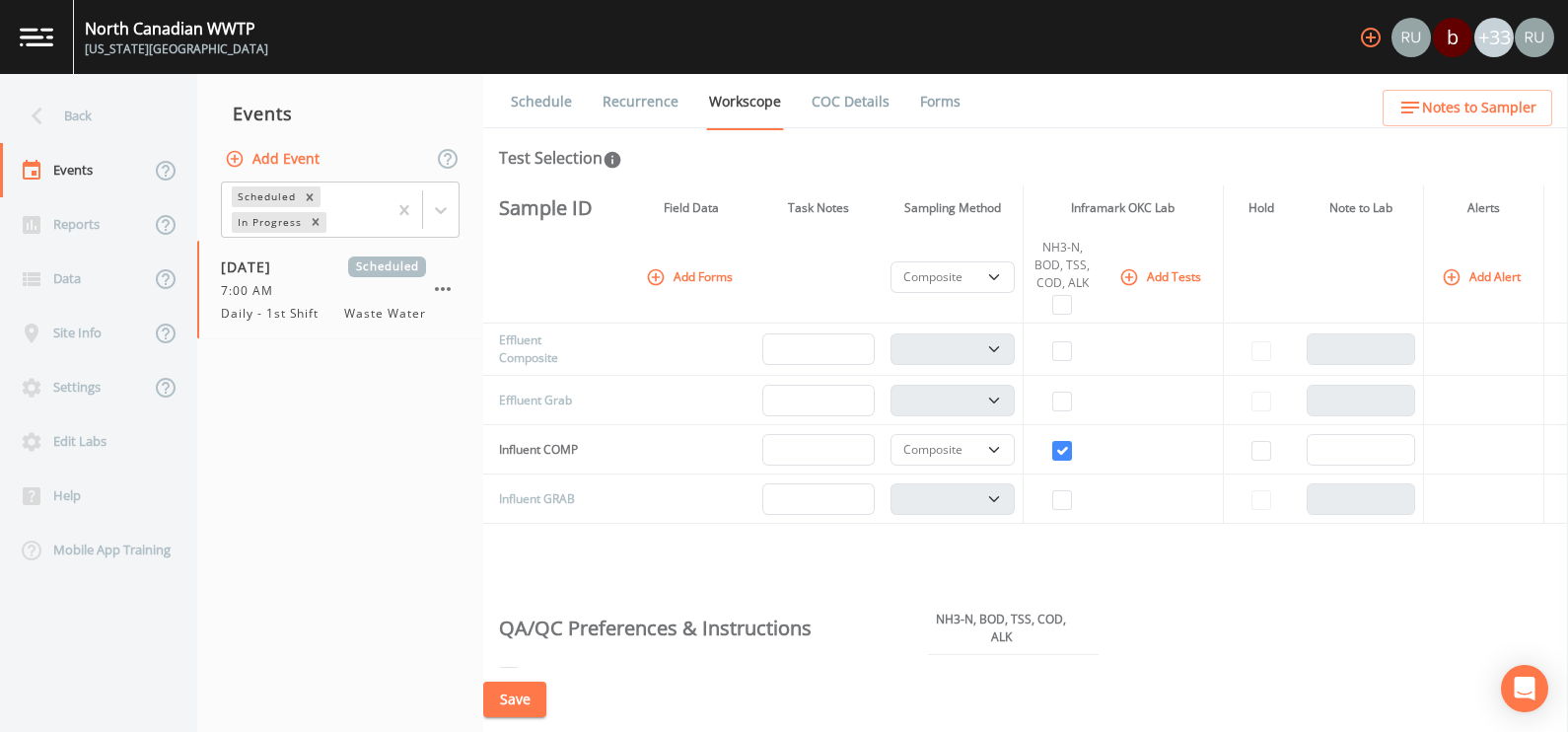 click on "Save" at bounding box center [515, 699] 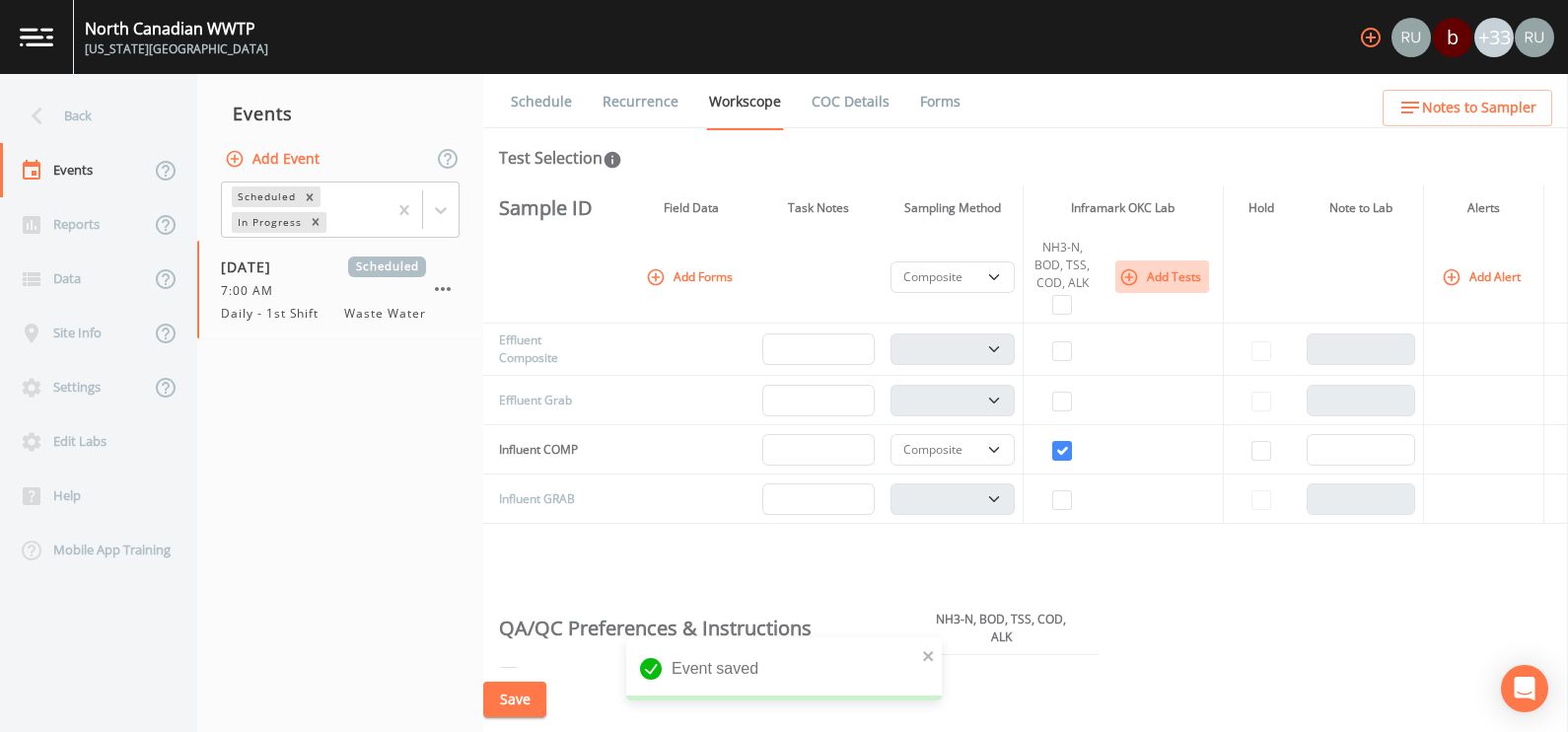 click on "Add Tests" at bounding box center [1162, 276] 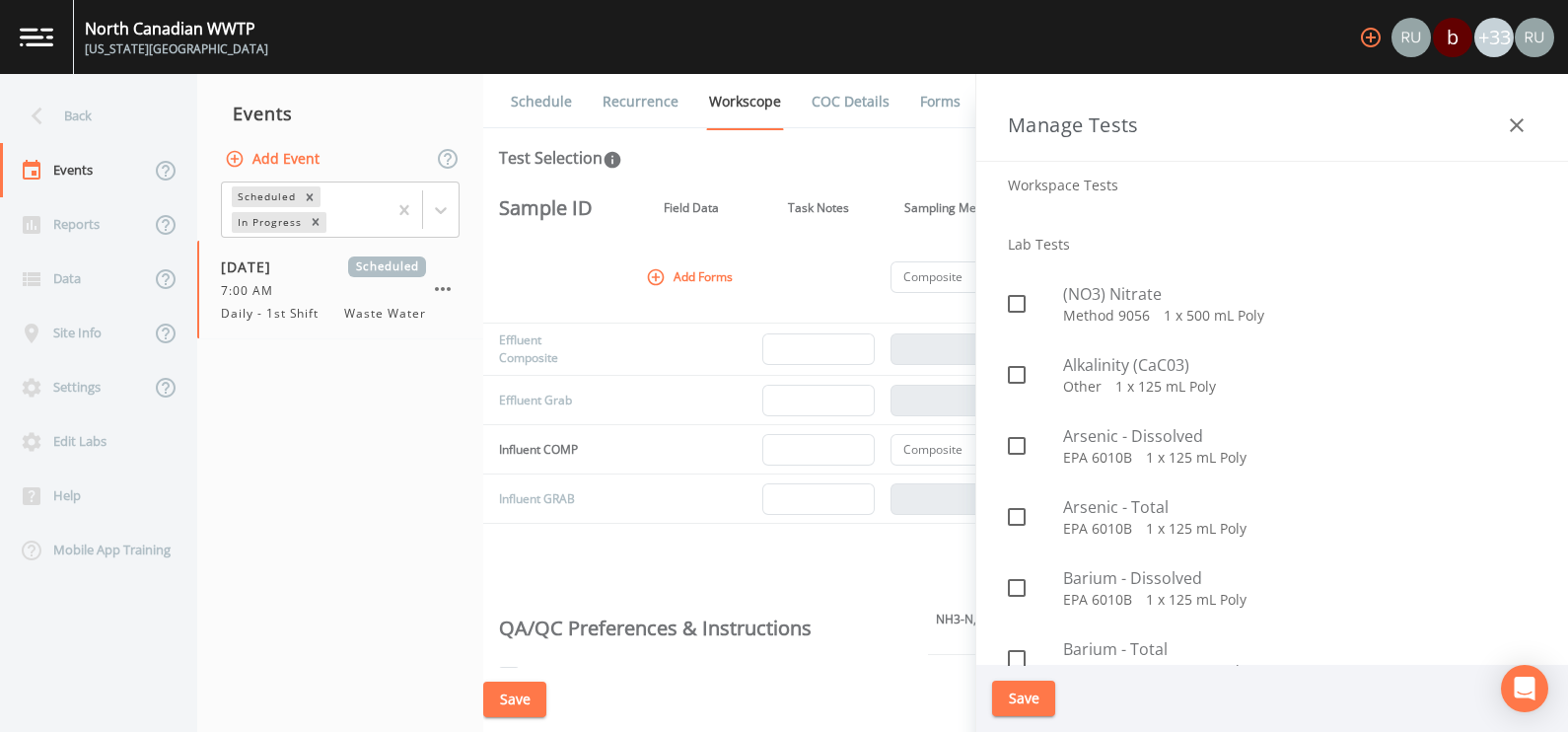 scroll, scrollTop: 0, scrollLeft: 0, axis: both 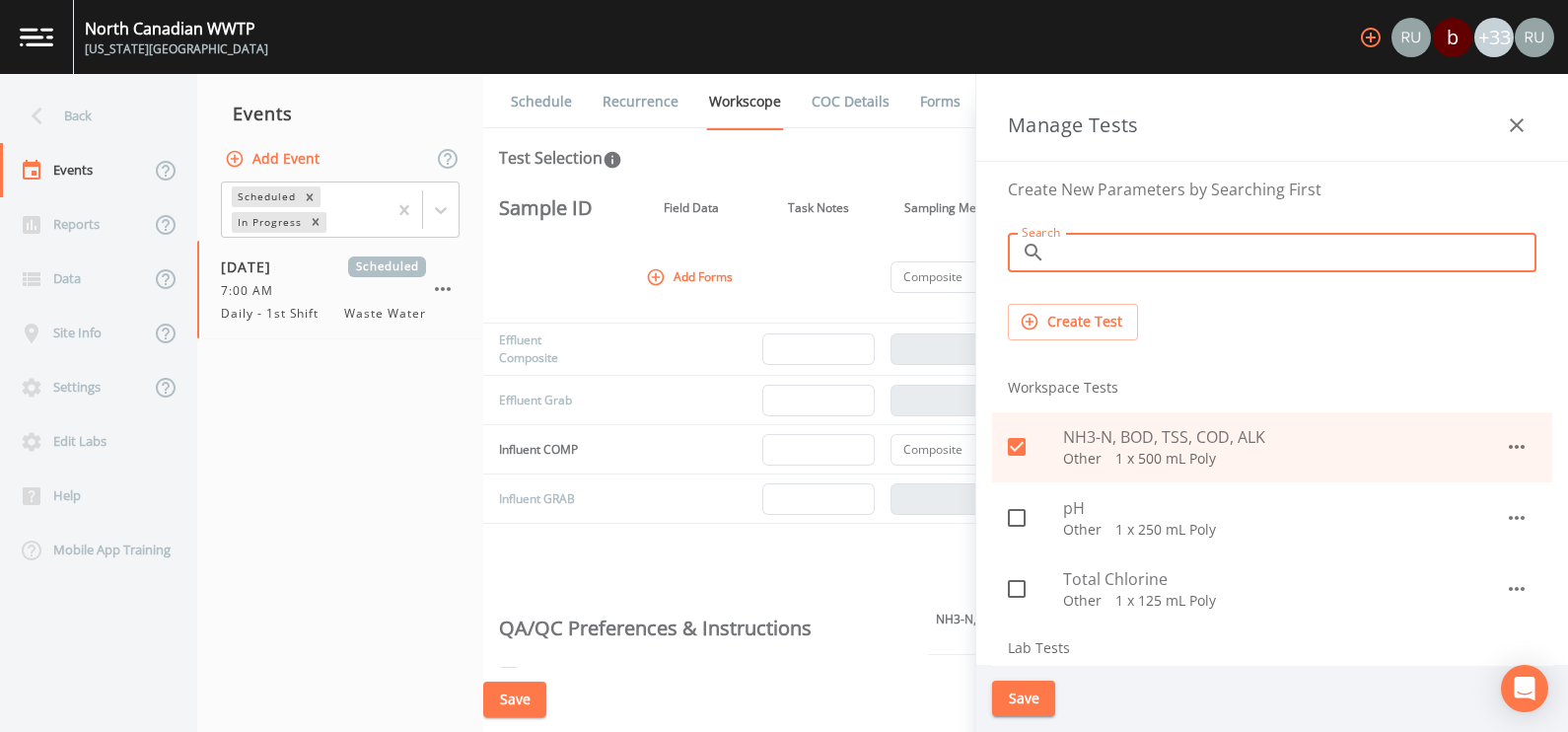 drag, startPoint x: 1173, startPoint y: 237, endPoint x: 1171, endPoint y: 252, distance: 15.132746 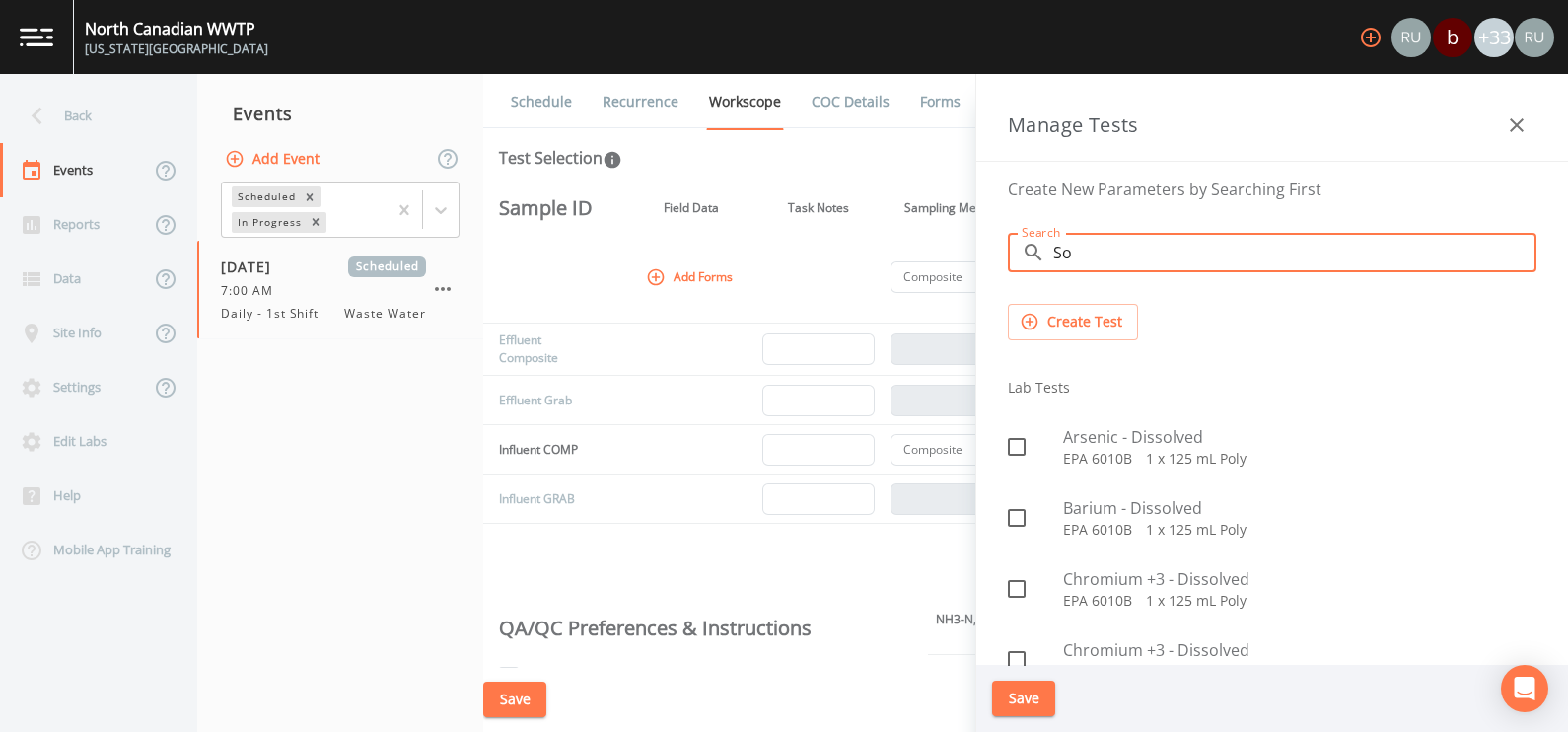 type on "S" 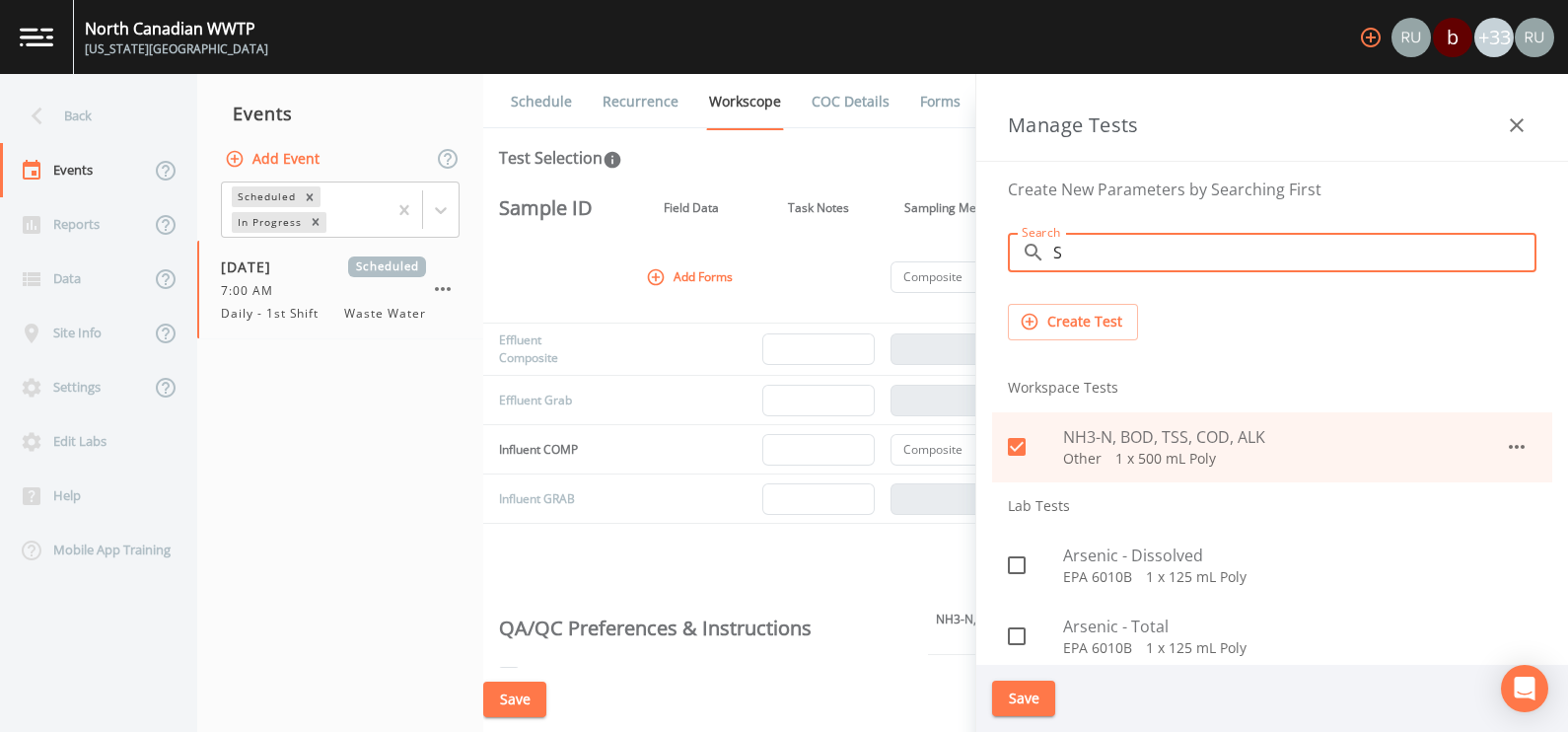 type 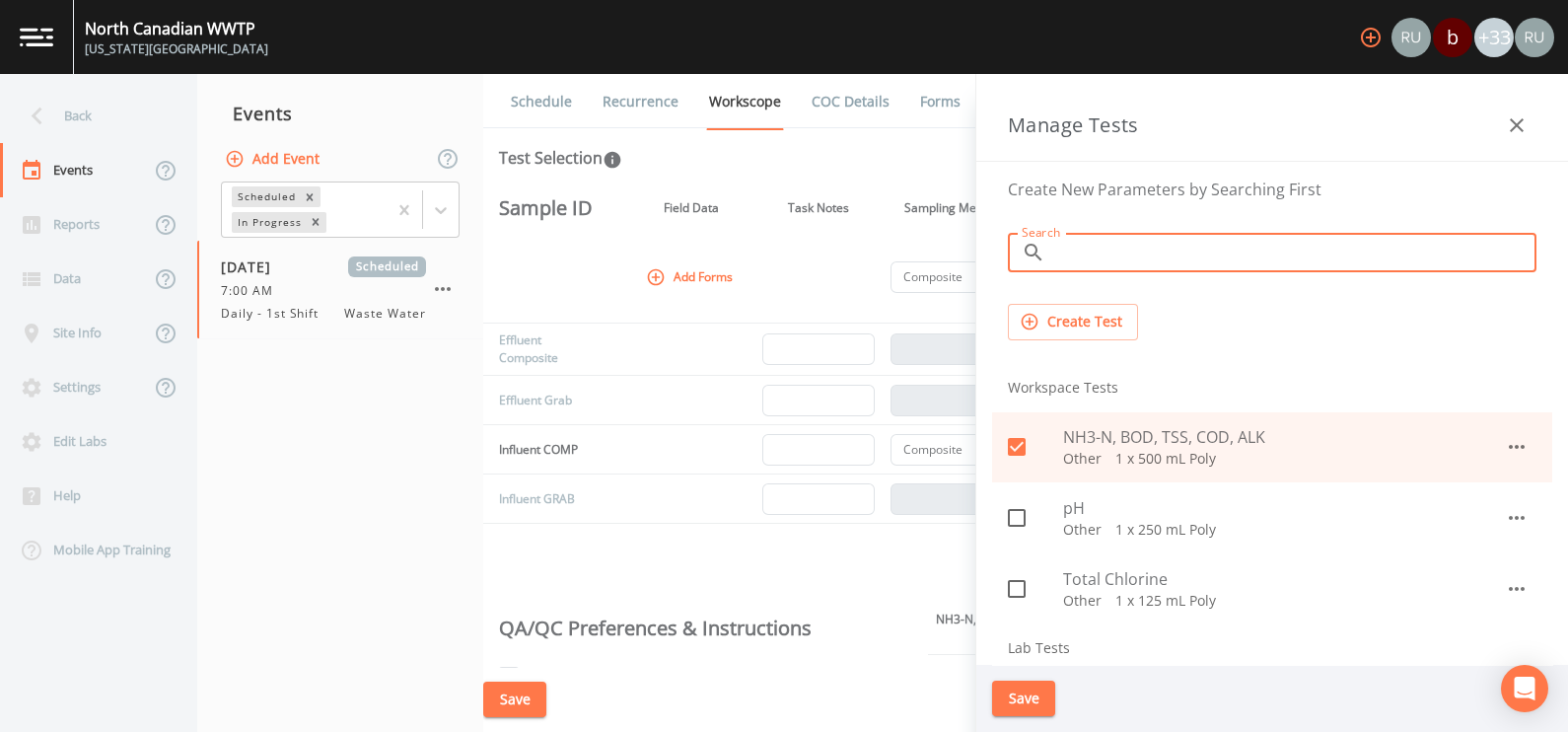 click on "Create Test" at bounding box center [1073, 322] 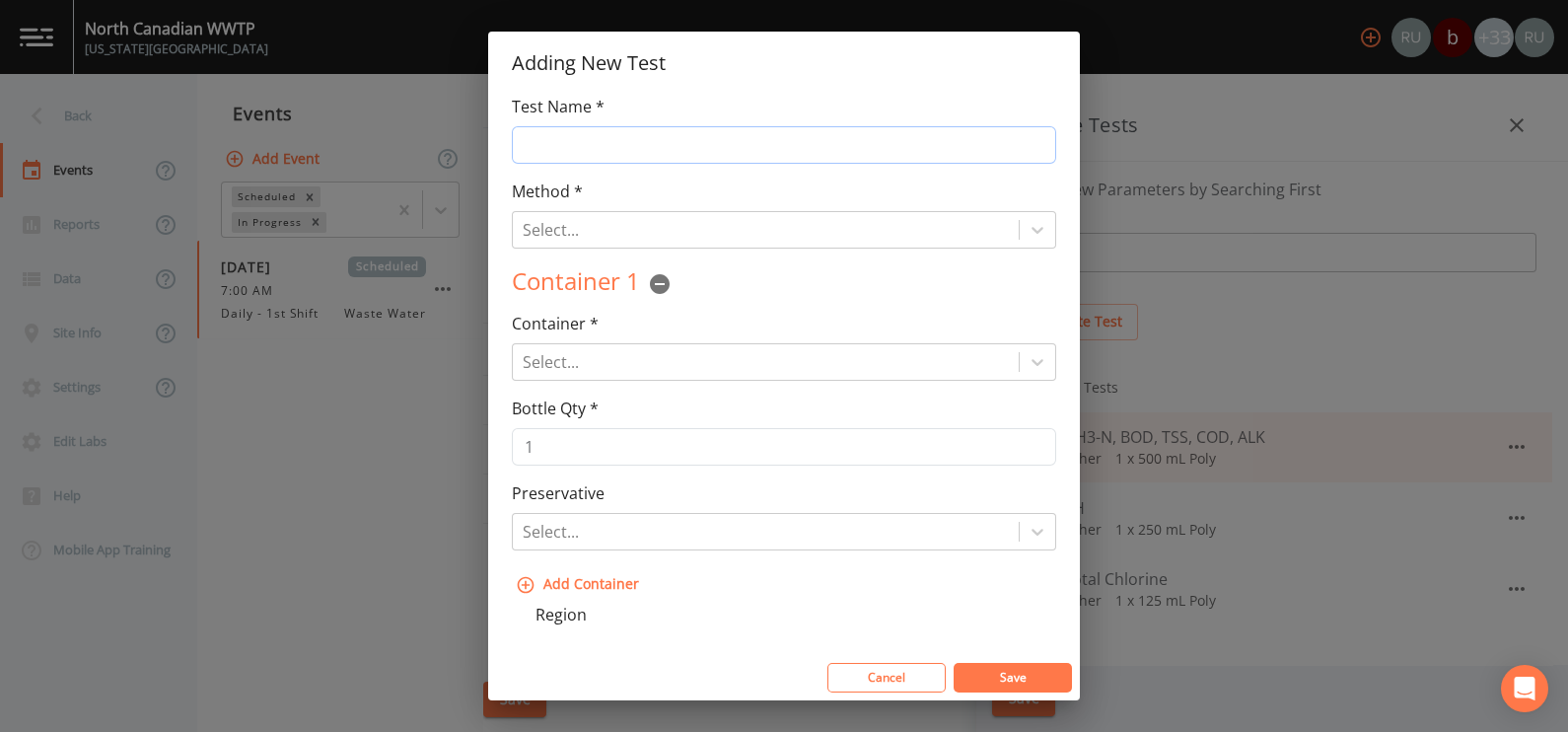 click on "Test Name *" at bounding box center (784, 145) 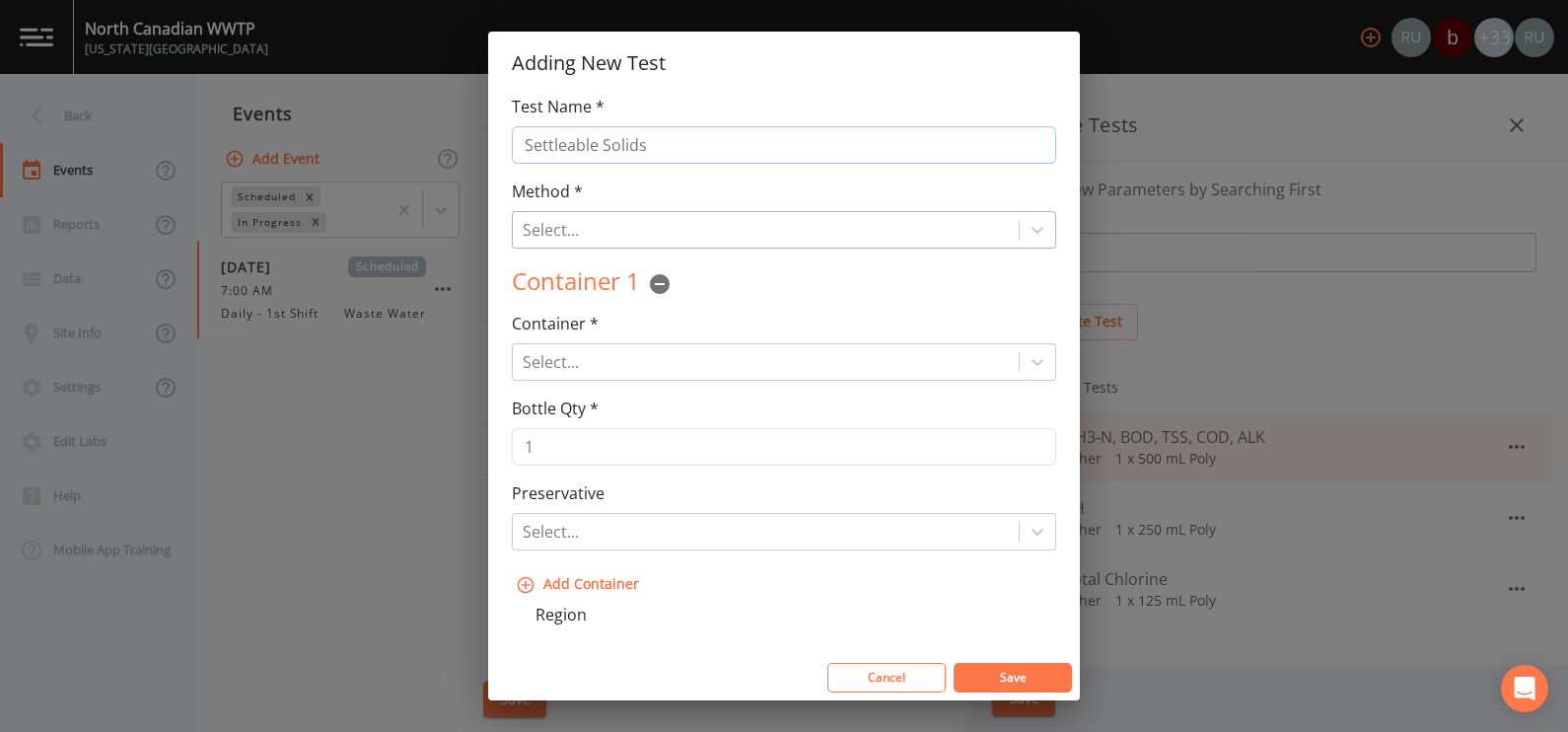 type on "Settleable Solids" 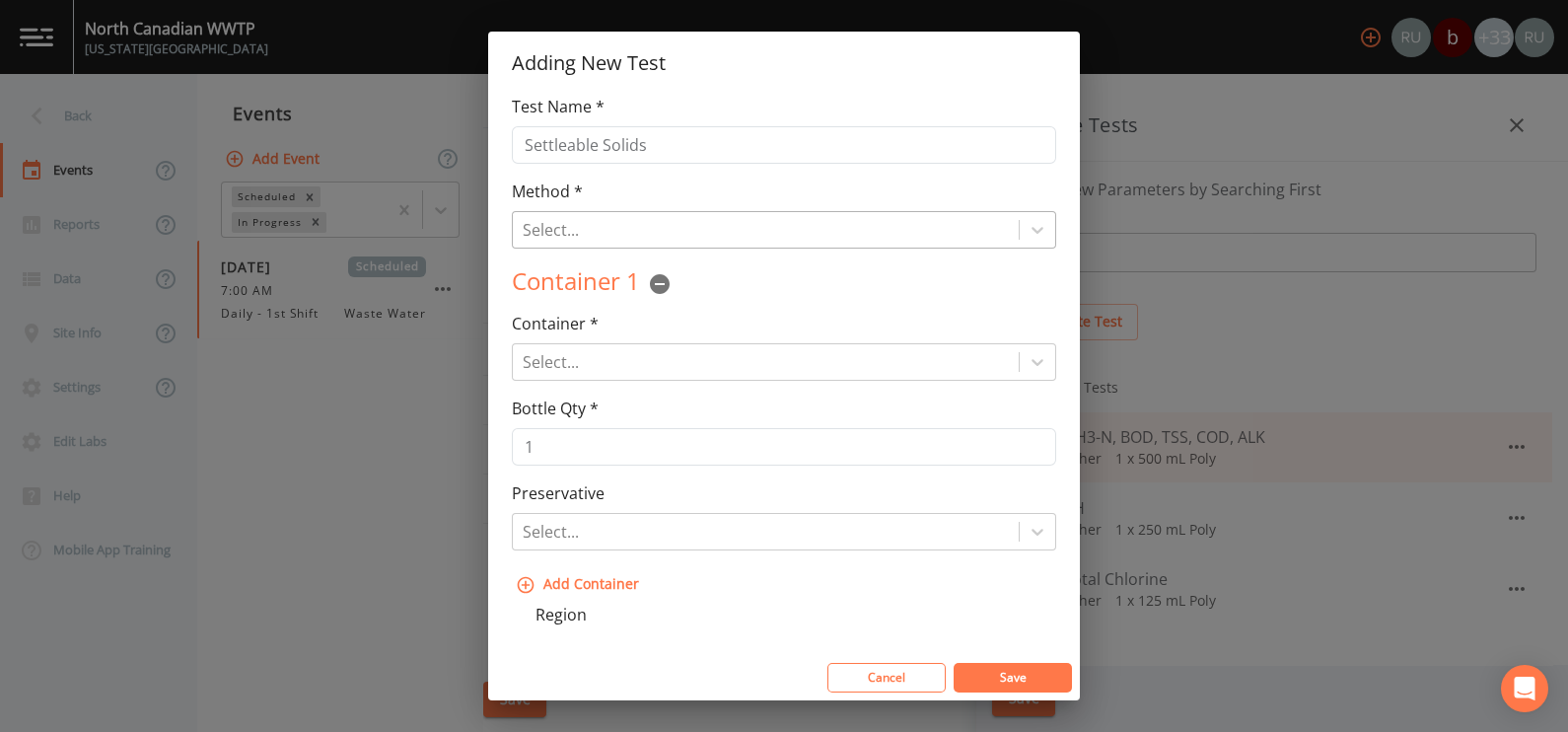 click at bounding box center (765, 230) 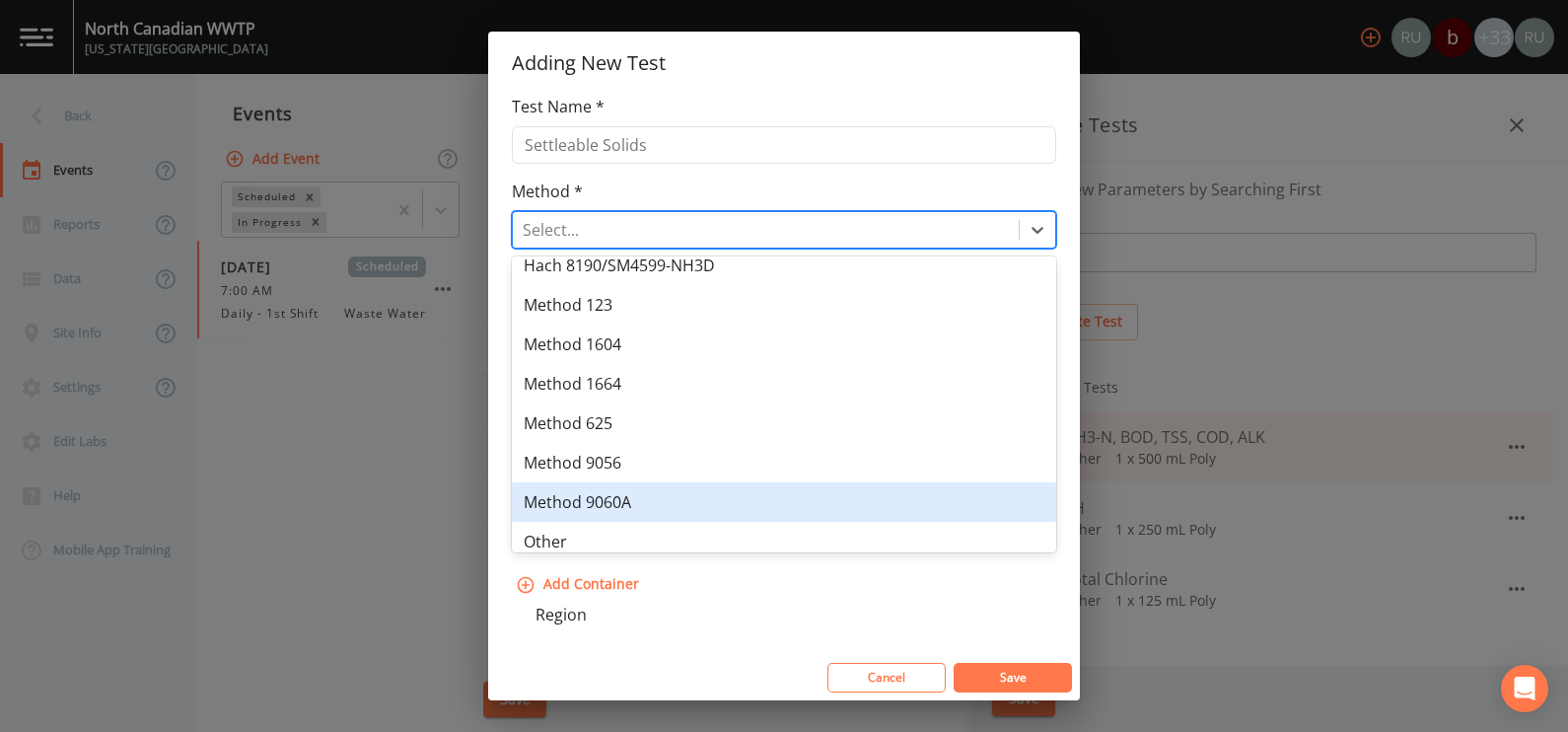 scroll, scrollTop: 500, scrollLeft: 0, axis: vertical 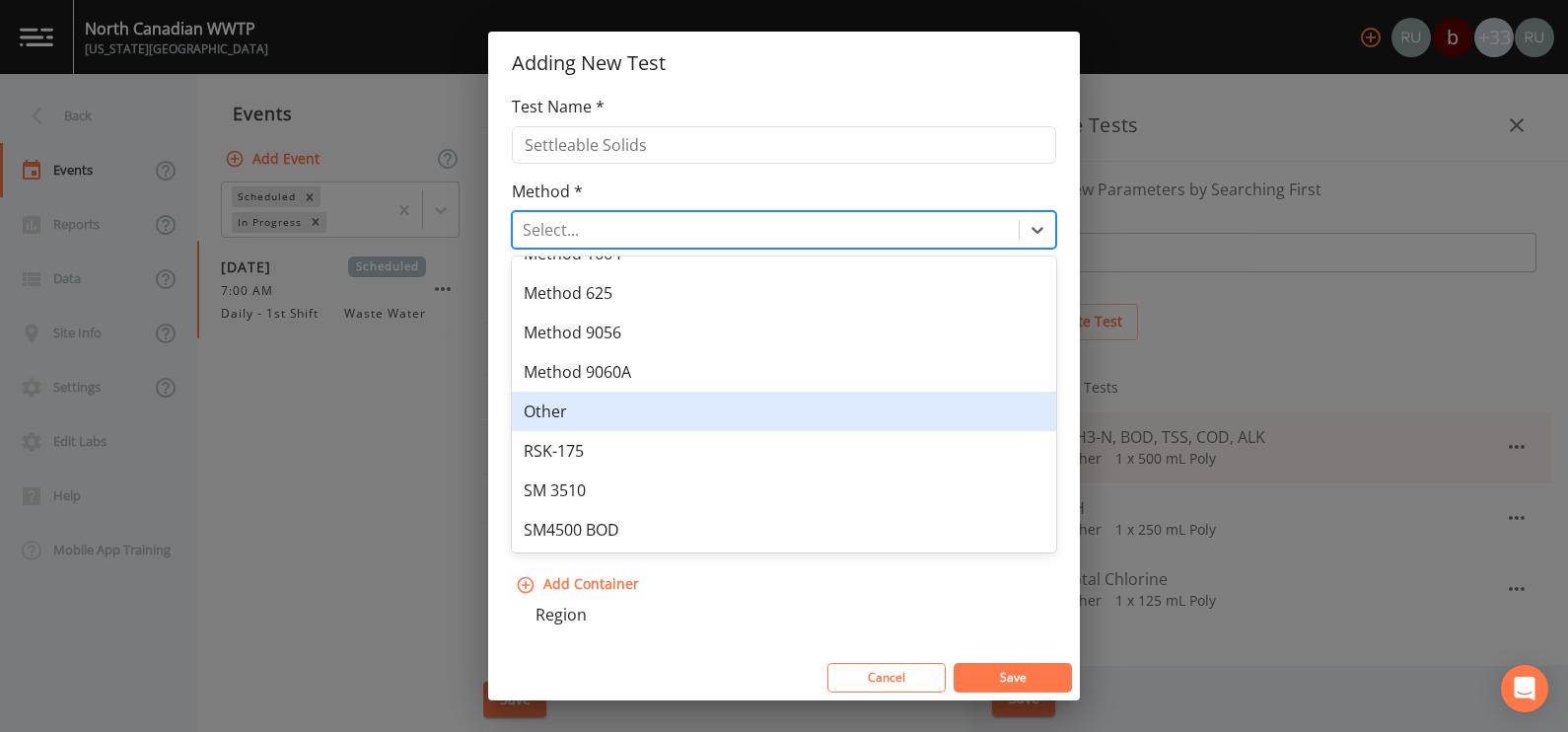 click on "Other" at bounding box center [784, 411] 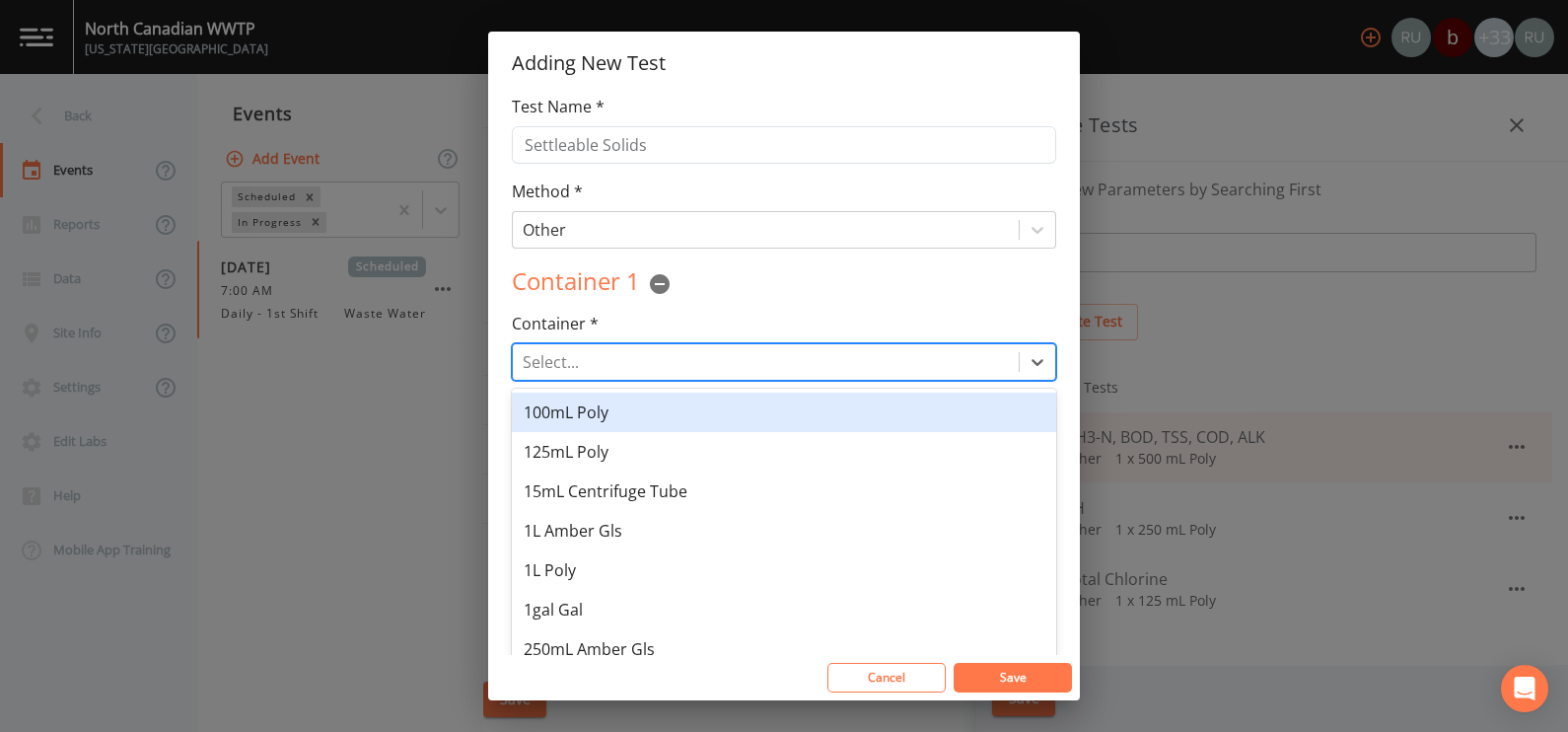 click at bounding box center [765, 362] 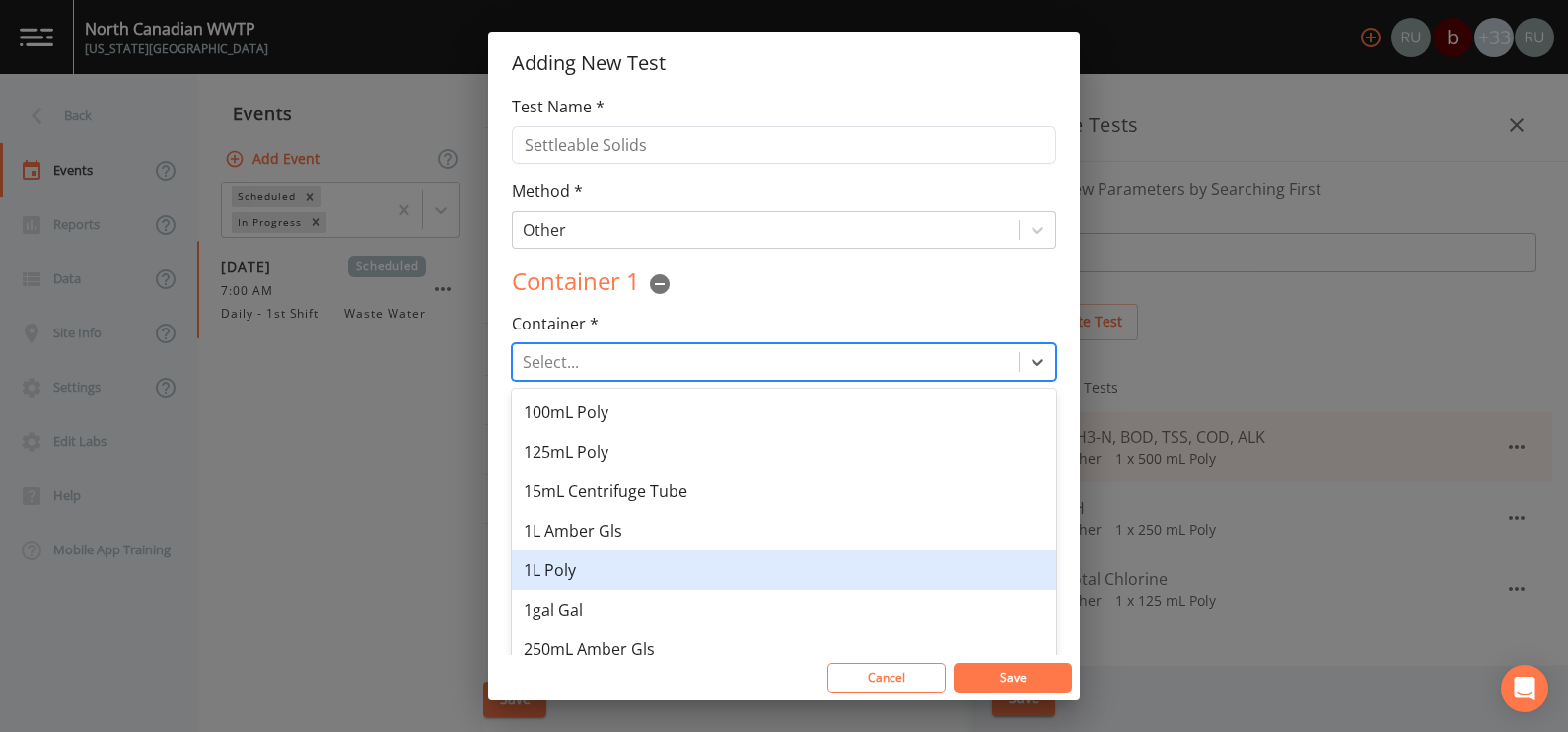 click on "1L Poly" at bounding box center (784, 570) 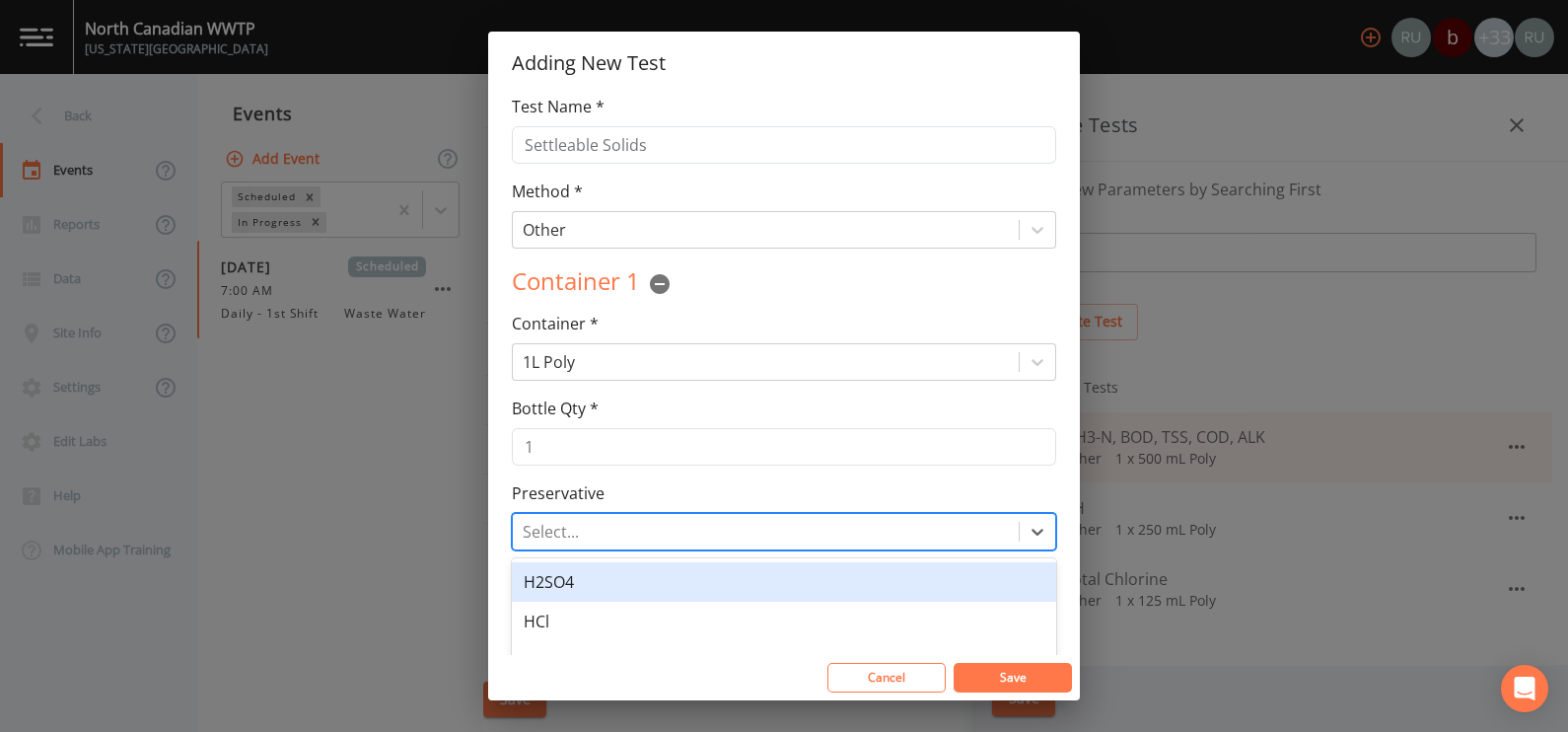 click at bounding box center (765, 532) 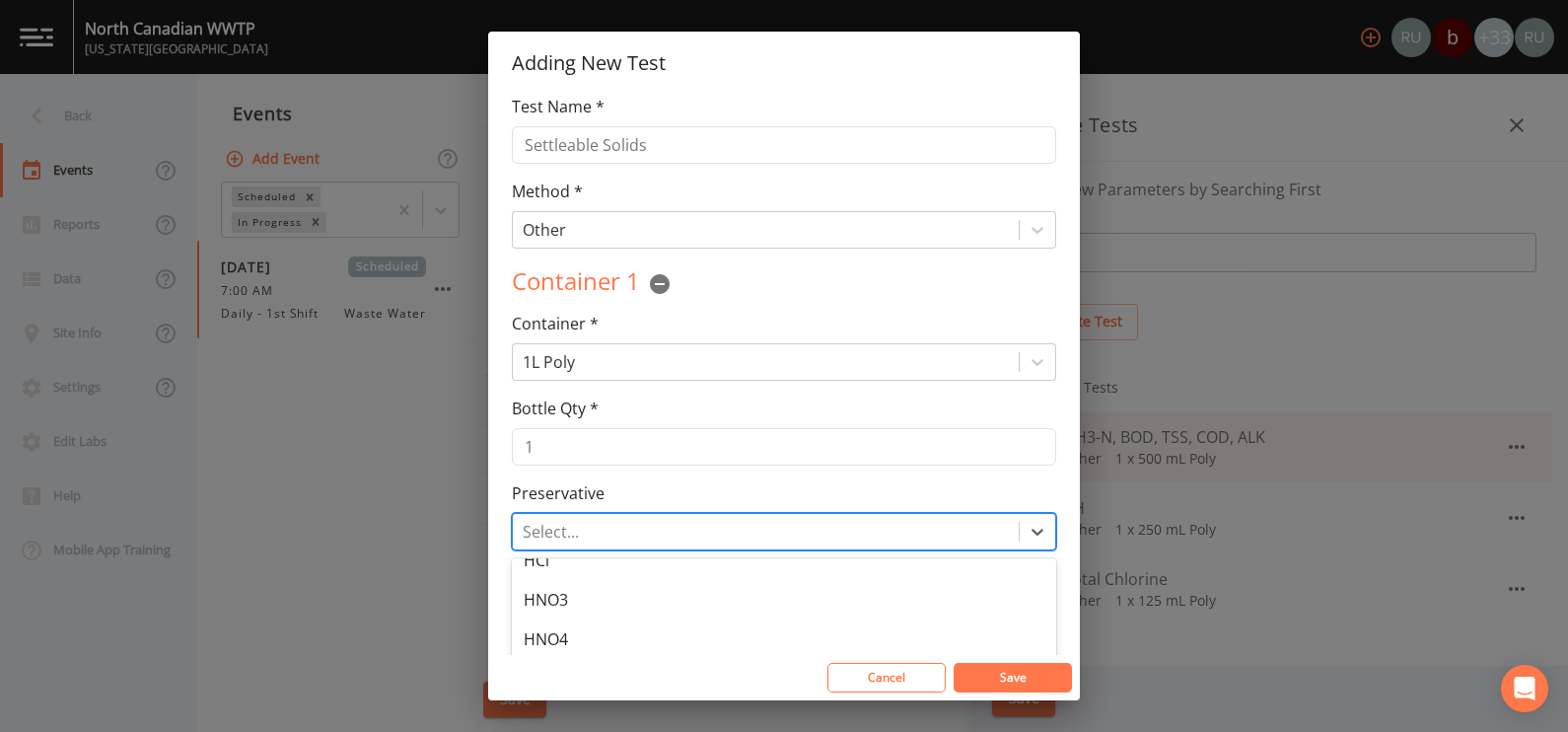 scroll, scrollTop: 0, scrollLeft: 0, axis: both 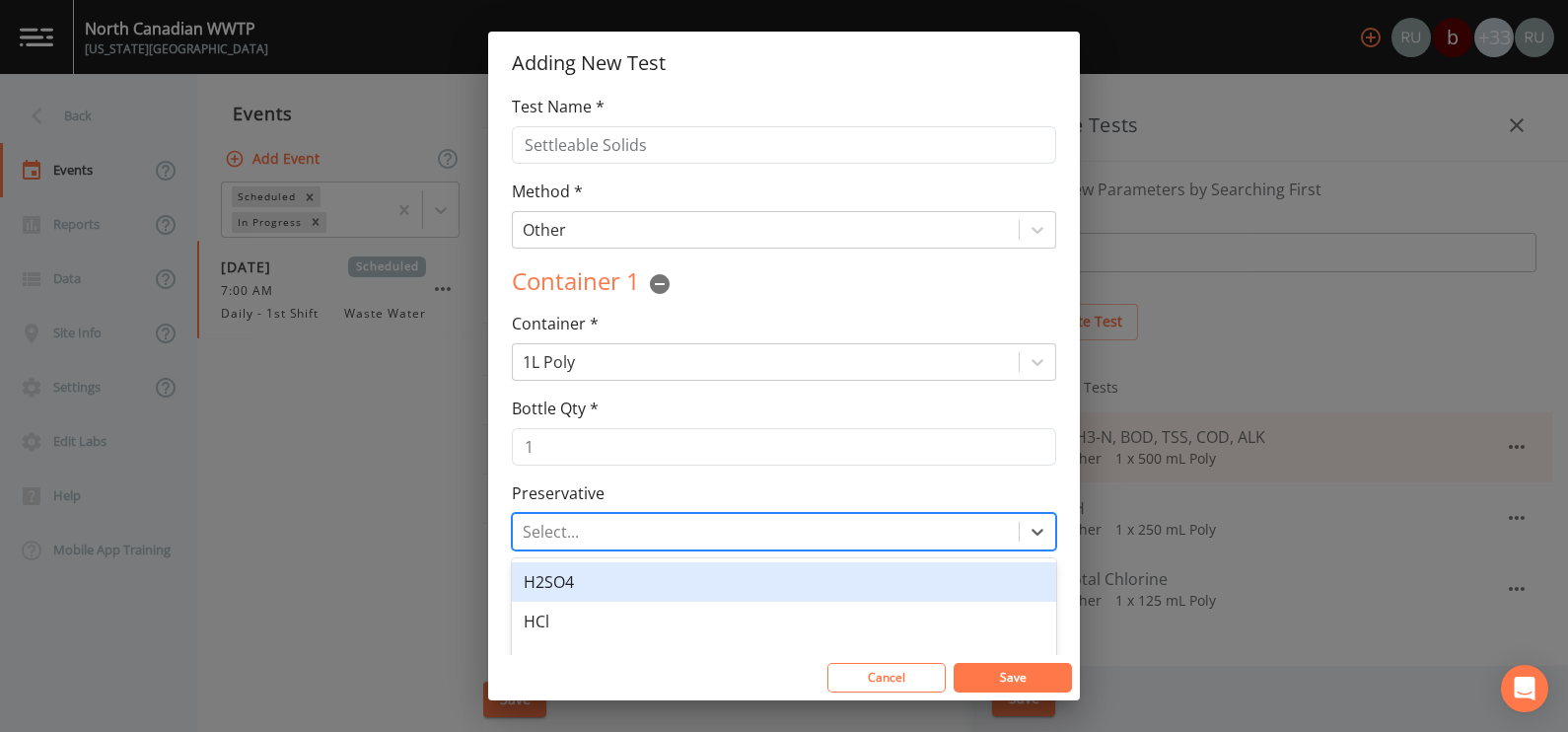 type on "R" 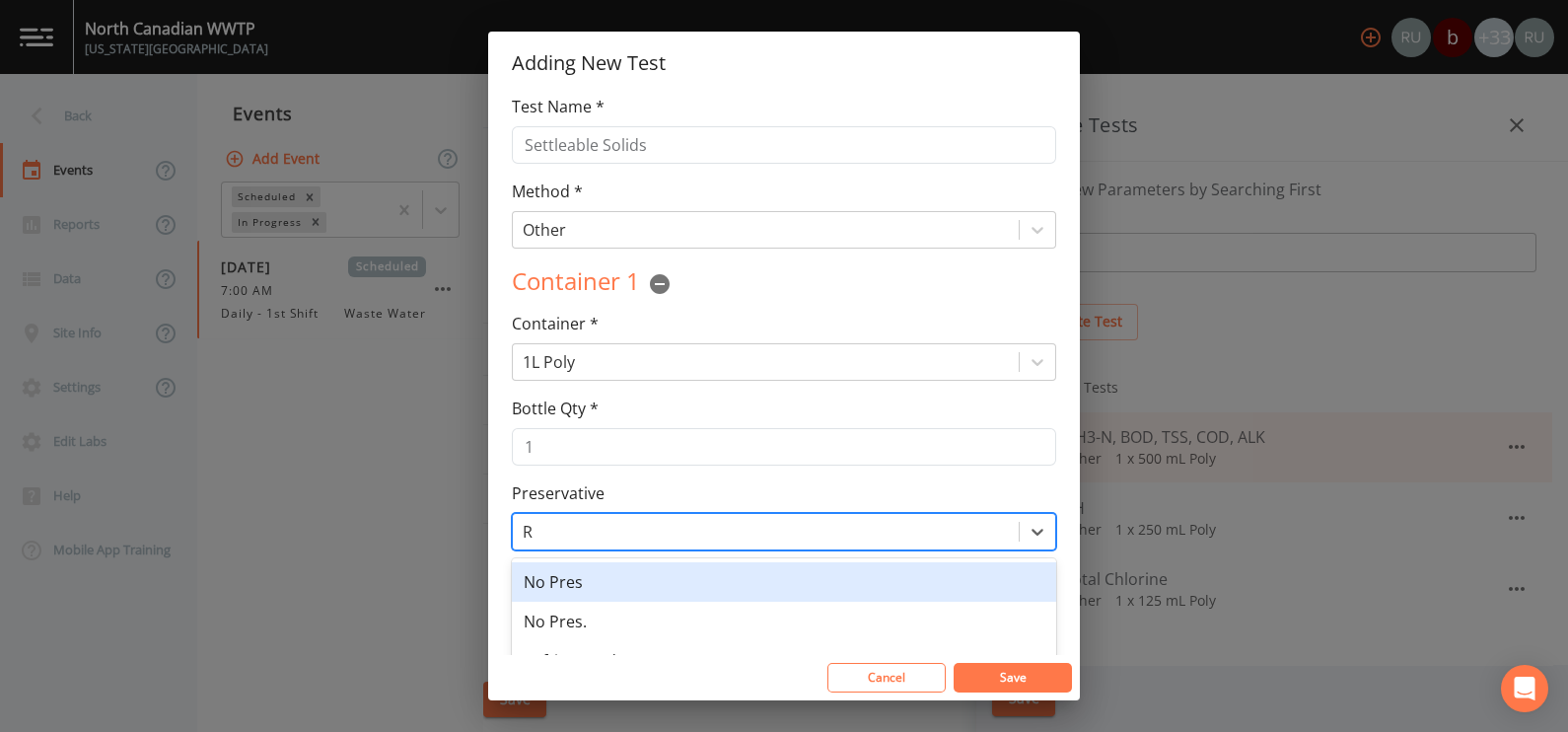 click on "No Pres" at bounding box center (784, 582) 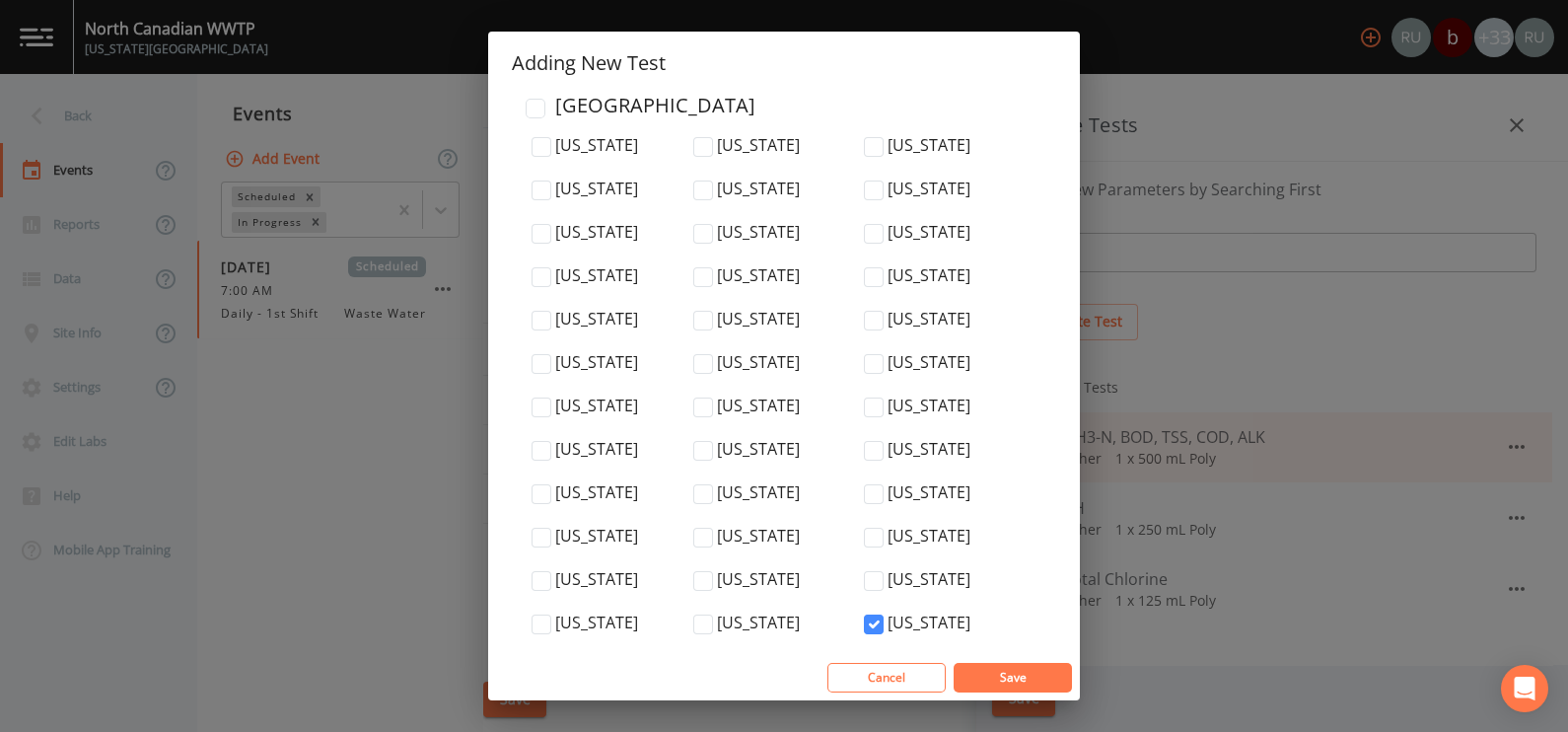 scroll, scrollTop: 6762, scrollLeft: 0, axis: vertical 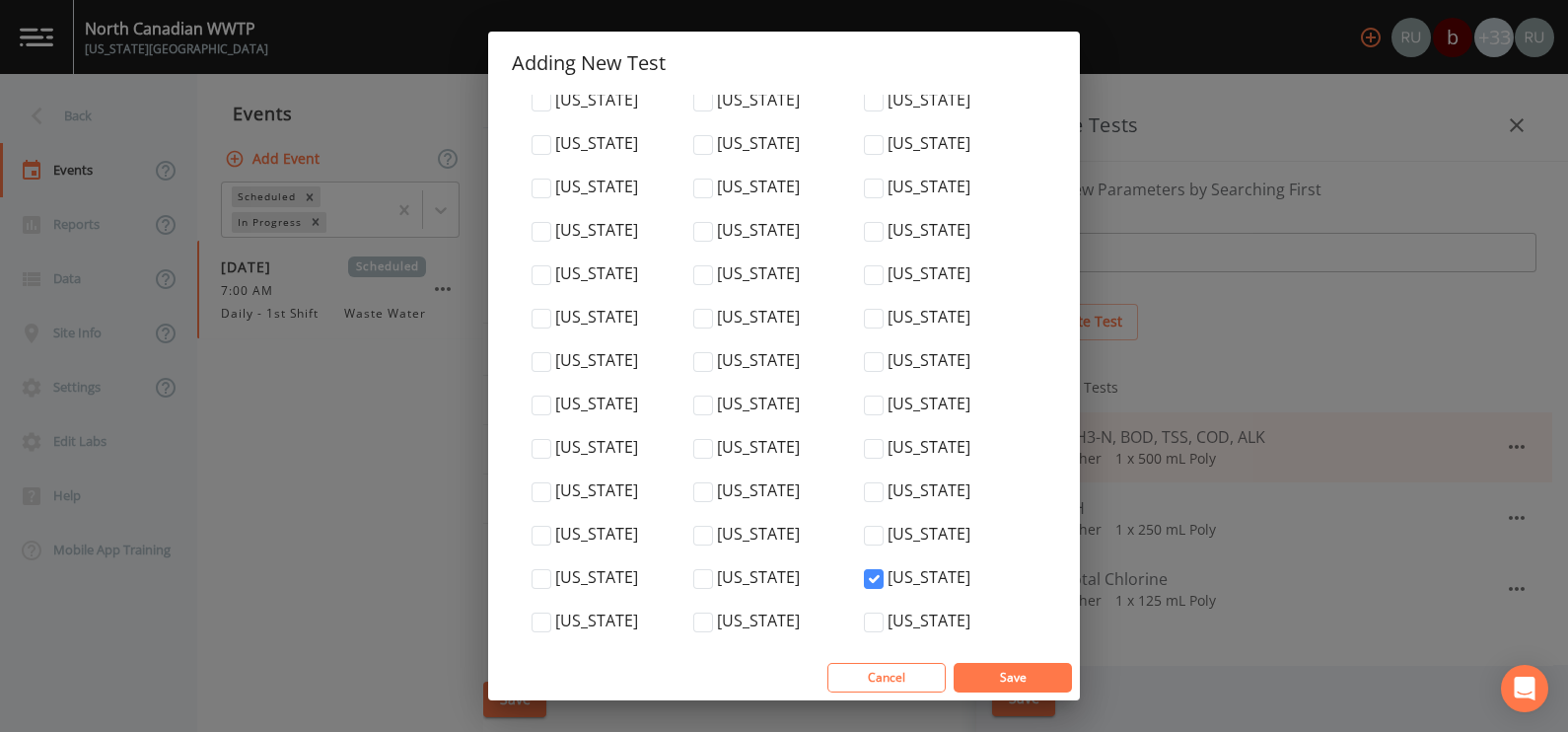 click on "Save" at bounding box center [1013, 678] 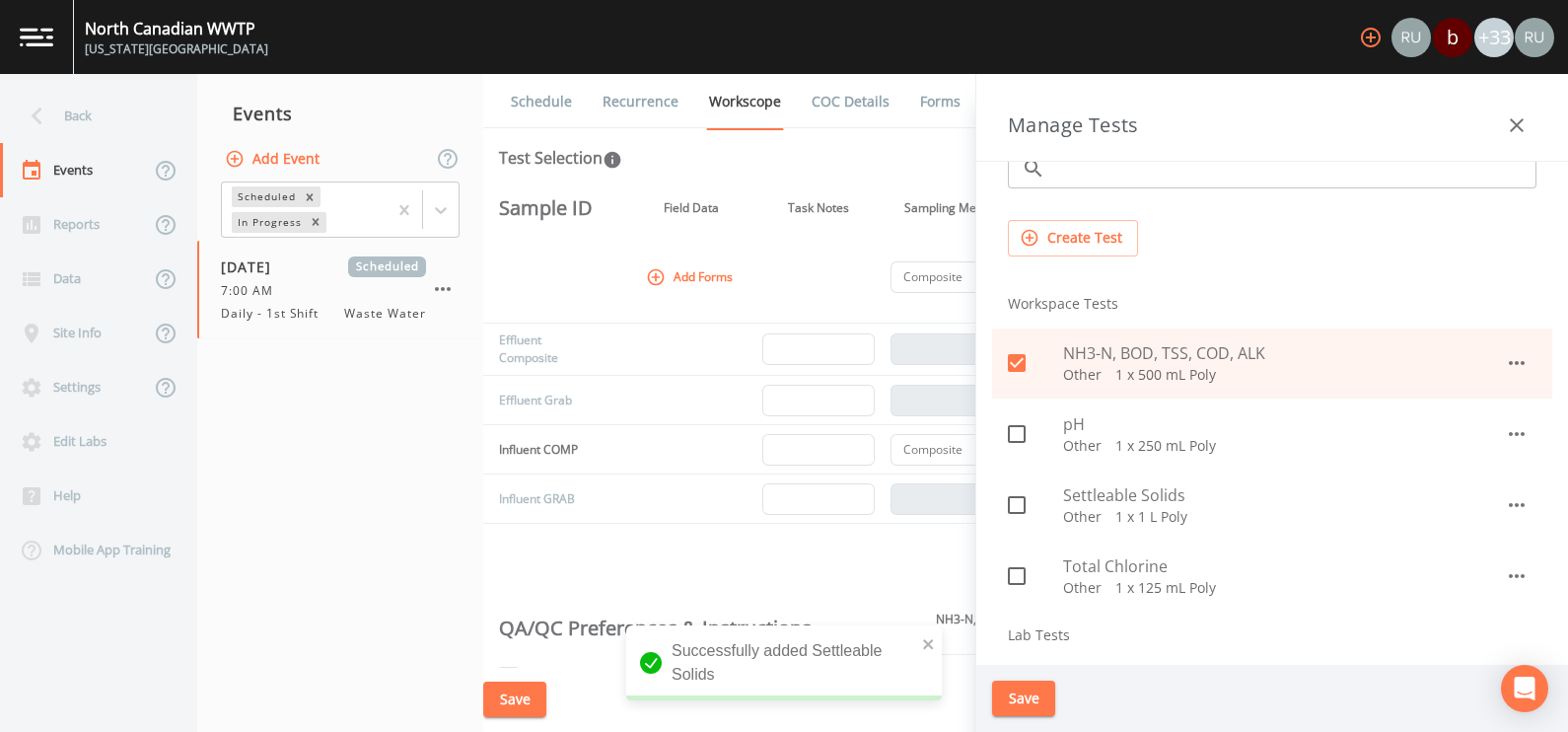 scroll, scrollTop: 122, scrollLeft: 0, axis: vertical 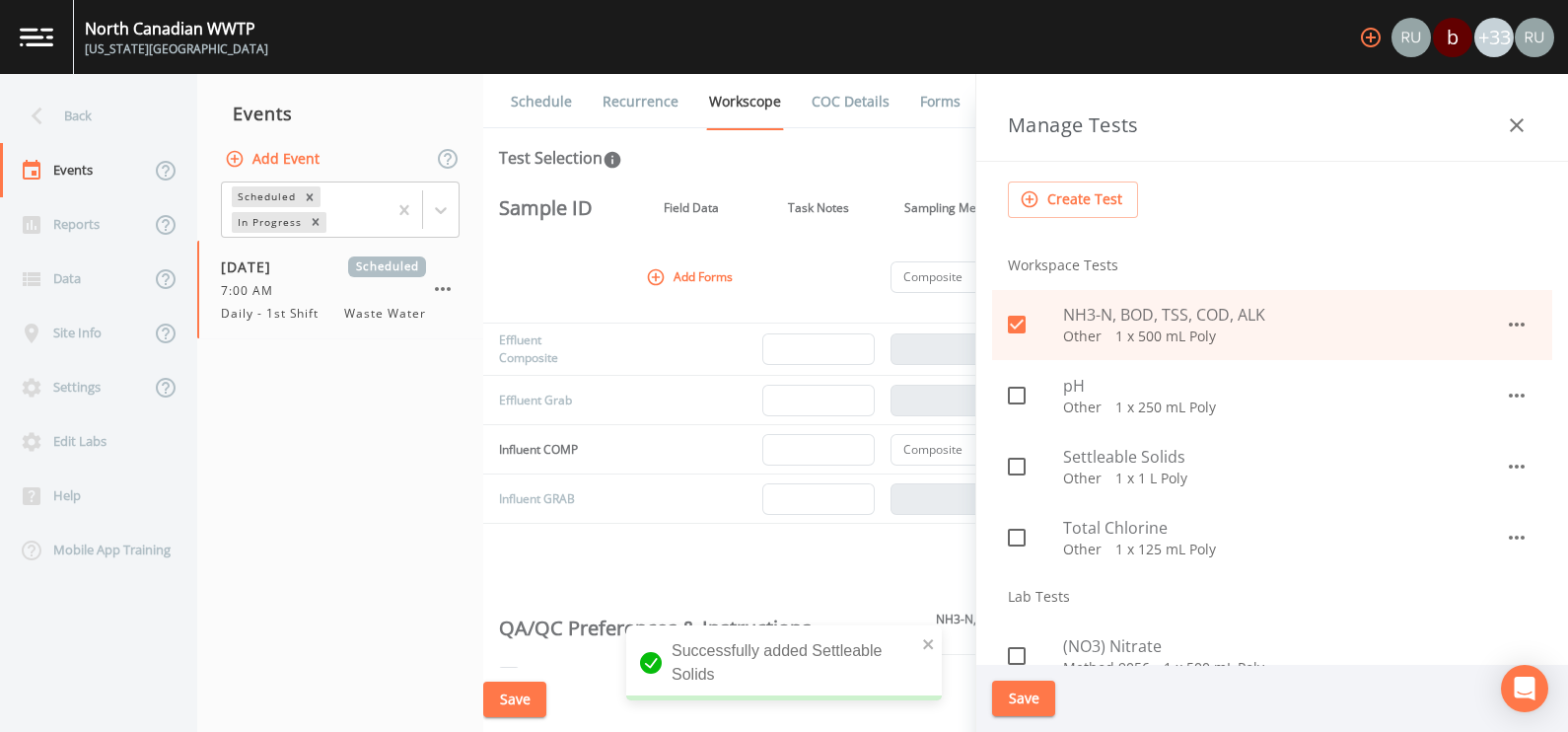 click 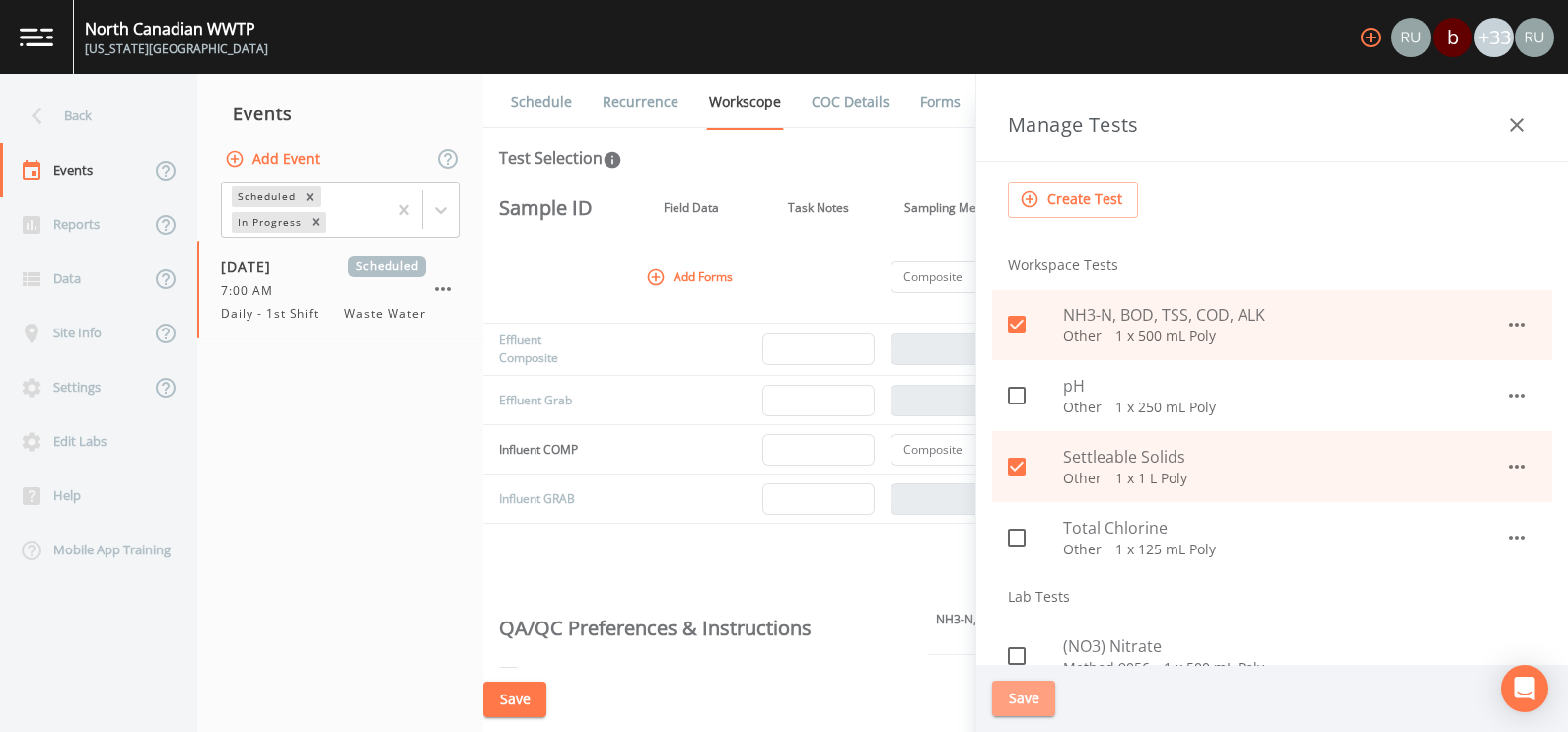 click on "Save" at bounding box center (1024, 698) 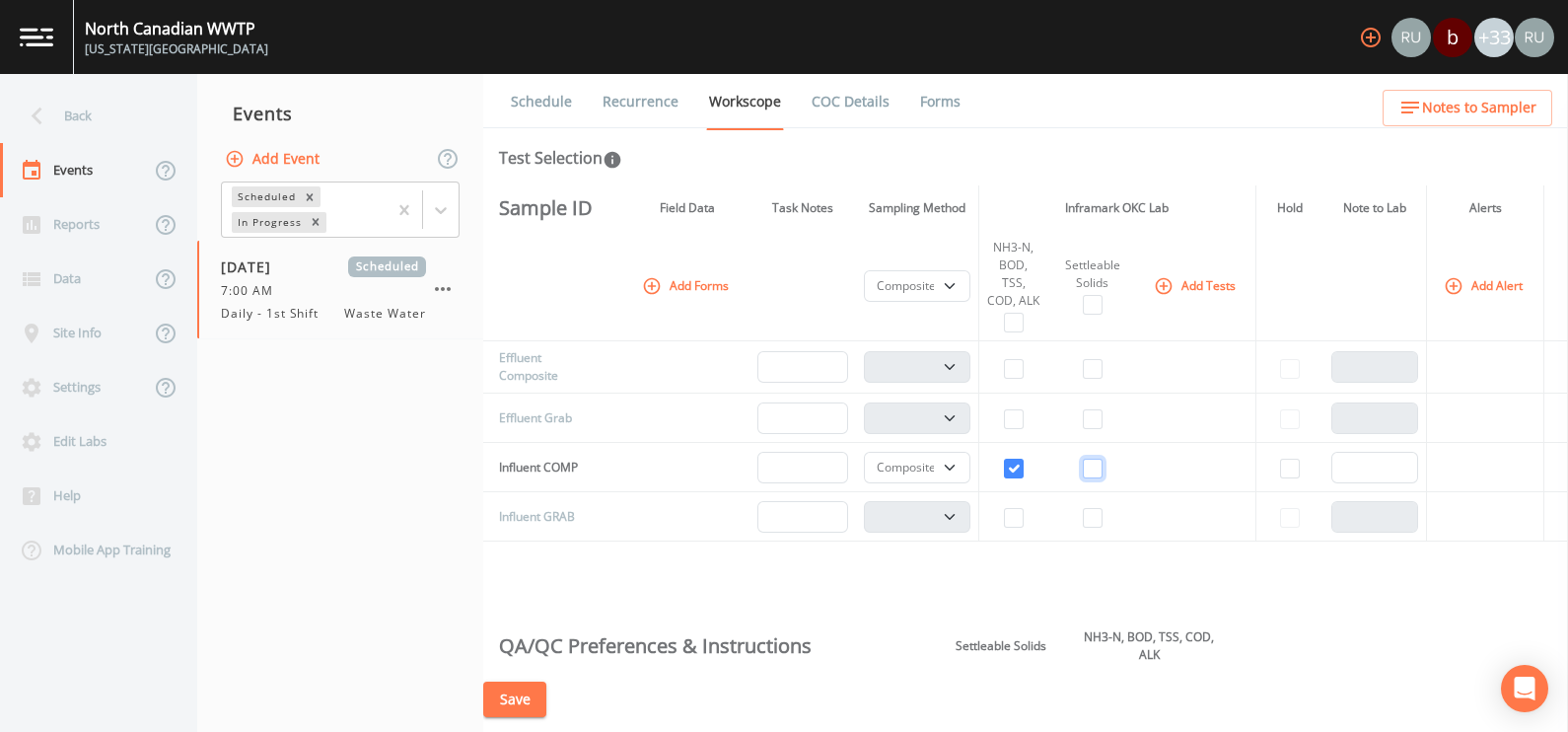 click at bounding box center [1093, 469] 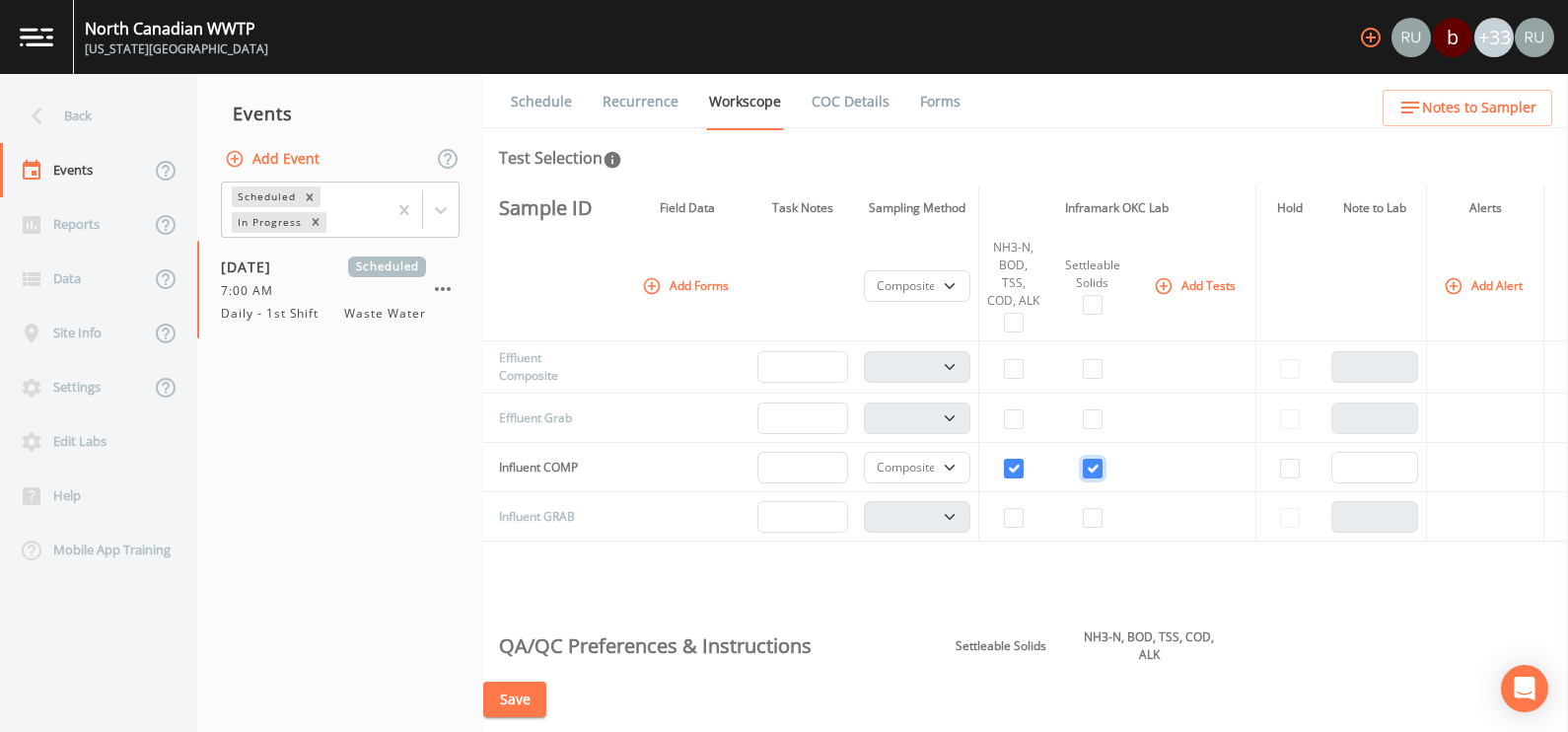 checkbox on "true" 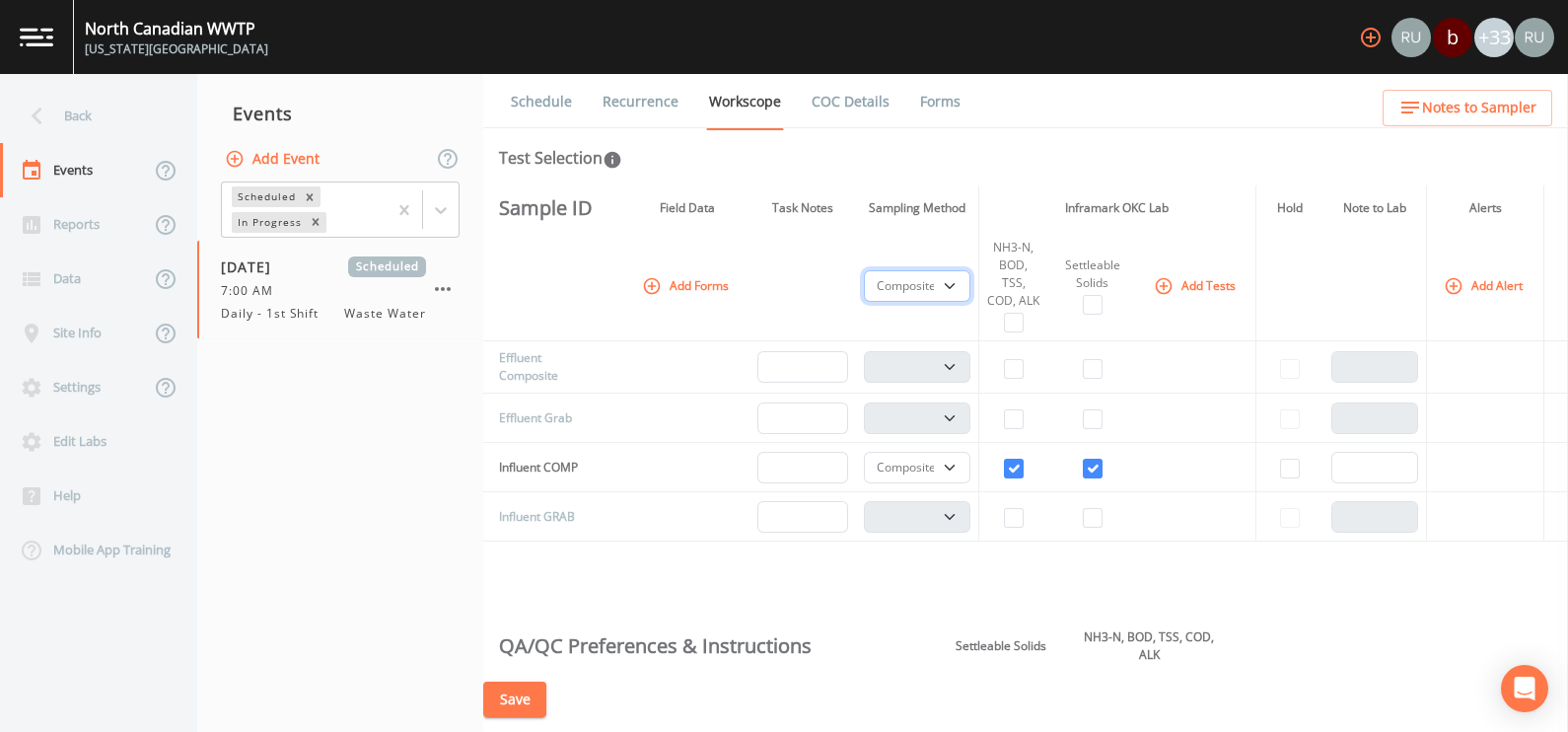 click on "Composite Grab" at bounding box center (916, 286) 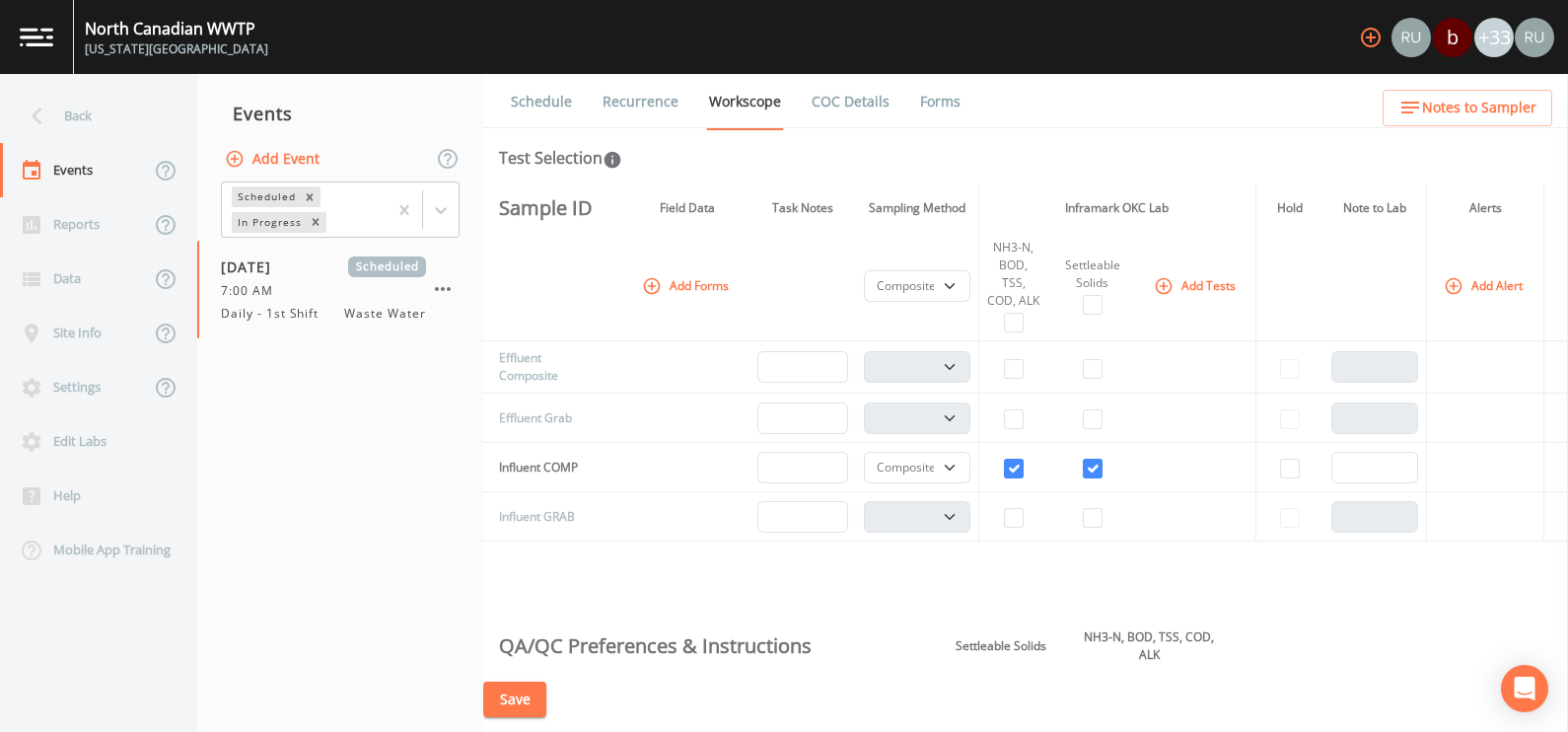 click at bounding box center [803, 286] 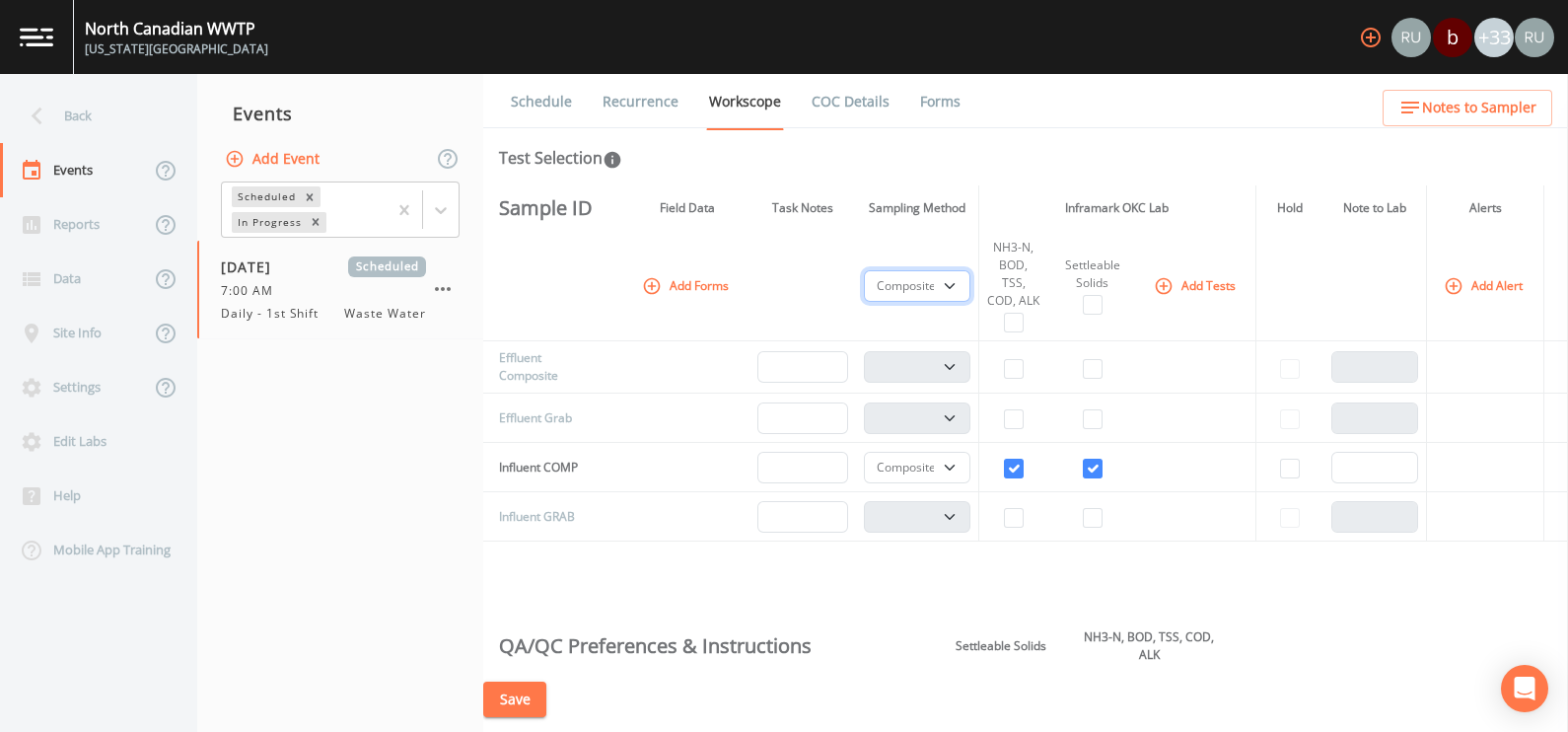 click on "Composite Grab" at bounding box center [916, 286] 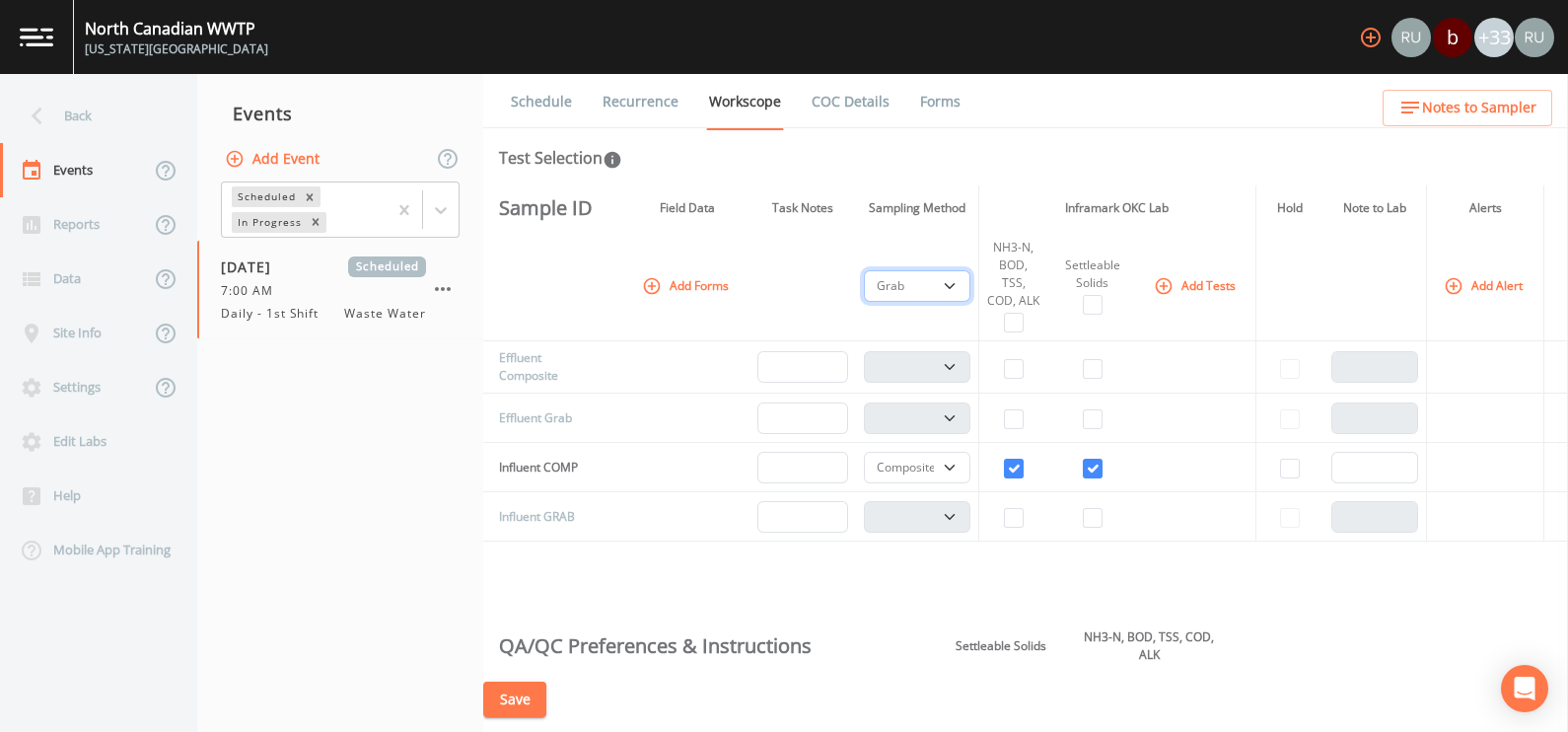 click on "Composite Grab" at bounding box center (916, 286) 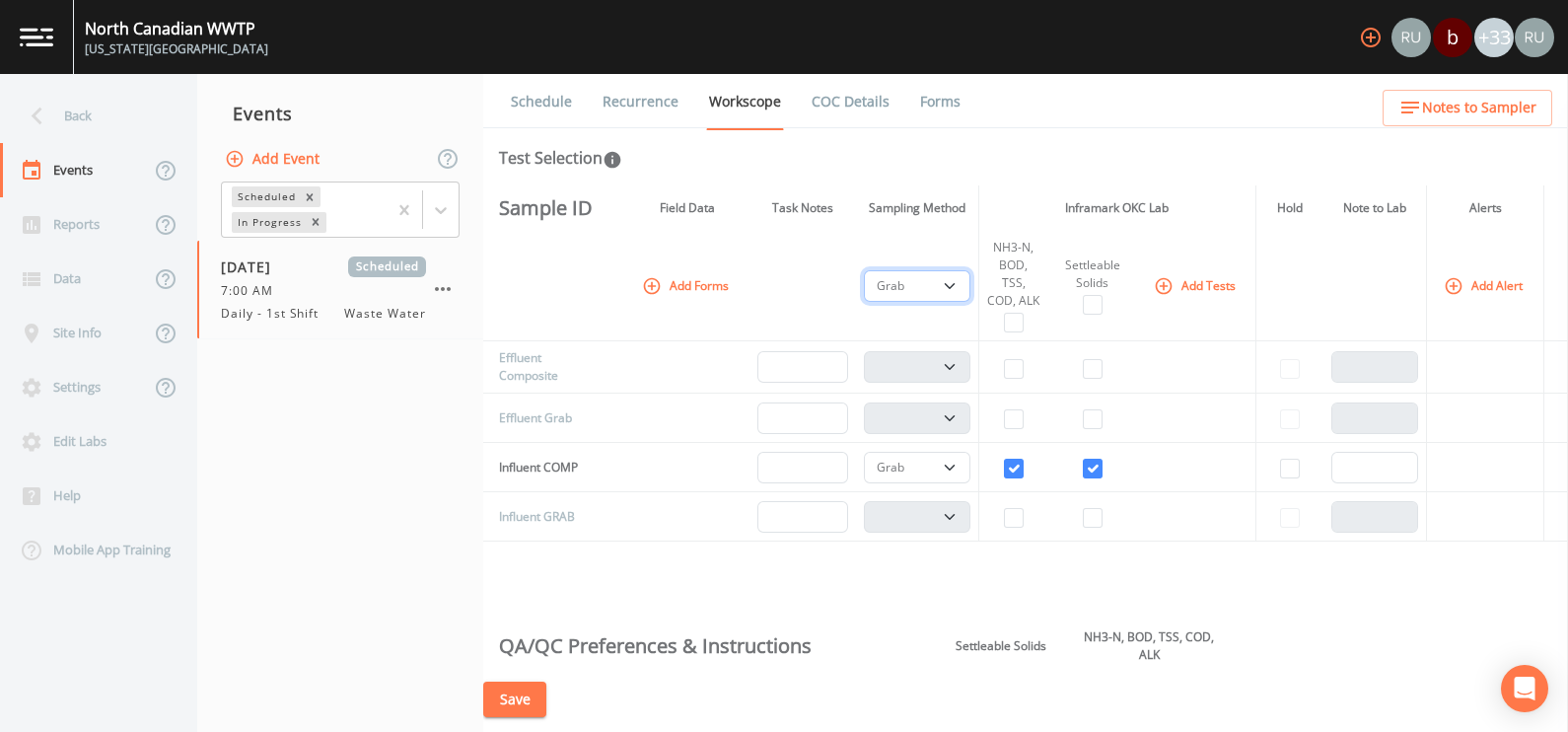 click on "Composite Grab" at bounding box center (916, 286) 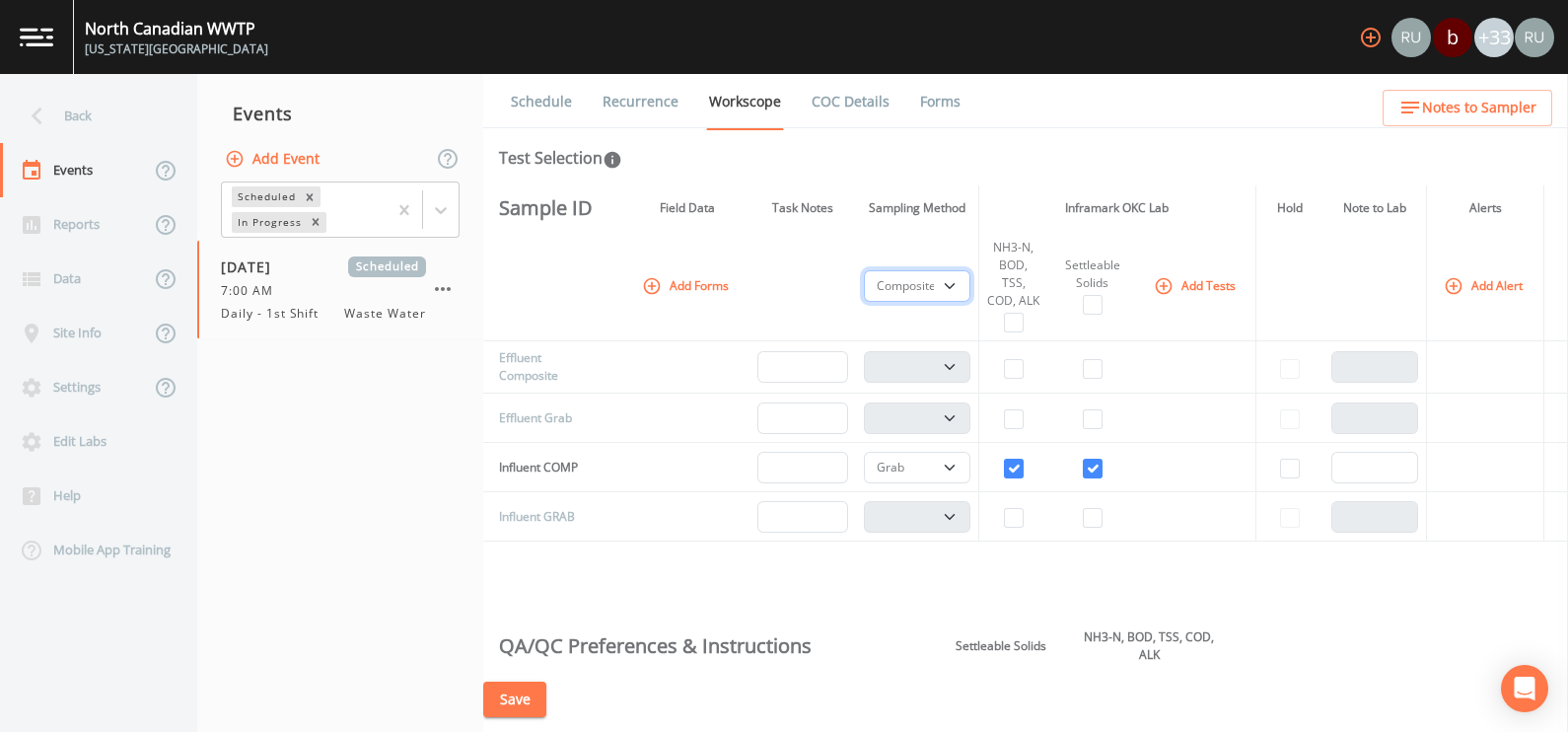 click on "Composite Grab" at bounding box center [916, 286] 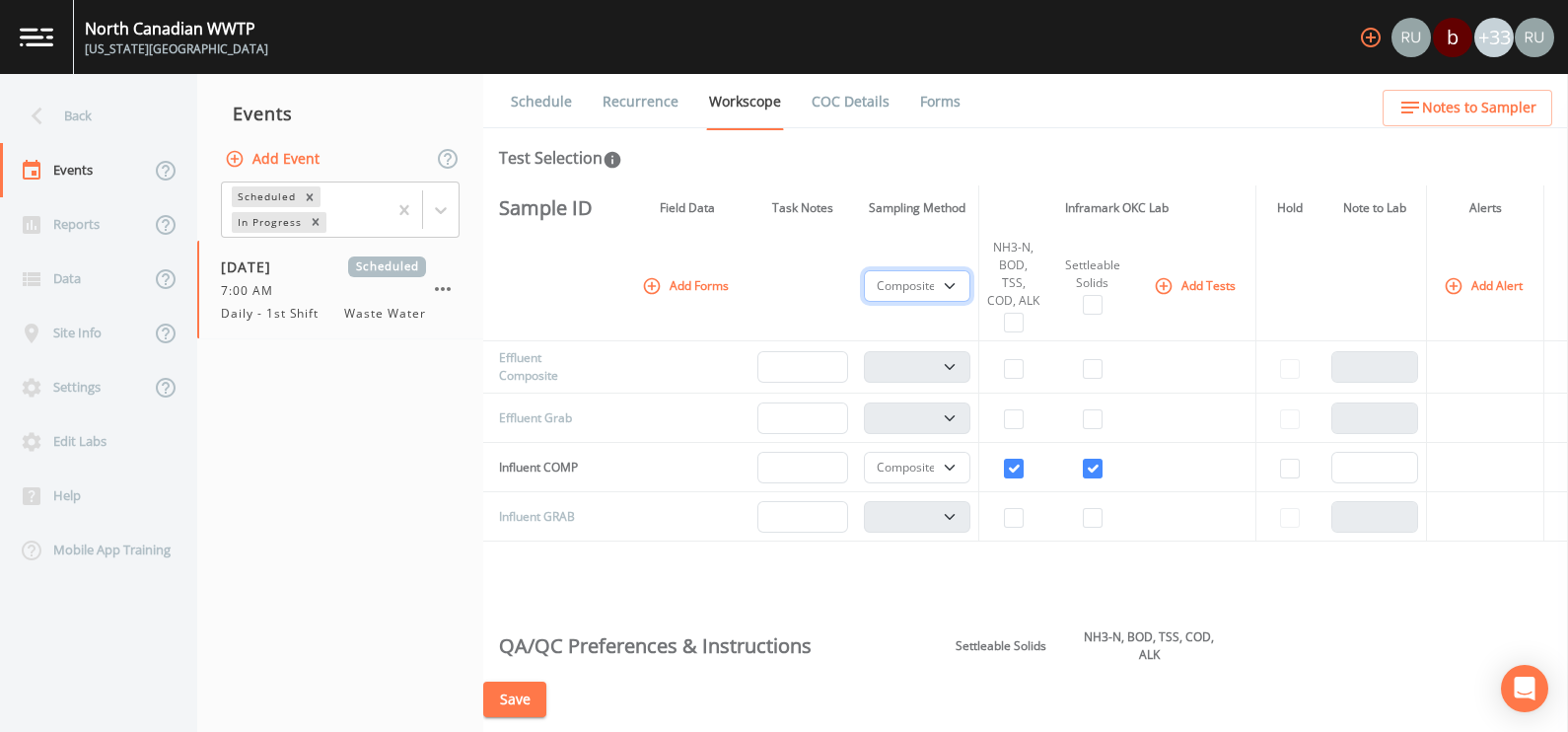 click on "Composite Grab" at bounding box center [916, 286] 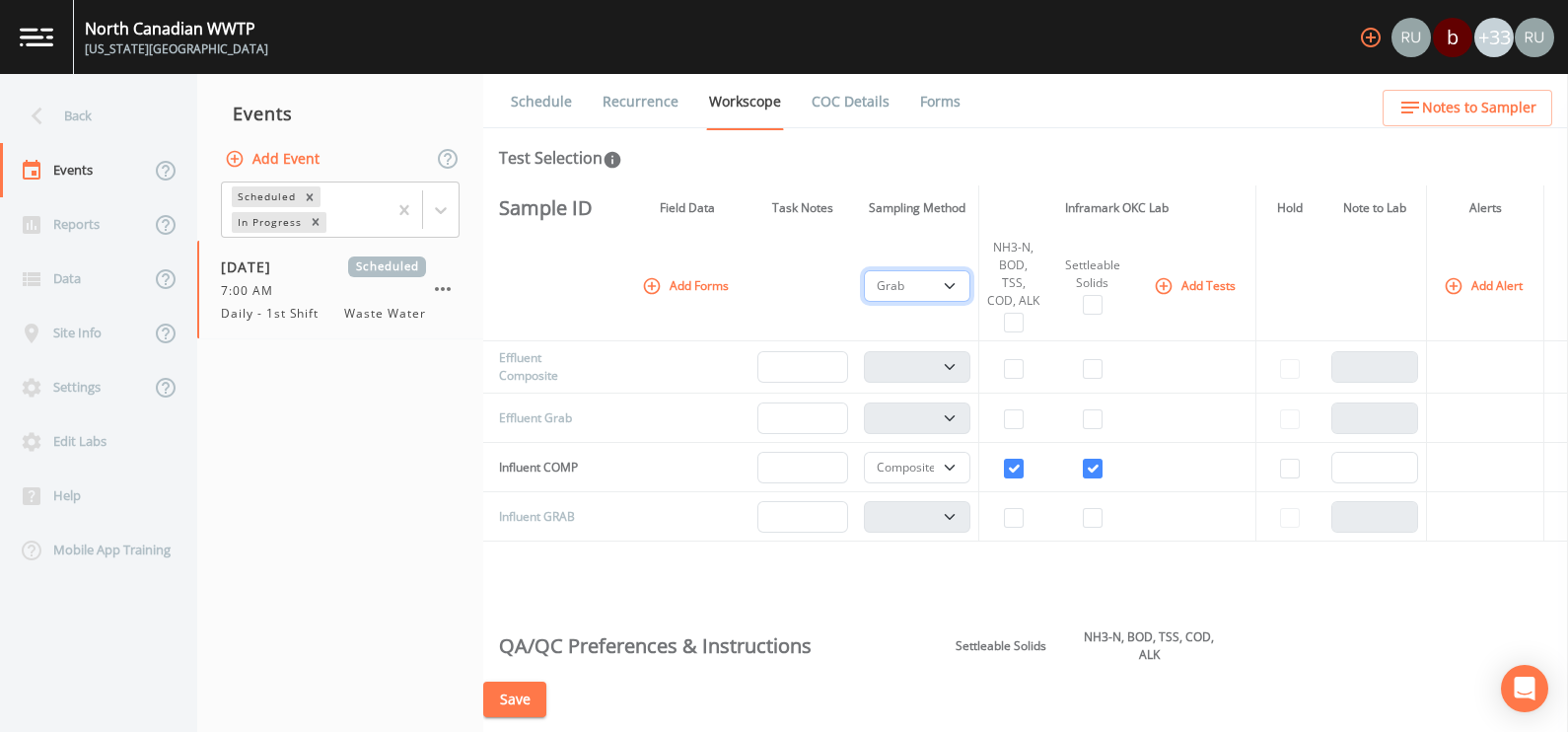 click on "Composite Grab" at bounding box center [916, 286] 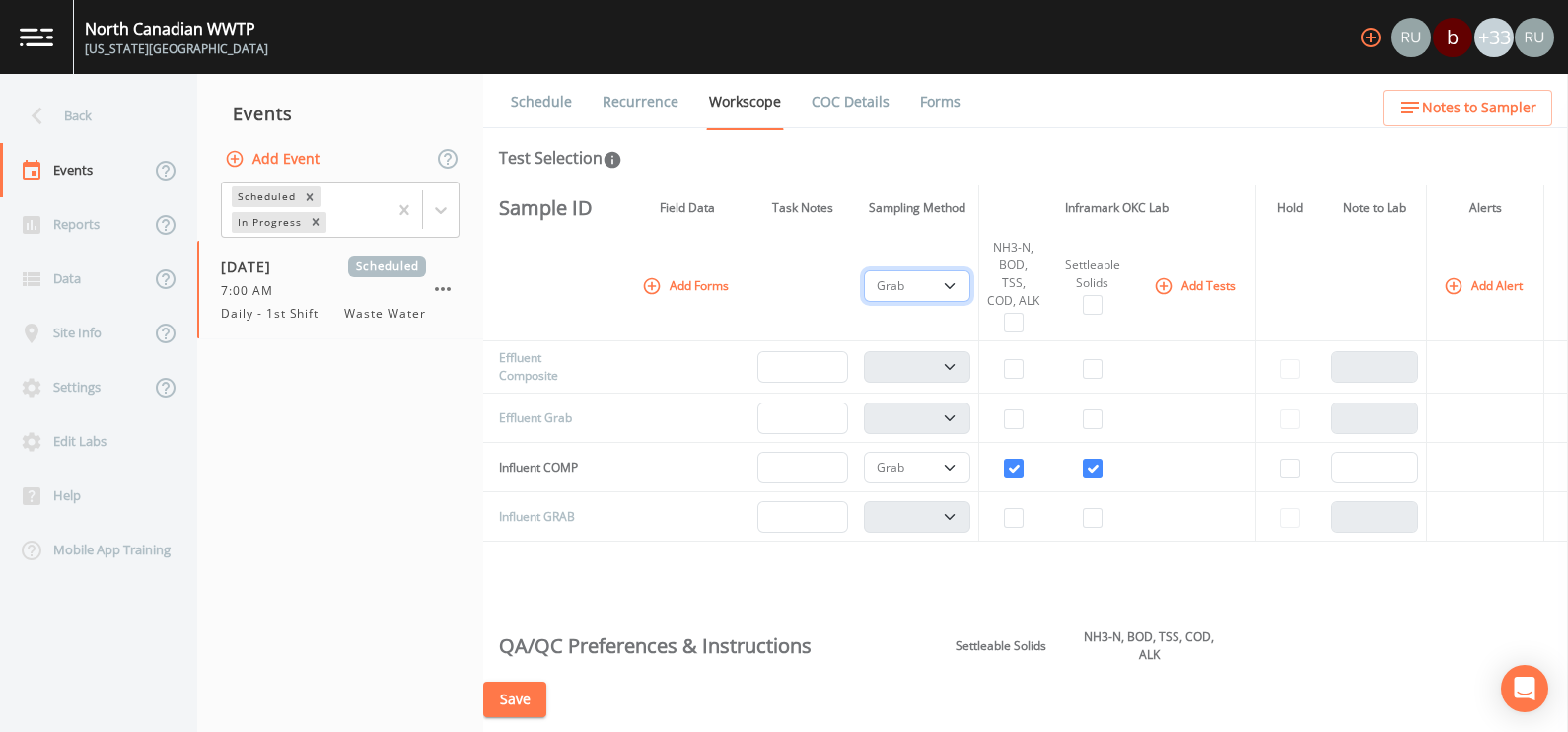 click on "Composite Grab" at bounding box center [916, 286] 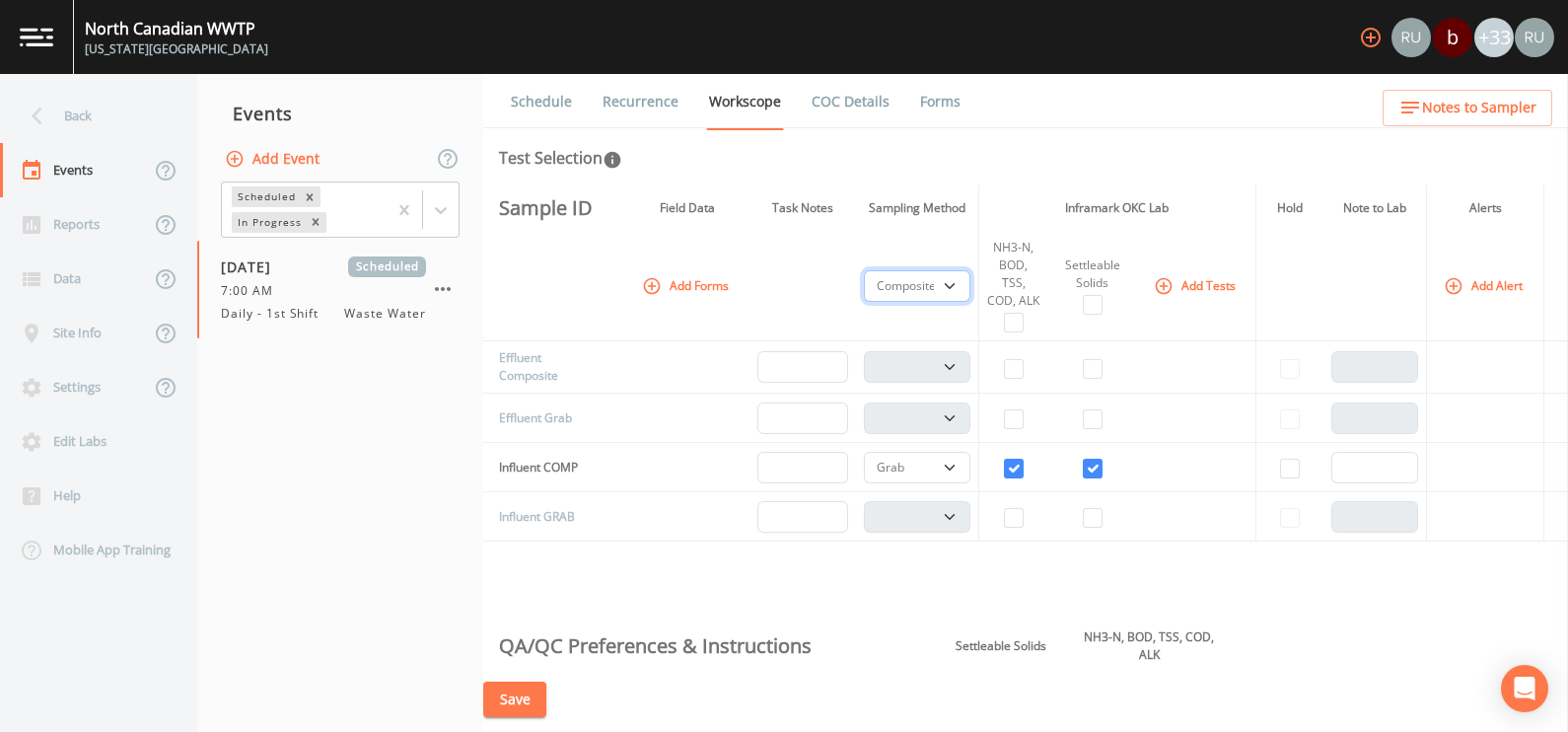 click on "Composite Grab" at bounding box center (916, 286) 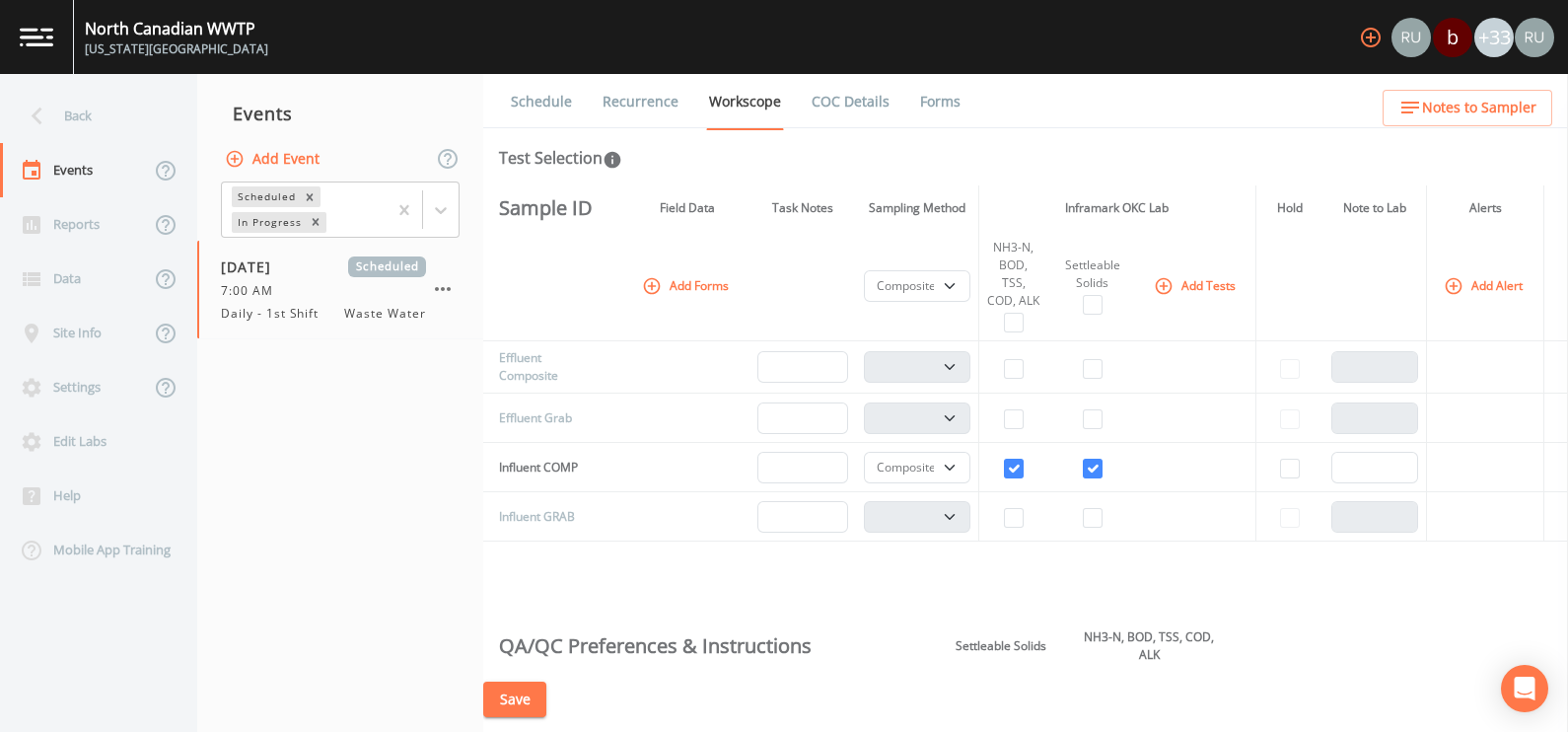 click on "Composite Grab" at bounding box center (917, 286) 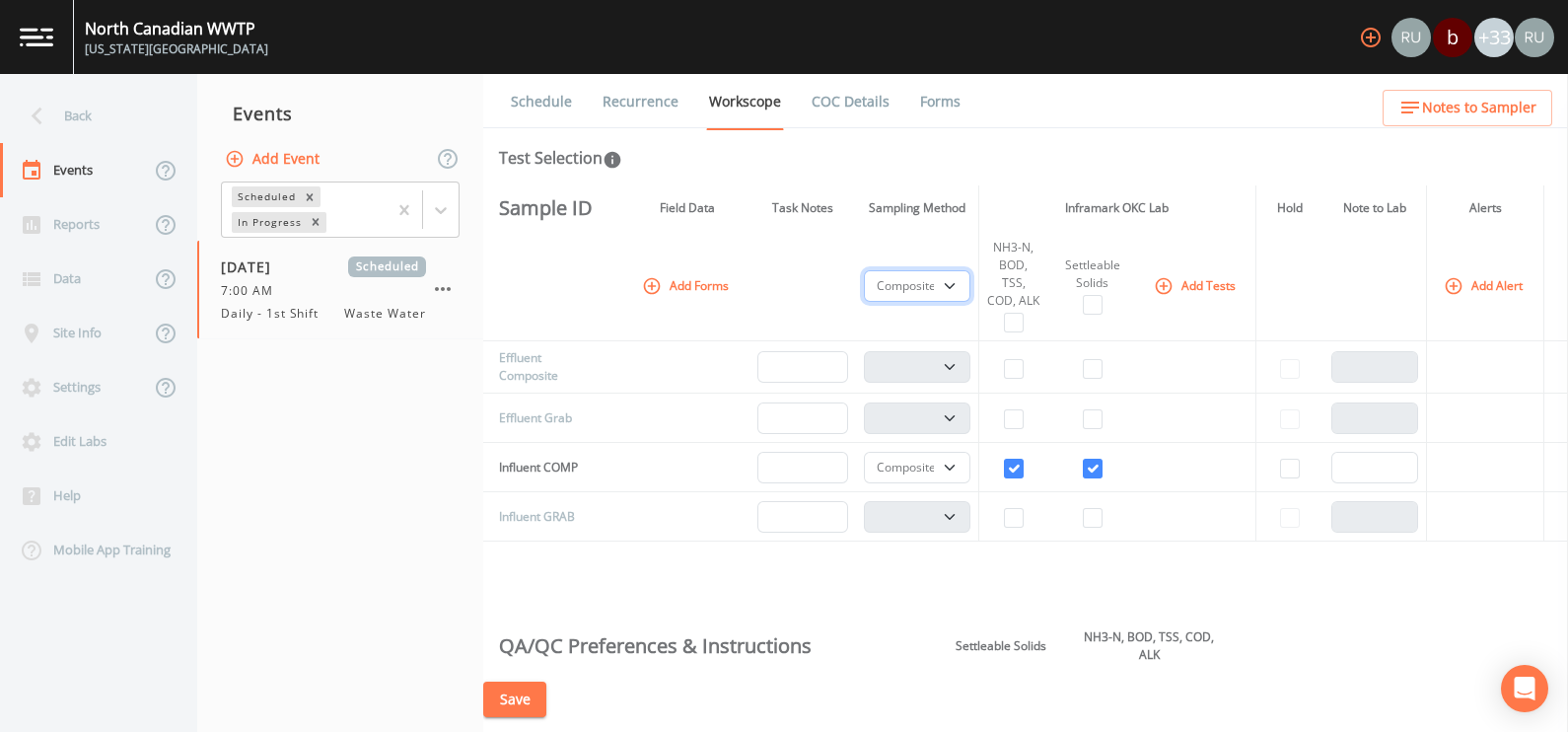 drag, startPoint x: 924, startPoint y: 317, endPoint x: 922, endPoint y: 283, distance: 34.058773 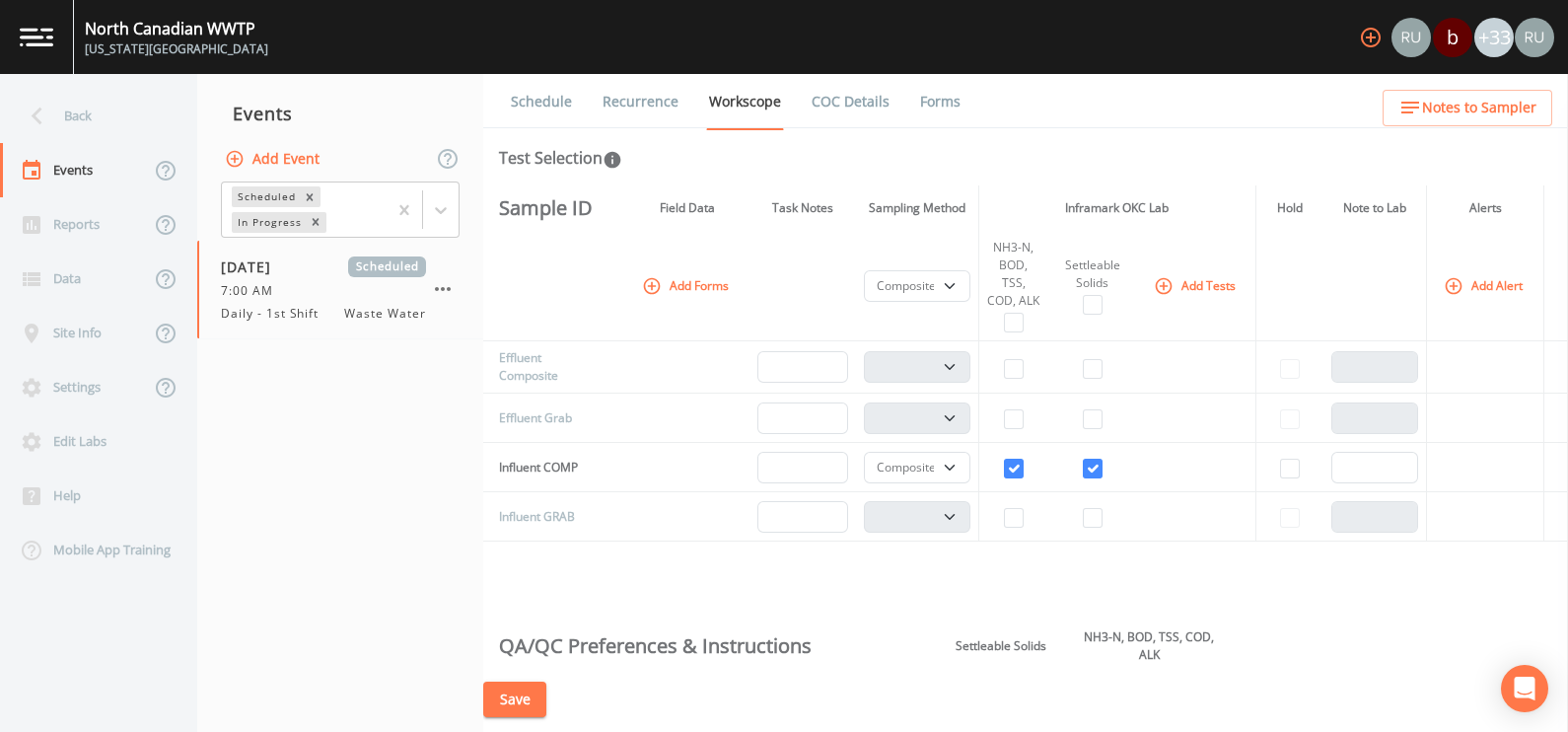 drag, startPoint x: 792, startPoint y: 326, endPoint x: 933, endPoint y: 356, distance: 144.15617 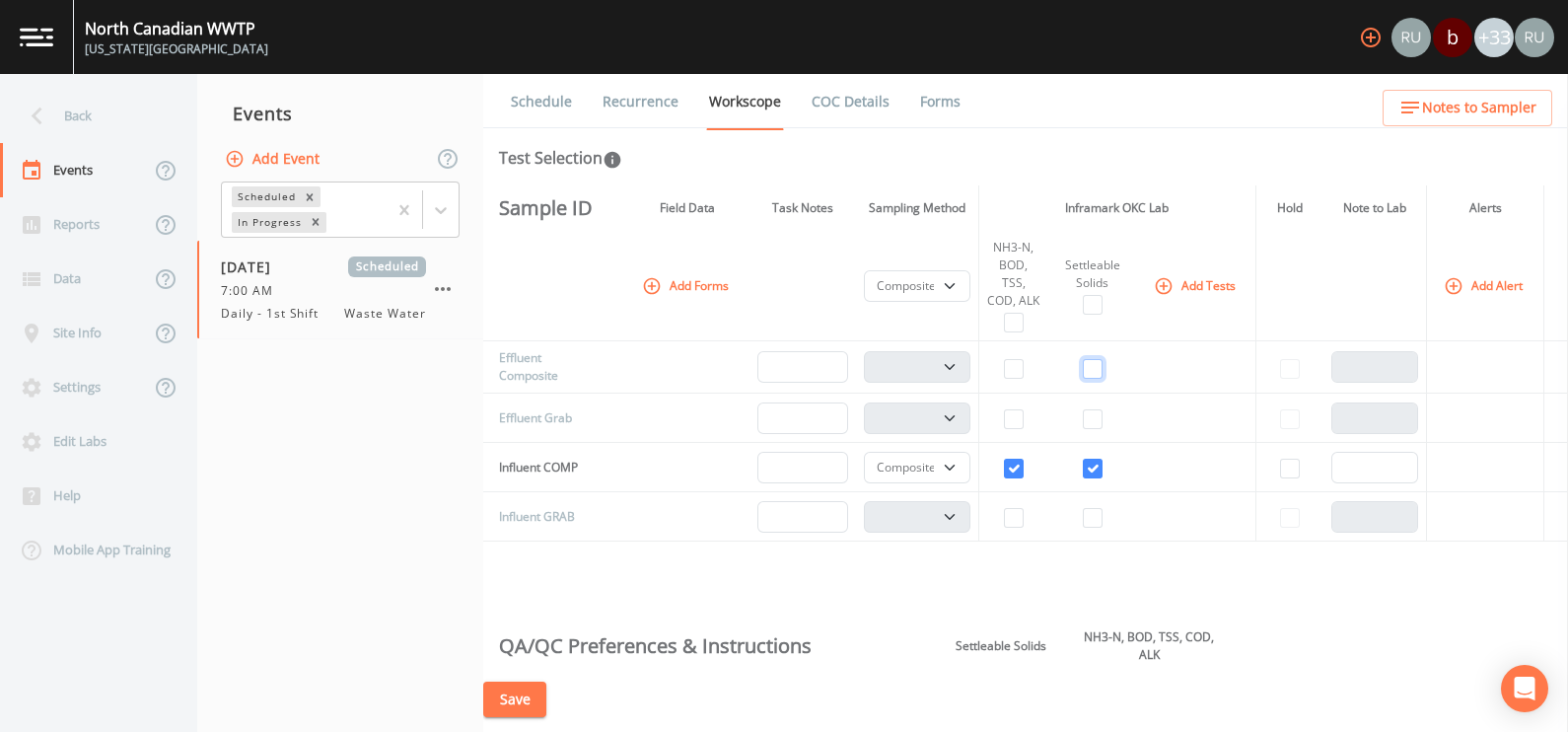 click at bounding box center [1093, 369] 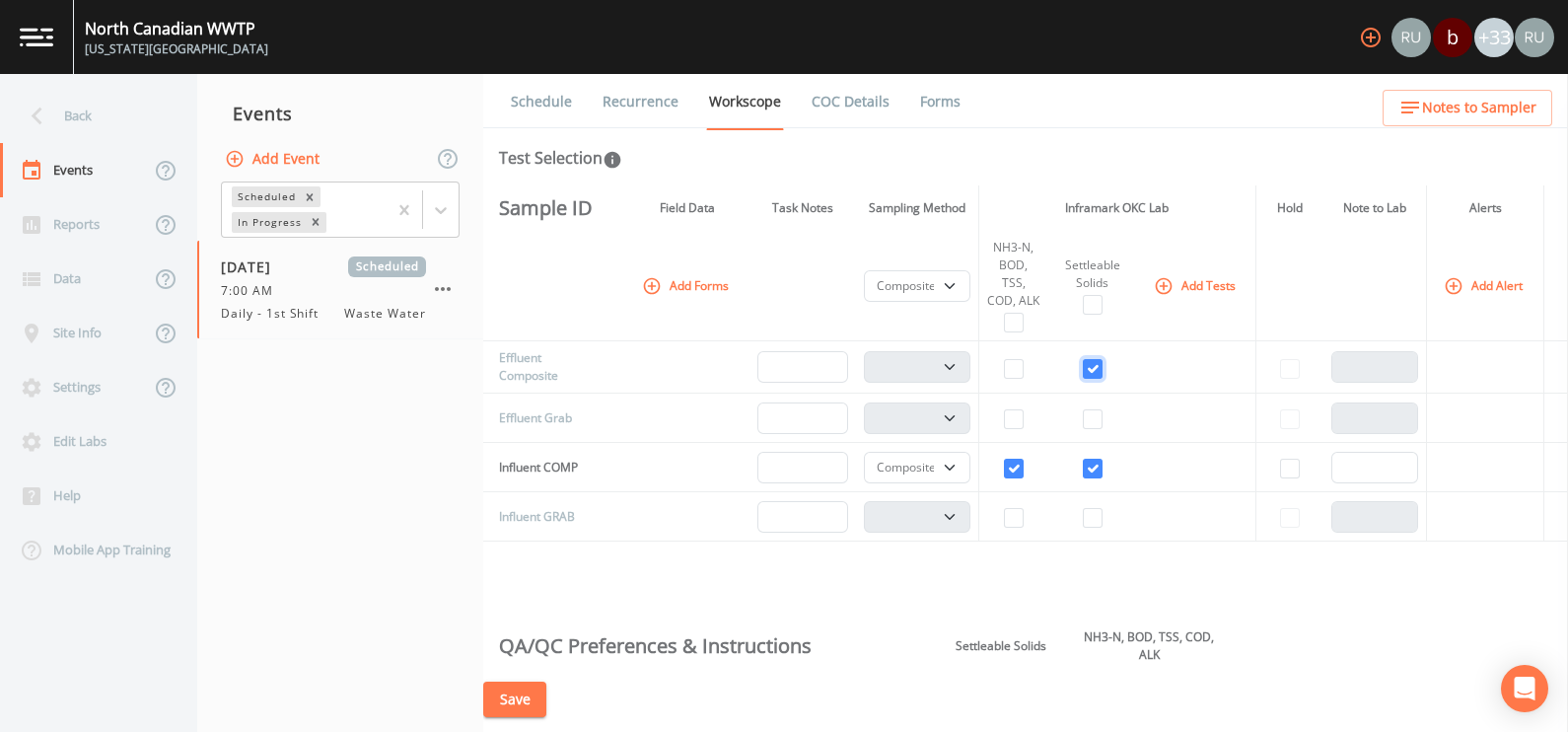 checkbox on "true" 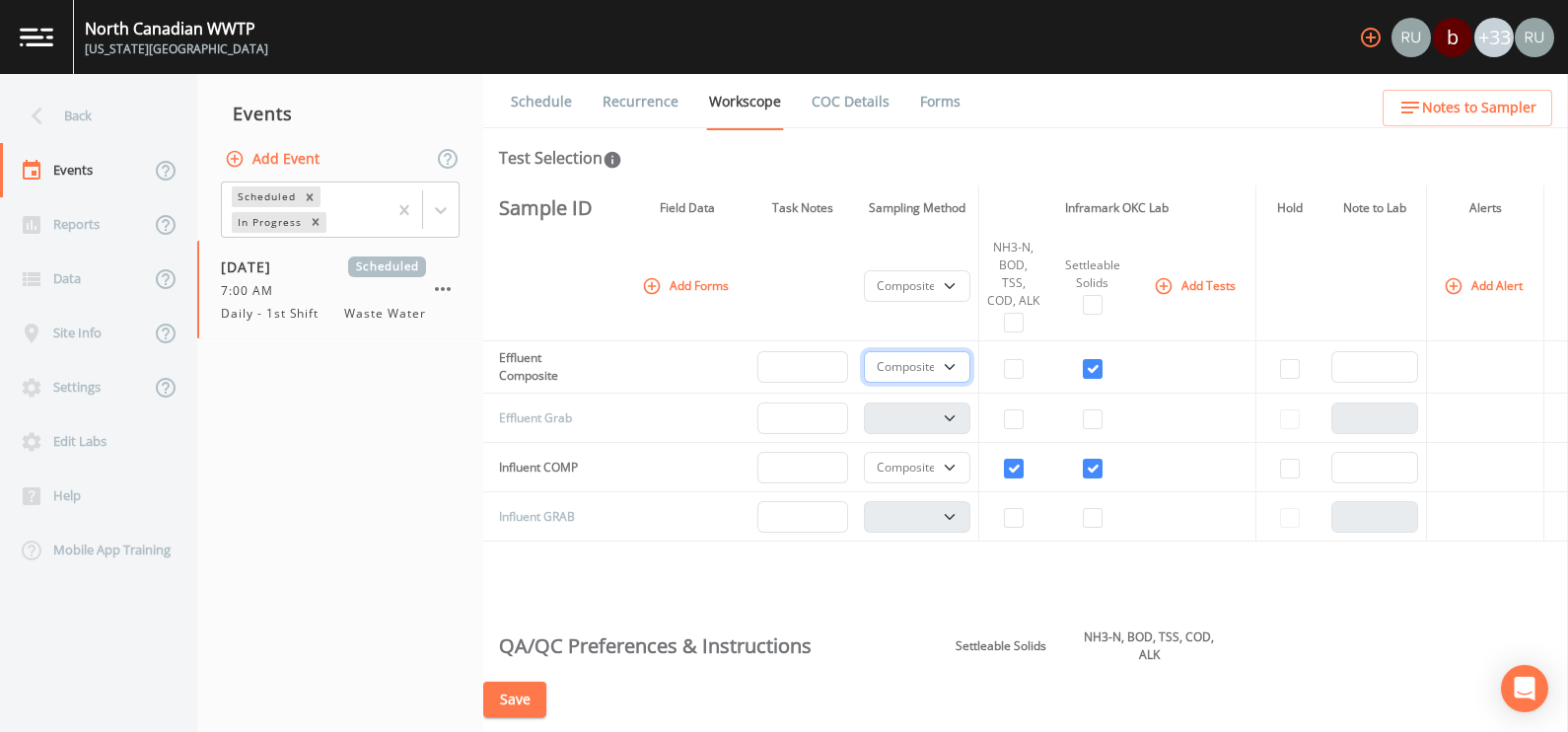 click on "Composite Grab" at bounding box center (916, 367) 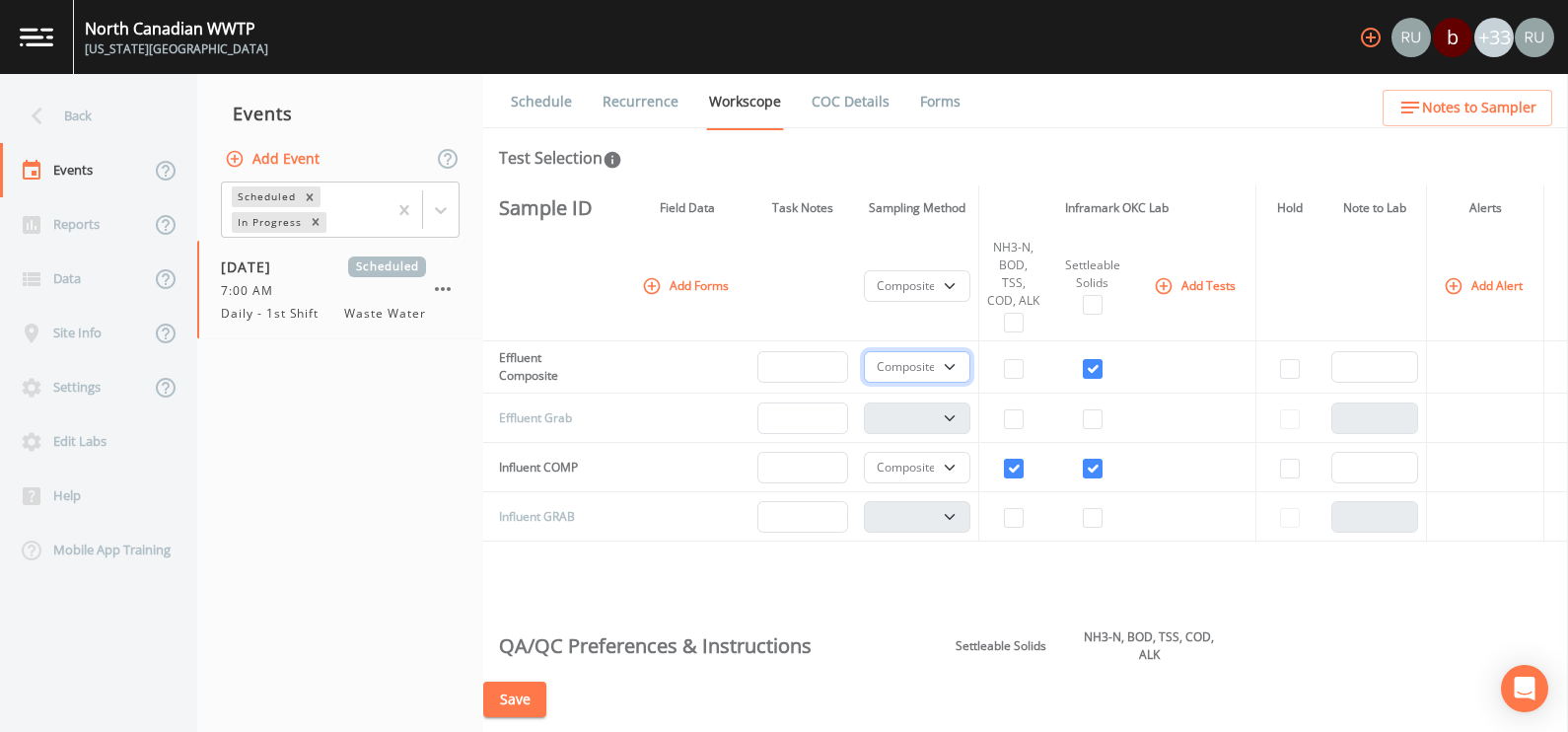 select on "092b3f94-5697-4c94-9891-da161916fdbb" 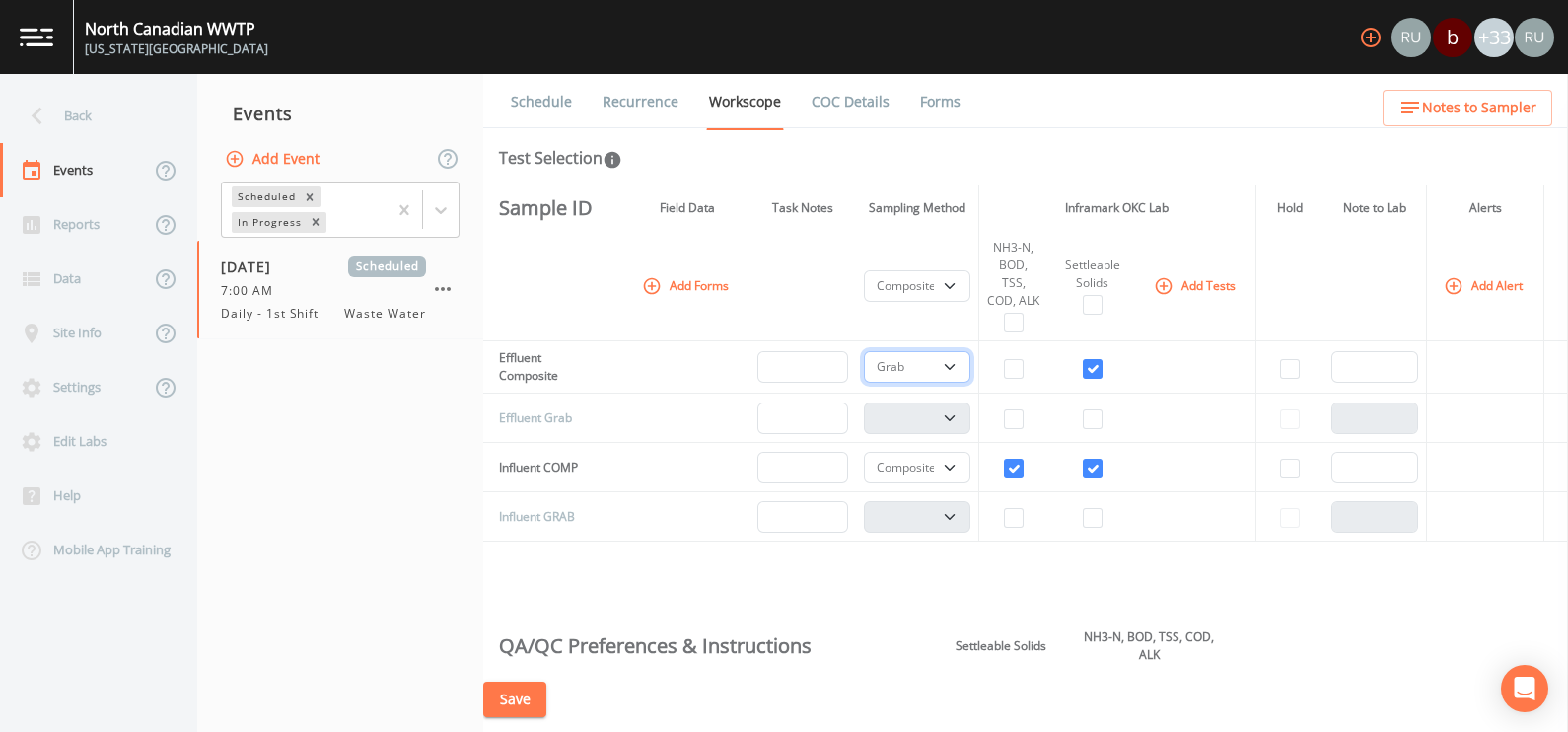 click on "Composite Grab" at bounding box center (916, 367) 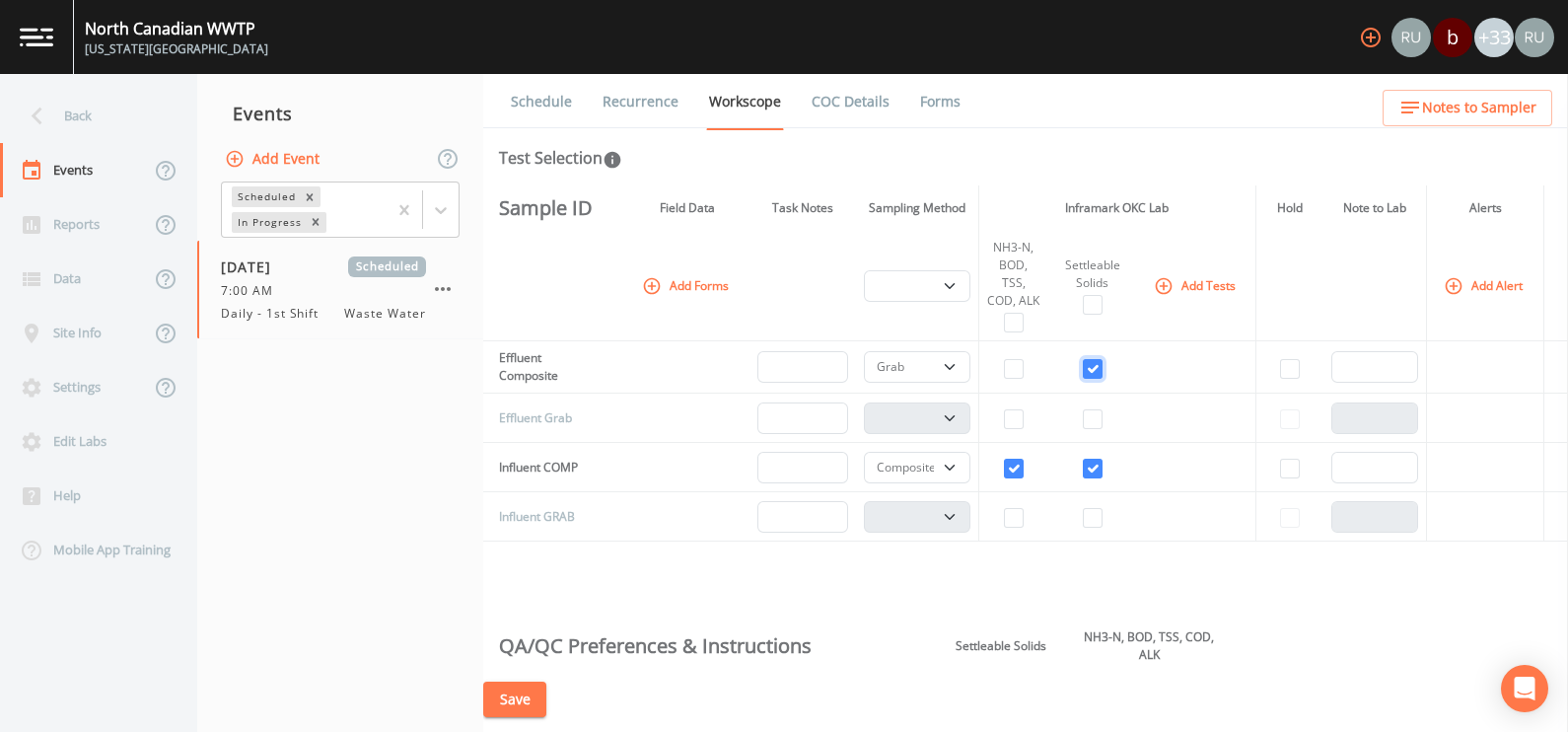 click at bounding box center (1093, 369) 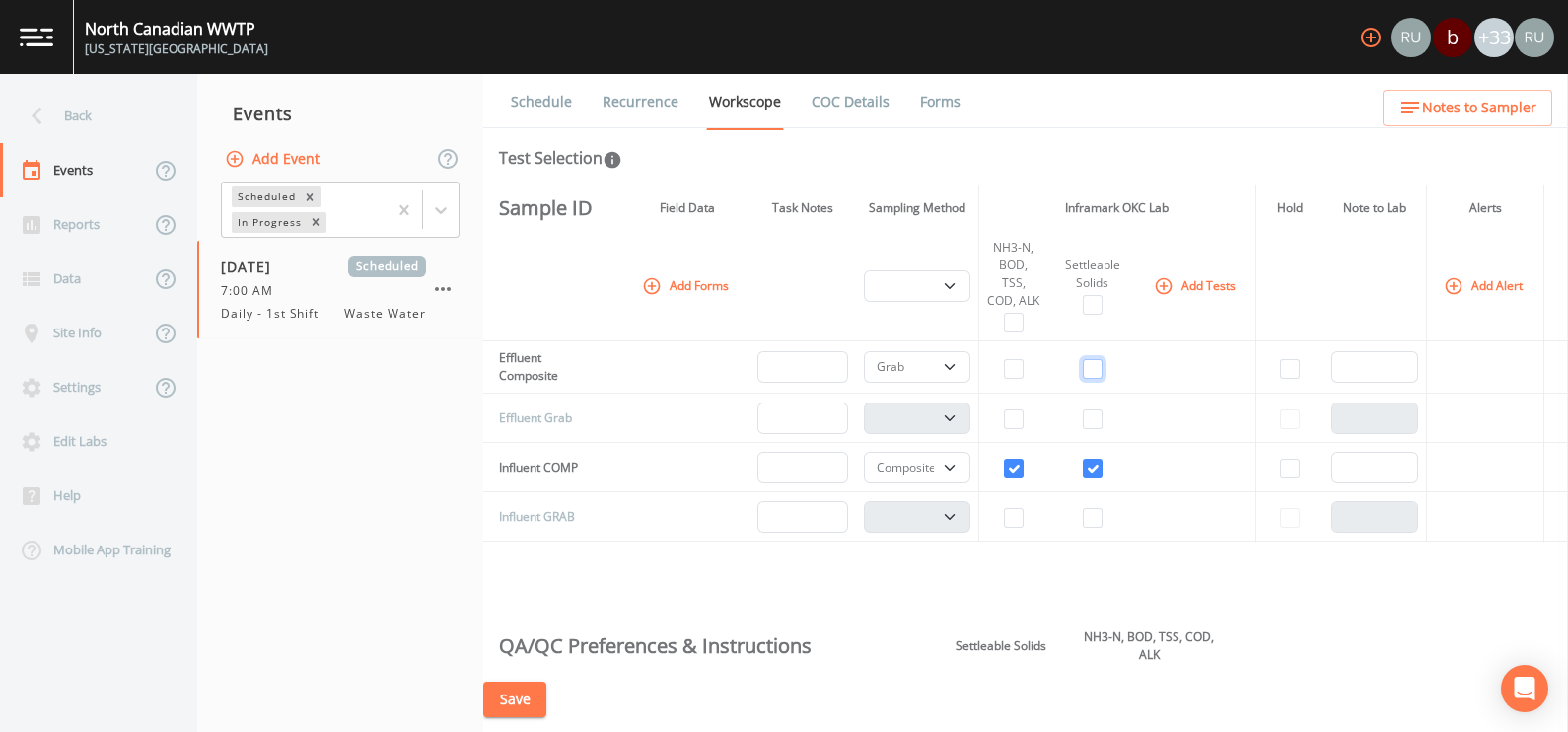 checkbox on "false" 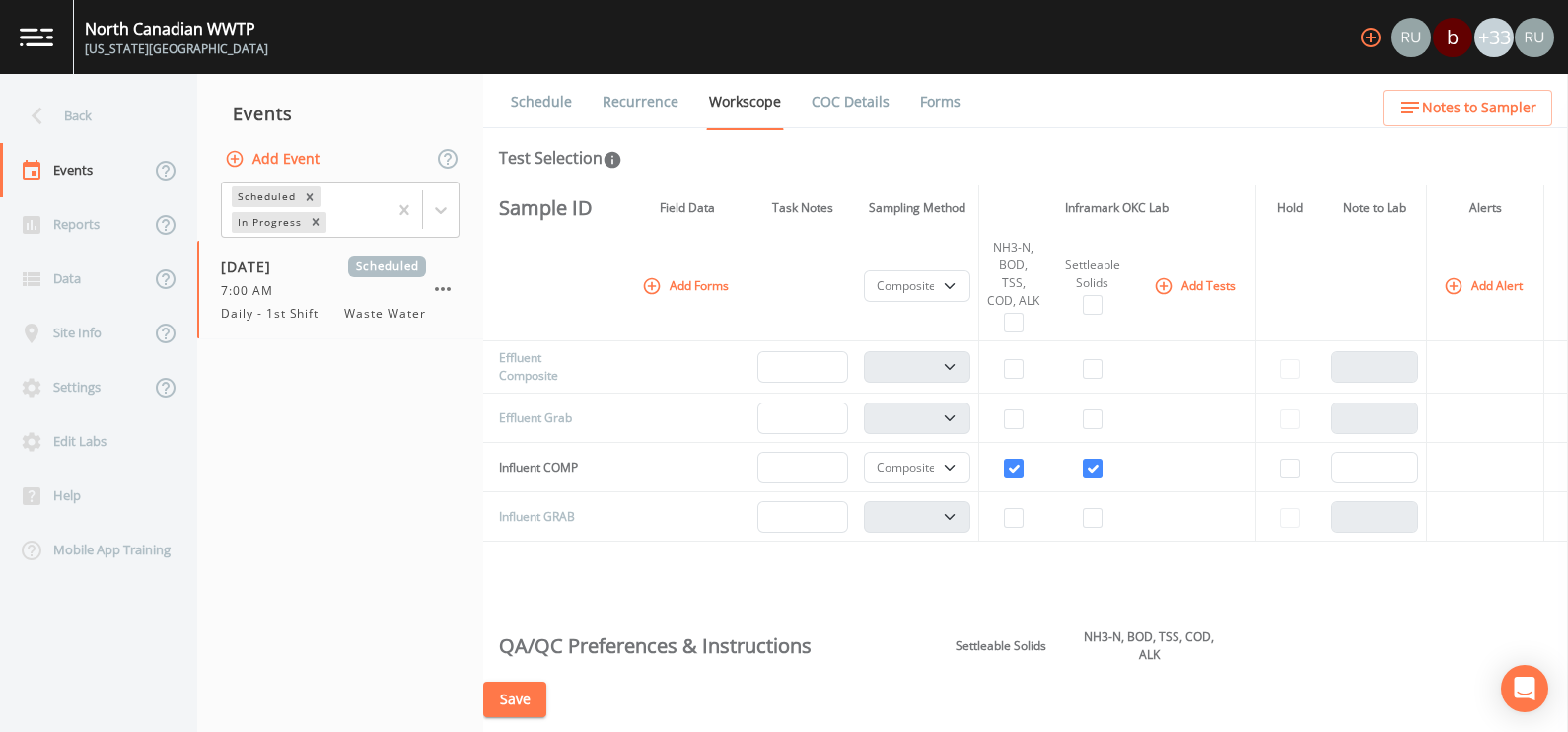 click at bounding box center (803, 286) 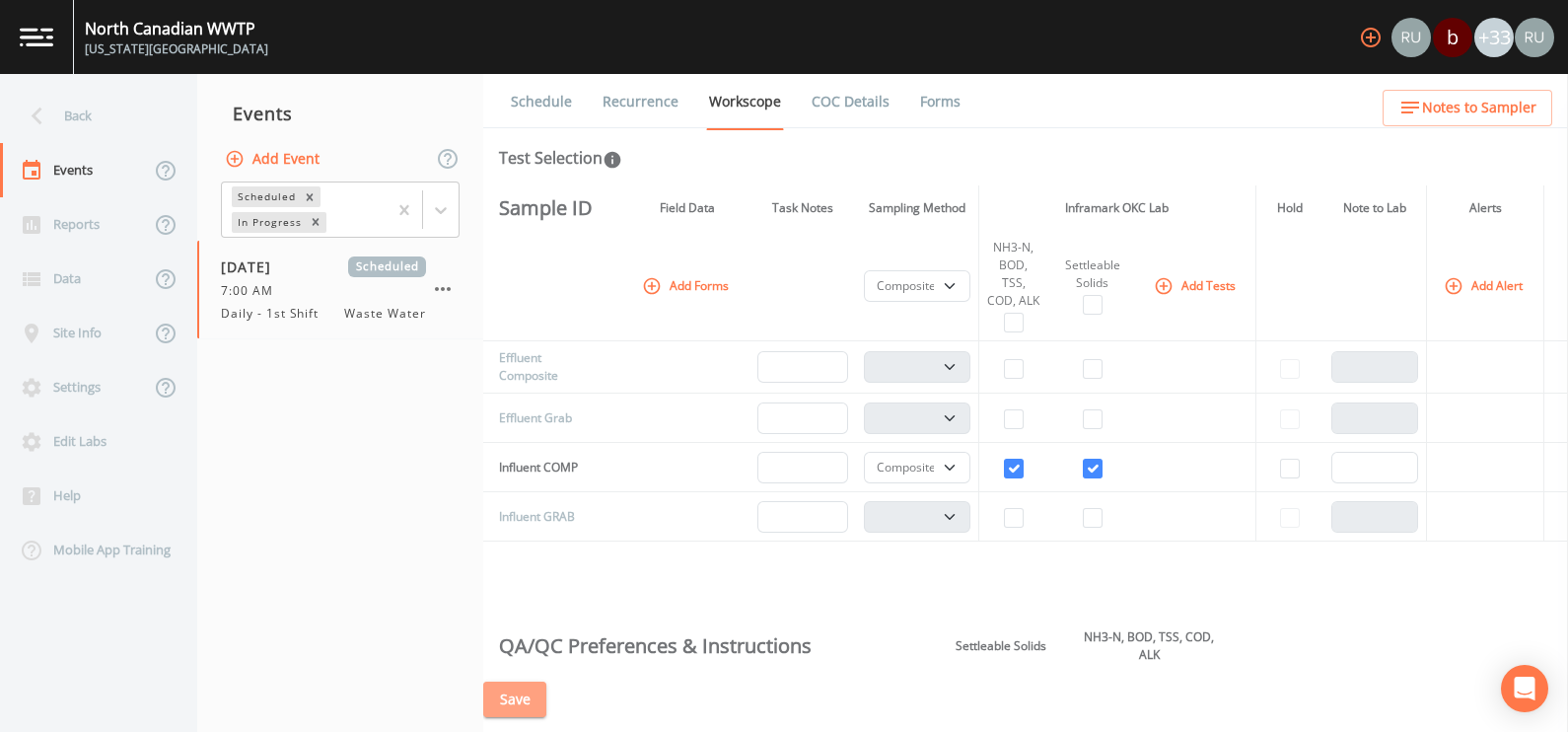 click on "Save" at bounding box center (515, 699) 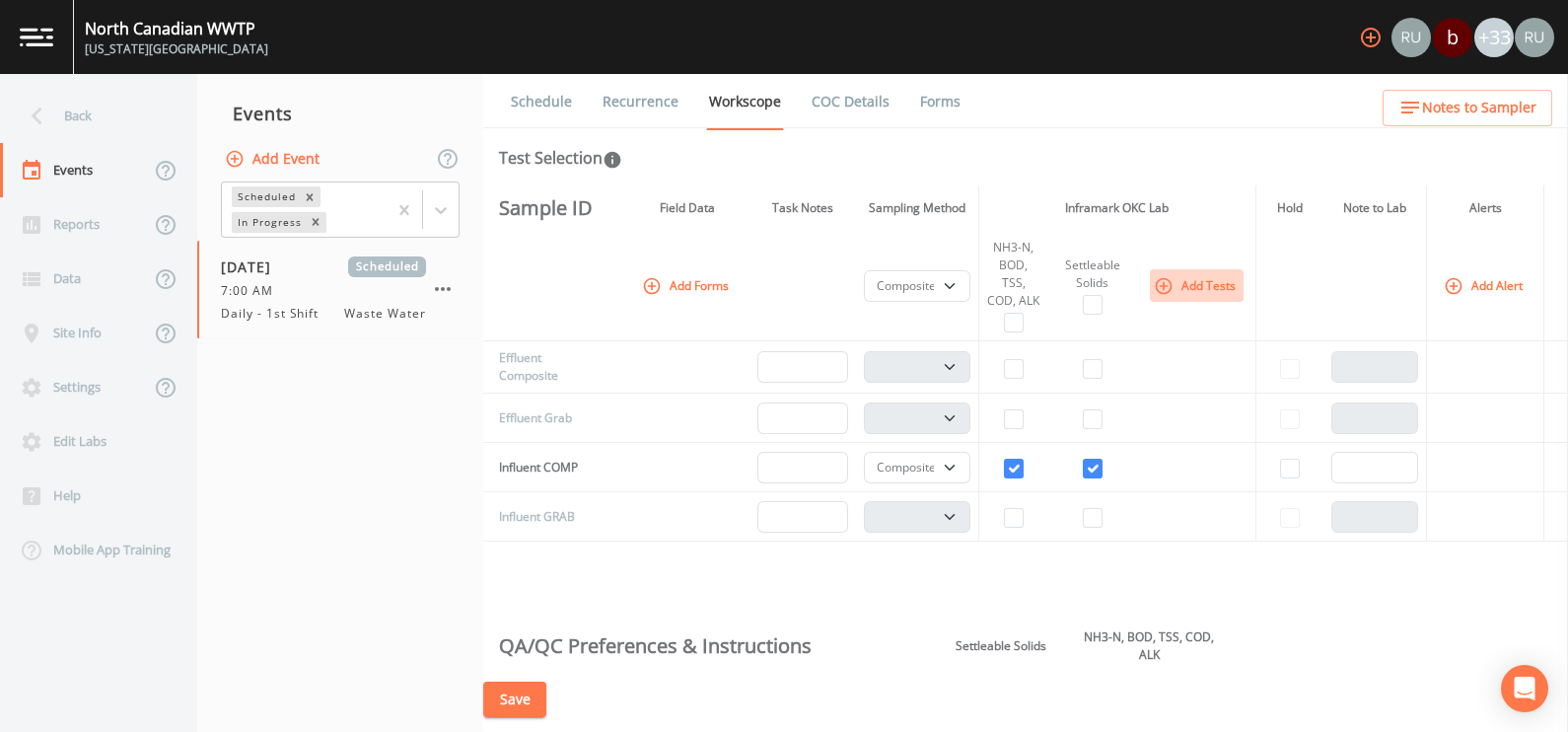 click on "Add Tests" at bounding box center [1196, 285] 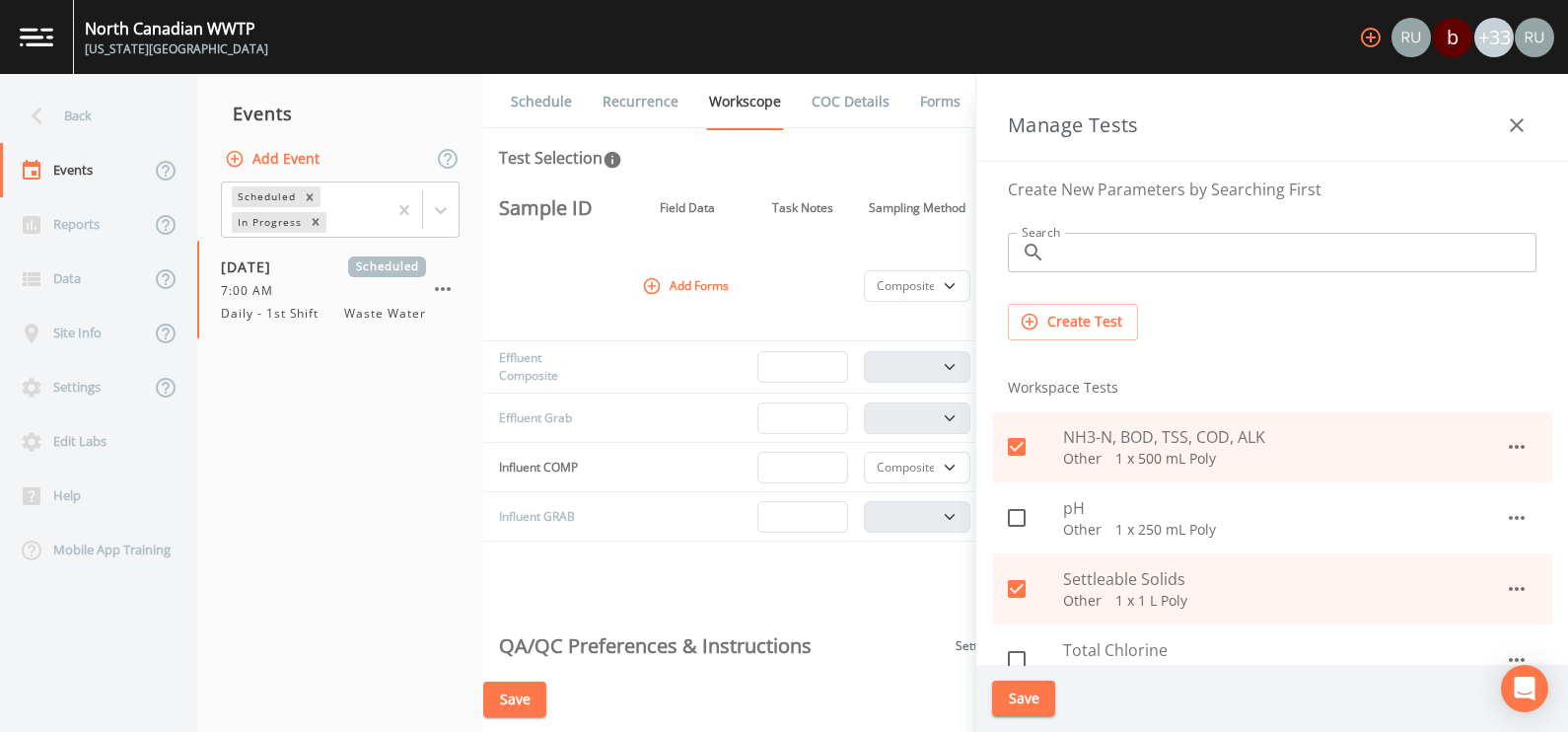 scroll, scrollTop: 122, scrollLeft: 0, axis: vertical 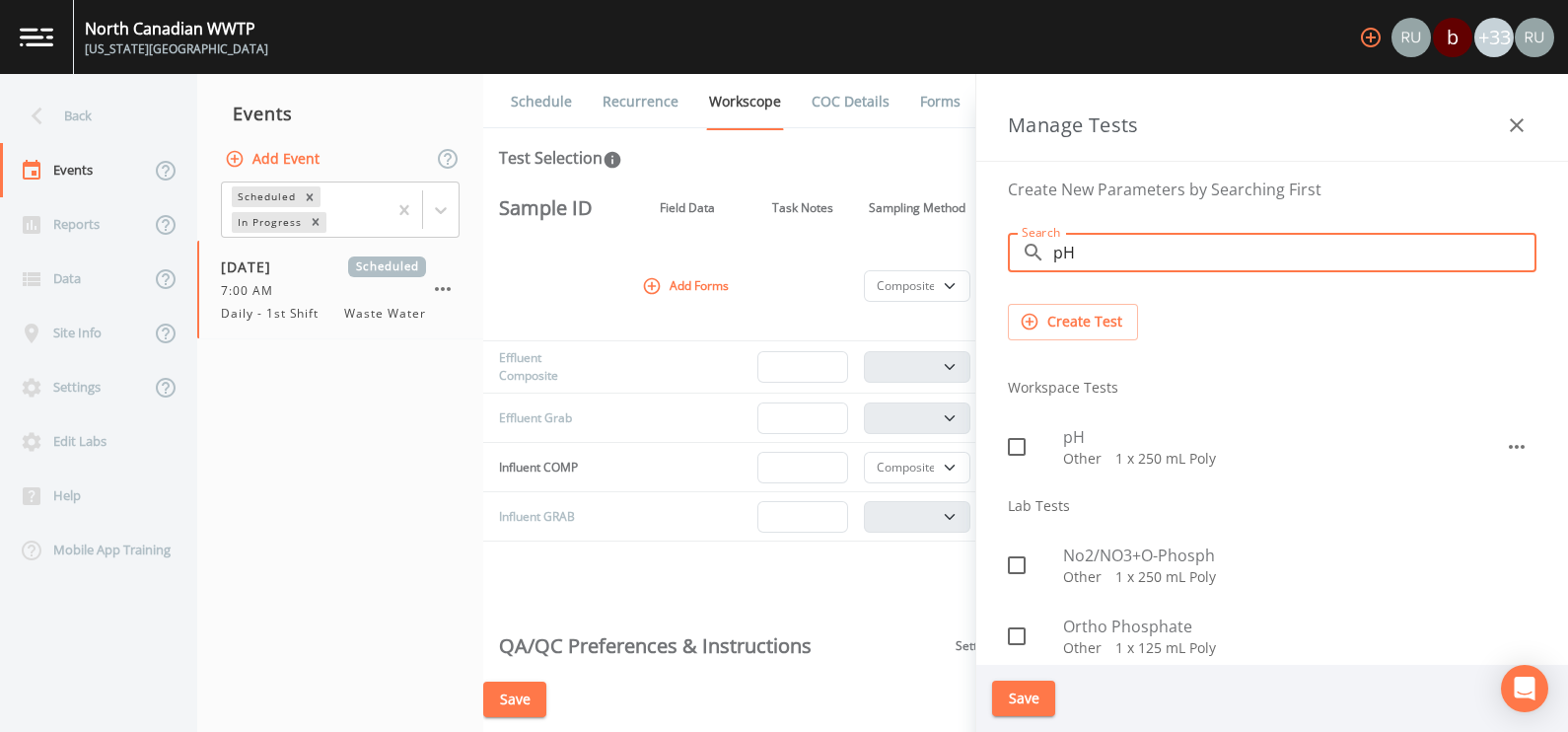 type on "pH" 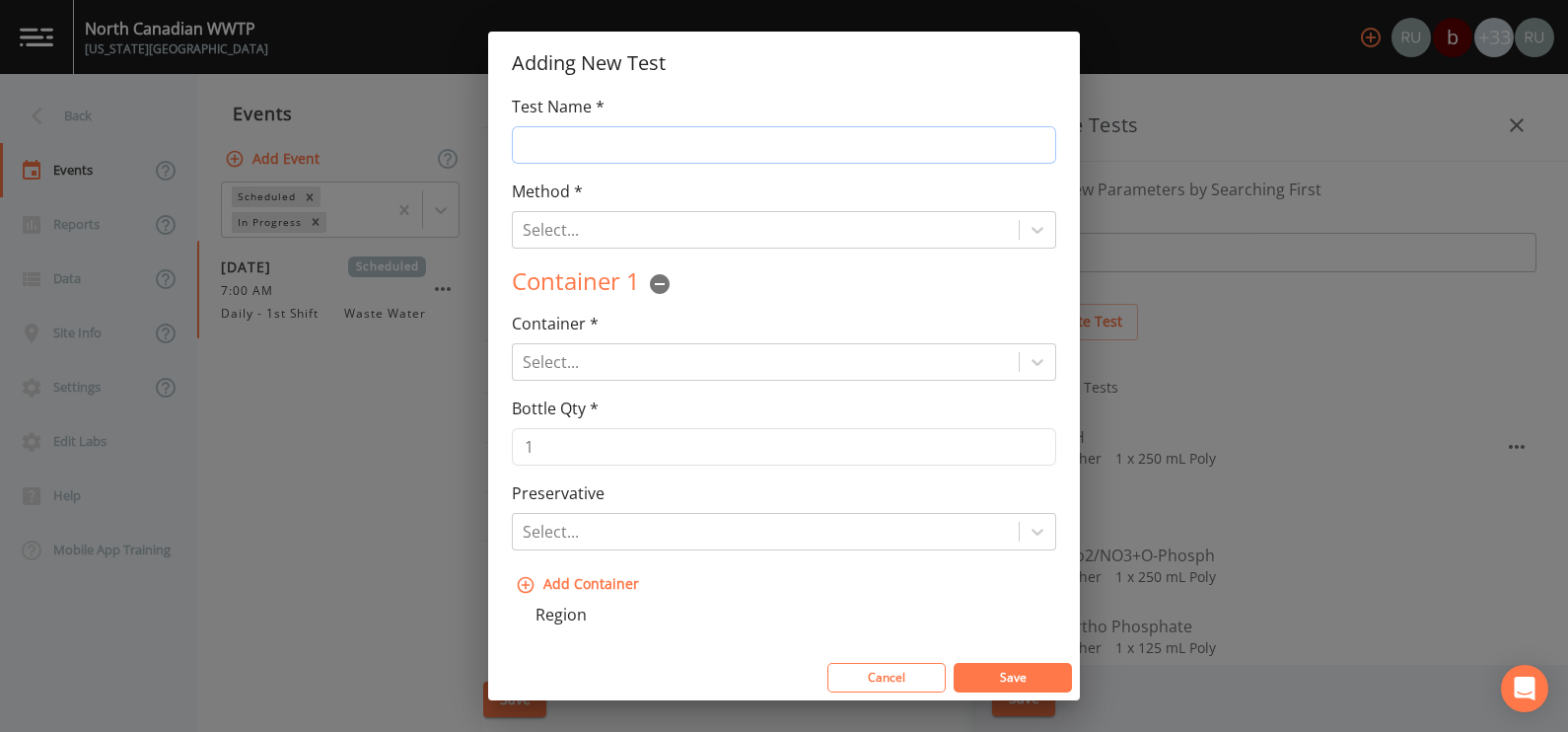 click on "Test Name *" at bounding box center [784, 145] 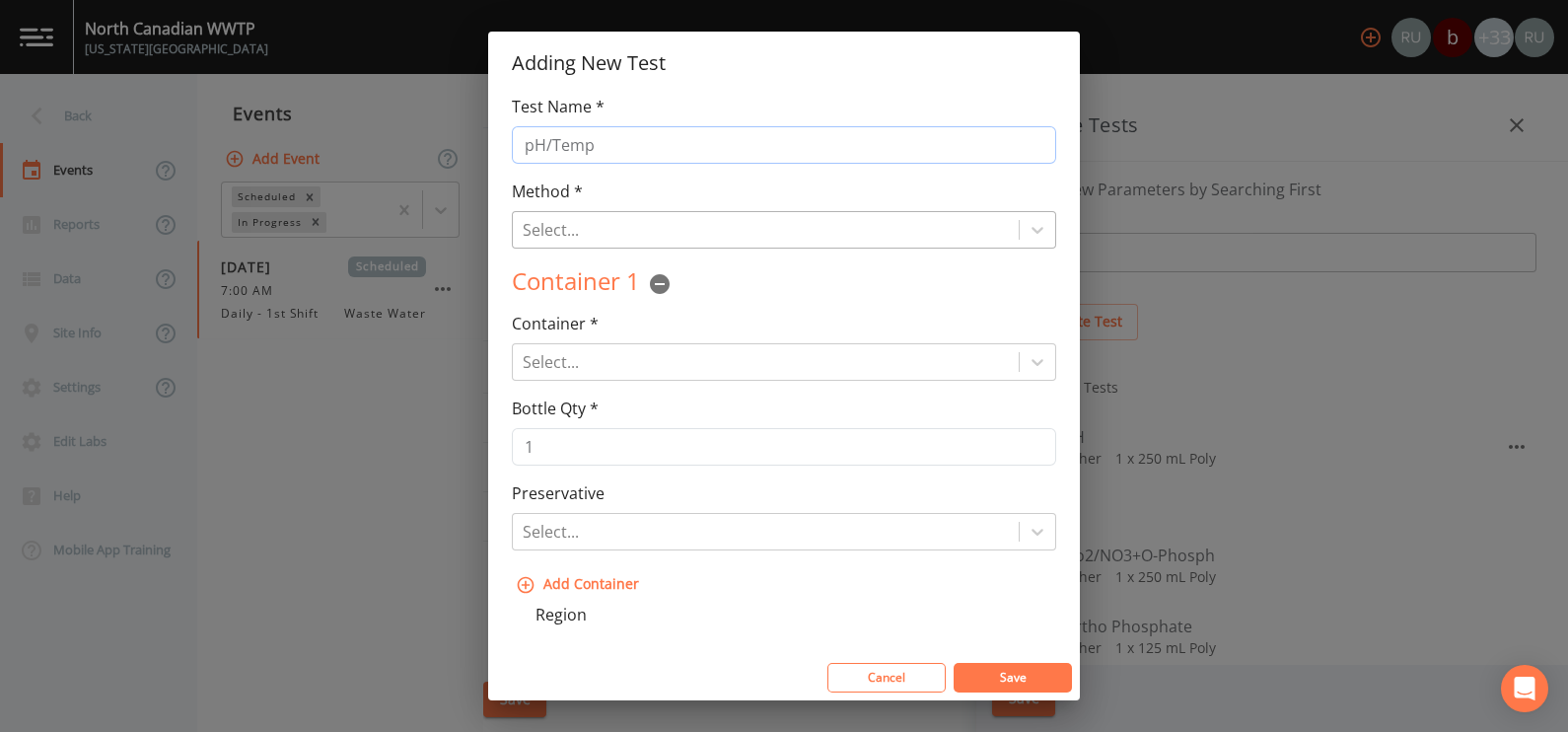 type on "pH/Temp" 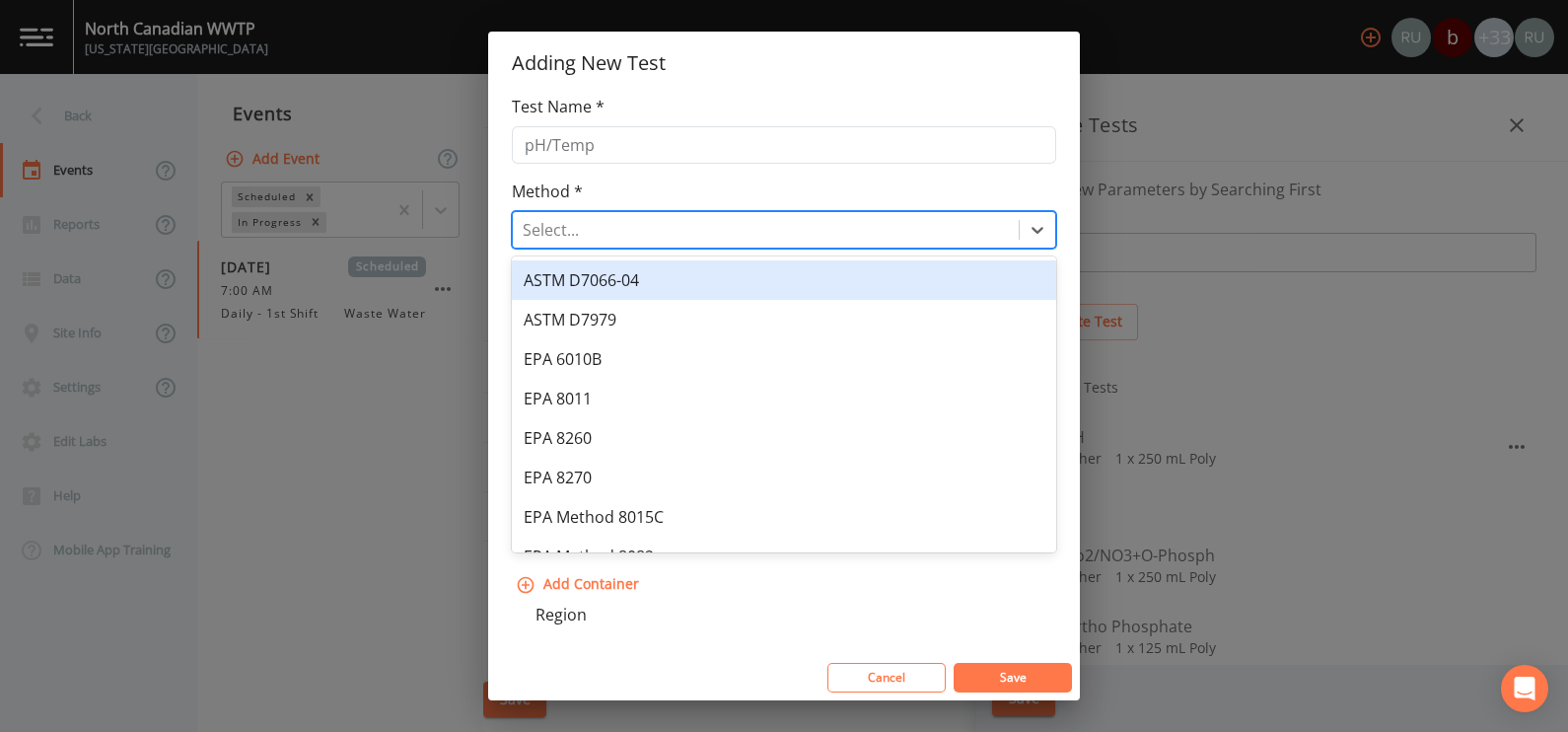 click at bounding box center (765, 230) 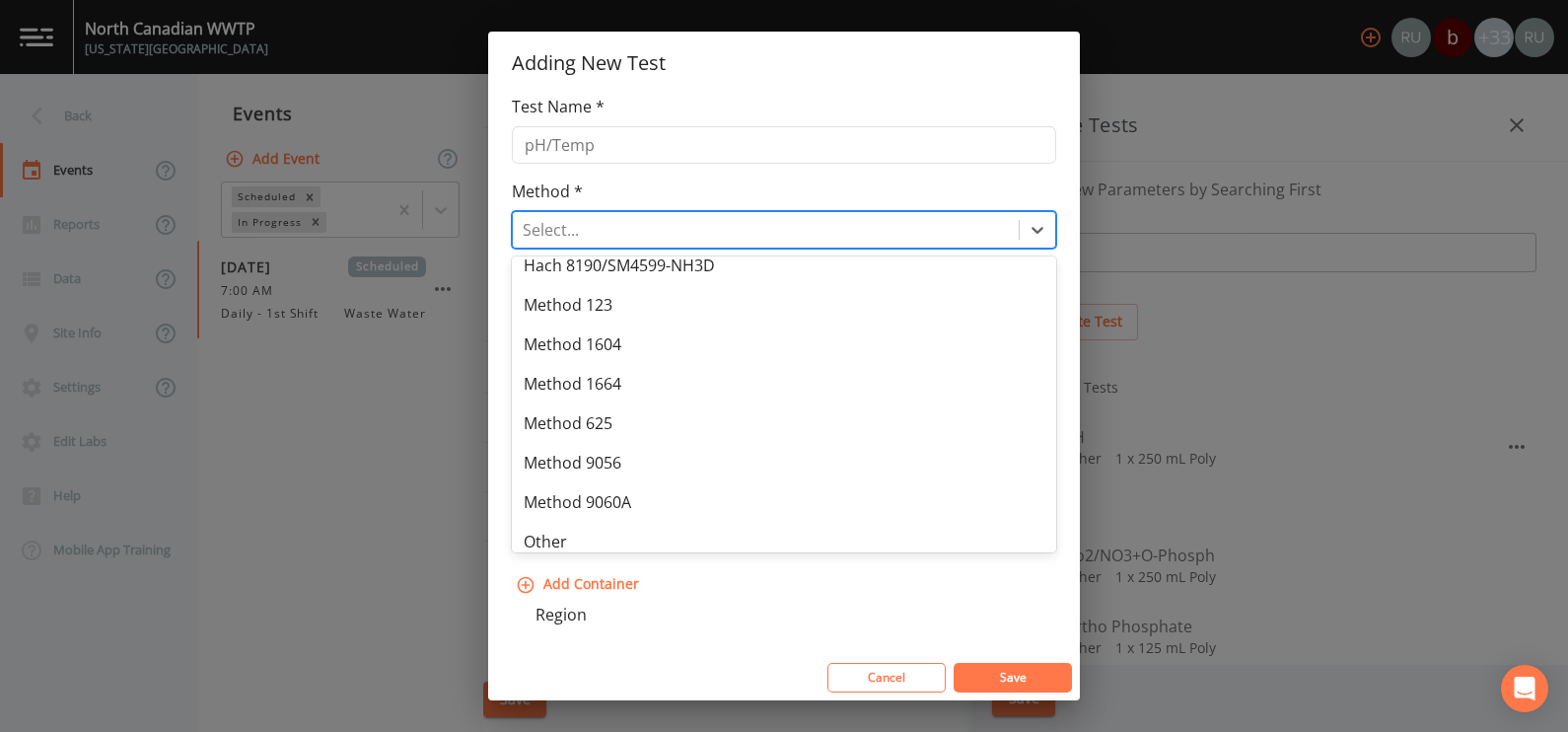 scroll, scrollTop: 500, scrollLeft: 0, axis: vertical 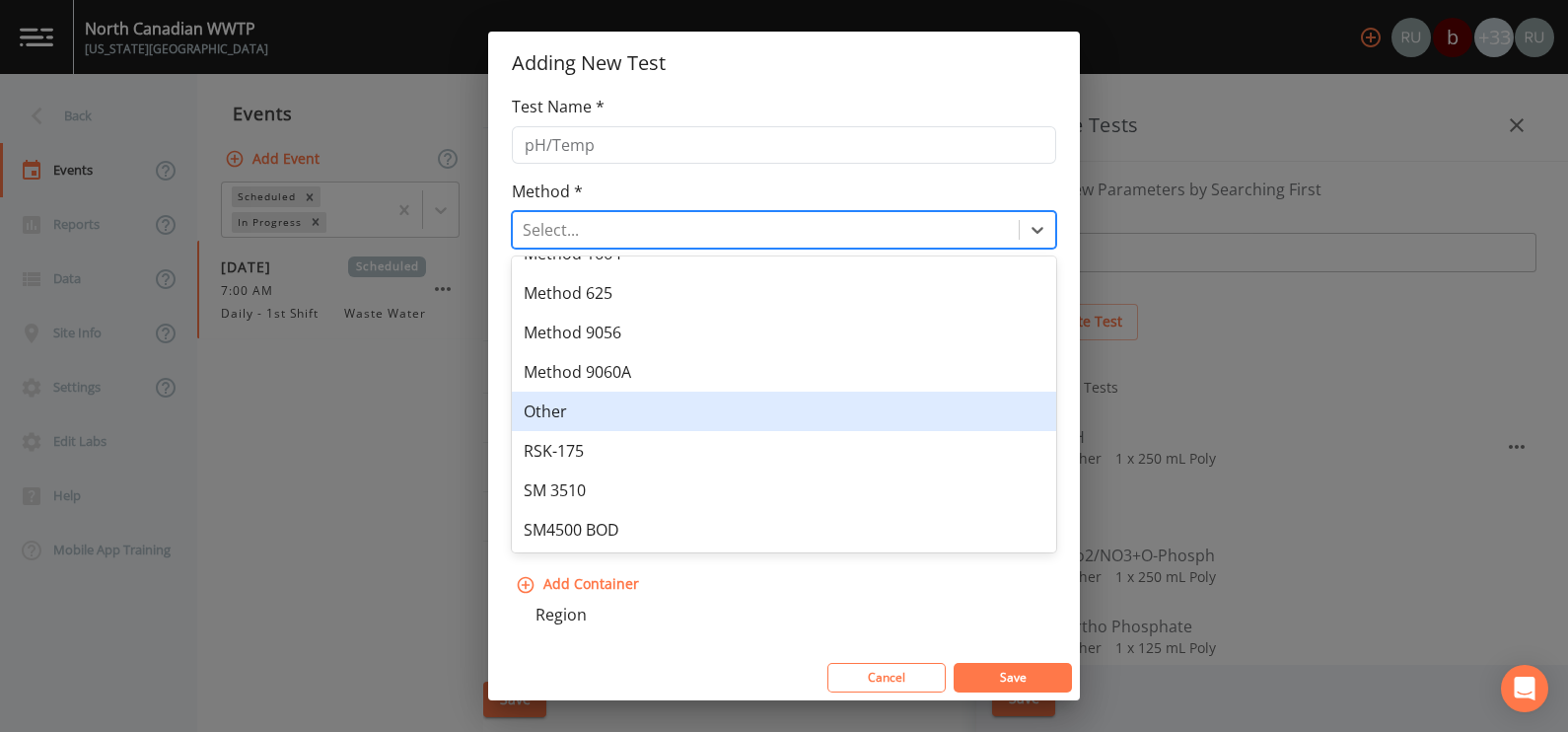 click on "Other" at bounding box center (784, 411) 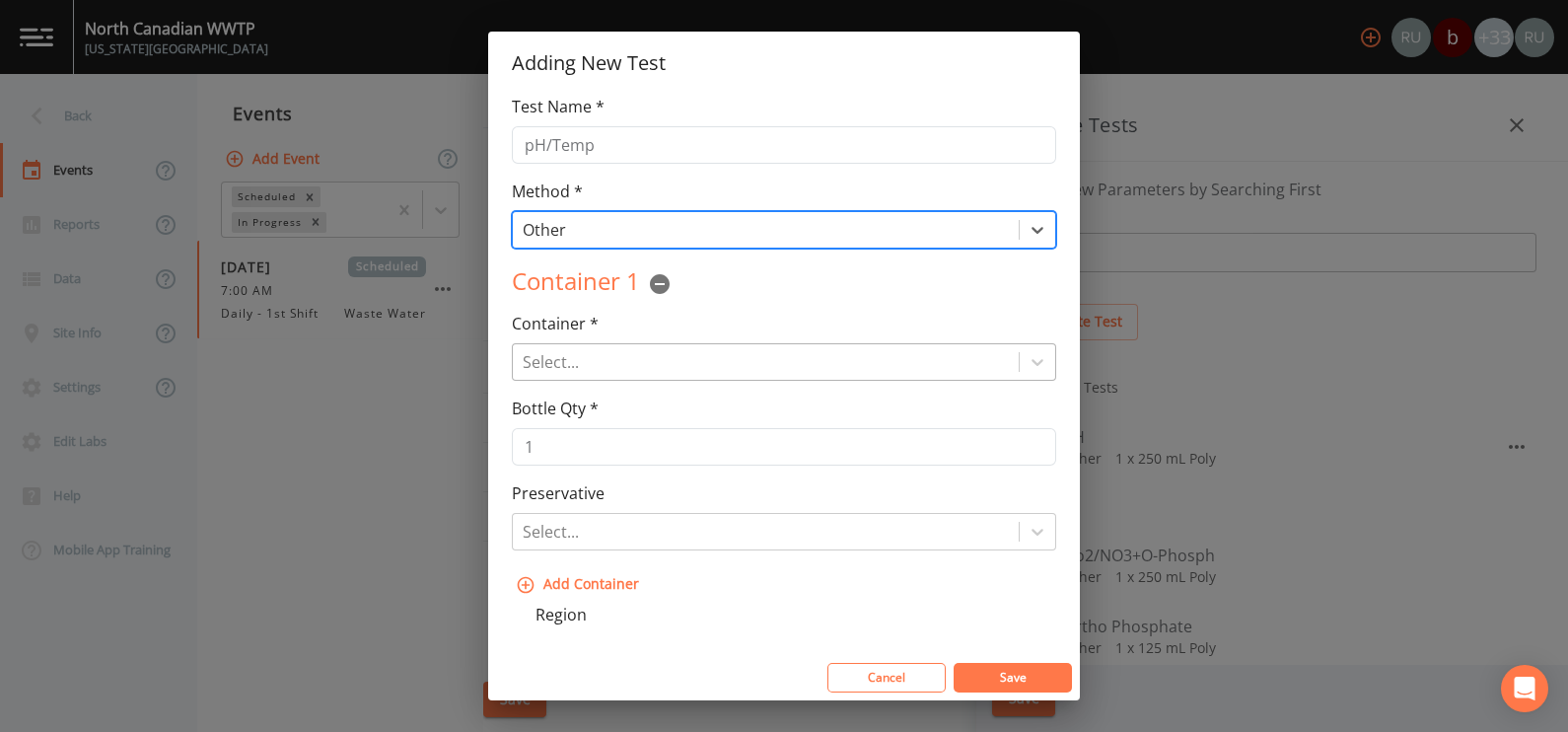 click at bounding box center [765, 362] 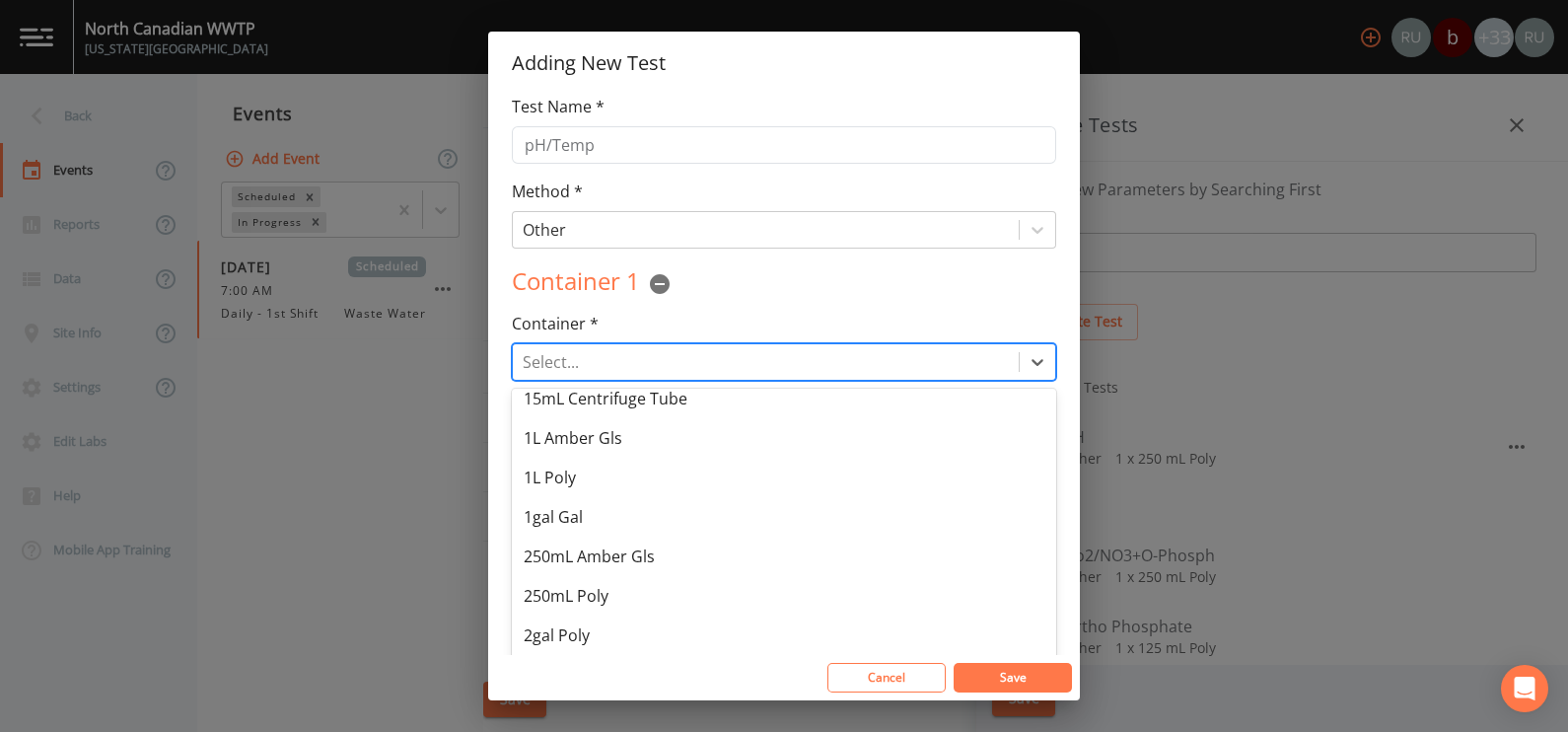 scroll, scrollTop: 122, scrollLeft: 0, axis: vertical 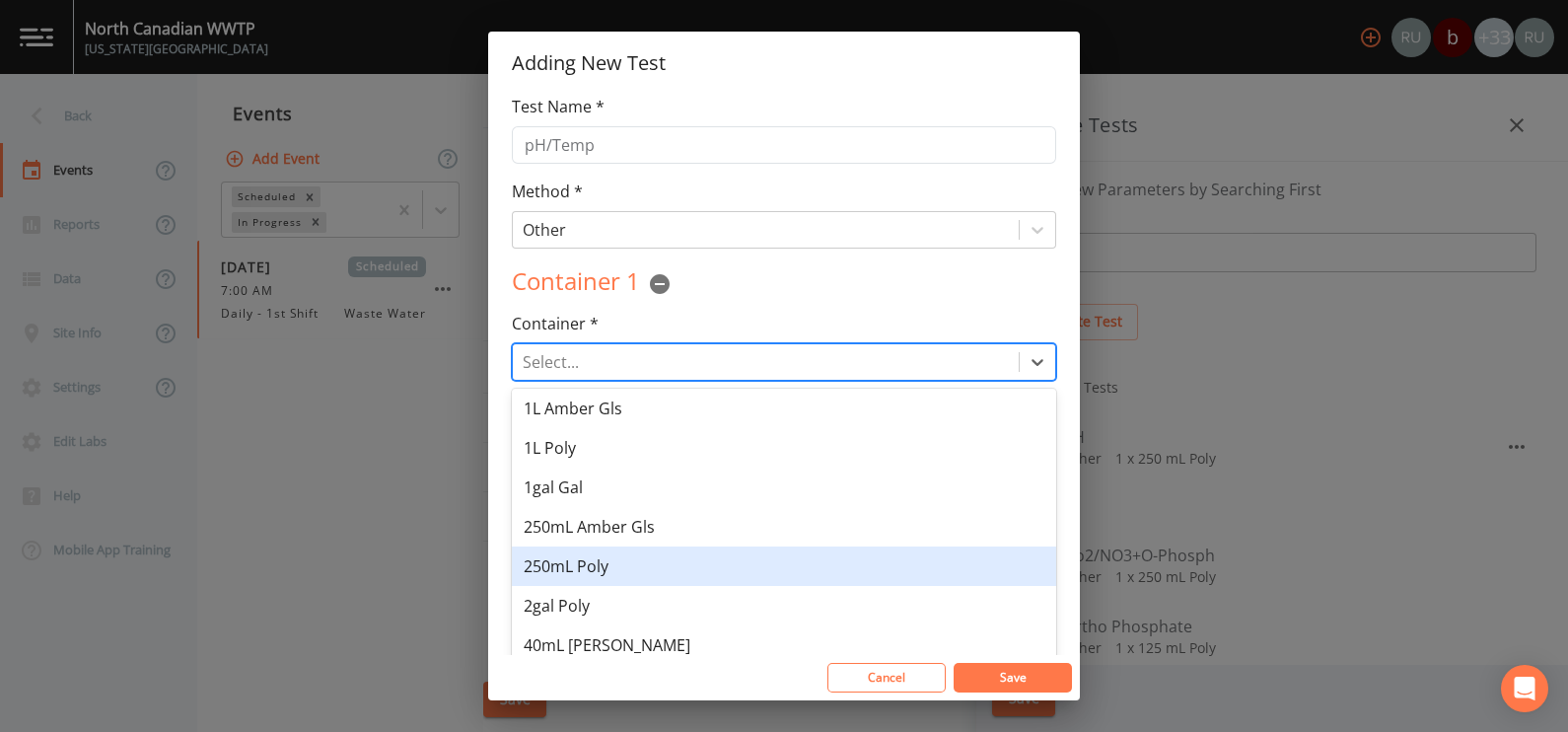 click on "250mL Poly" at bounding box center (784, 566) 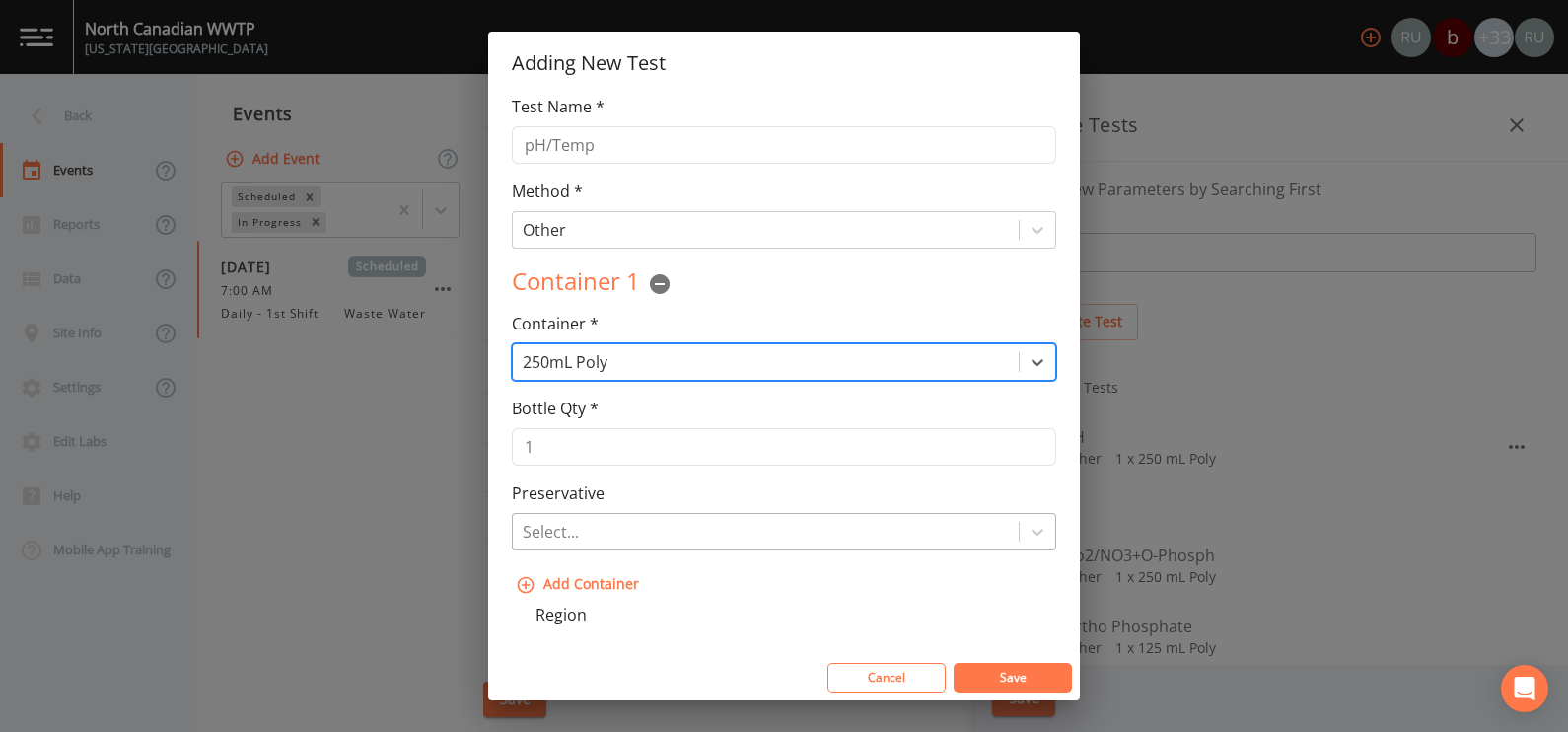 click at bounding box center (765, 532) 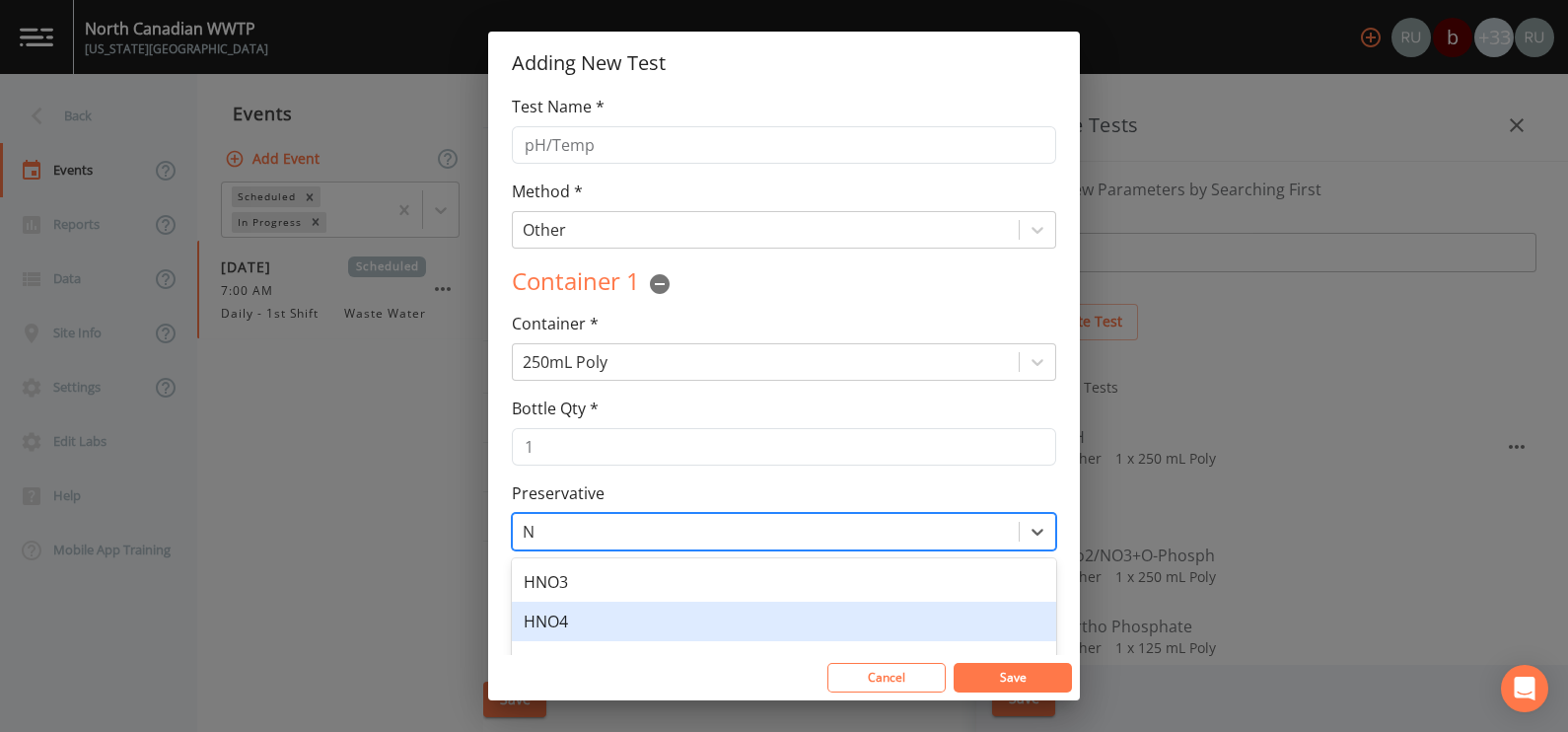 scroll, scrollTop: 0, scrollLeft: 0, axis: both 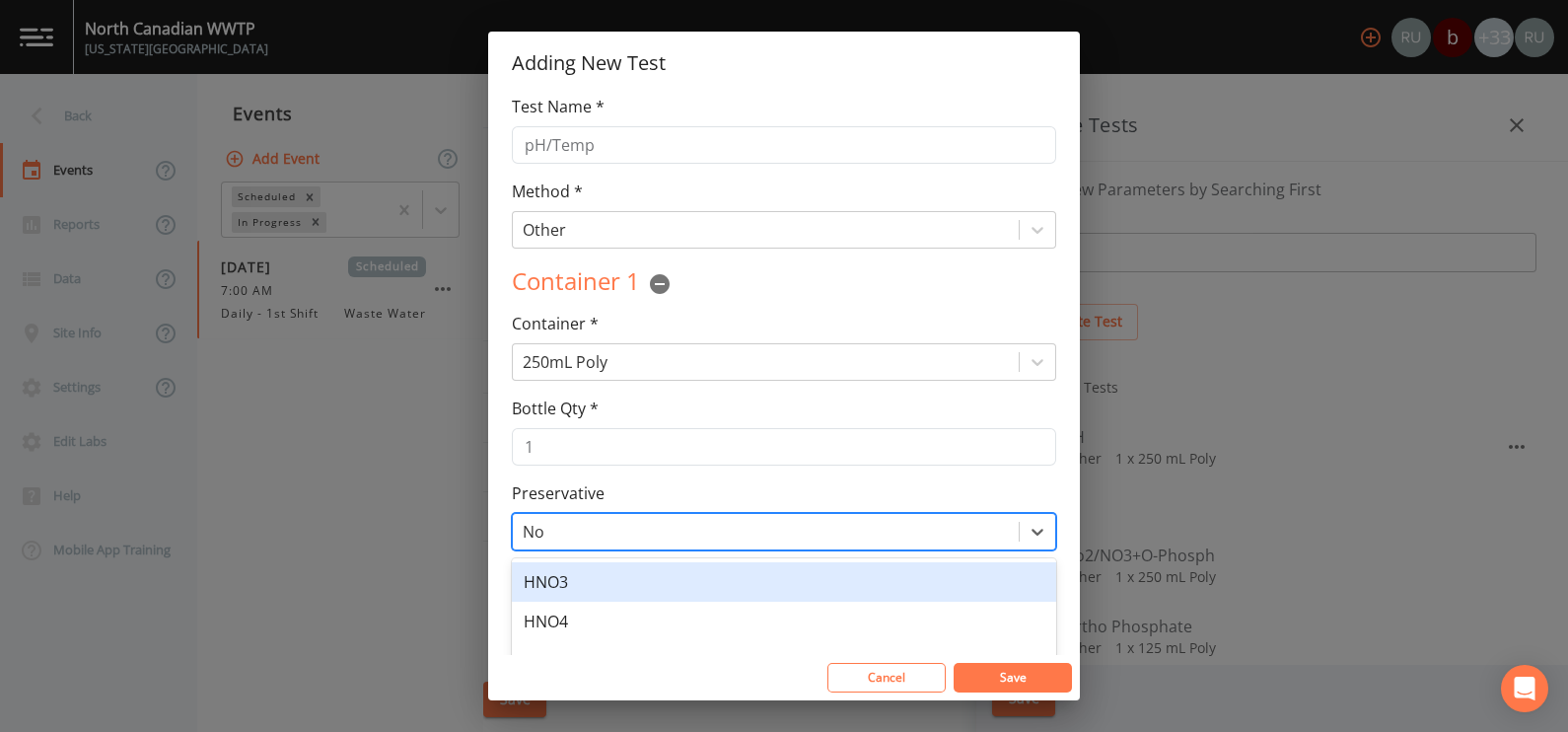 type on "N" 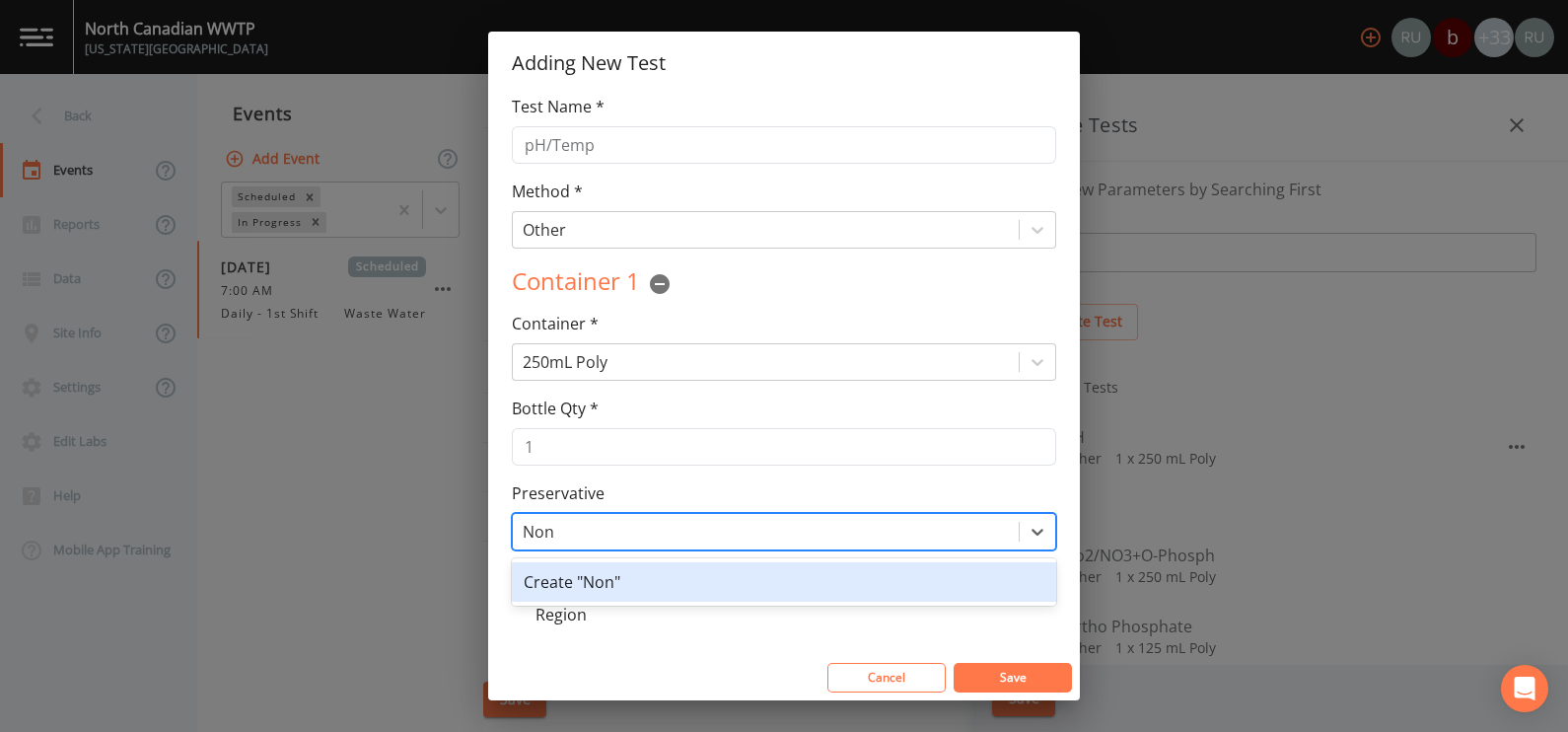 type on "None" 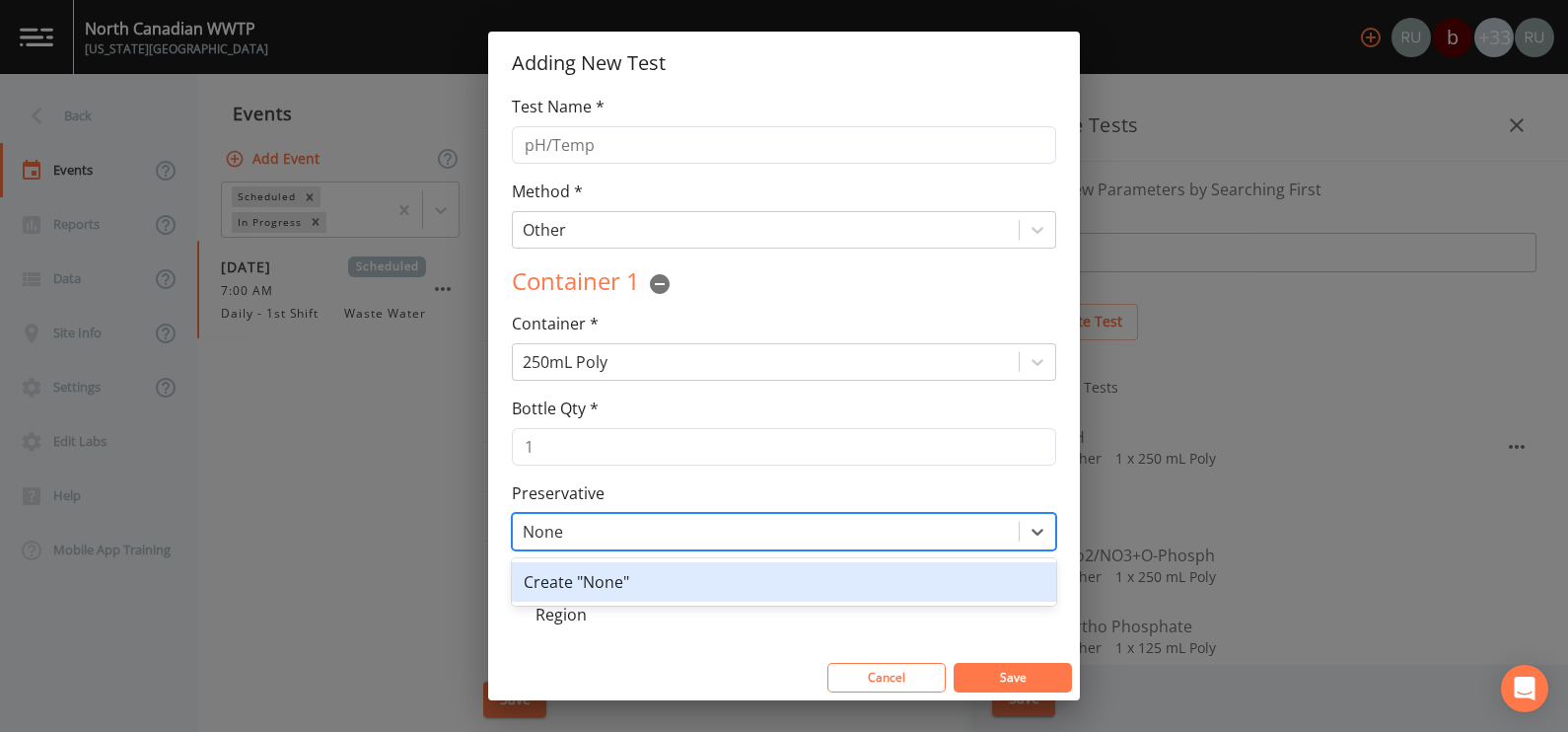click on "Create "None"" at bounding box center [784, 582] 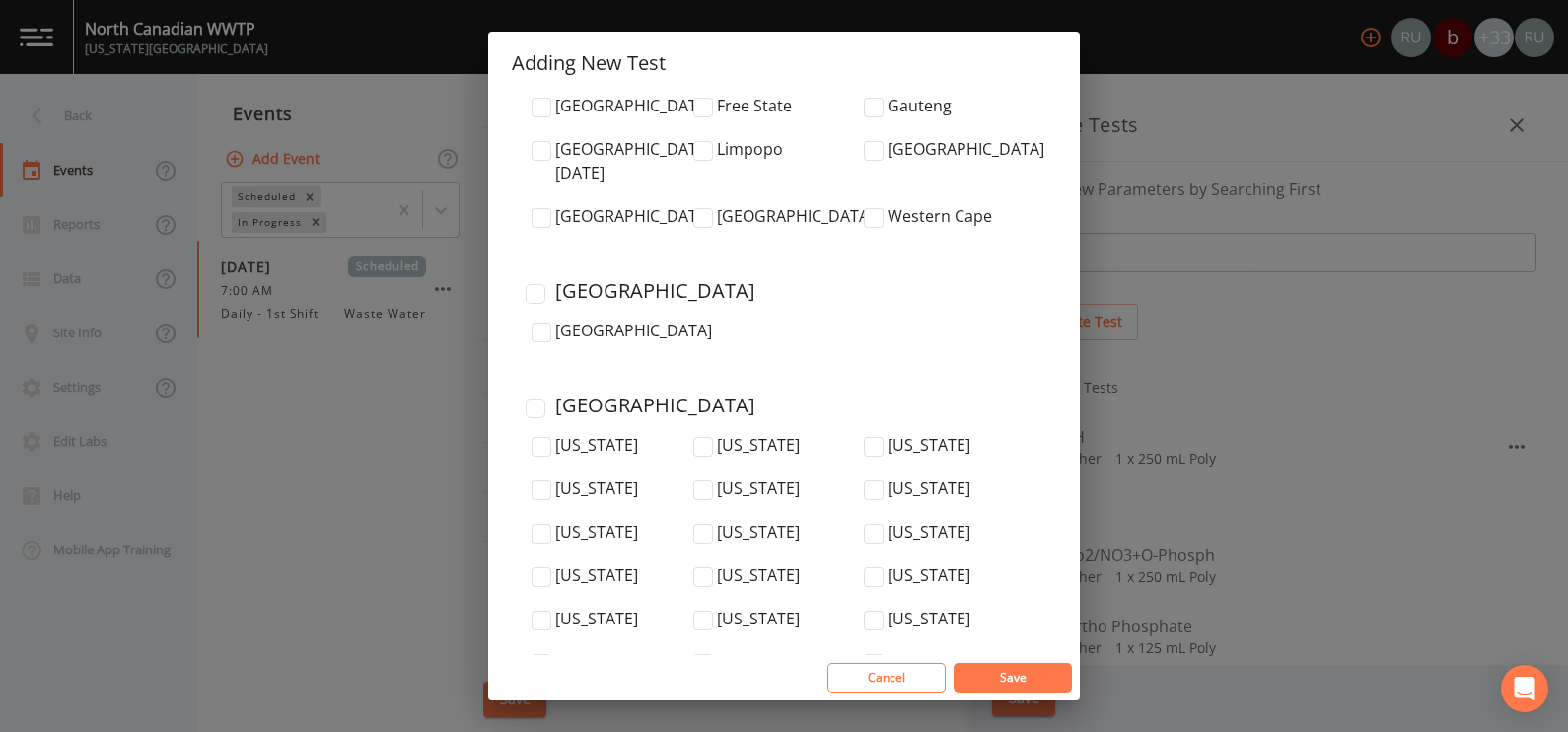 scroll, scrollTop: 6762, scrollLeft: 0, axis: vertical 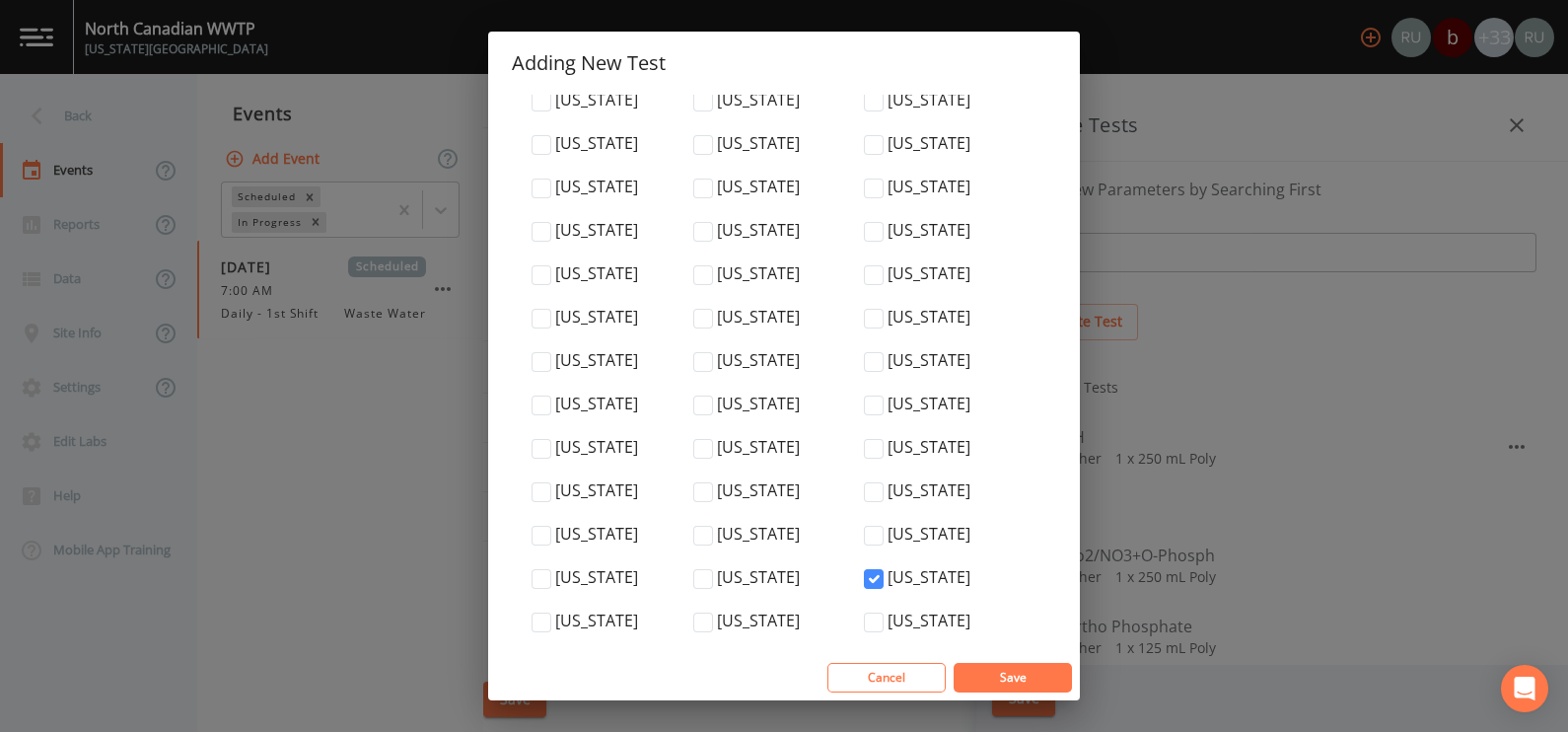 click on "Save" at bounding box center [1013, 678] 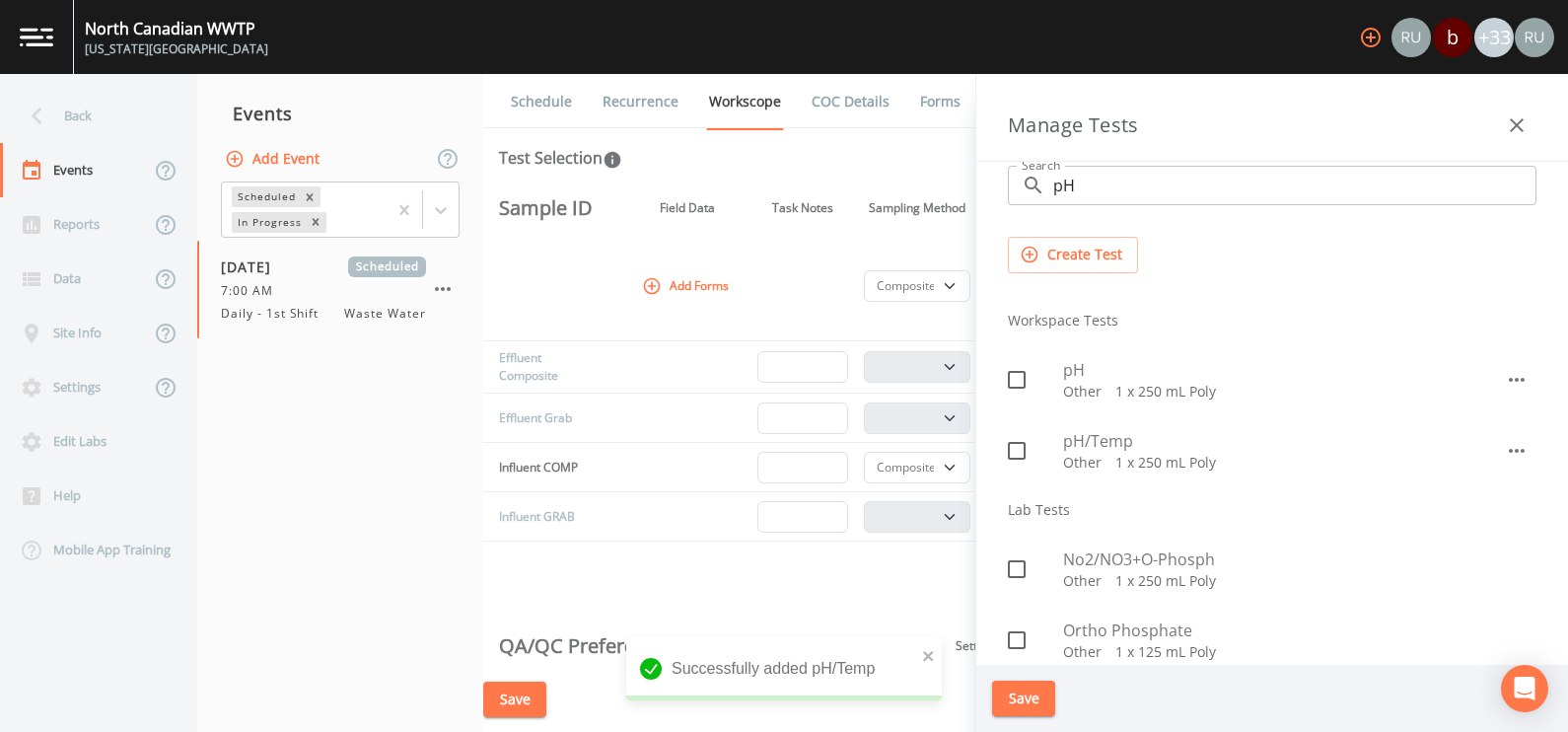 scroll, scrollTop: 122, scrollLeft: 0, axis: vertical 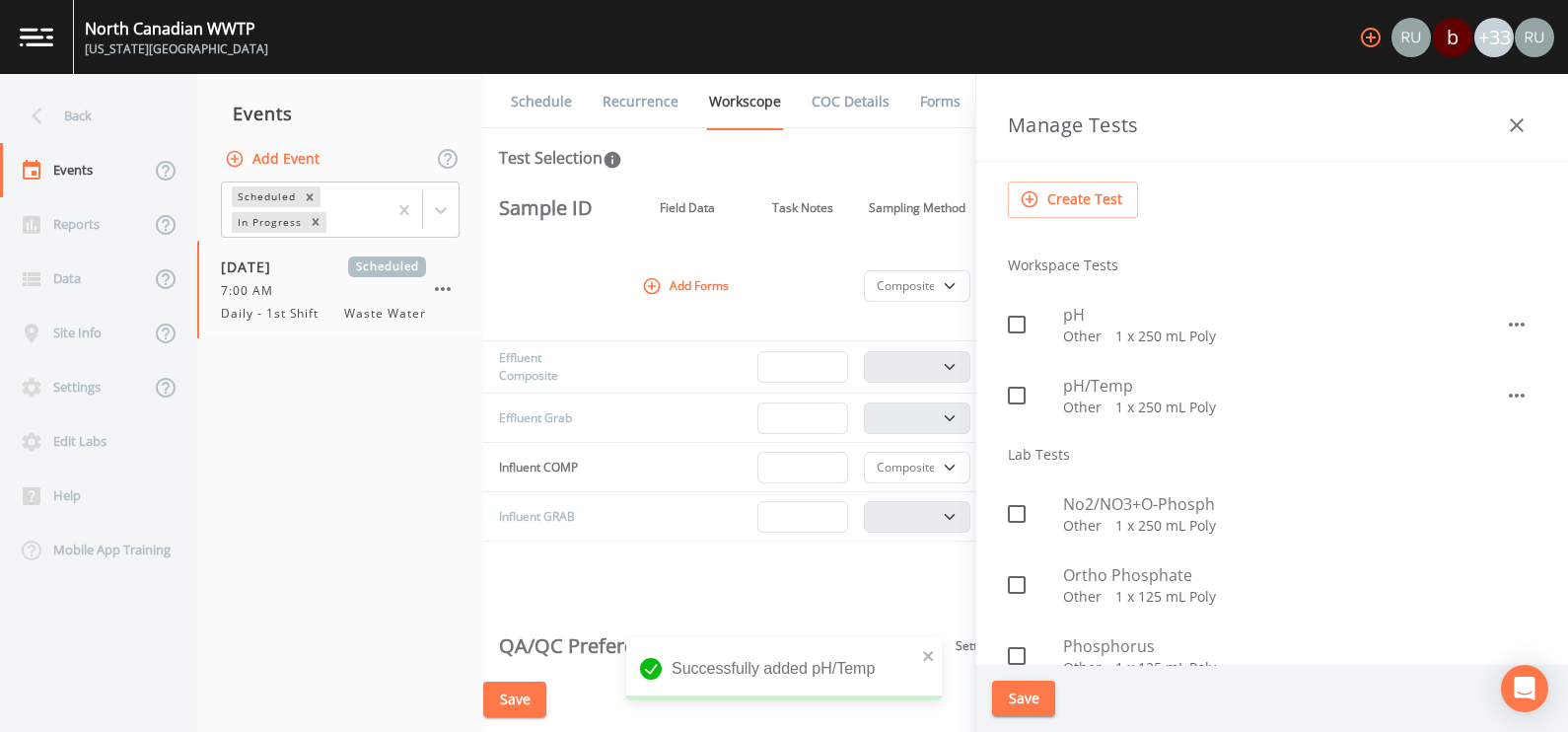 click 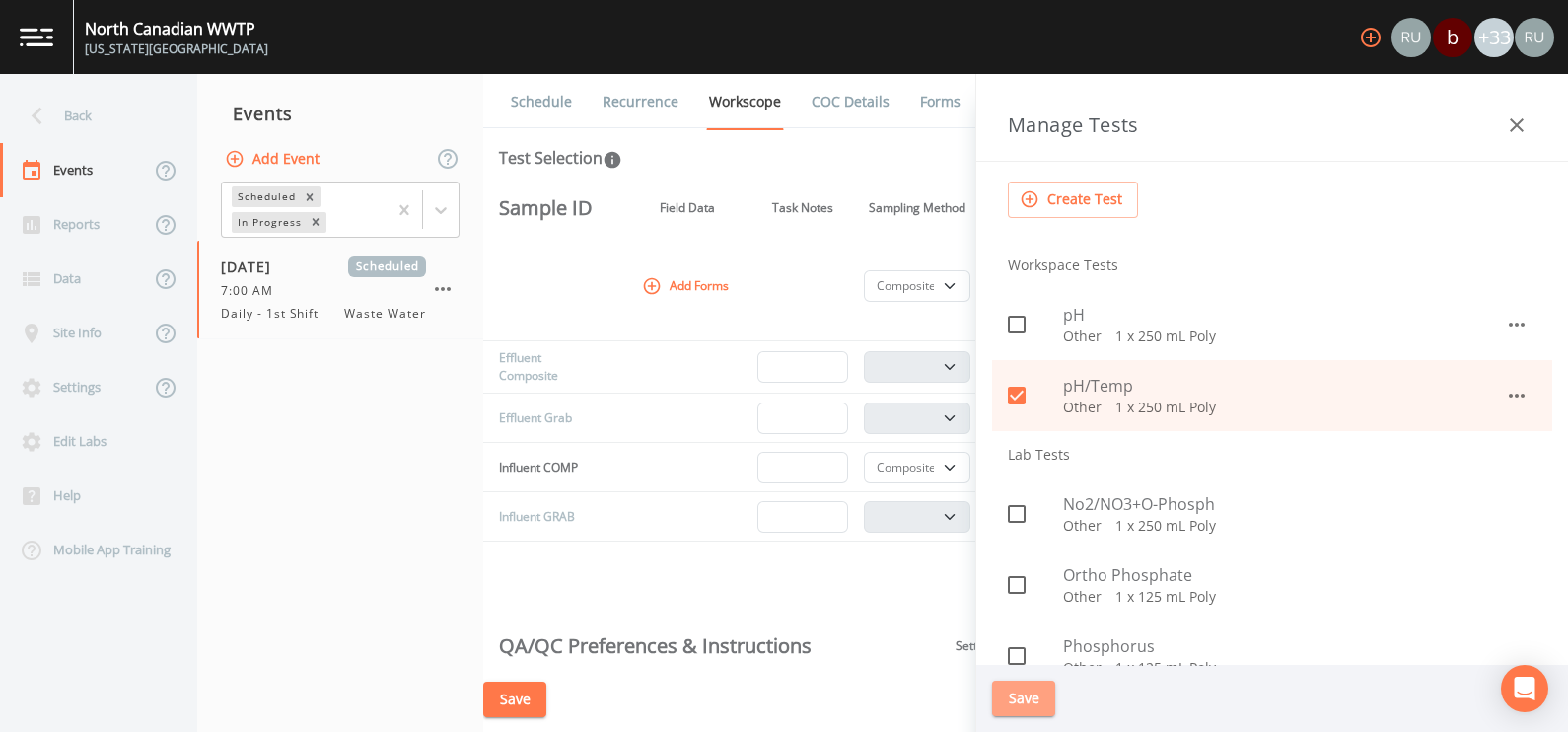 click on "Save" at bounding box center (1024, 698) 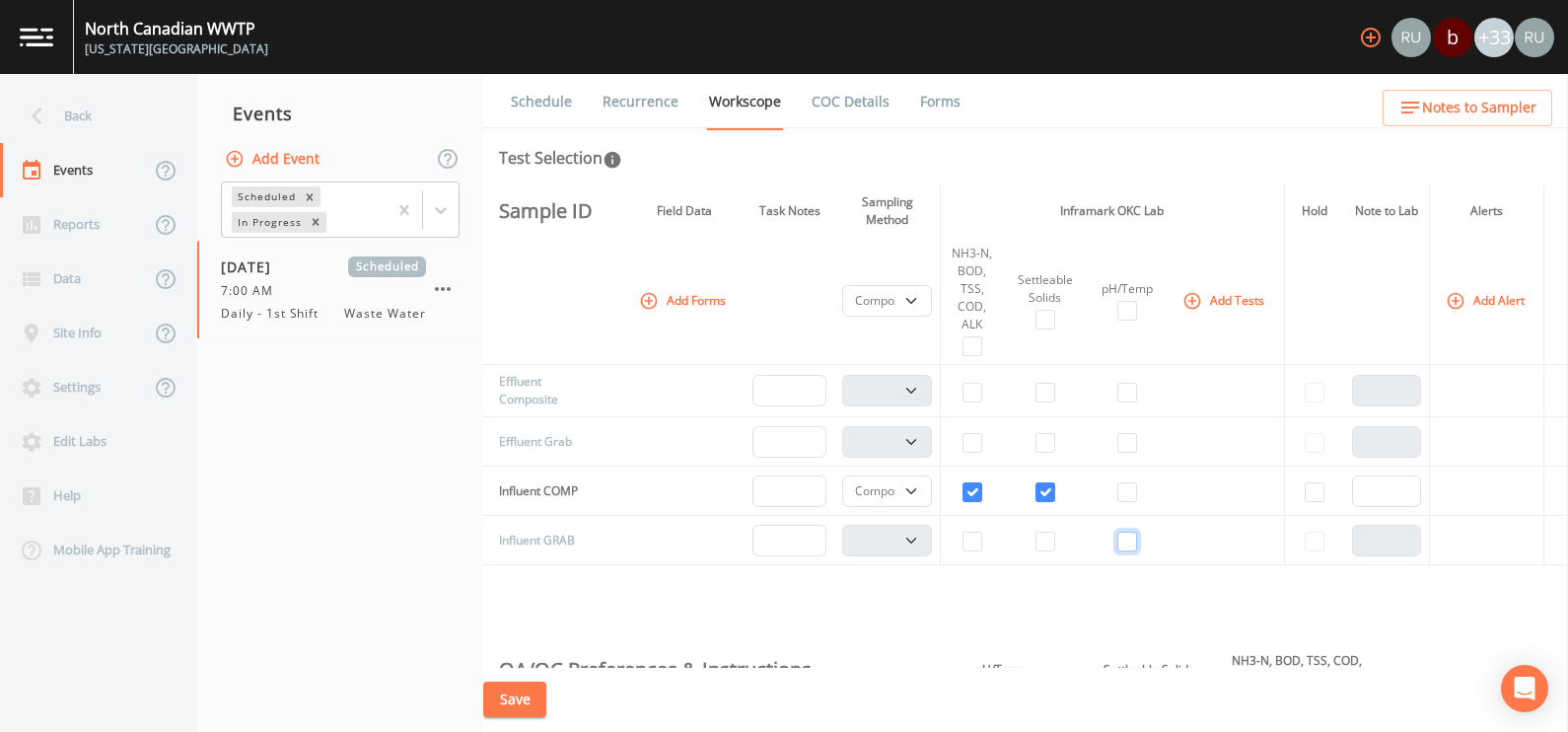 click at bounding box center [1127, 542] 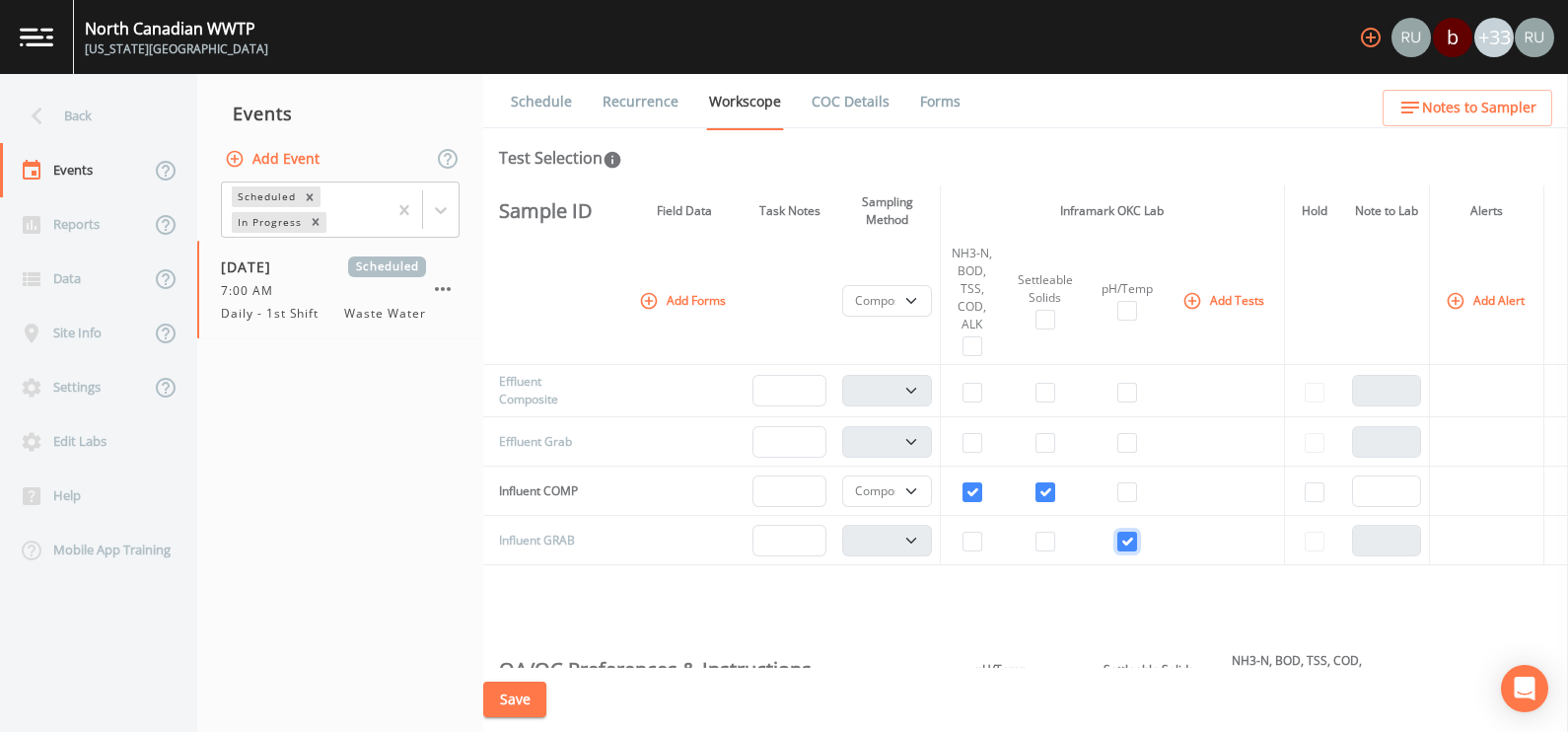 checkbox on "true" 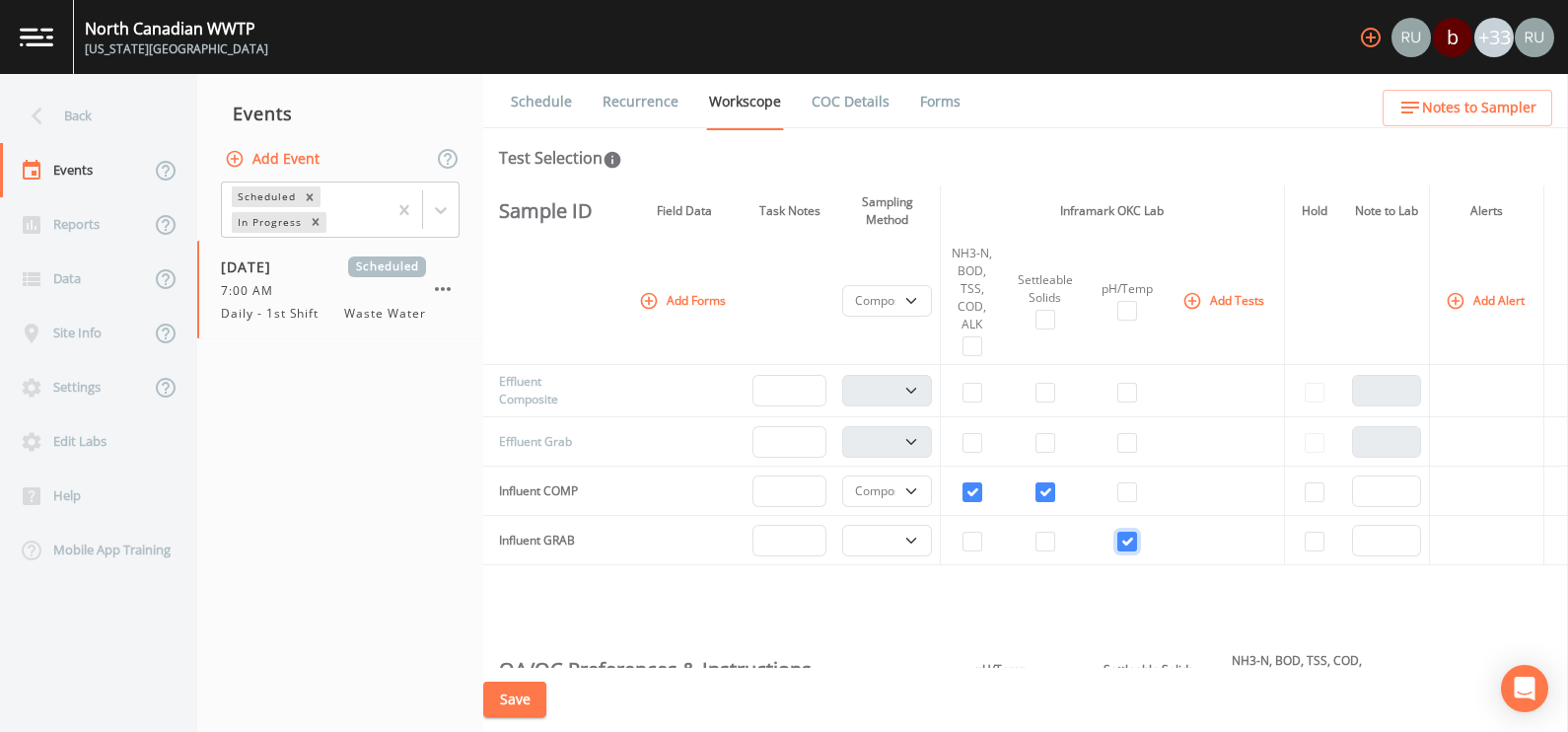 select on "b6a3c313-748b-4795-a028-792ad310bd60" 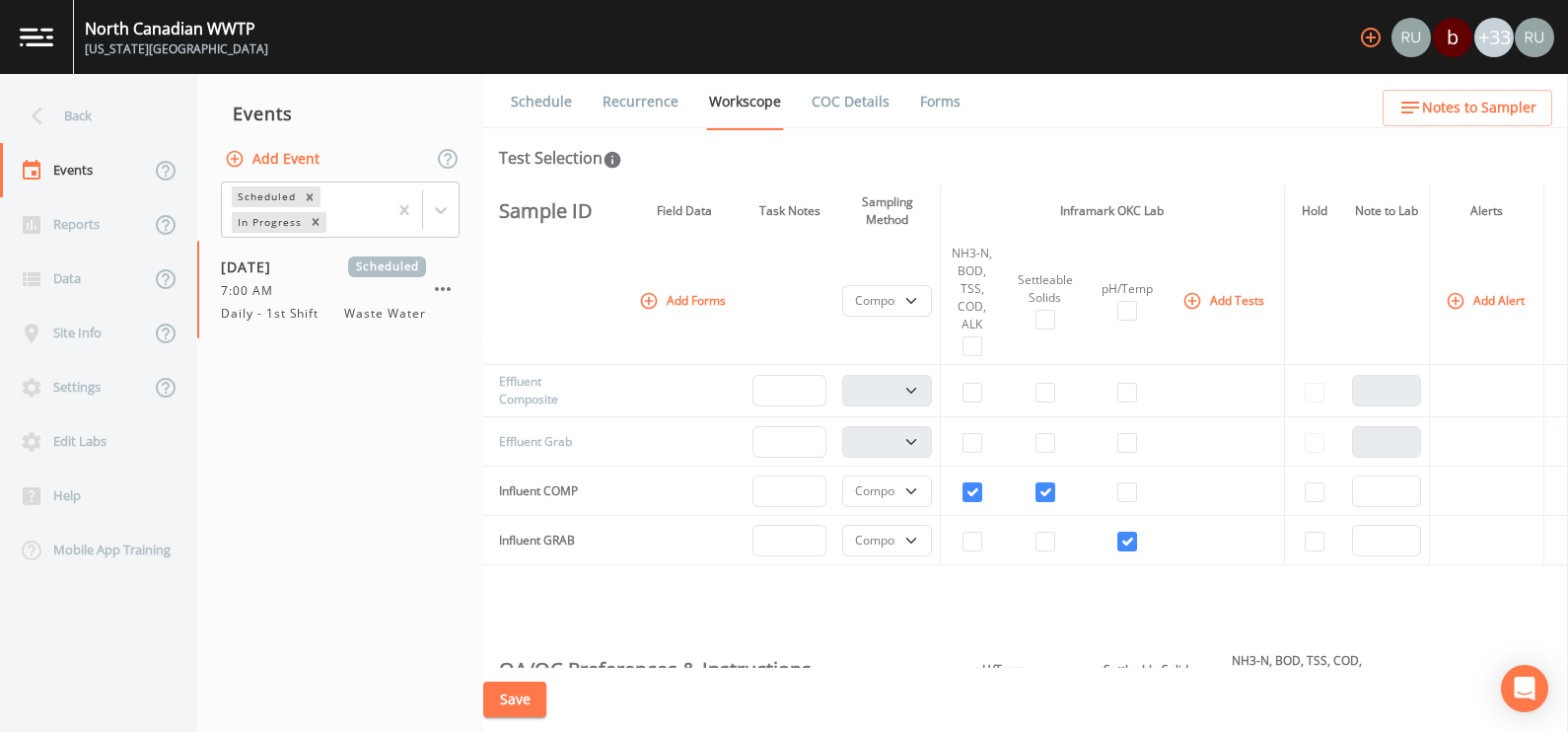 click on "Add Tests" at bounding box center (1225, 300) 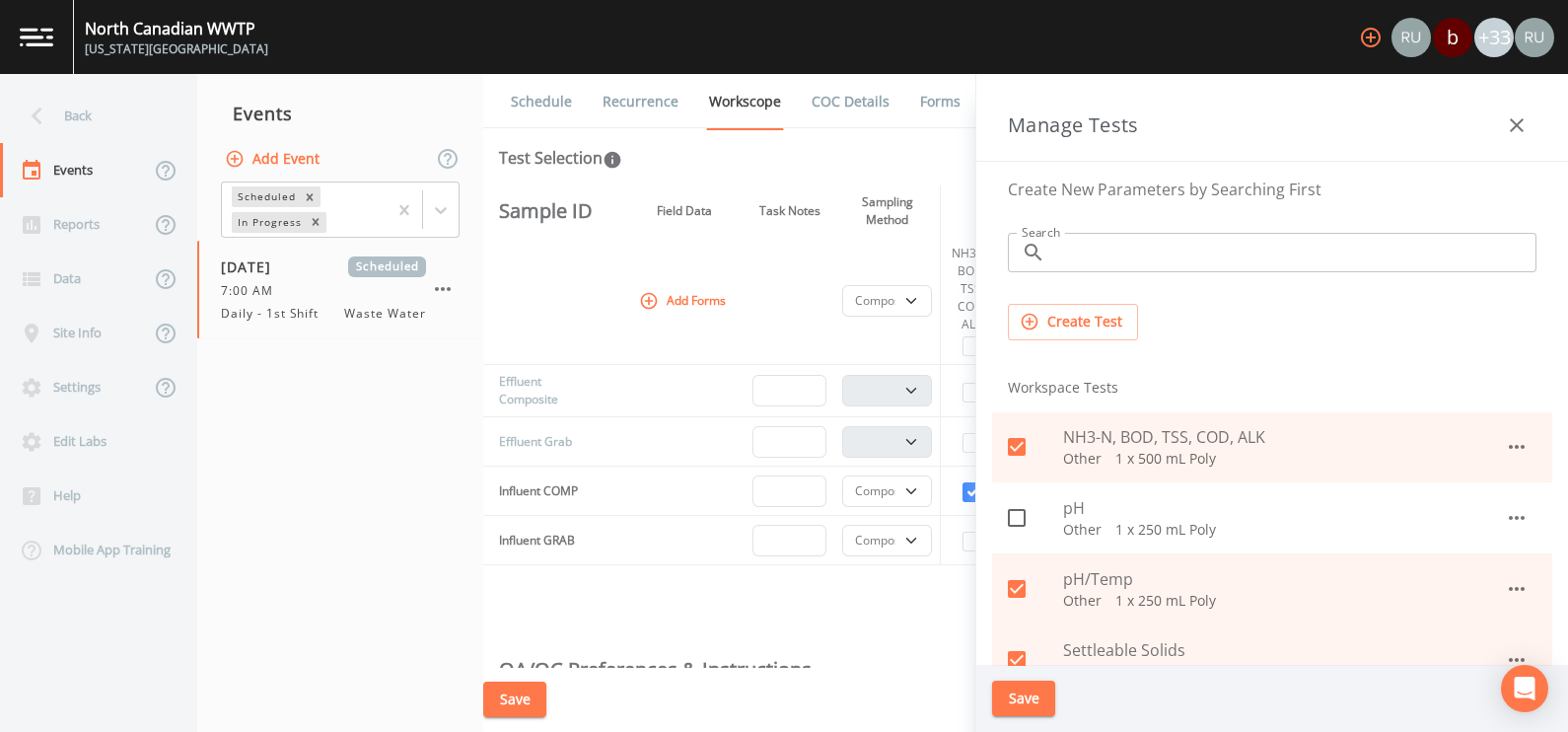 click on "Search" at bounding box center (1295, 253) 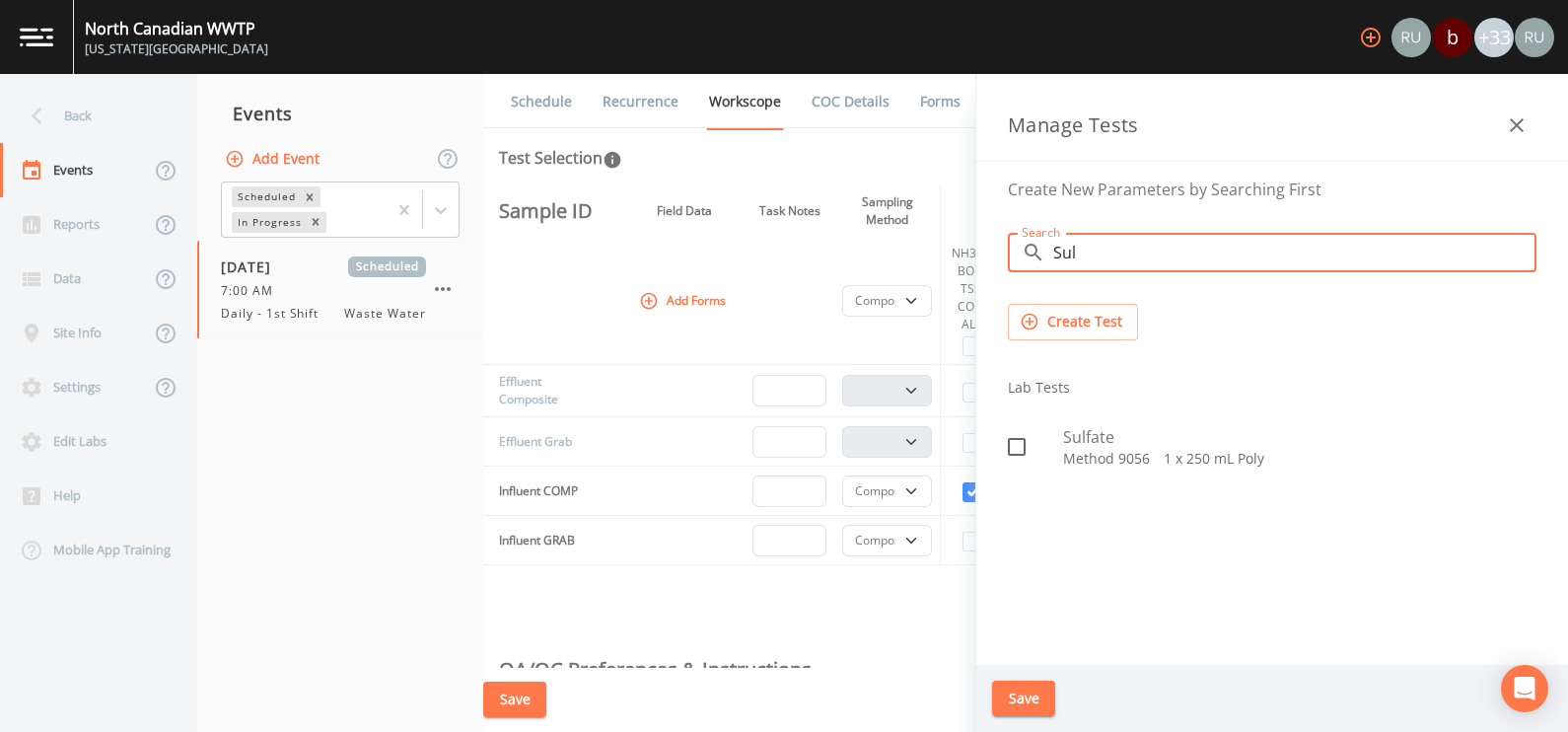 type on "Sul" 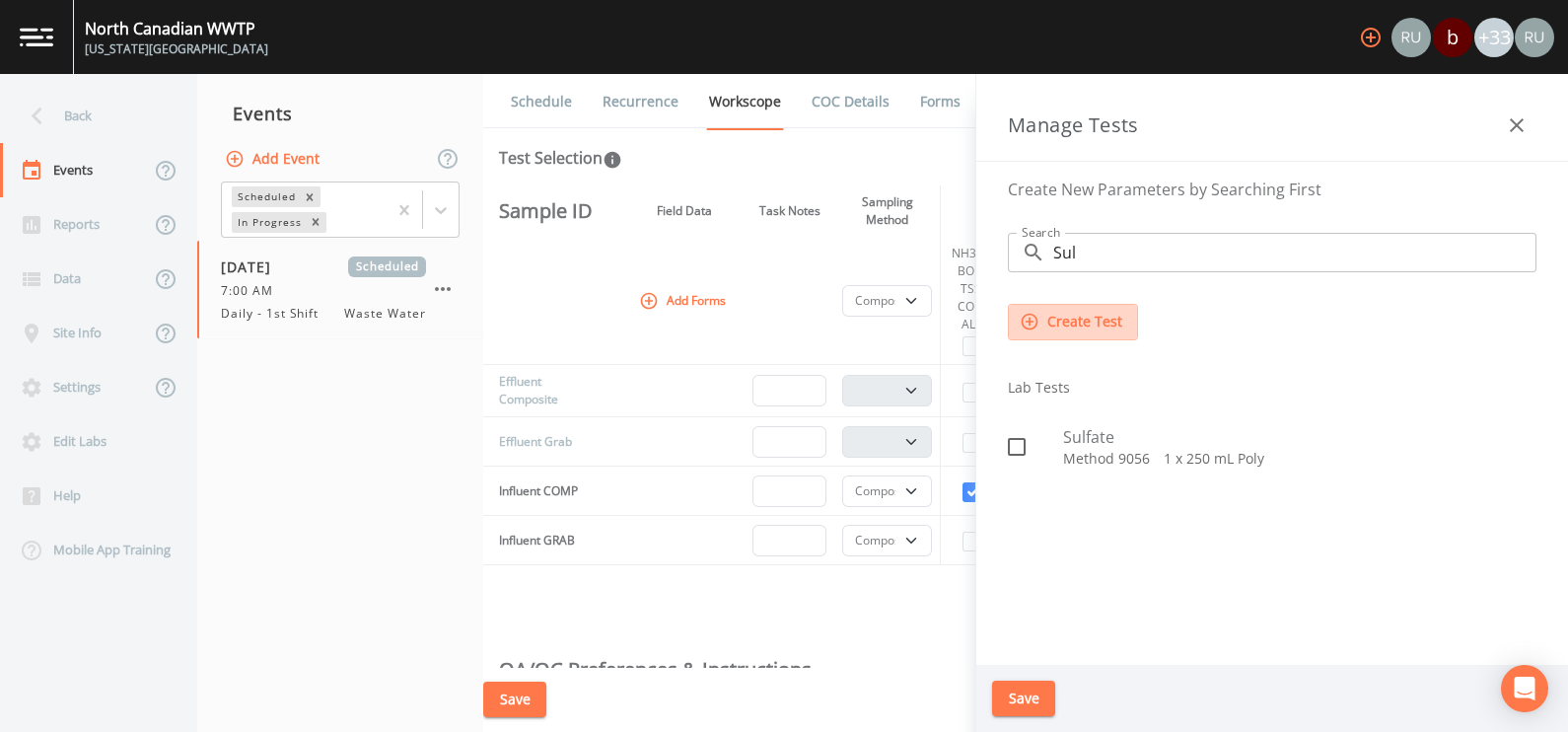 click on "Create Test" at bounding box center (1073, 322) 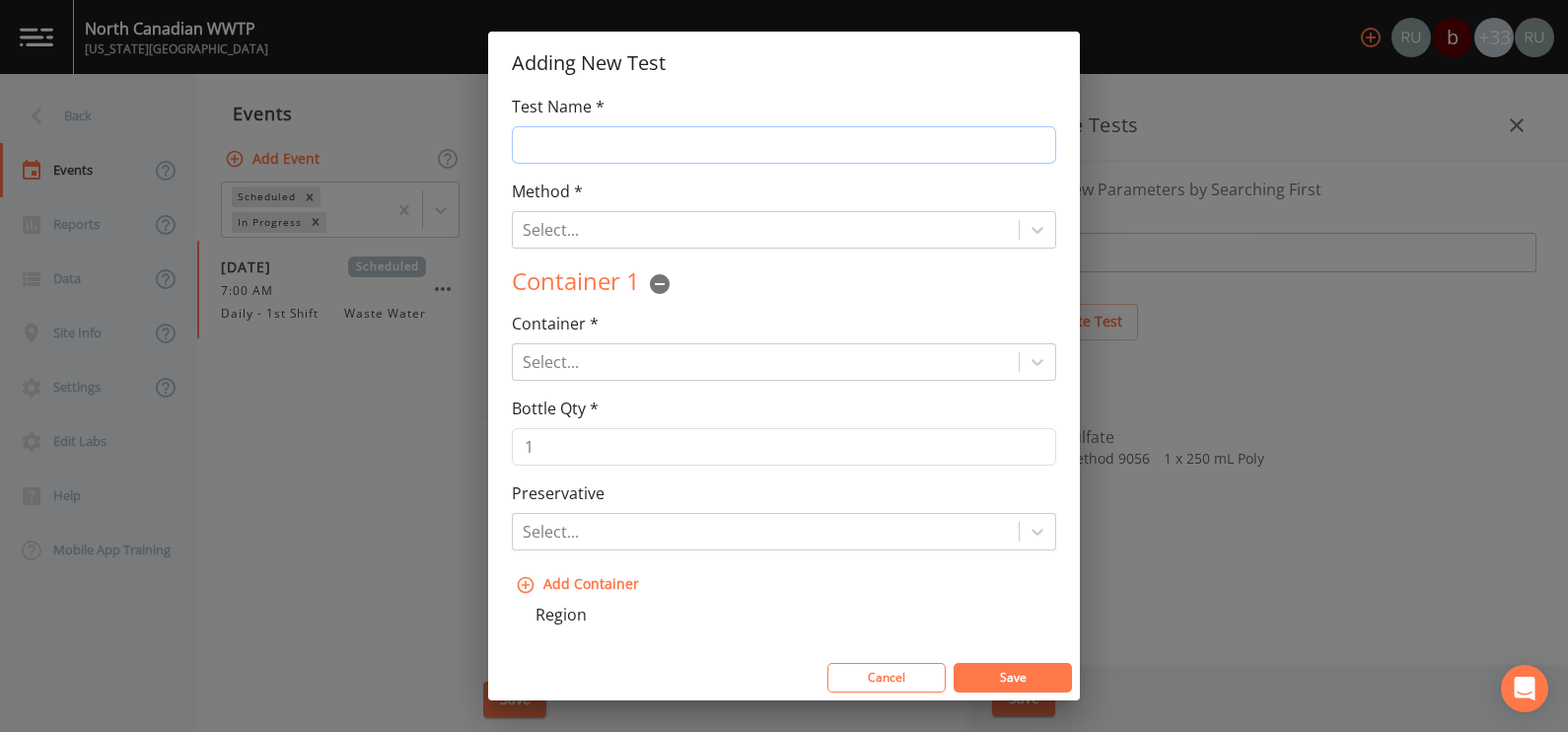 click on "Test Name *" at bounding box center [784, 145] 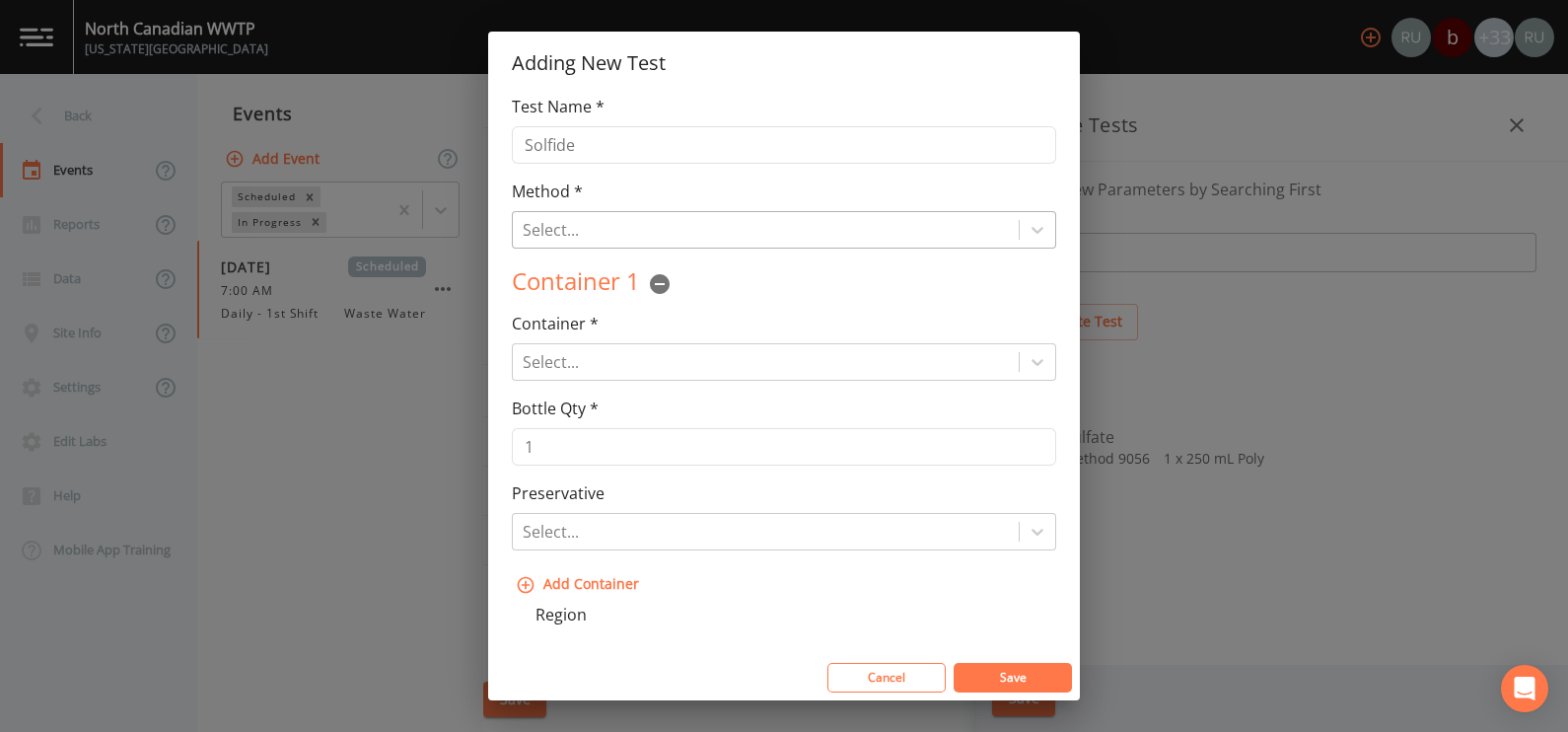 click at bounding box center [765, 230] 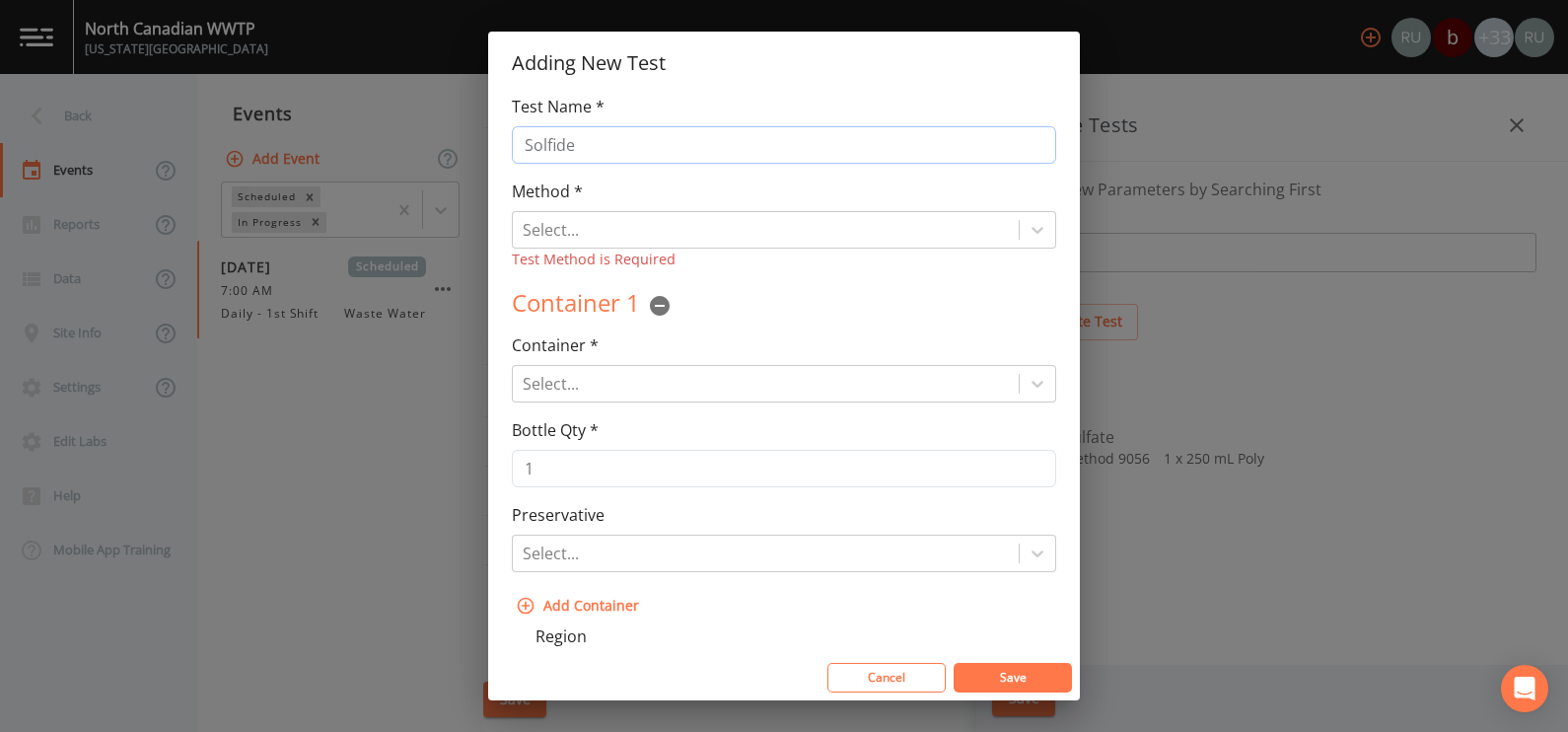 click on "Solfide" at bounding box center [784, 145] 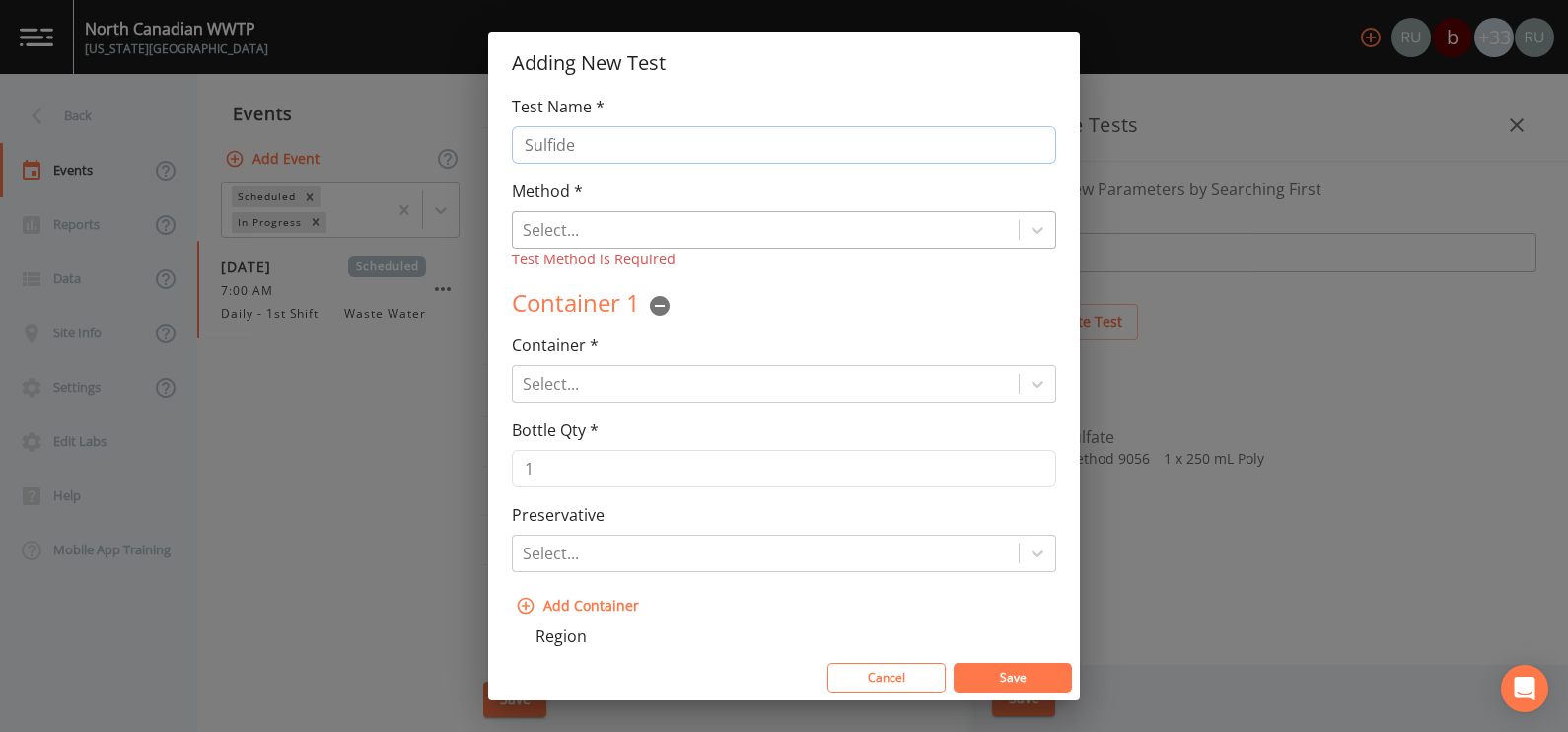 type on "Sulfide" 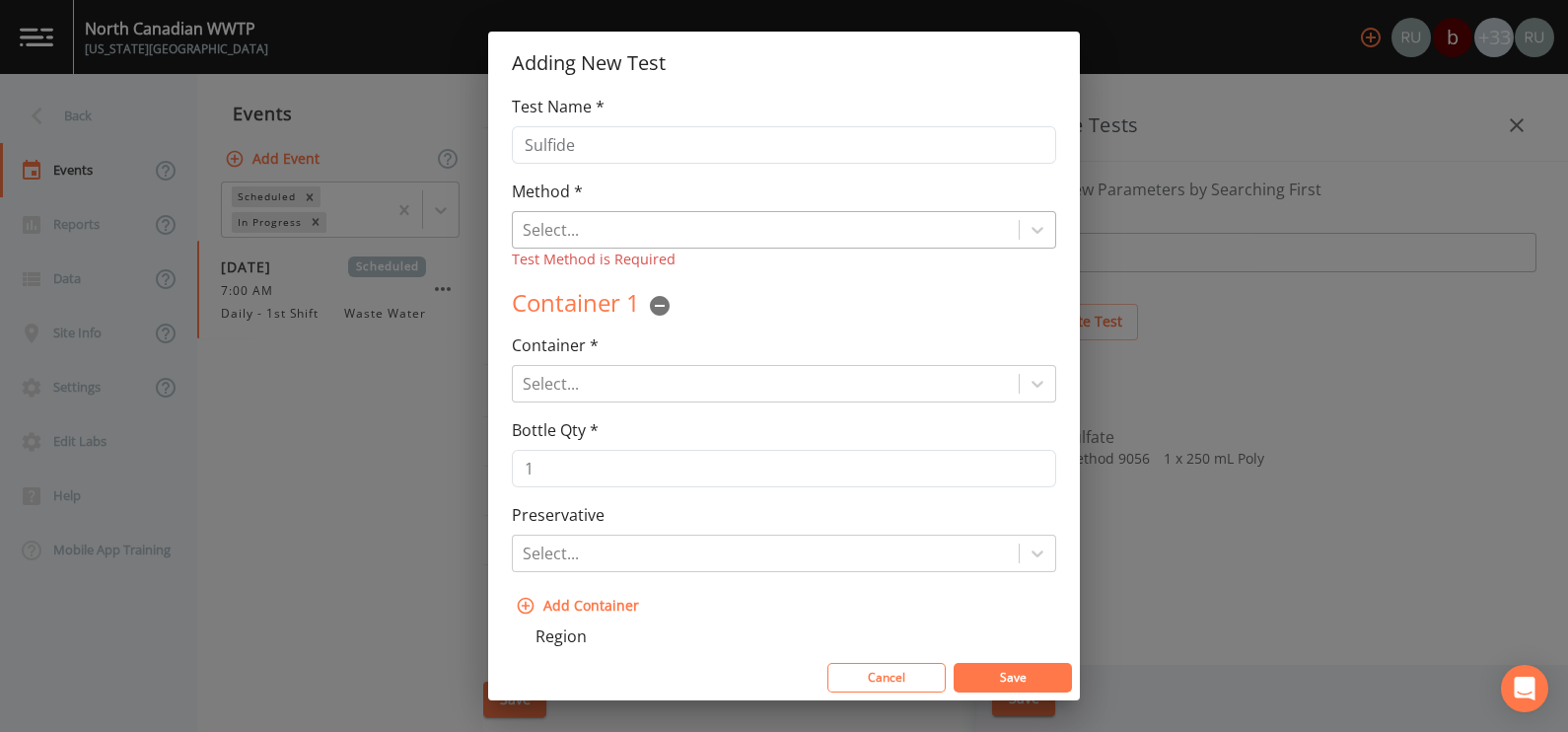 click on "Select..." at bounding box center [765, 230] 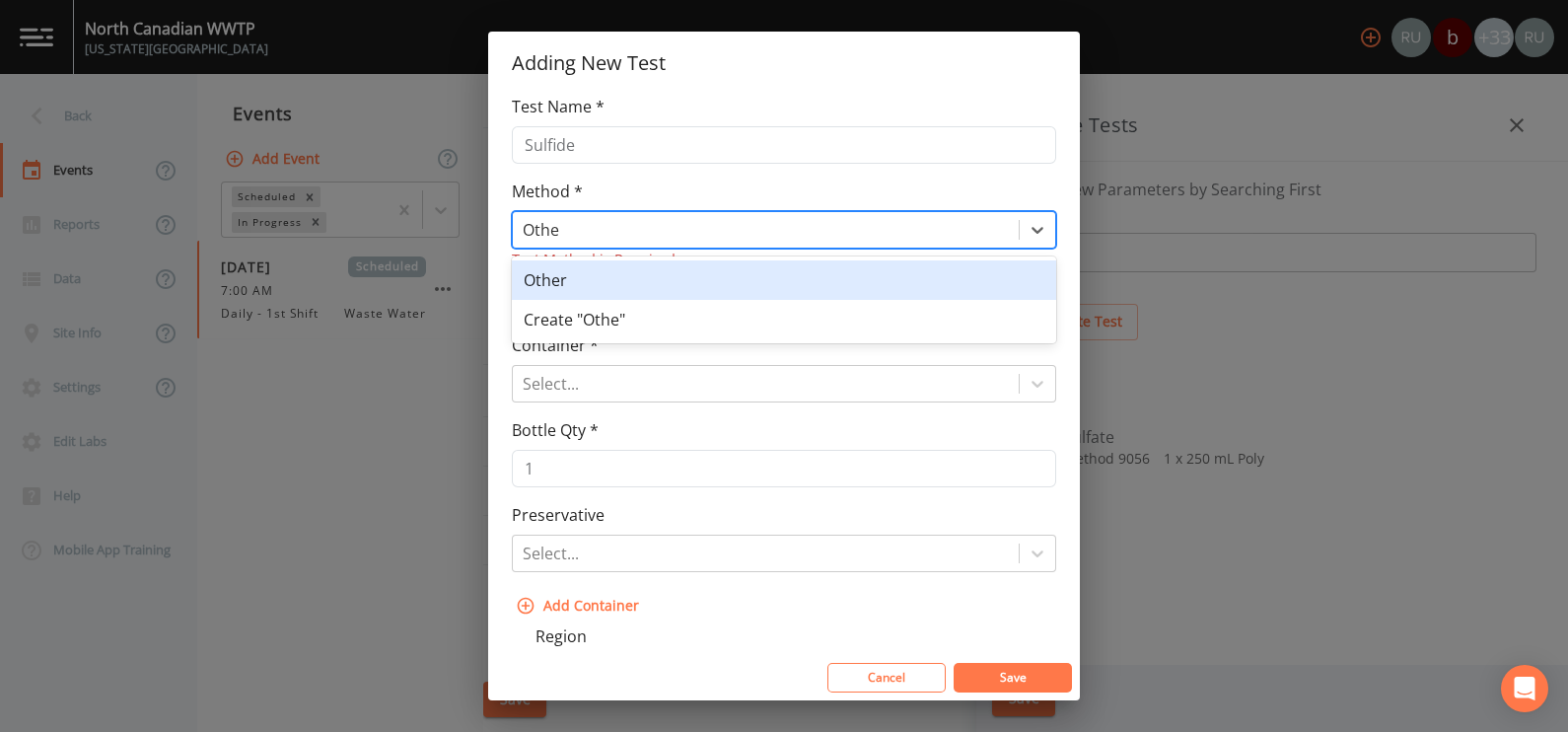 type on "Other" 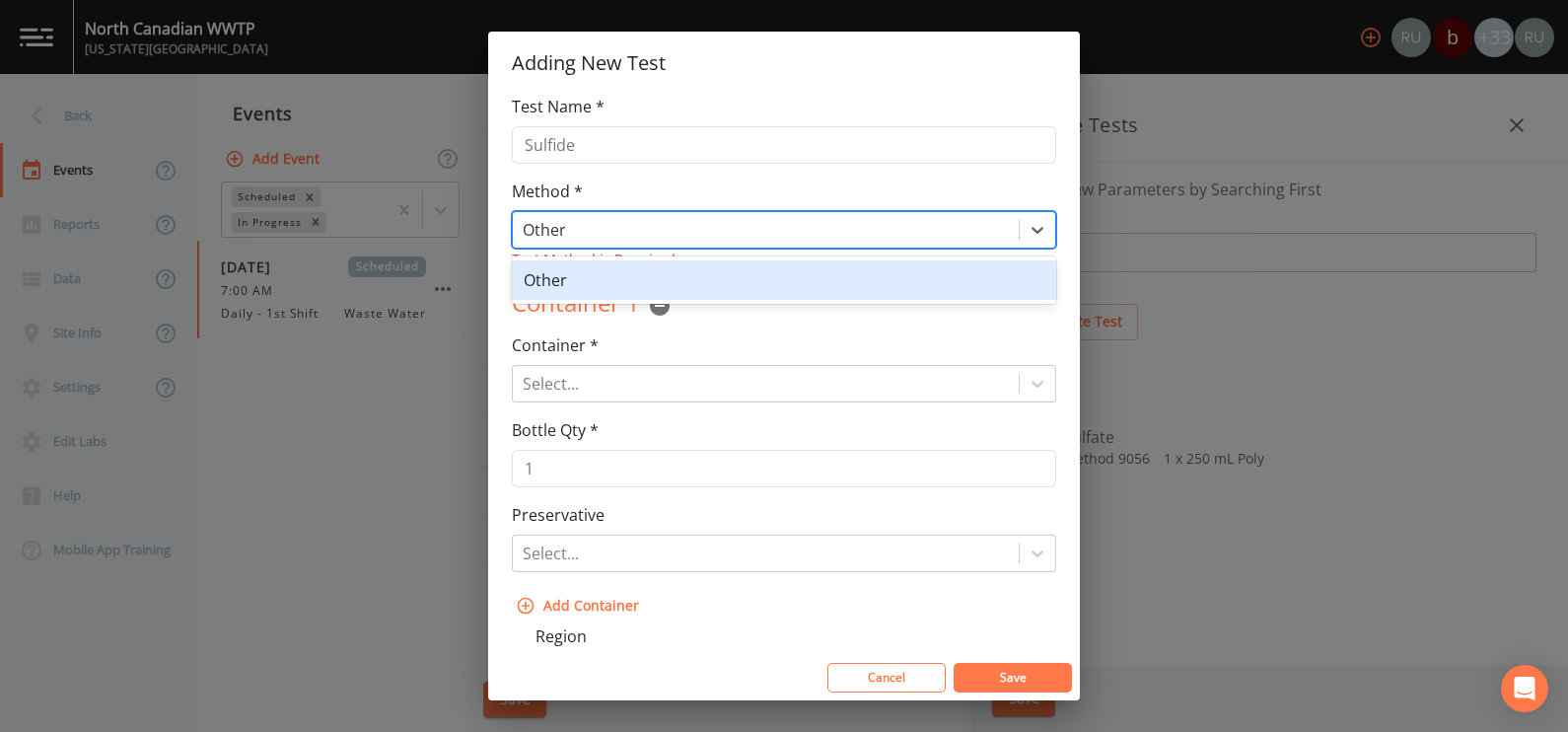 click on "Other" at bounding box center [784, 280] 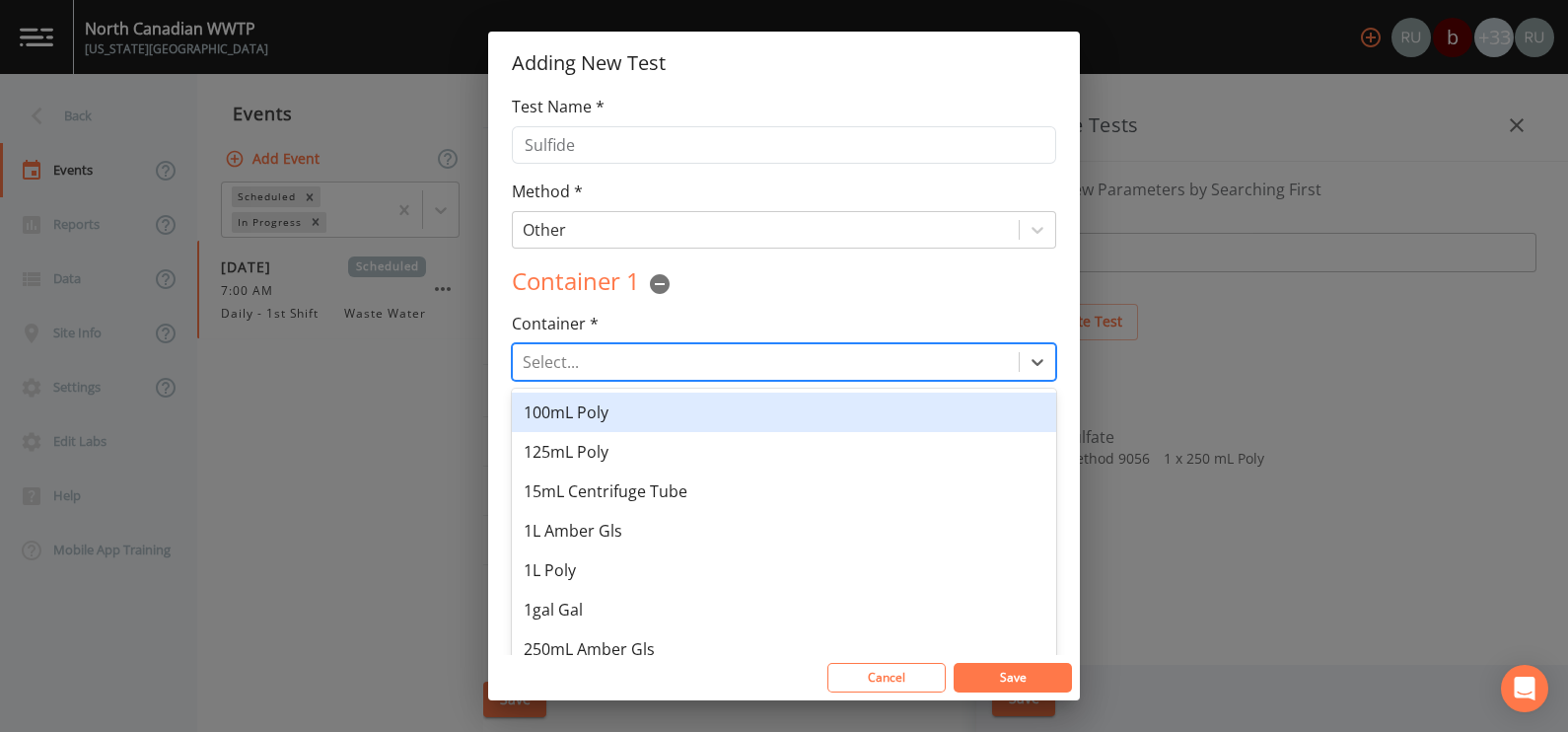 click at bounding box center (765, 362) 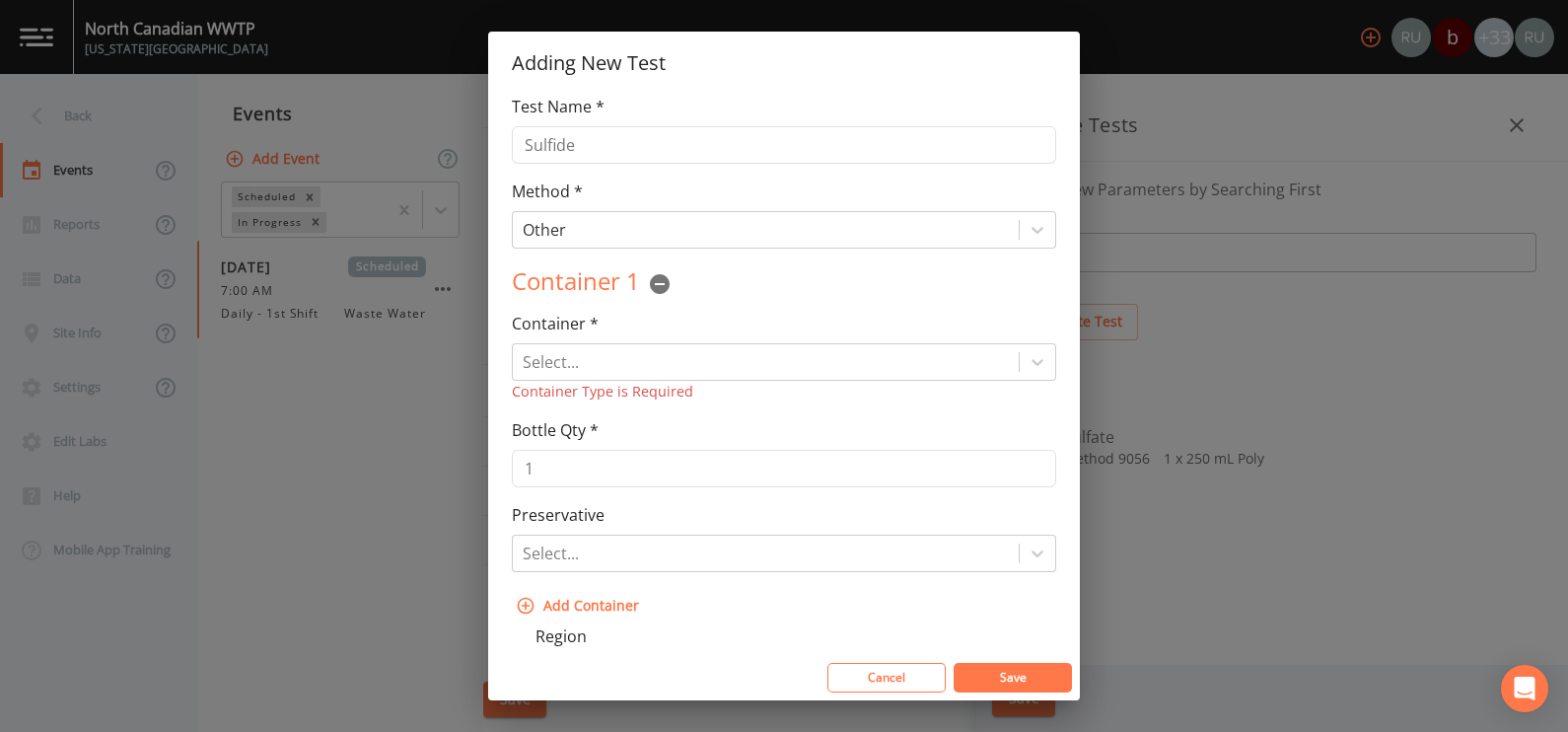 click on "Adding New Test Test Name * Sulfide Method * Other Container 1 Container * Select... Container Type is Required Container Type is Required Bottle Qty * 1 Preservative Select... Add Container Region Aberdeen City Aberdeenshire Angus Antrim and Newtownabbey Ards and North Down Argyll and Bute Armagh City, Banbridge and Craigavon Barking and Dagenham Barnet Barnsley Bath and North East Somerset Bedford Belfast City Bexley Birmingham Blackburn with Darwen Blackpool Blaenau Gwent Bolton Bournemouth, Christchurch and Poole Bracknell Forest Bradford Brent Bridgend [Pen-y-bont ar Ogwr GB-POG] Brighton and Hove Bristol, City of Bromley Buckinghamshire Bury Caerphilly [Caerffili GB-CAF] Calderdale Cambridgeshire Camden Cardiff [Caerdydd GB-CRD] Carmarthenshire [Sir Gaerfyrddin GB-GFY] Causeway Coast and Glens Central Bedfordshire Ceredigion [Sir Ceredigion] Cheshire East Cheshire West and Chester Clackmannanshire Conwy Cornwall Coventry Croydon Cumbria Darlington Denbighshire [Sir Ddinbych GB-DDB] Derby Derbyshire Fife" at bounding box center [784, 366] 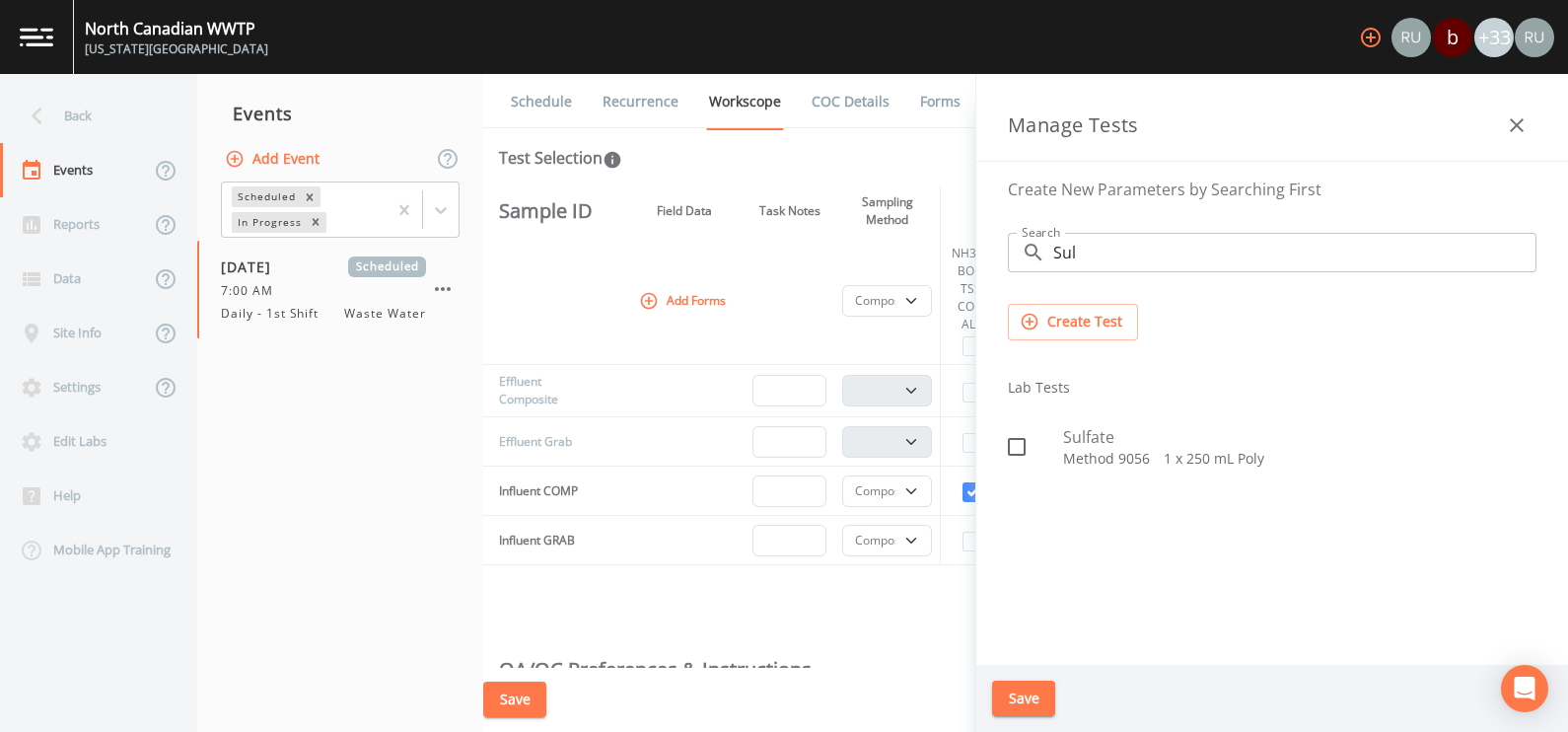 click on "Create Test" at bounding box center [1073, 322] 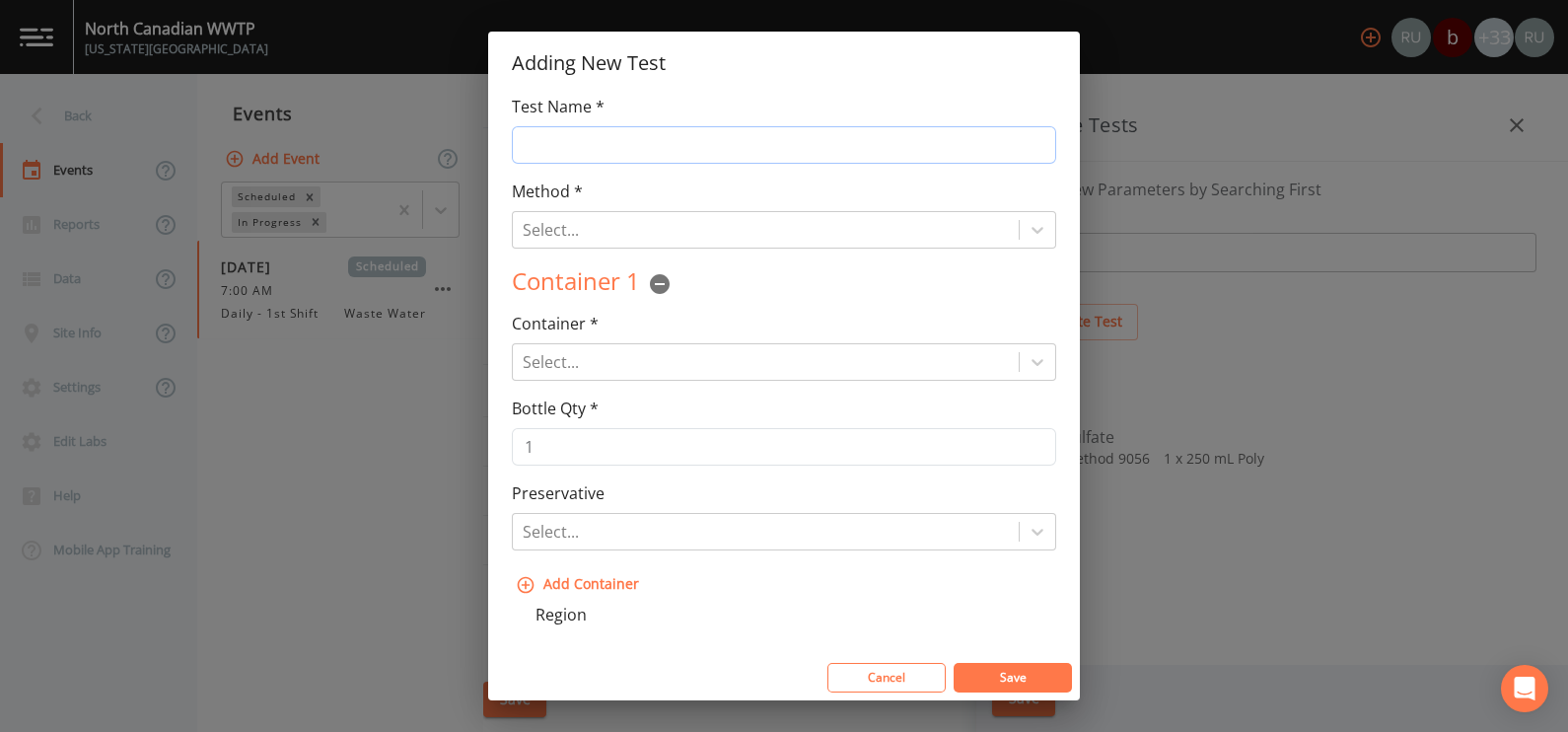 click on "Test Name *" at bounding box center (784, 145) 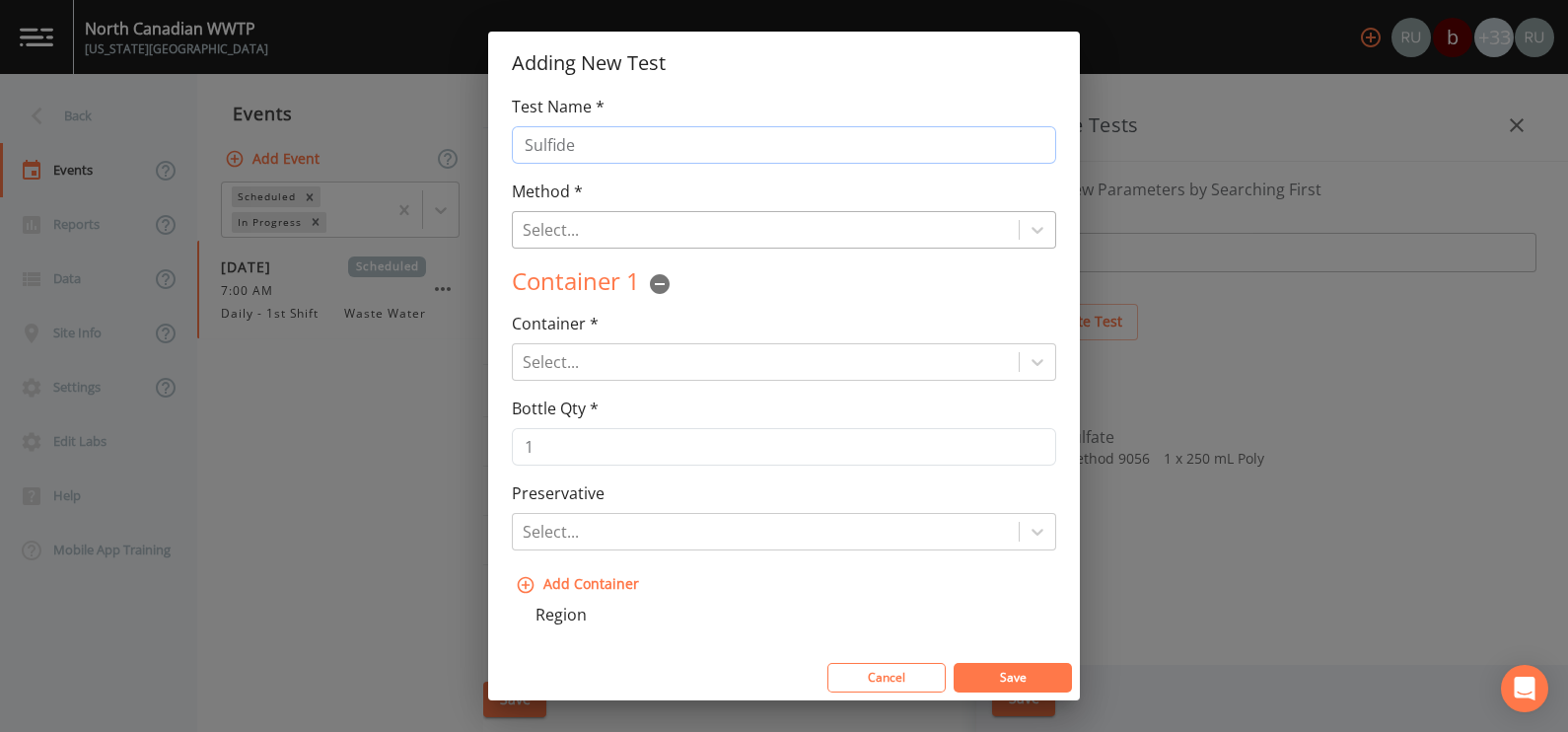type on "Sulfide" 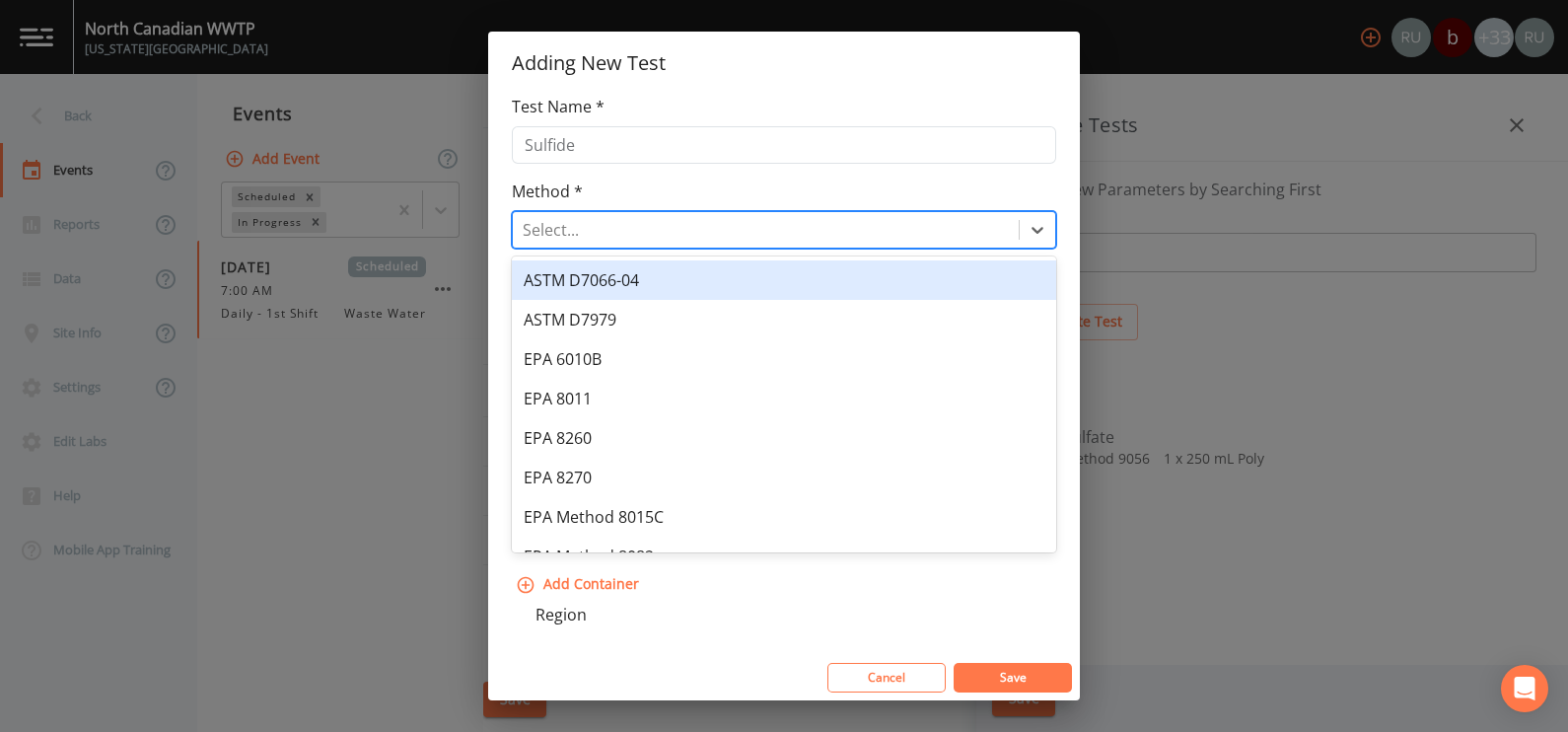 click at bounding box center [765, 230] 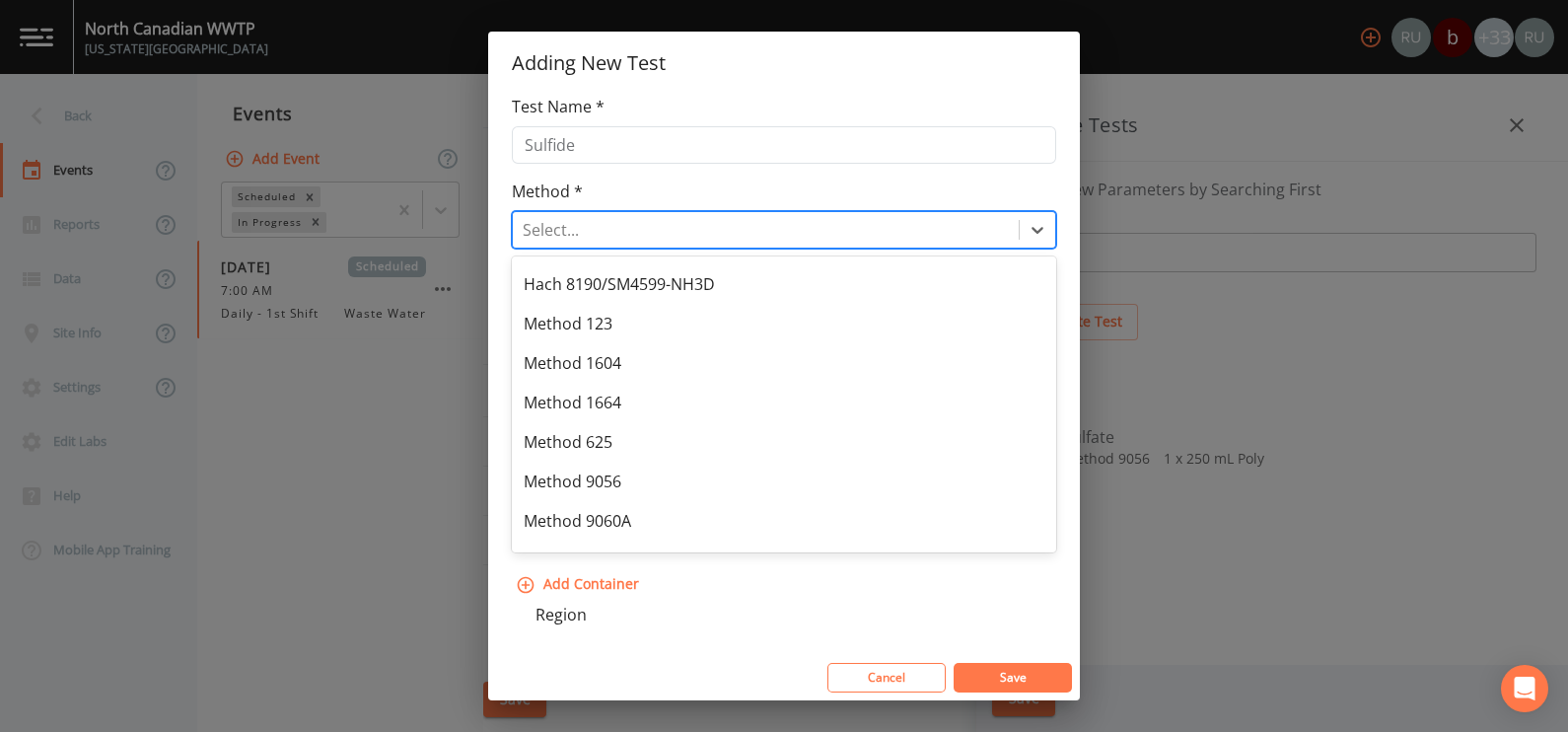 scroll, scrollTop: 492, scrollLeft: 0, axis: vertical 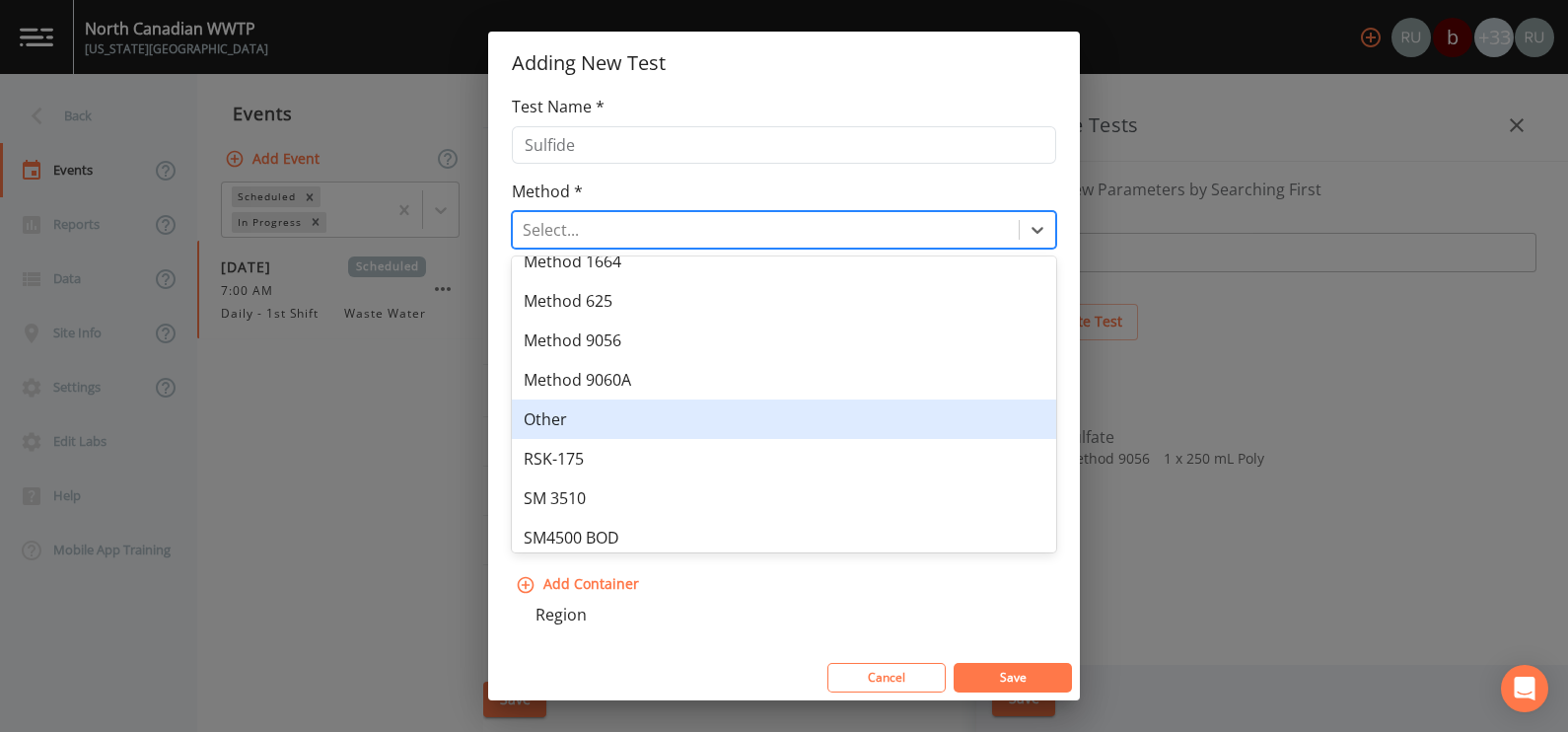 click on "Other" at bounding box center [784, 419] 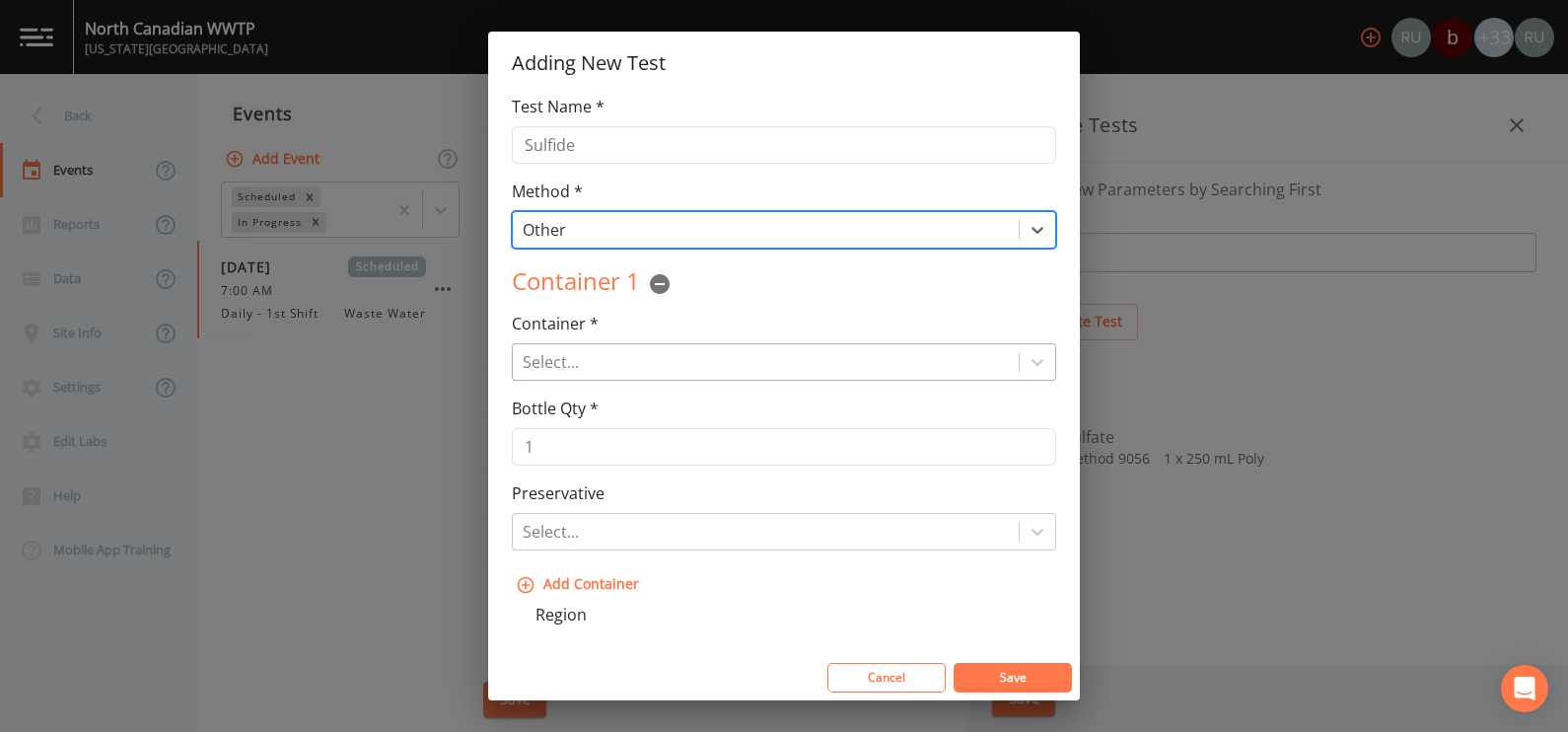 click at bounding box center [765, 362] 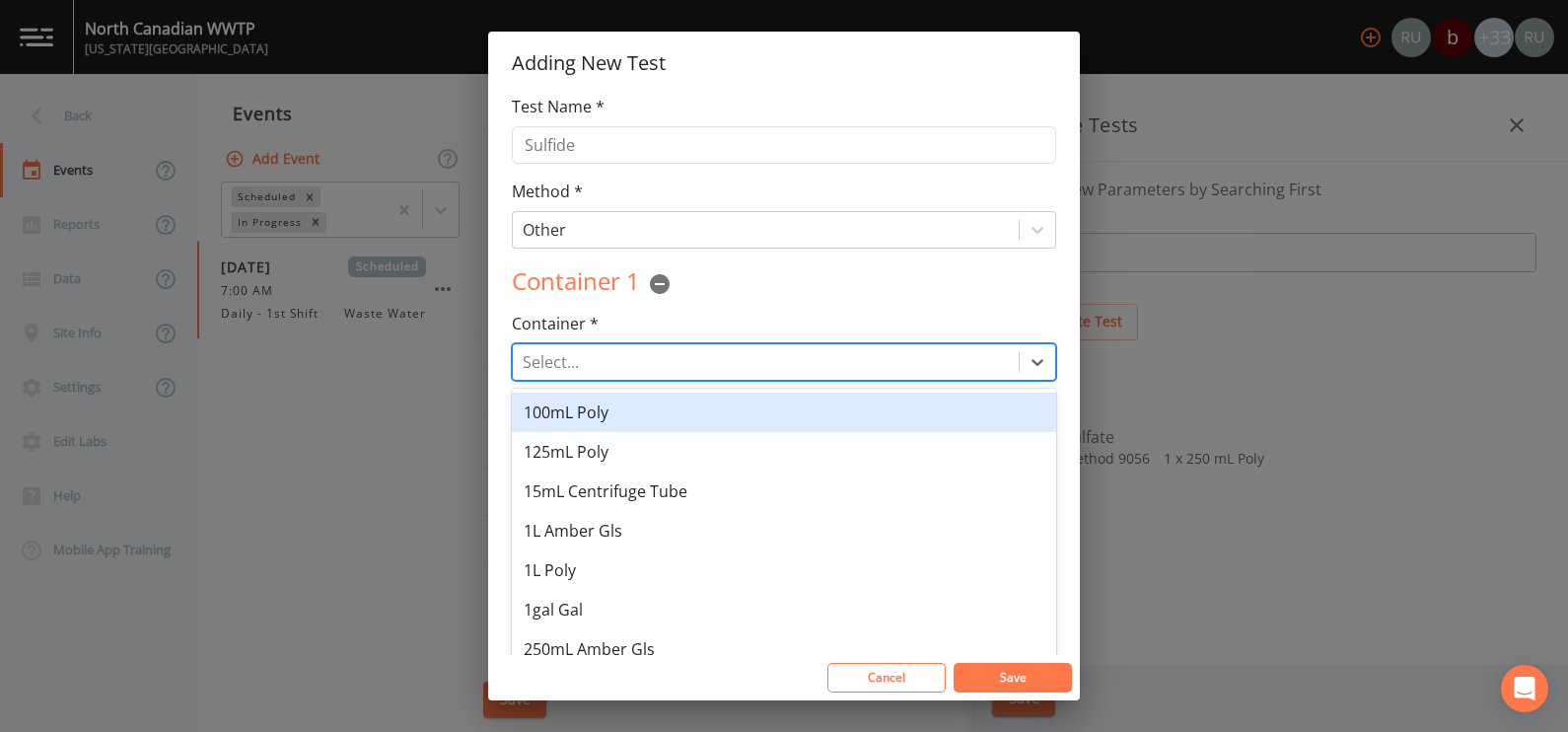 click on "100mL Poly" at bounding box center (784, 412) 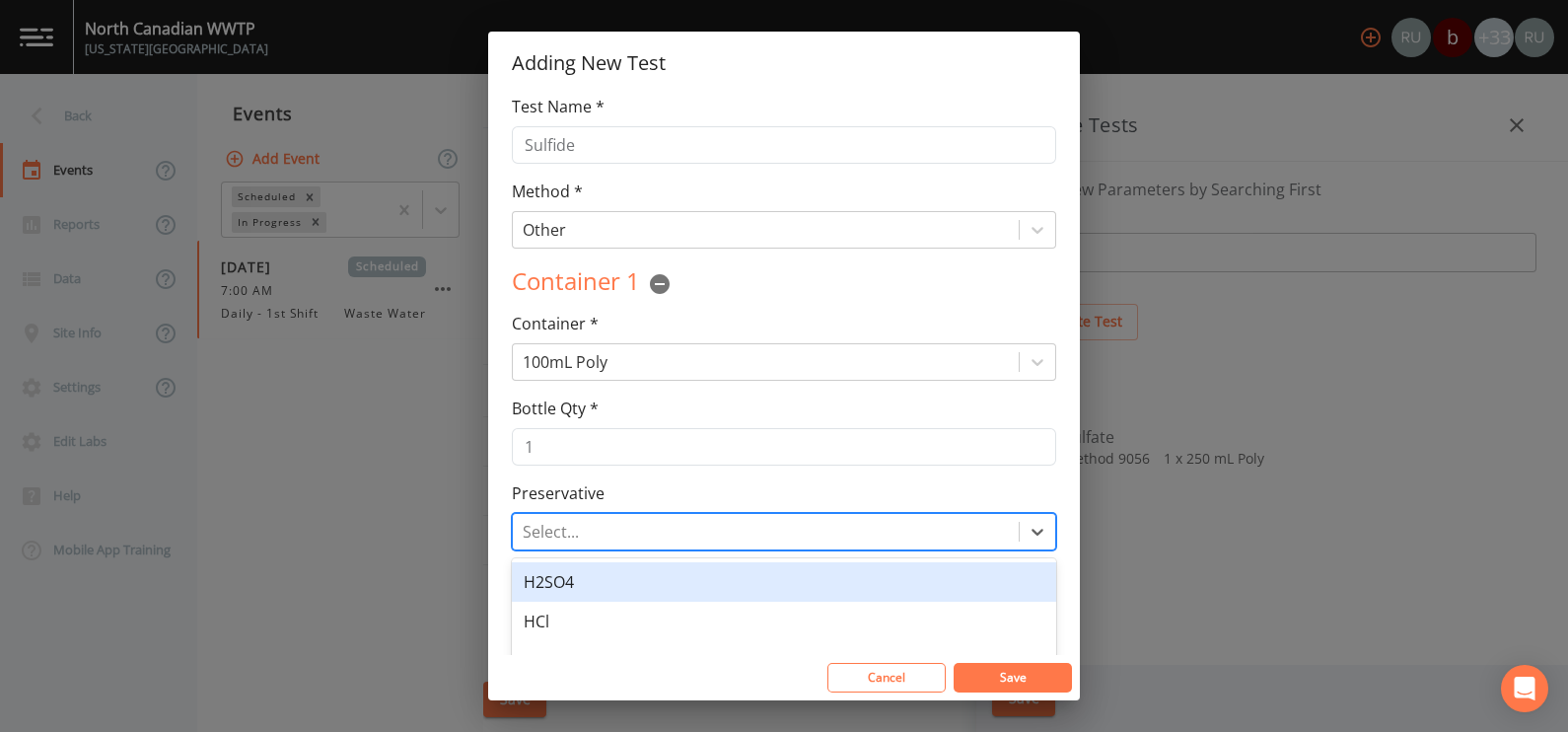 click at bounding box center [765, 532] 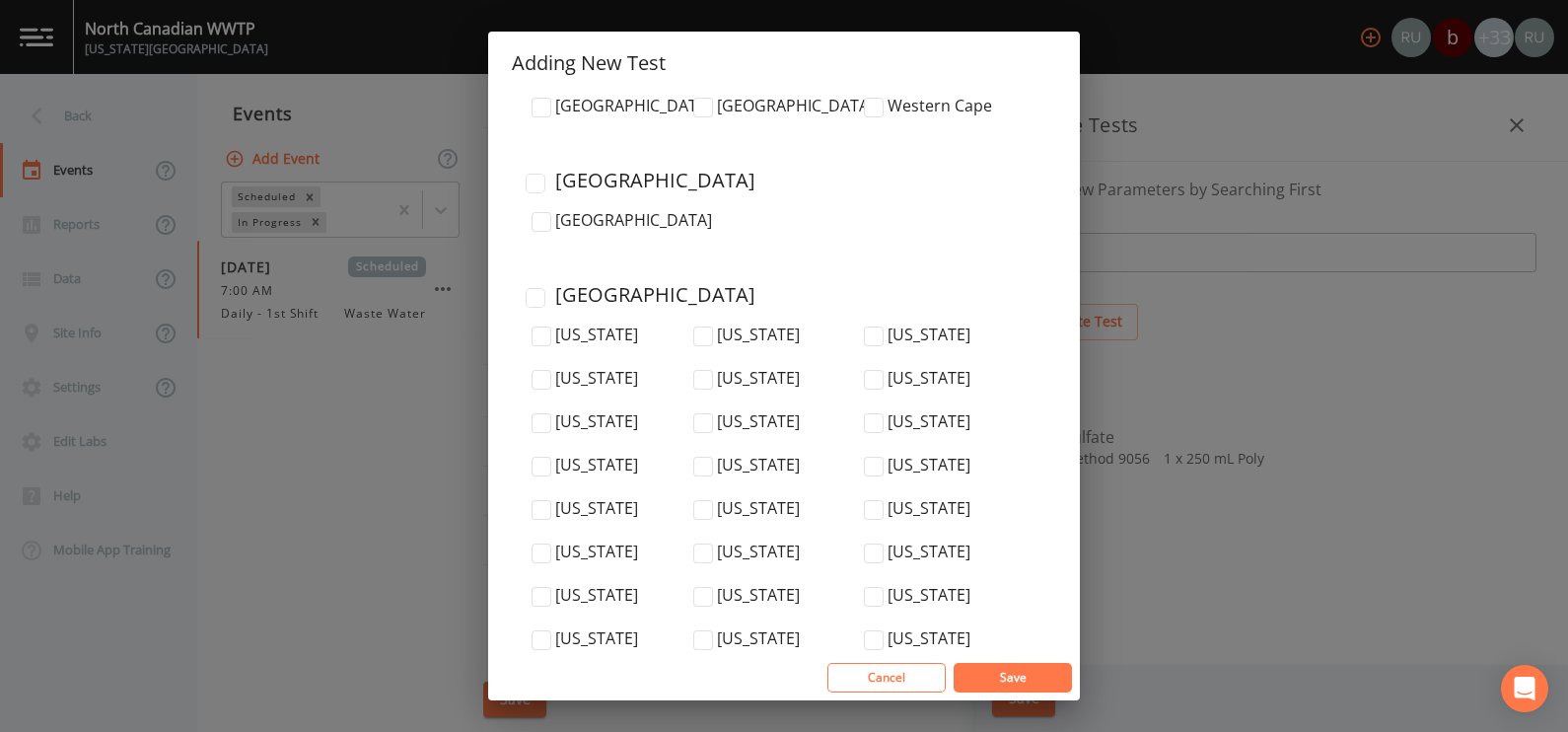 scroll, scrollTop: 6762, scrollLeft: 0, axis: vertical 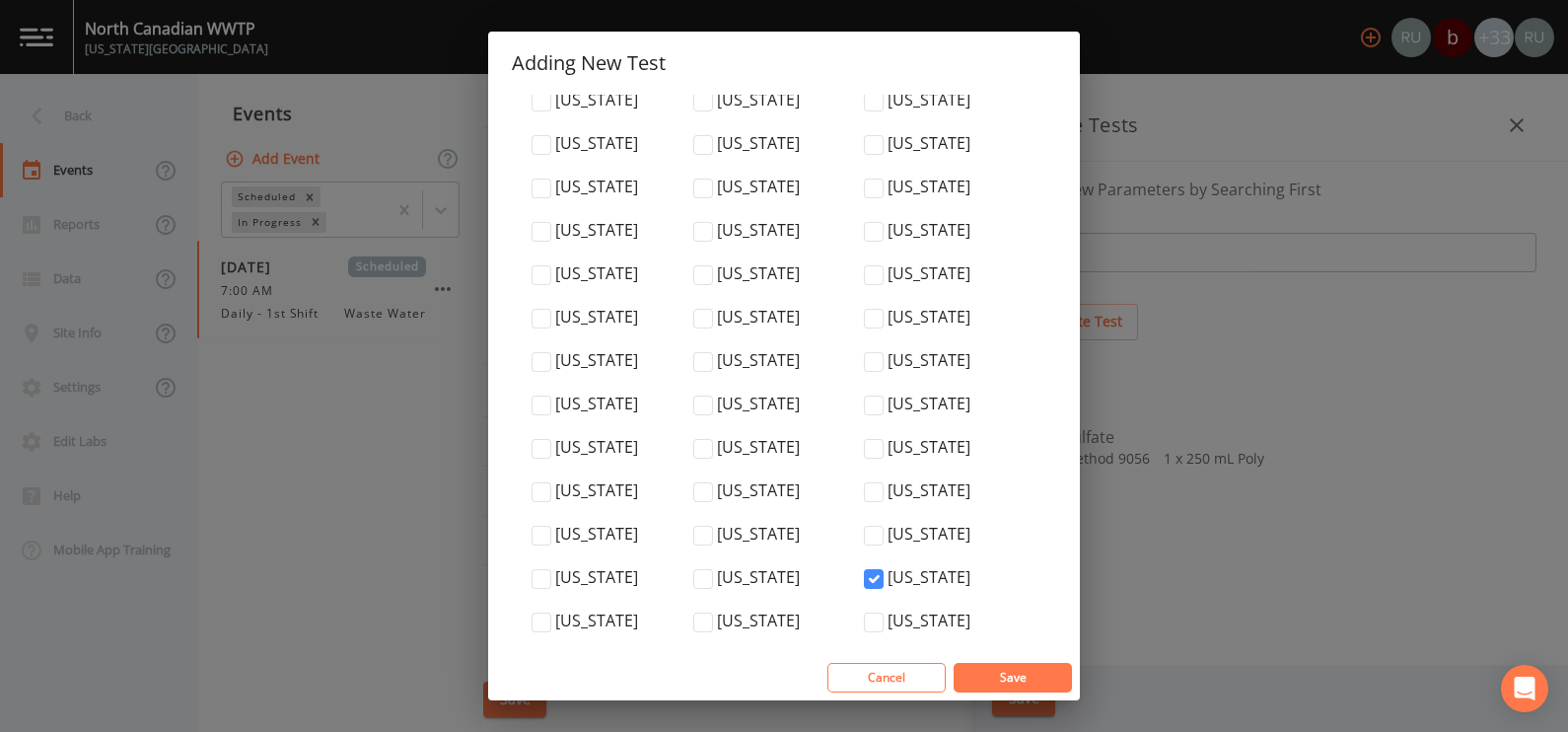 type on "None" 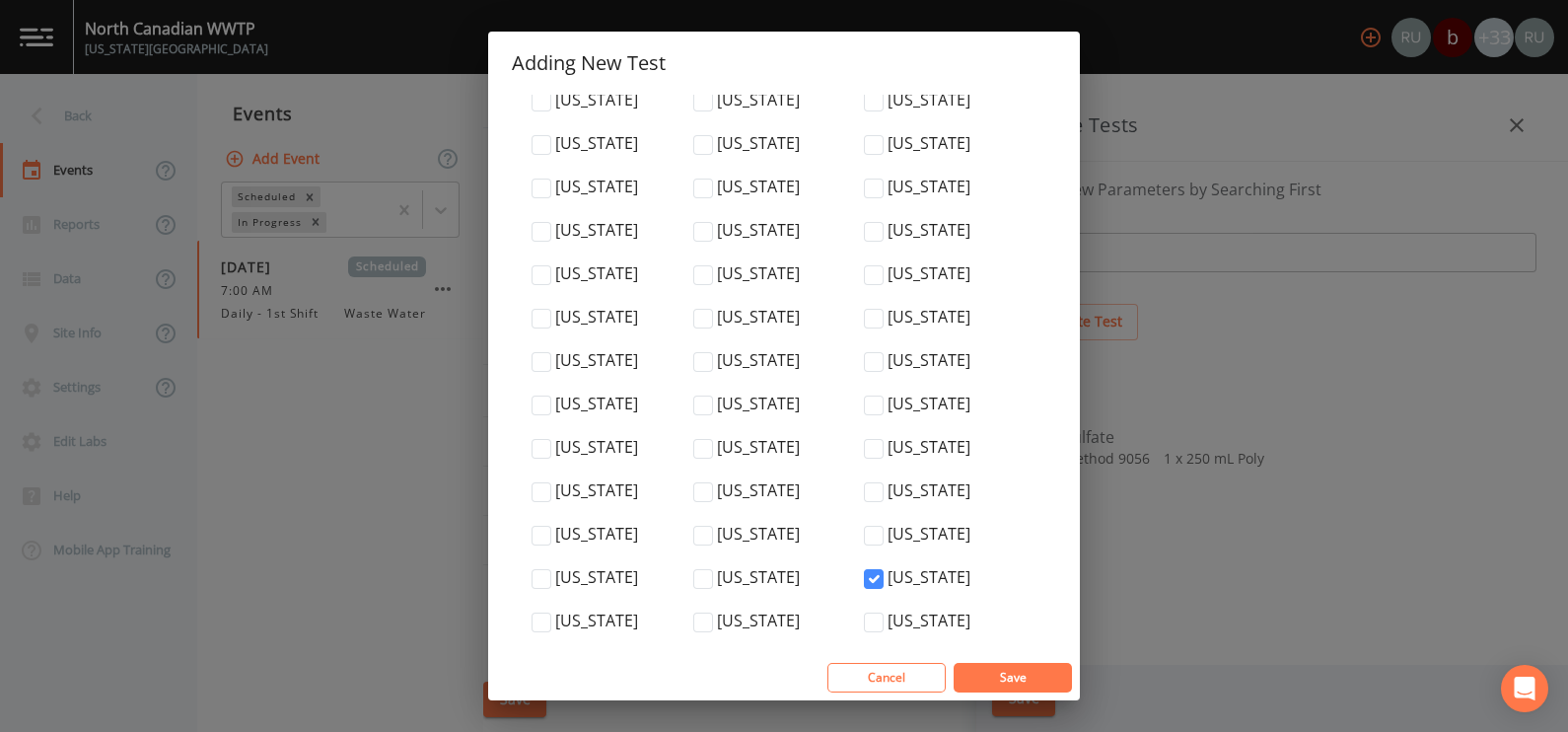 type 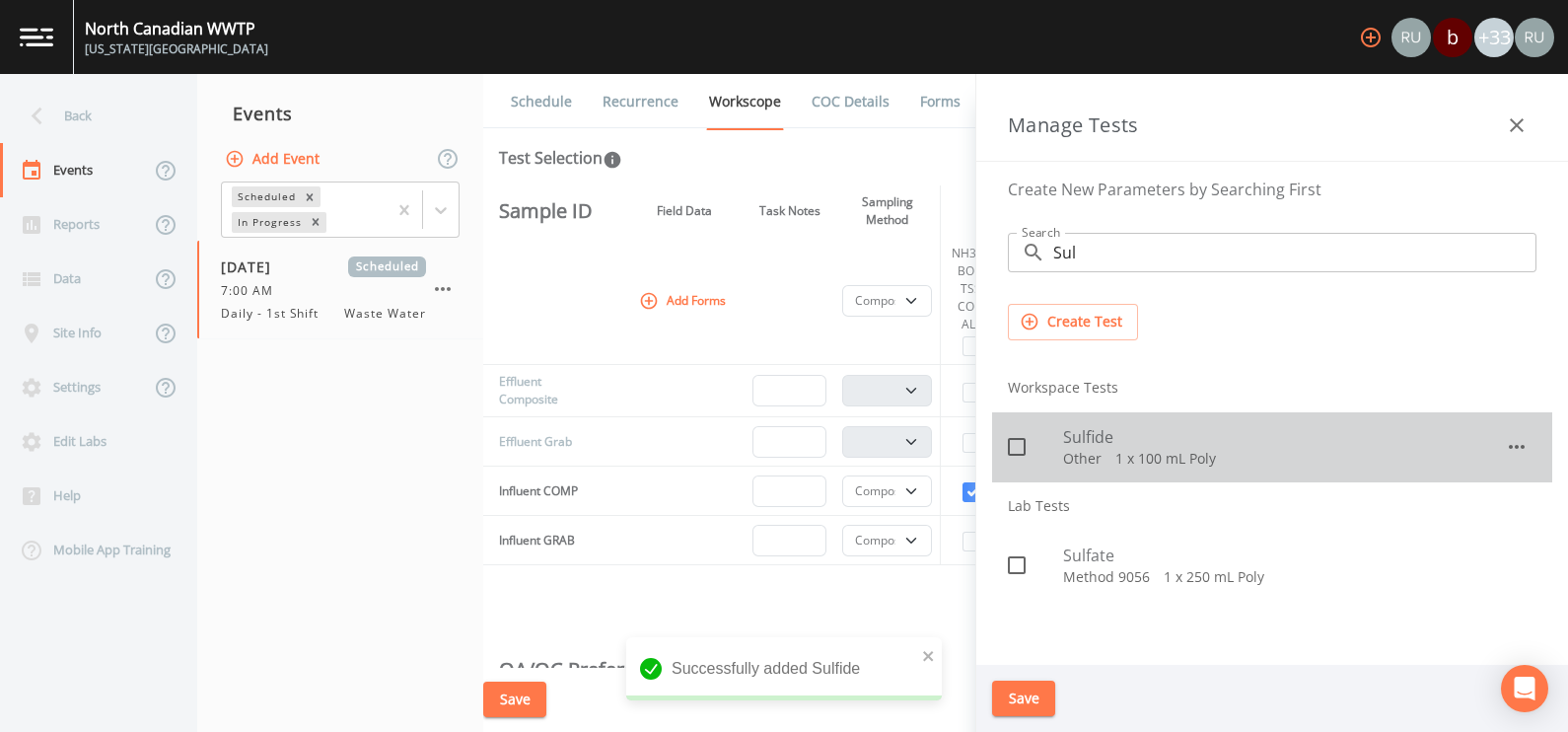 click 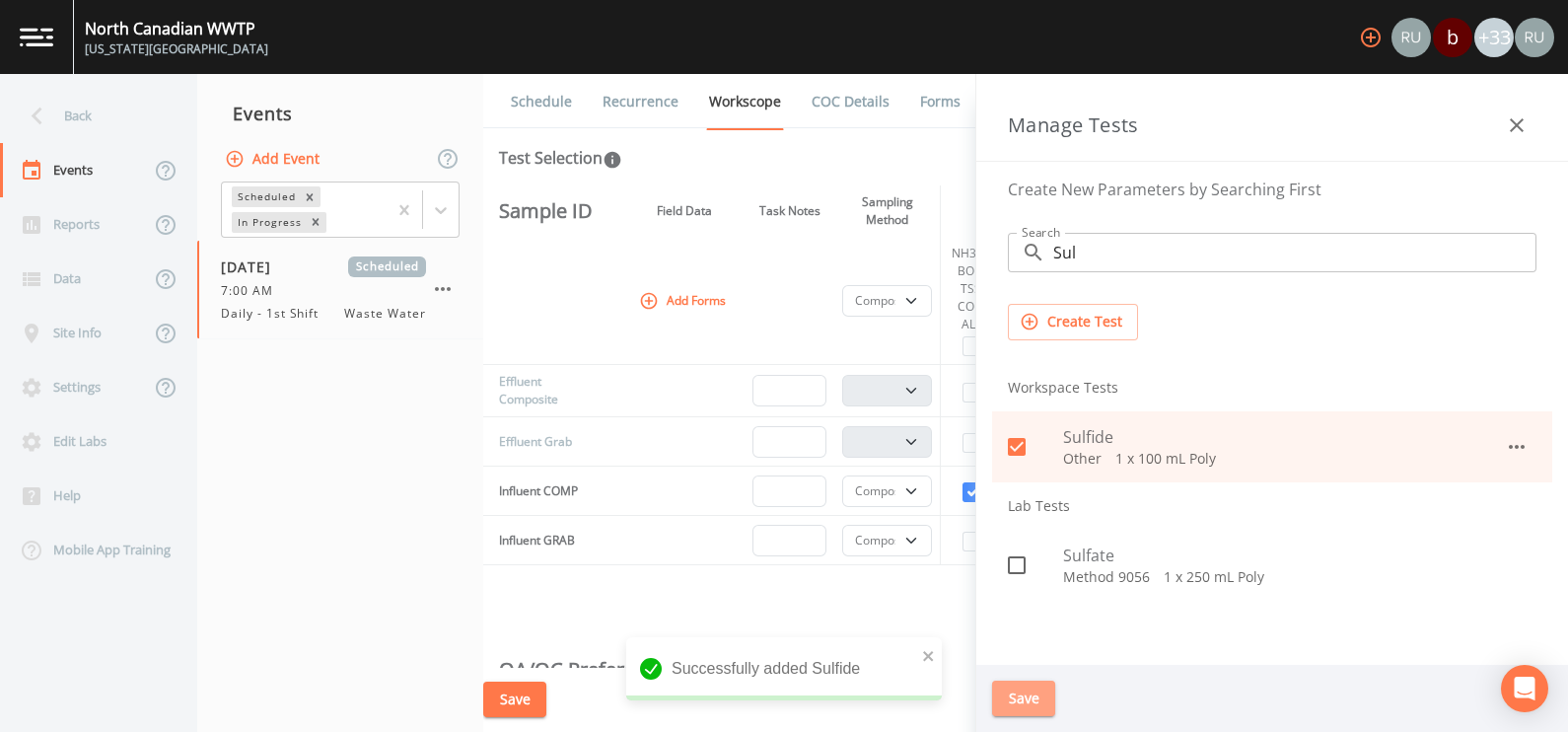 click on "Save" at bounding box center [1024, 698] 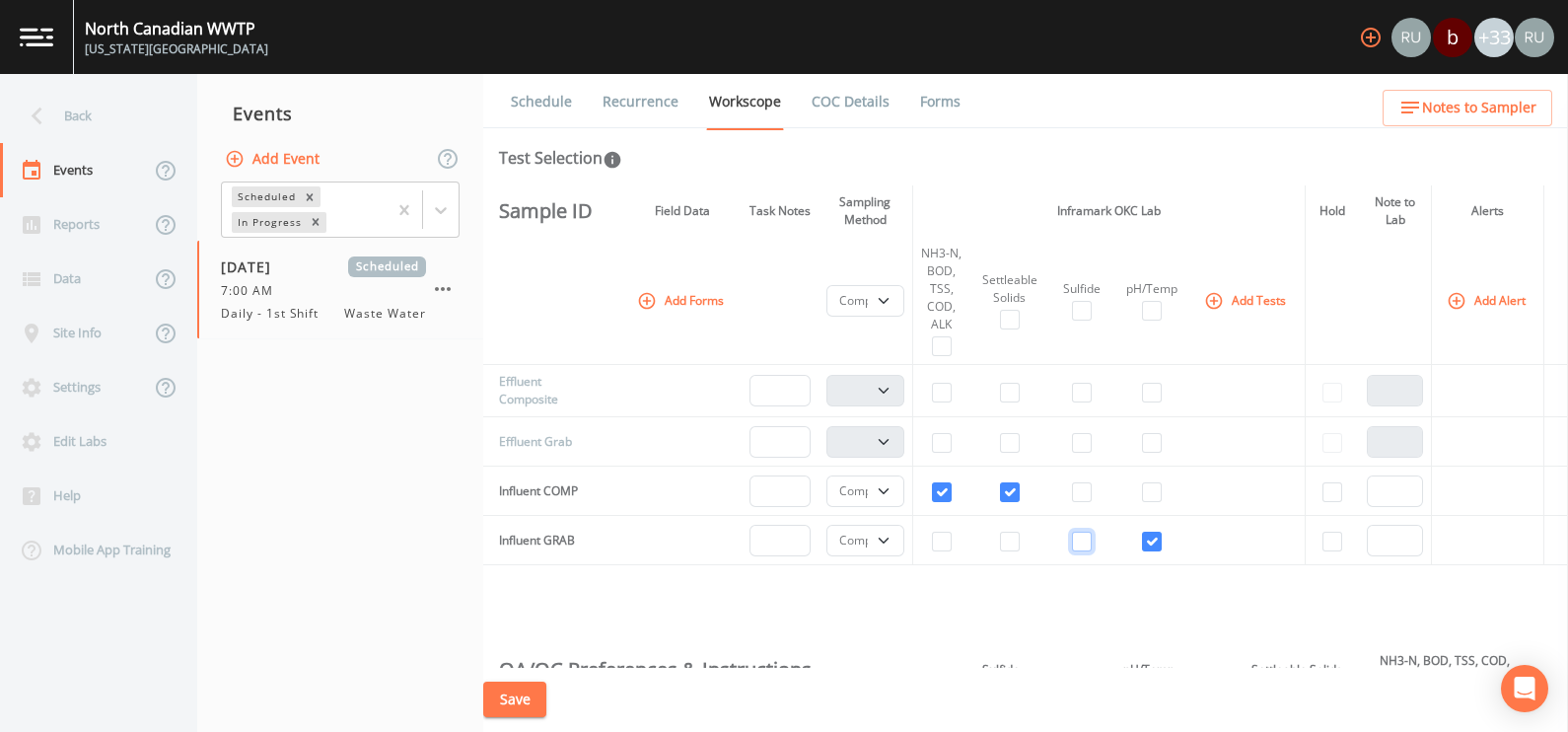 click at bounding box center [1082, 542] 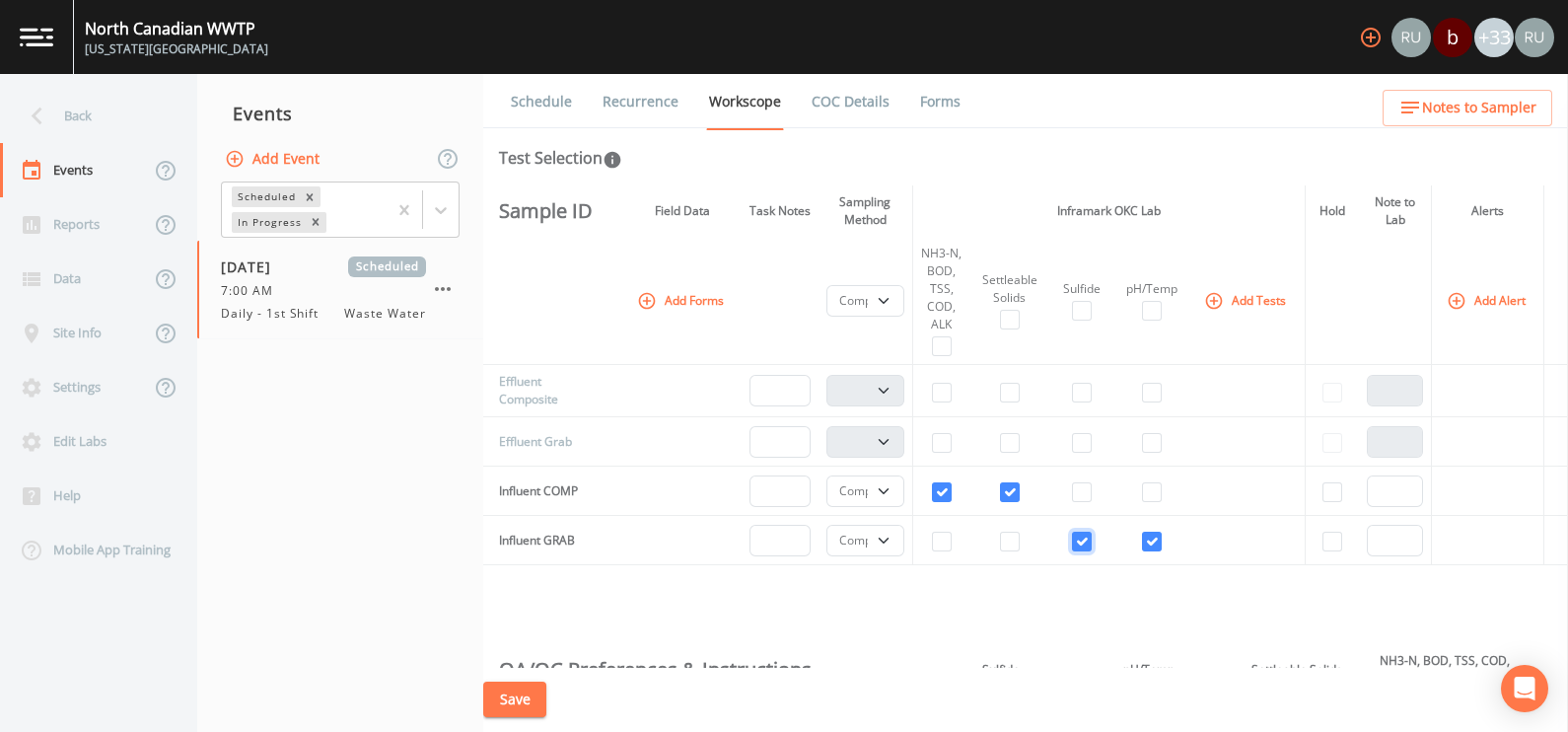 checkbox on "true" 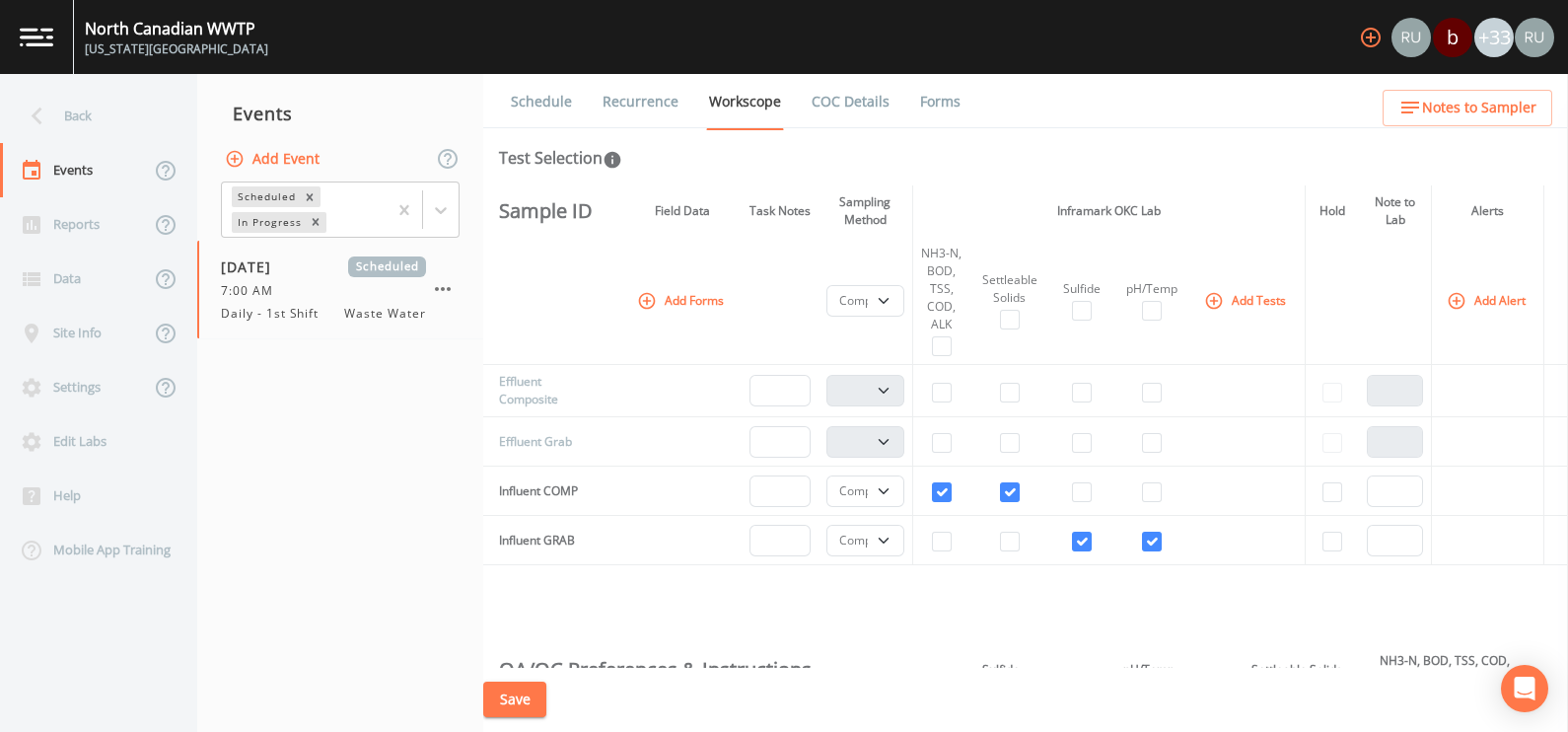 click on "Add Tests" at bounding box center [1247, 300] 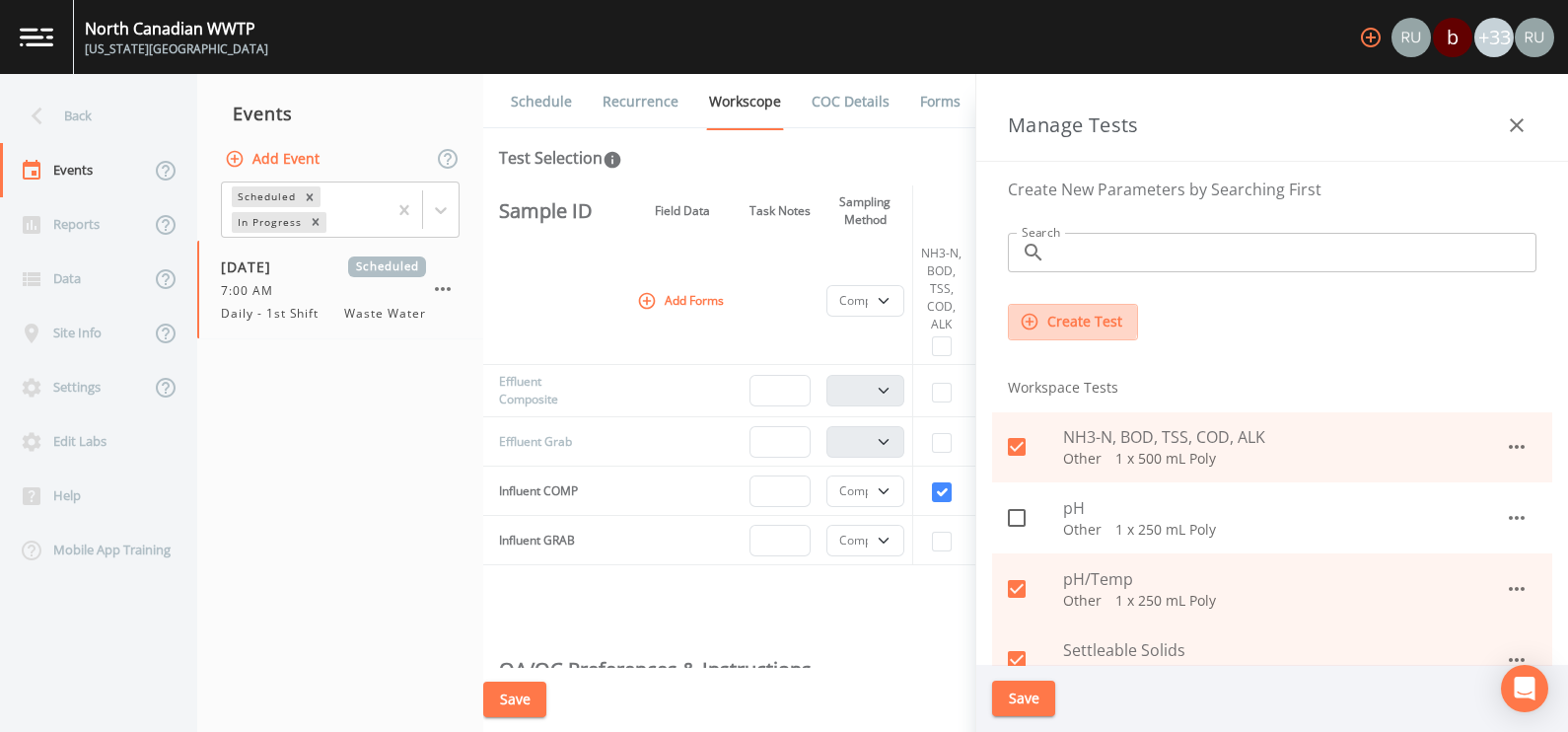 click on "Create Test" at bounding box center (1073, 322) 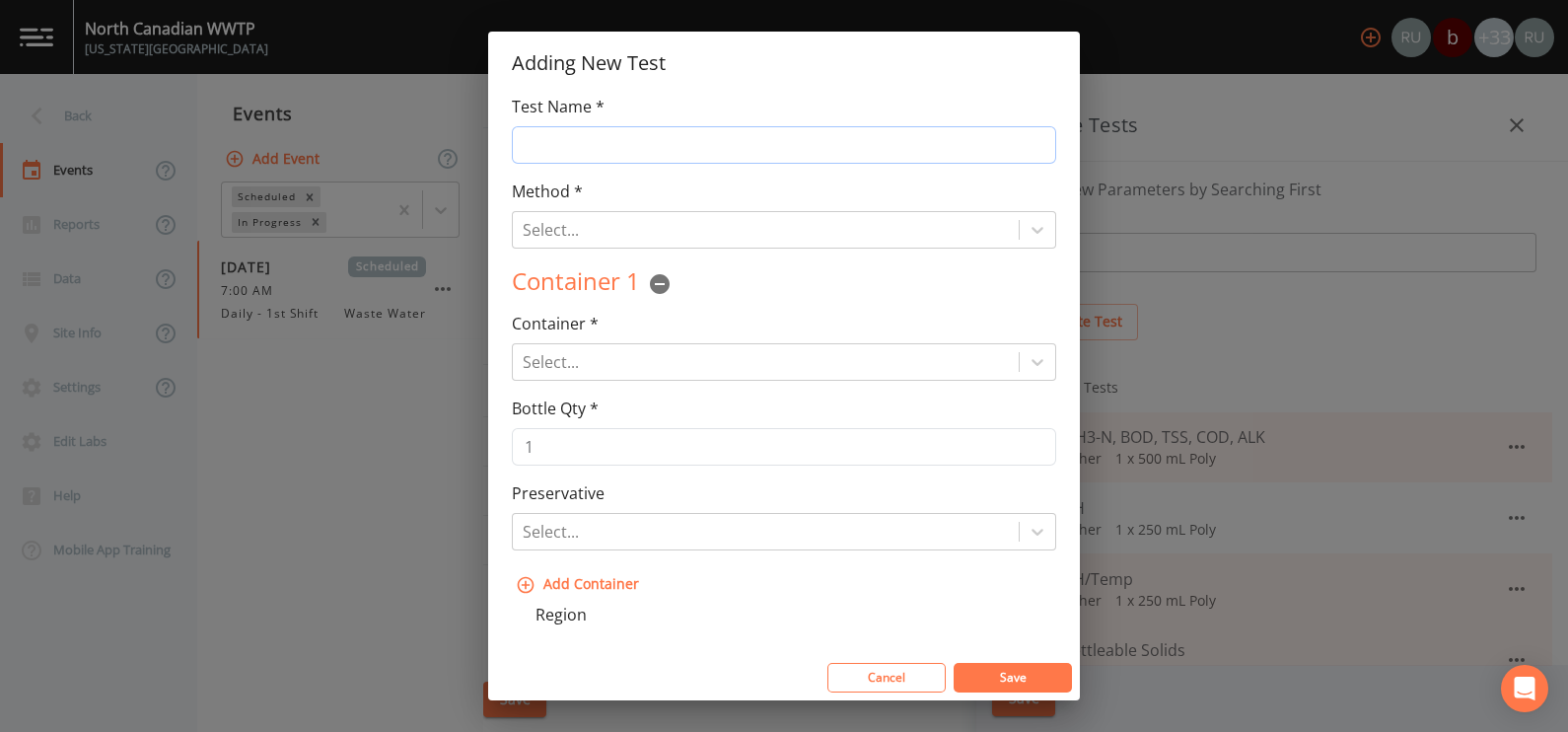 click on "Test Name *" at bounding box center [784, 145] 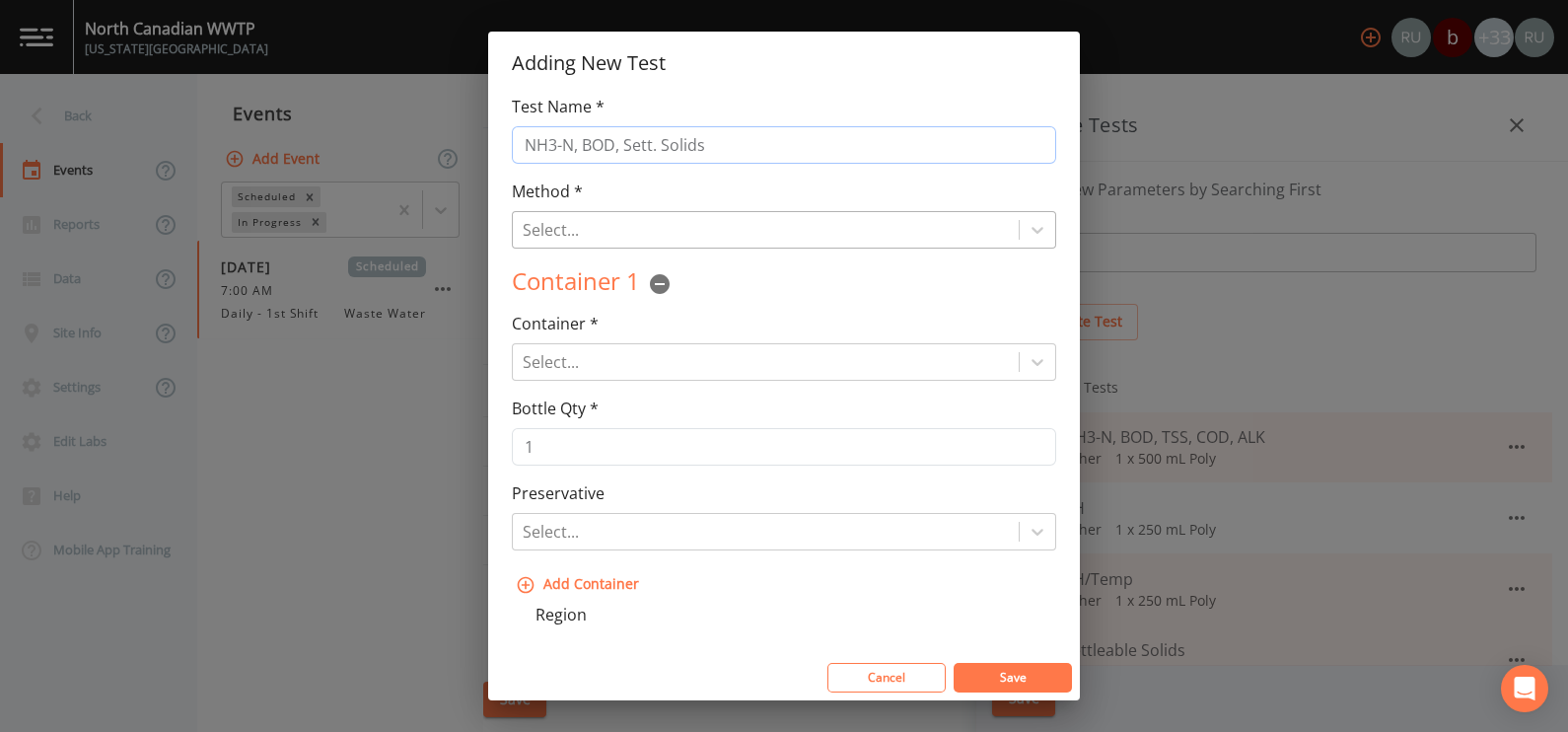 type on "NH3-N, BOD, Sett. Solids" 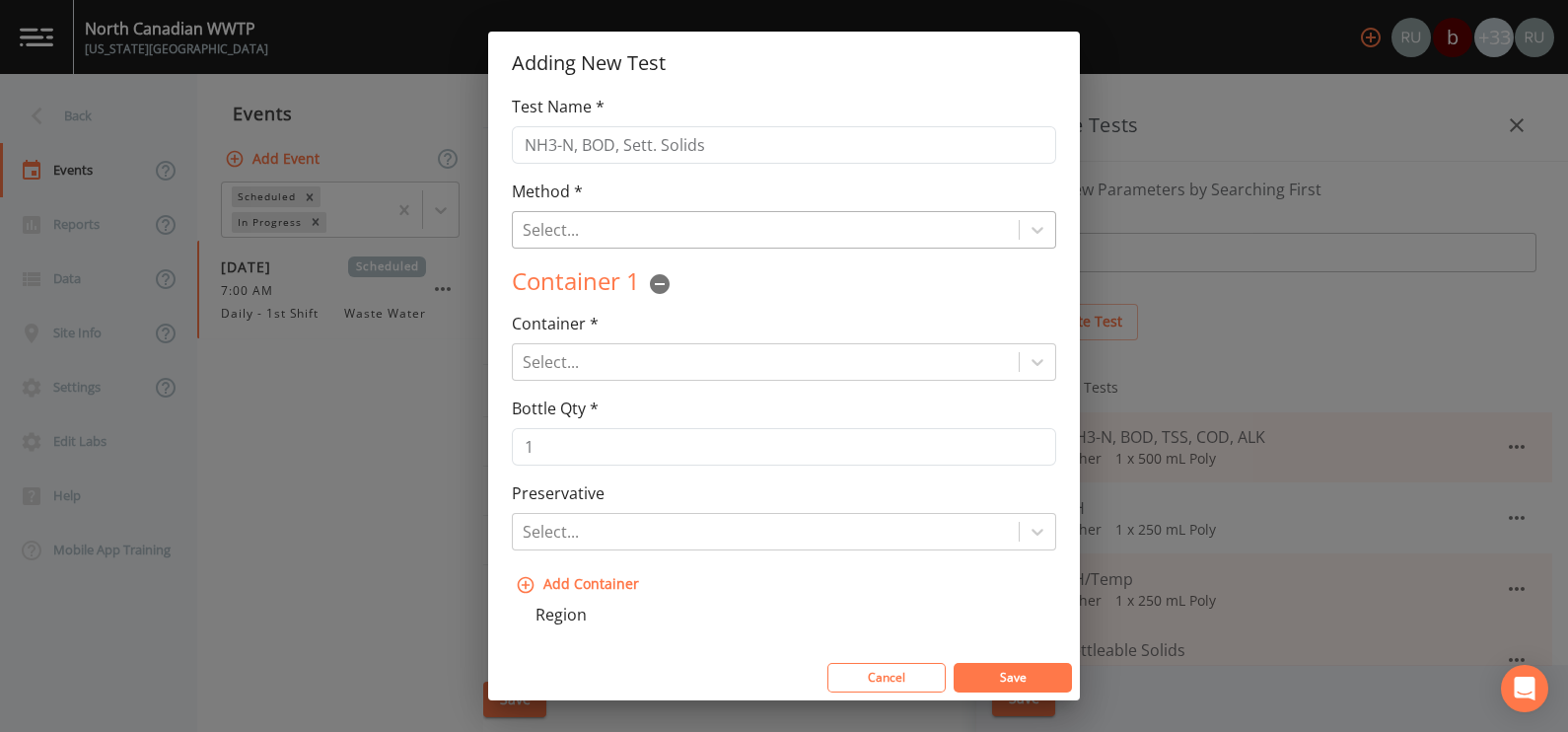 click at bounding box center [765, 230] 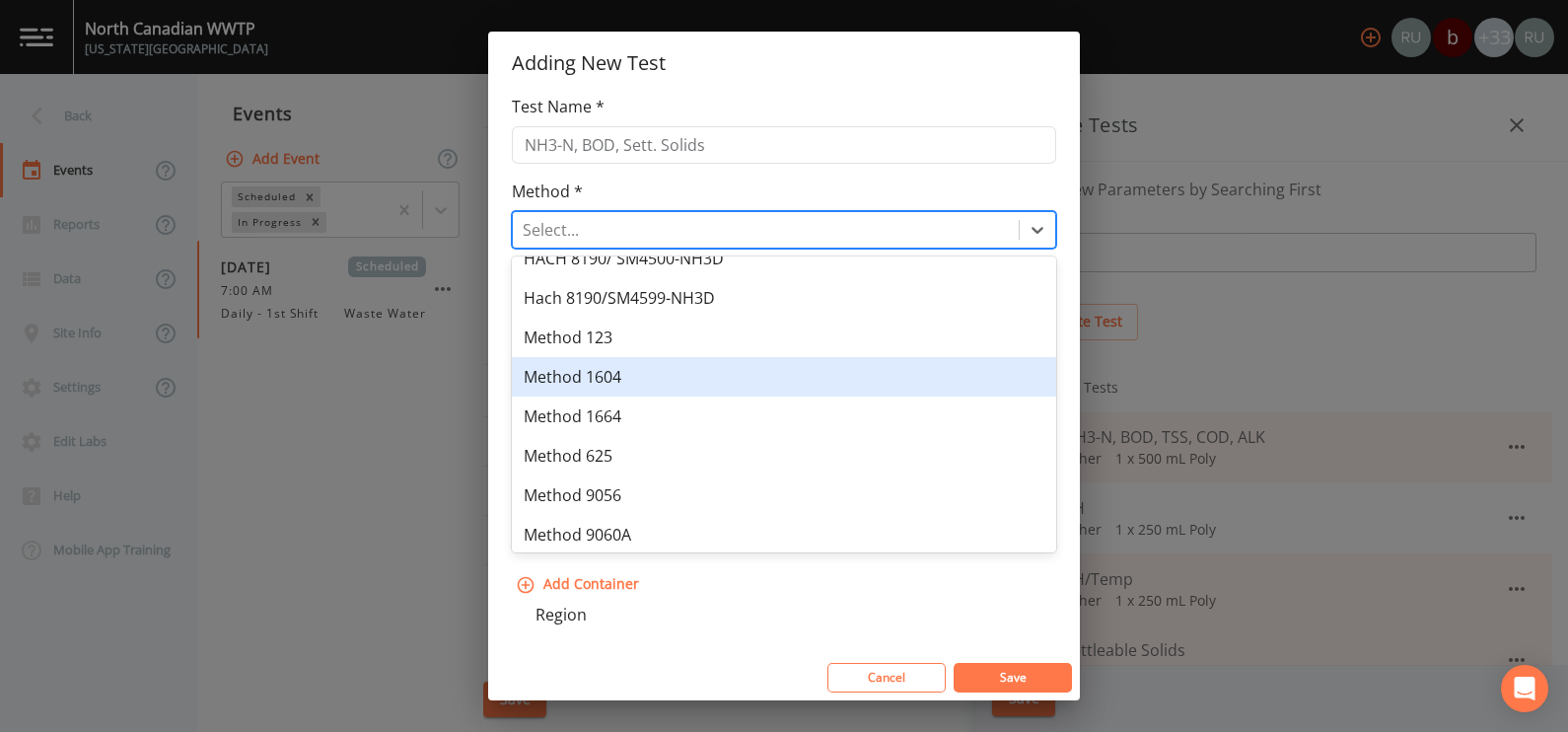 scroll, scrollTop: 370, scrollLeft: 0, axis: vertical 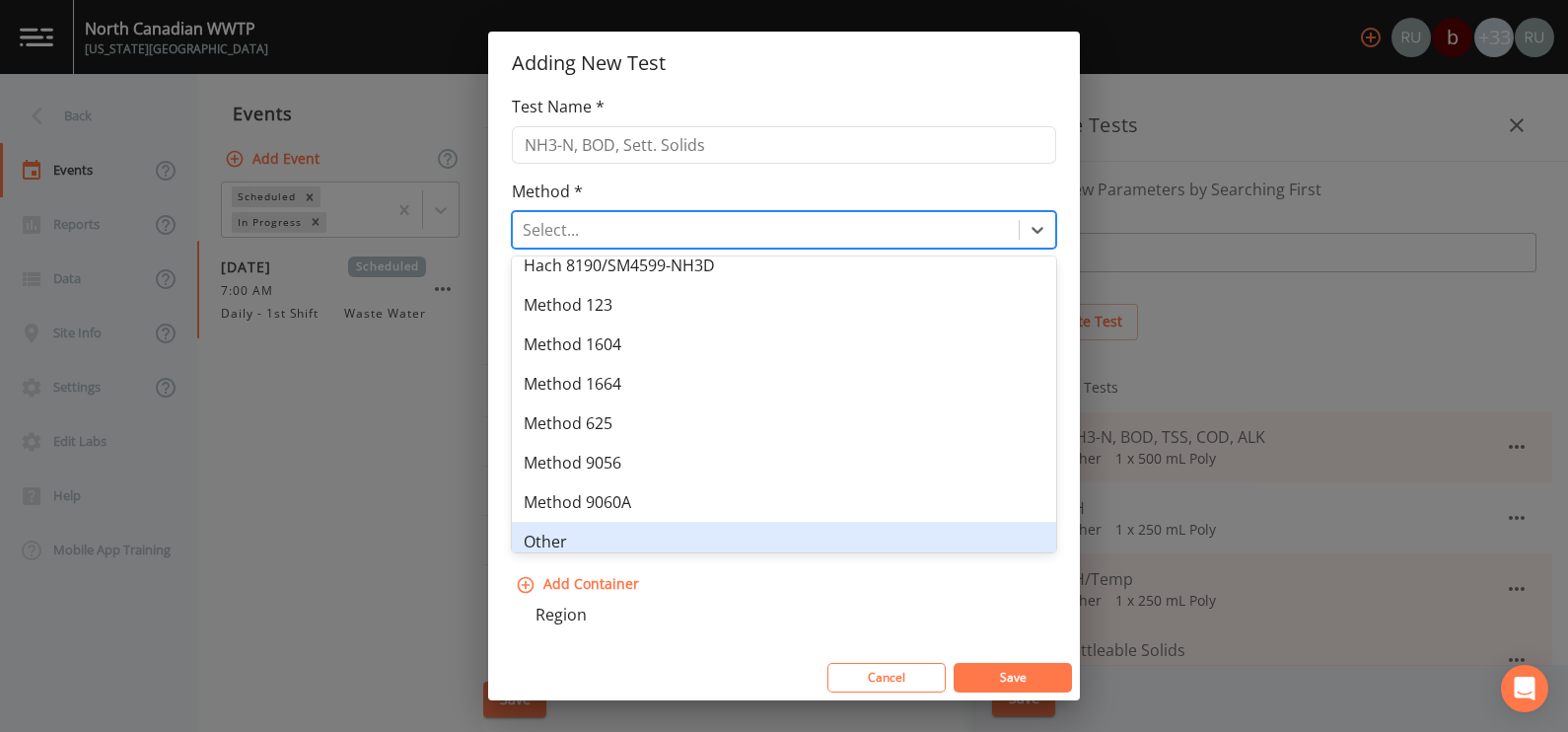 click on "Other" at bounding box center [784, 542] 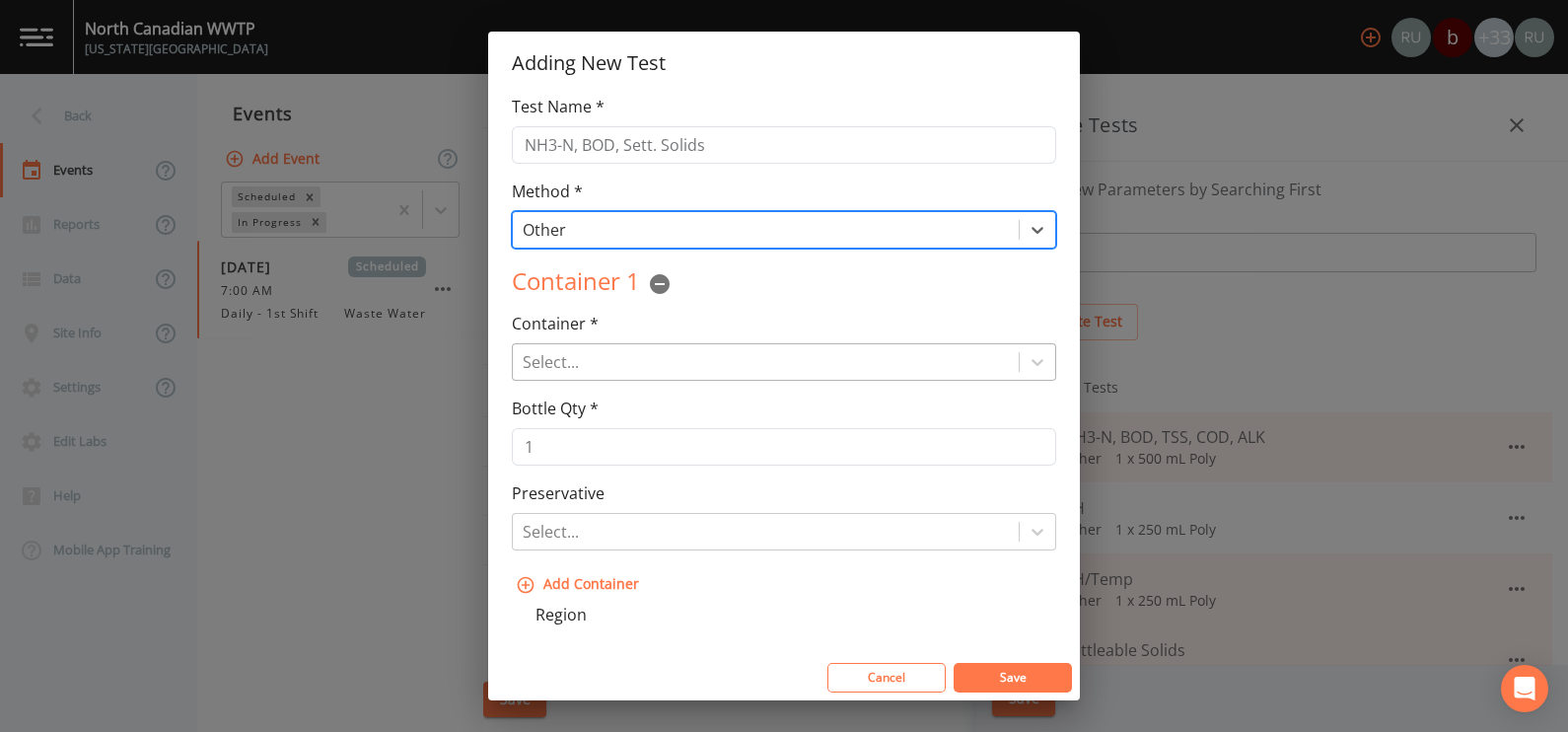 click at bounding box center [765, 362] 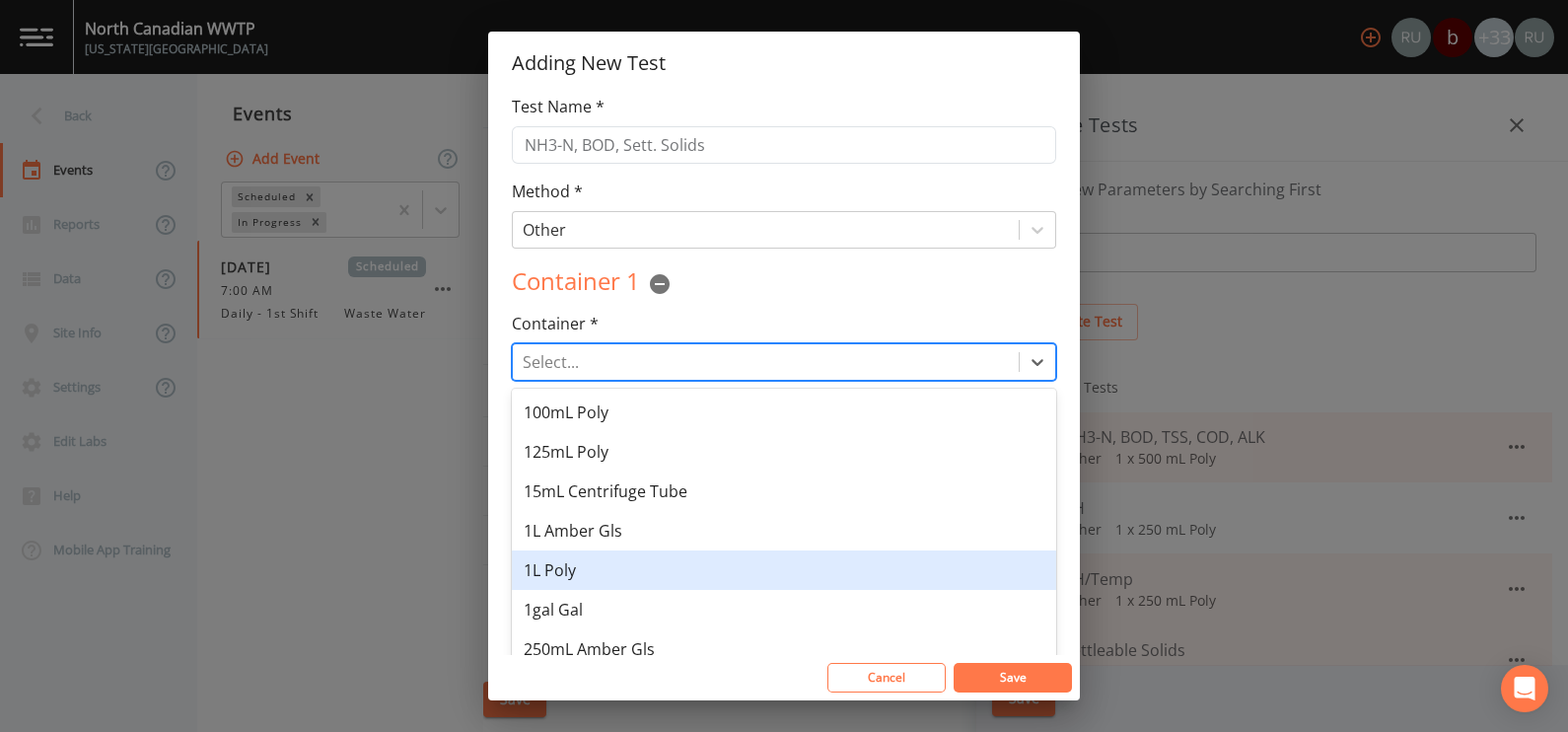 click on "1L Poly" at bounding box center [784, 570] 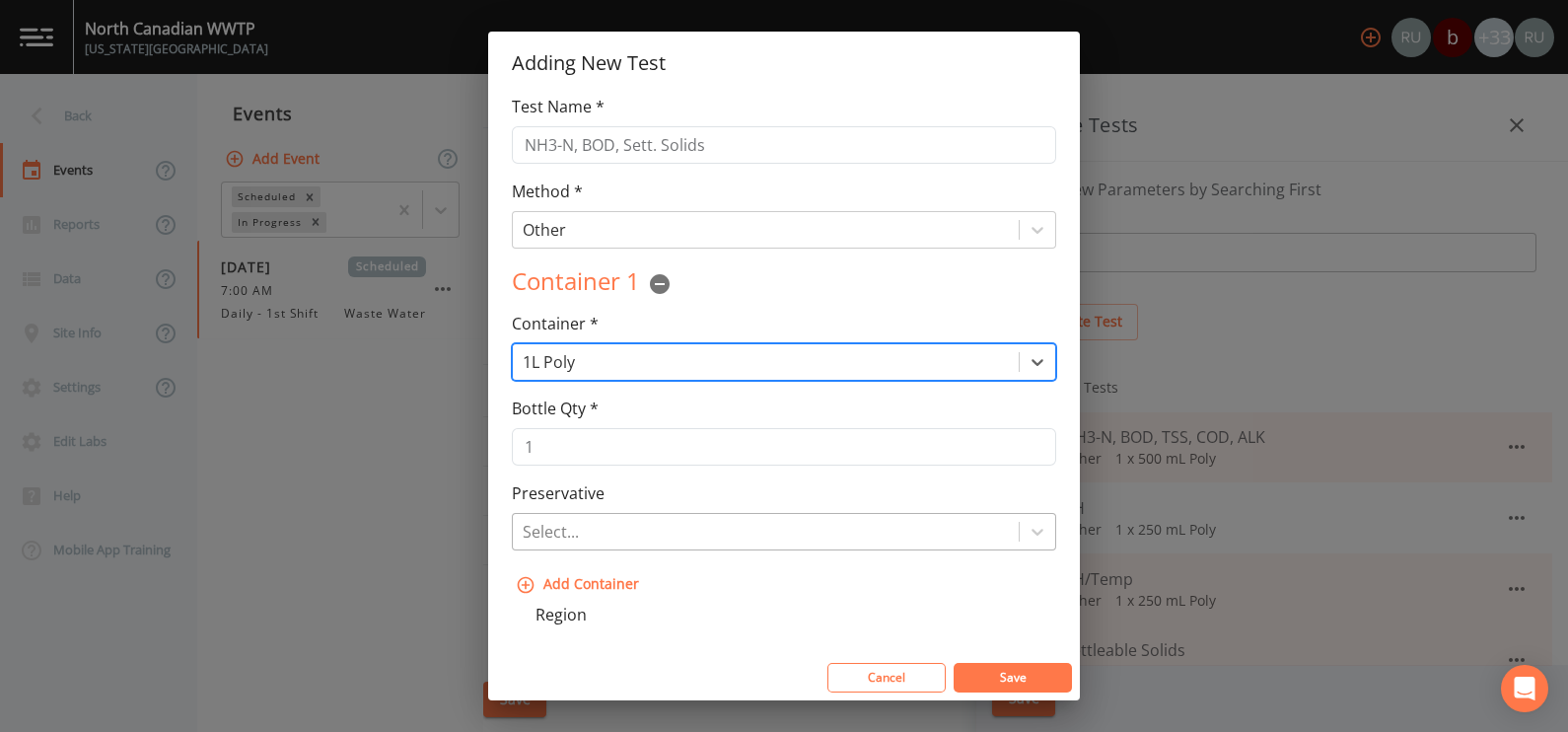 scroll, scrollTop: 122, scrollLeft: 0, axis: vertical 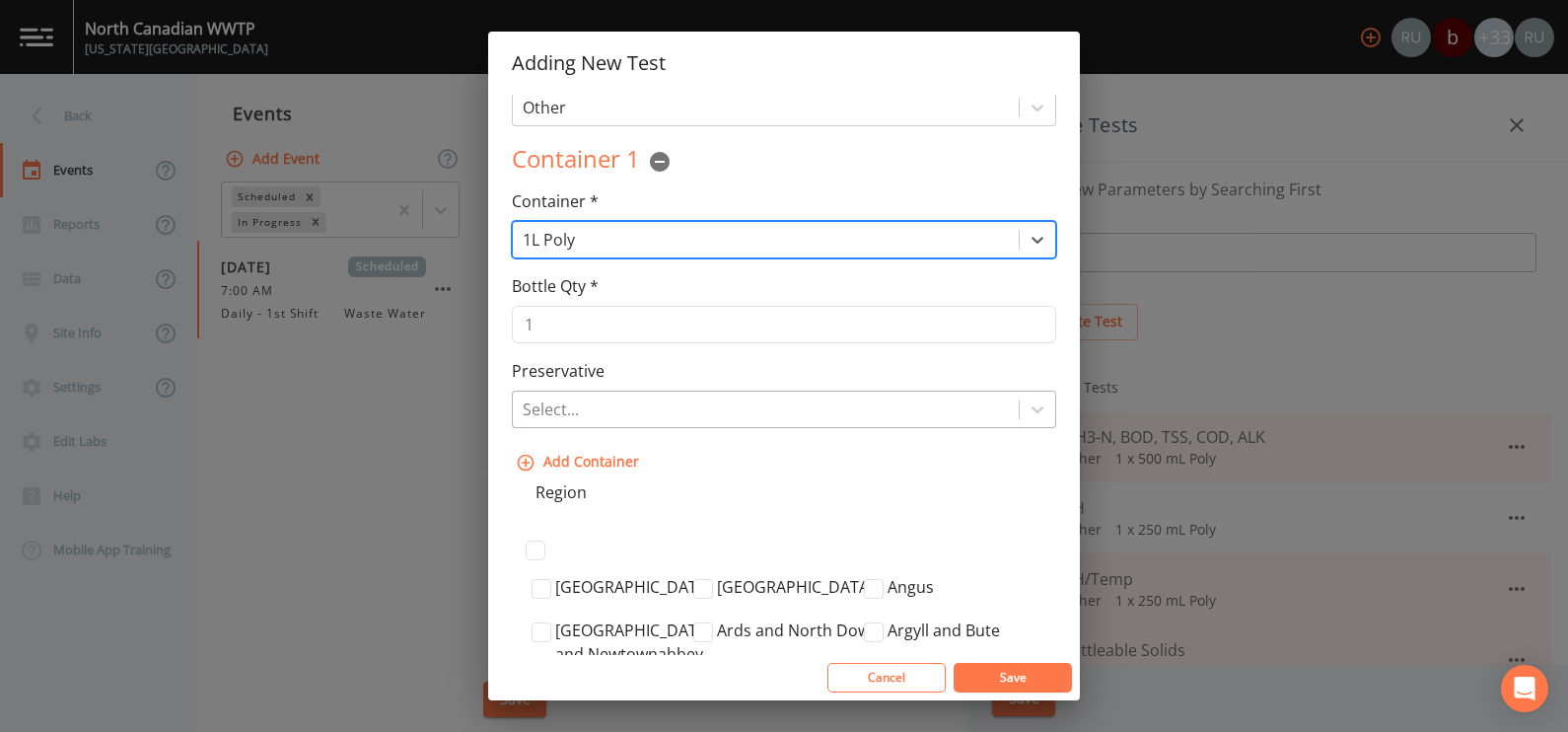 click at bounding box center (765, 409) 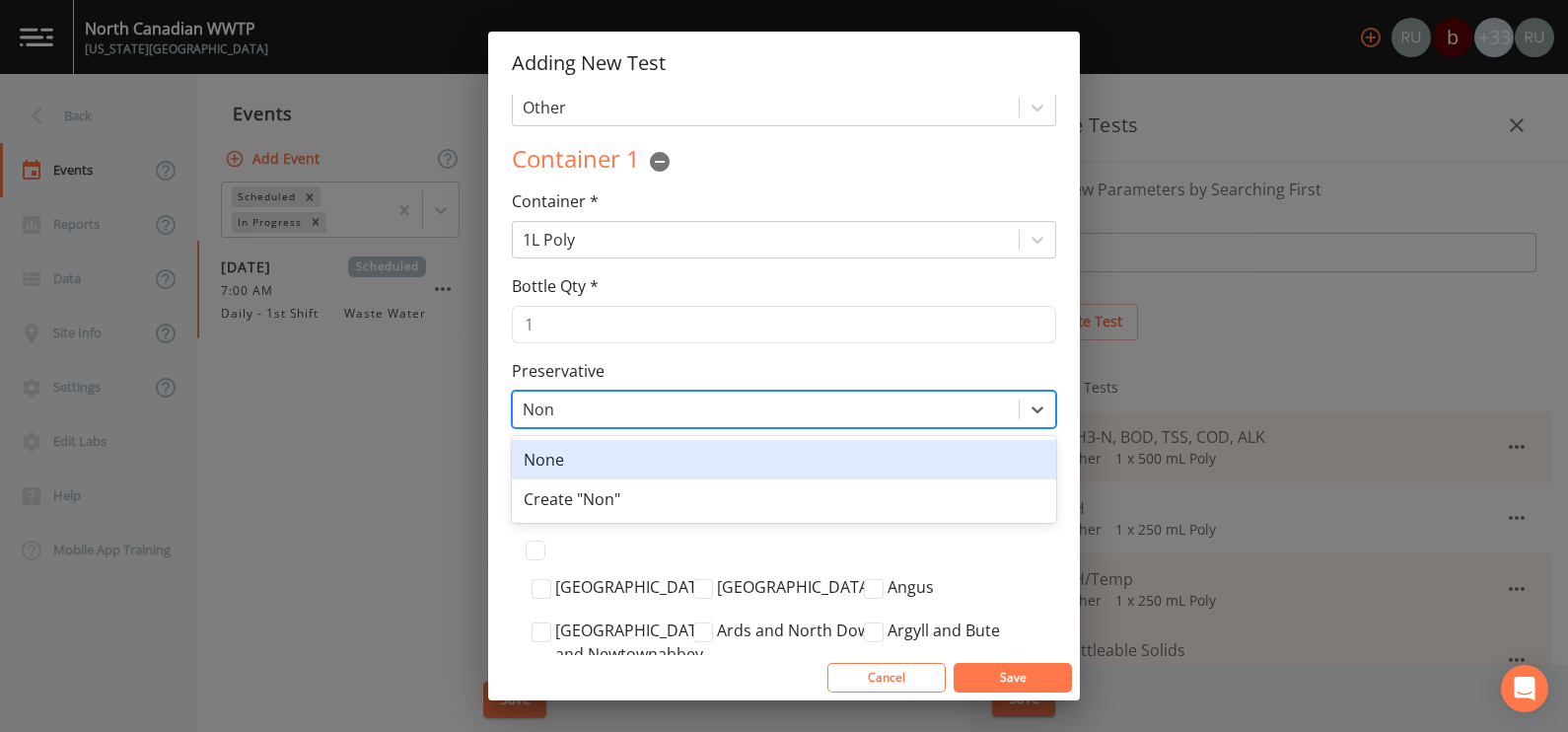 type on "None" 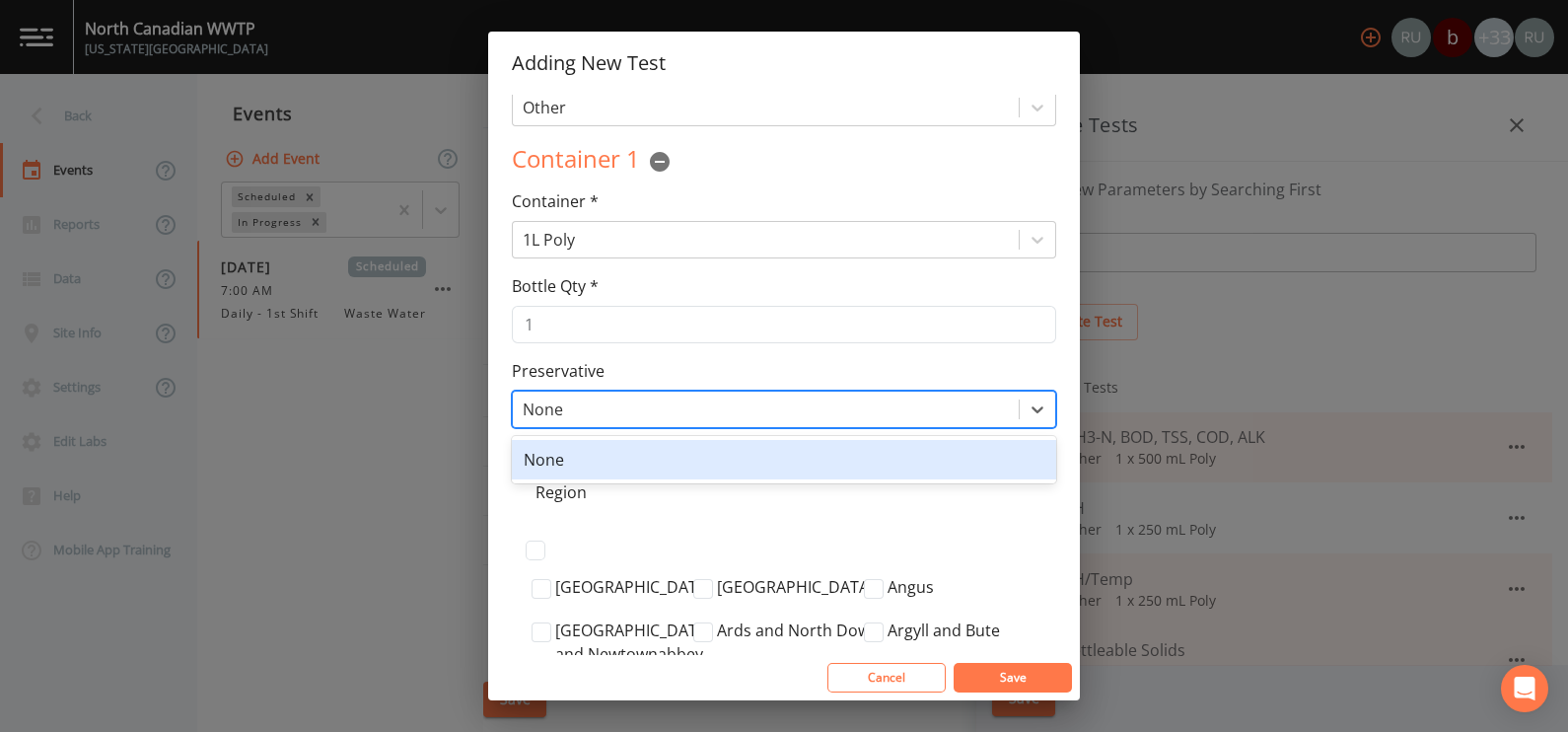 click on "None" at bounding box center [784, 460] 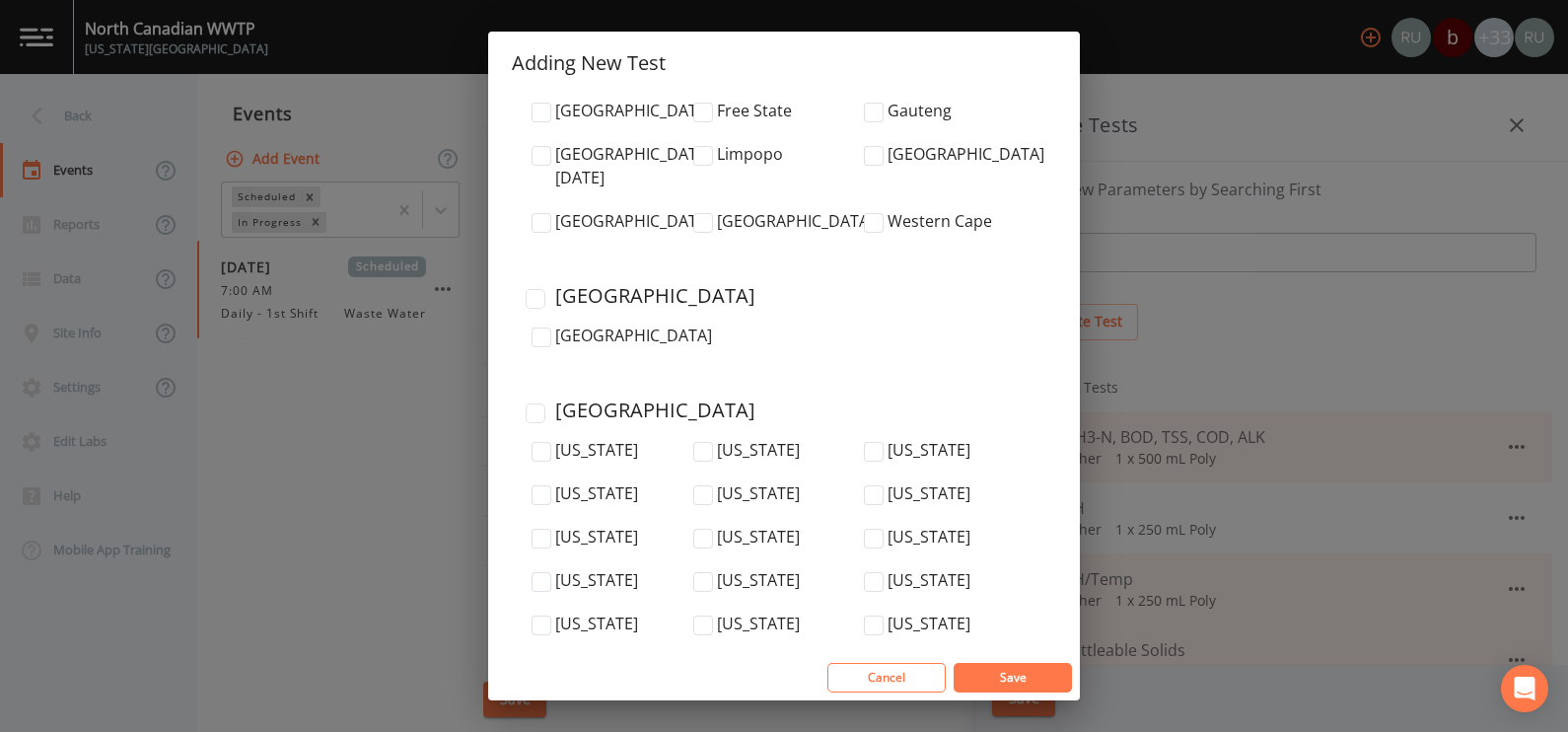 scroll, scrollTop: 6762, scrollLeft: 0, axis: vertical 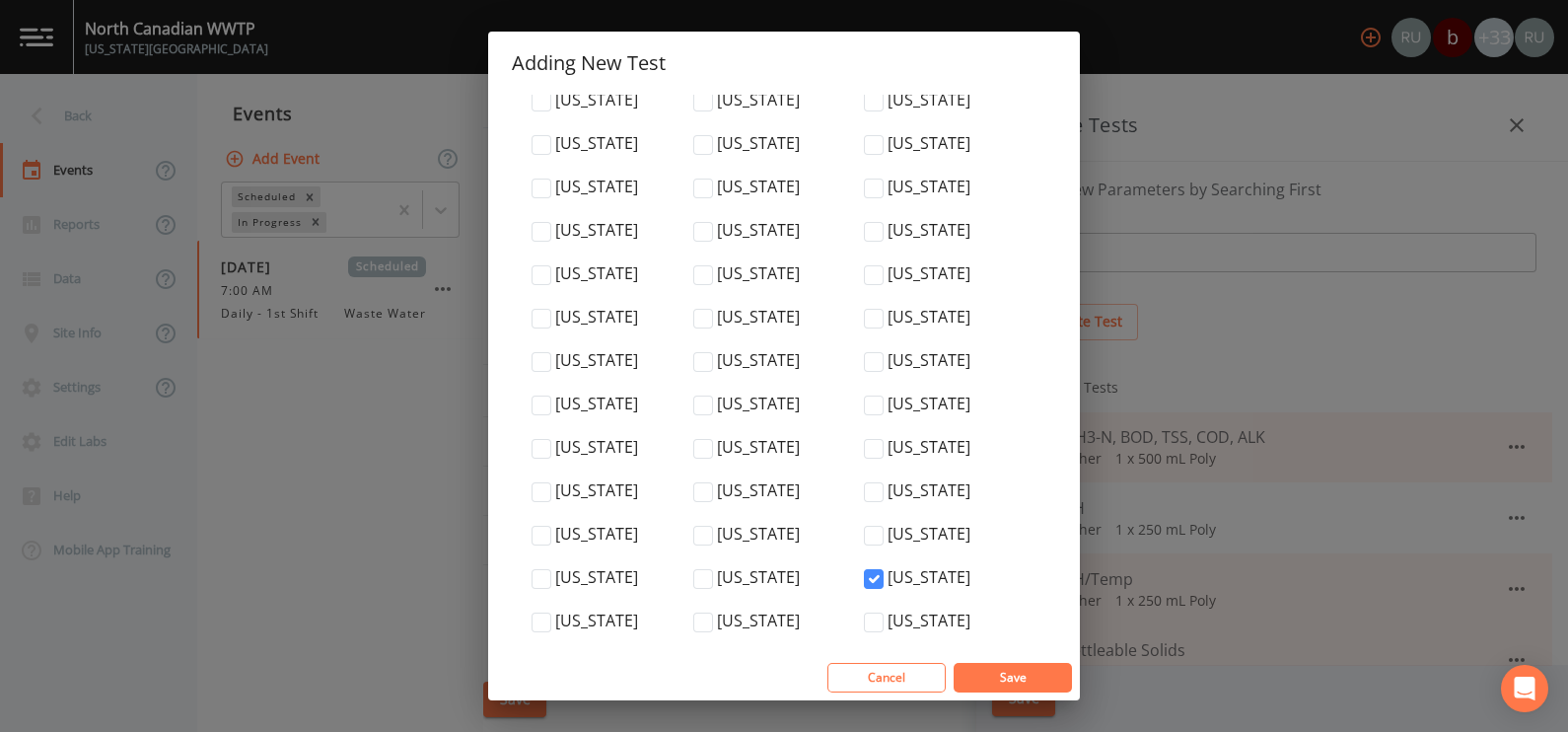 click on "Save" at bounding box center [1013, 677] 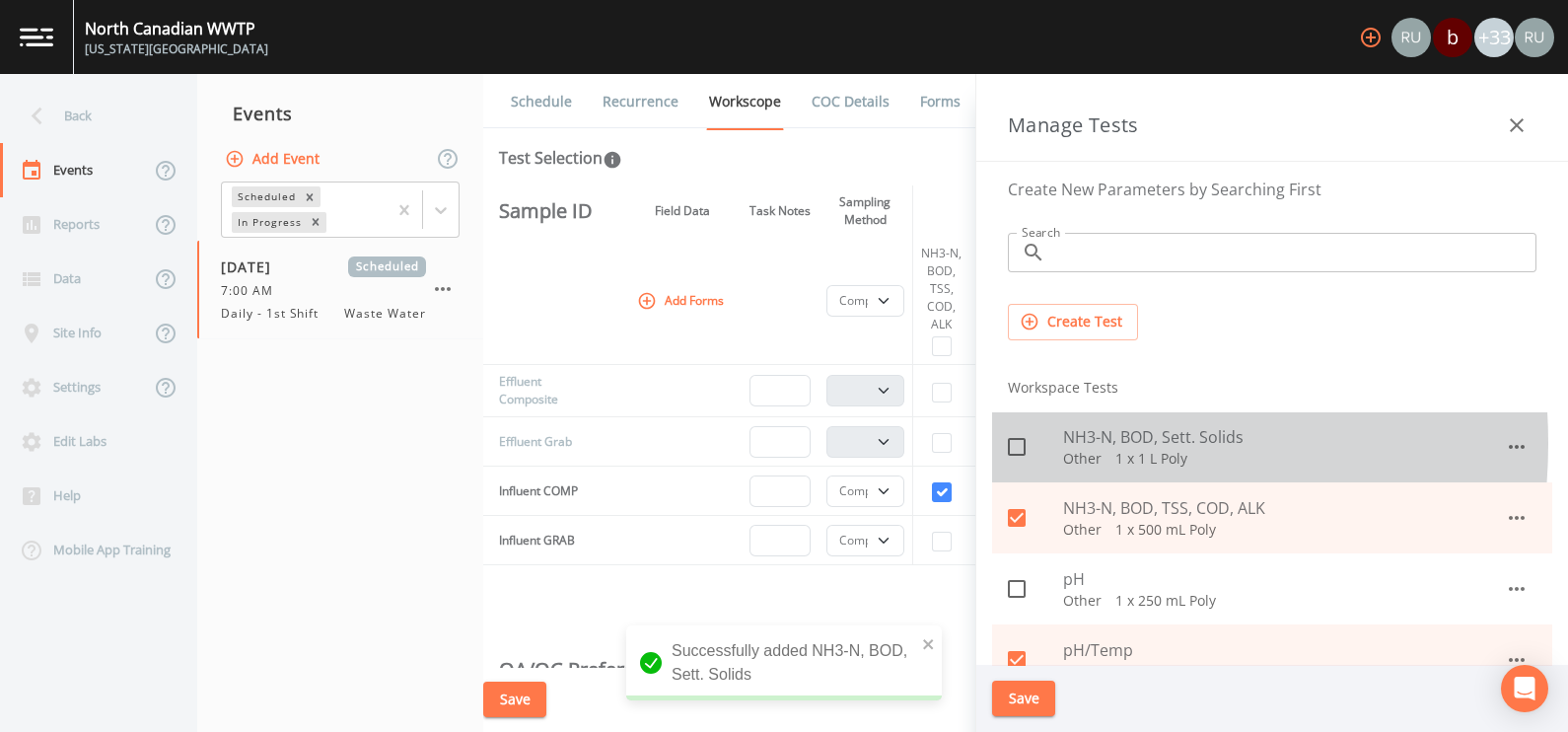 click 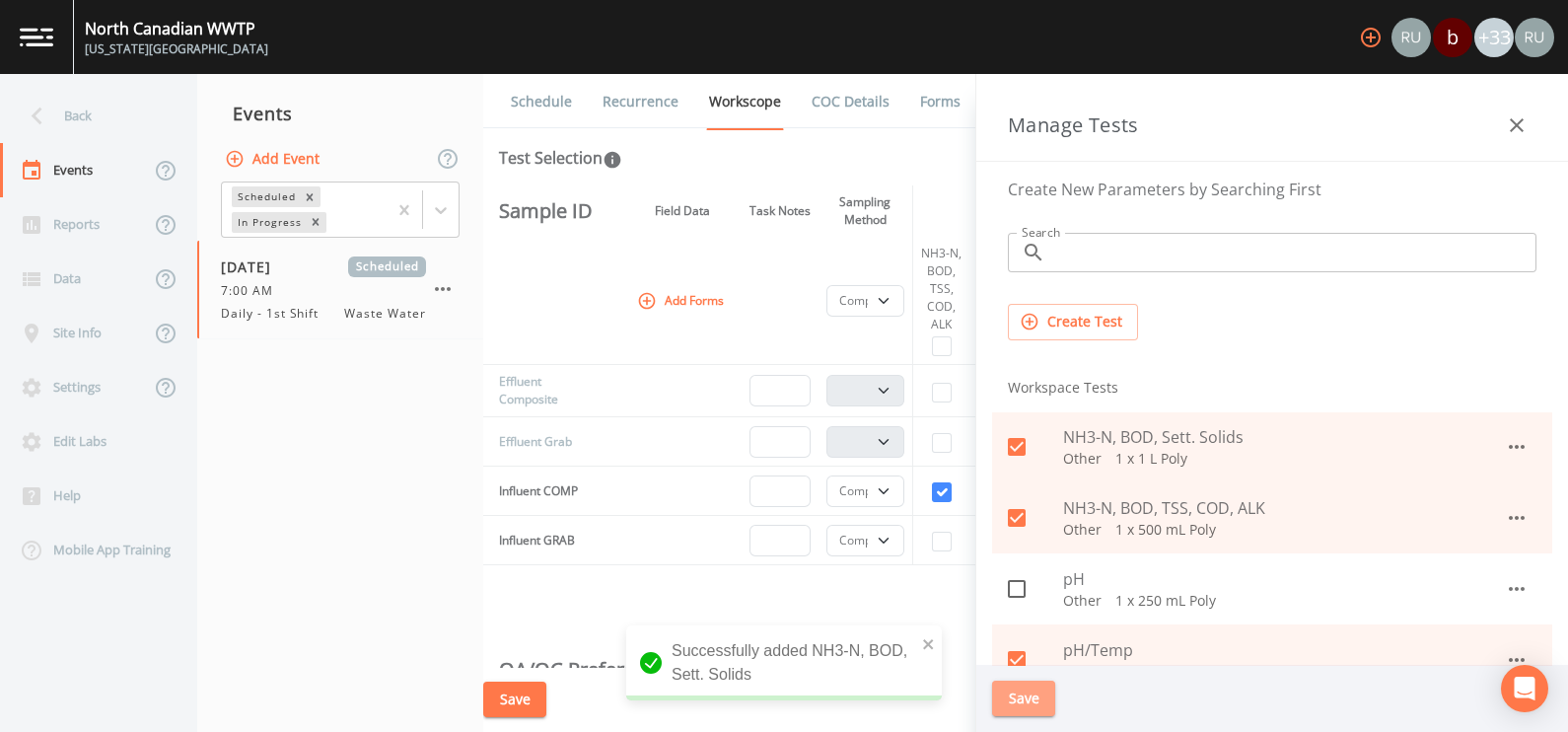 click on "Save" at bounding box center (1024, 698) 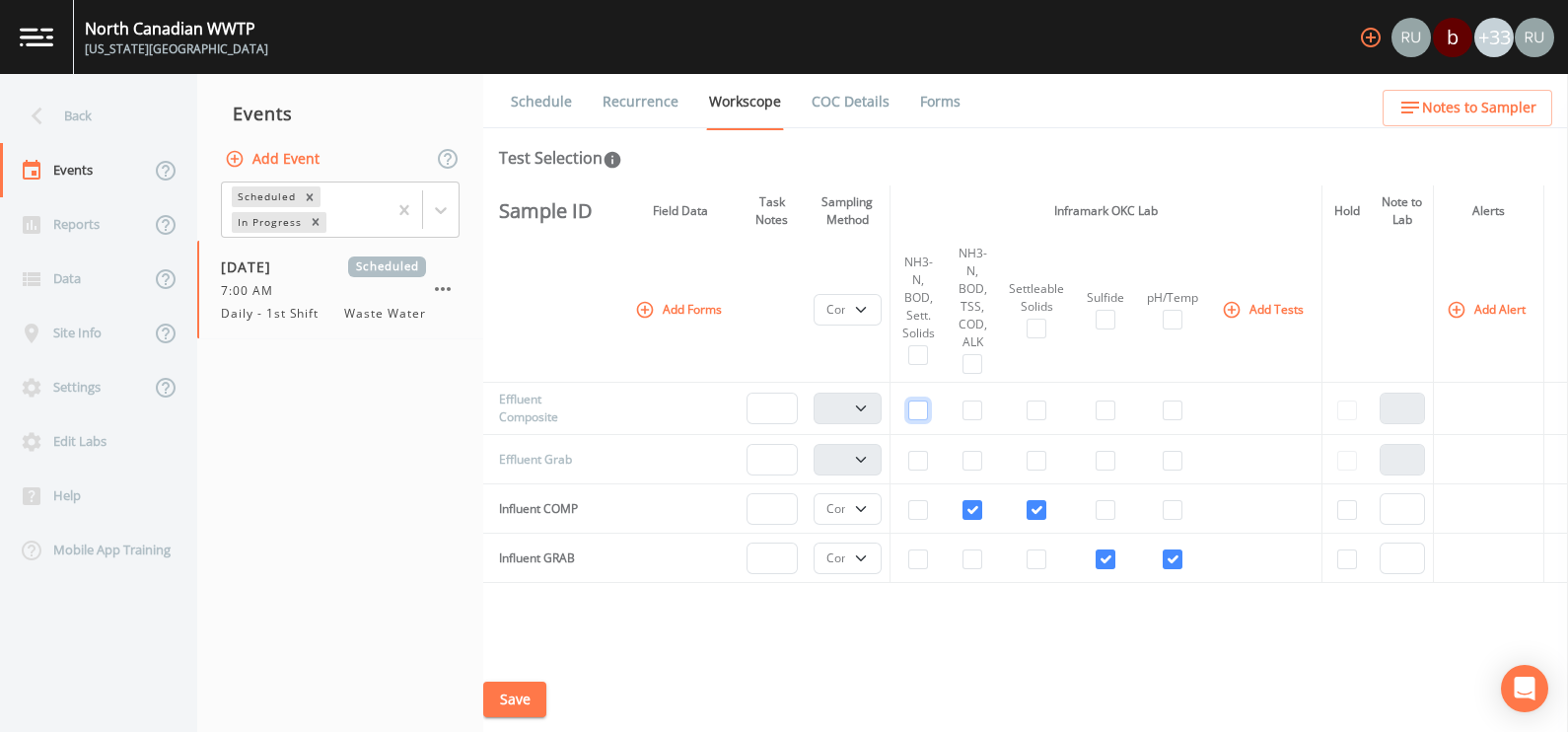 click at bounding box center [918, 410] 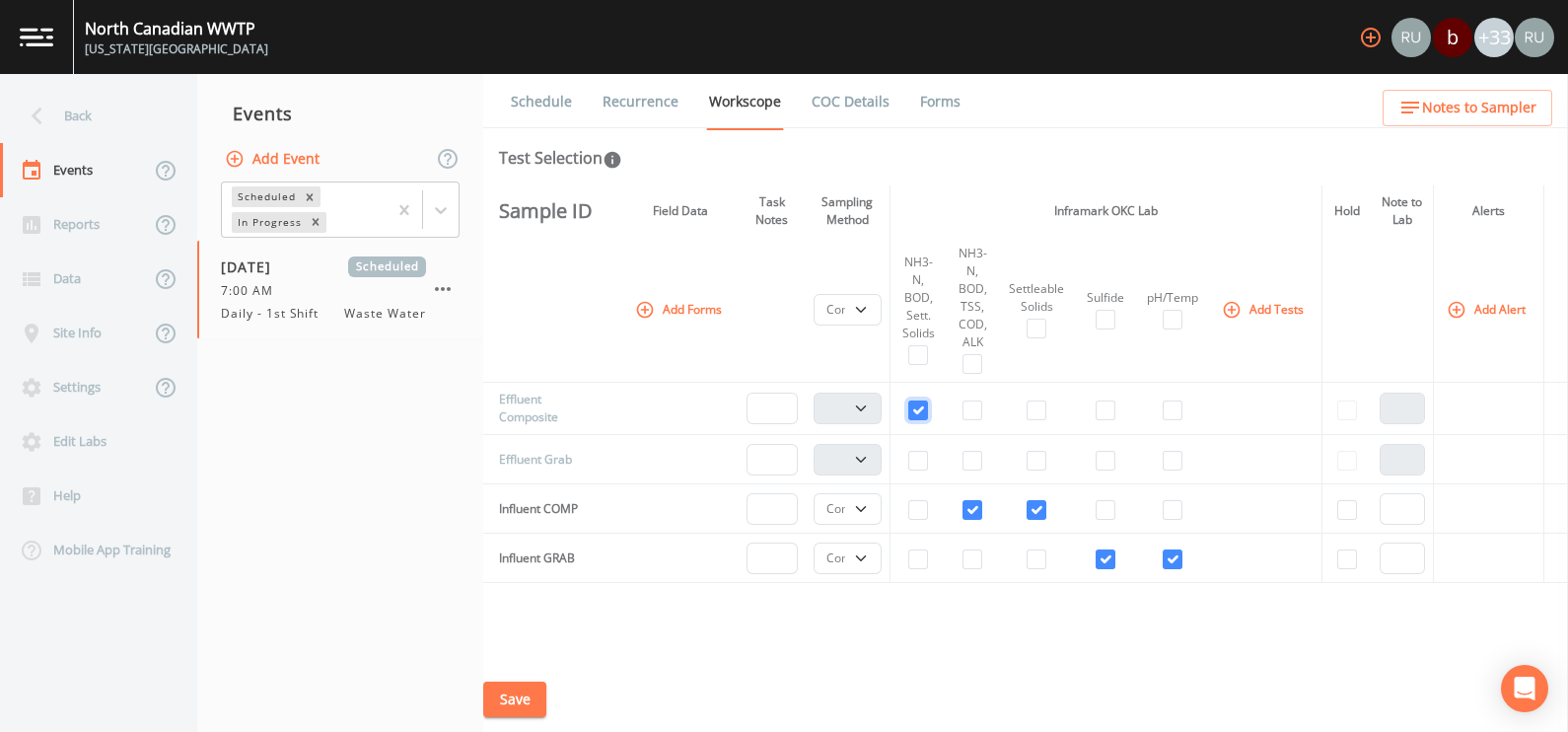 checkbox on "true" 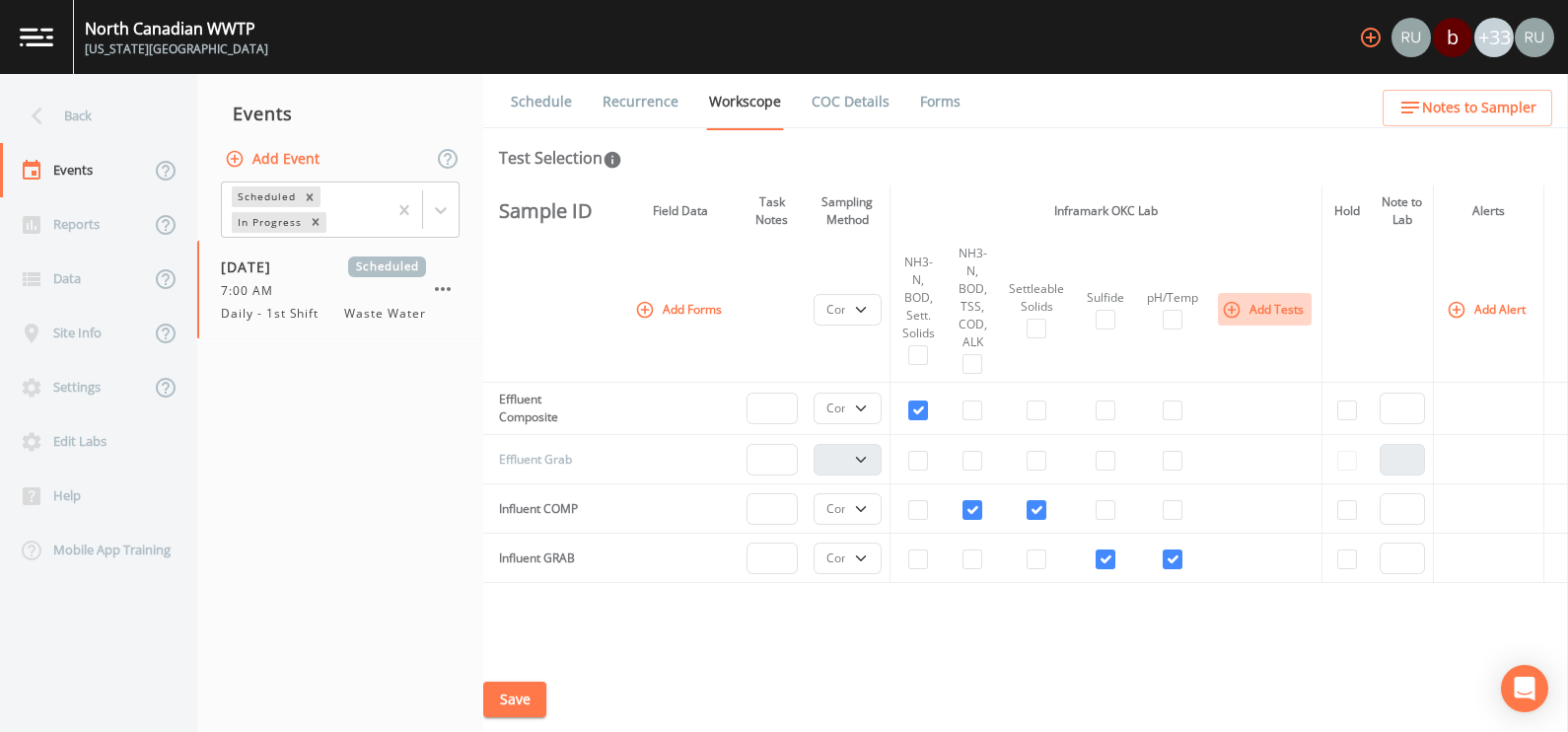 click on "Add Tests" at bounding box center (1264, 309) 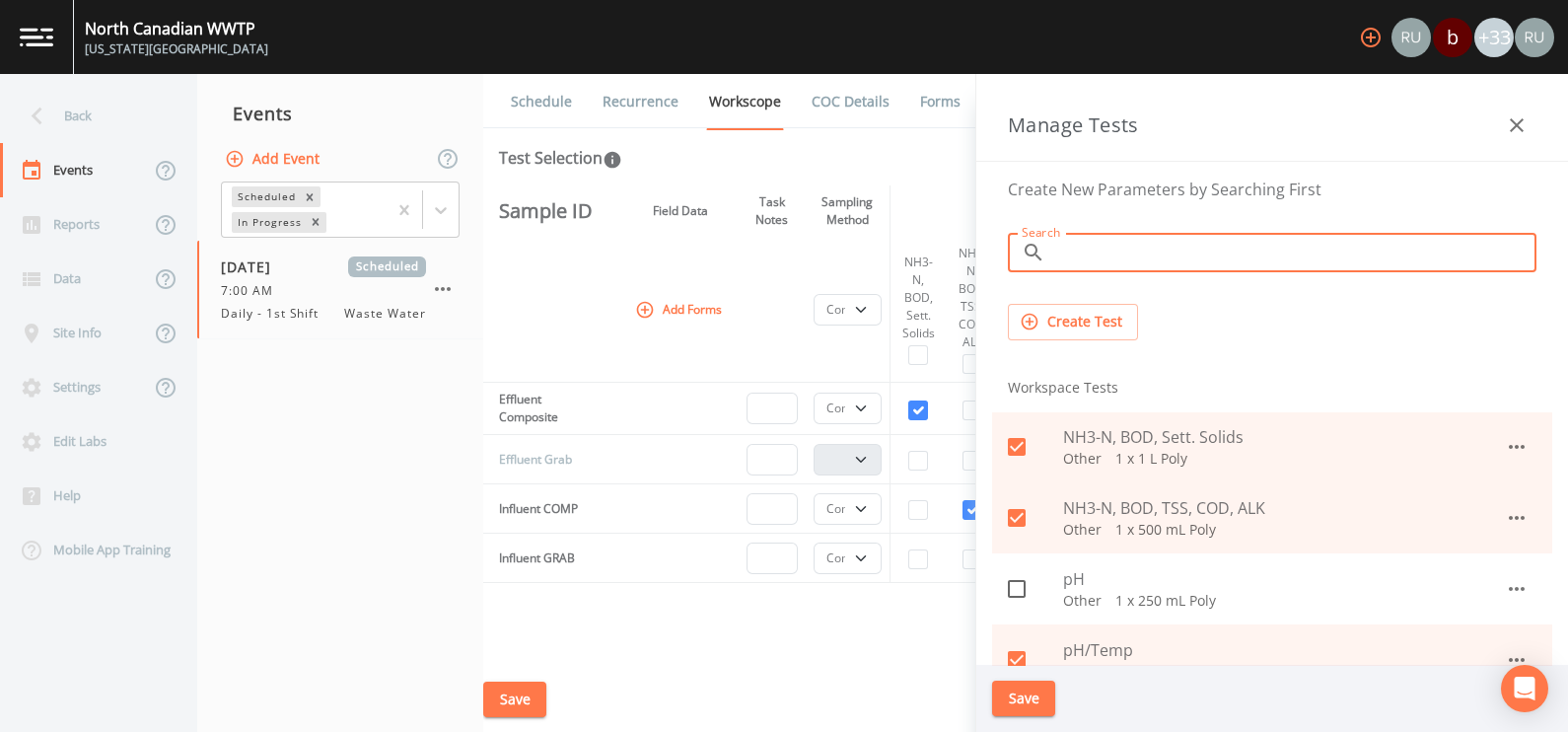 click on "Search" at bounding box center (1295, 253) 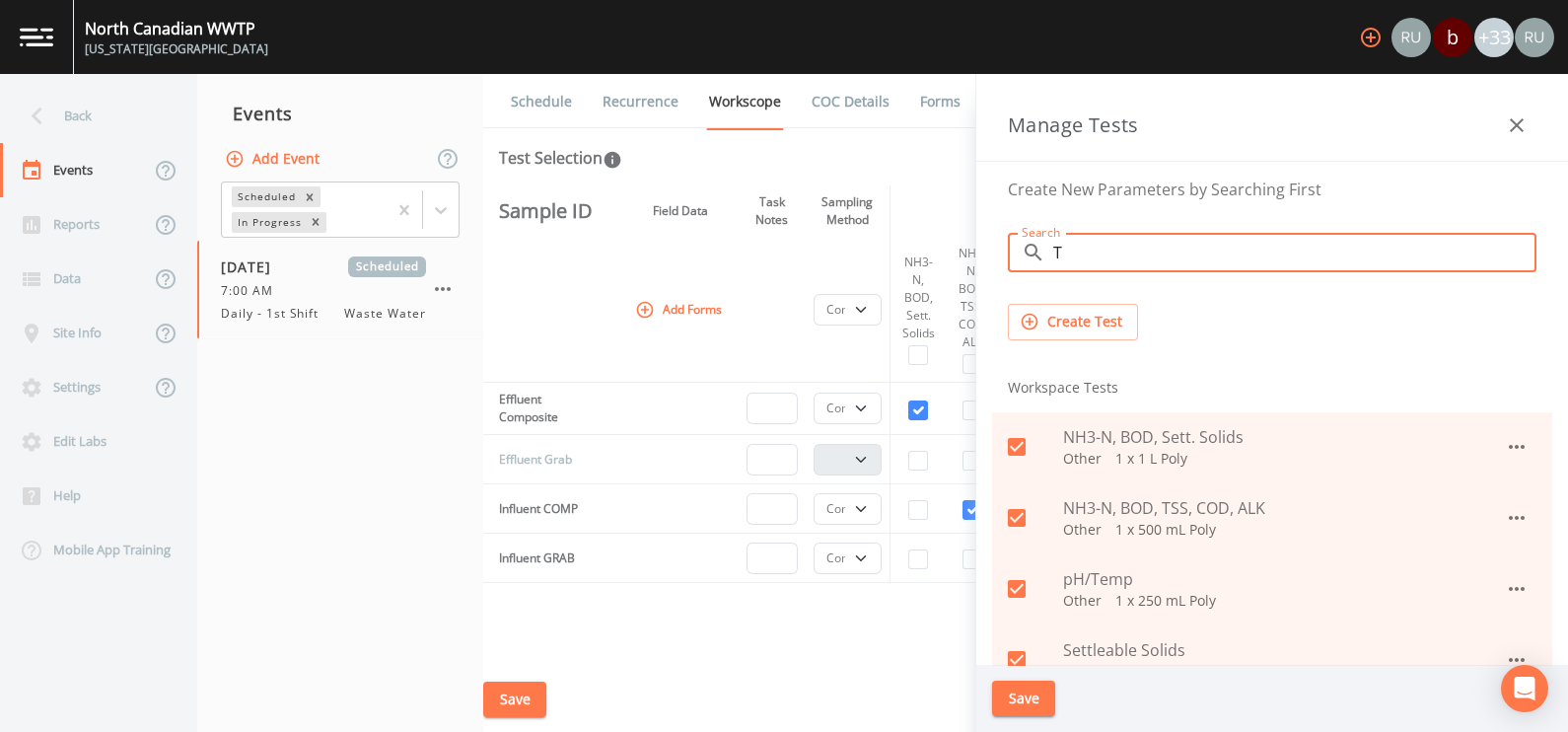 type on "T" 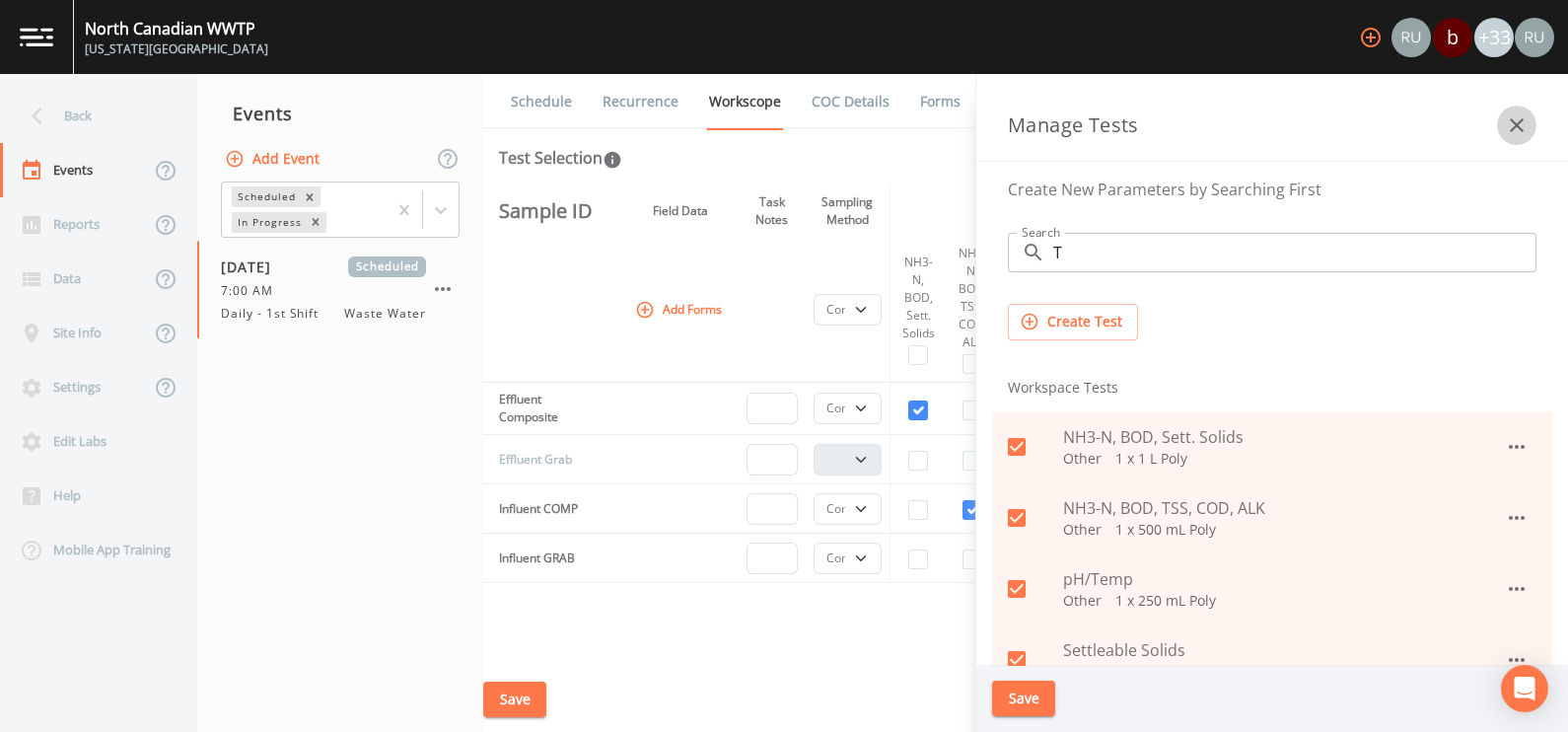 click 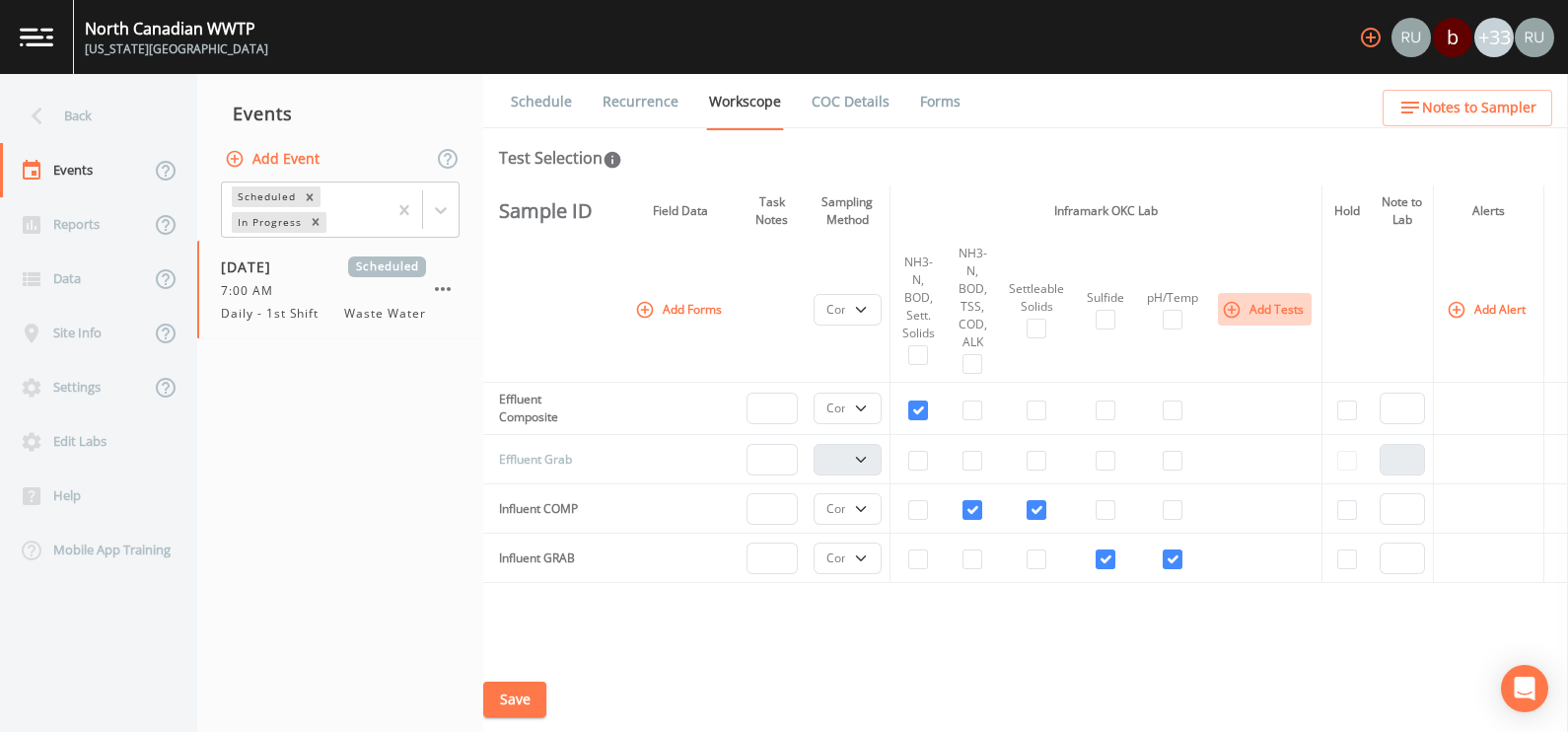click on "Add Tests" at bounding box center [1264, 309] 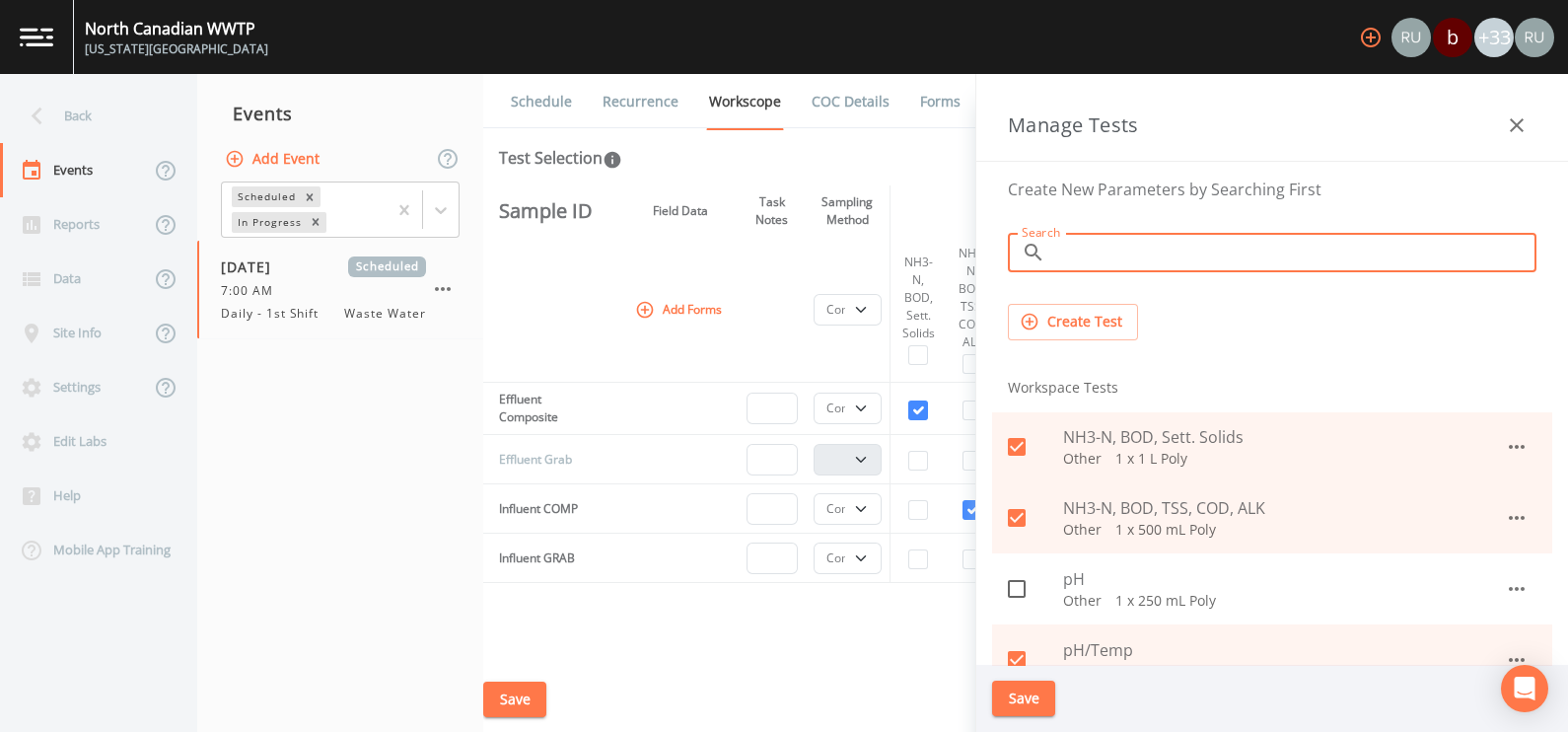 click on "Search" at bounding box center [1295, 253] 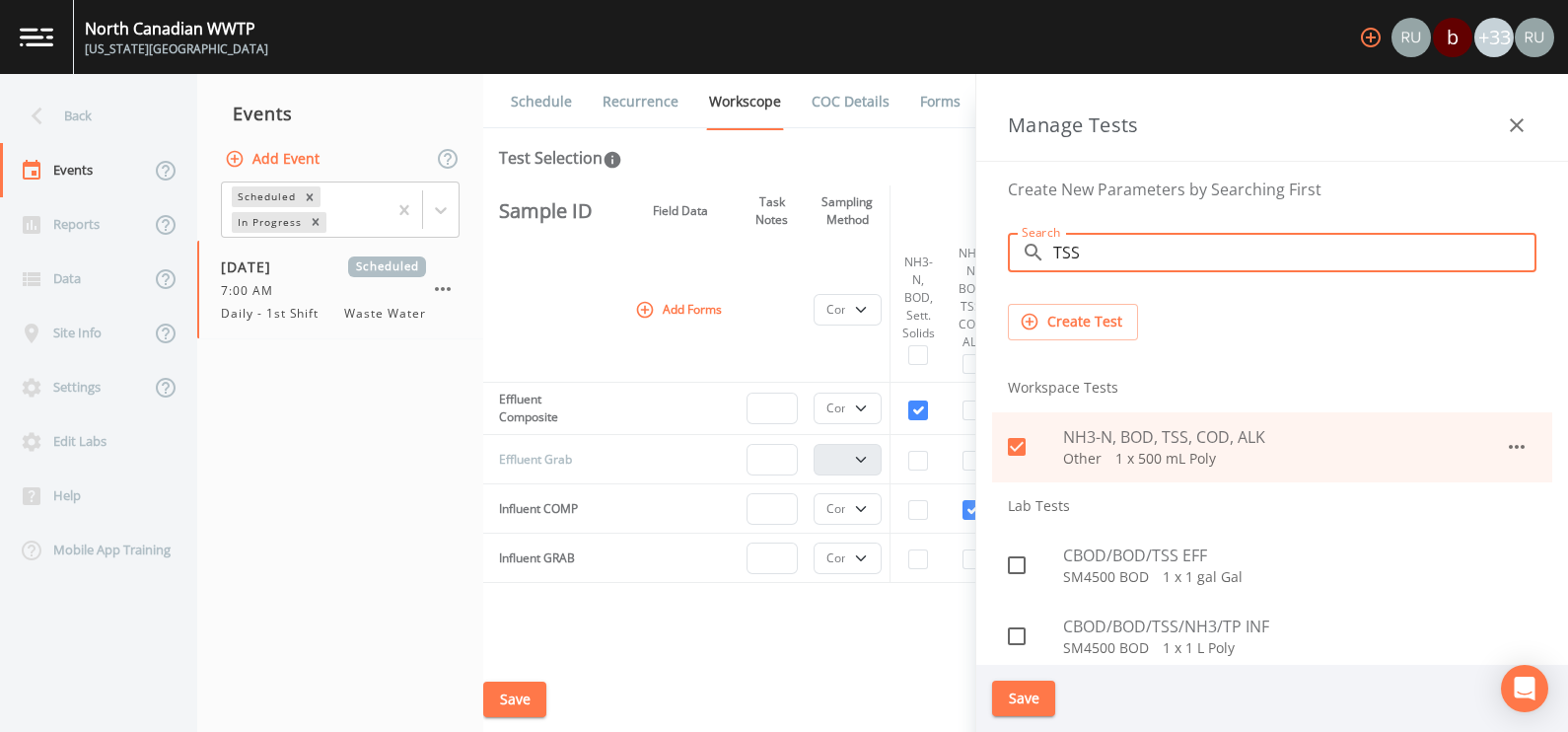 type on "TSS" 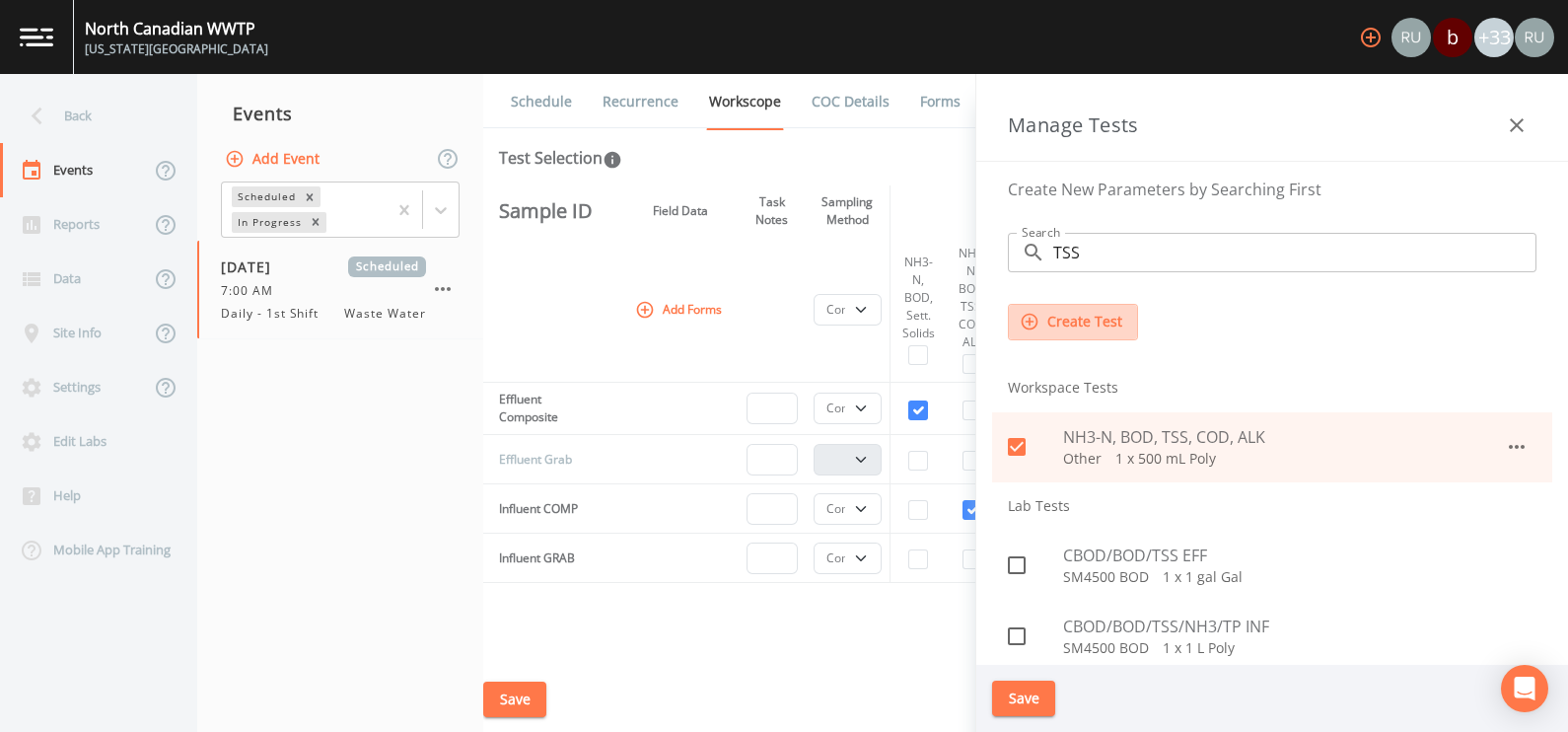 click on "Create Test" at bounding box center [1073, 322] 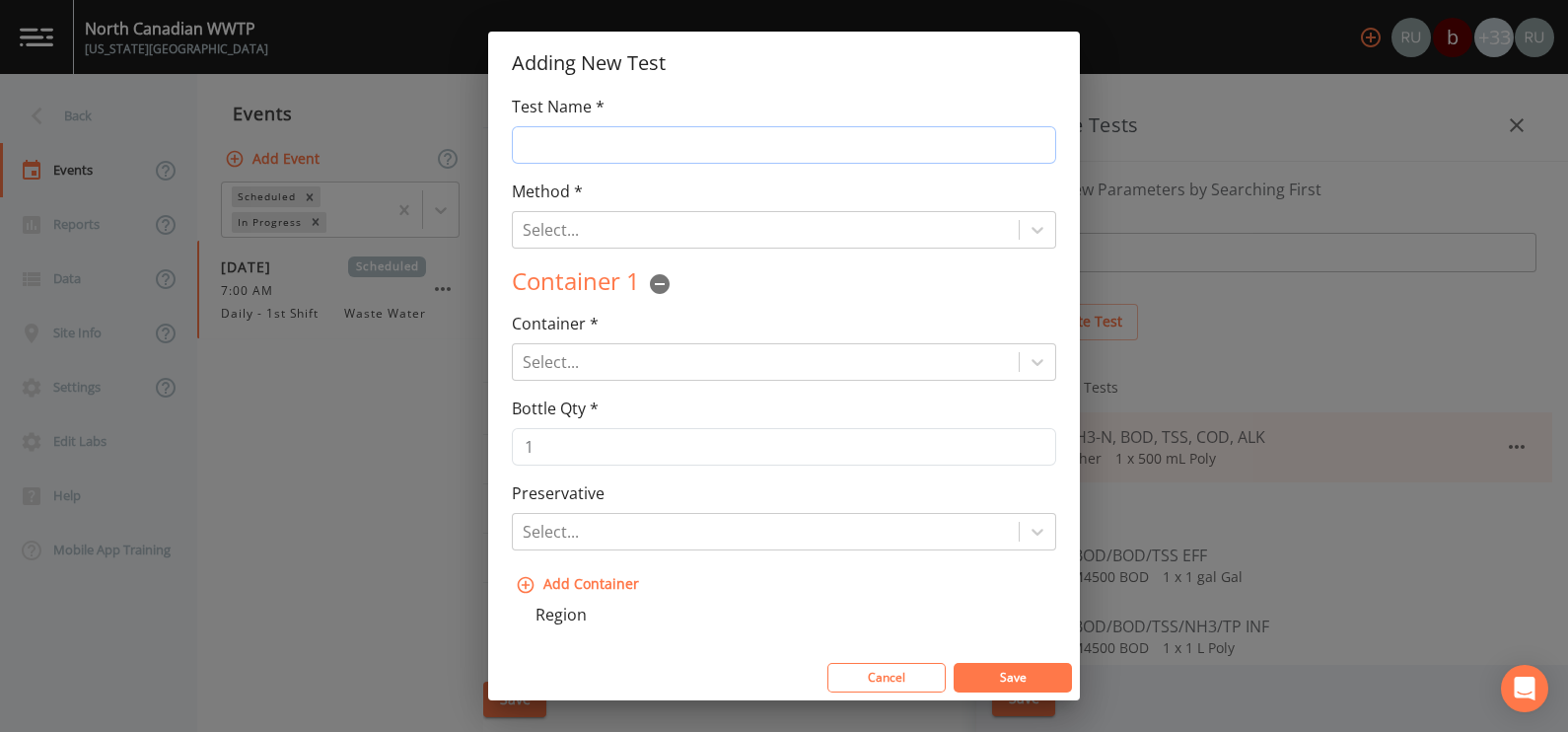 click on "Test Name *" at bounding box center (784, 145) 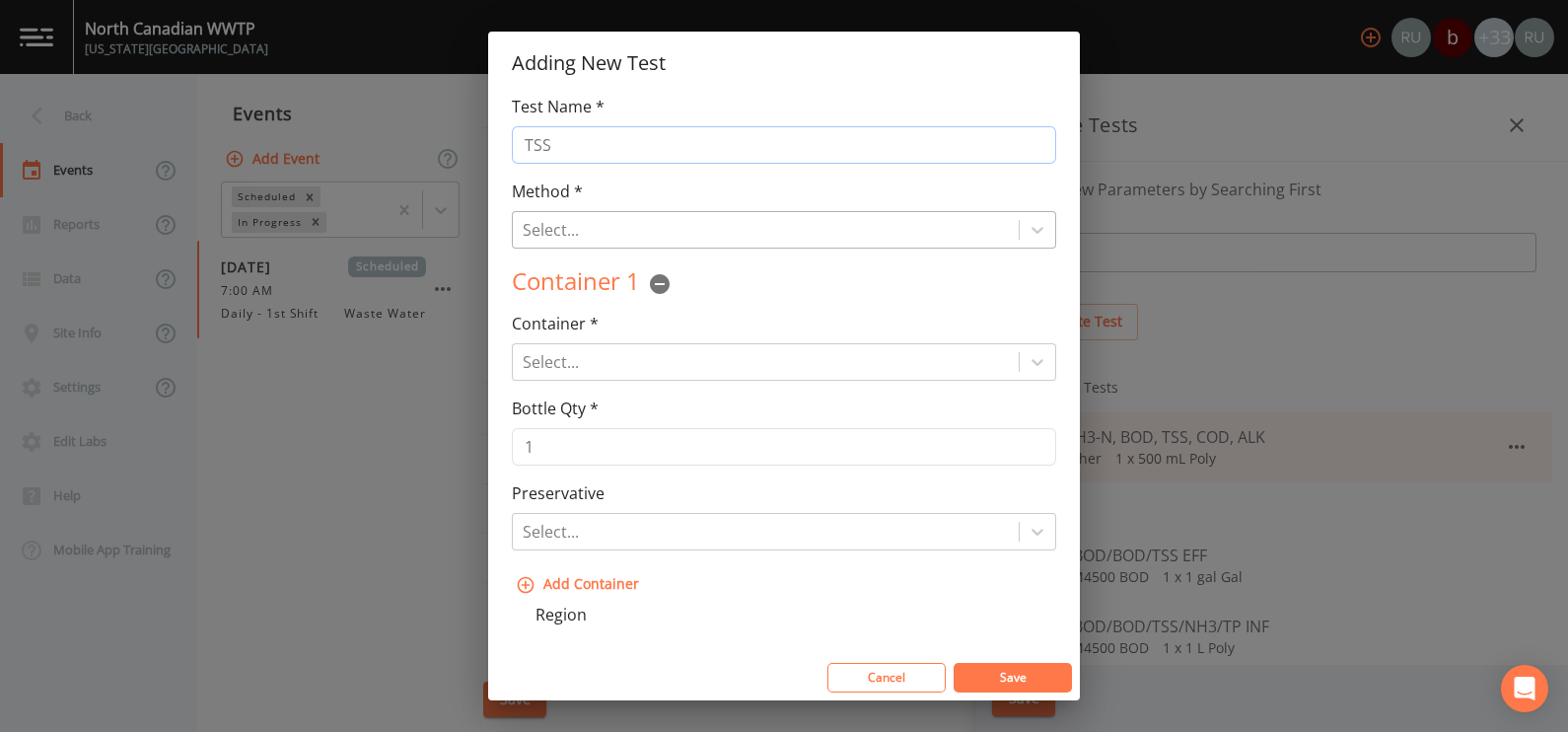 type on "TSS" 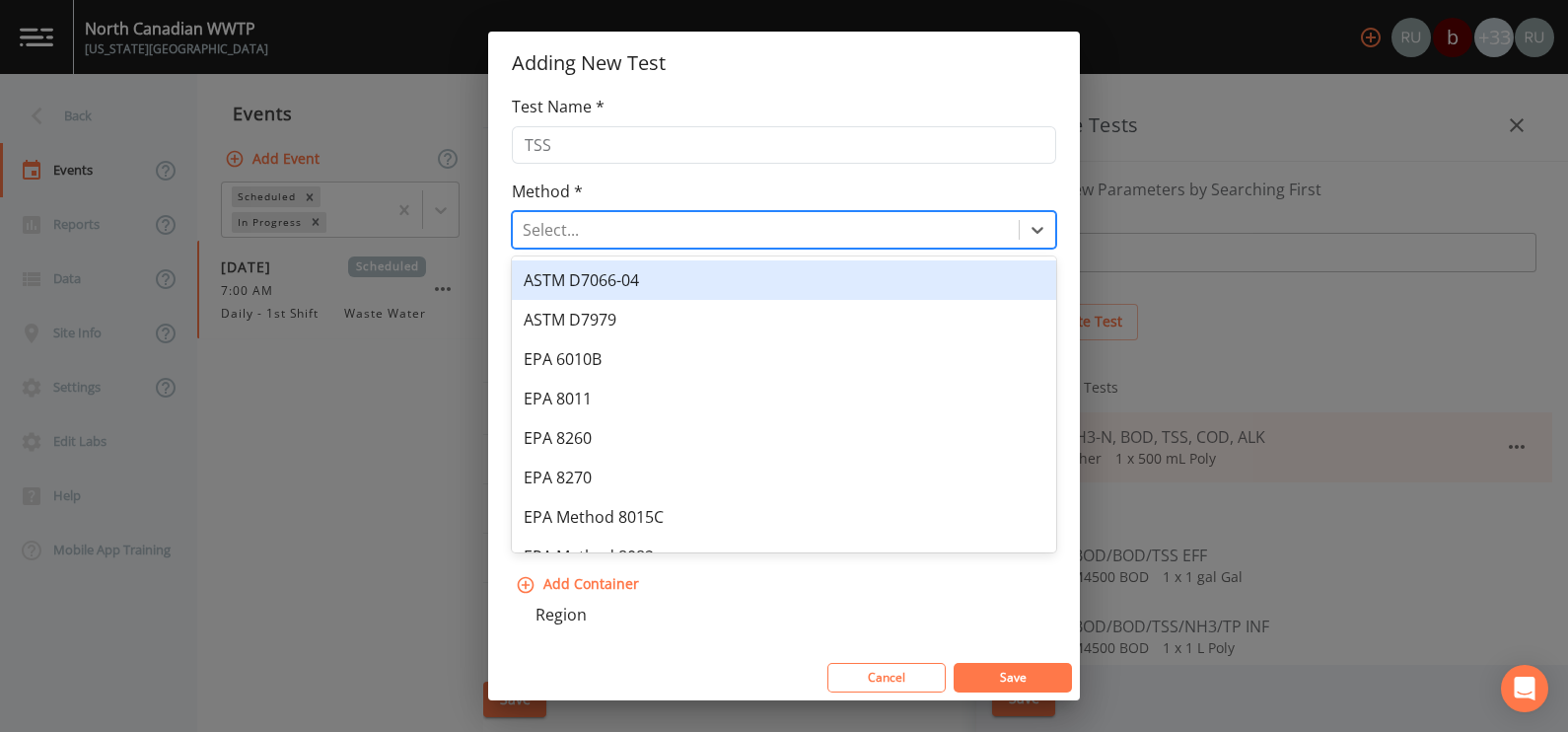 click at bounding box center [765, 230] 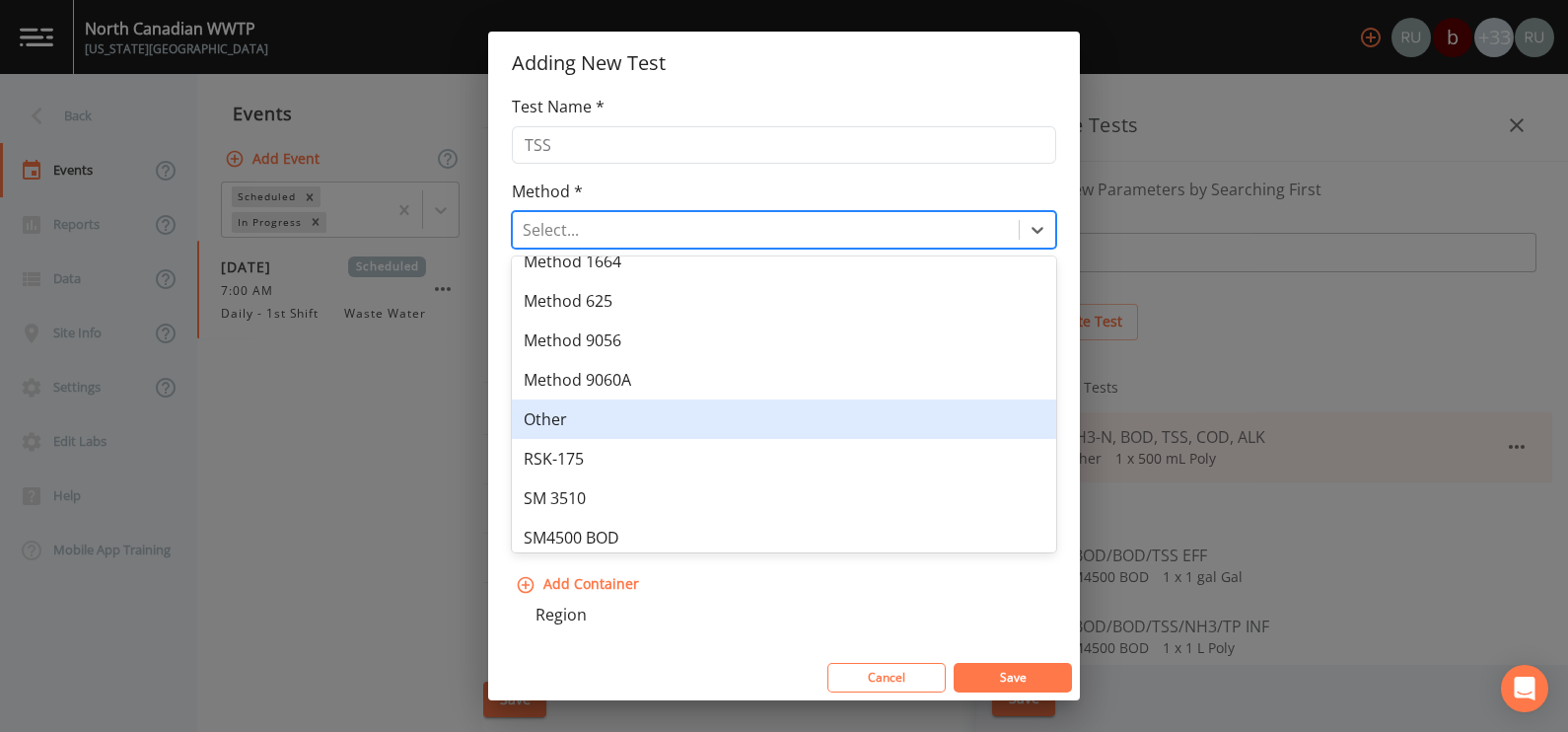 scroll, scrollTop: 500, scrollLeft: 0, axis: vertical 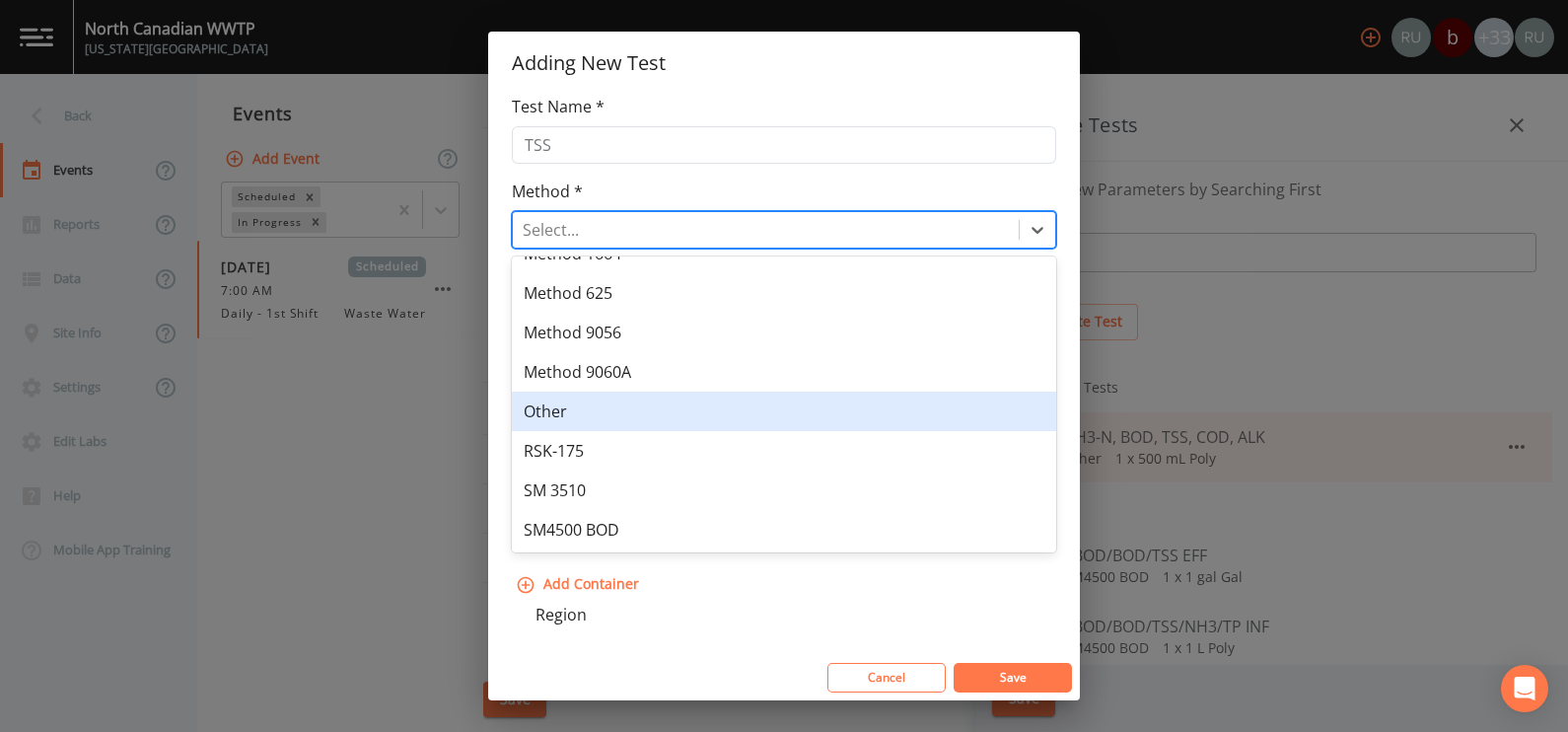 click on "Other" at bounding box center [784, 411] 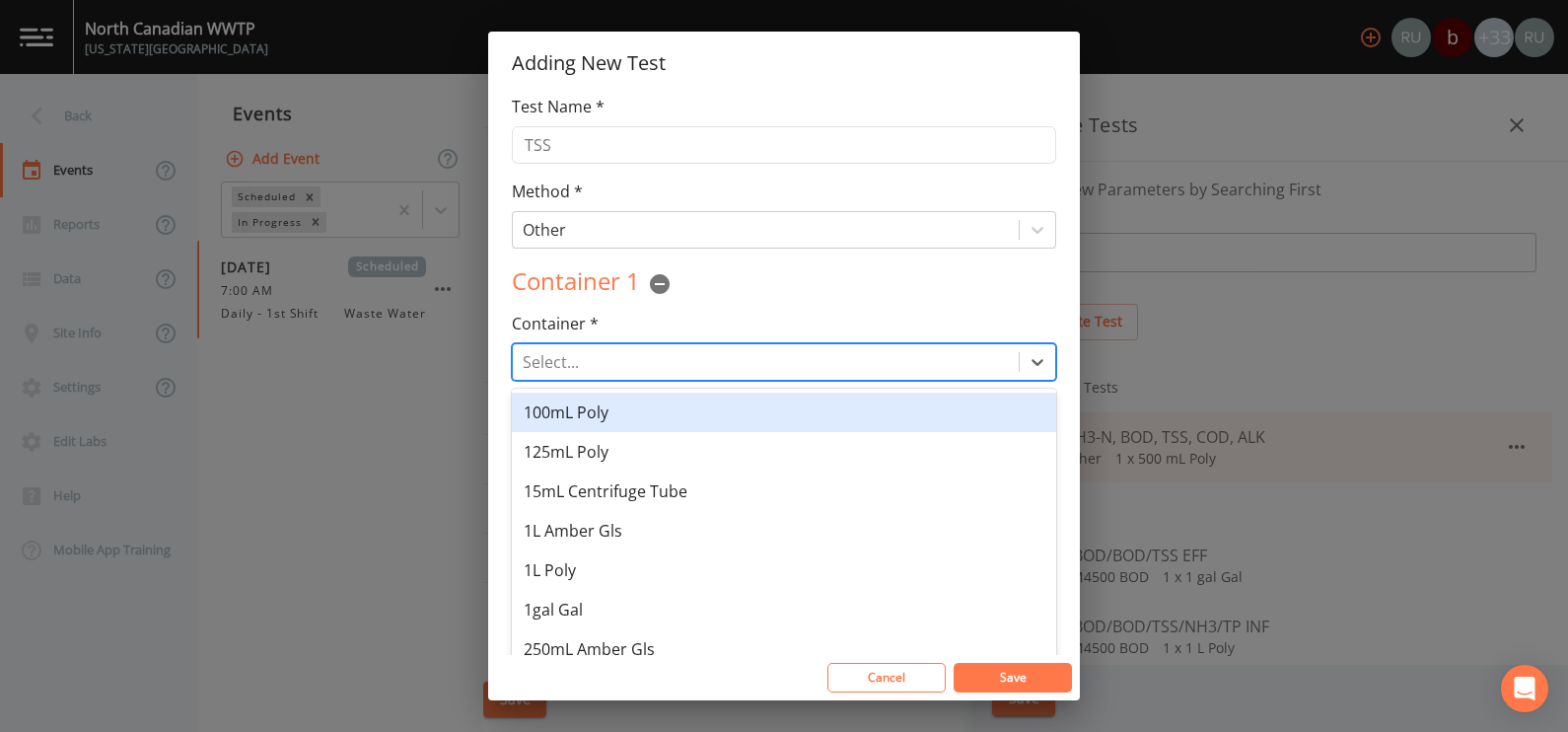click at bounding box center [765, 362] 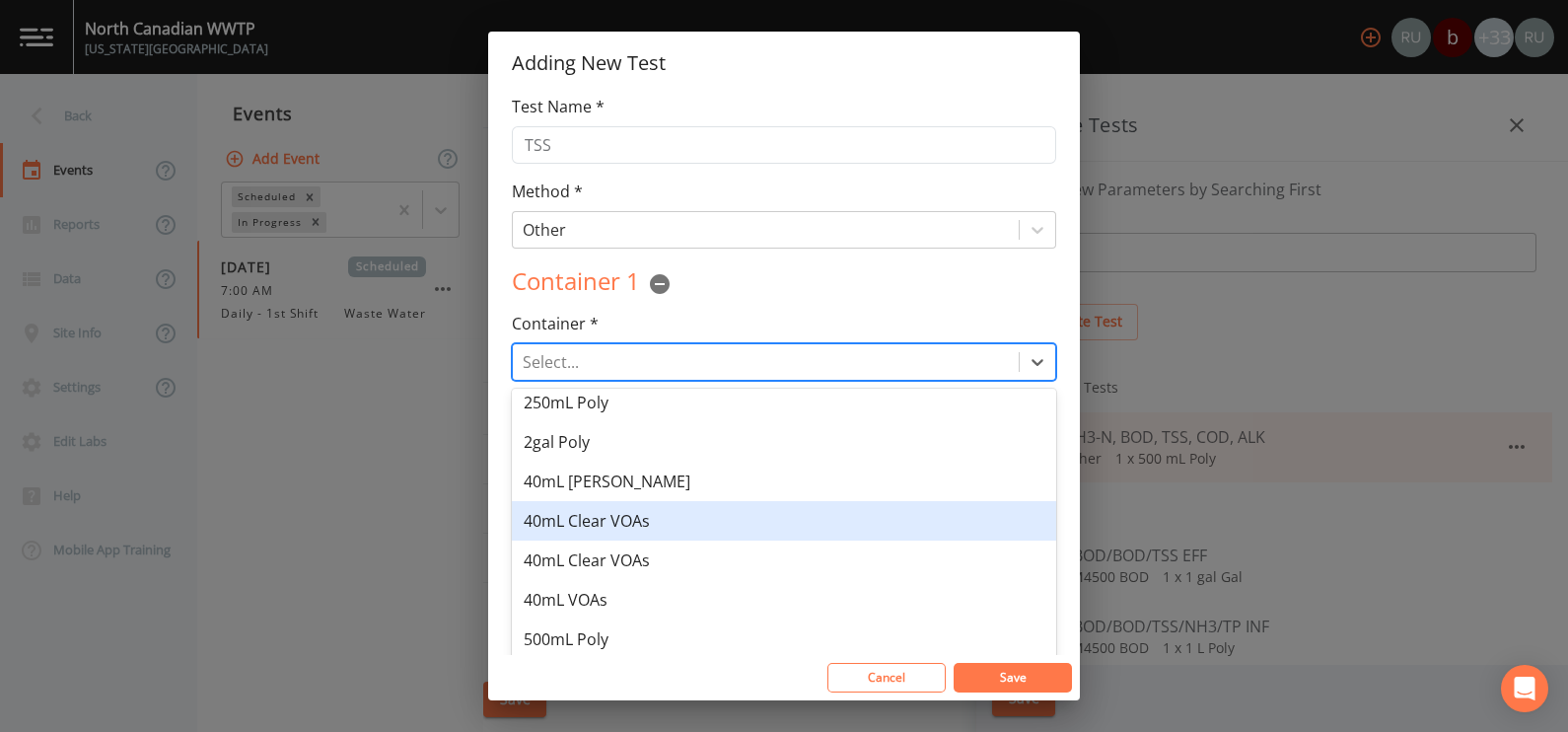 scroll, scrollTop: 0, scrollLeft: 0, axis: both 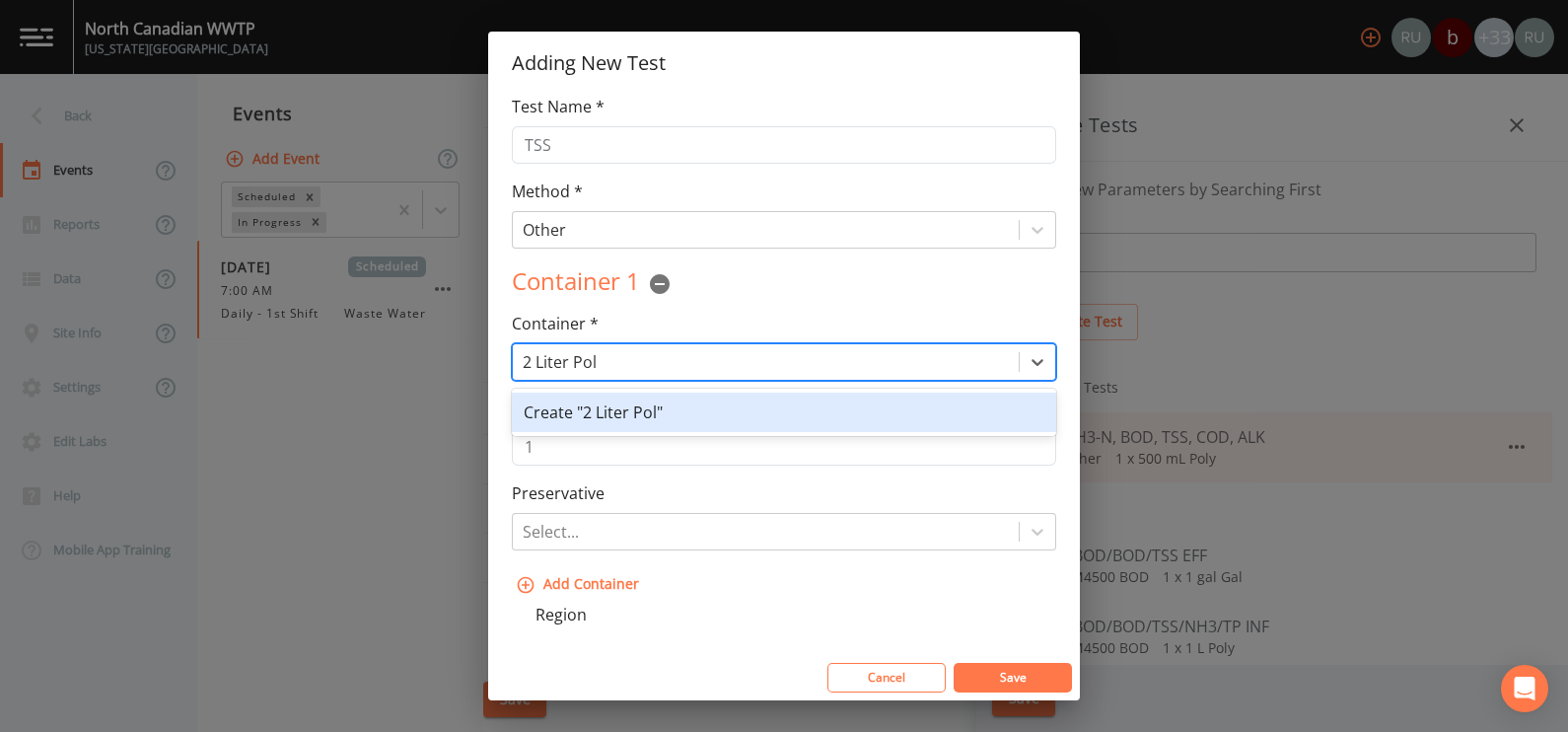 type on "2 Liter Poly" 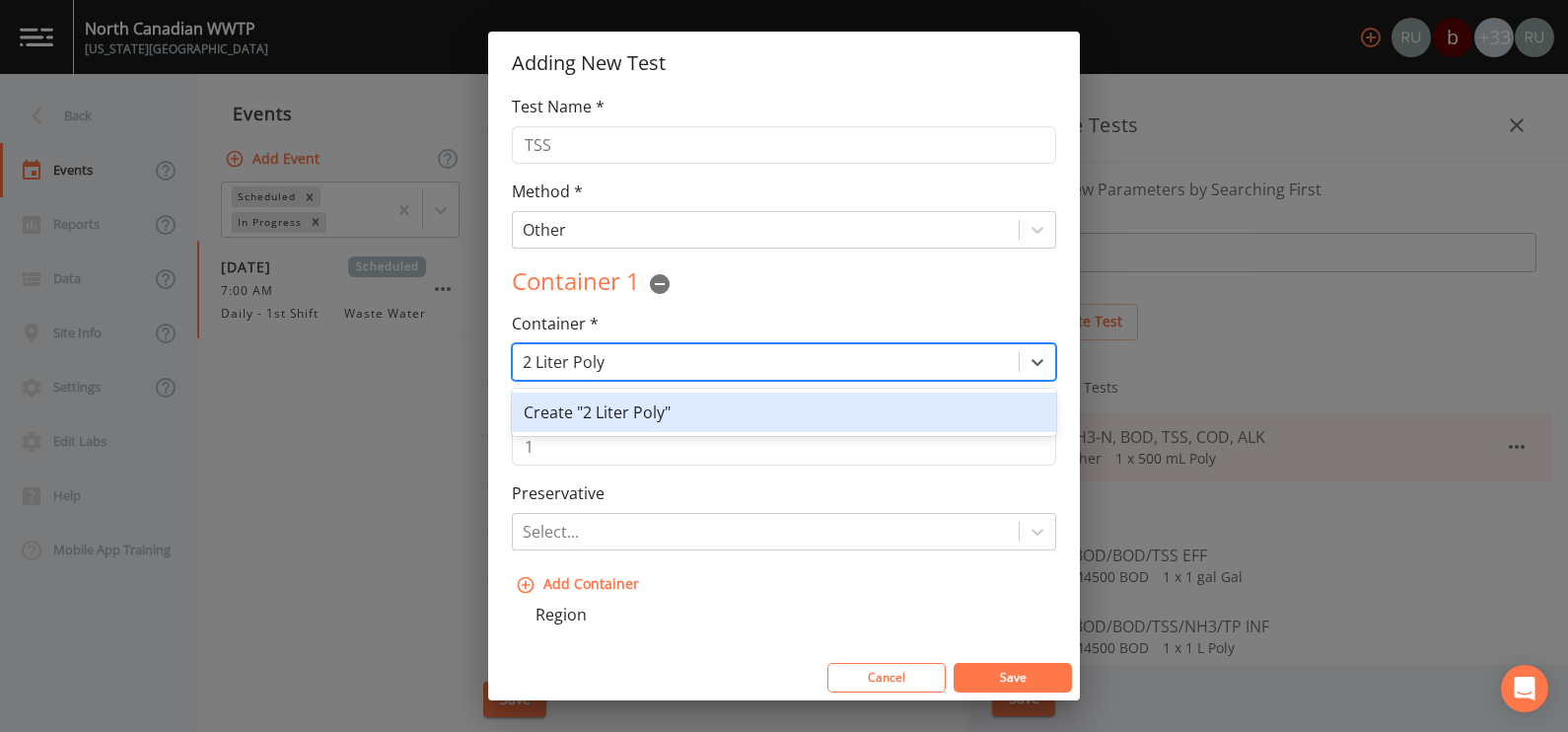 click on "Create "2 Liter Poly"" at bounding box center [784, 412] 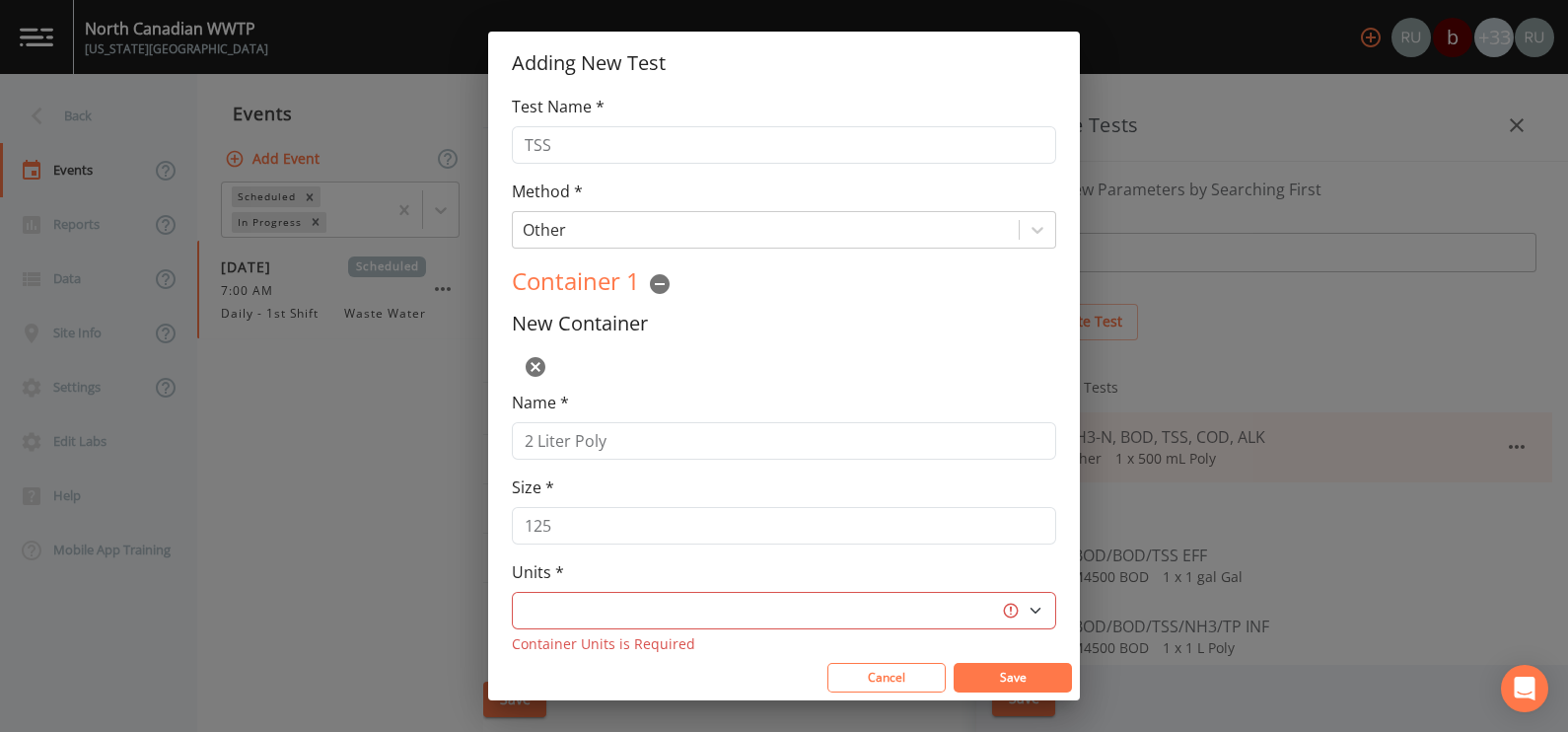 select on "L" 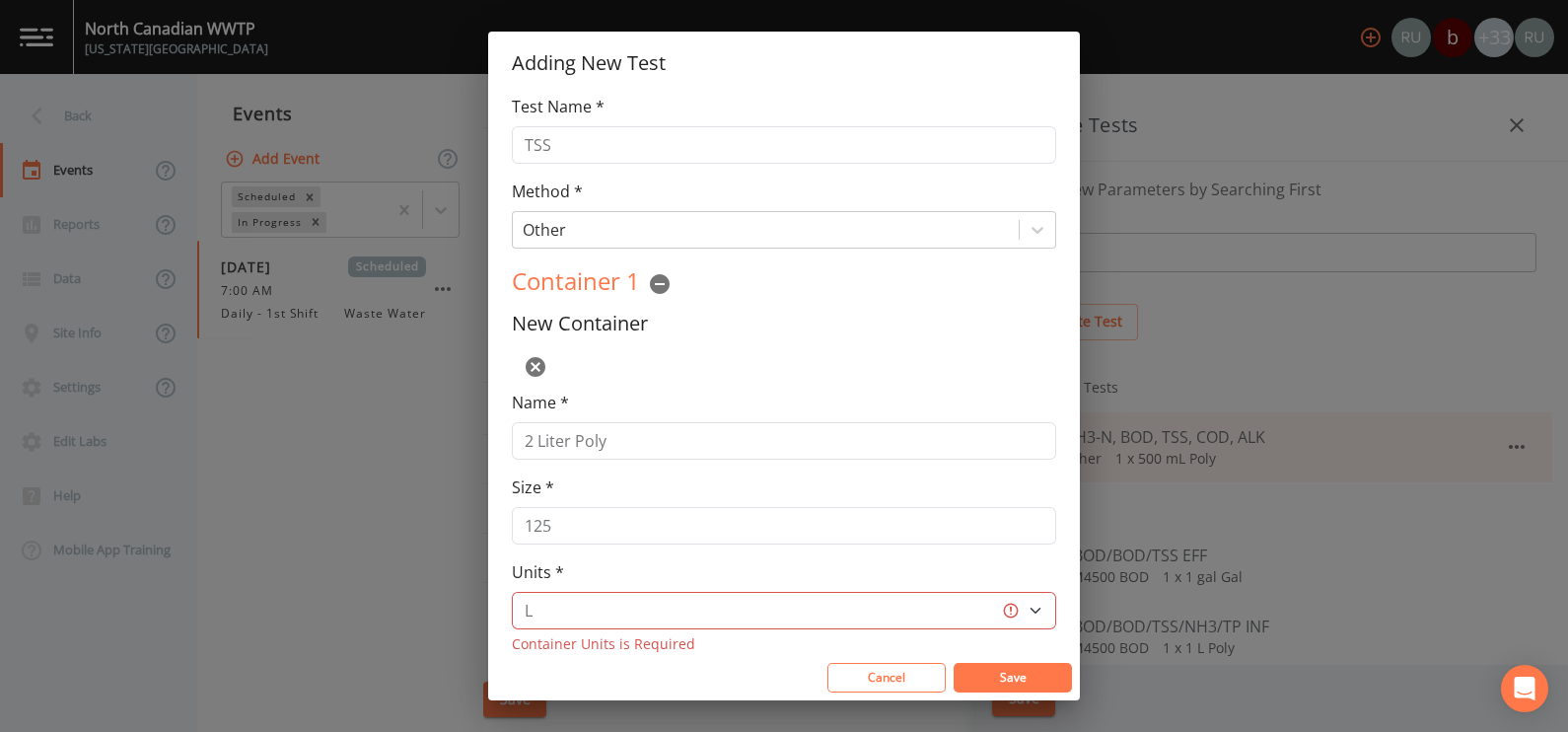 scroll, scrollTop: 122, scrollLeft: 0, axis: vertical 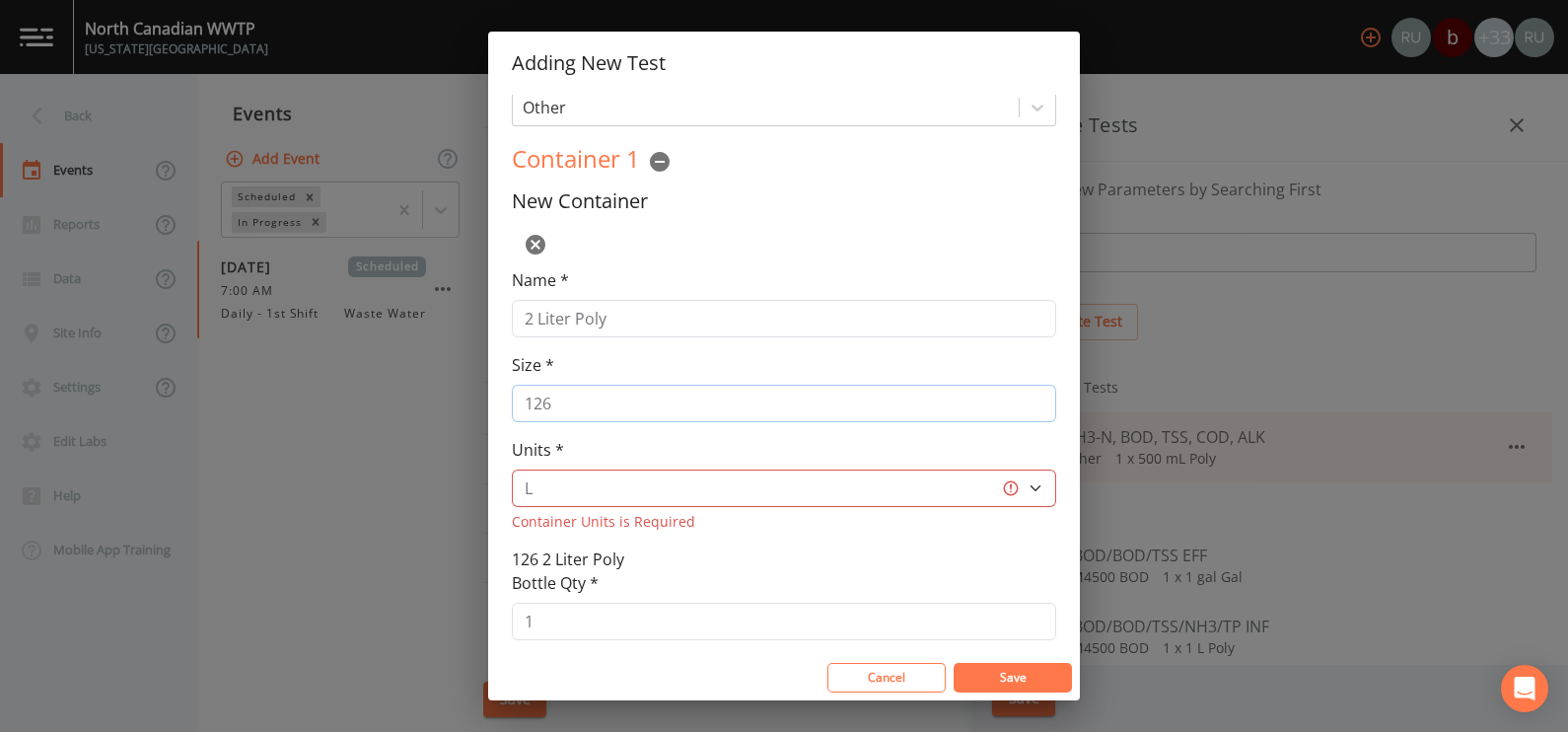 click on "126" at bounding box center (784, 403) 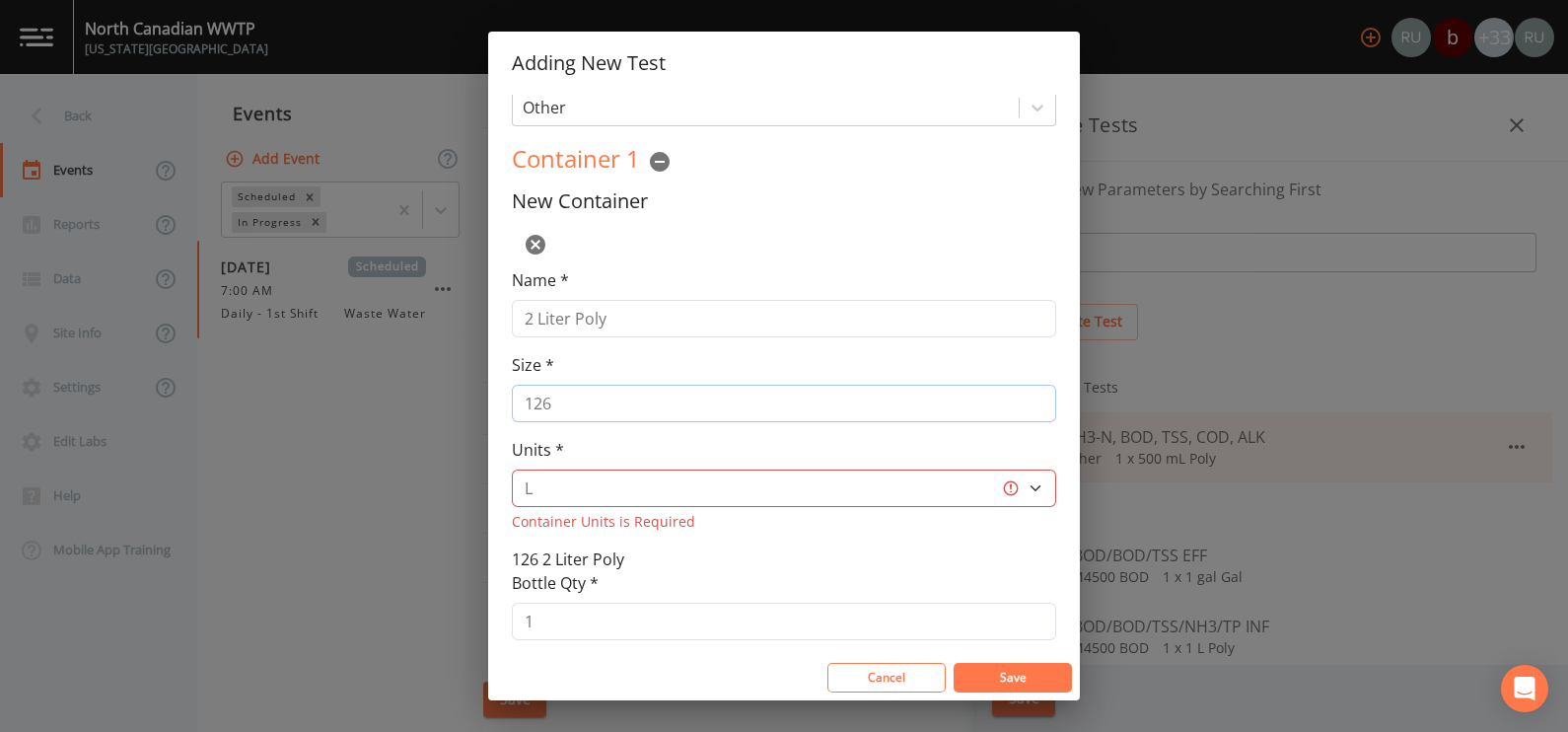 drag, startPoint x: 552, startPoint y: 400, endPoint x: 492, endPoint y: 403, distance: 60.07495 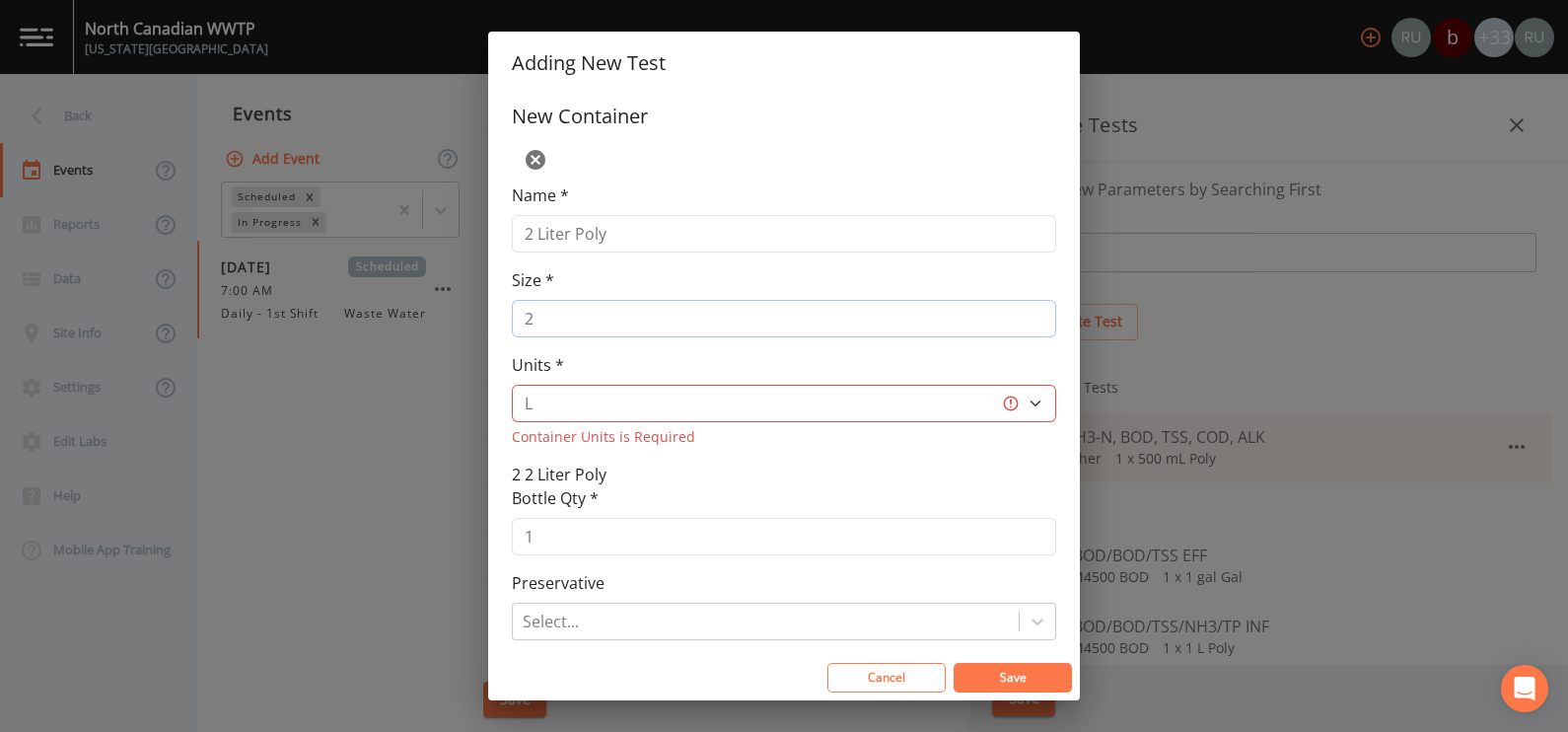 scroll, scrollTop: 246, scrollLeft: 0, axis: vertical 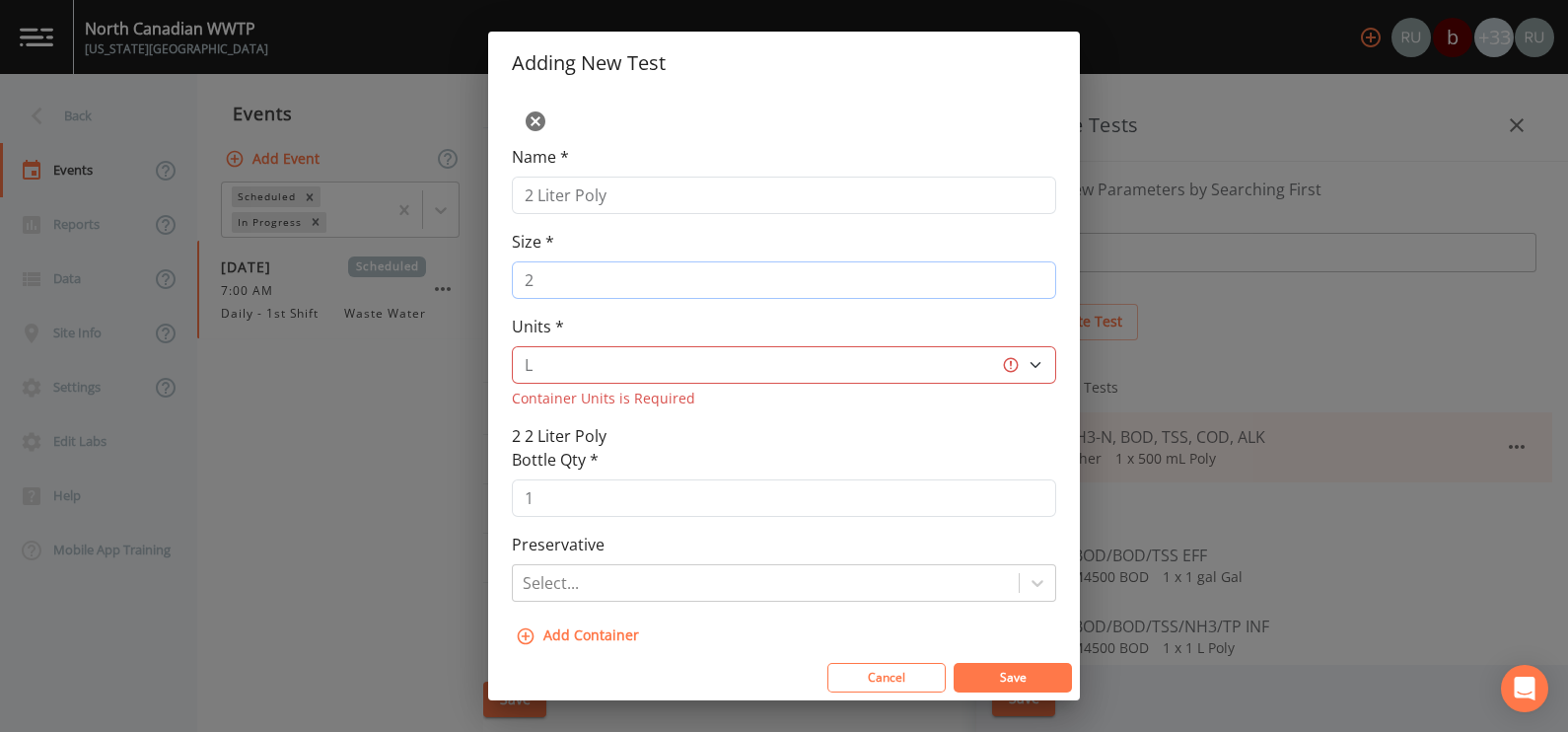 type on "2" 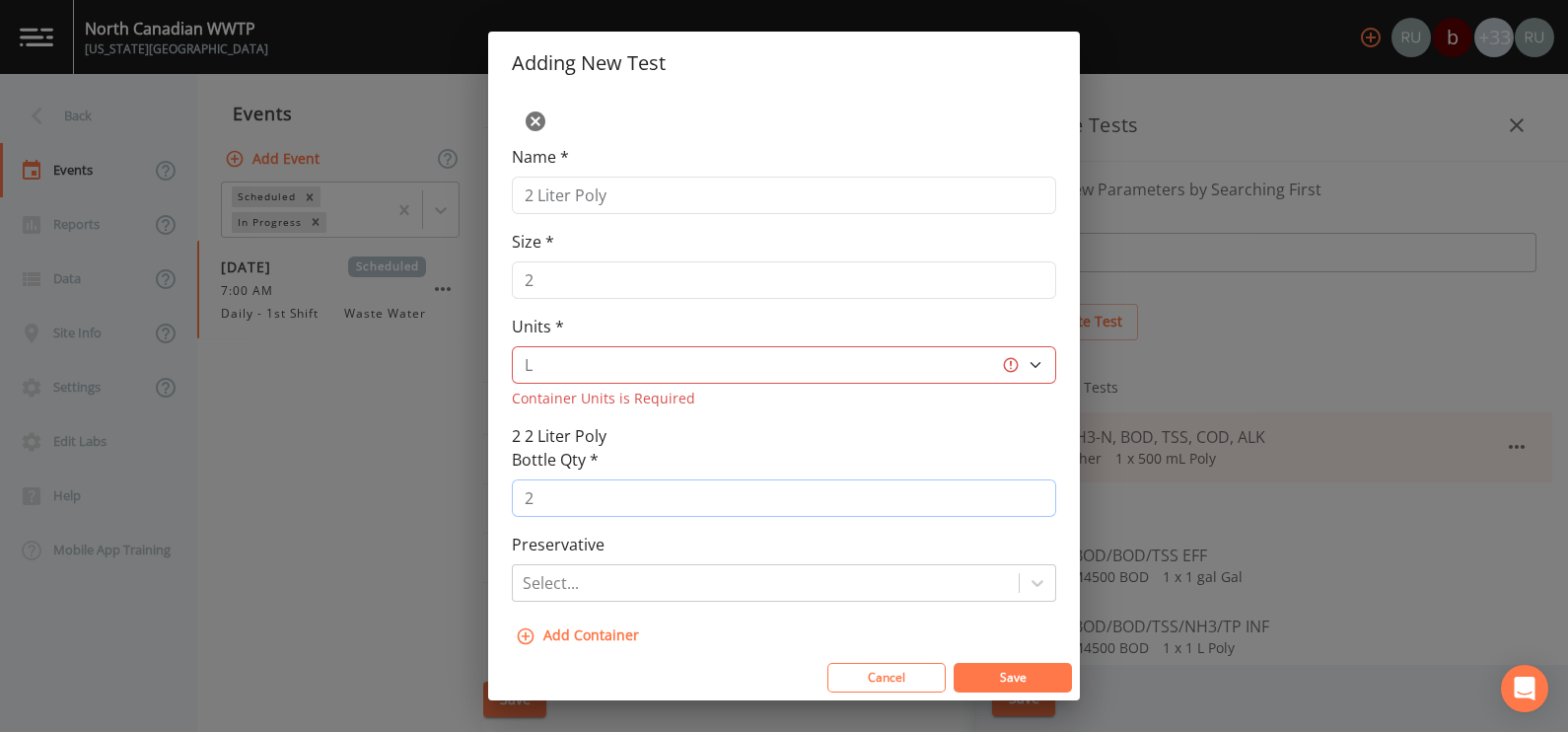click on "2" at bounding box center (784, 498) 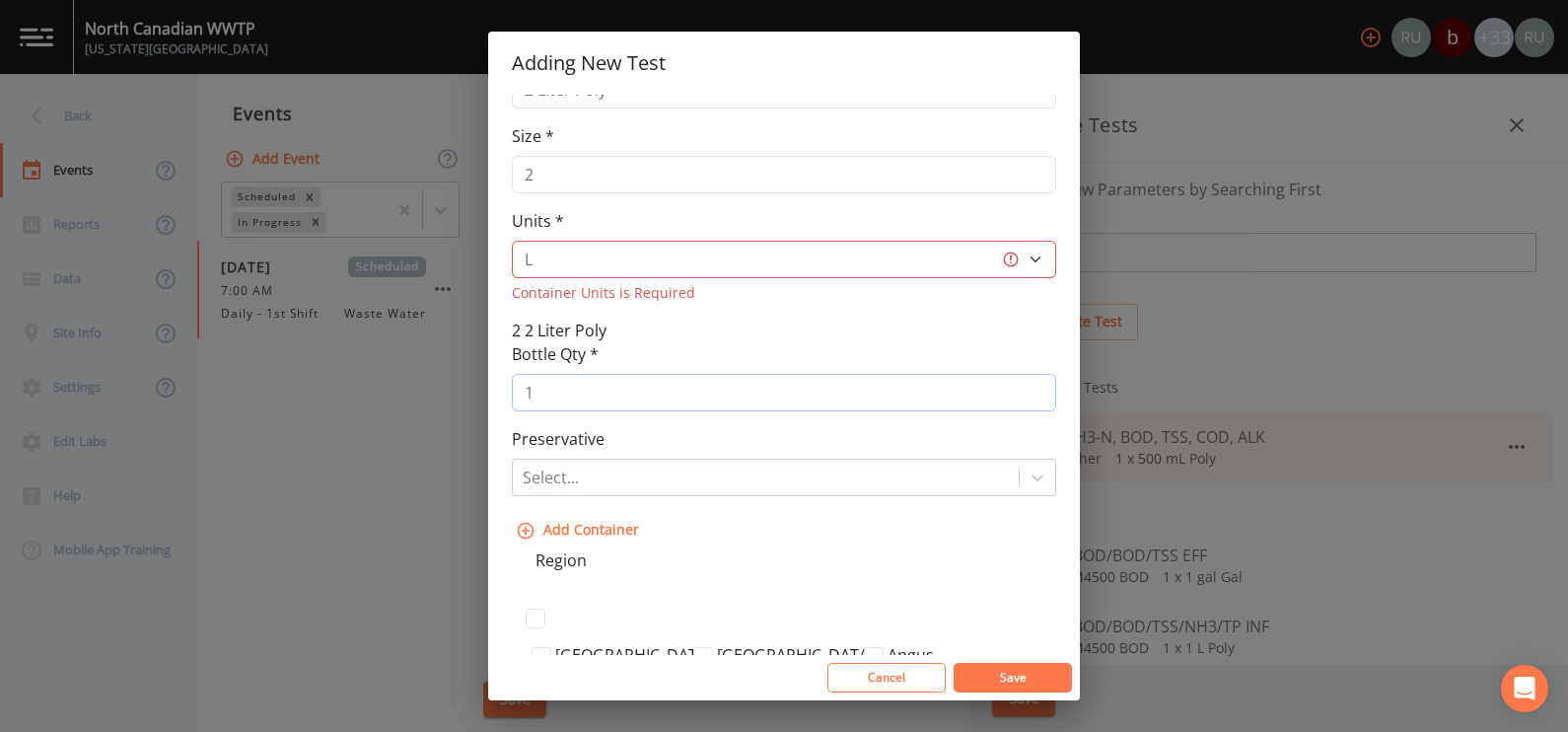 scroll, scrollTop: 370, scrollLeft: 0, axis: vertical 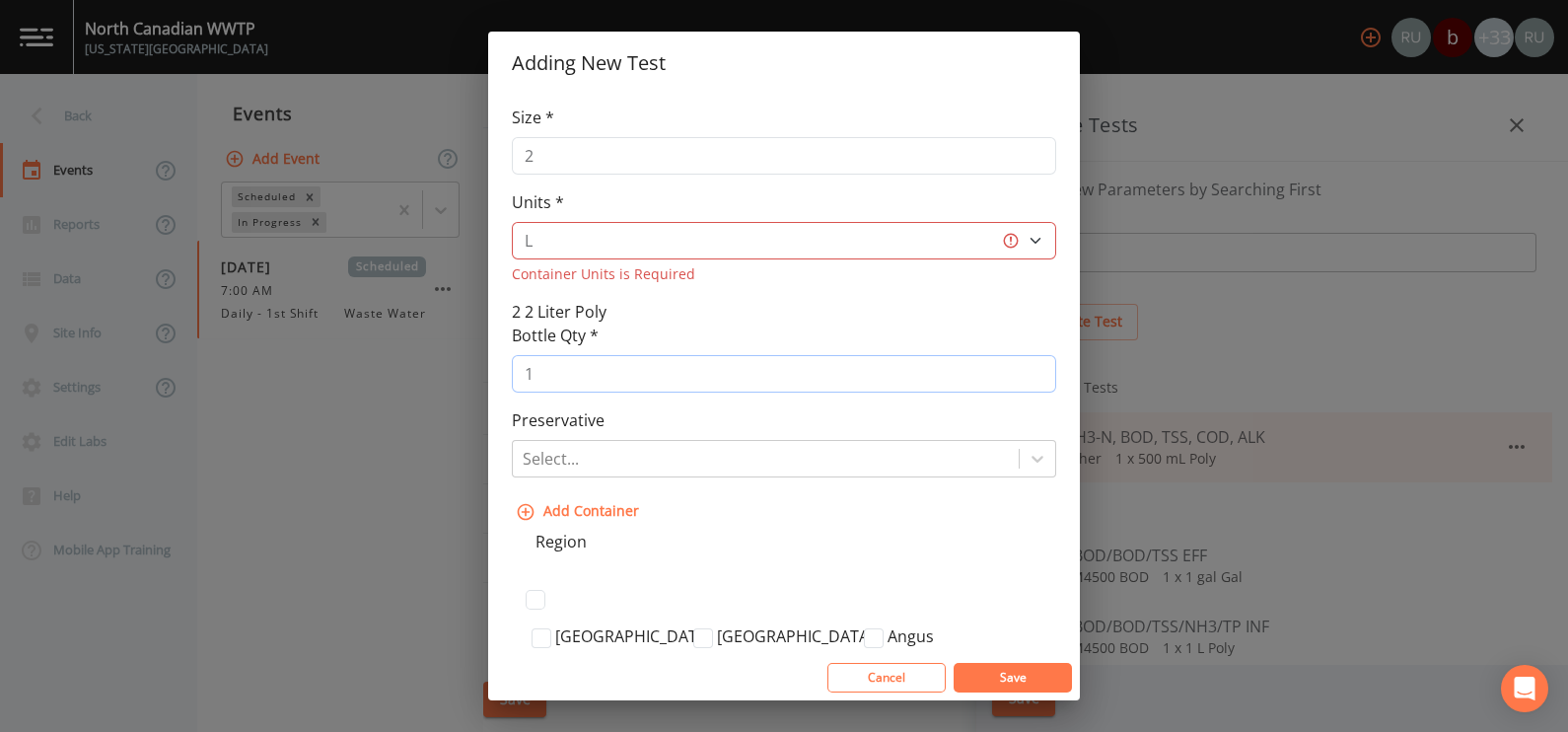 type on "1" 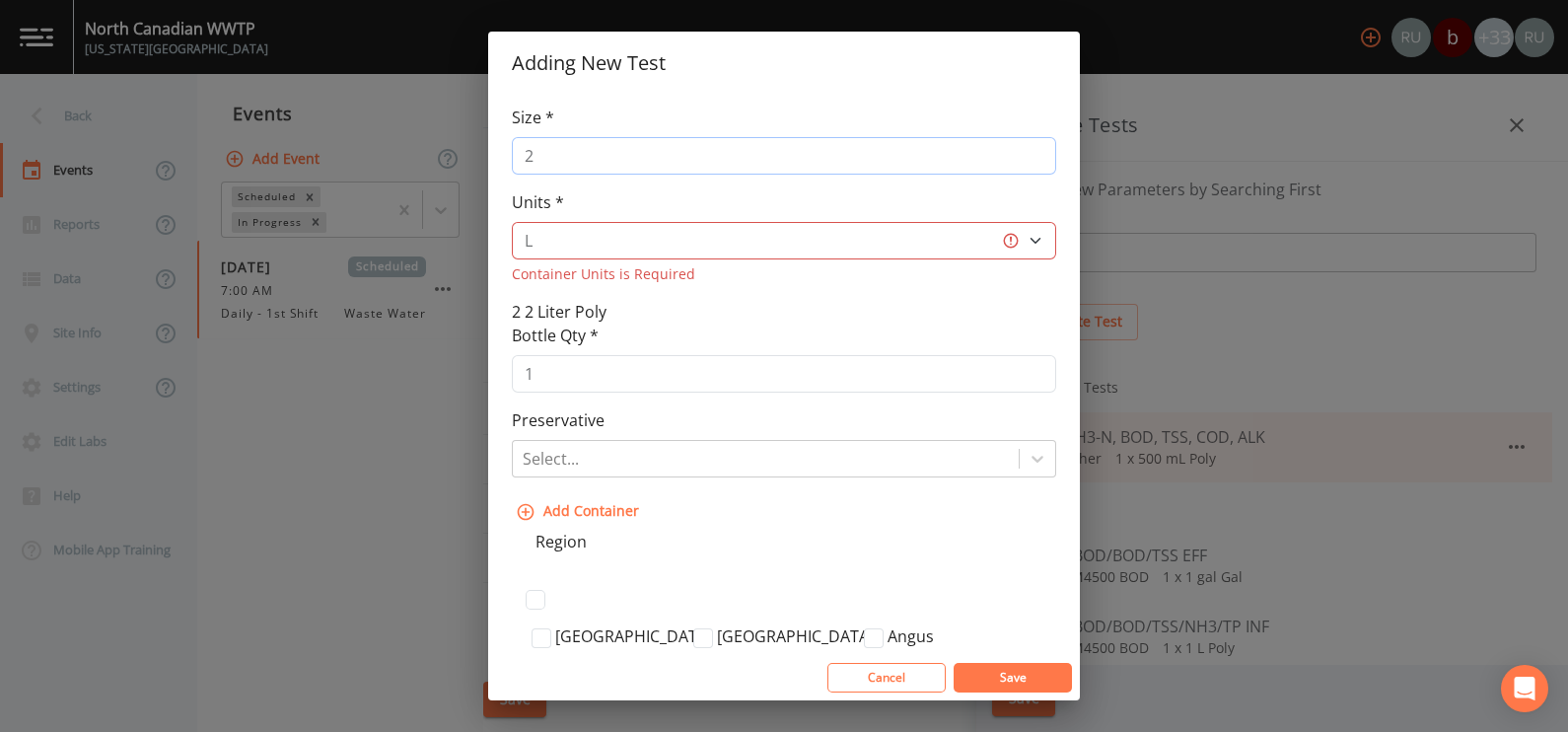 click on "2" at bounding box center [784, 156] 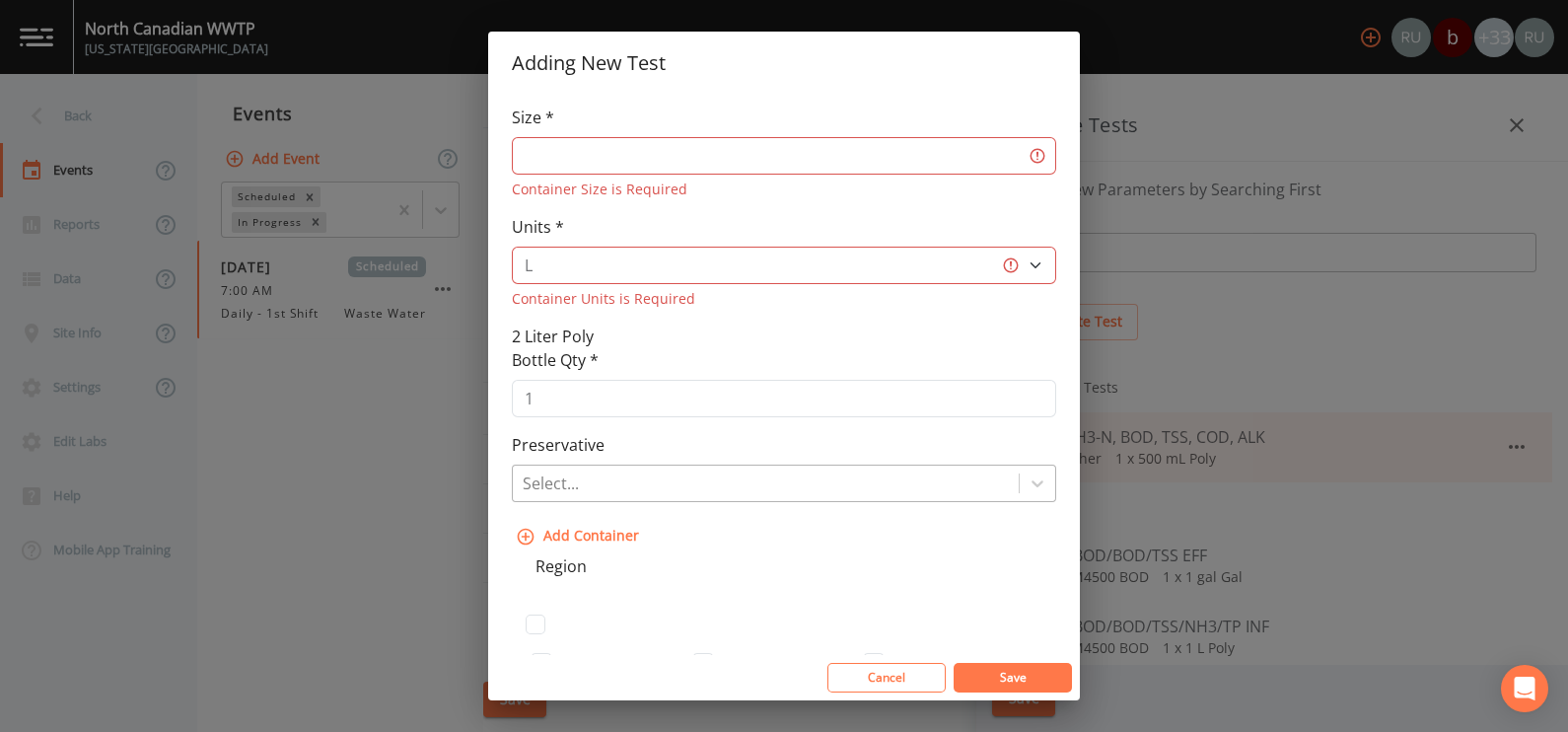 type 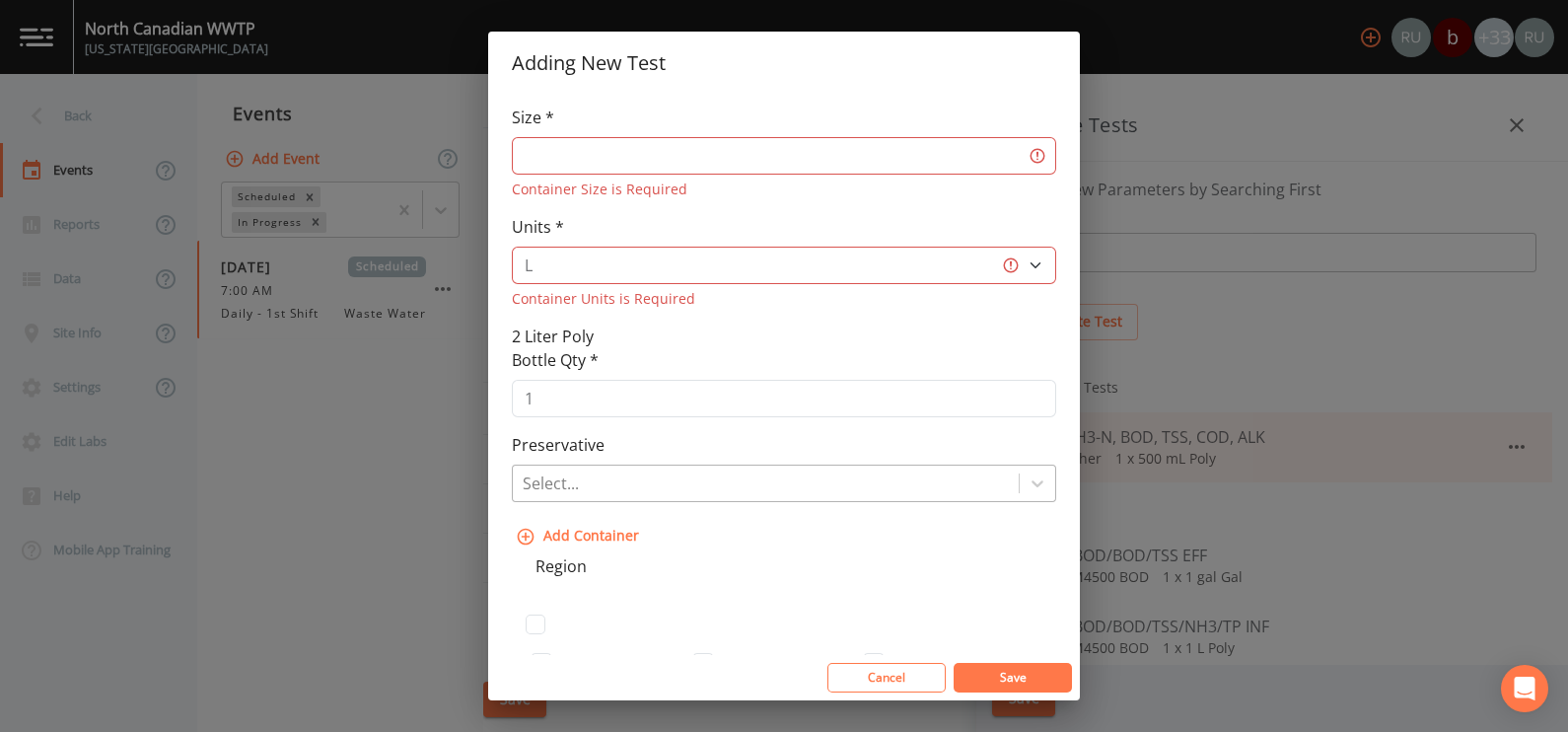 click at bounding box center [765, 483] 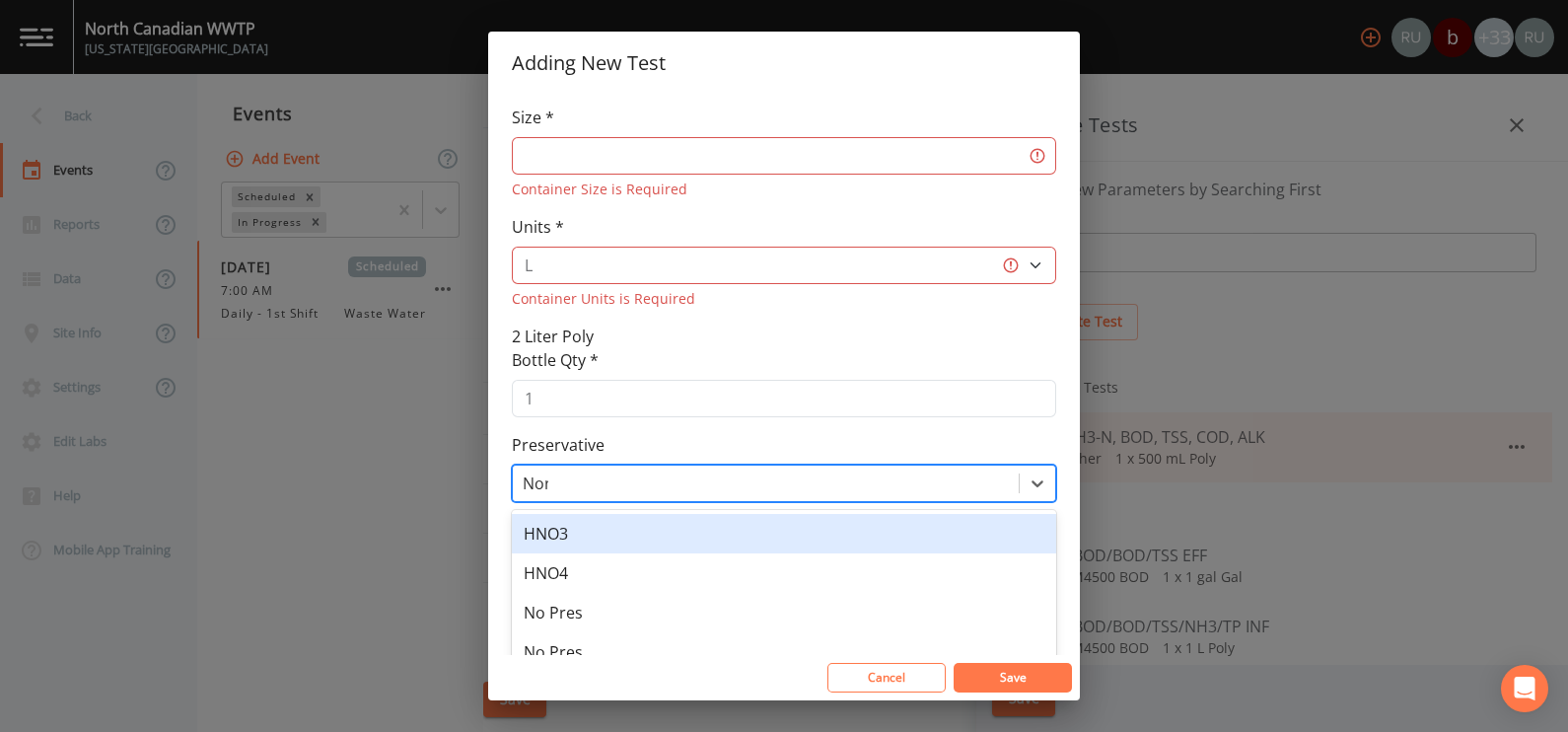 type on "None" 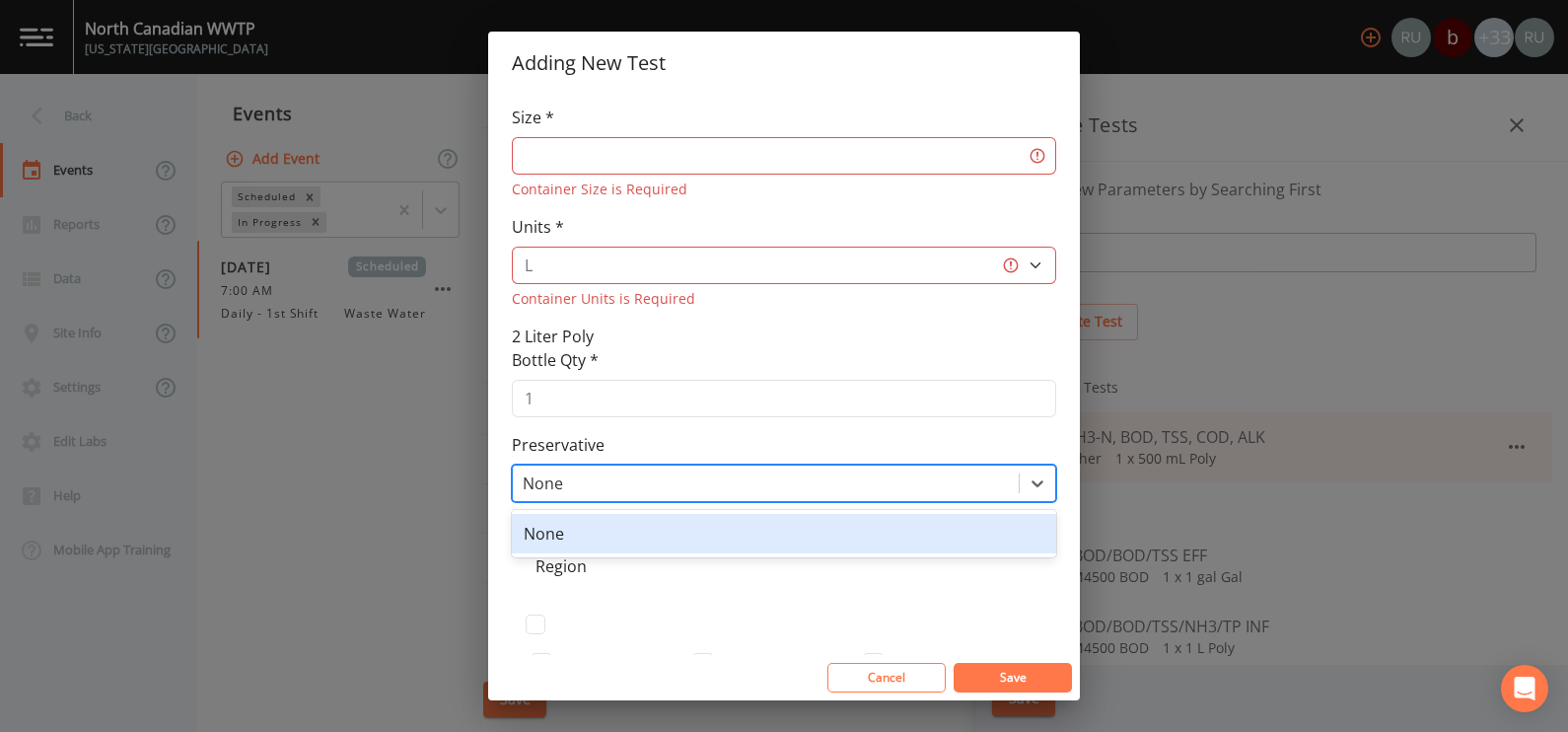 drag, startPoint x: 648, startPoint y: 536, endPoint x: 661, endPoint y: 527, distance: 15.811388 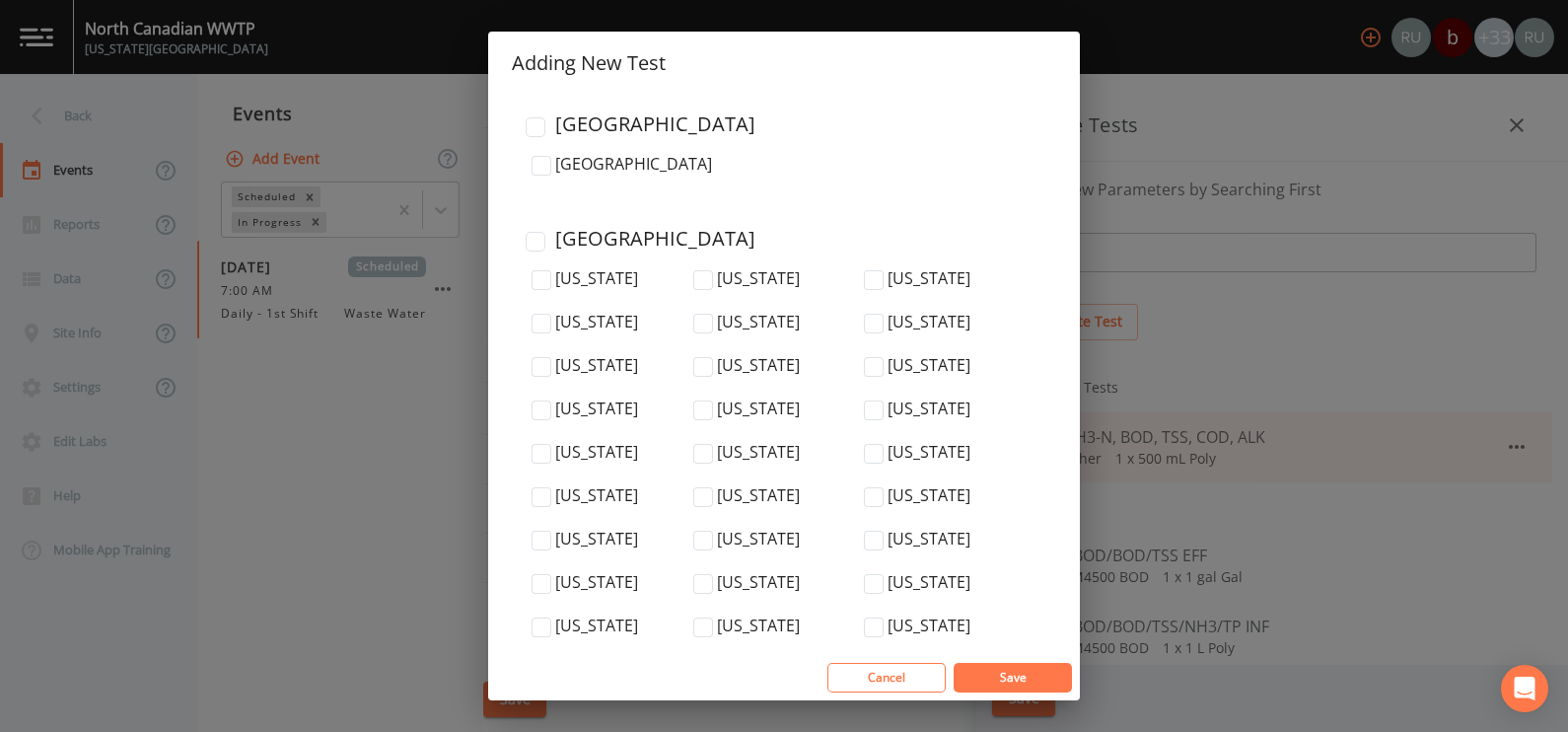 scroll, scrollTop: 7082, scrollLeft: 0, axis: vertical 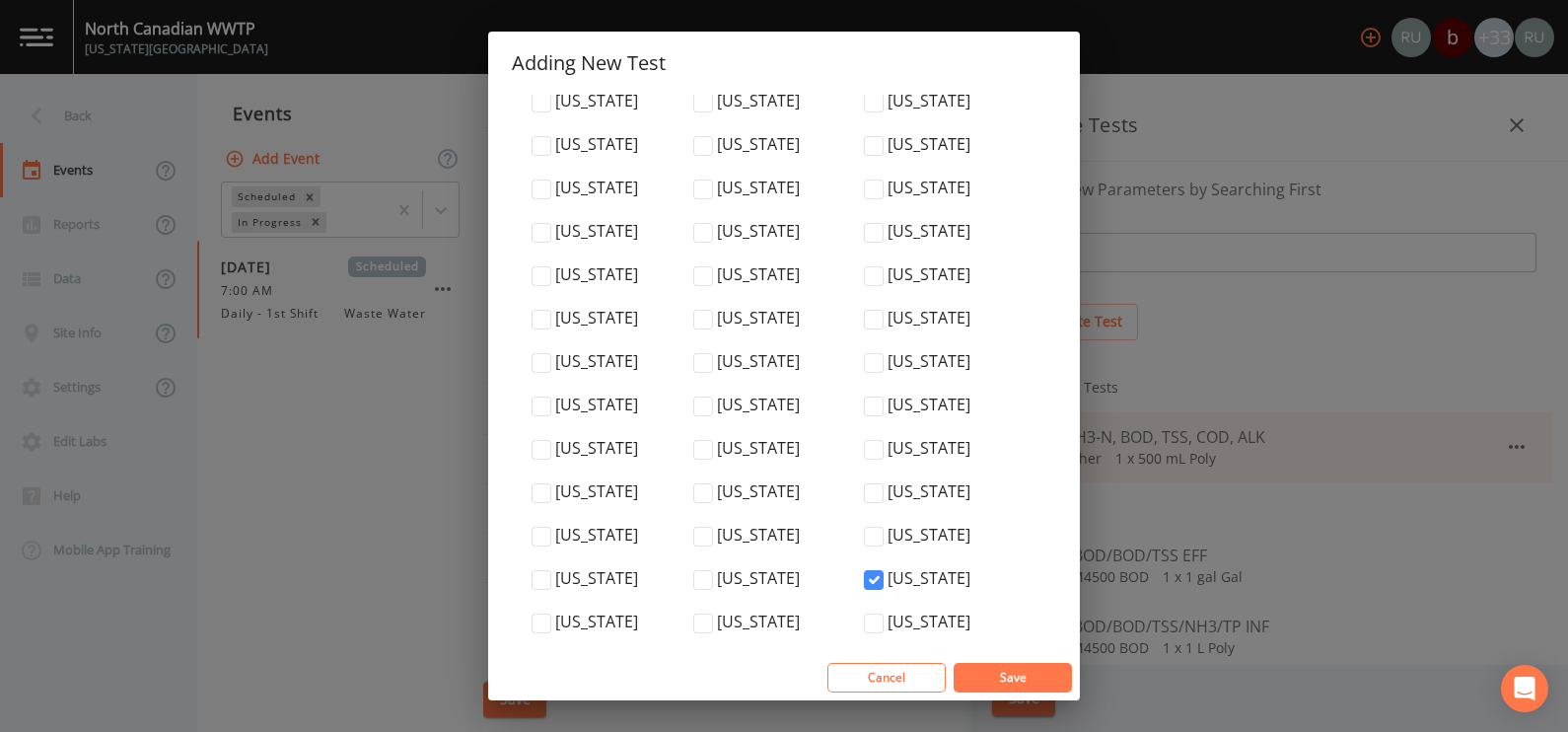 click on "Save" at bounding box center (1013, 678) 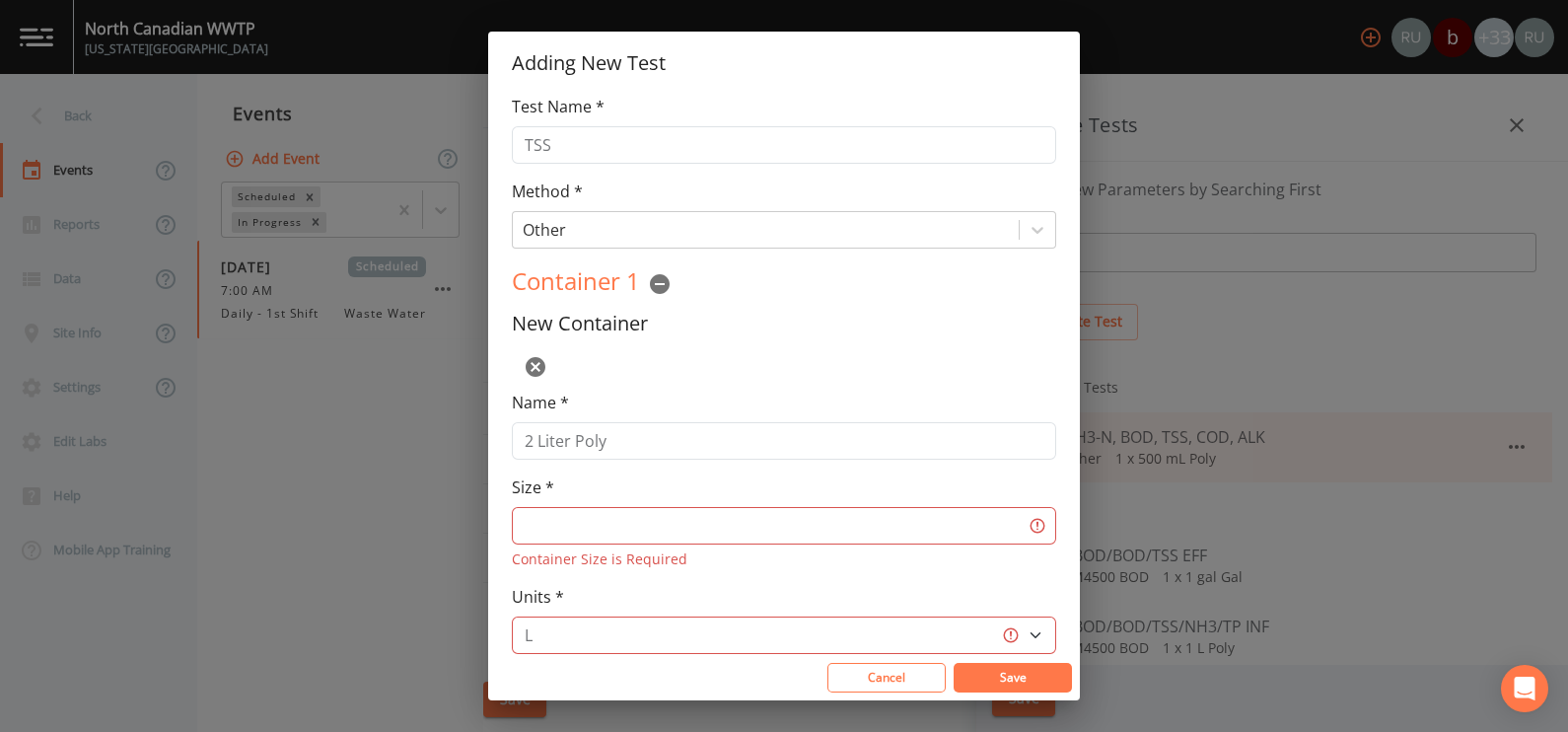 scroll, scrollTop: 122, scrollLeft: 0, axis: vertical 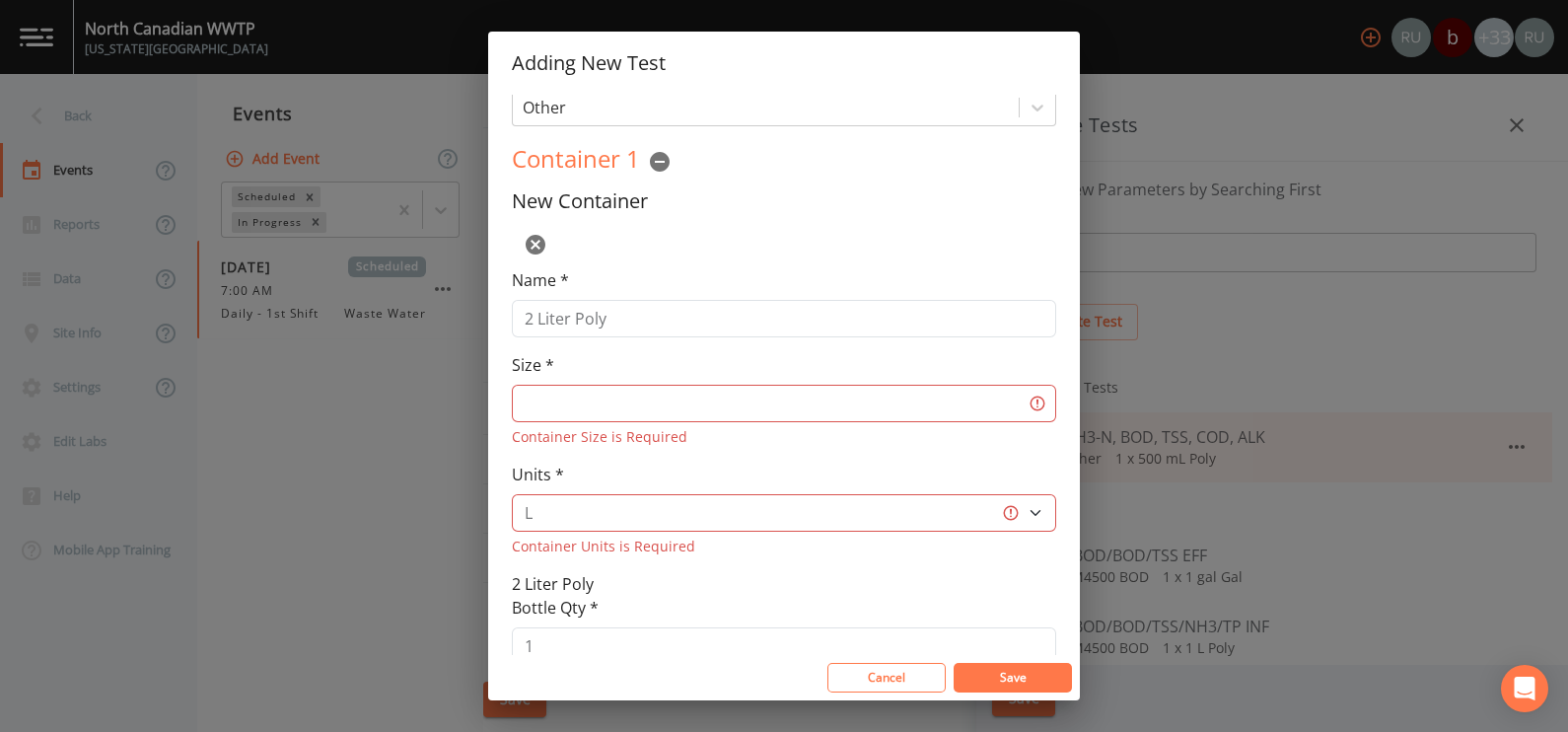 click on "Size *" at bounding box center (784, 403) 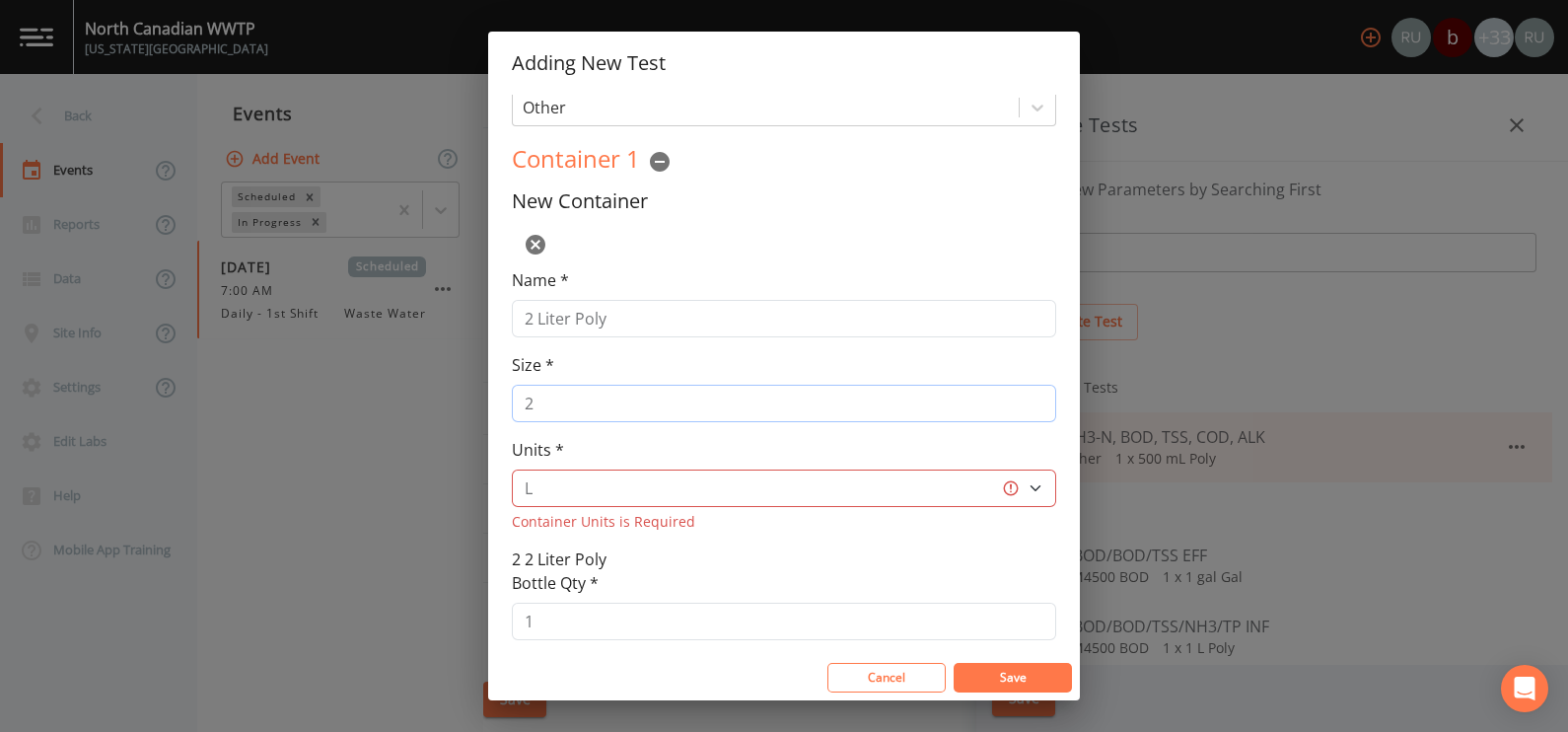 type 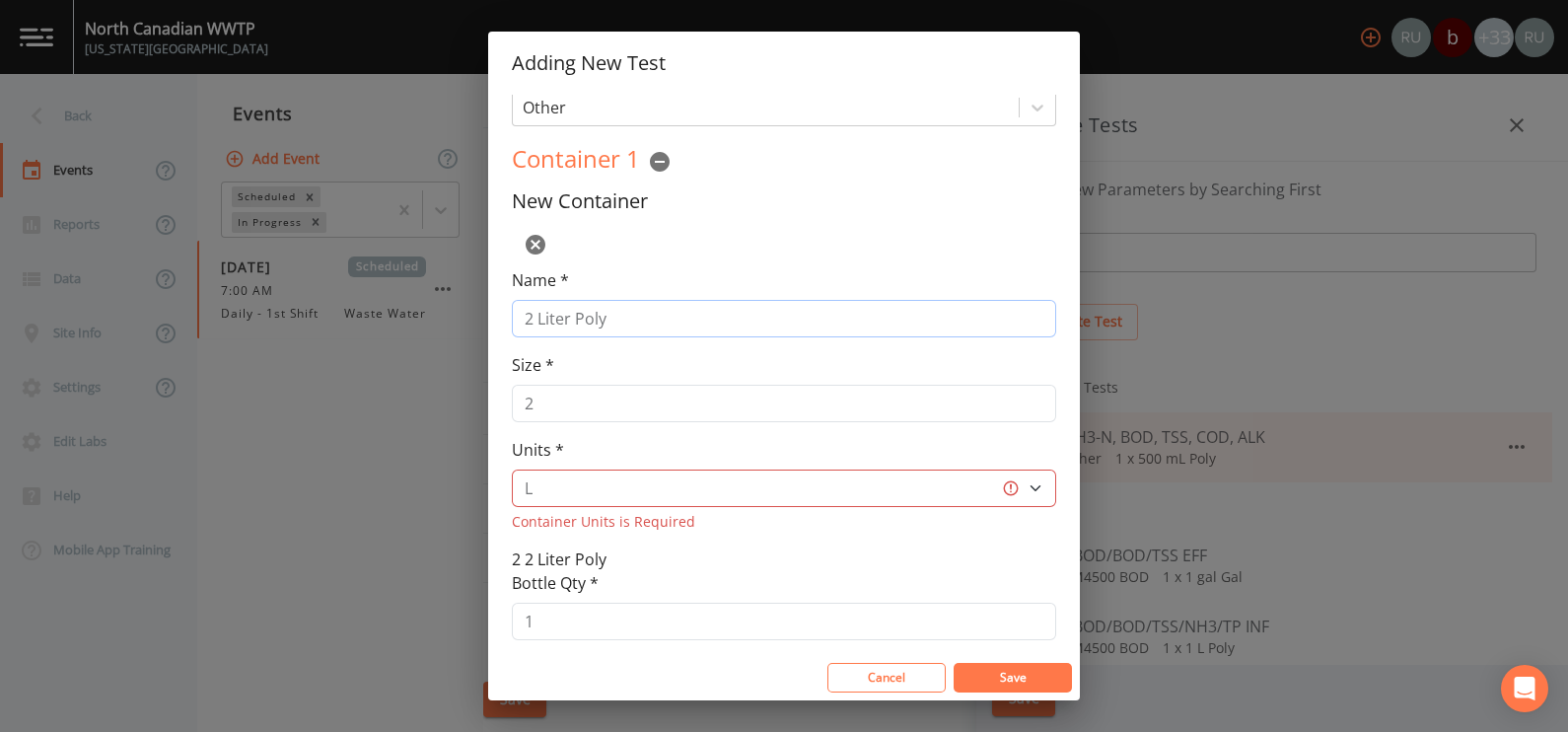 drag, startPoint x: 535, startPoint y: 317, endPoint x: 509, endPoint y: 315, distance: 26.07681 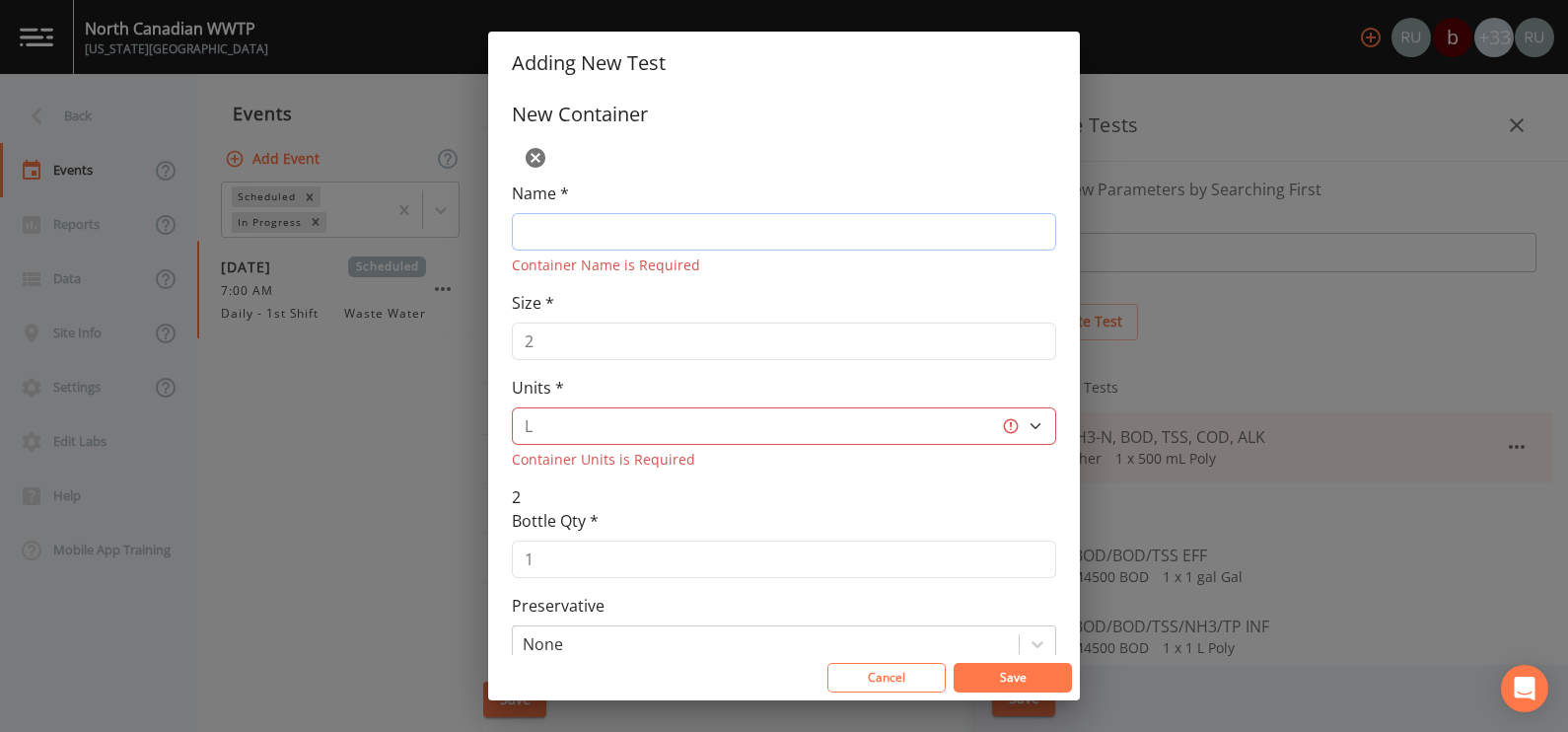 scroll, scrollTop: 246, scrollLeft: 0, axis: vertical 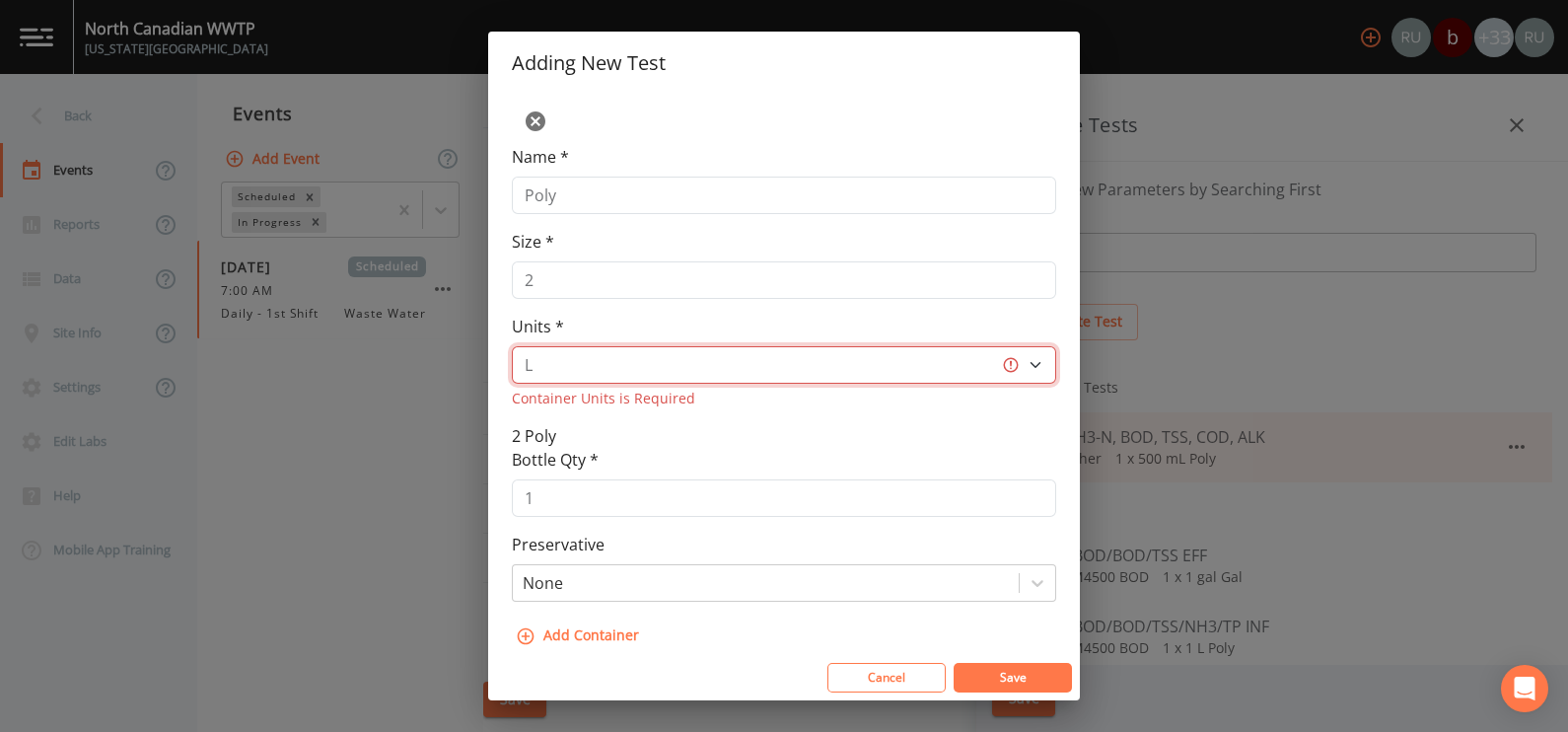 click on "L gal mL oz" at bounding box center (784, 365) 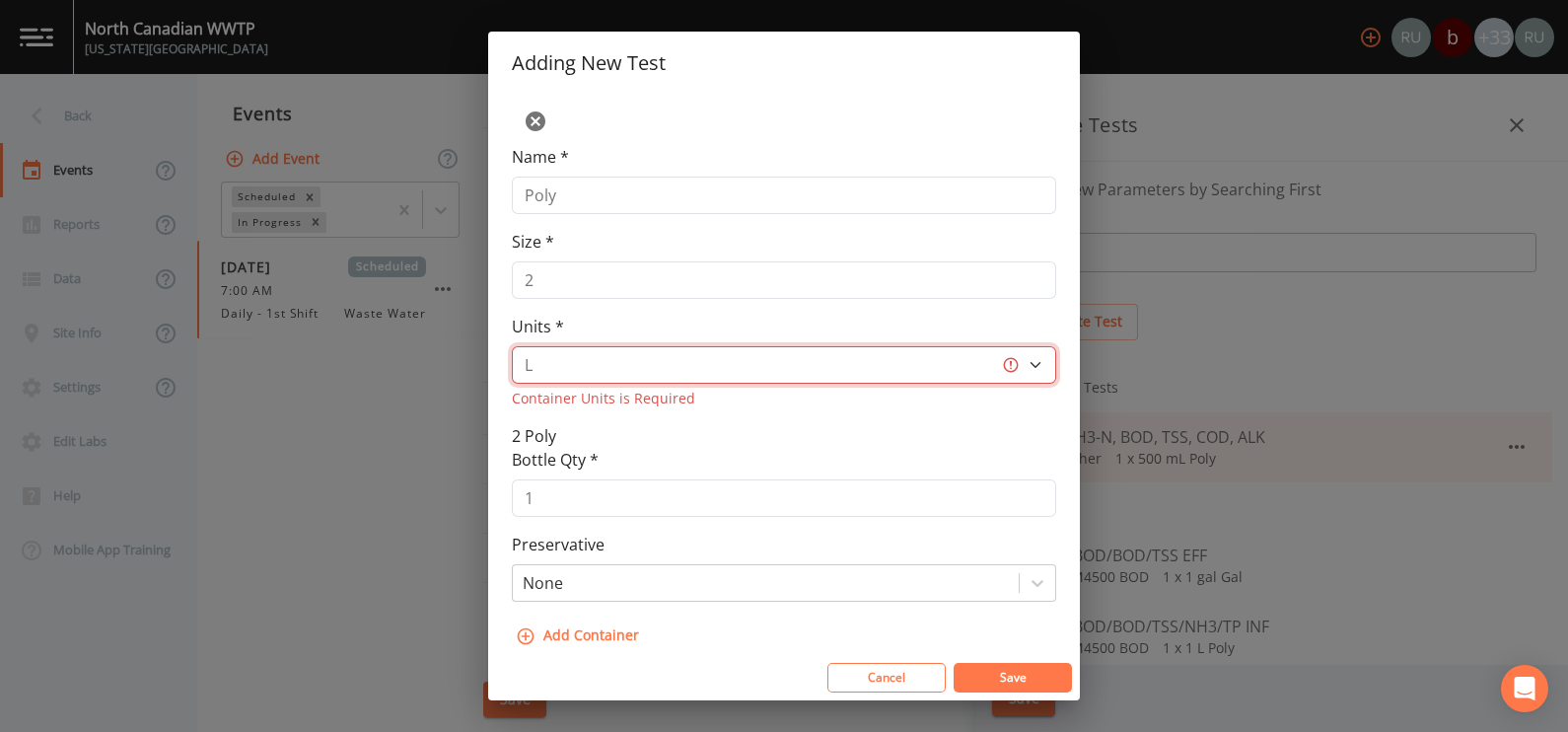 click on "L gal mL oz" at bounding box center (784, 365) 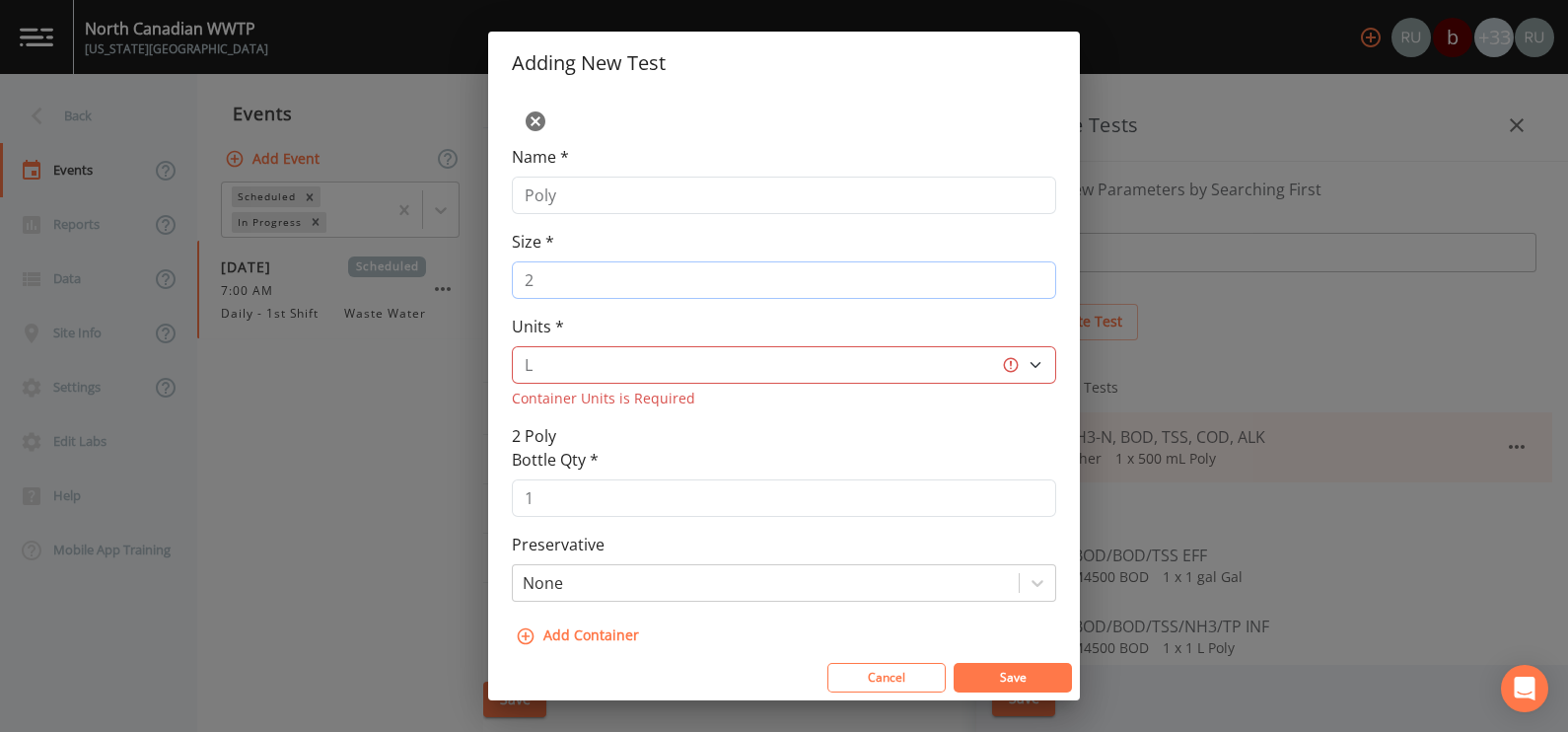 click on "2" at bounding box center (784, 280) 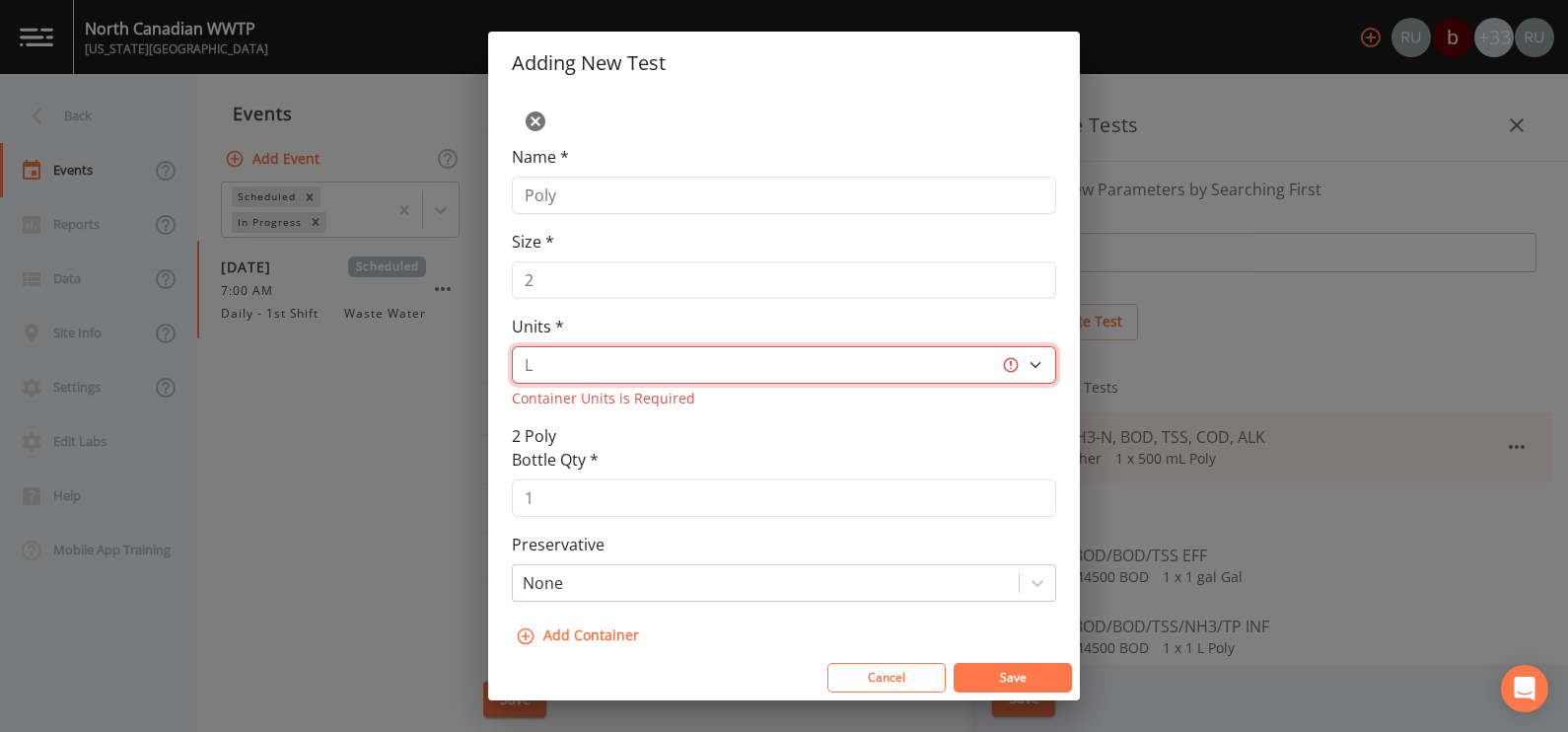 click on "L gal mL oz" at bounding box center [784, 365] 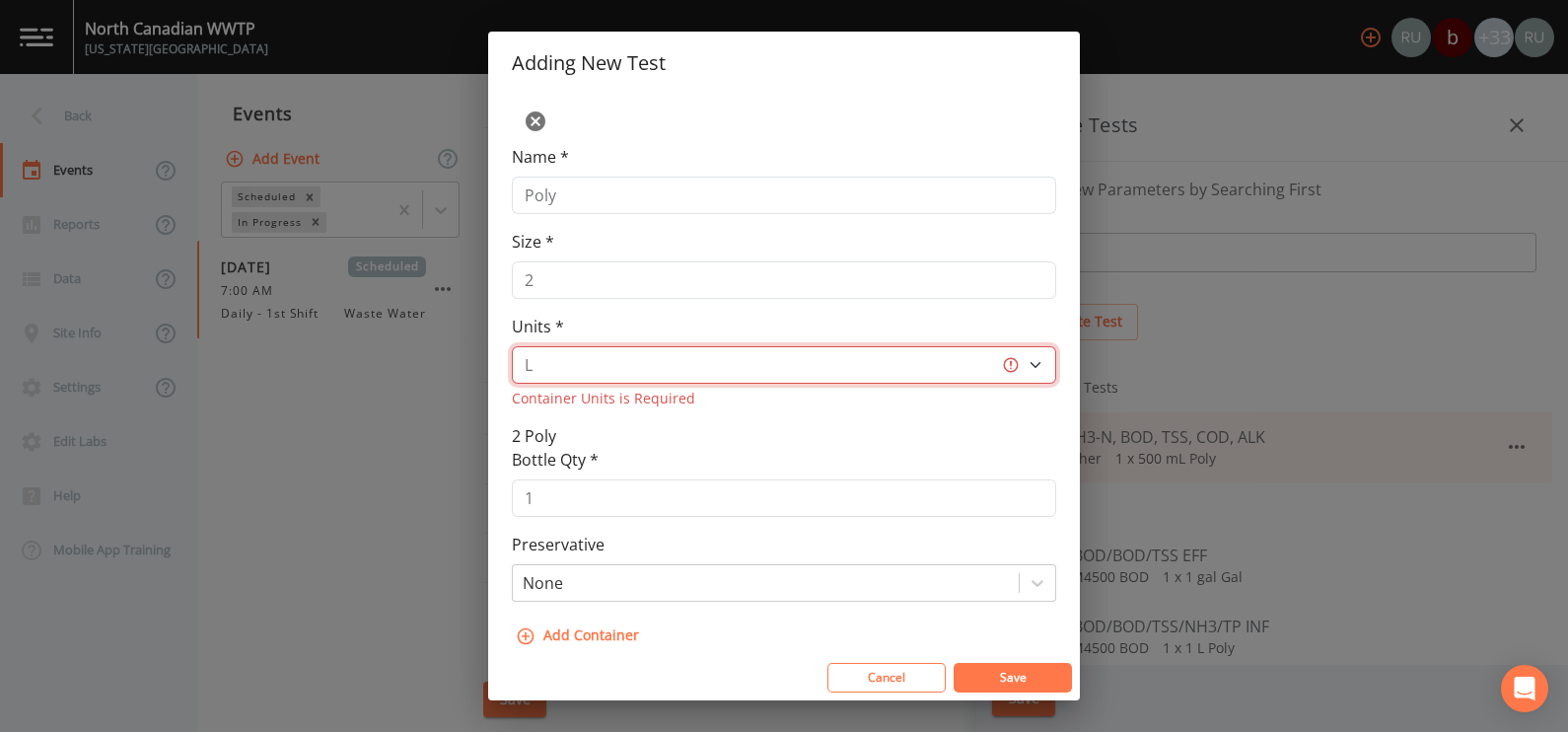 click on "L gal mL oz" at bounding box center [784, 365] 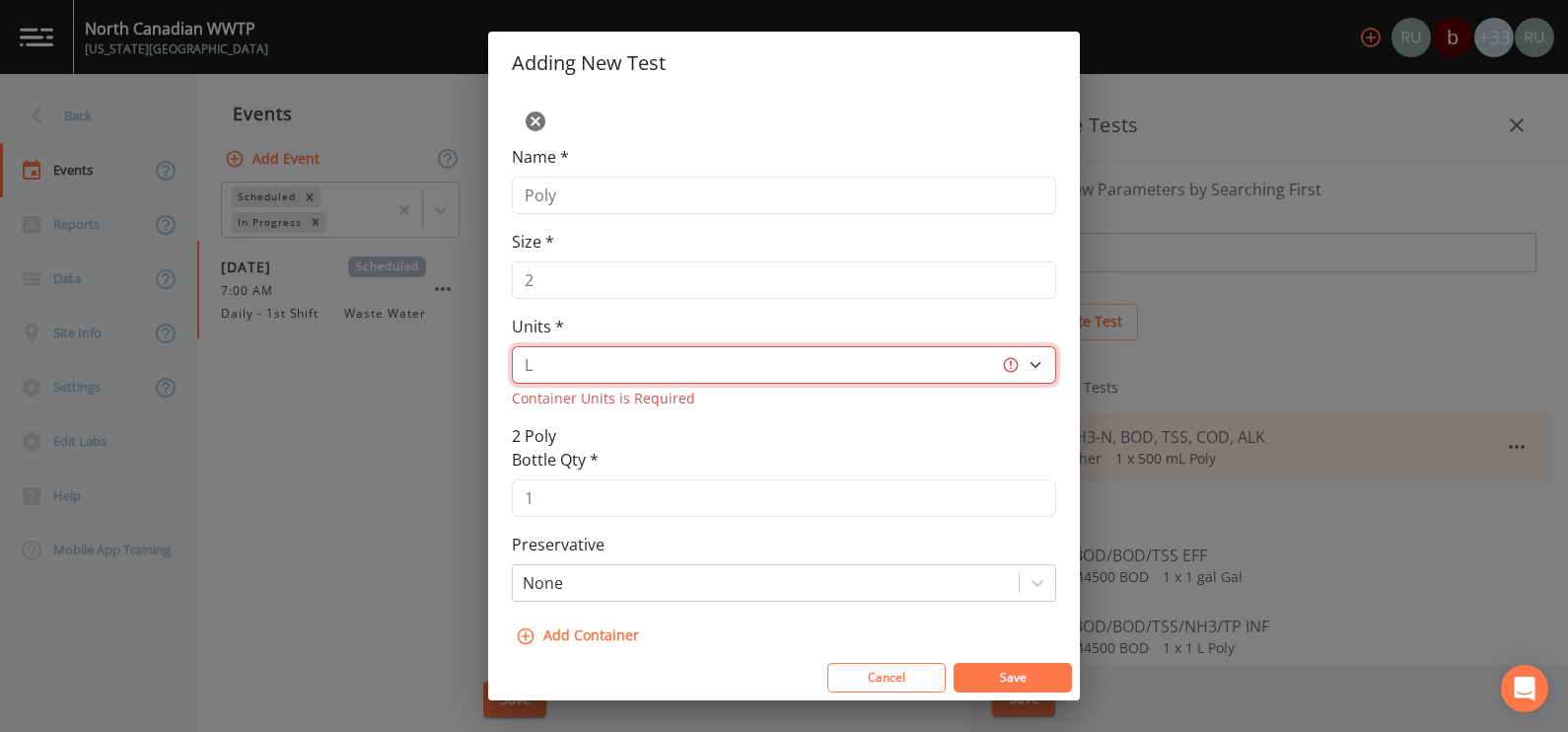 drag, startPoint x: 1031, startPoint y: 365, endPoint x: 971, endPoint y: 382, distance: 62.361847 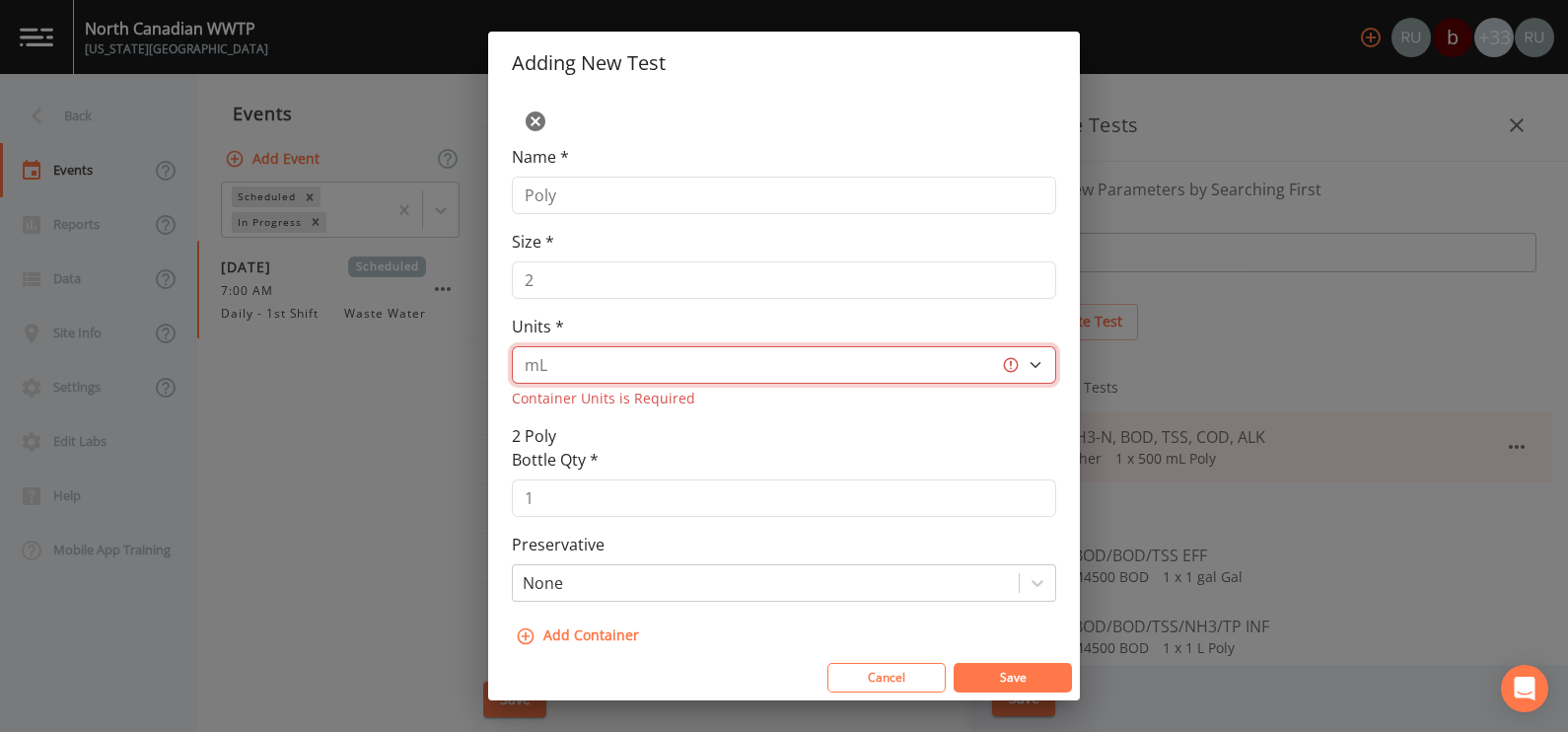 click on "L gal mL oz" at bounding box center (784, 365) 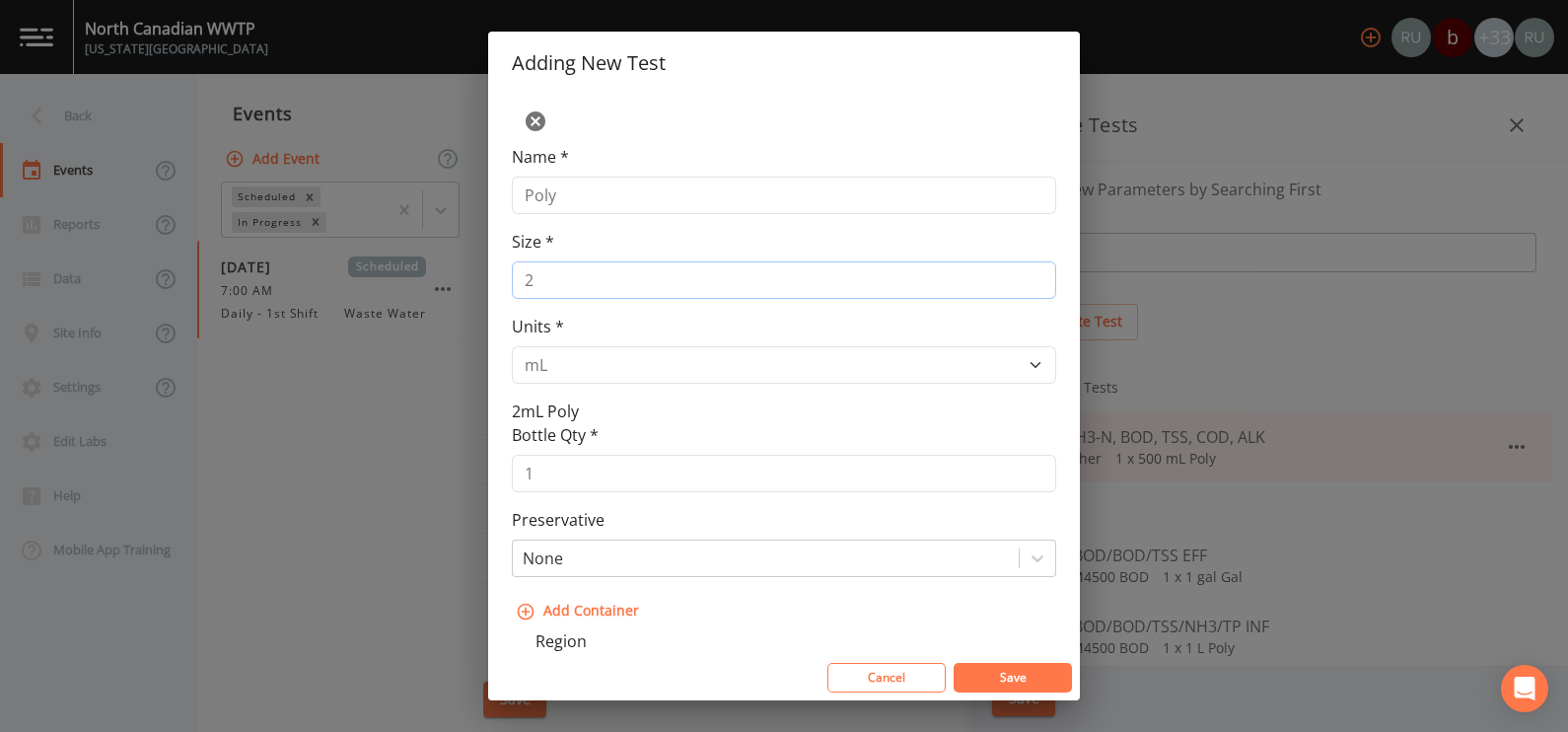 click on "2" at bounding box center [784, 280] 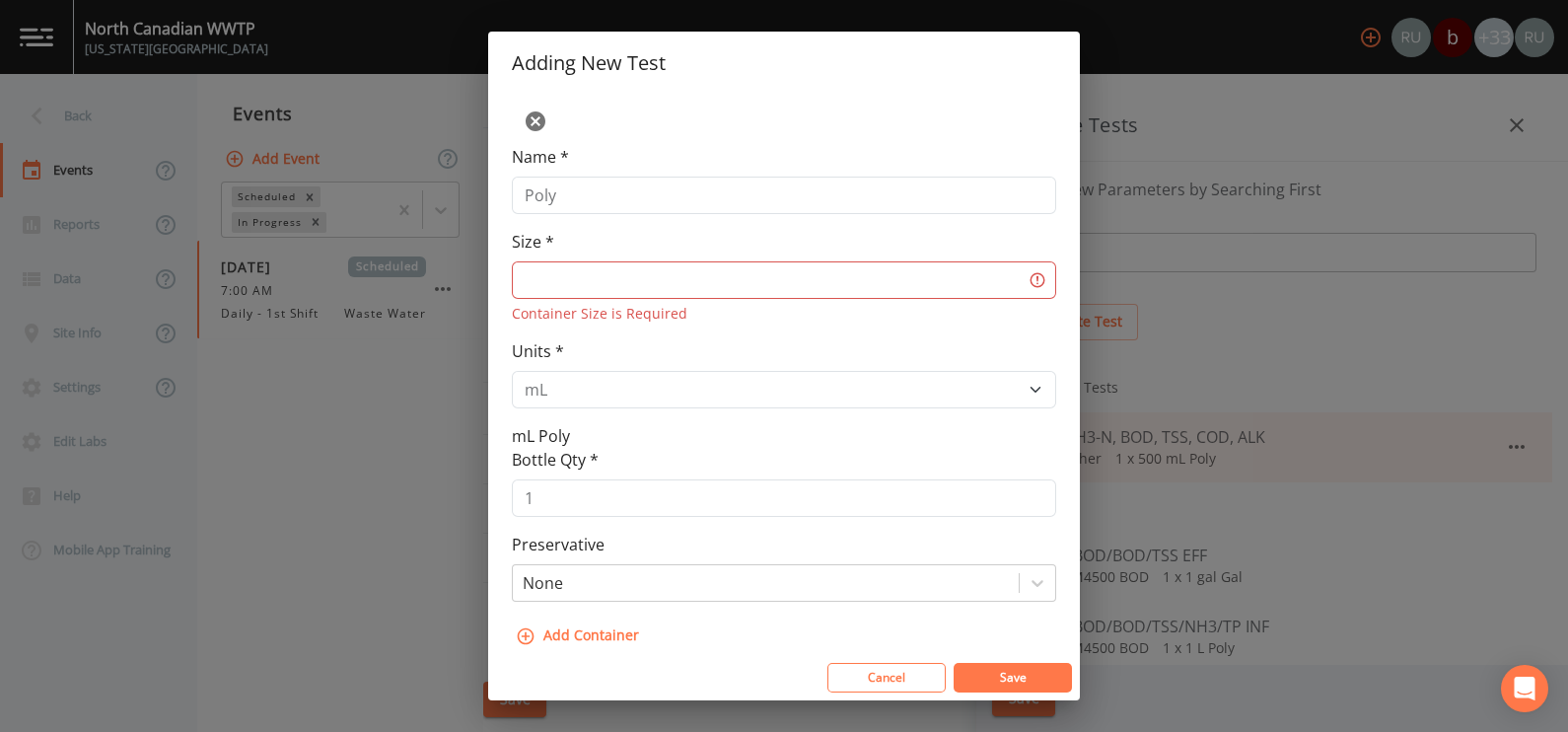 click on "Size *" at bounding box center [784, 280] 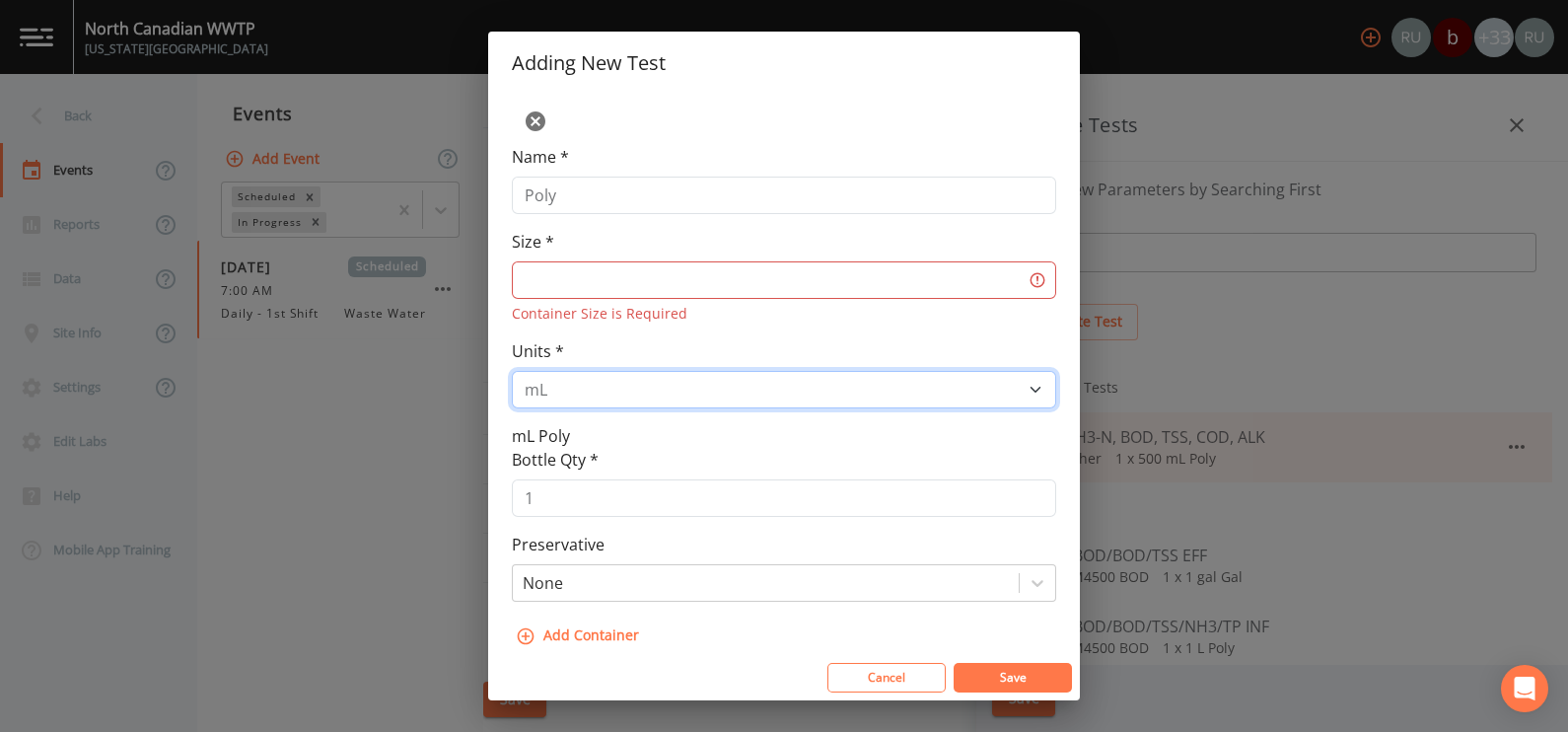 click on "L gal mL oz" at bounding box center (784, 390) 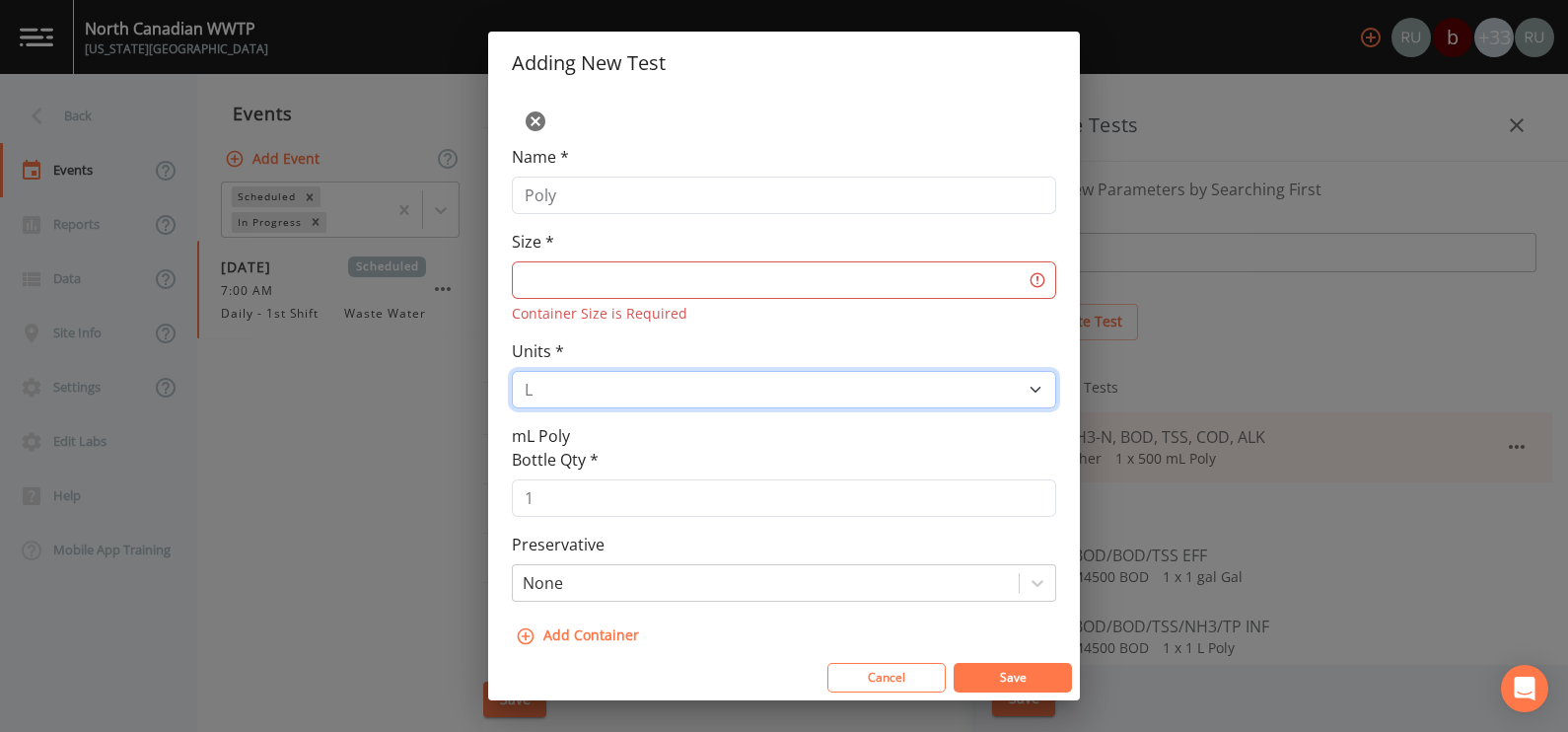 click on "L gal mL oz" at bounding box center (784, 390) 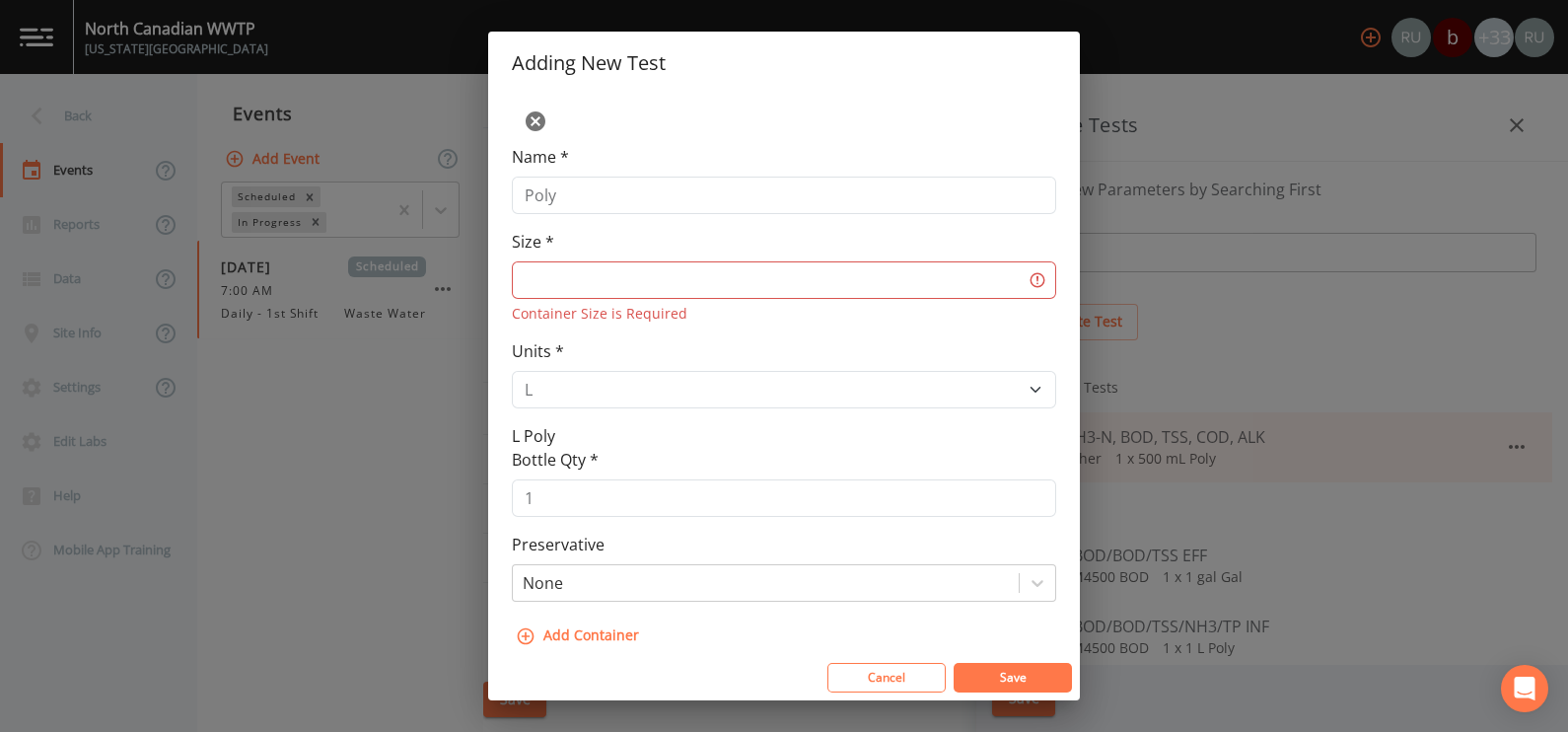 click on "Size *" at bounding box center (784, 280) 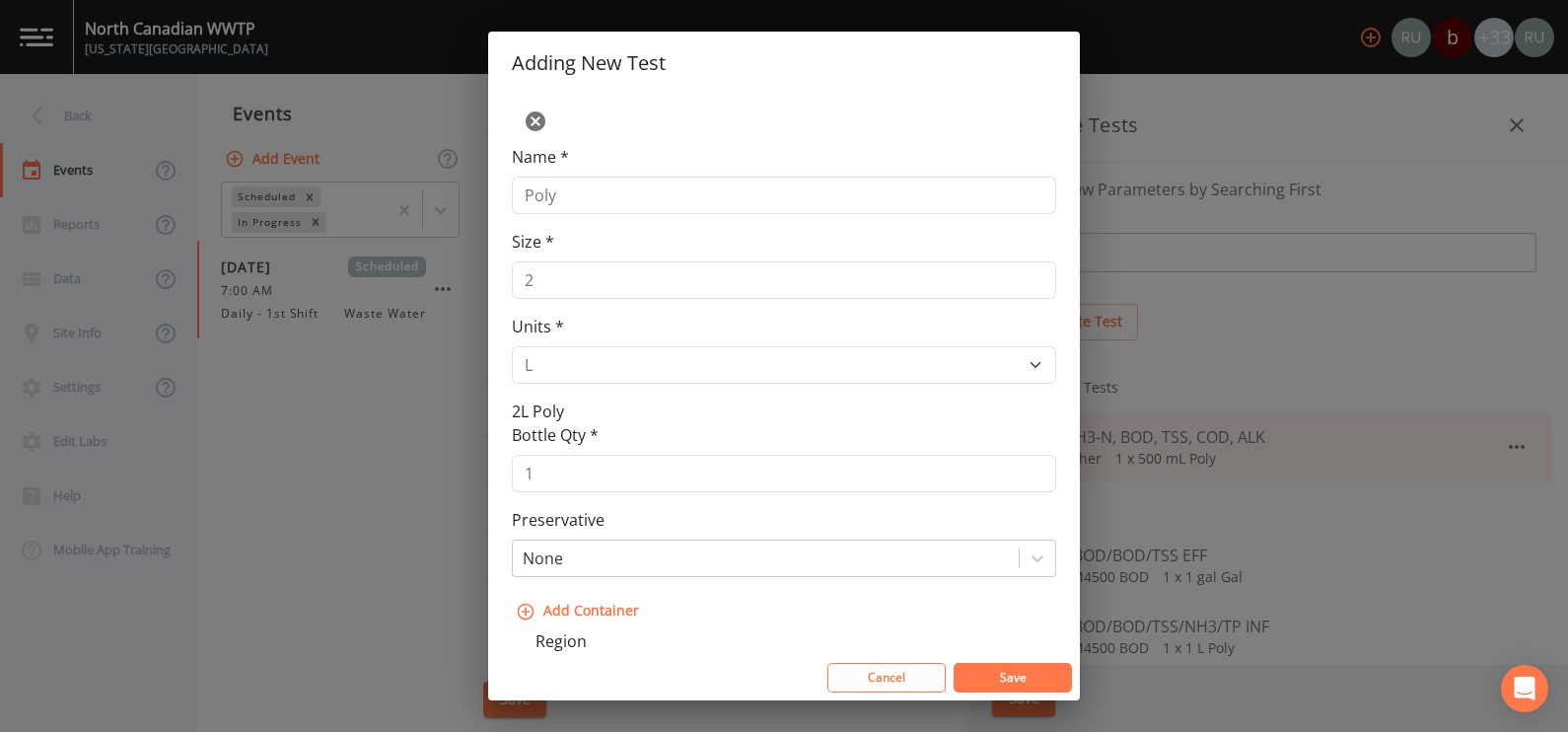 click on "Save" at bounding box center (1013, 677) 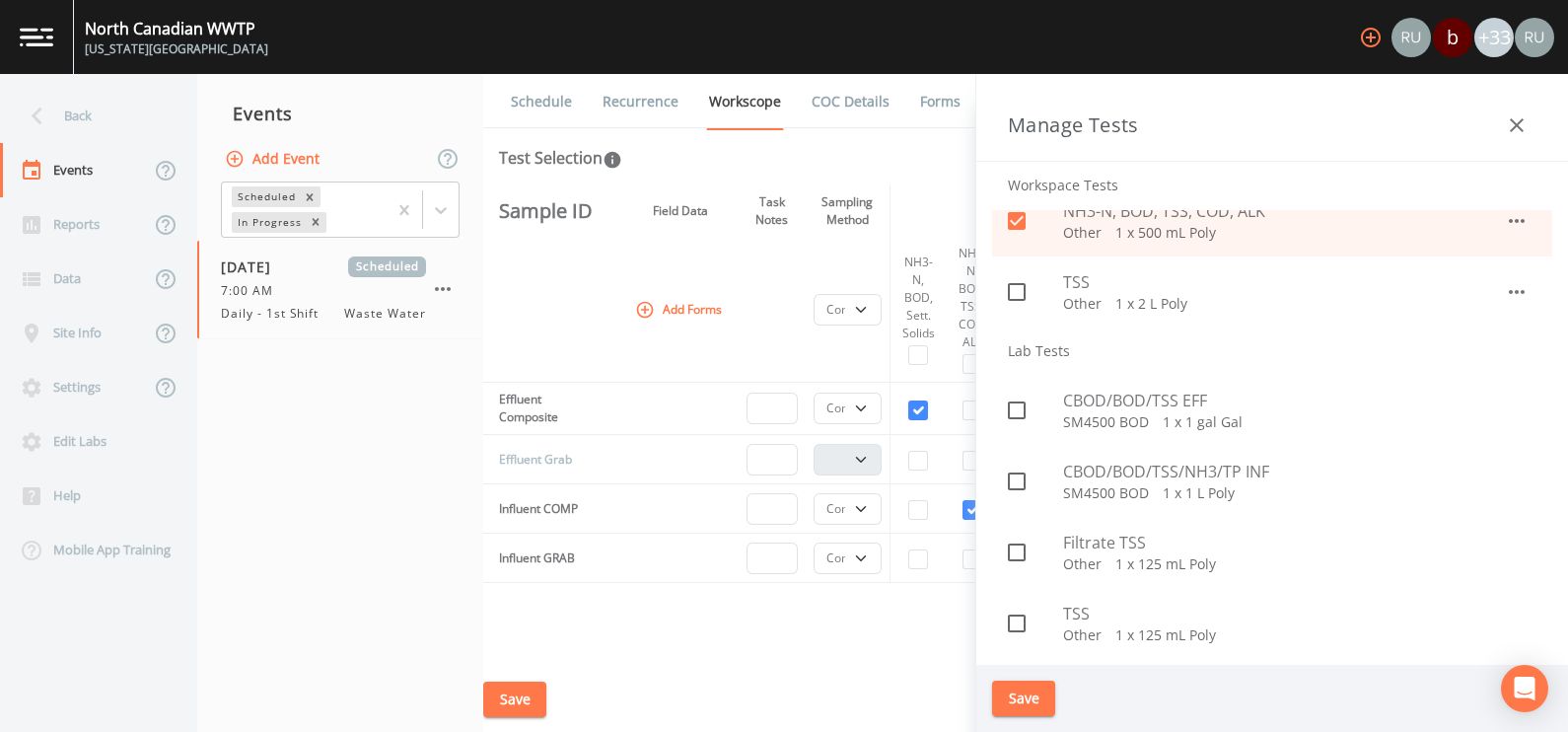 scroll, scrollTop: 0, scrollLeft: 0, axis: both 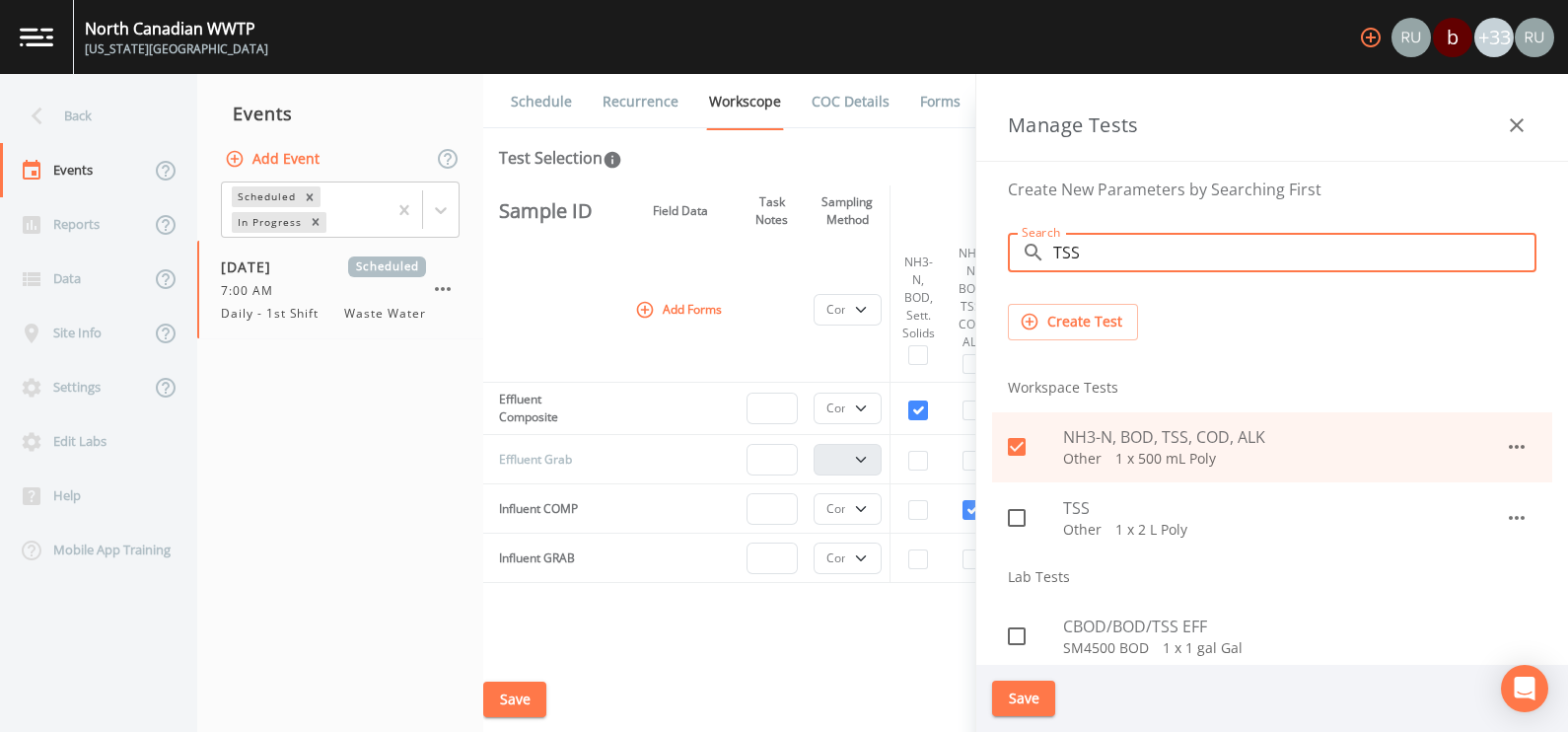 drag, startPoint x: 1099, startPoint y: 257, endPoint x: 1033, endPoint y: 255, distance: 66.0303 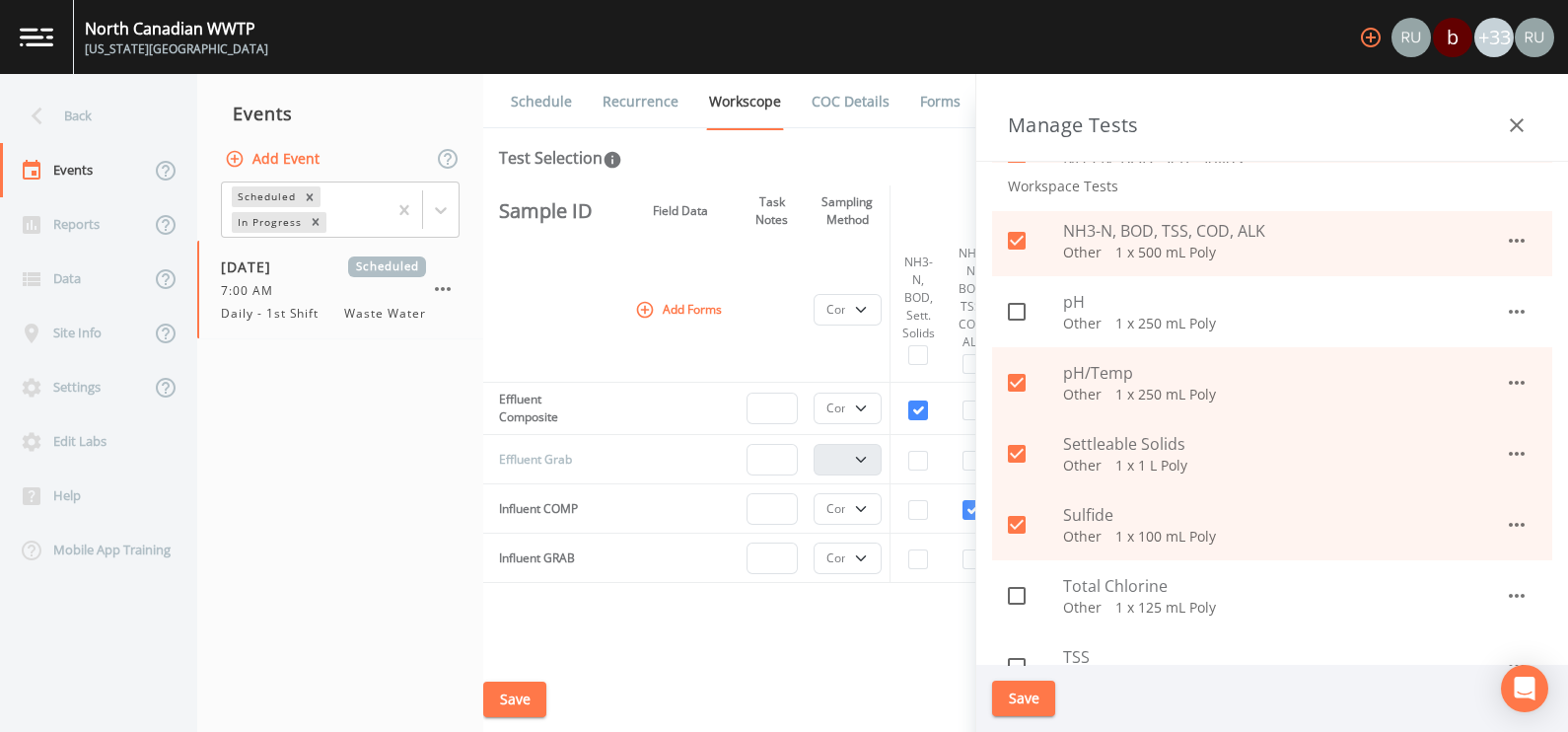 scroll, scrollTop: 370, scrollLeft: 0, axis: vertical 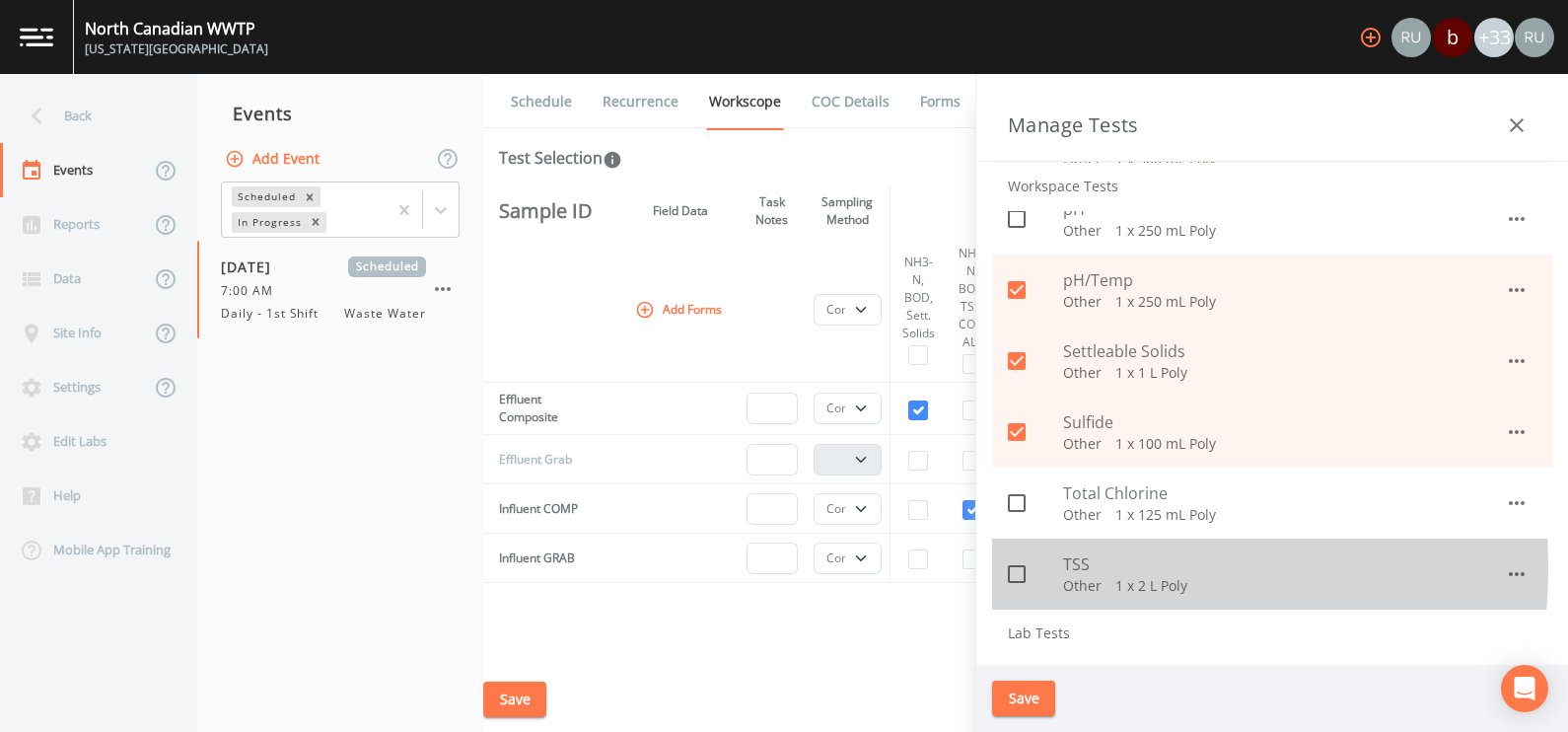 click at bounding box center (1006, 563) 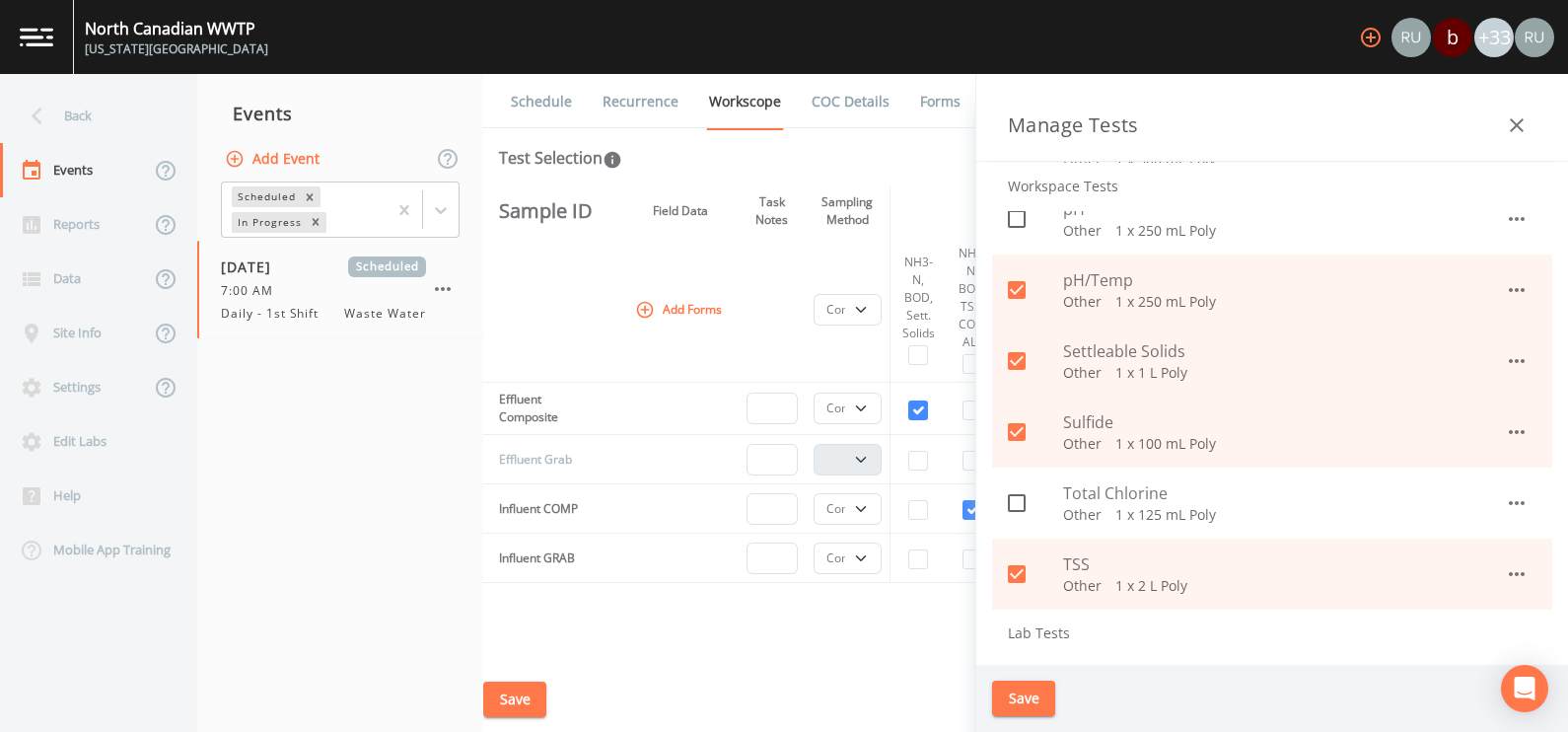 click on "Save" at bounding box center (1024, 698) 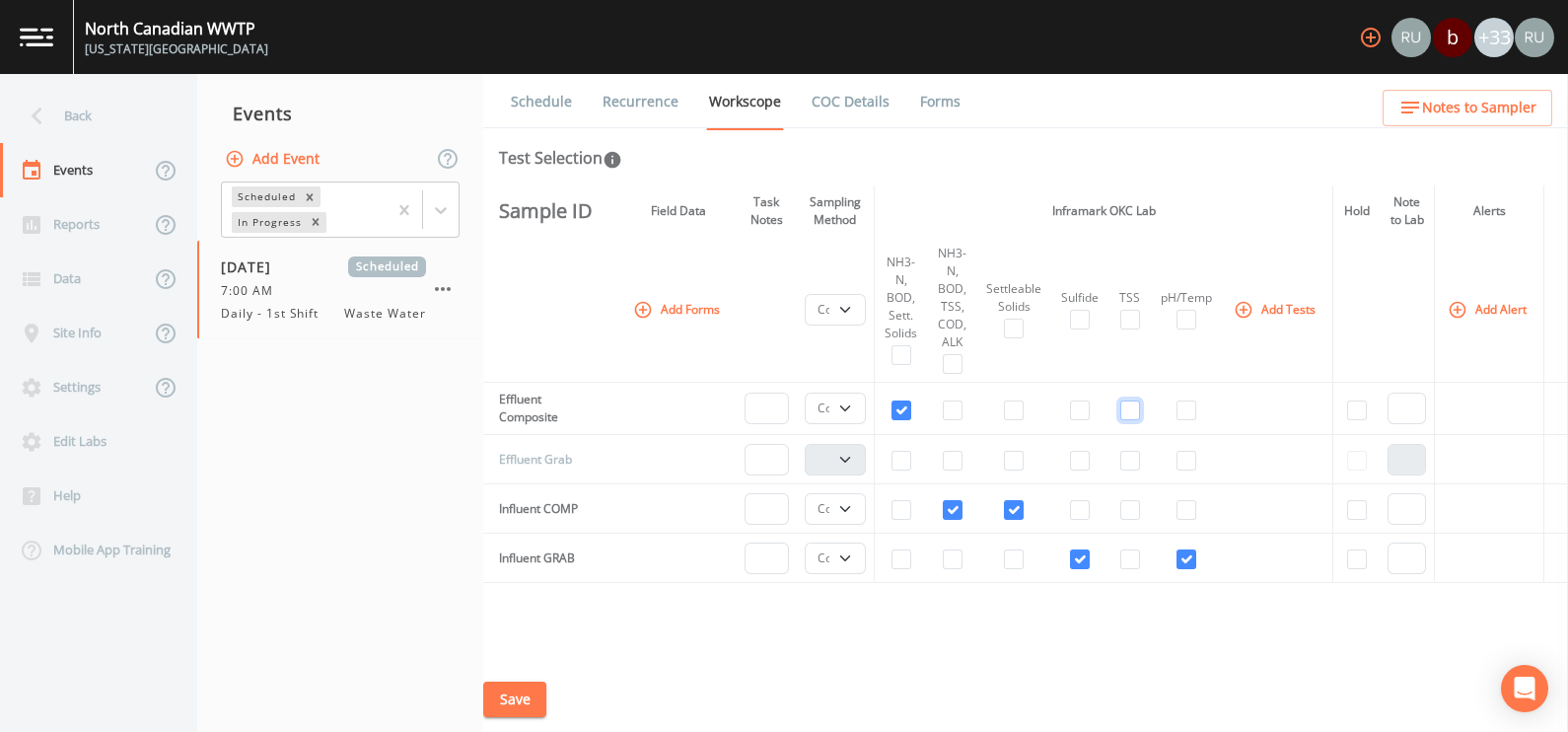 click at bounding box center [1130, 410] 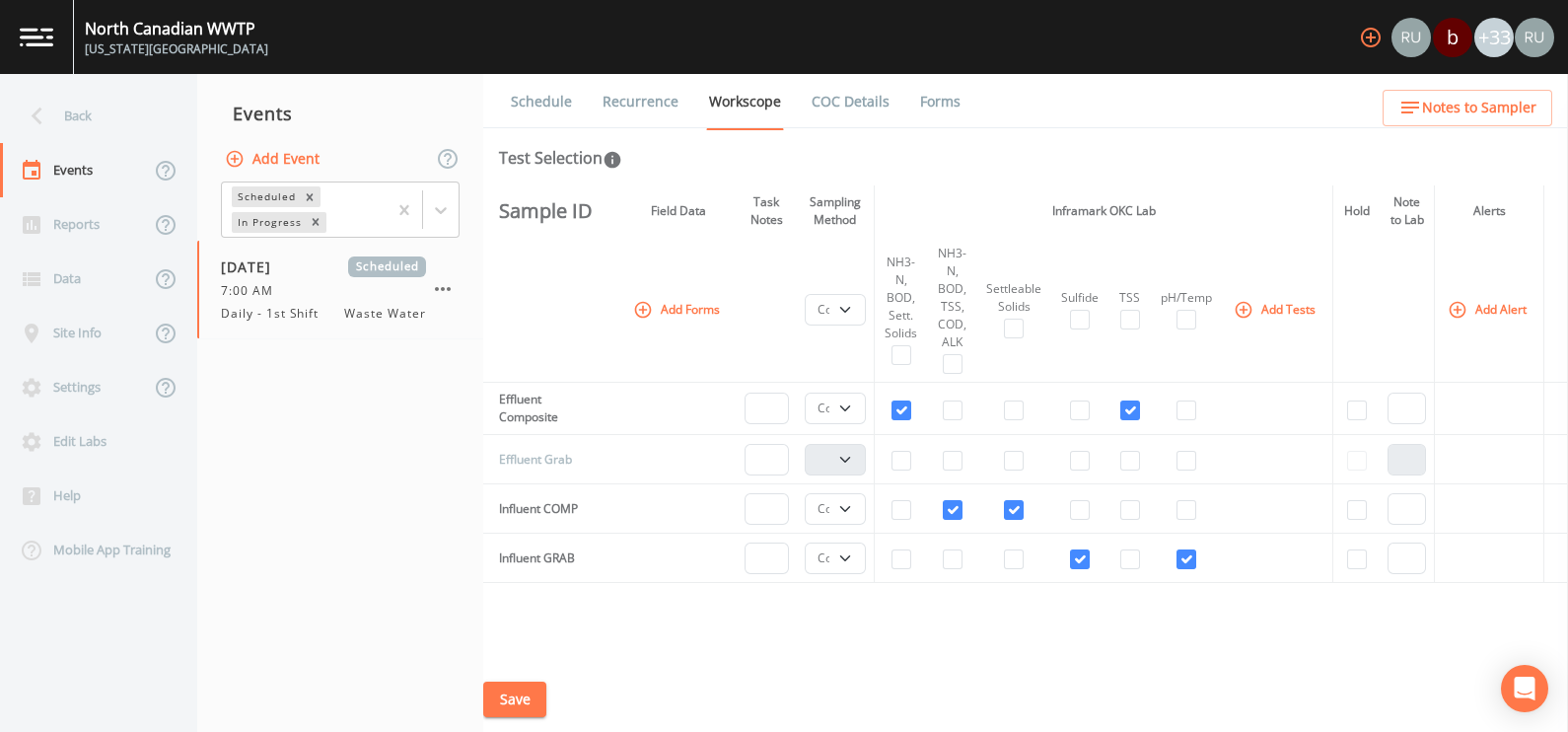 click on "Add Forms" at bounding box center [678, 309] 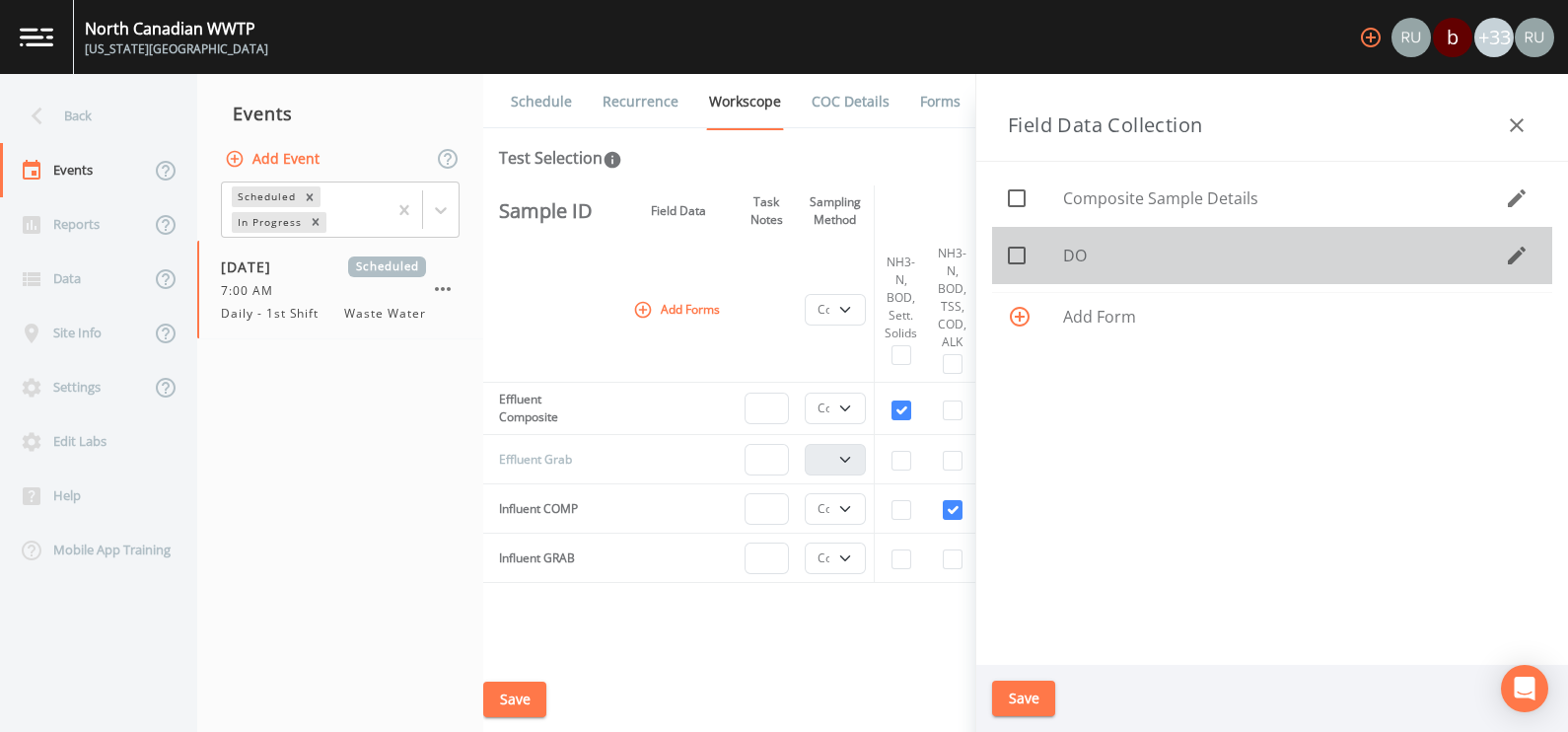 click 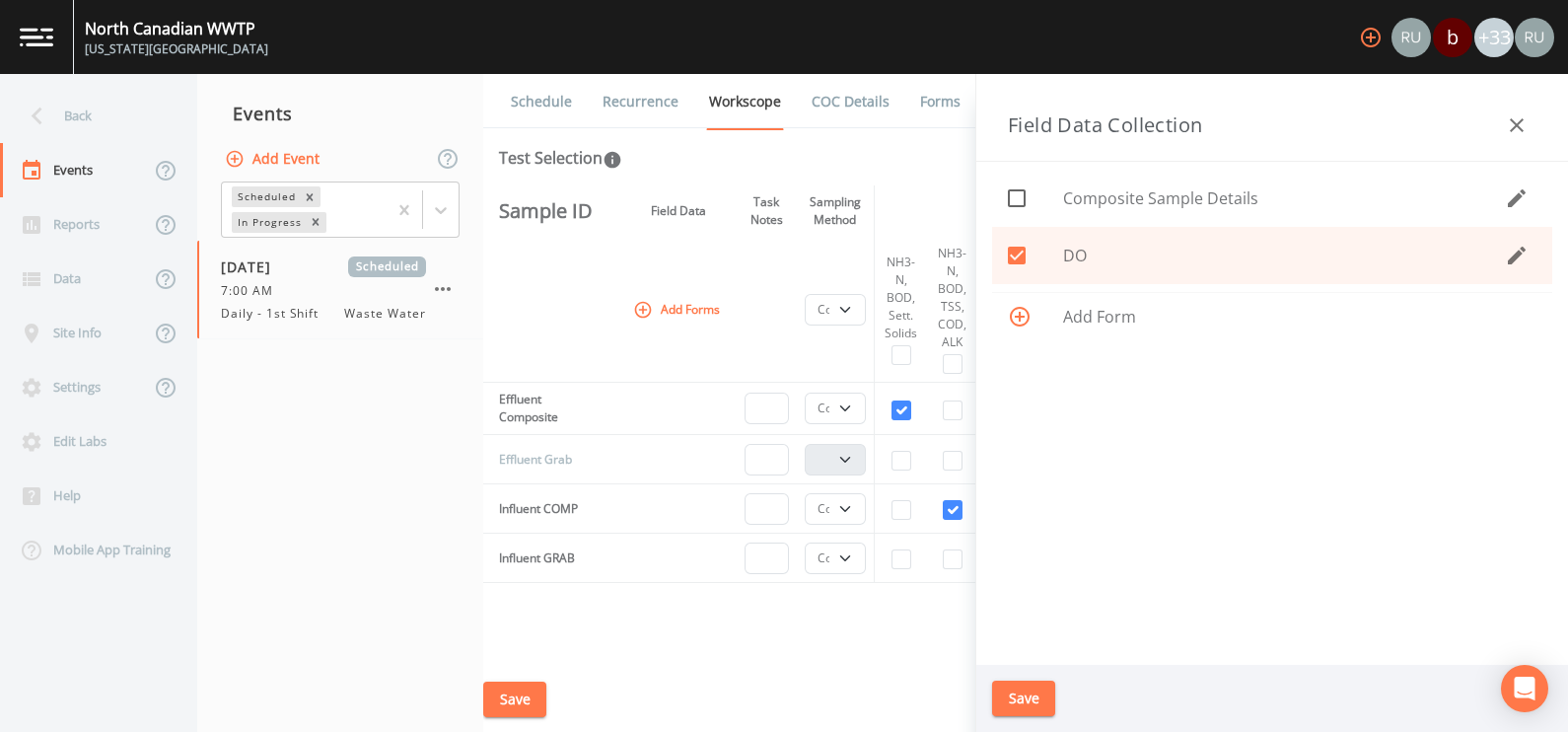 click on "Save" at bounding box center [1024, 698] 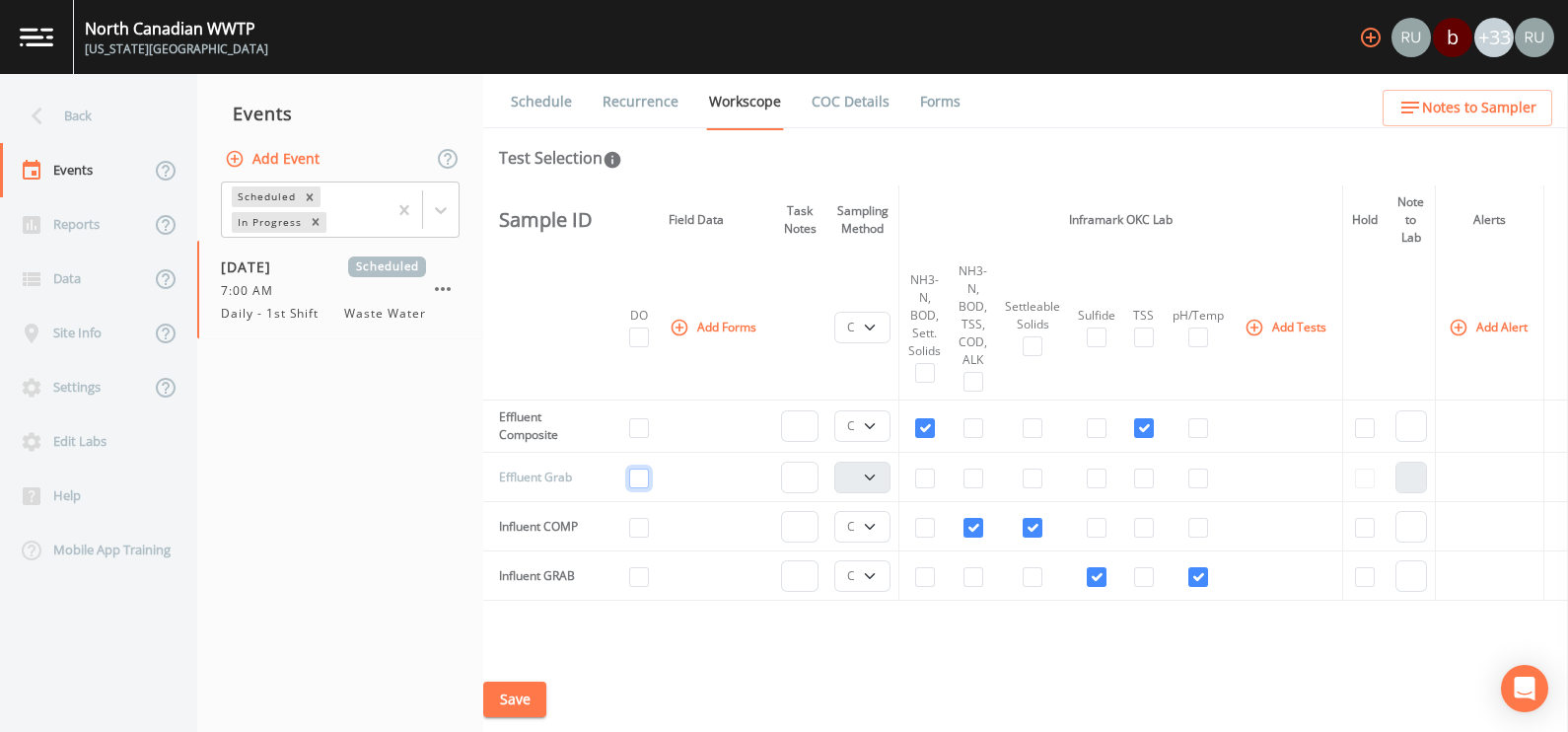 click at bounding box center [639, 478] 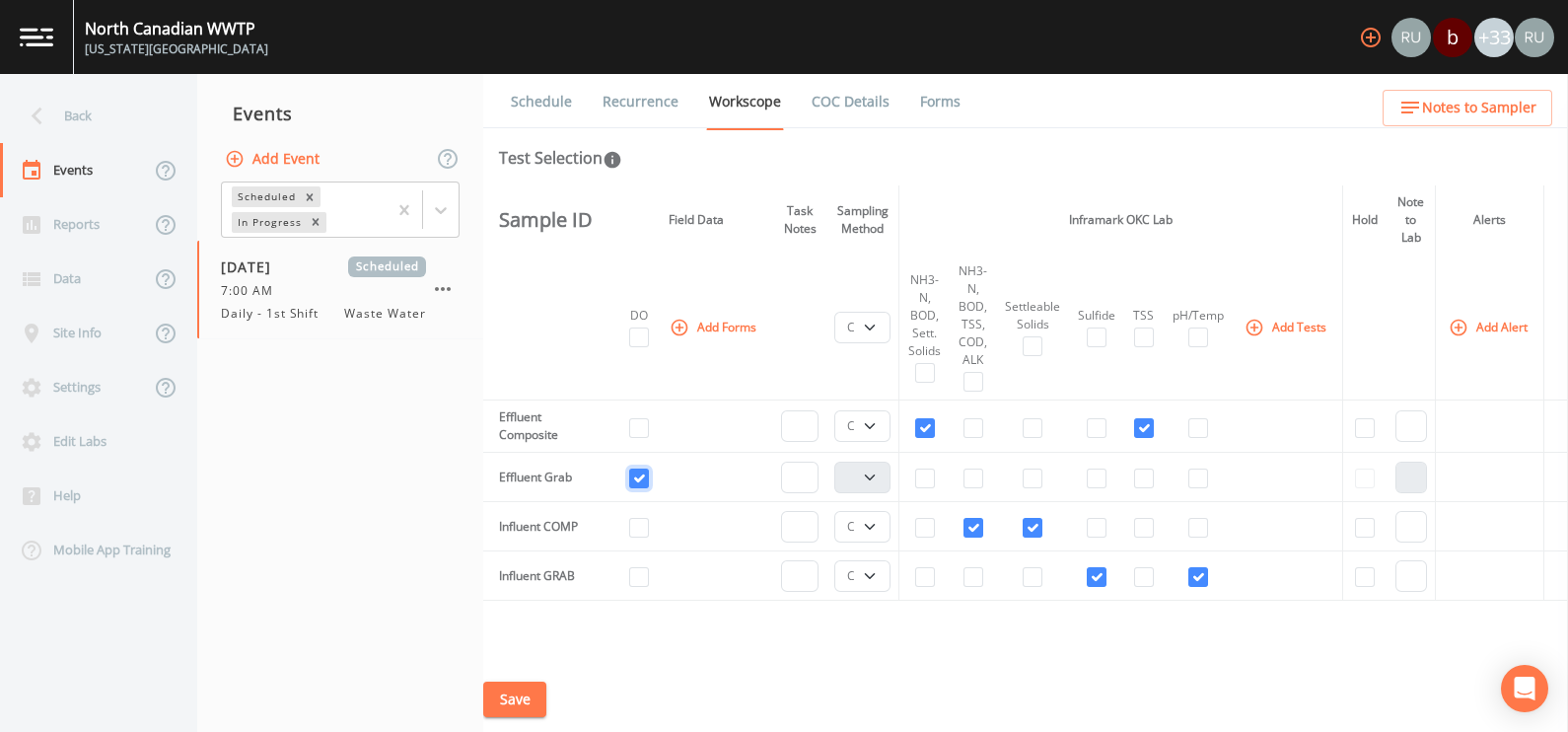 drag, startPoint x: 636, startPoint y: 474, endPoint x: 699, endPoint y: 383, distance: 110.6797 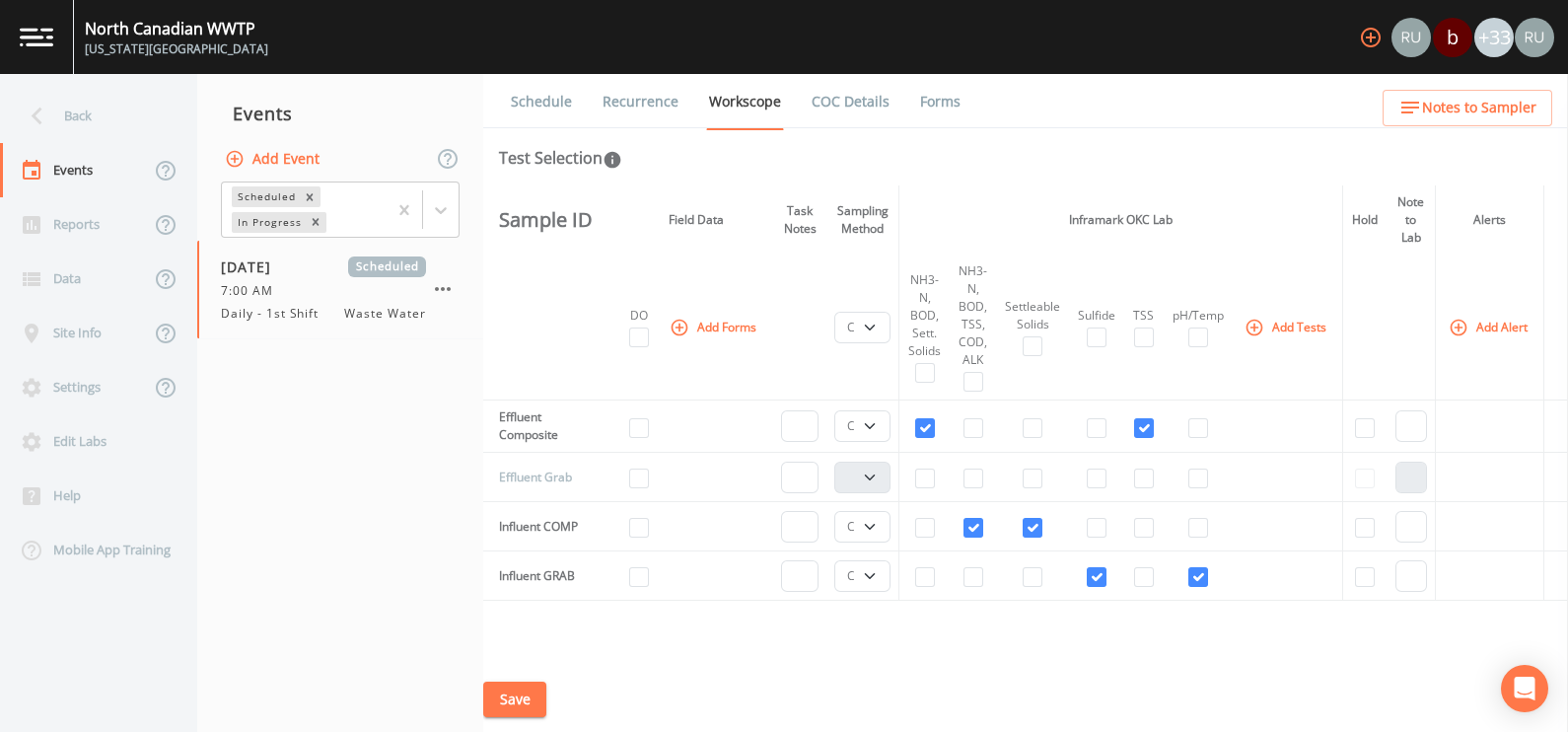 click on "Add Forms" at bounding box center (715, 327) 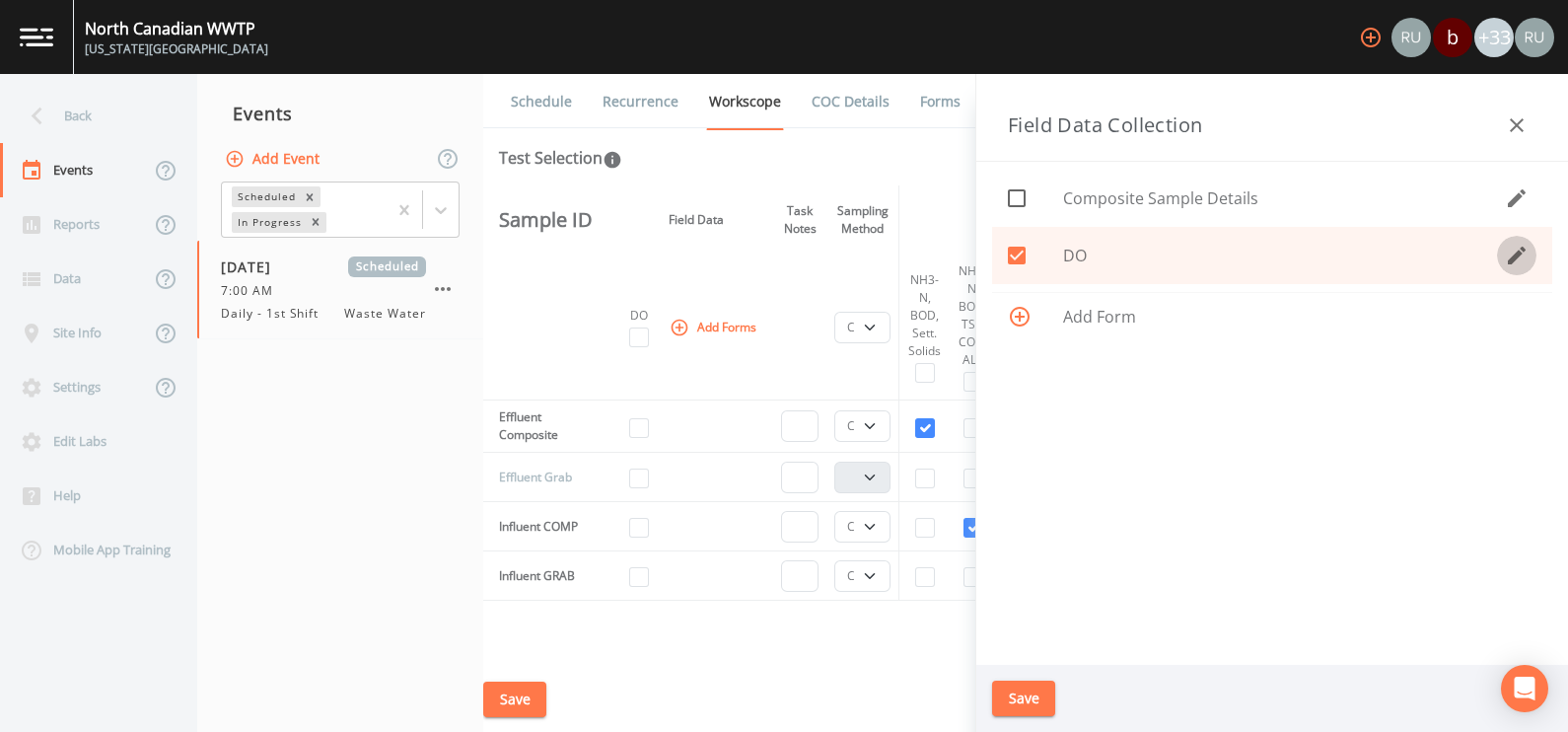 click 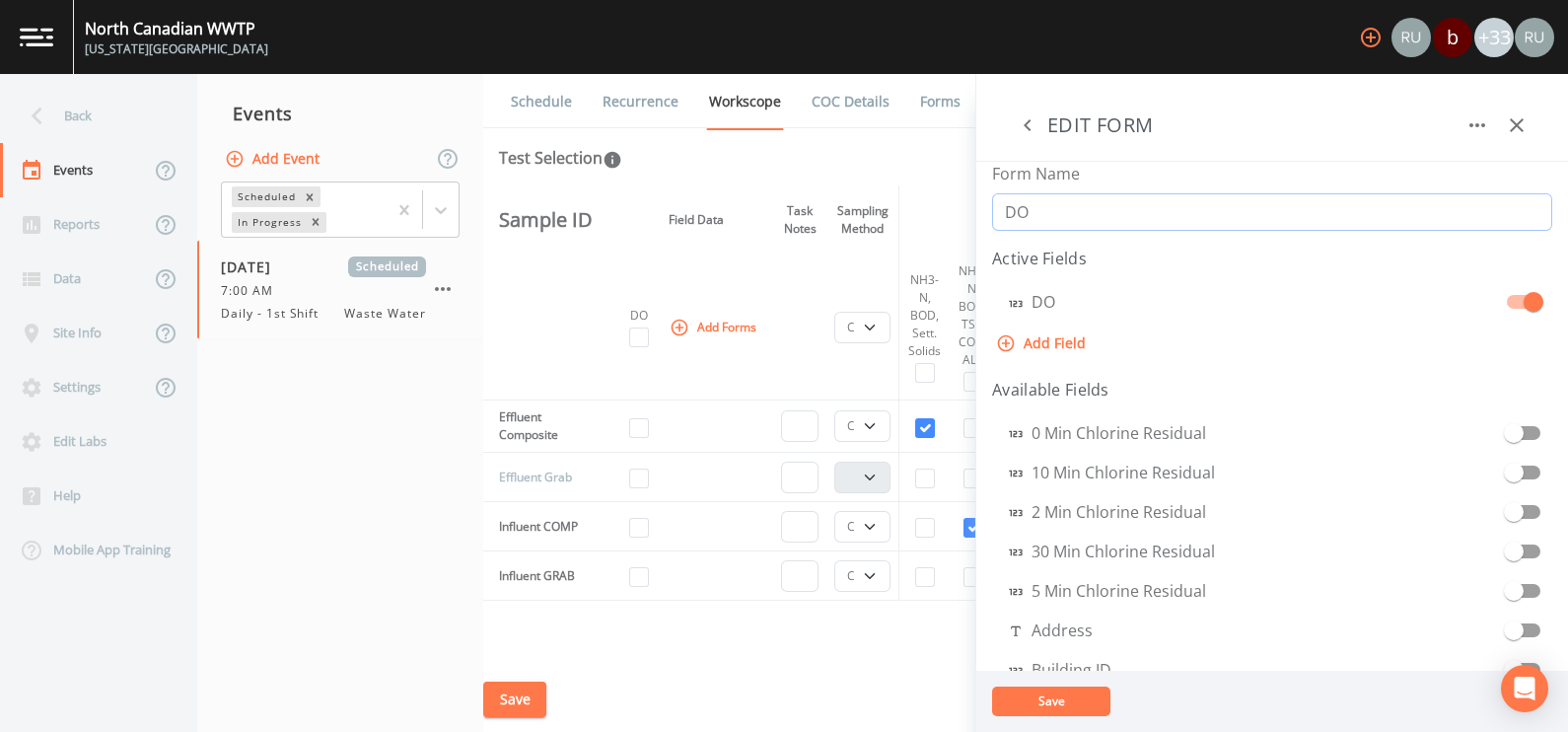 click on "DO" at bounding box center [1272, 212] 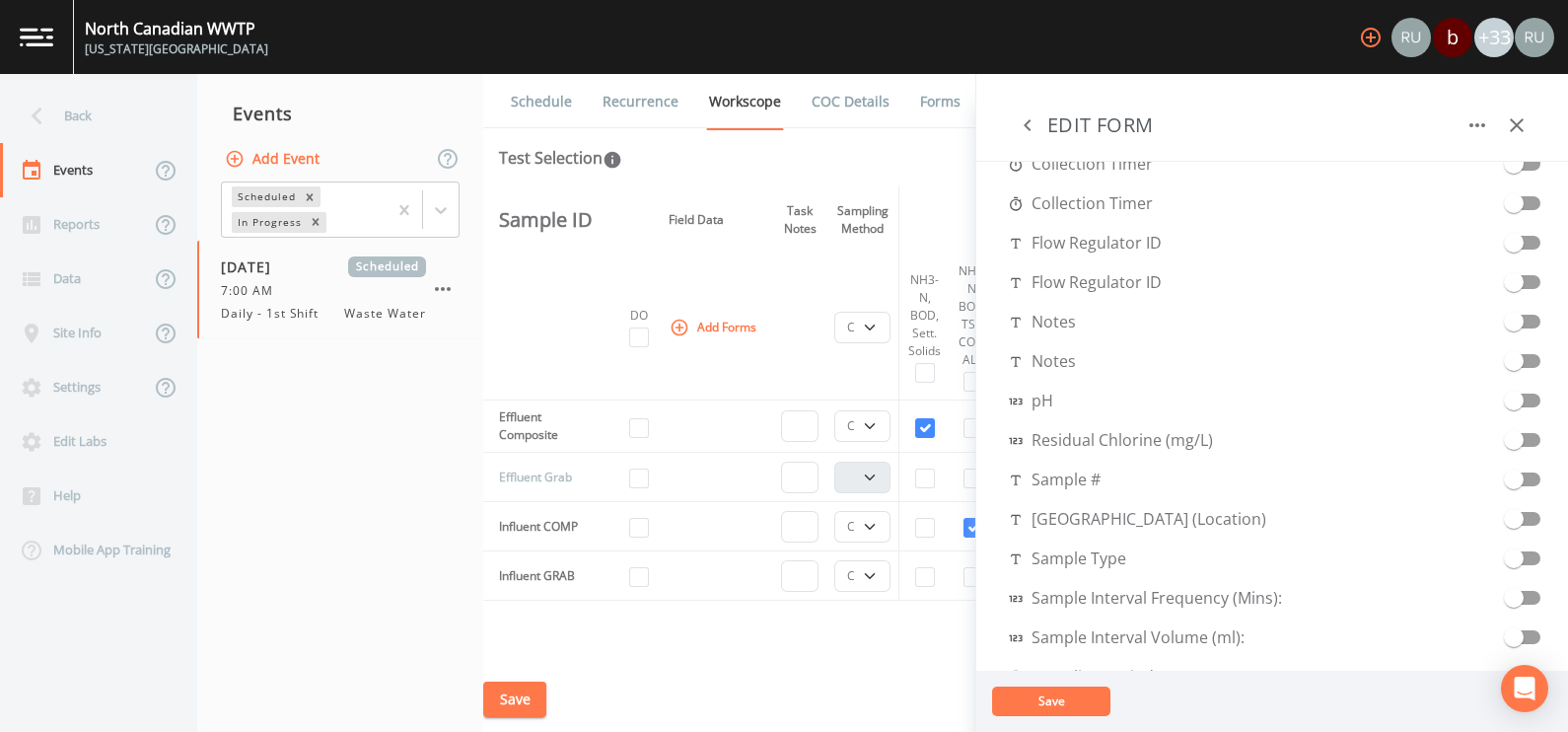 scroll, scrollTop: 1046, scrollLeft: 0, axis: vertical 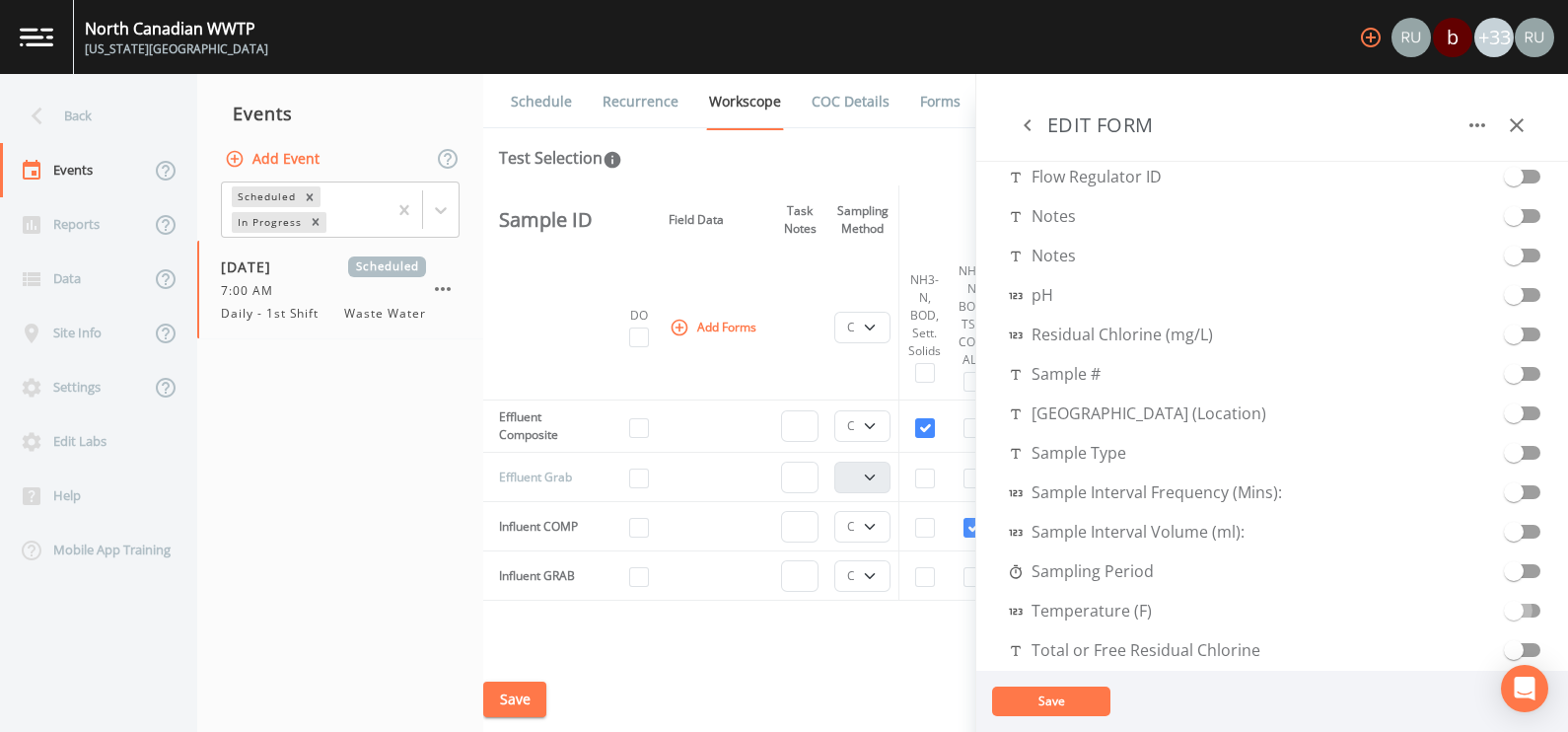 click at bounding box center [1514, 602] 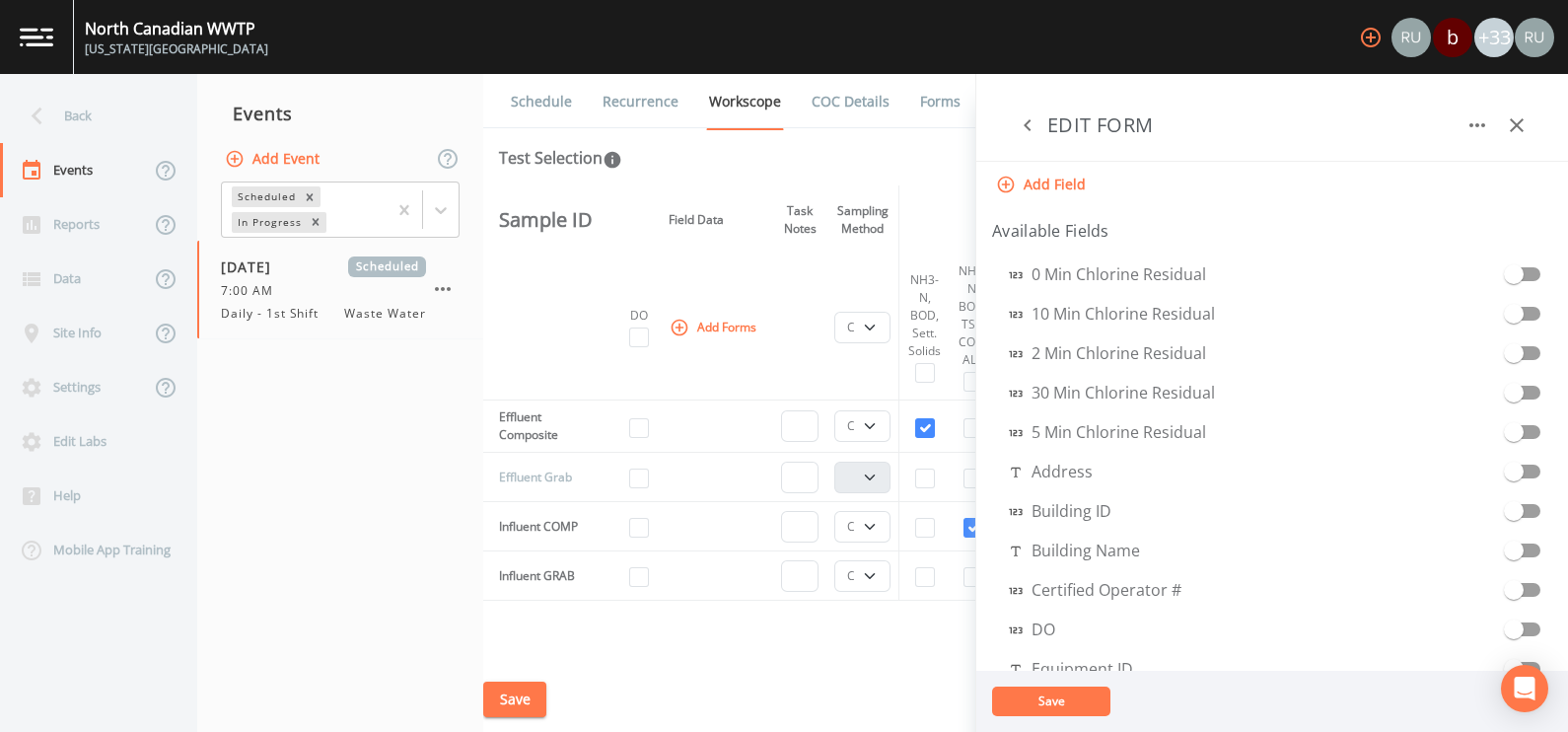 scroll, scrollTop: 0, scrollLeft: 0, axis: both 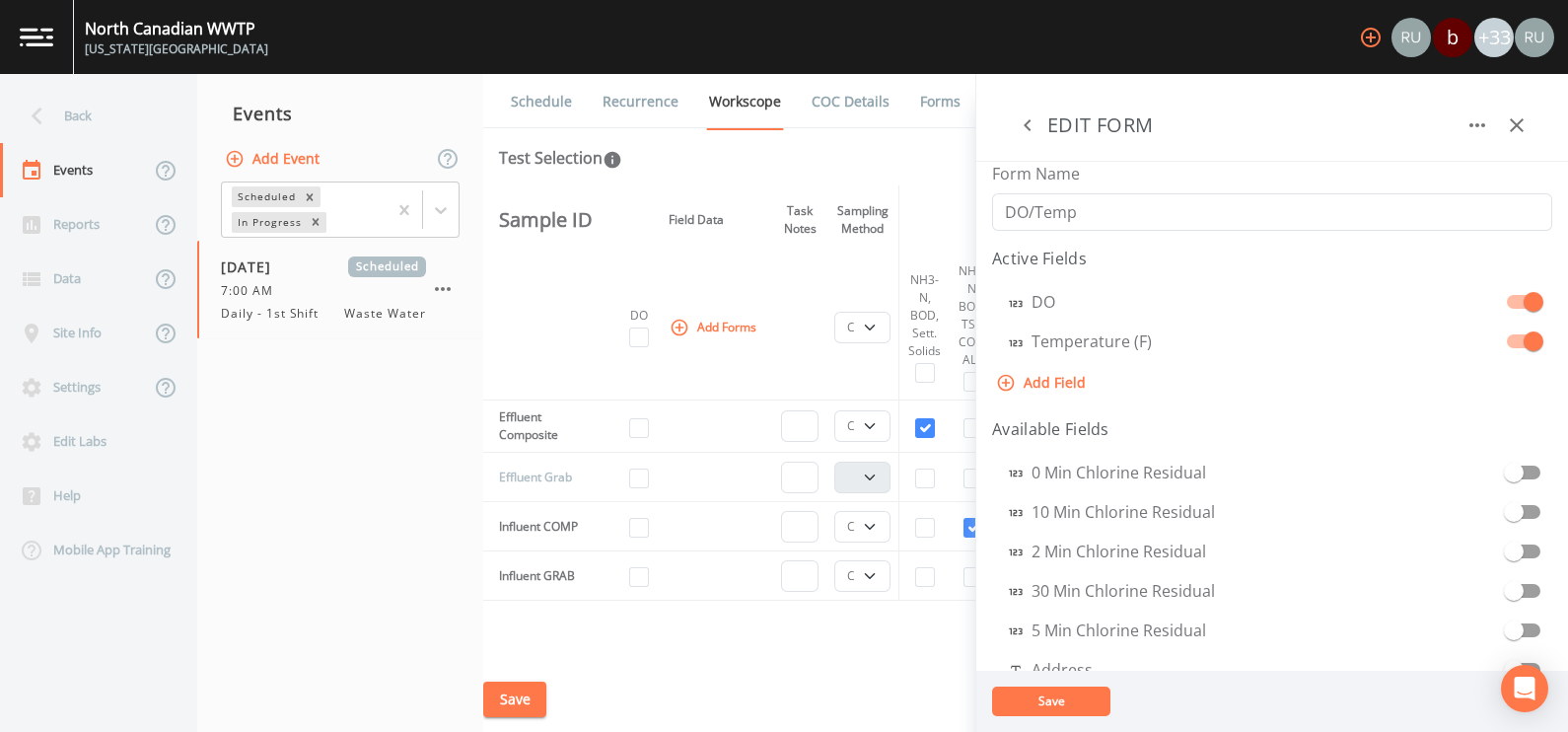 click on "Save" at bounding box center (1051, 700) 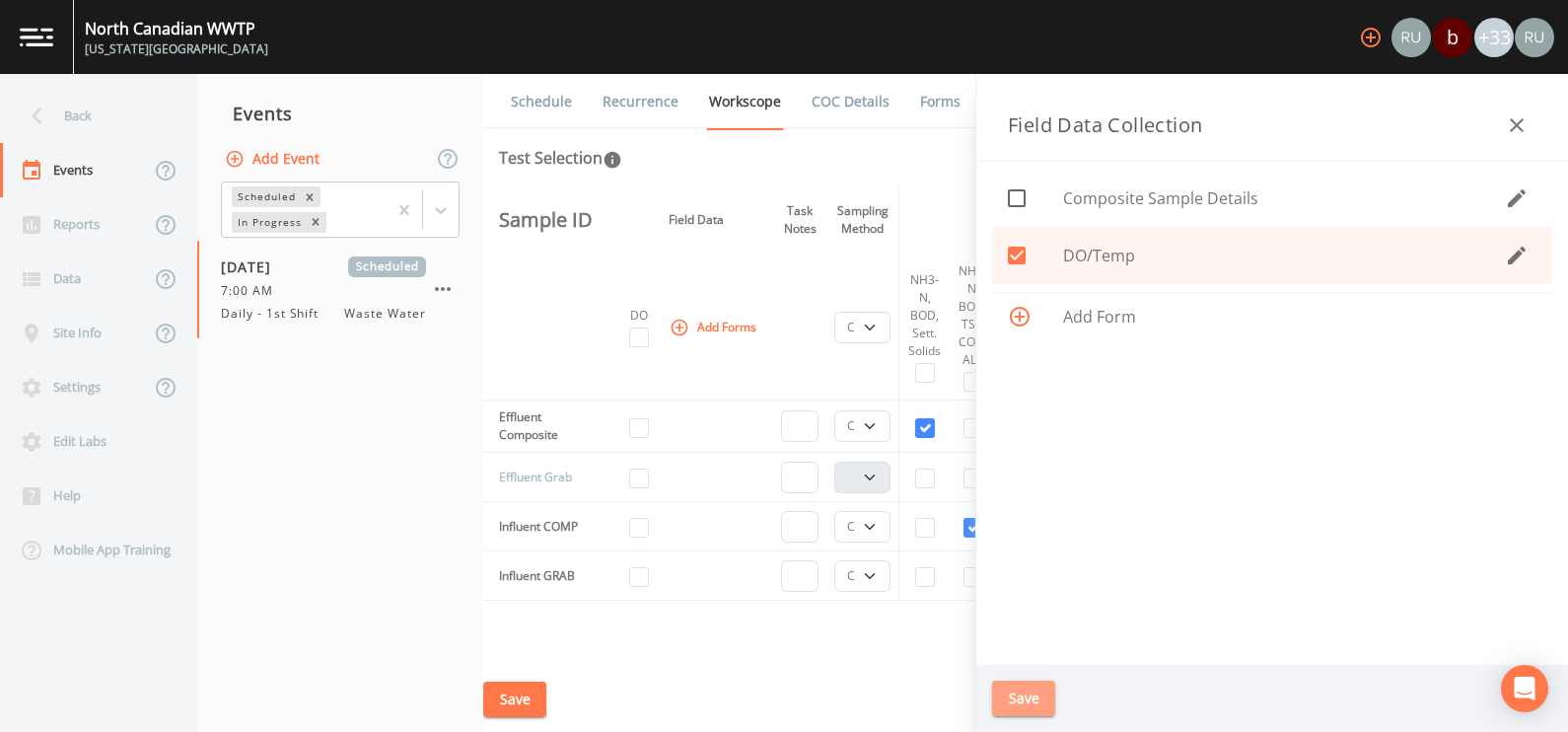 click on "Save" at bounding box center (1024, 698) 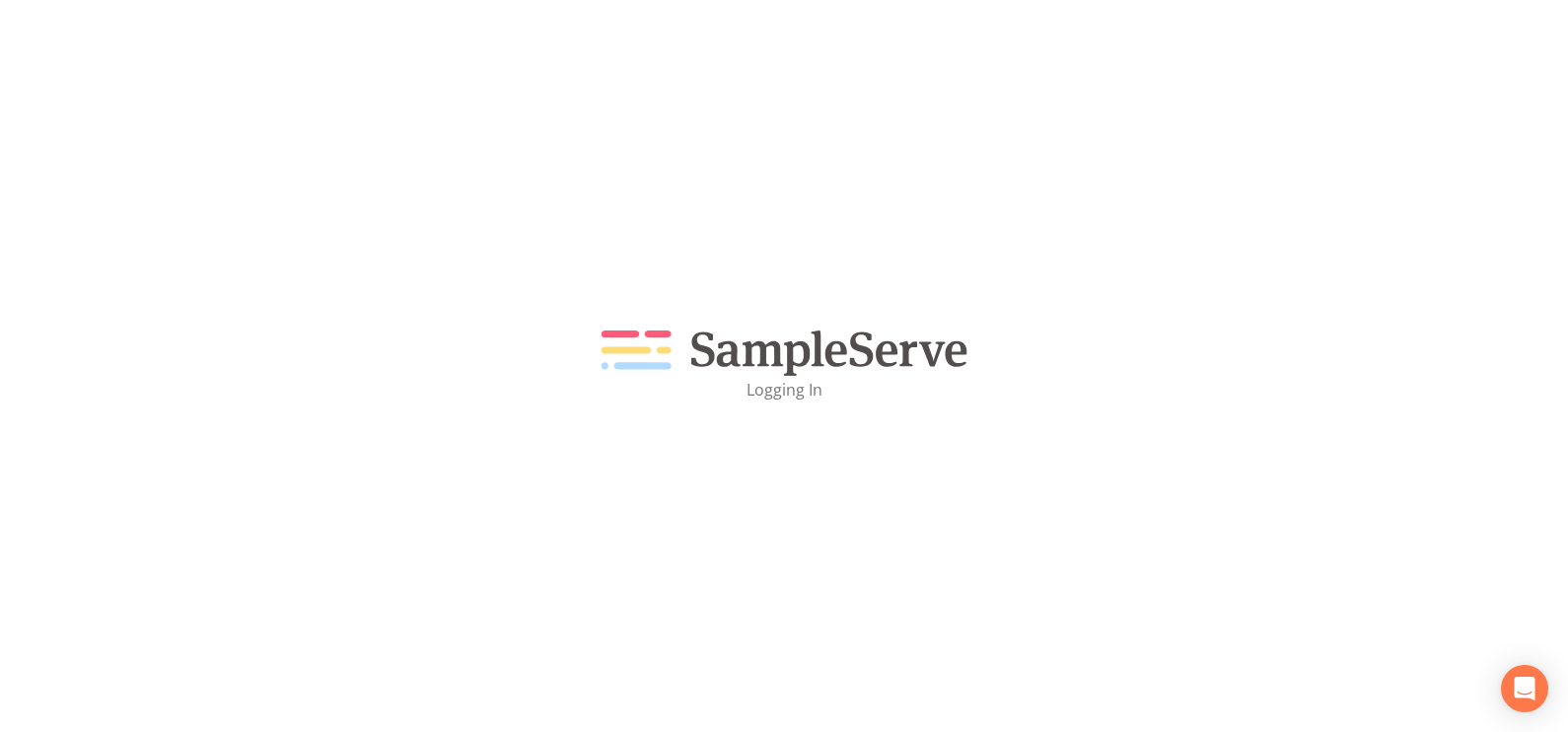 scroll, scrollTop: 0, scrollLeft: 0, axis: both 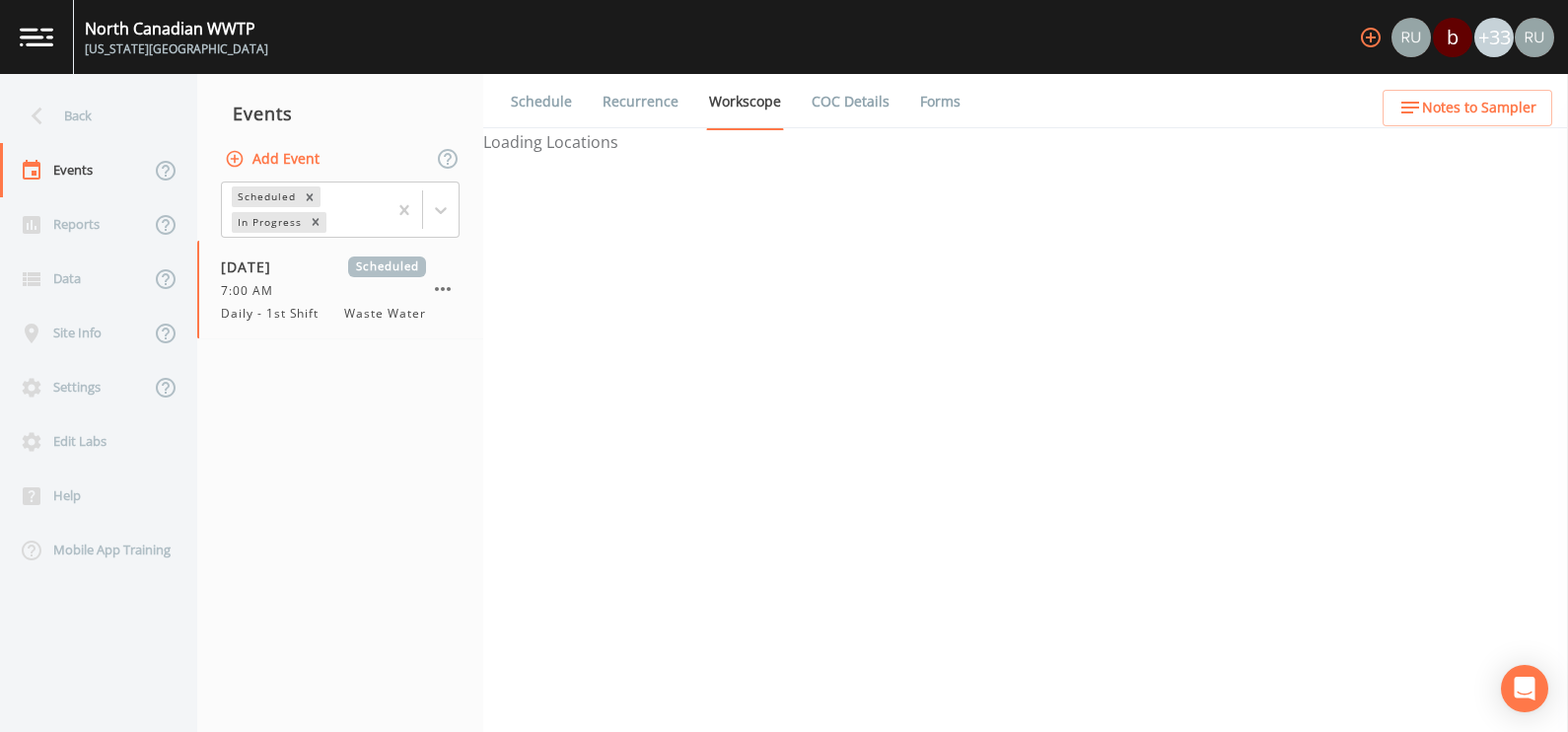 select on "b6a3c313-748b-4795-a028-792ad310bd60" 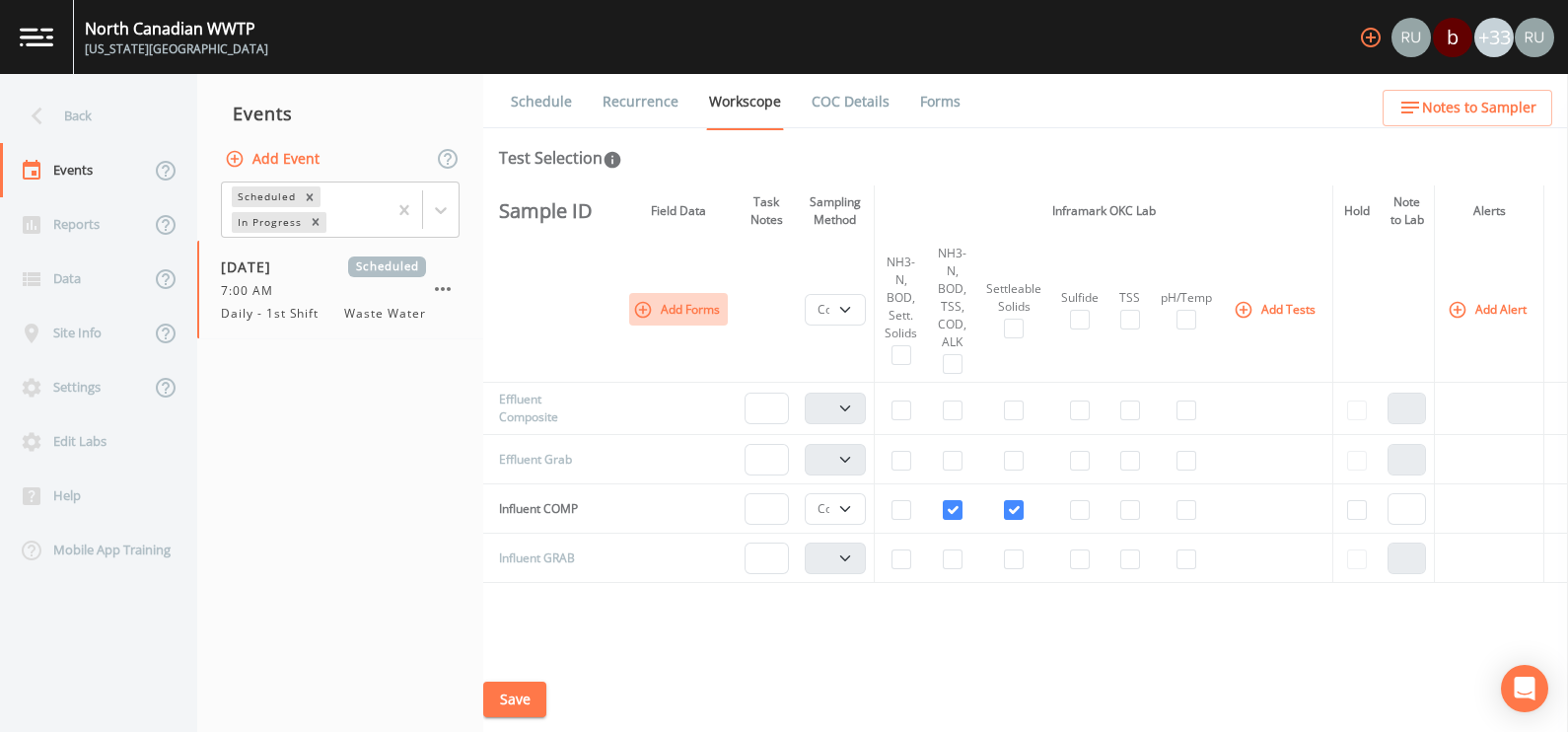 click on "Add Forms" at bounding box center [678, 309] 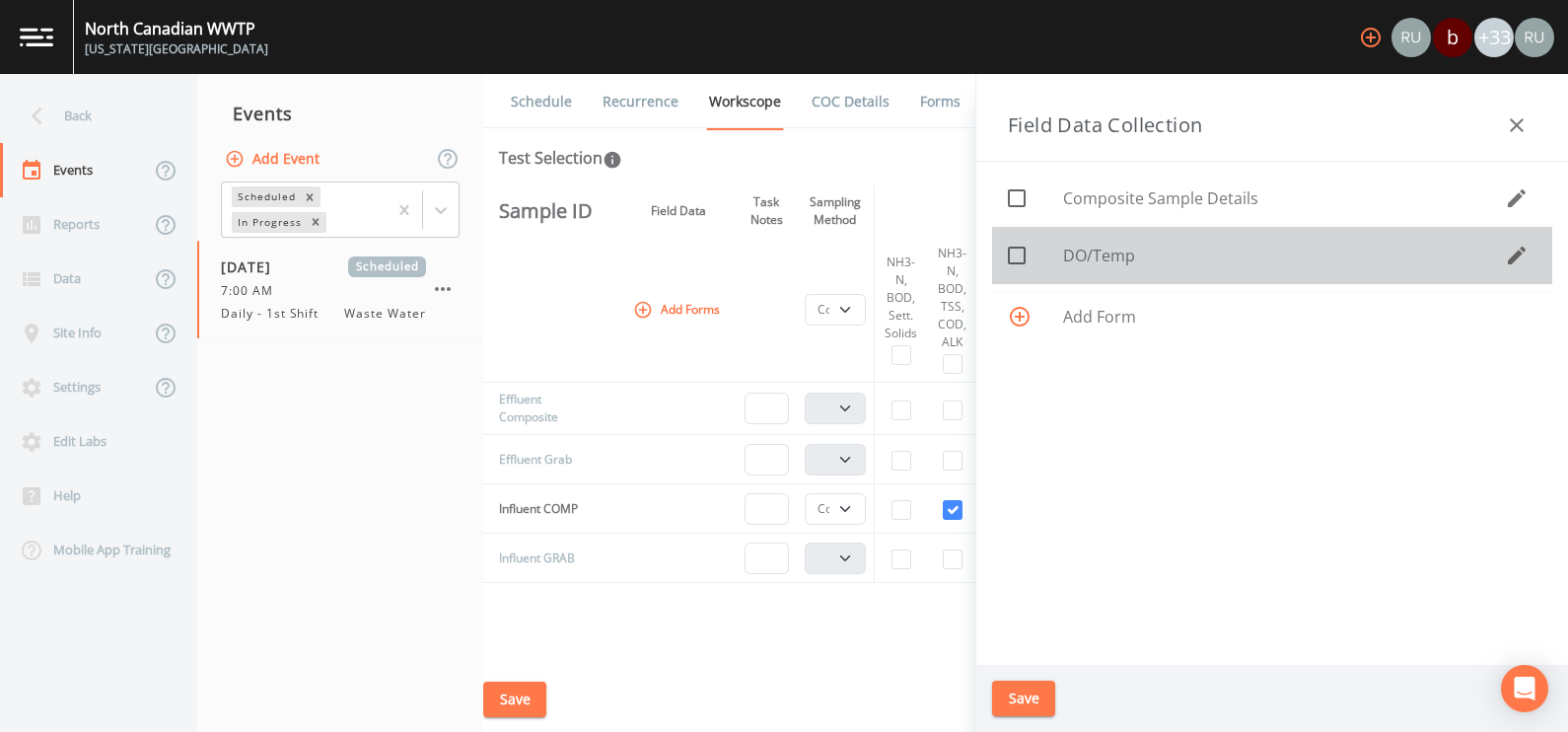 click 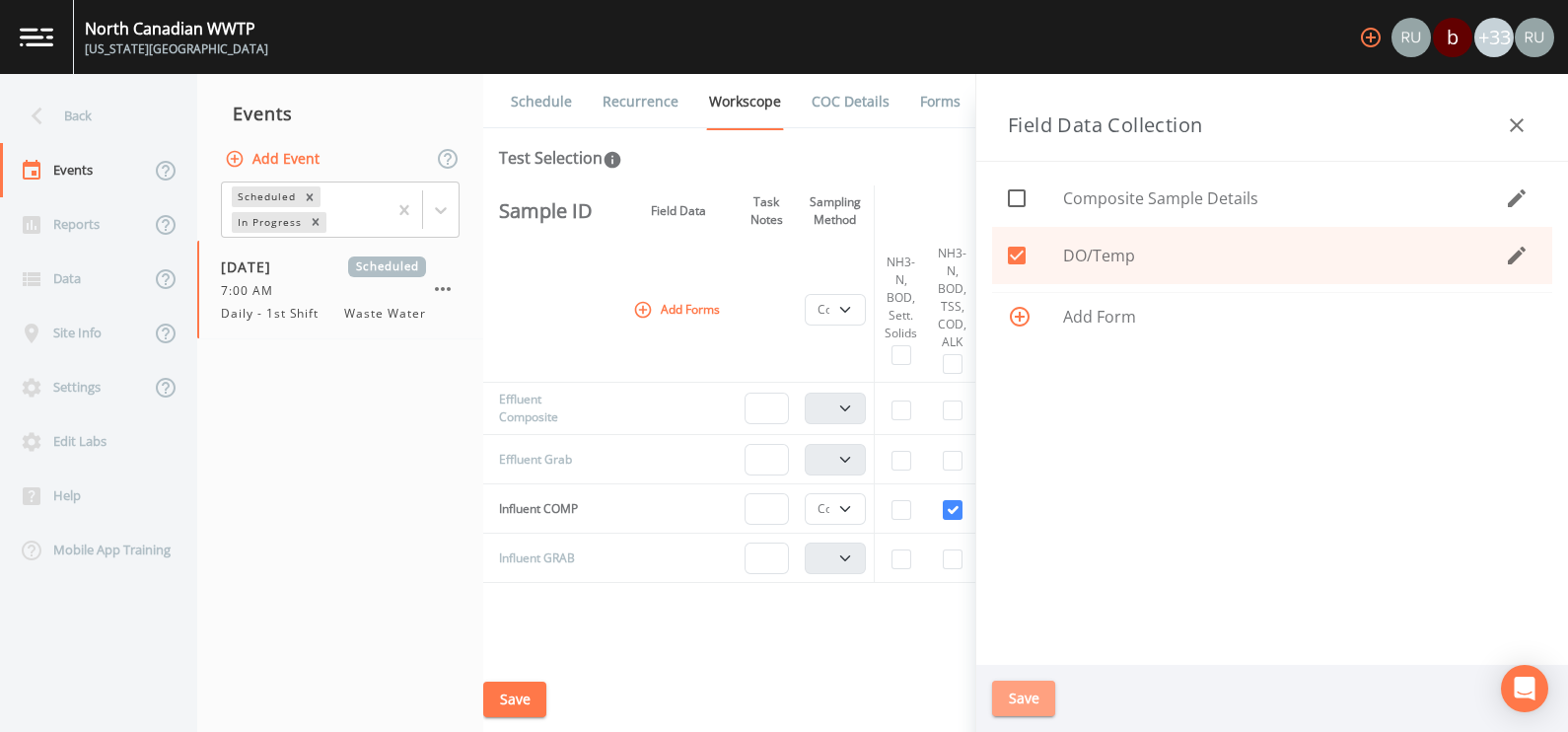 click on "Save" at bounding box center [1024, 698] 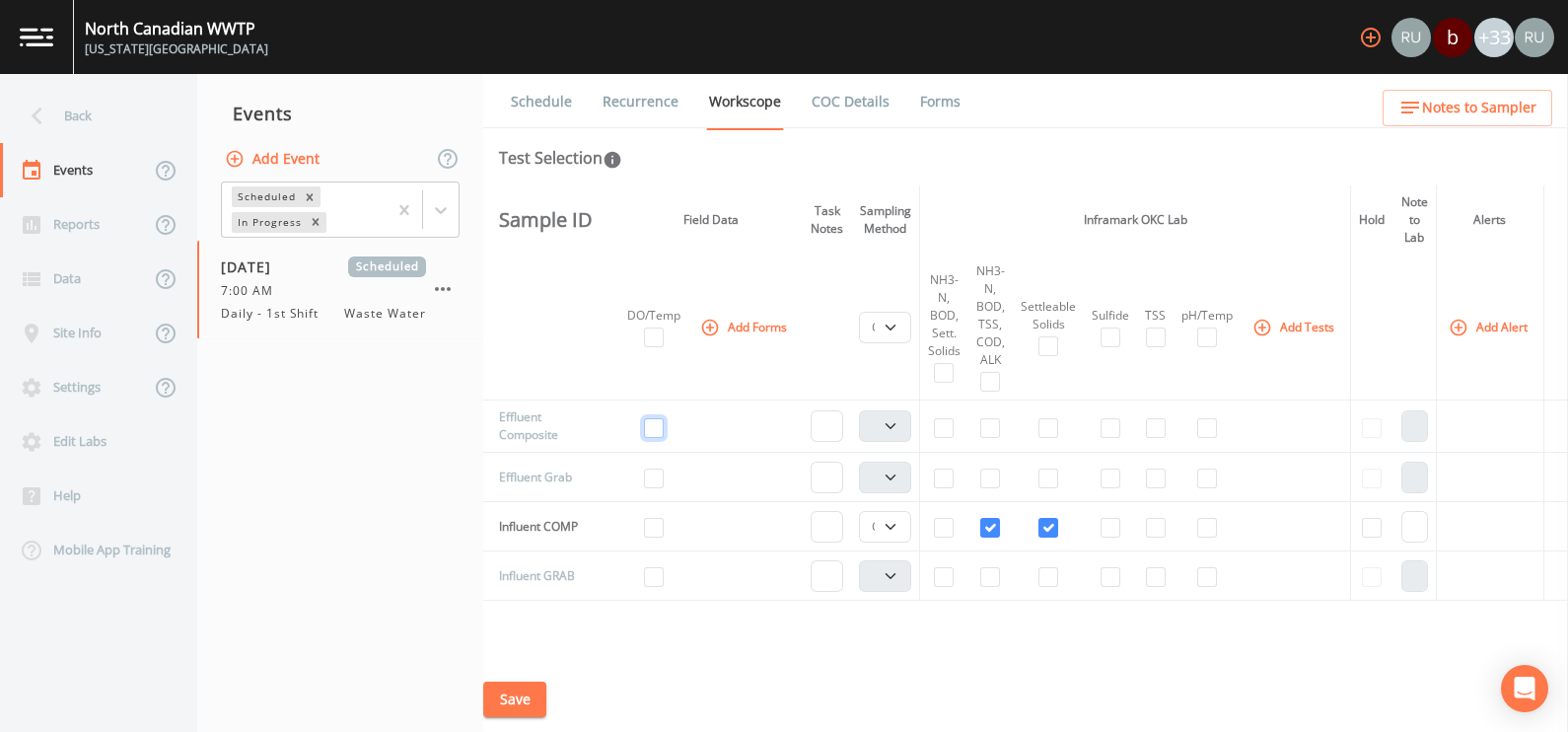 click at bounding box center [654, 428] 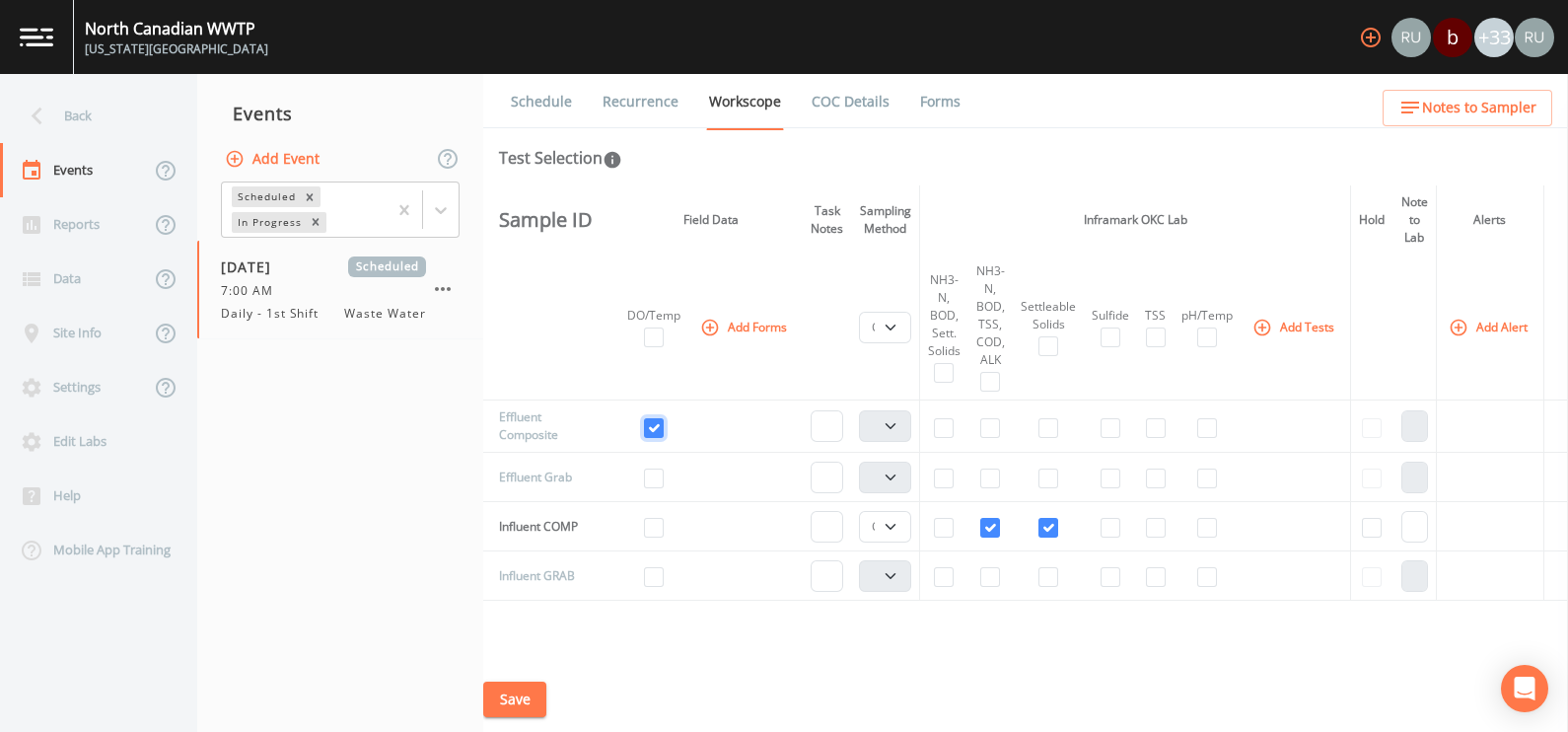 checkbox on "true" 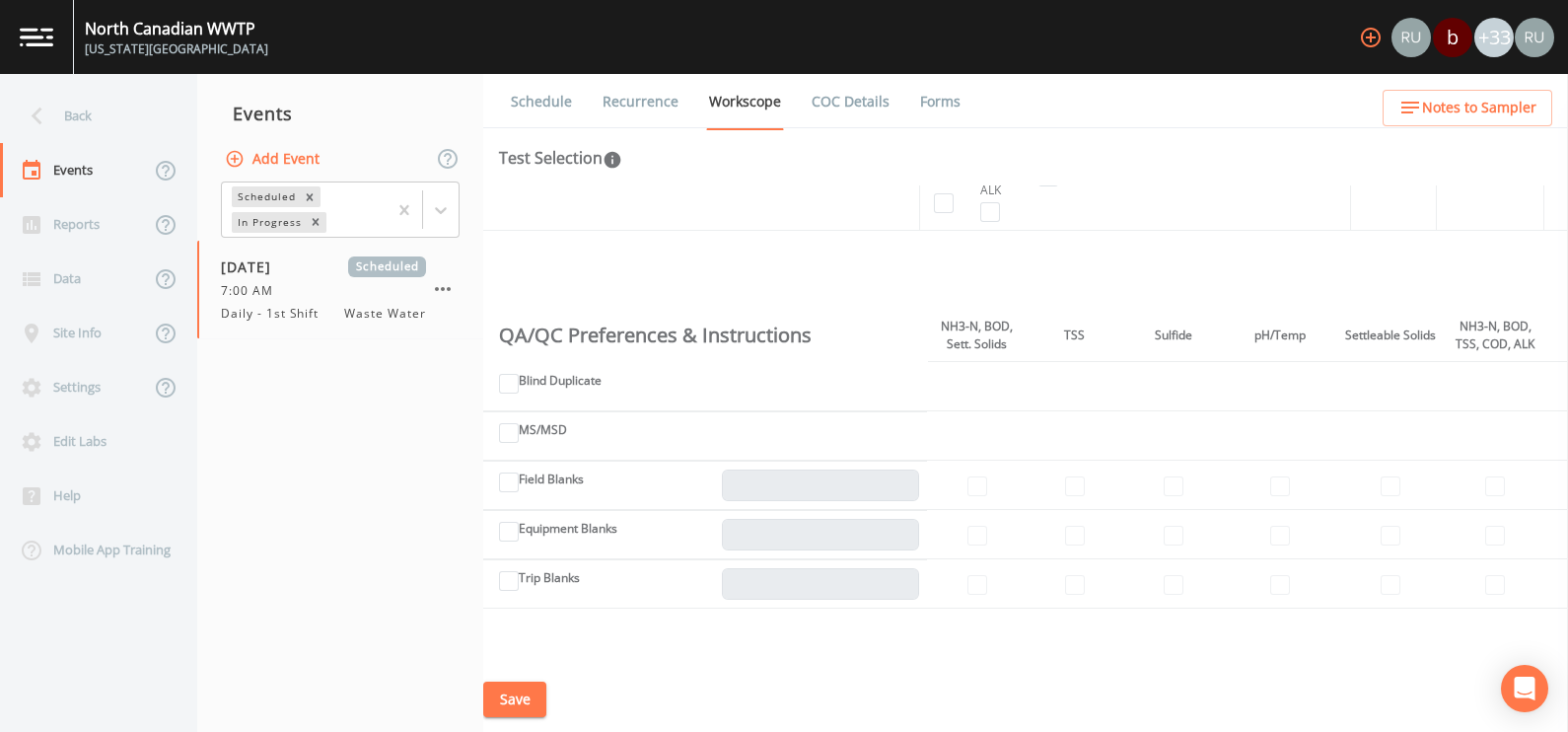 scroll, scrollTop: 0, scrollLeft: 0, axis: both 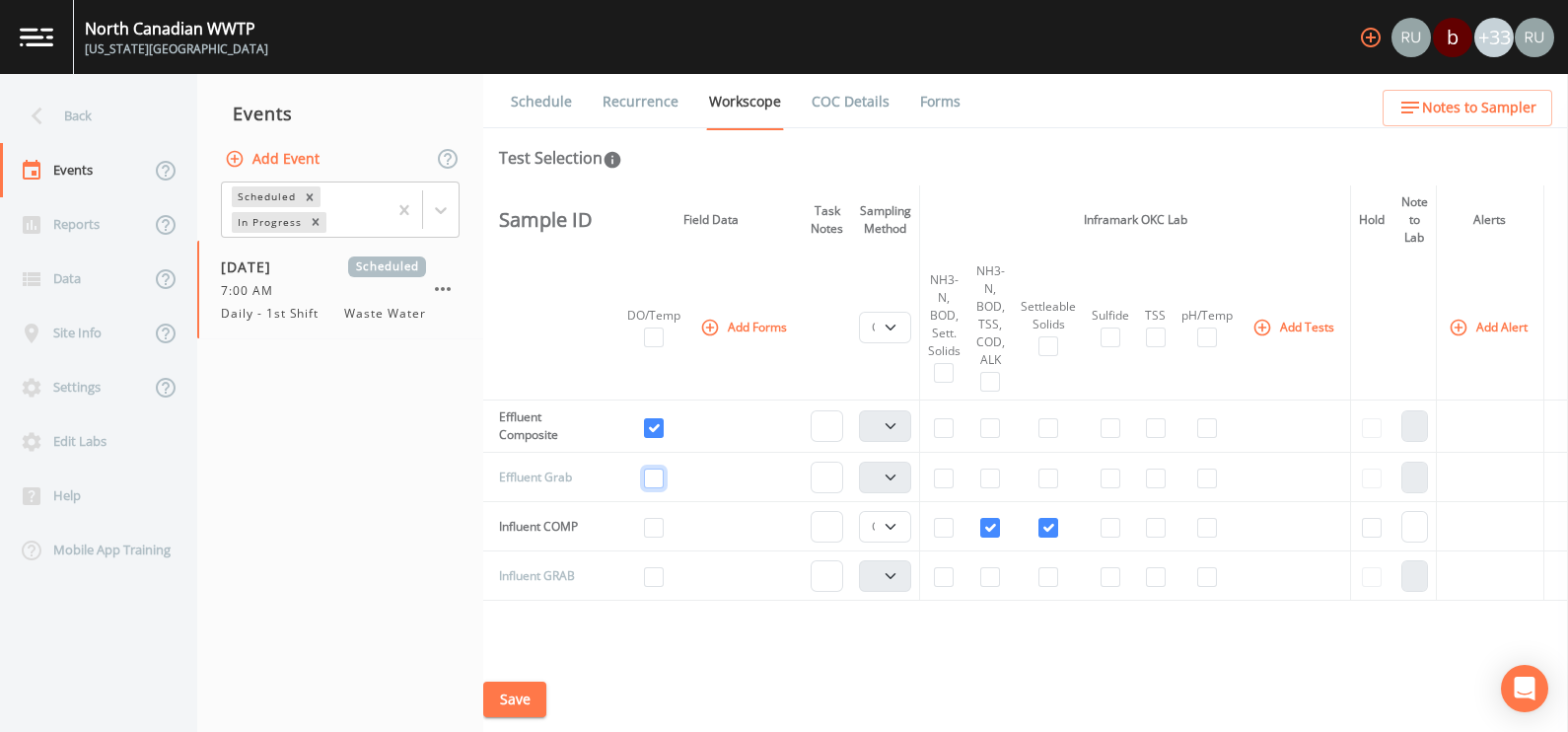 click at bounding box center (654, 478) 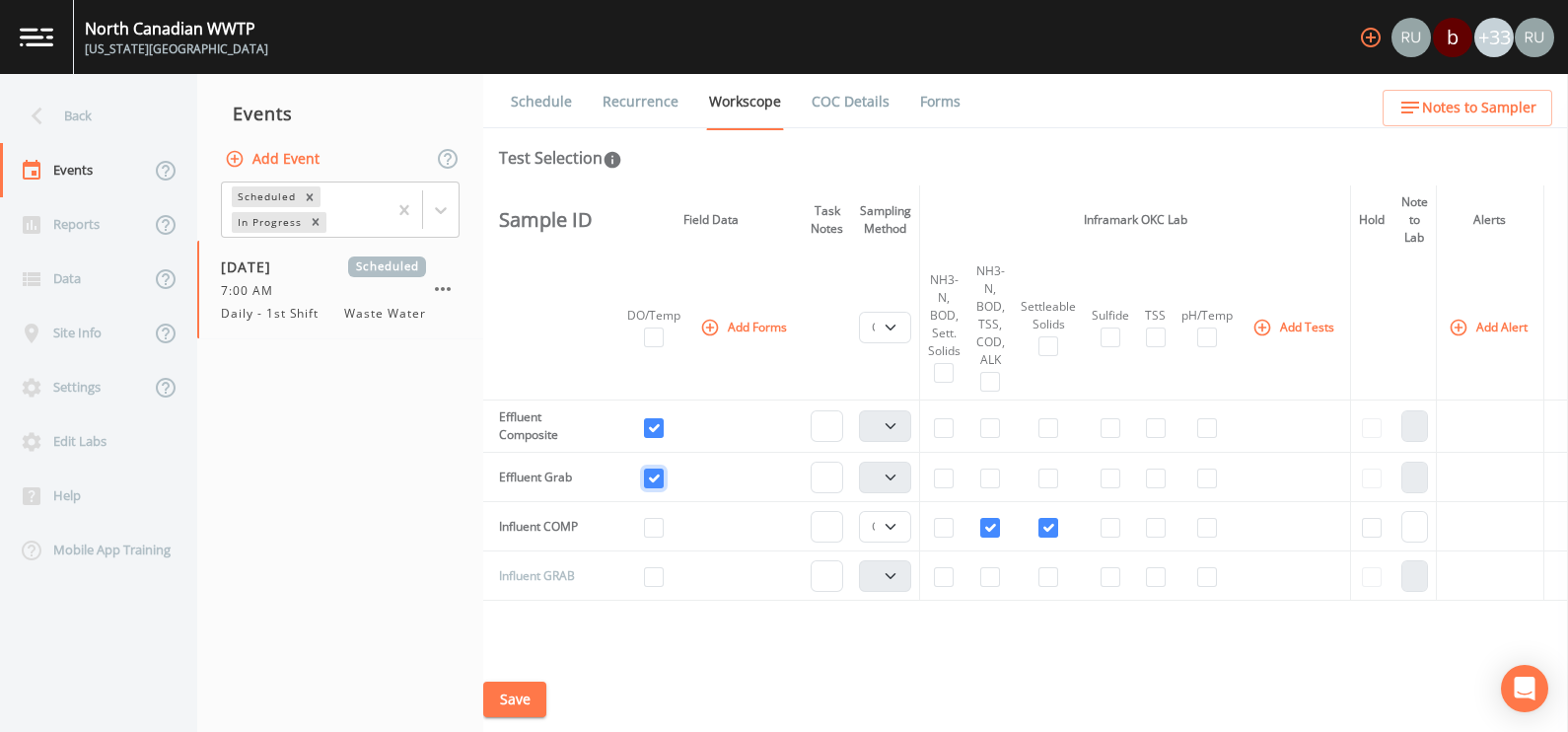 click at bounding box center [654, 478] 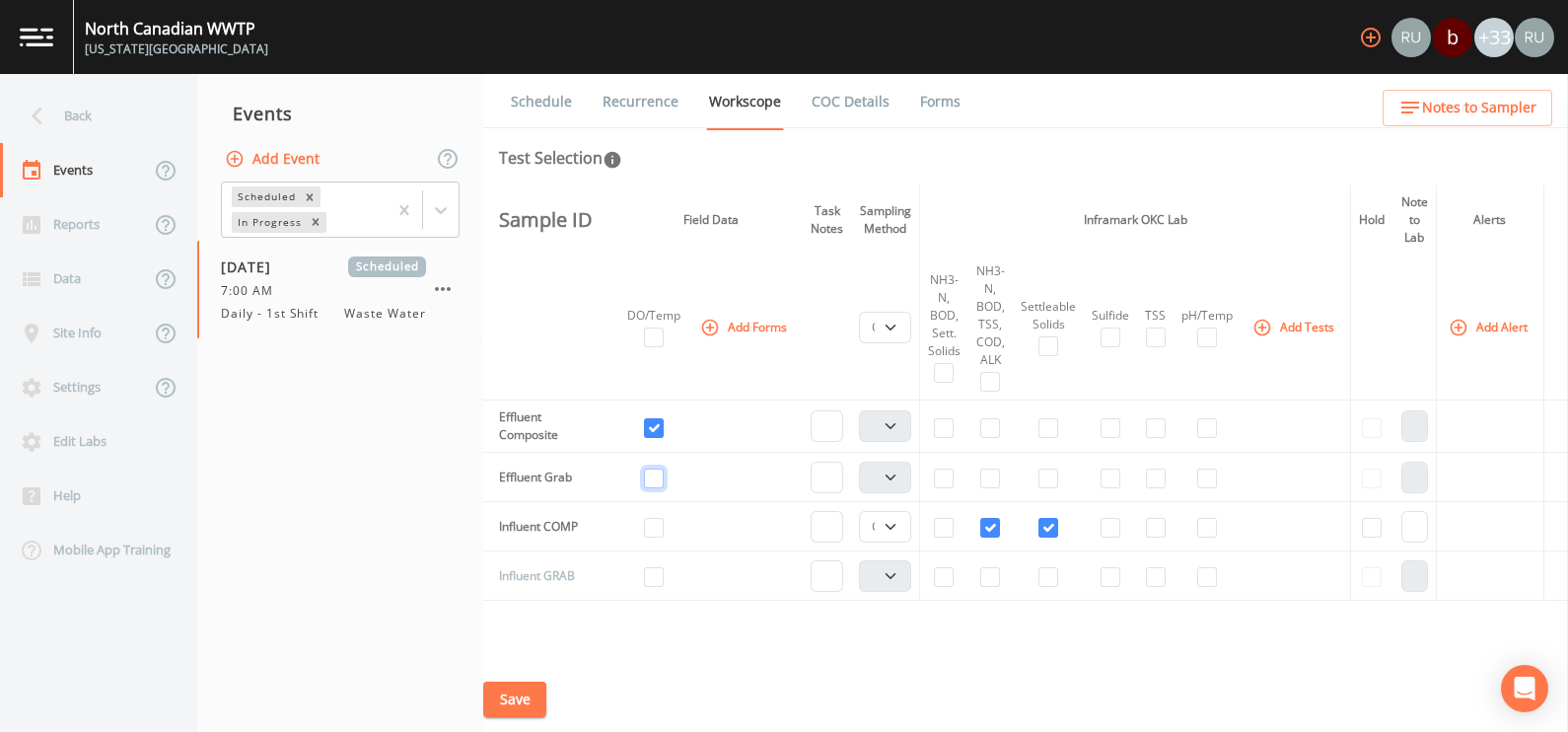 checkbox on "false" 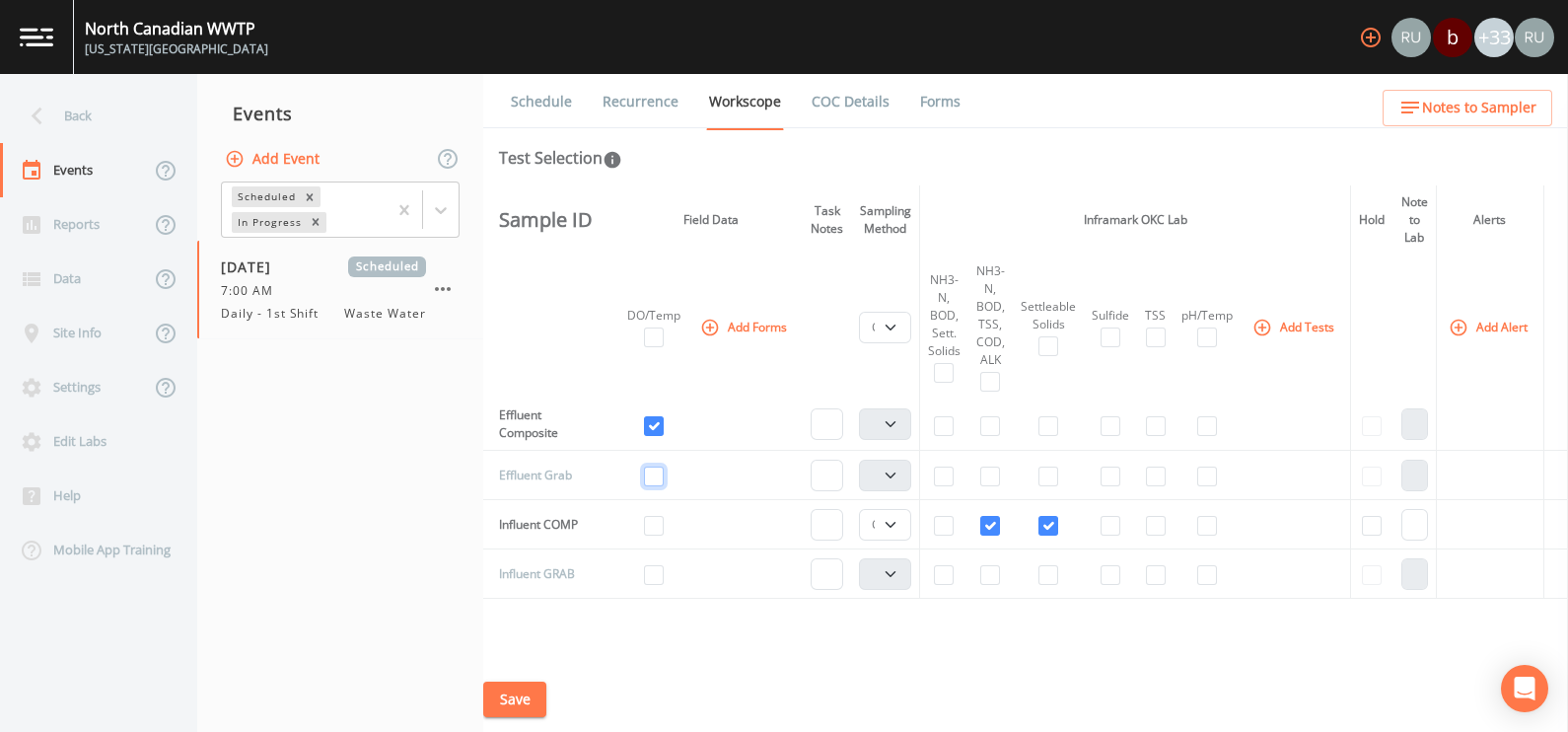 scroll, scrollTop: 0, scrollLeft: 0, axis: both 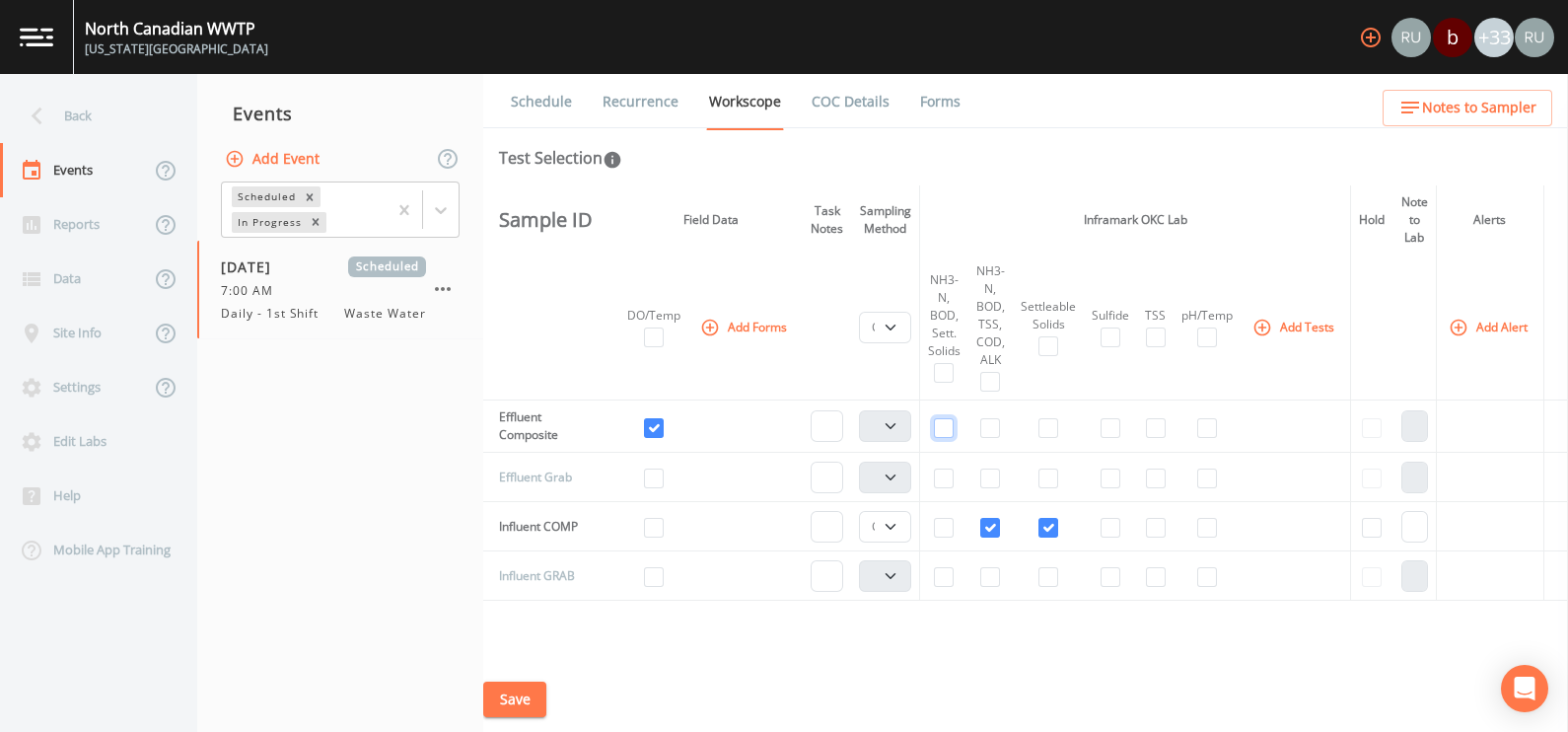 click at bounding box center [944, 428] 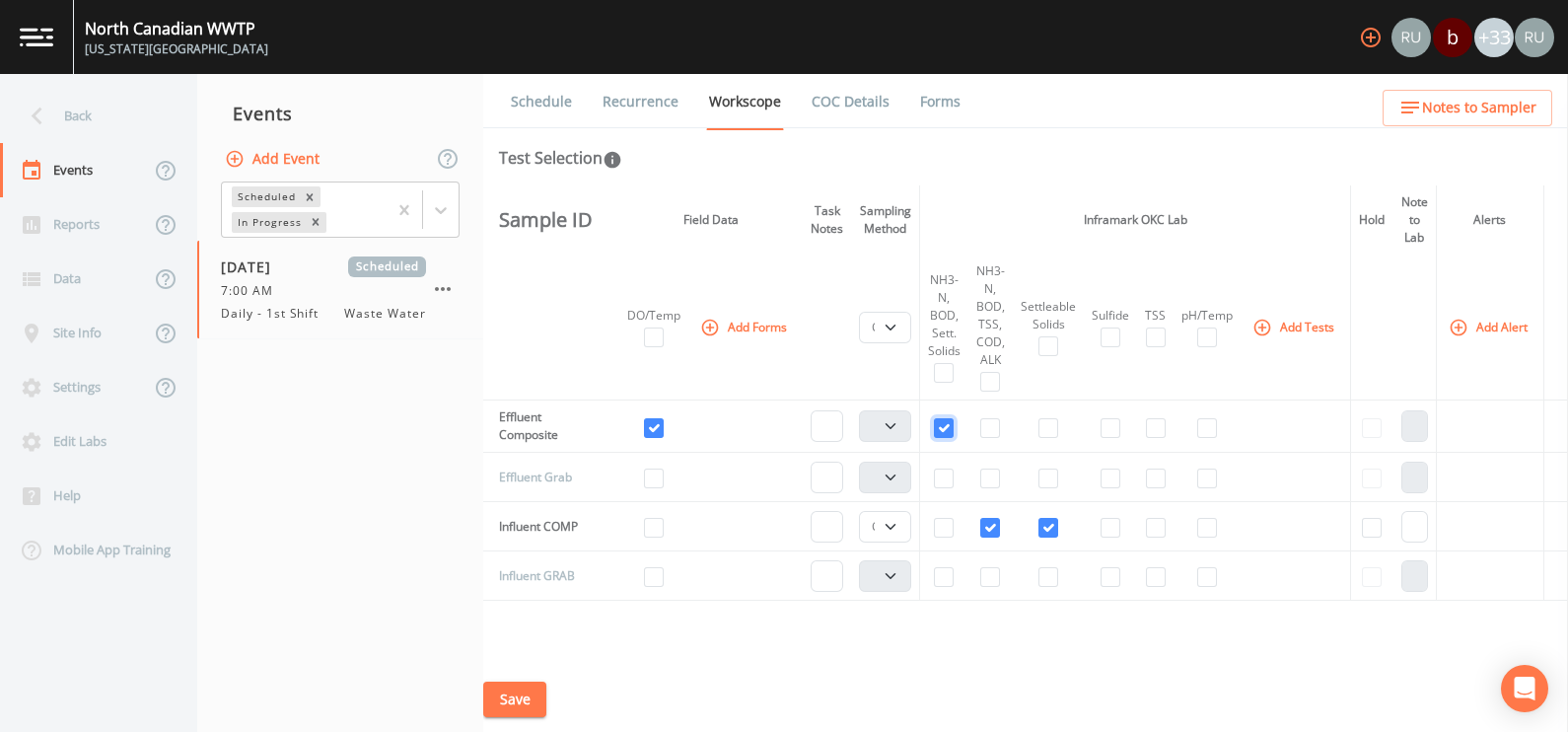 checkbox on "true" 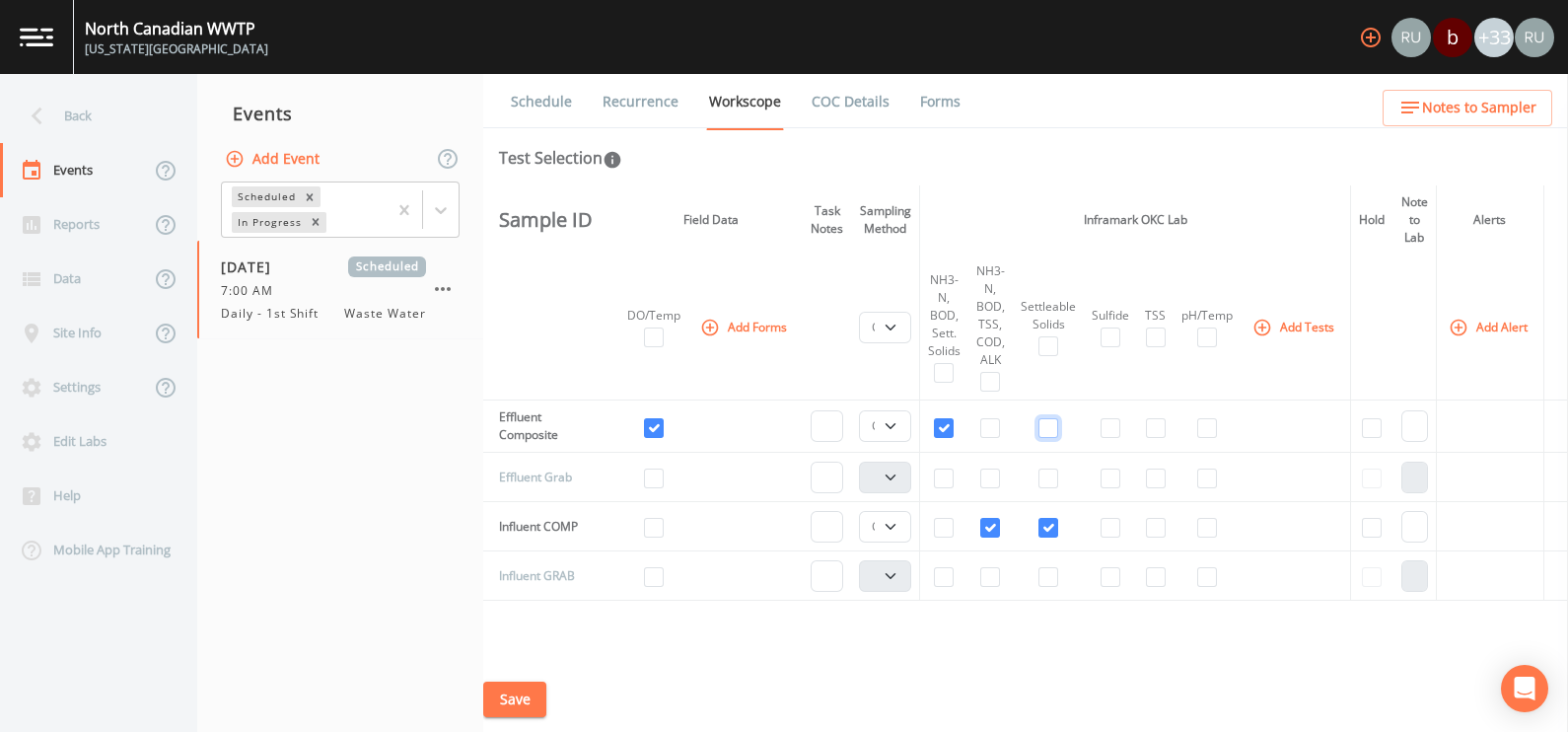 click at bounding box center [1048, 428] 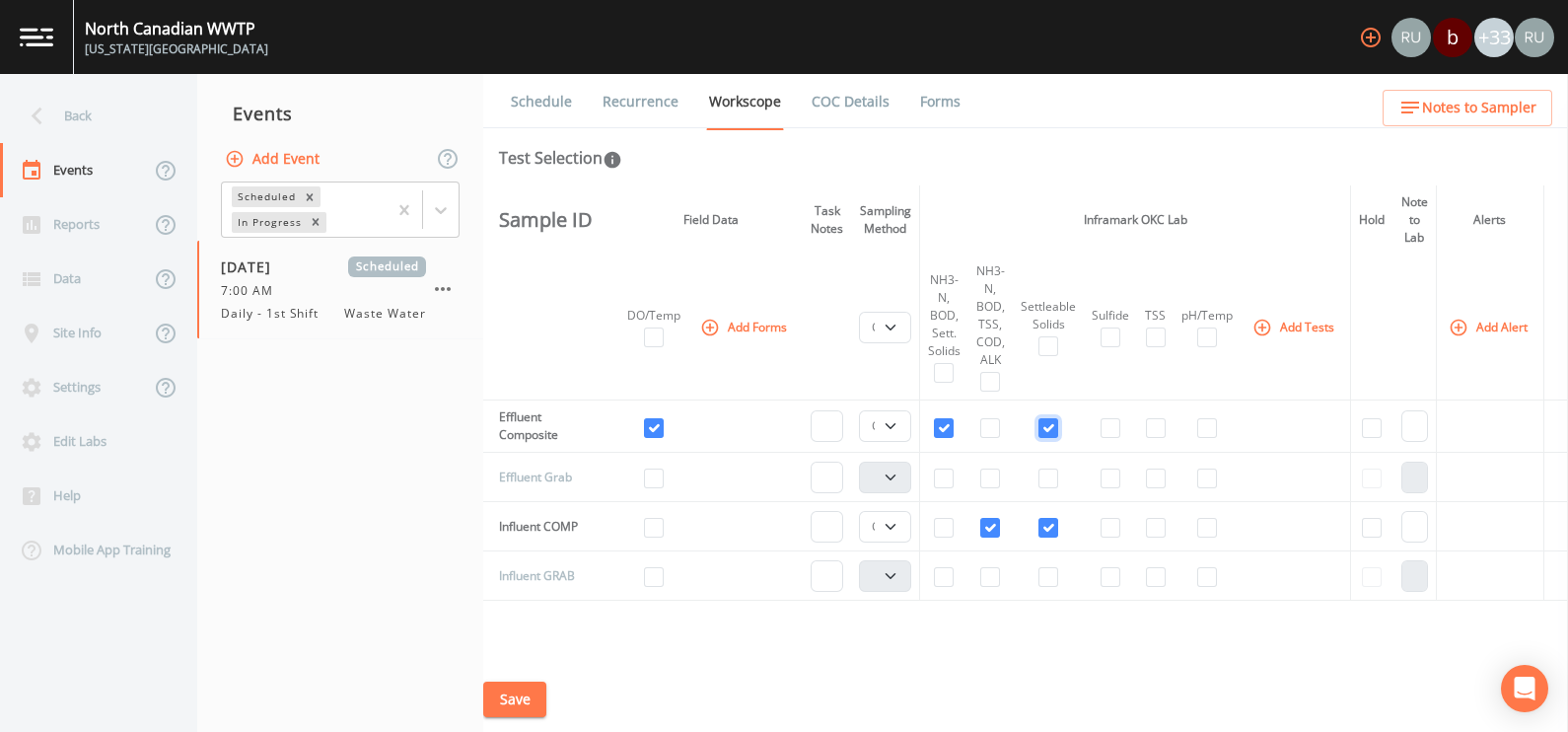 checkbox on "true" 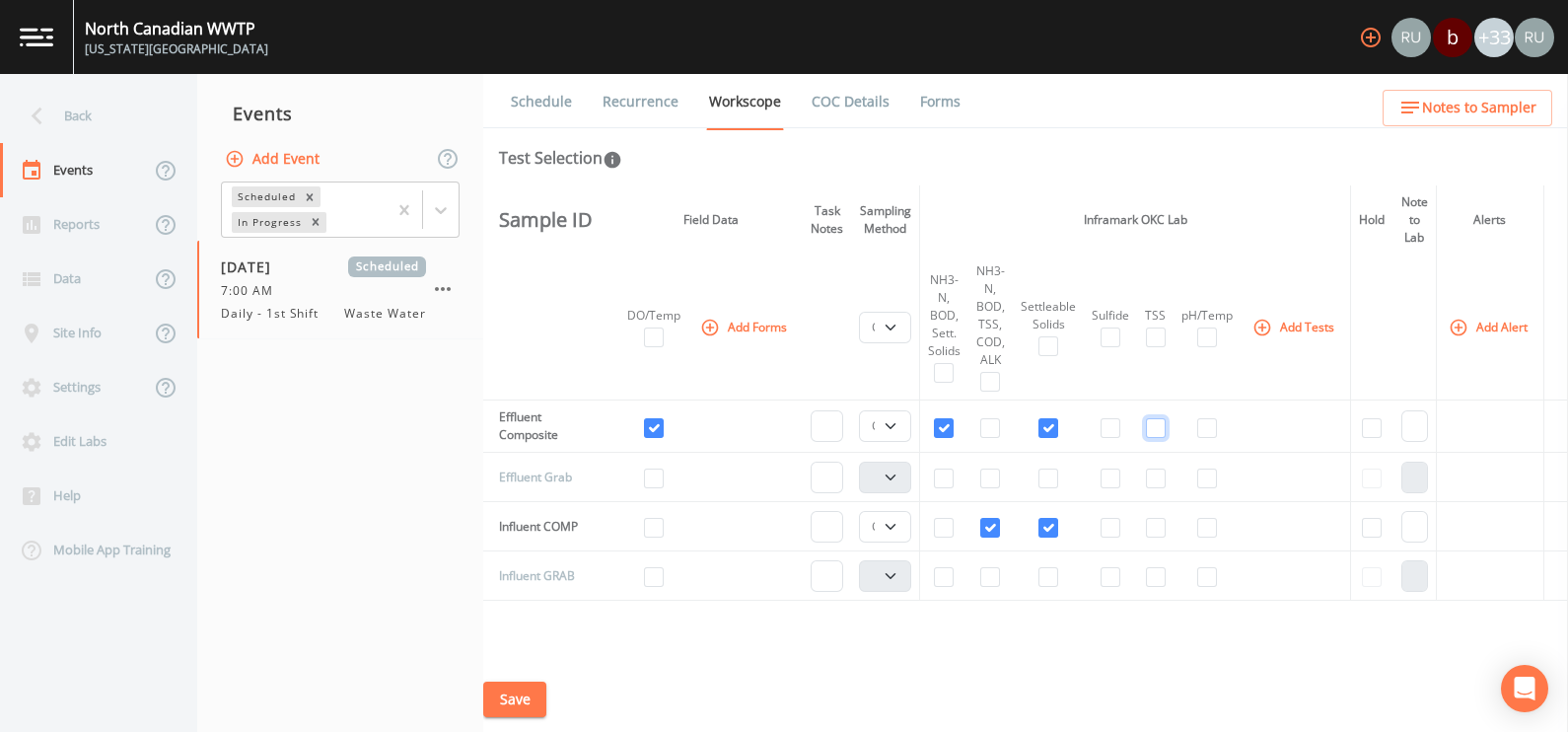 click at bounding box center (1156, 428) 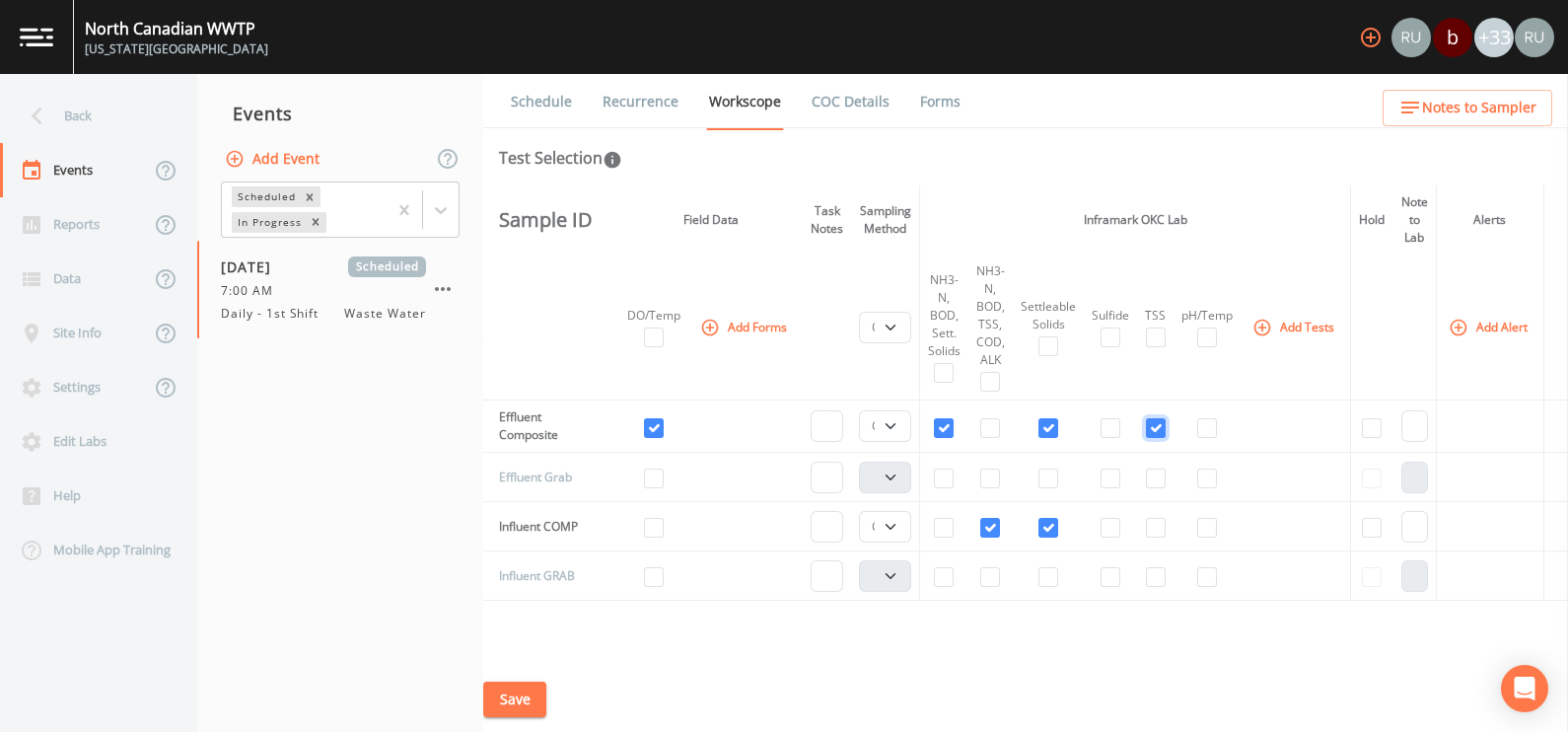 checkbox on "true" 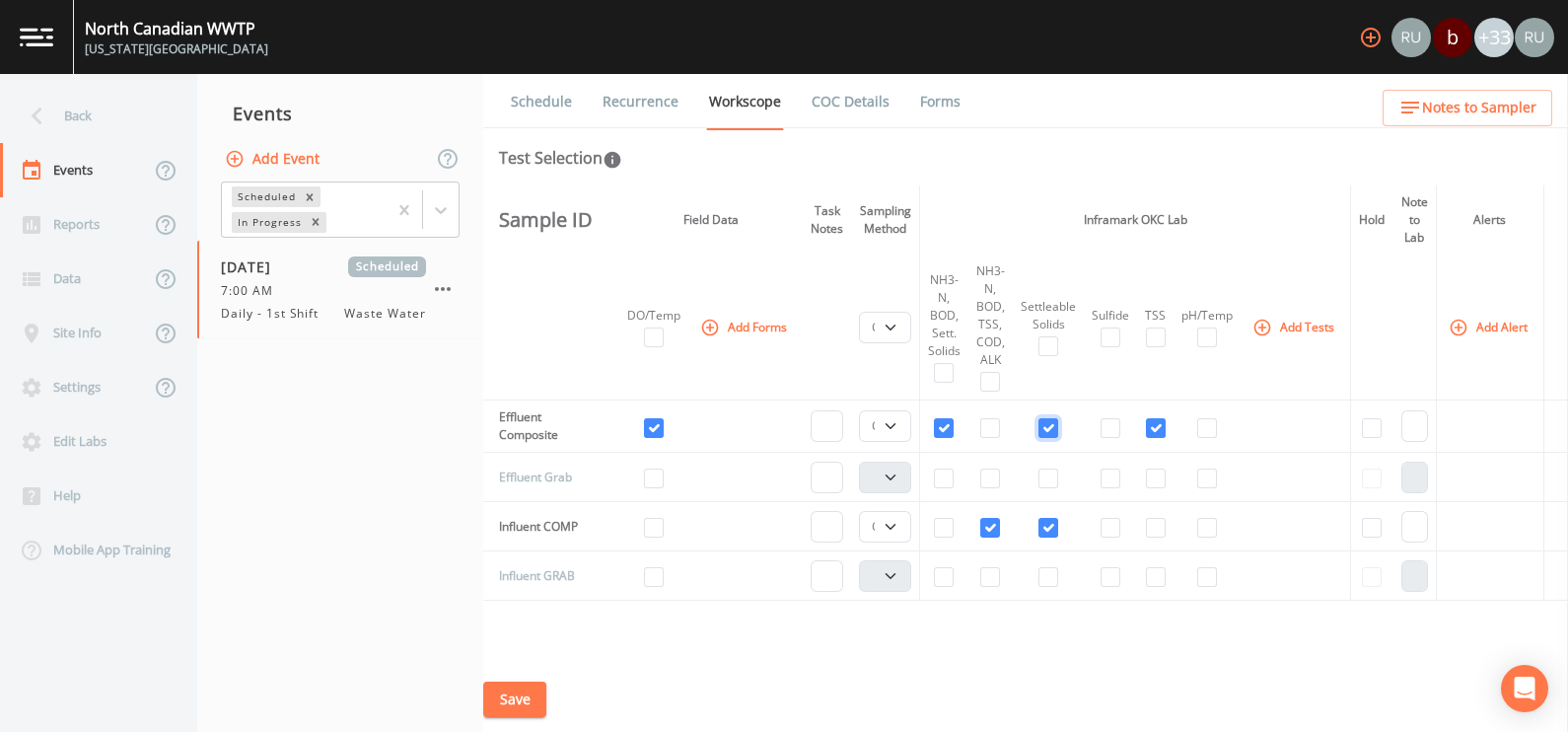 click at bounding box center (1048, 428) 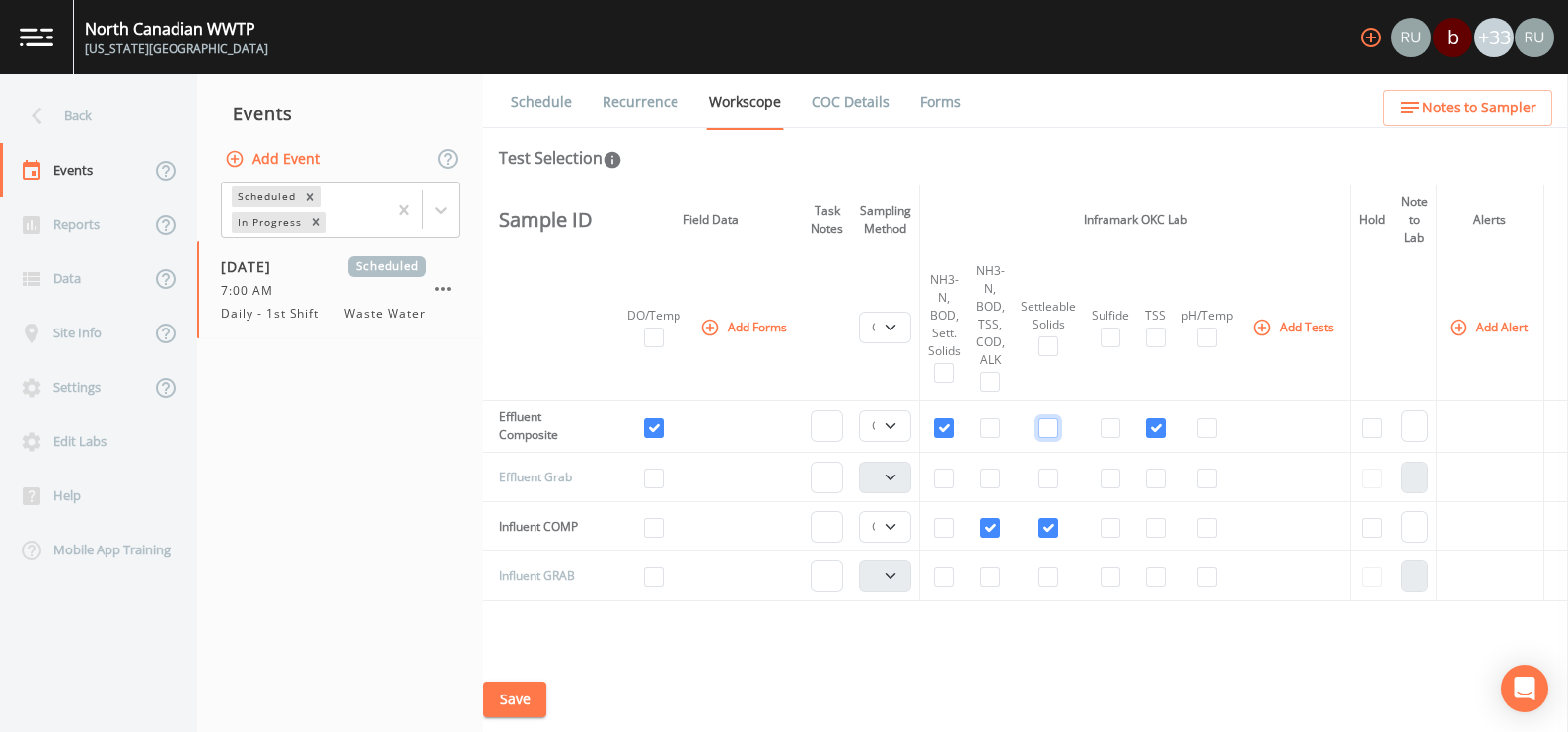 checkbox on "false" 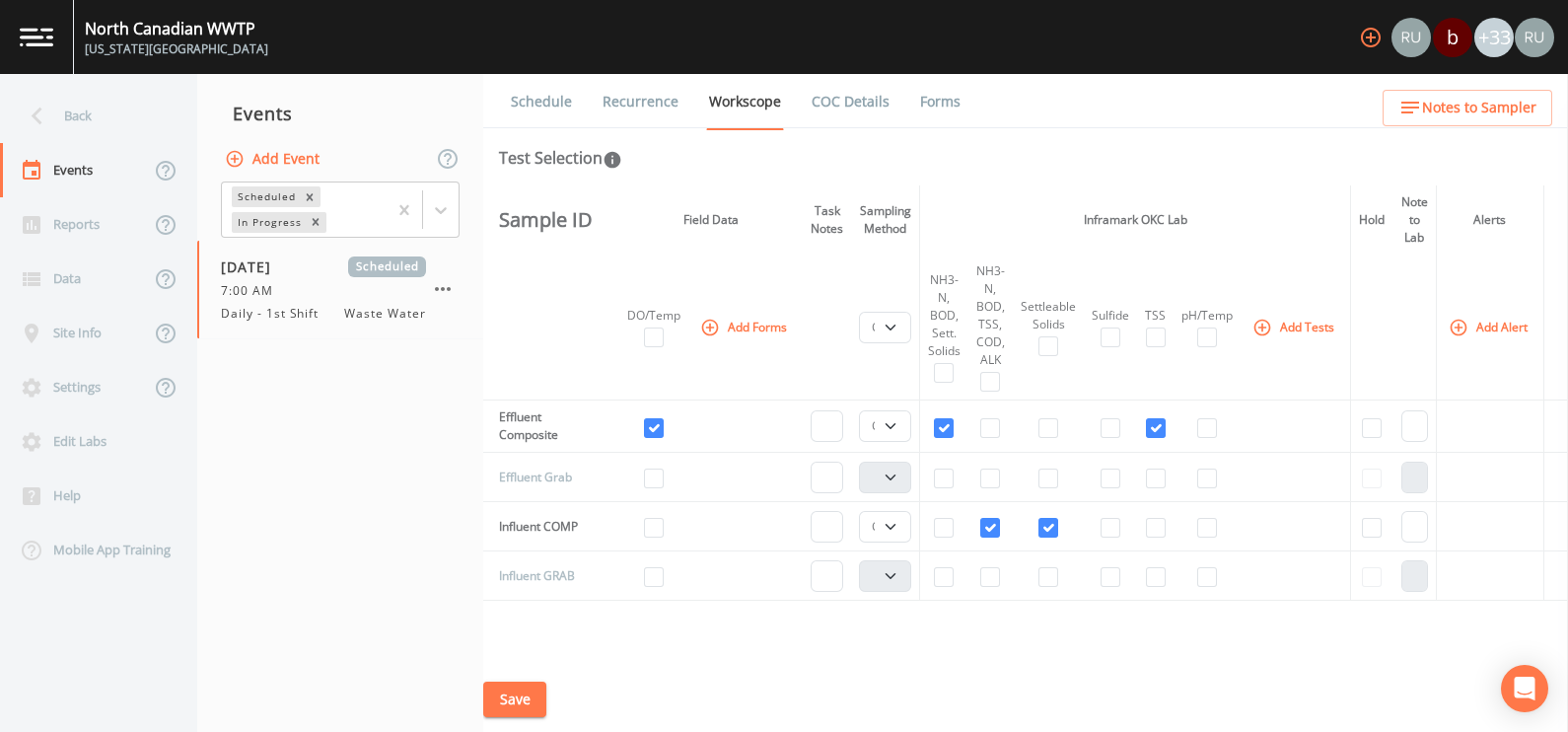 click on "Events Add Event Scheduled In Progress 07/07/2025 Scheduled 7:00 AM Daily - 1st Shift Waste Water" at bounding box center [340, 403] 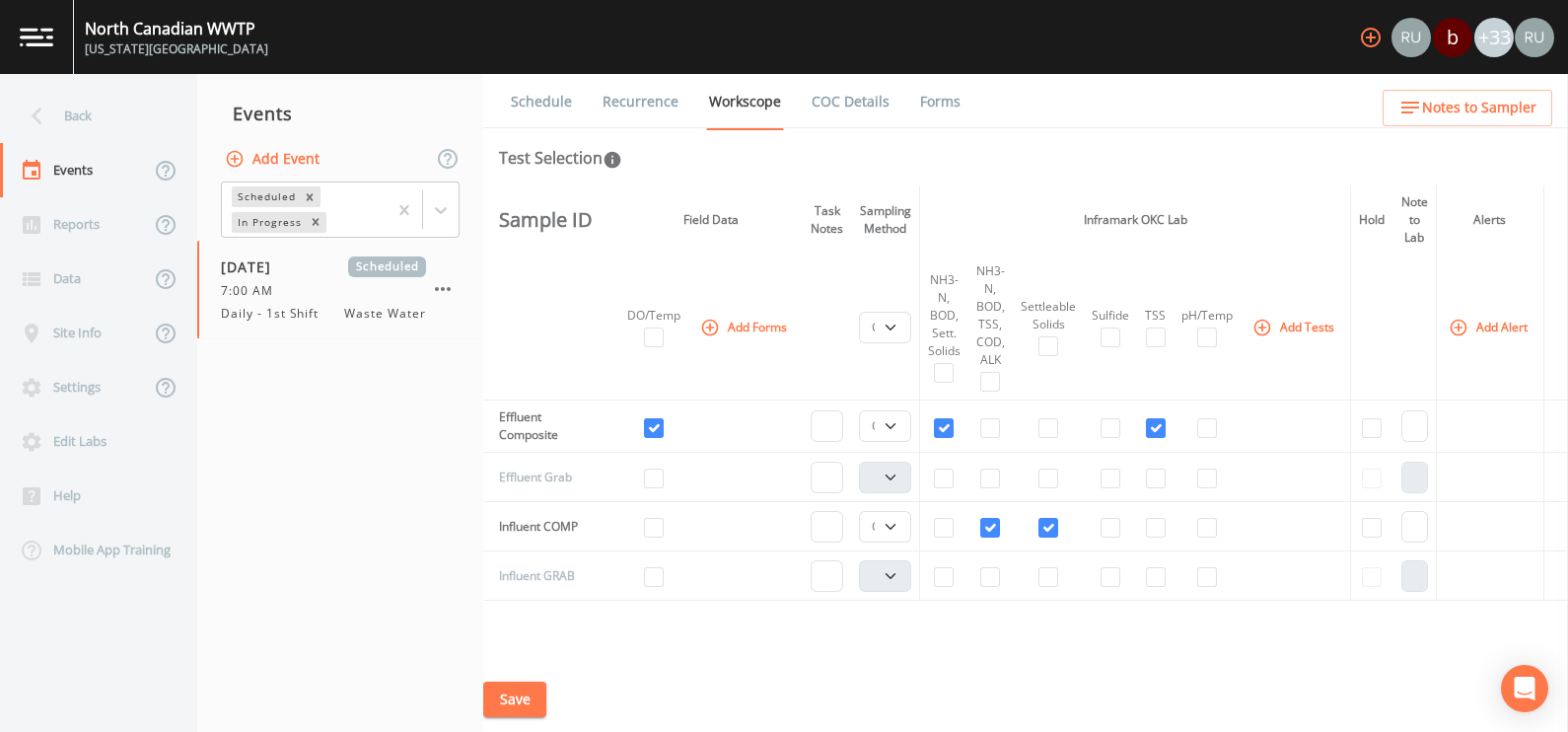 click on "Add Forms" at bounding box center (746, 327) 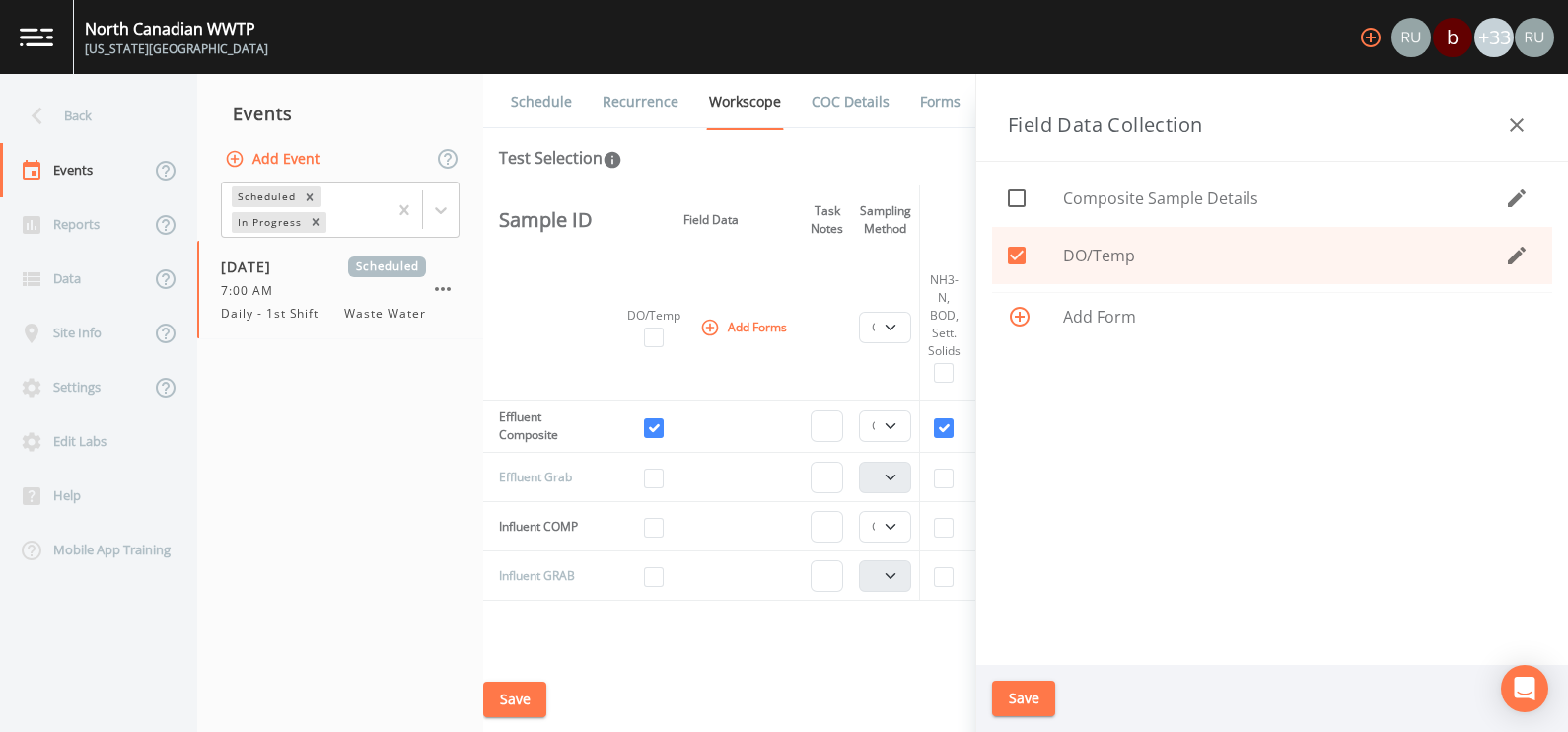 click on "Add Form" at bounding box center (1300, 317) 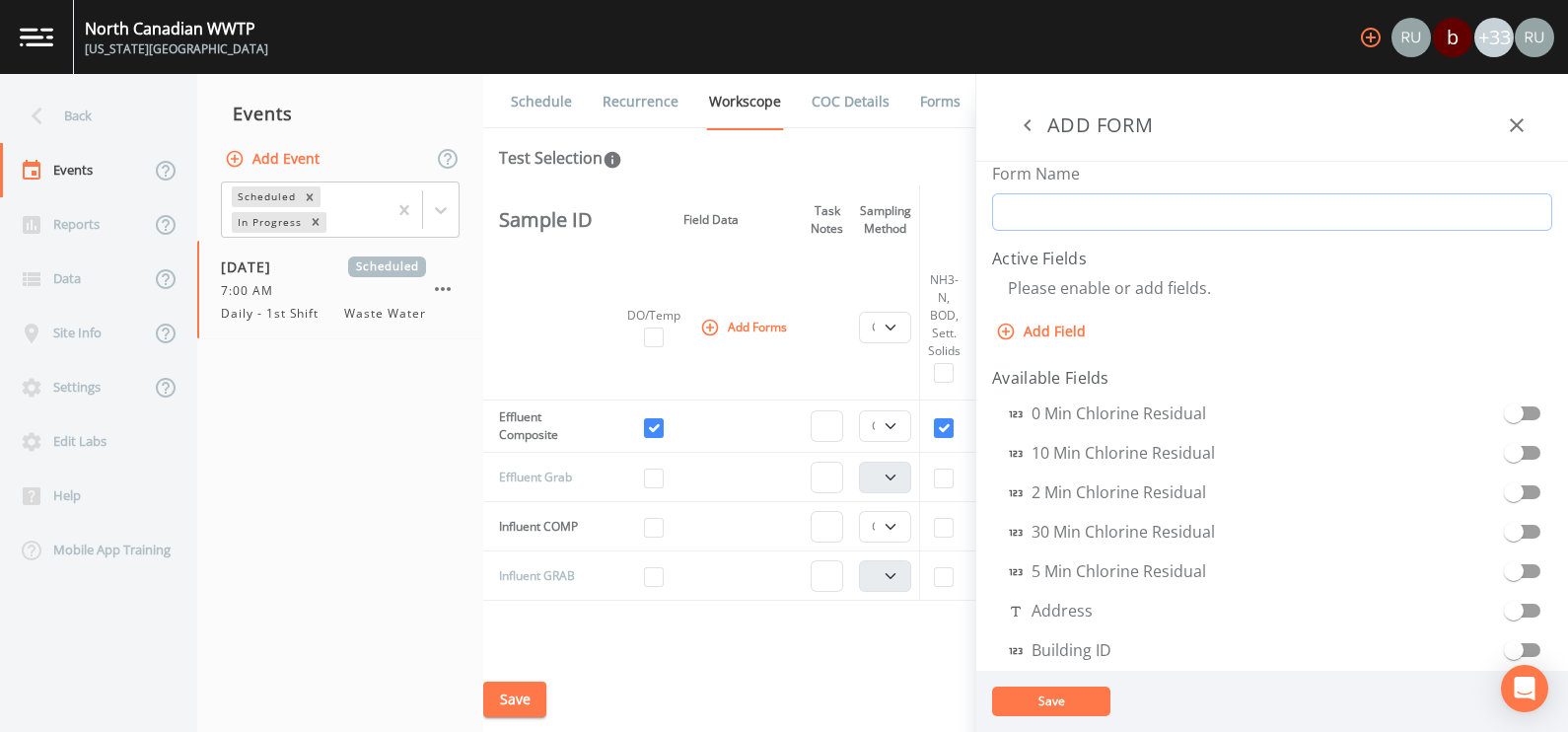 click on "Form Name" at bounding box center (1272, 212) 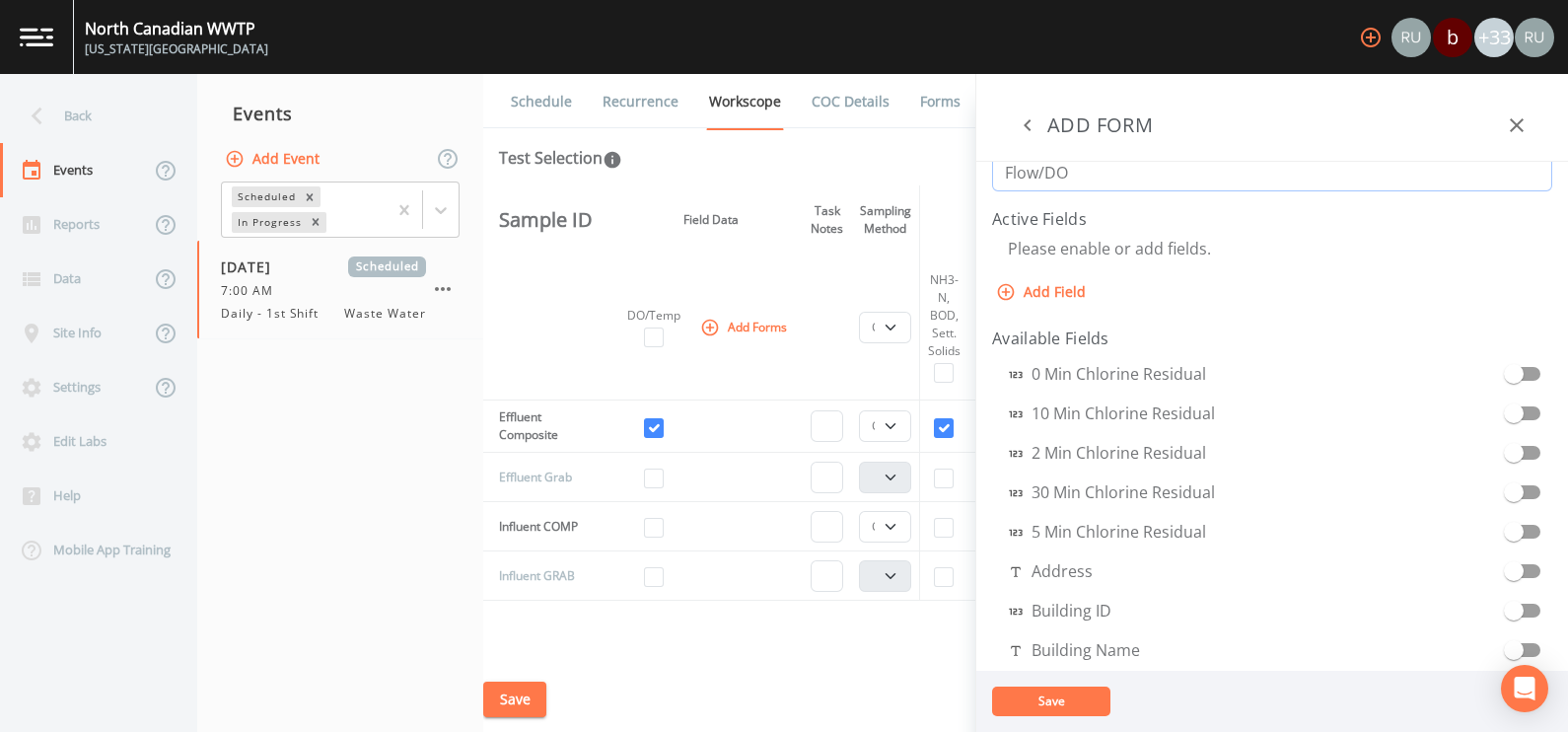 scroll, scrollTop: 0, scrollLeft: 0, axis: both 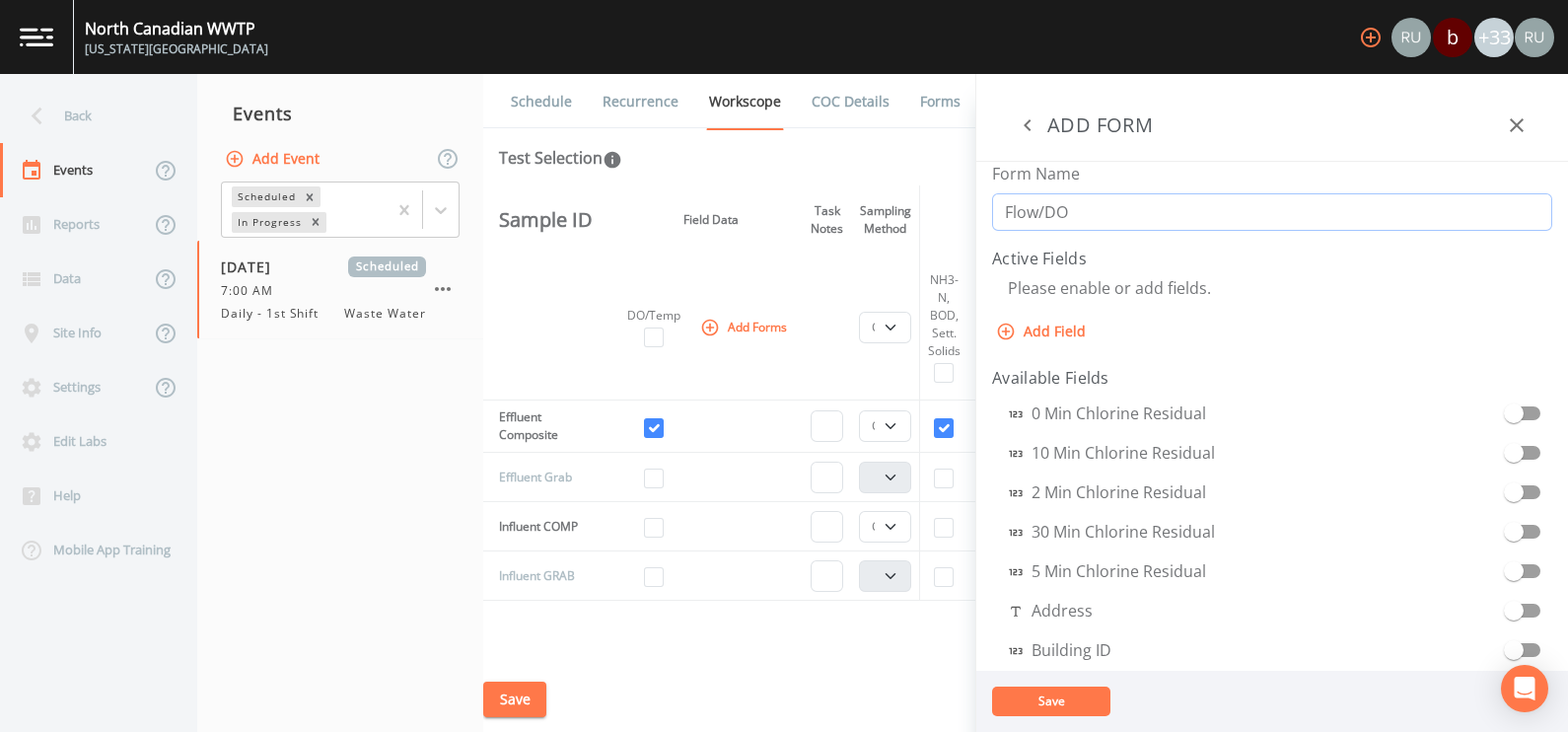 type on "Flow/DO" 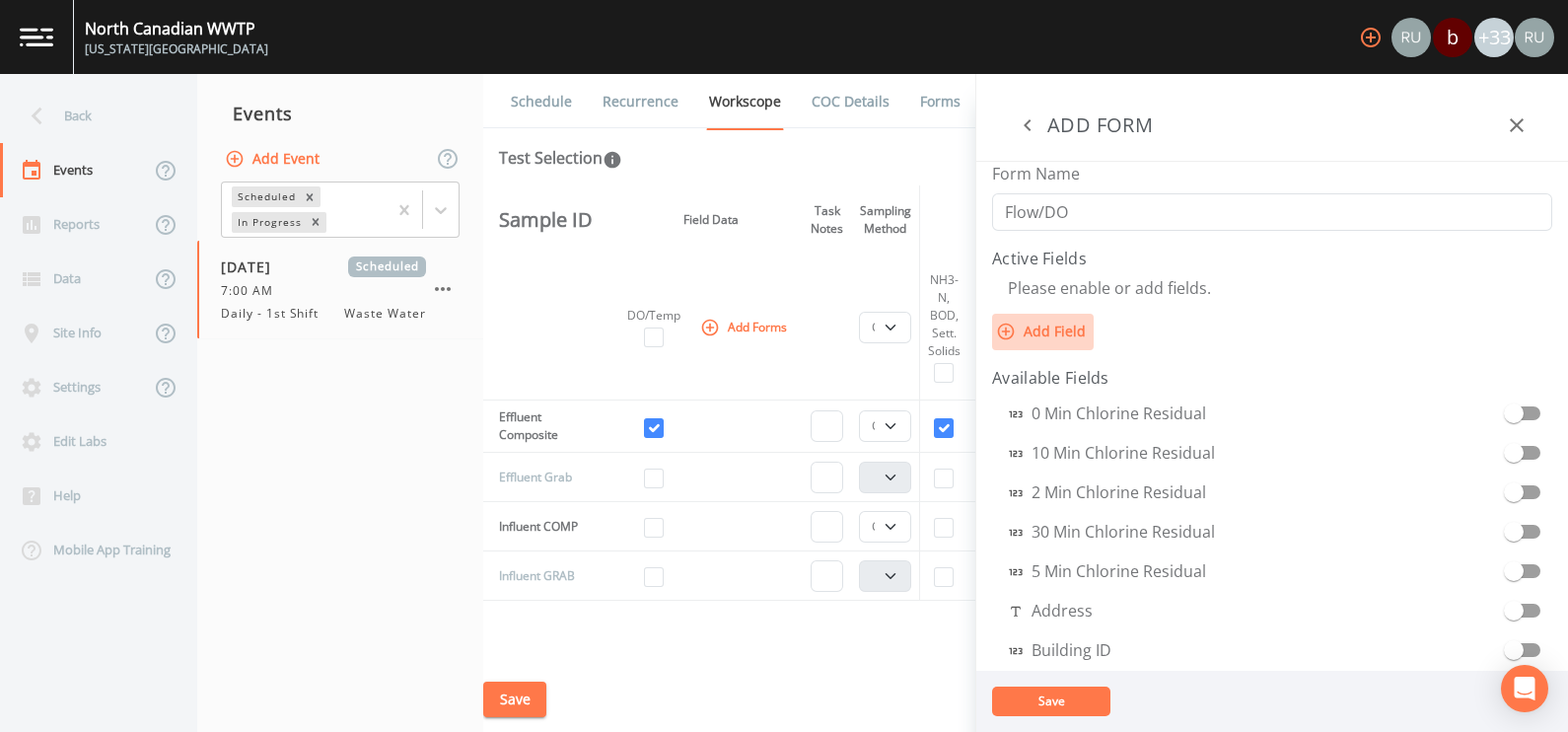 click on "Add Field" at bounding box center (1042, 331) 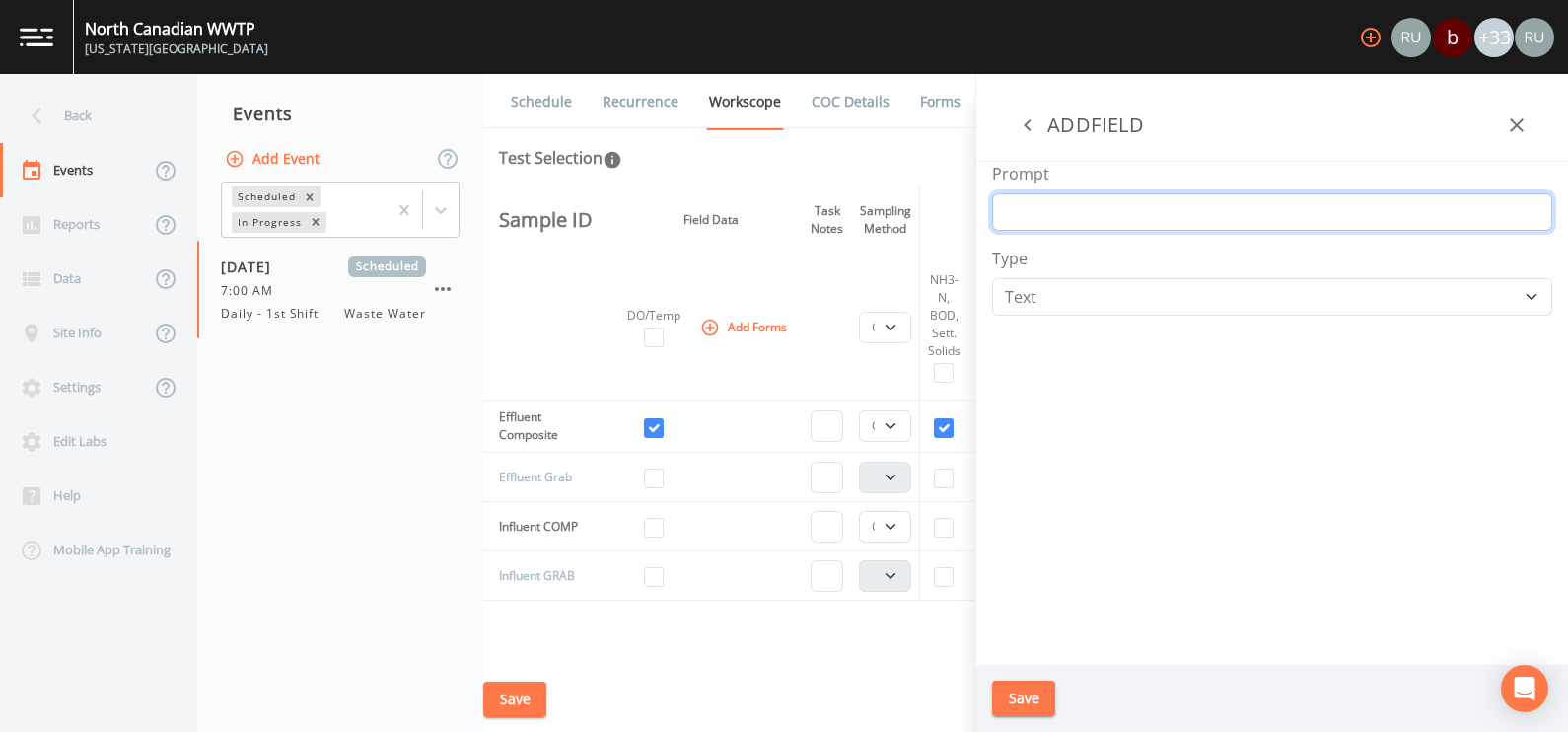 click on "Prompt" at bounding box center [1272, 212] 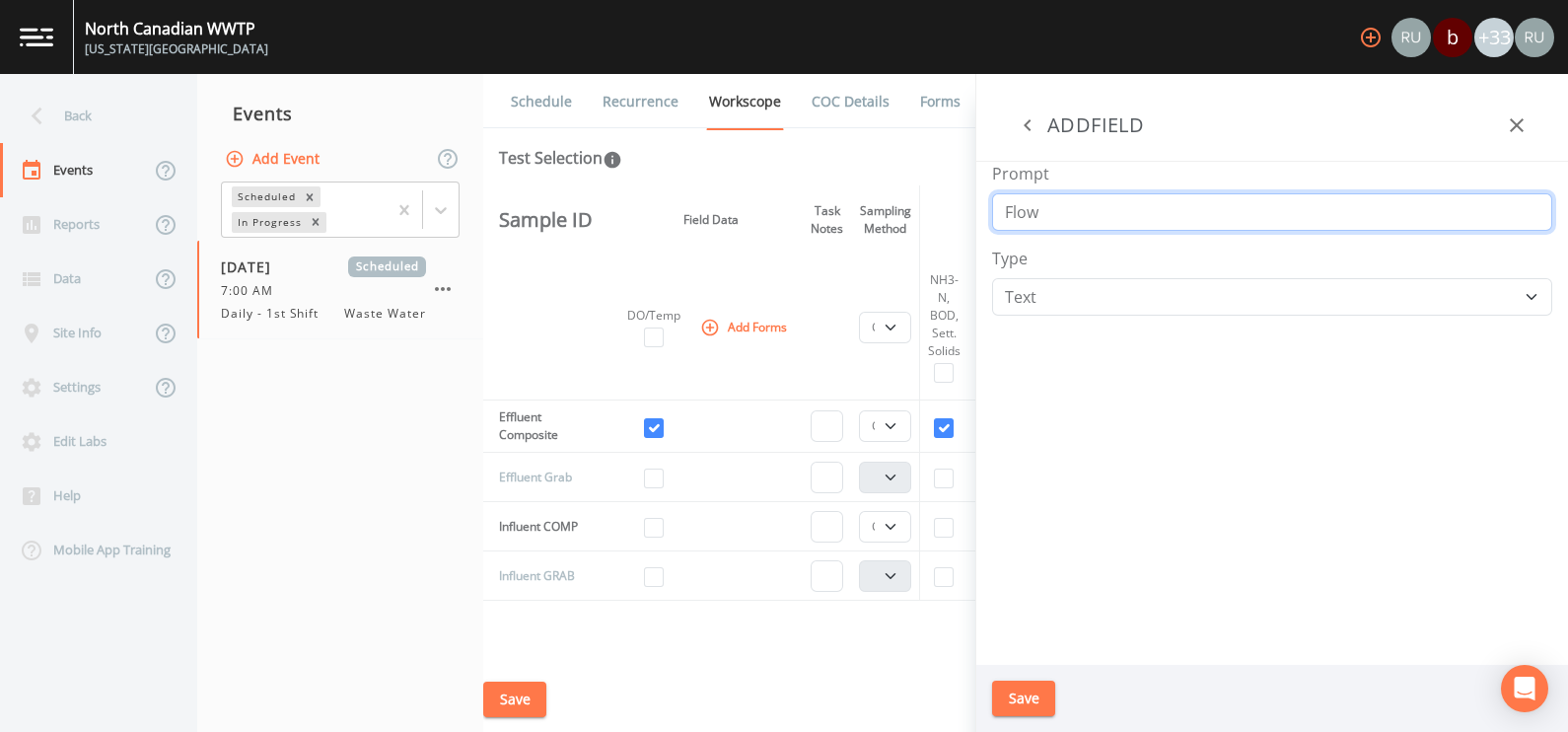 type on "Flow" 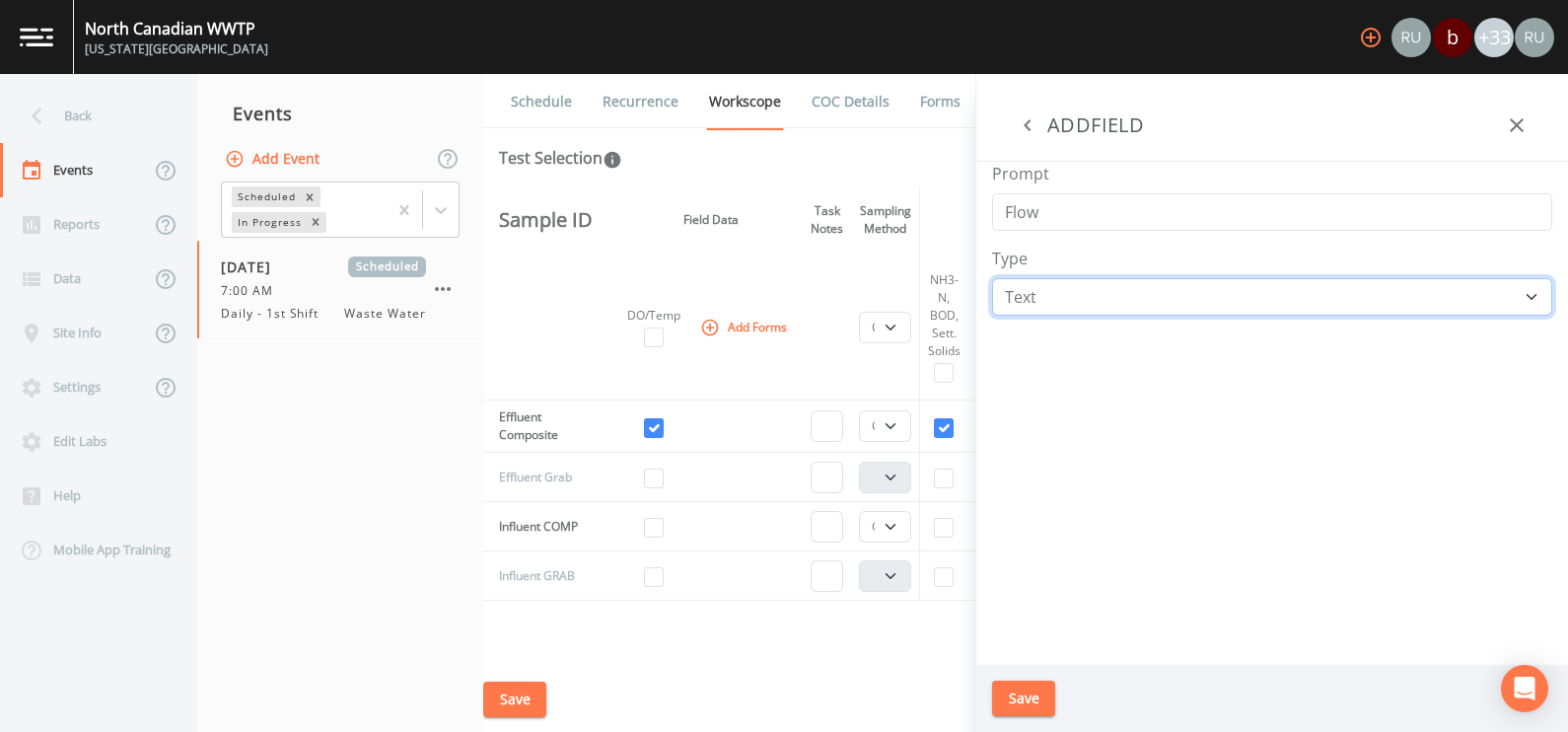 click on "Number Photo Select One Signature Text Timer" at bounding box center (1272, 297) 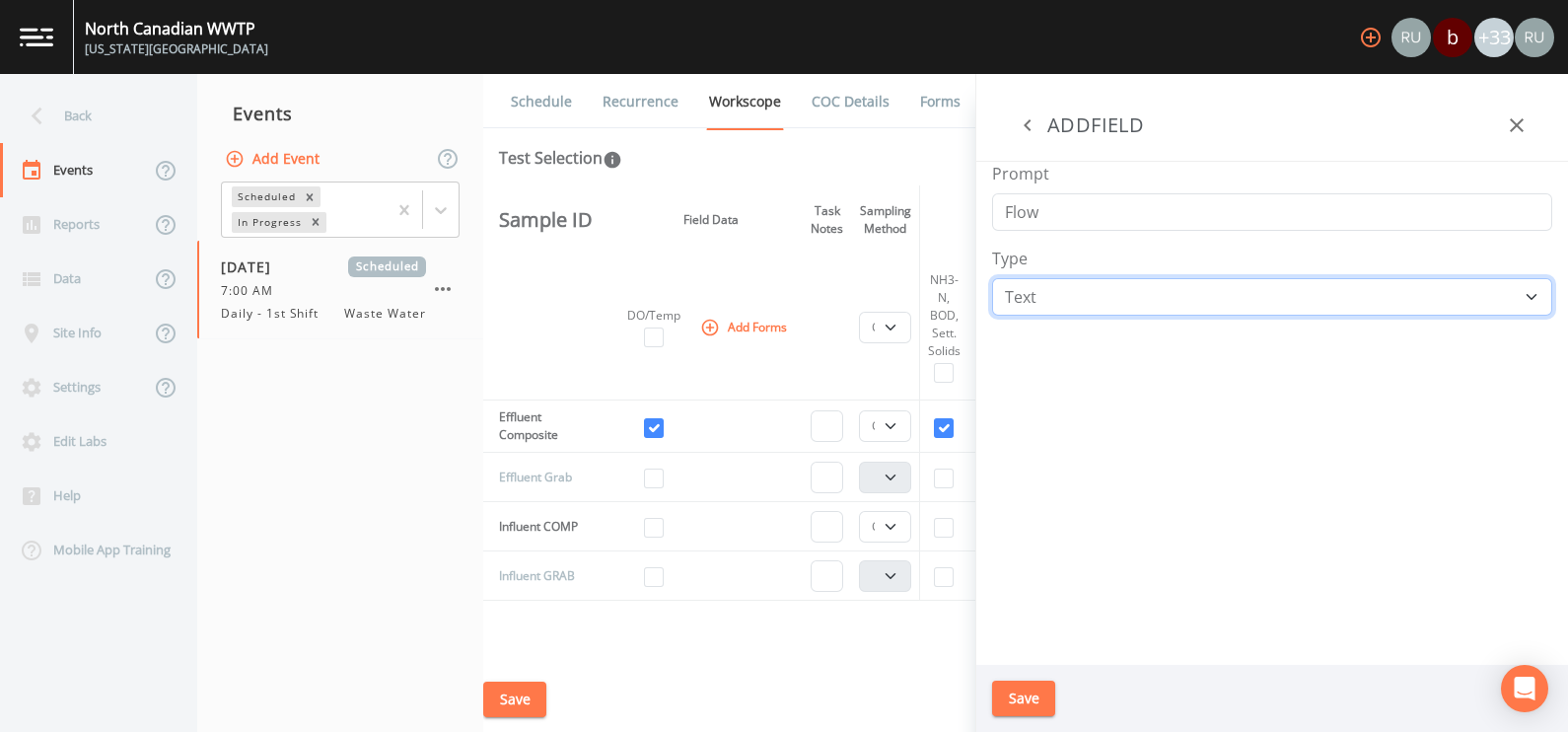 select on "NUMBER" 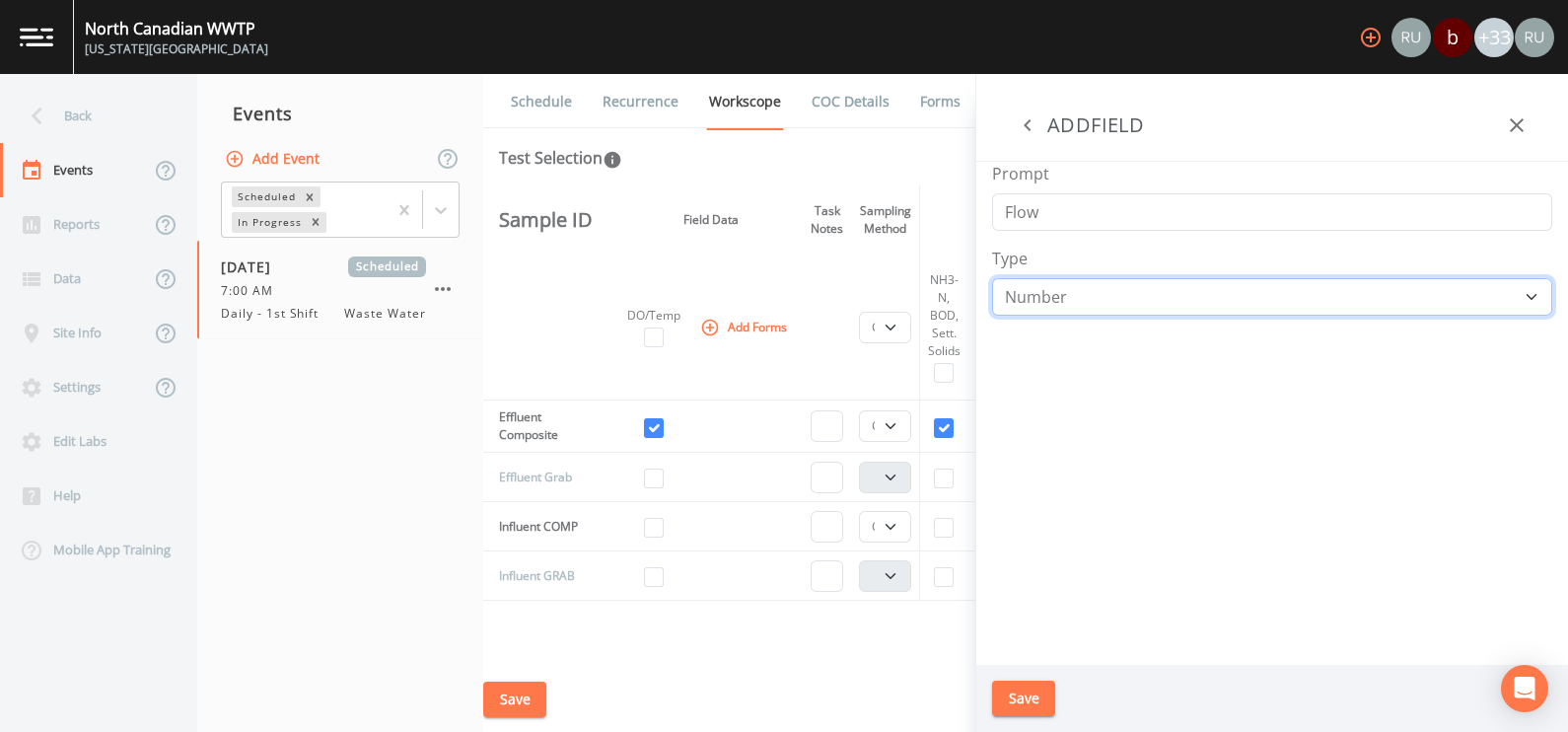 click on "Number Photo Select One Signature Text Timer" at bounding box center (1272, 297) 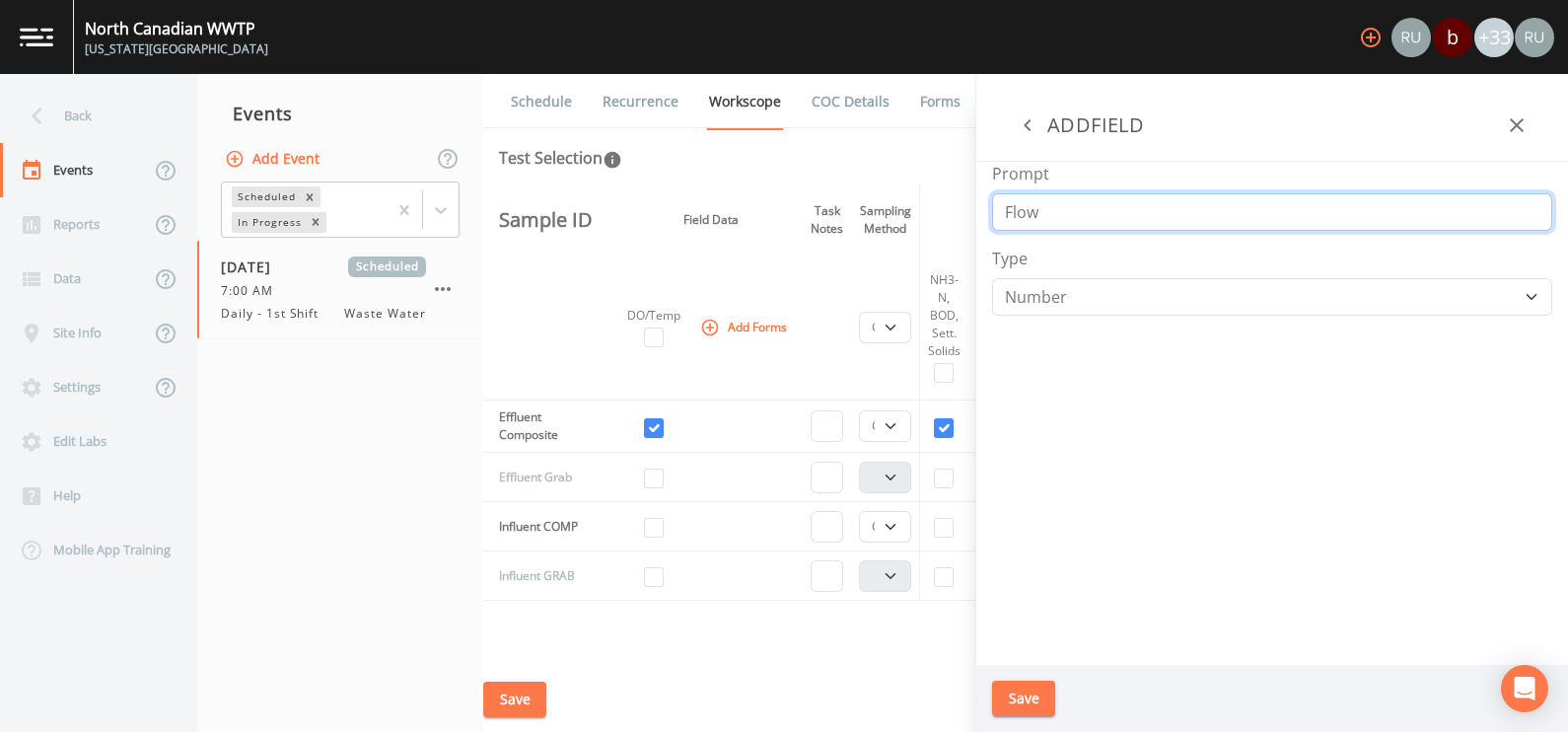 click on "Flow" at bounding box center [1272, 212] 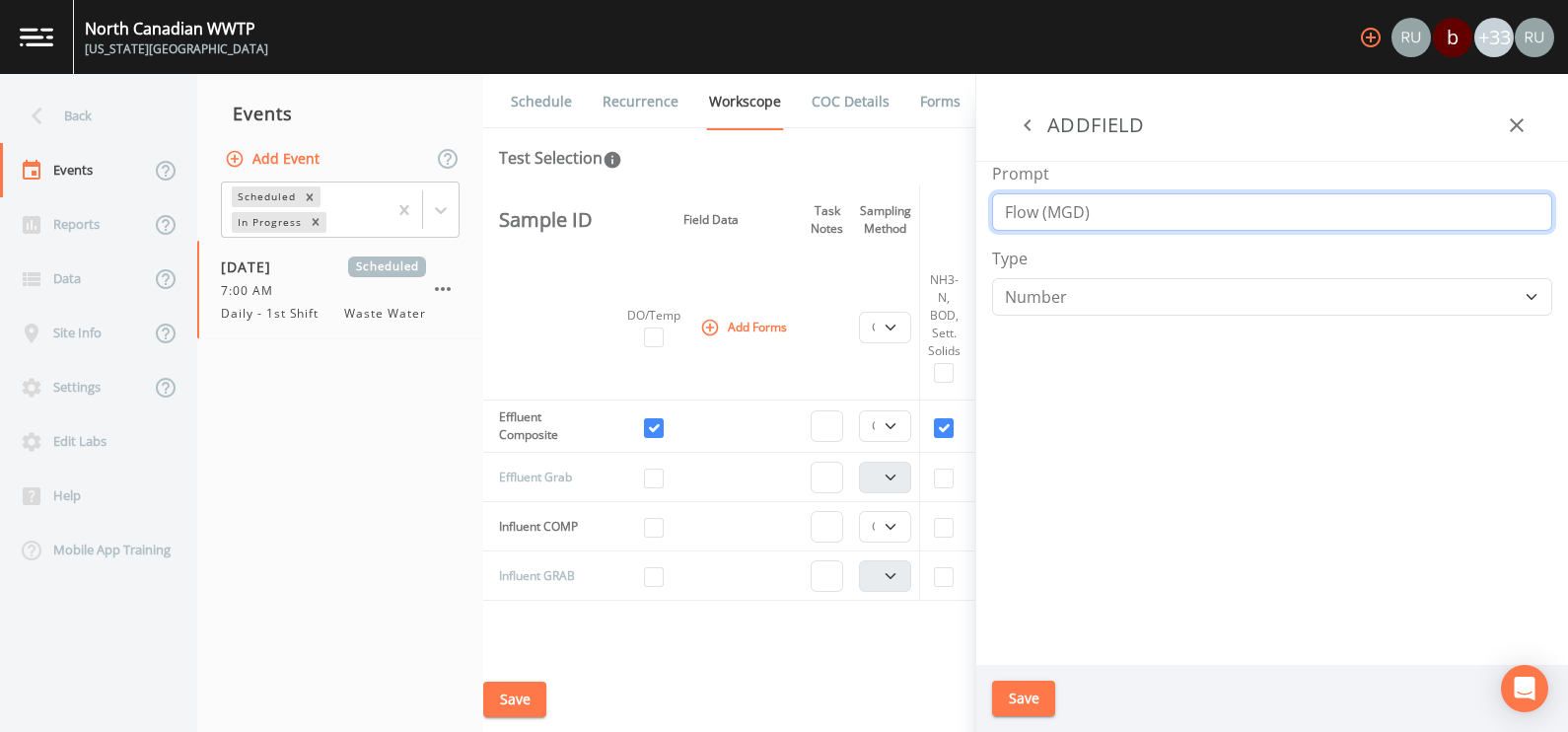 type on "Flow (MGD)" 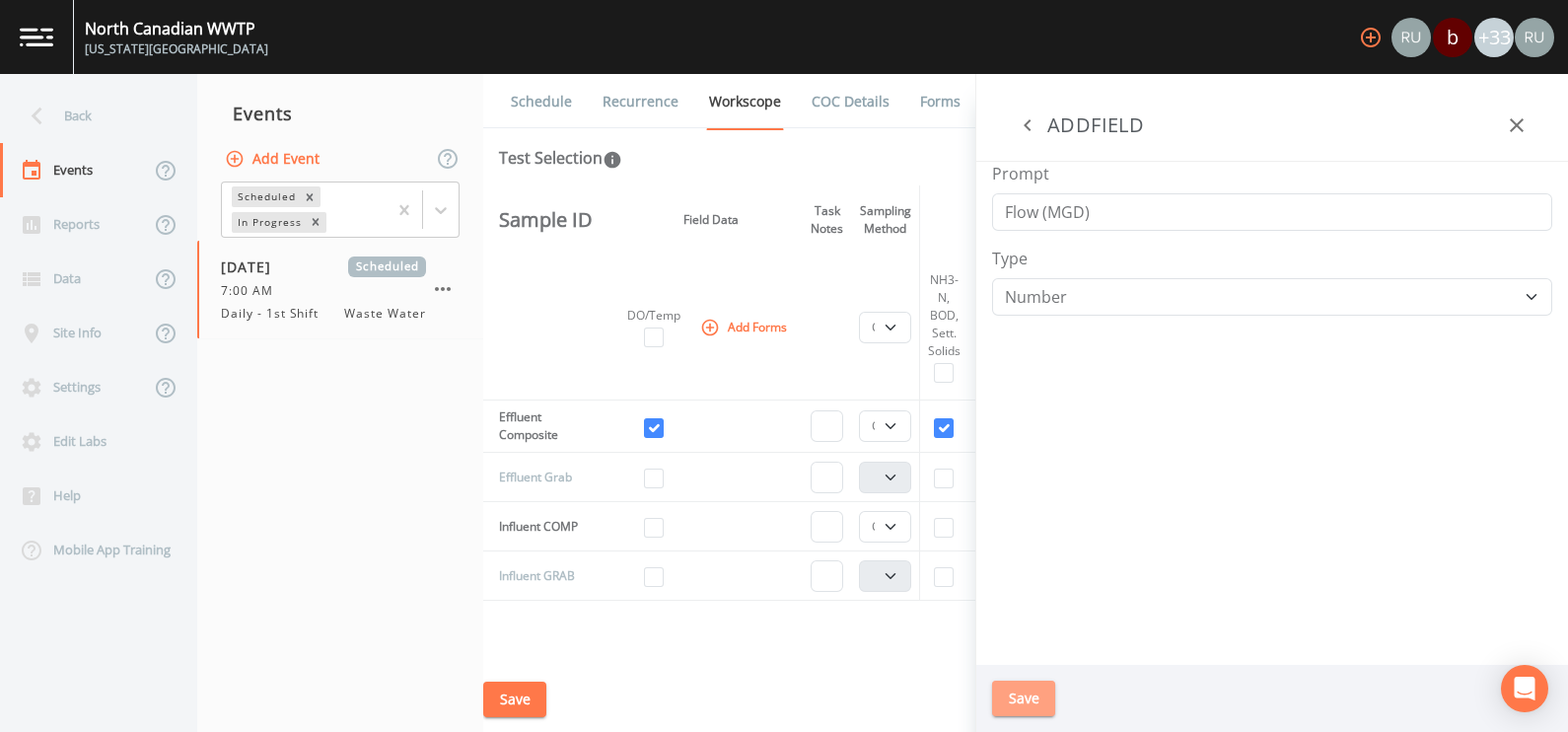 click on "Save" at bounding box center (1024, 698) 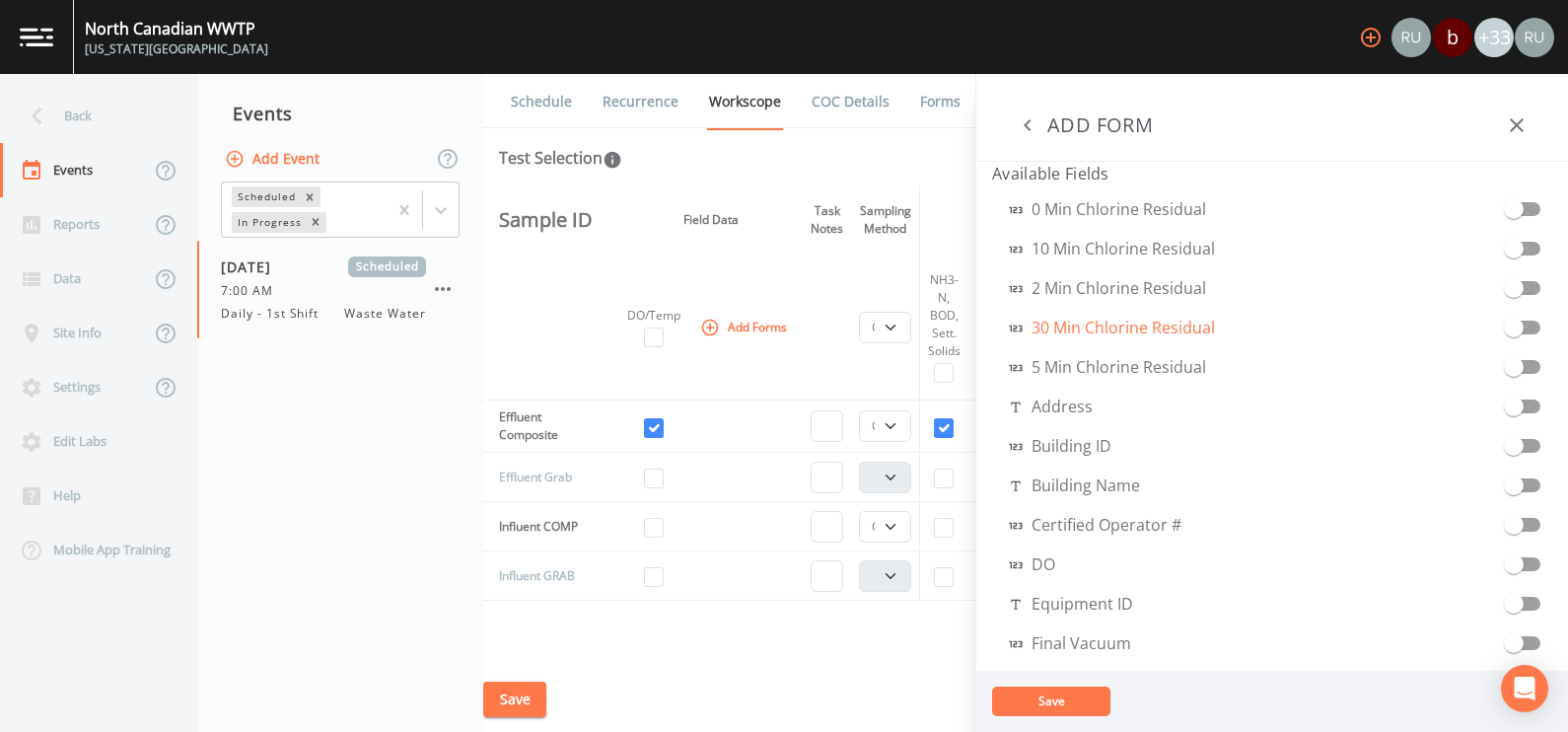 scroll, scrollTop: 246, scrollLeft: 0, axis: vertical 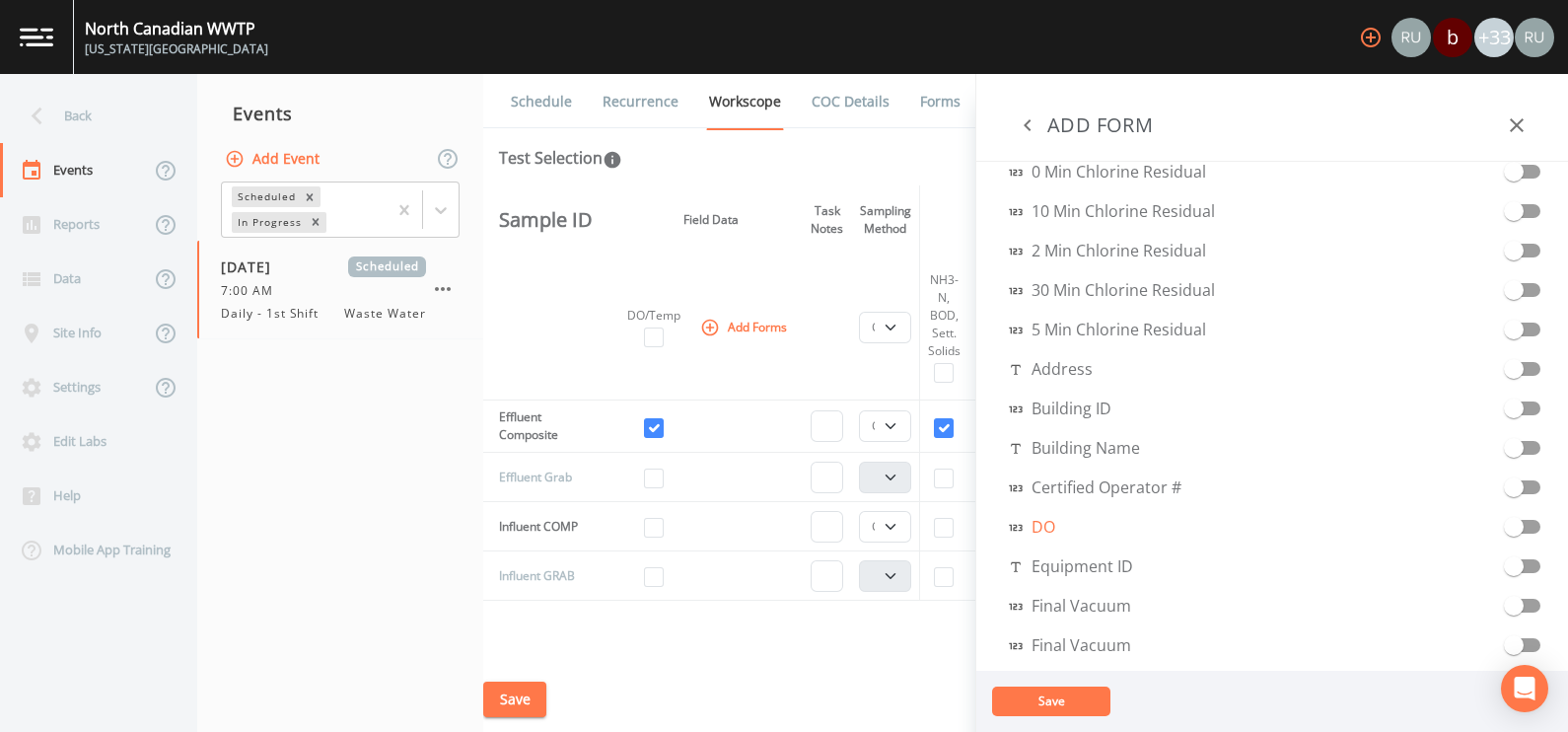 click on "DO" at bounding box center [1032, 527] 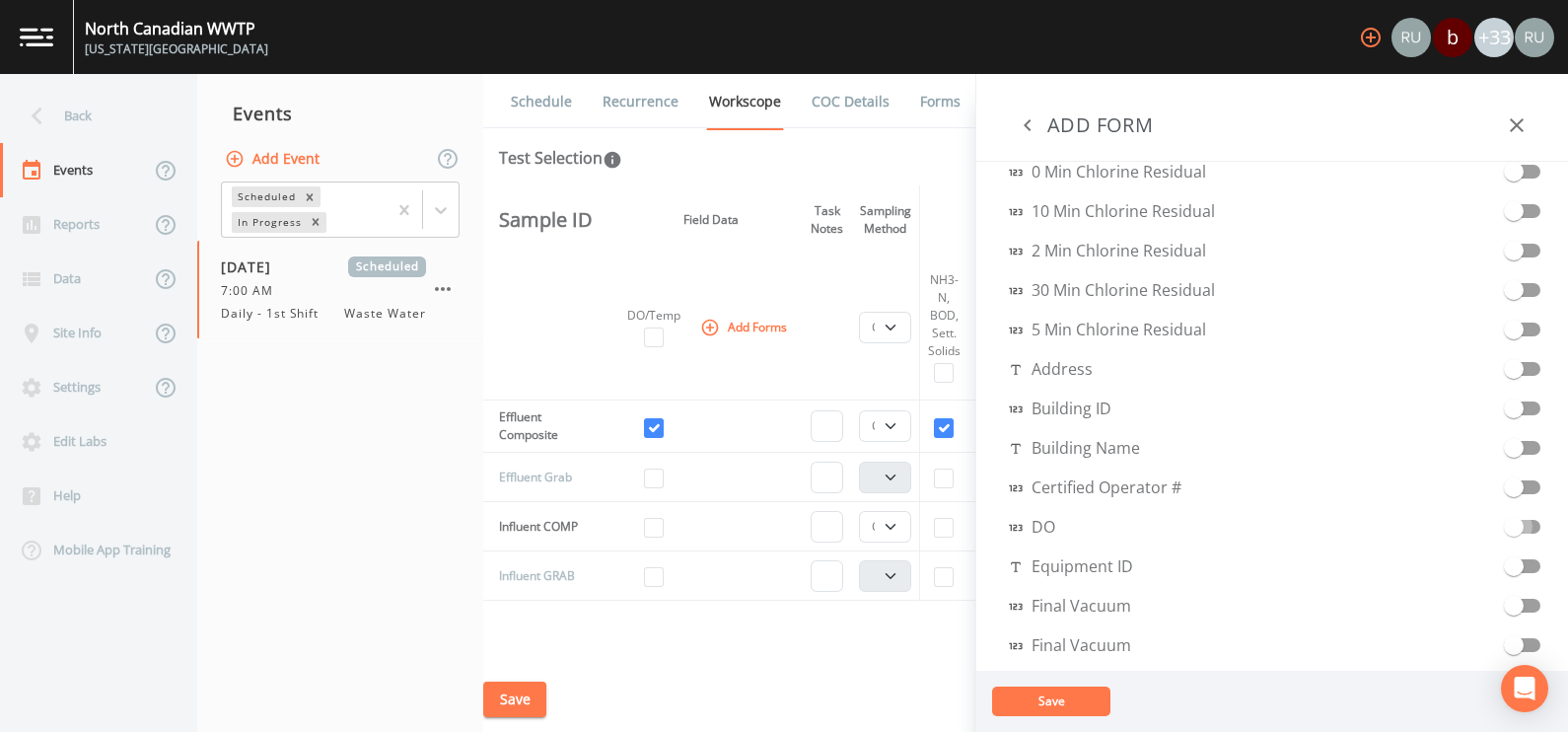 drag, startPoint x: 1501, startPoint y: 522, endPoint x: 1450, endPoint y: 530, distance: 51.623638 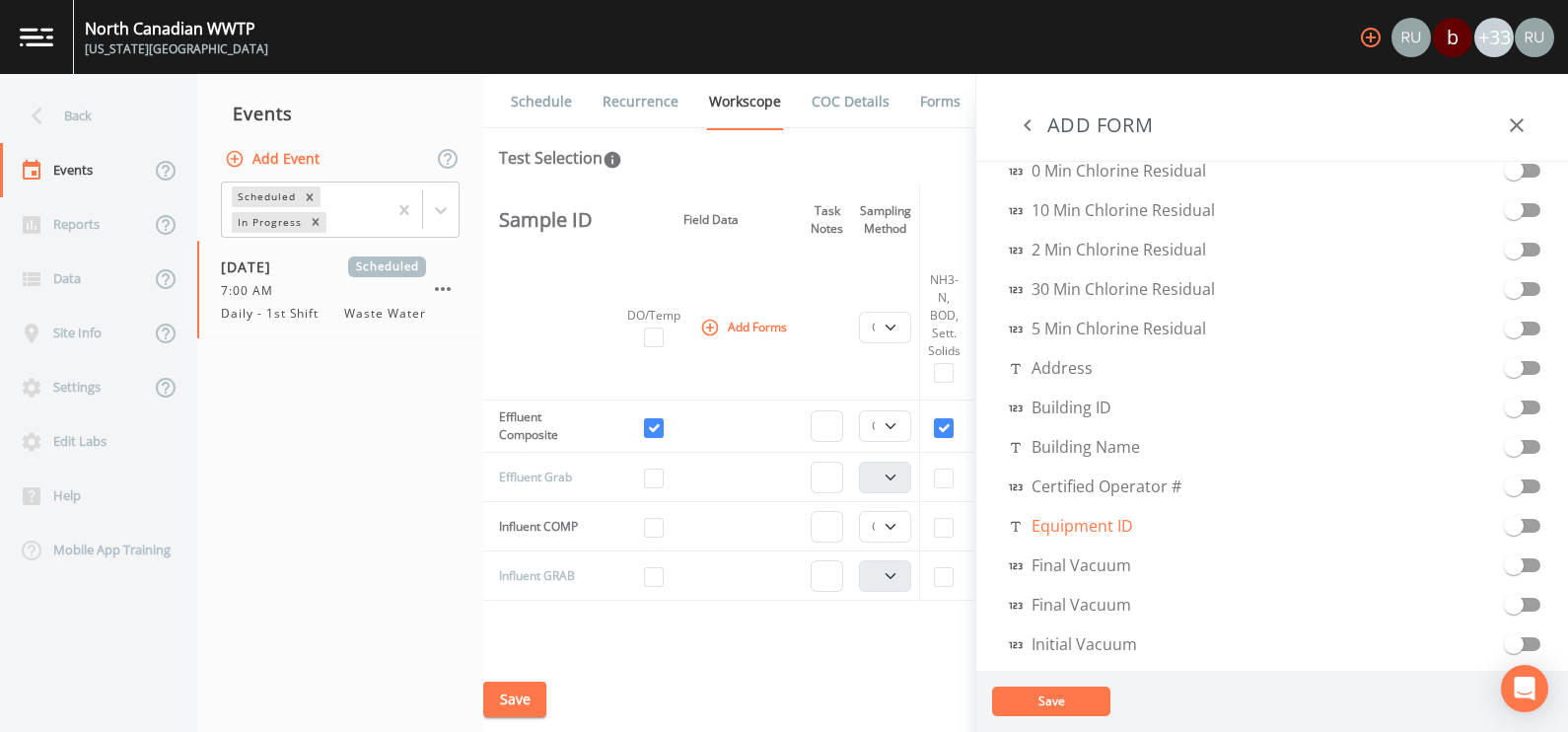 scroll, scrollTop: 0, scrollLeft: 0, axis: both 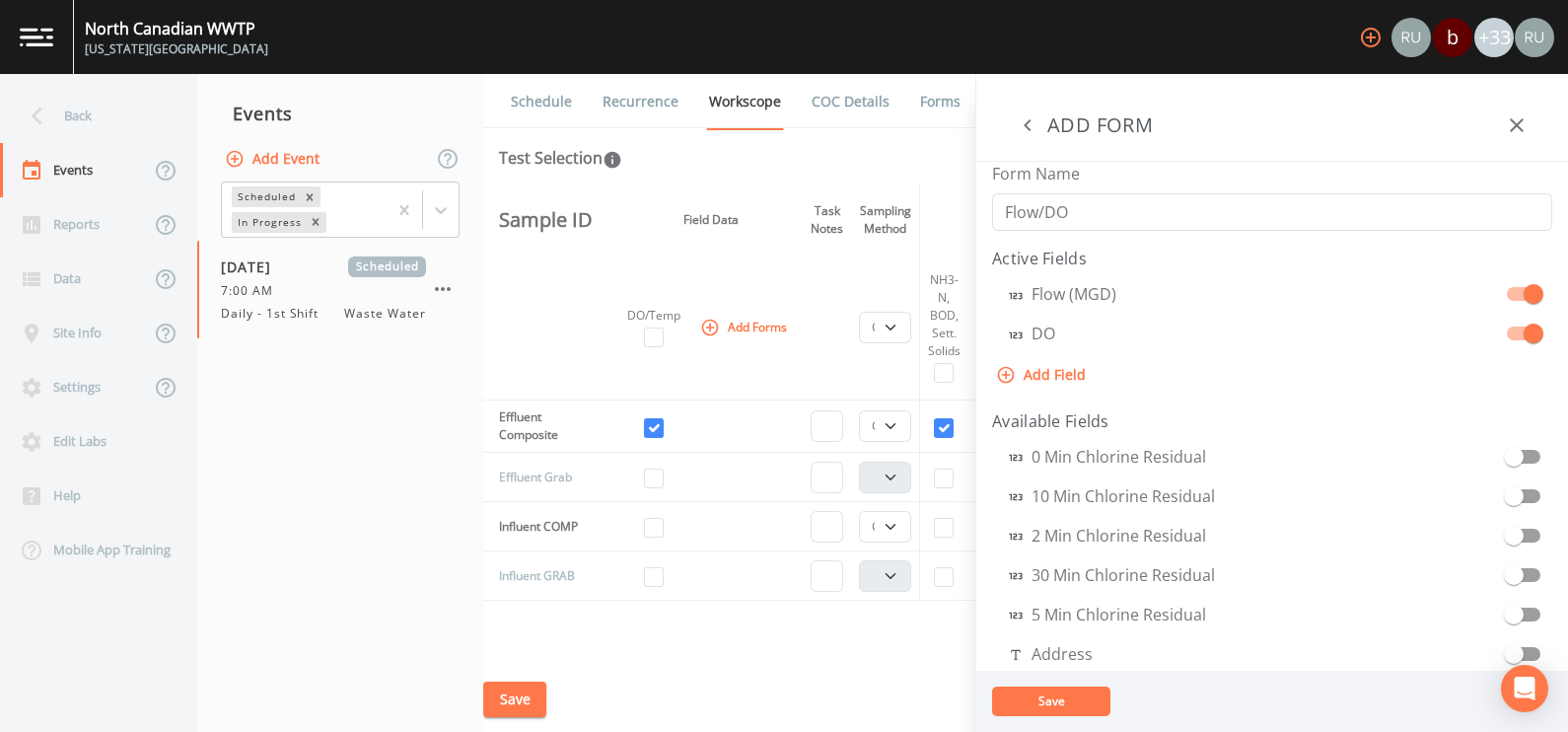 click on "Save" at bounding box center [1051, 700] 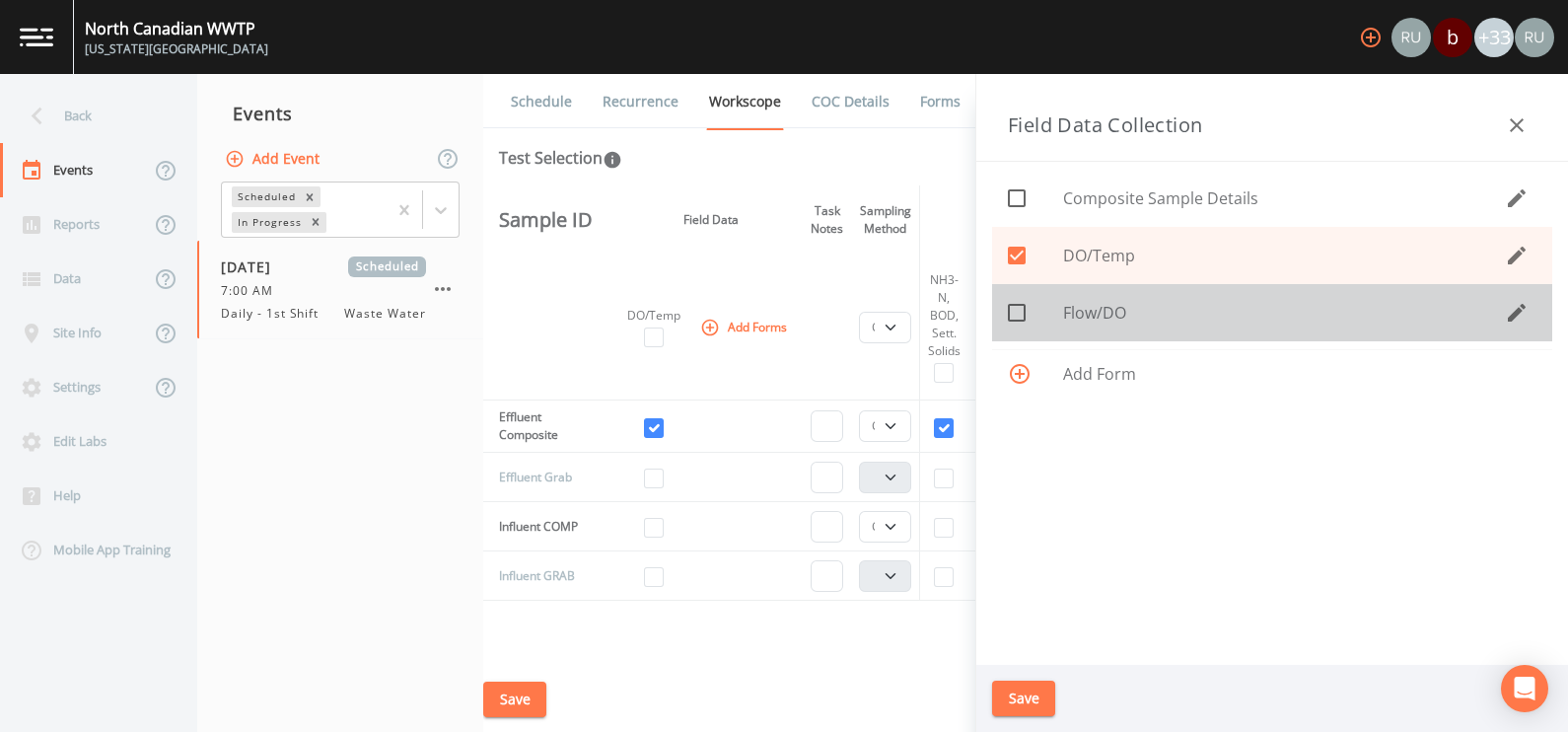 click 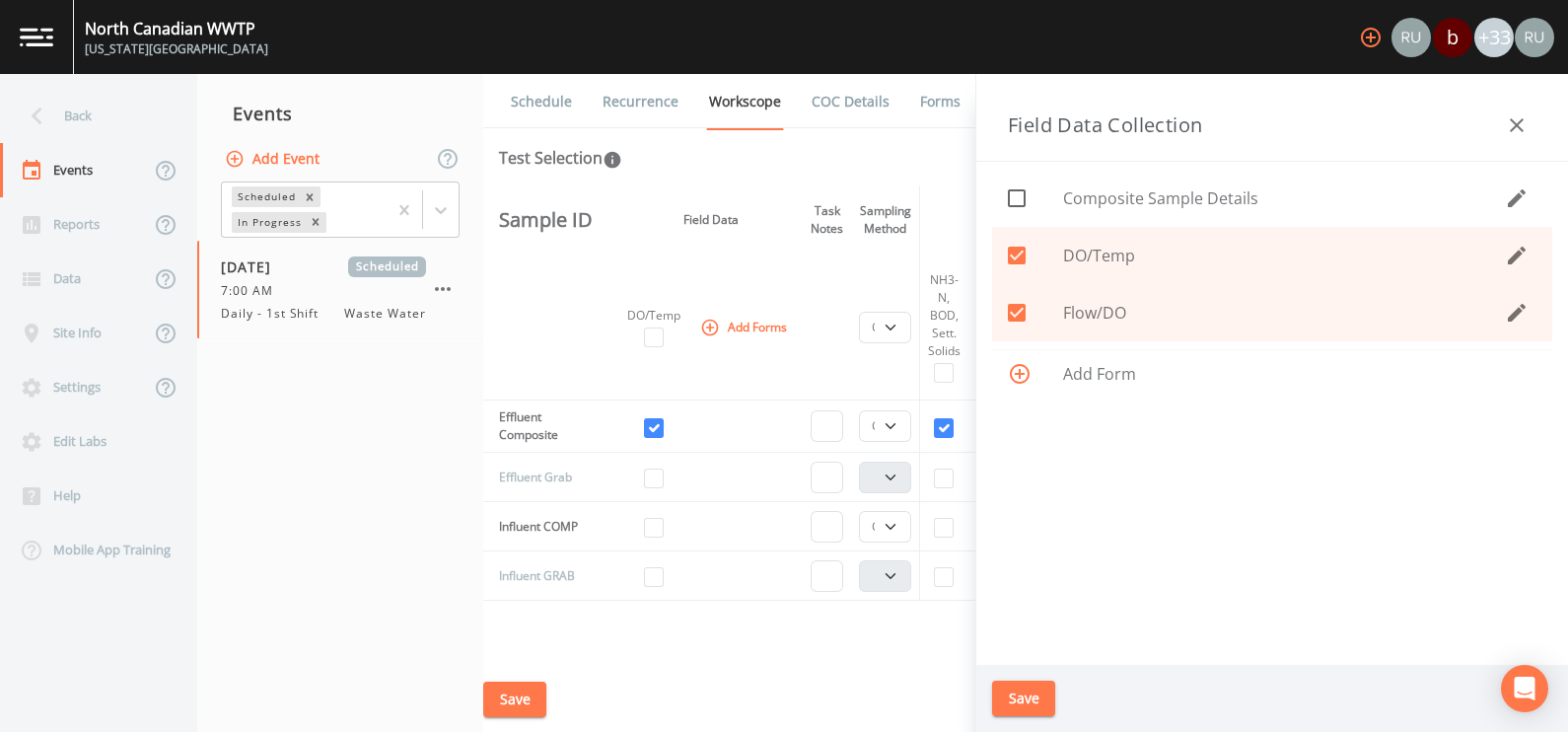 click on "Save" at bounding box center [1024, 698] 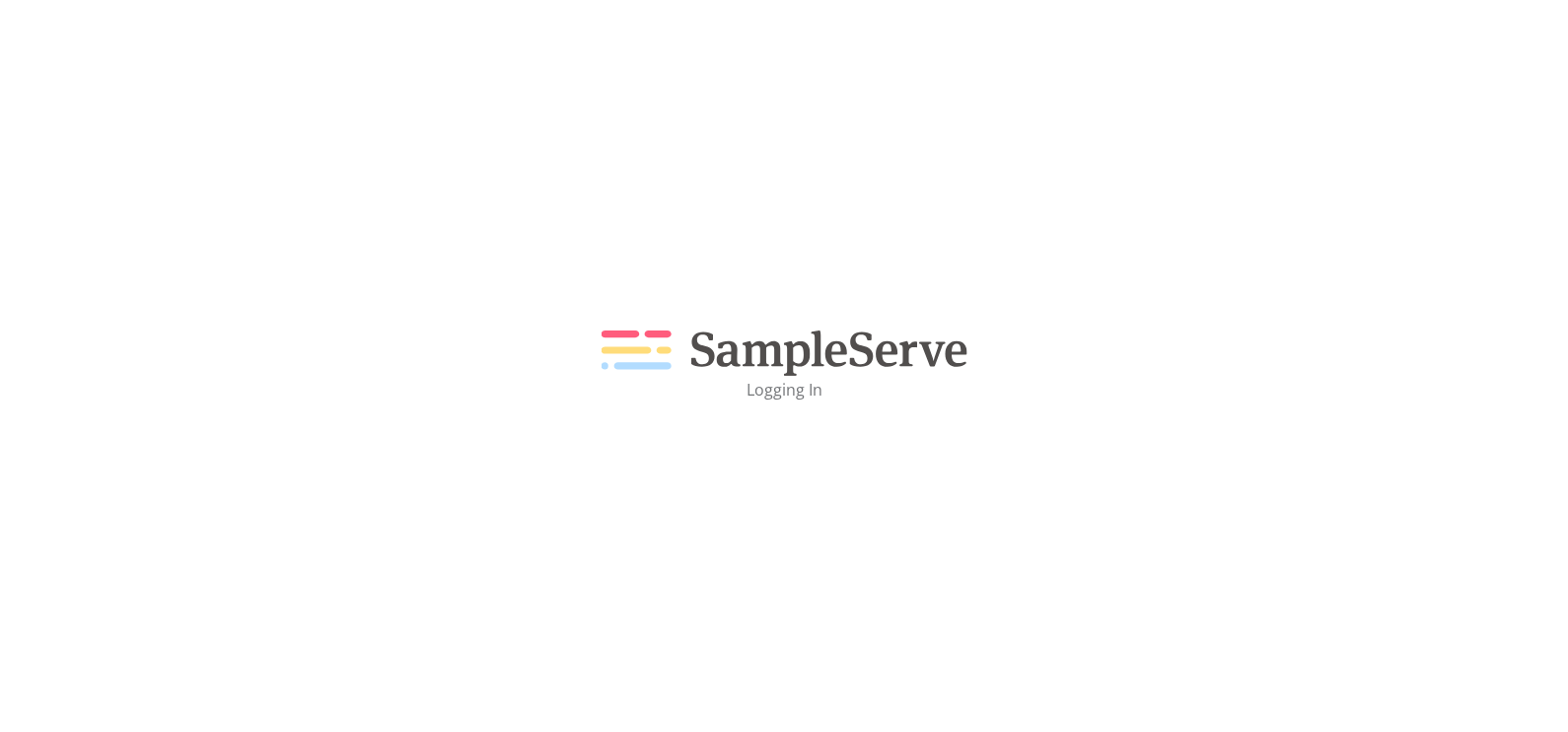 scroll, scrollTop: 0, scrollLeft: 0, axis: both 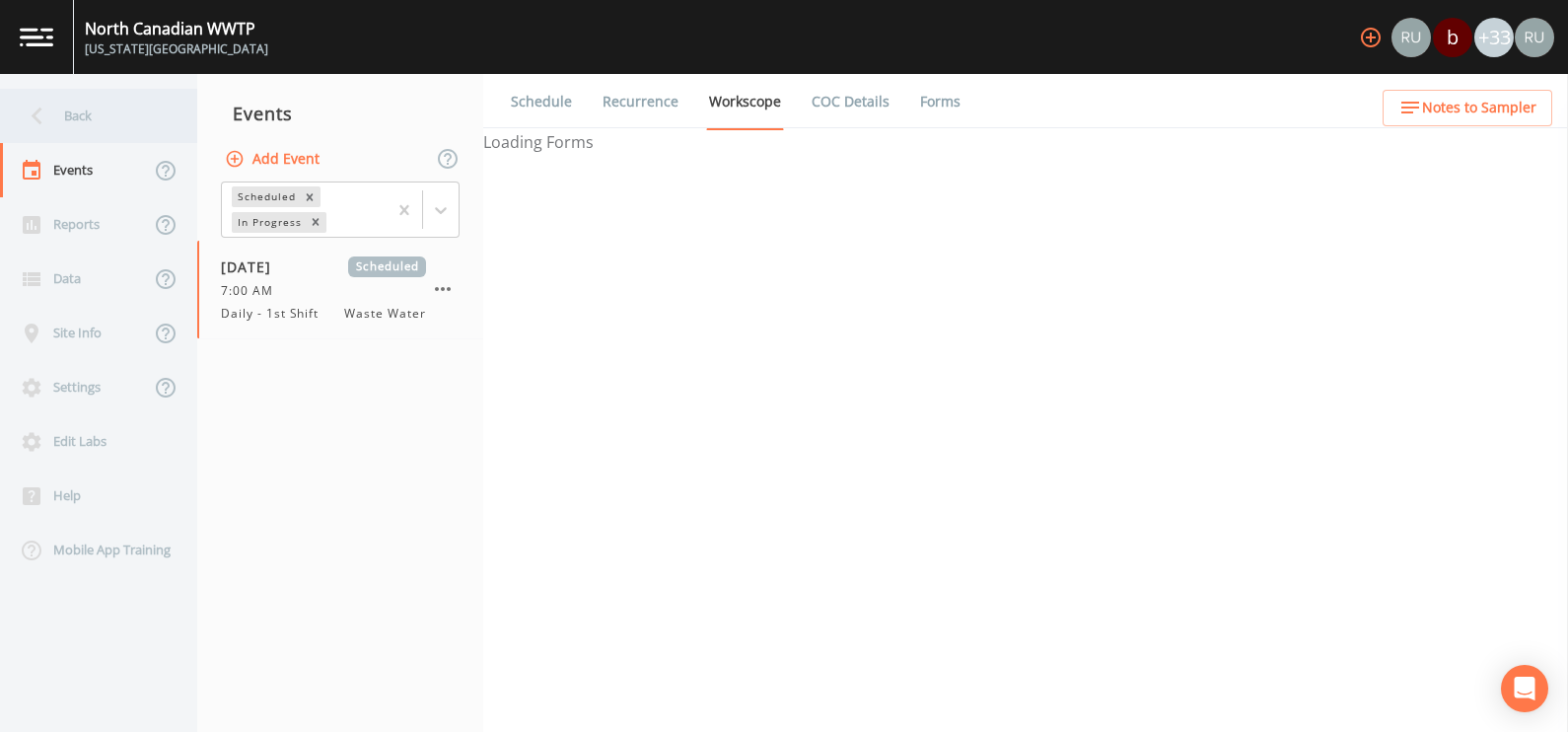 select on "b6a3c313-748b-4795-a028-792ad310bd60" 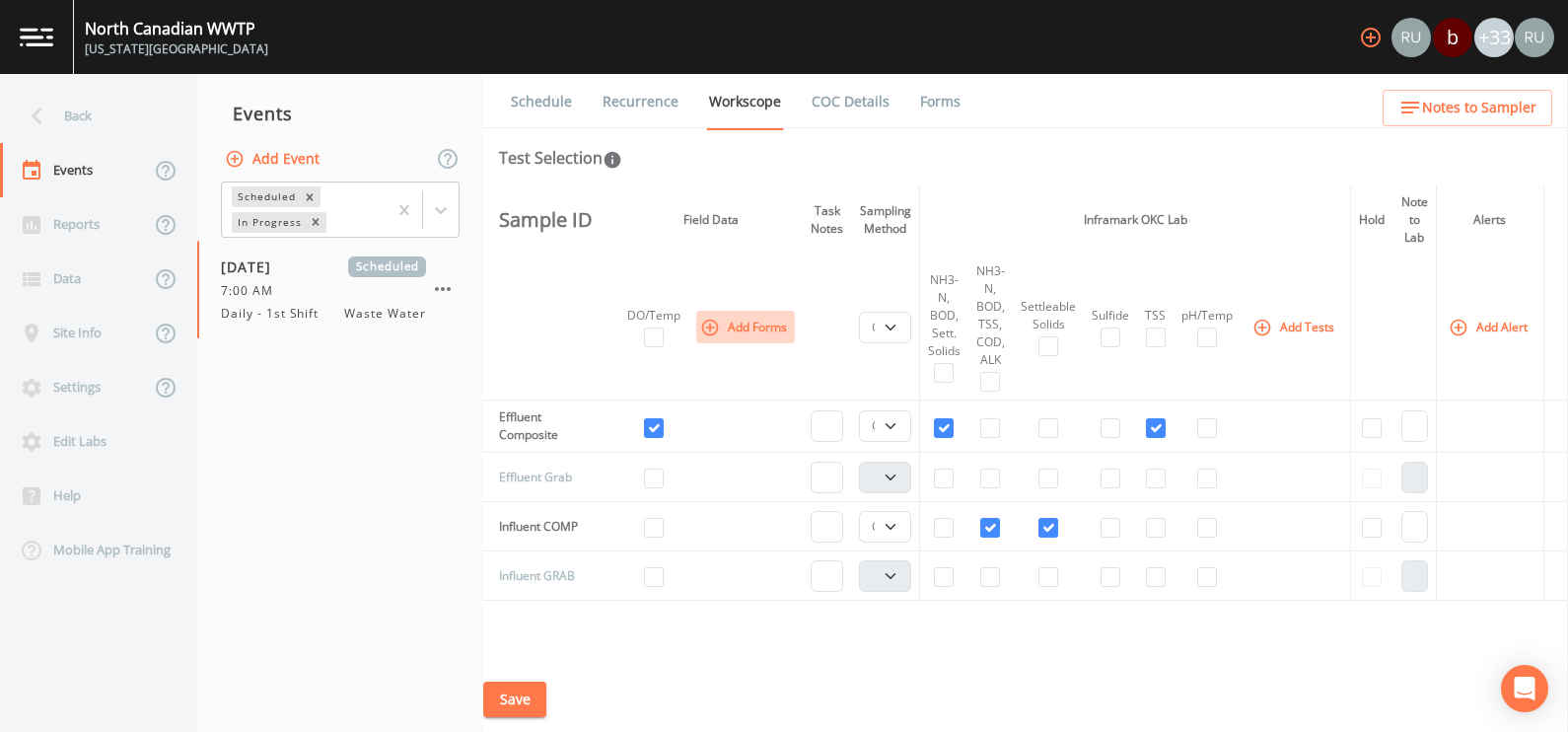 click on "Add Forms" at bounding box center [746, 327] 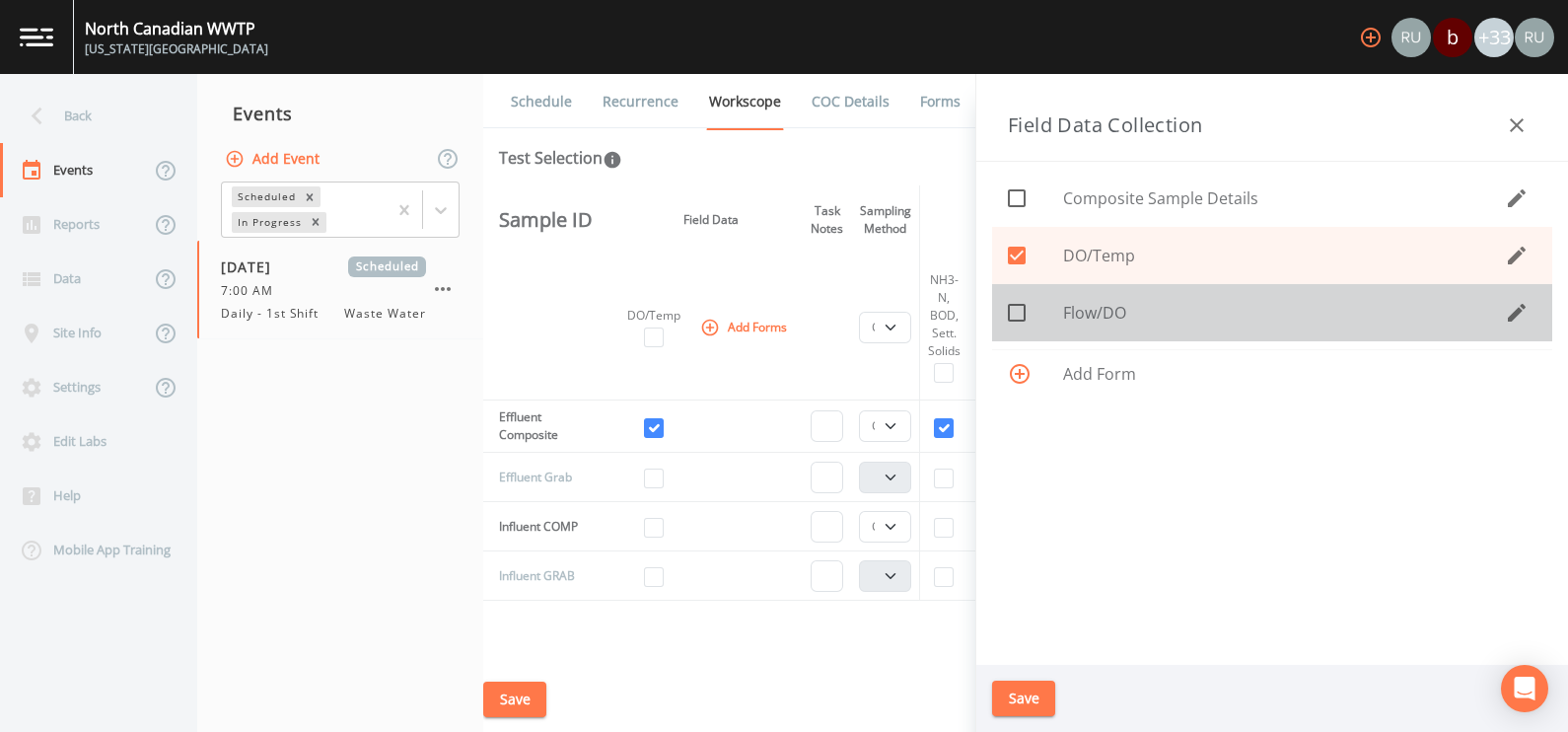 click 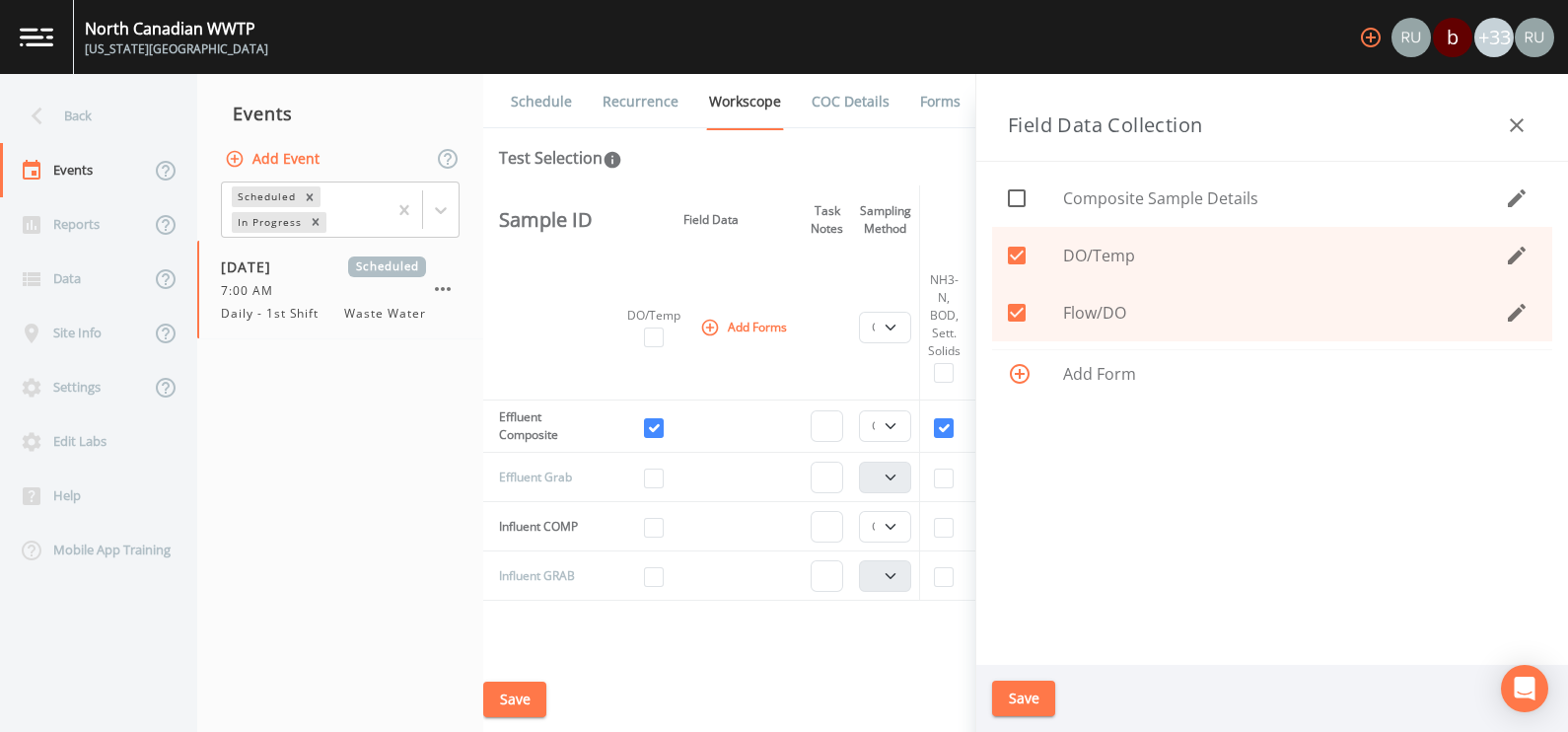 click on "Save" at bounding box center (1024, 698) 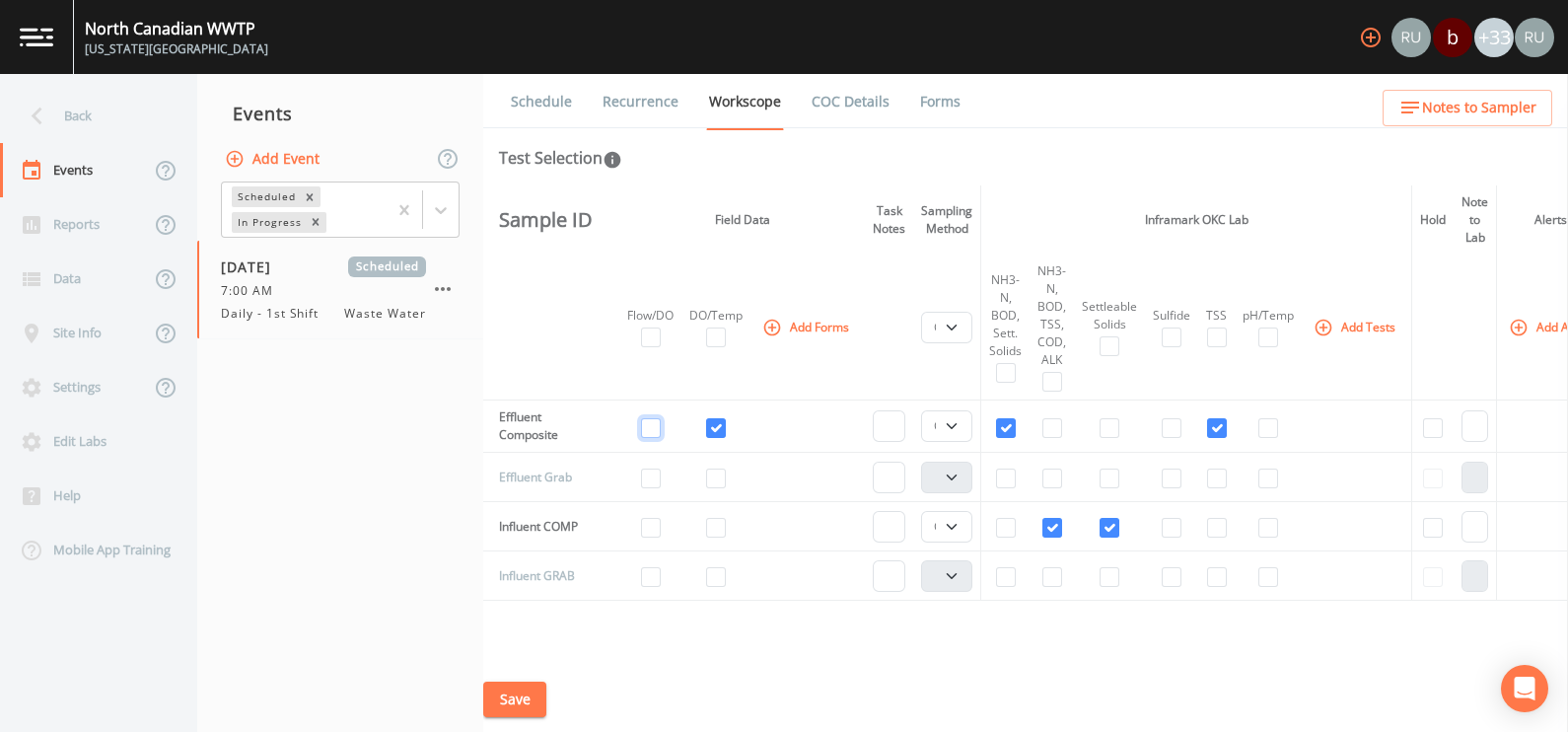 click at bounding box center (651, 428) 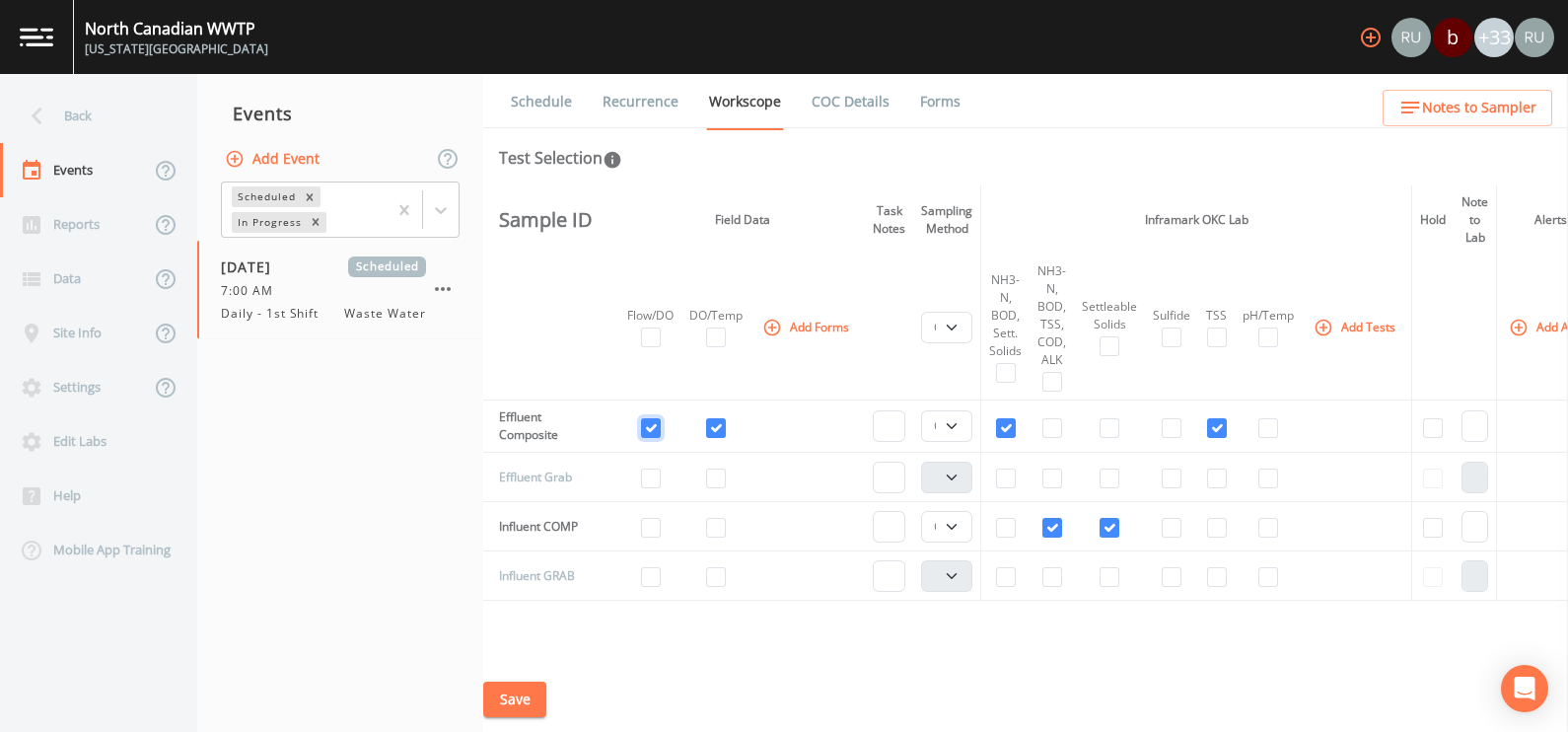 checkbox on "true" 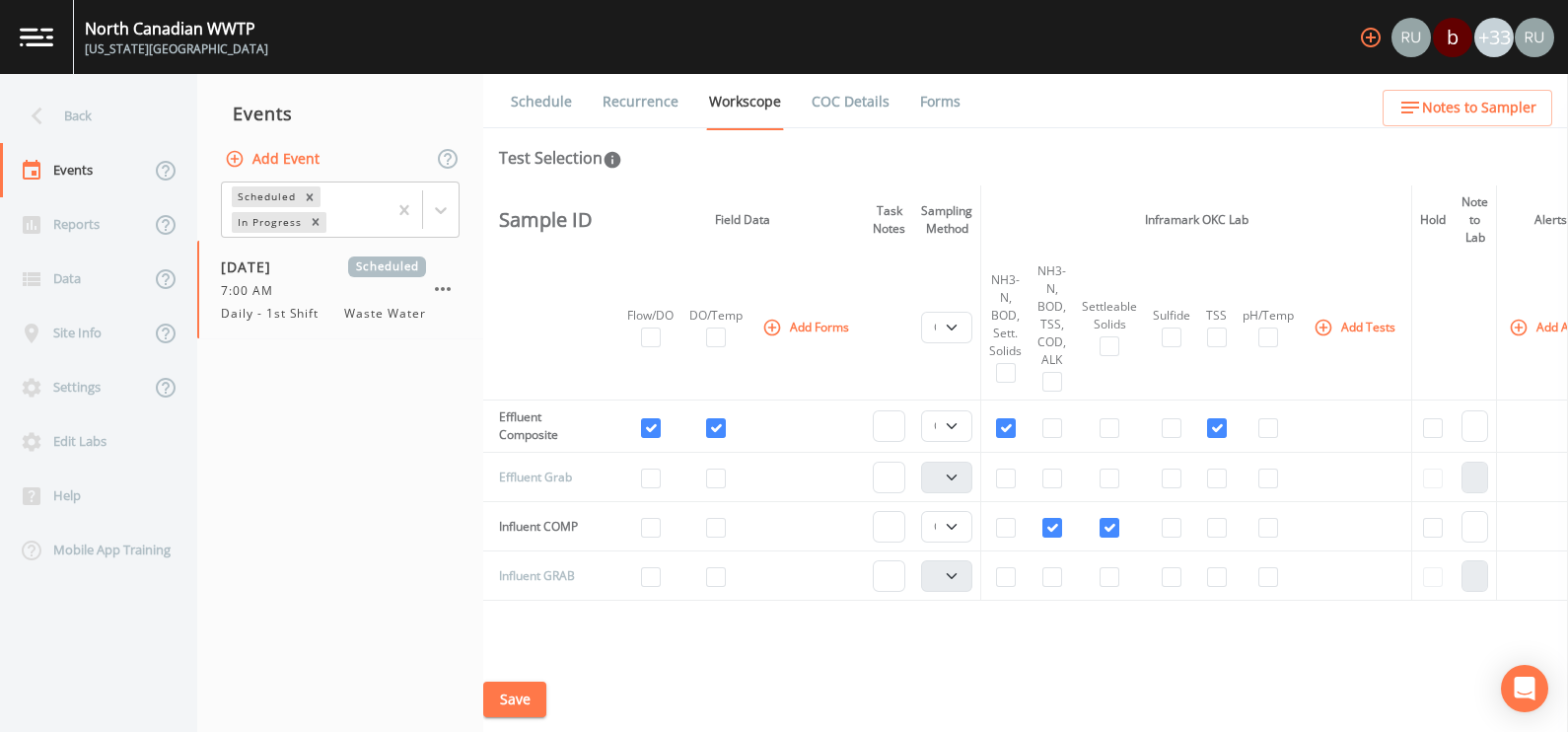 click on "Save" at bounding box center [515, 699] 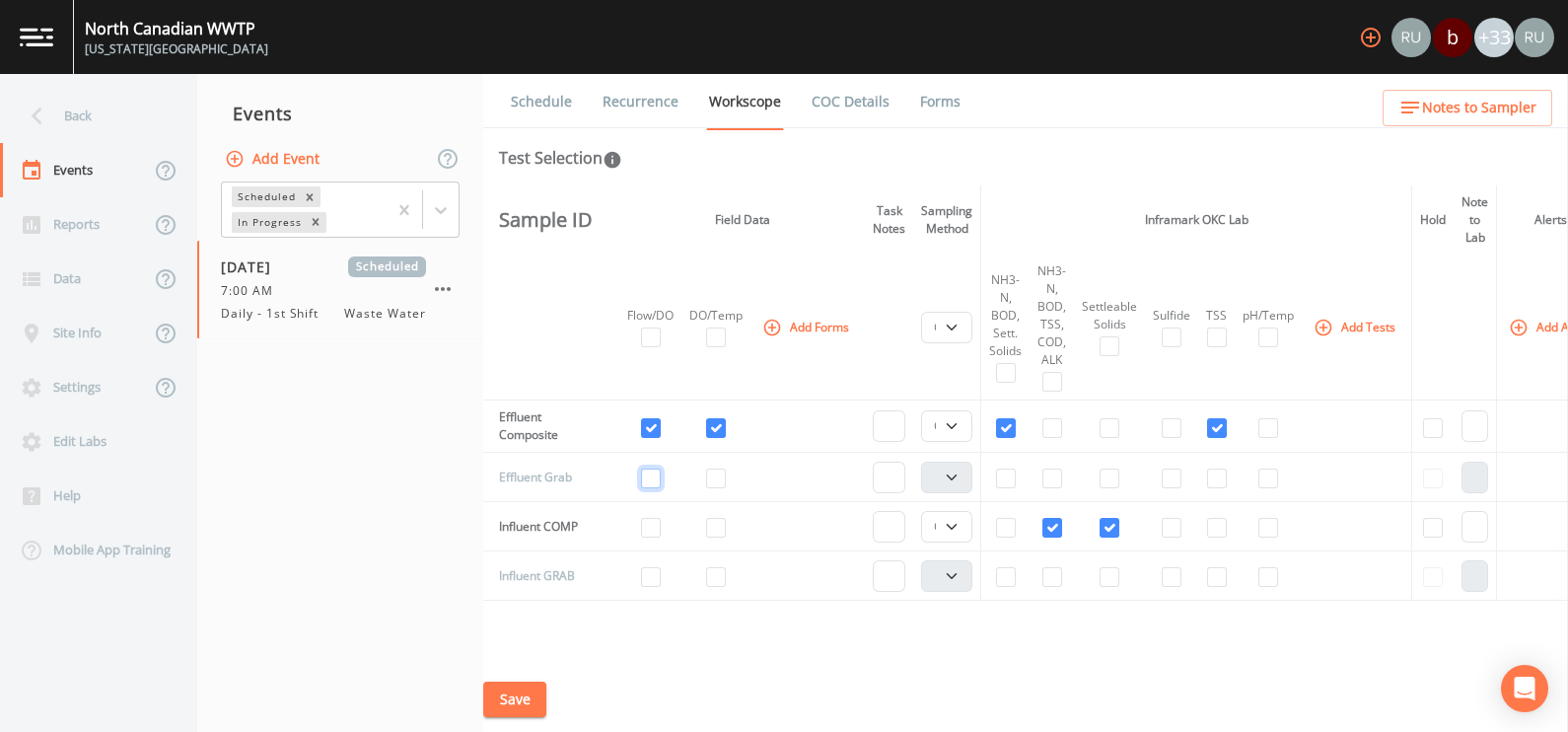 click at bounding box center (651, 478) 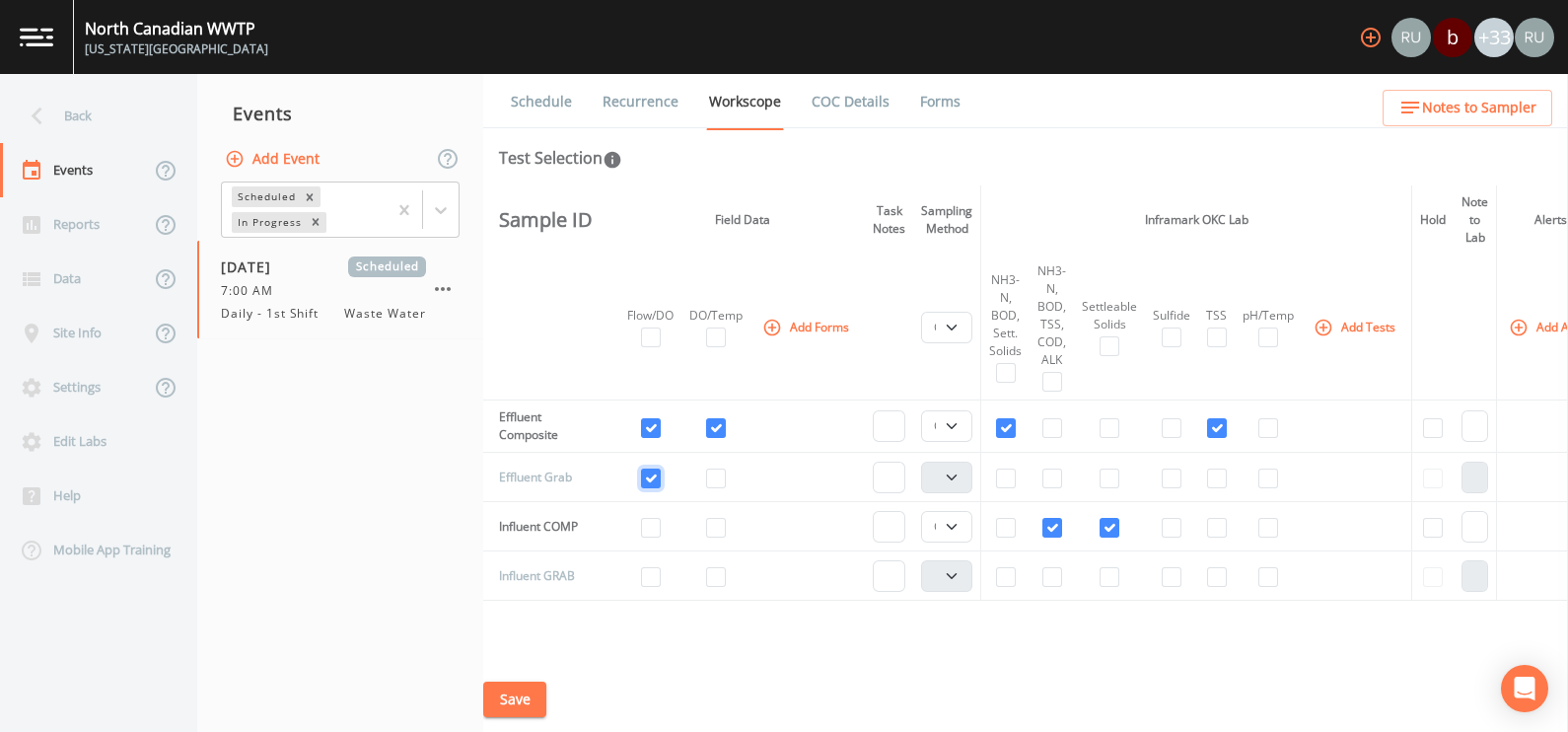 checkbox on "true" 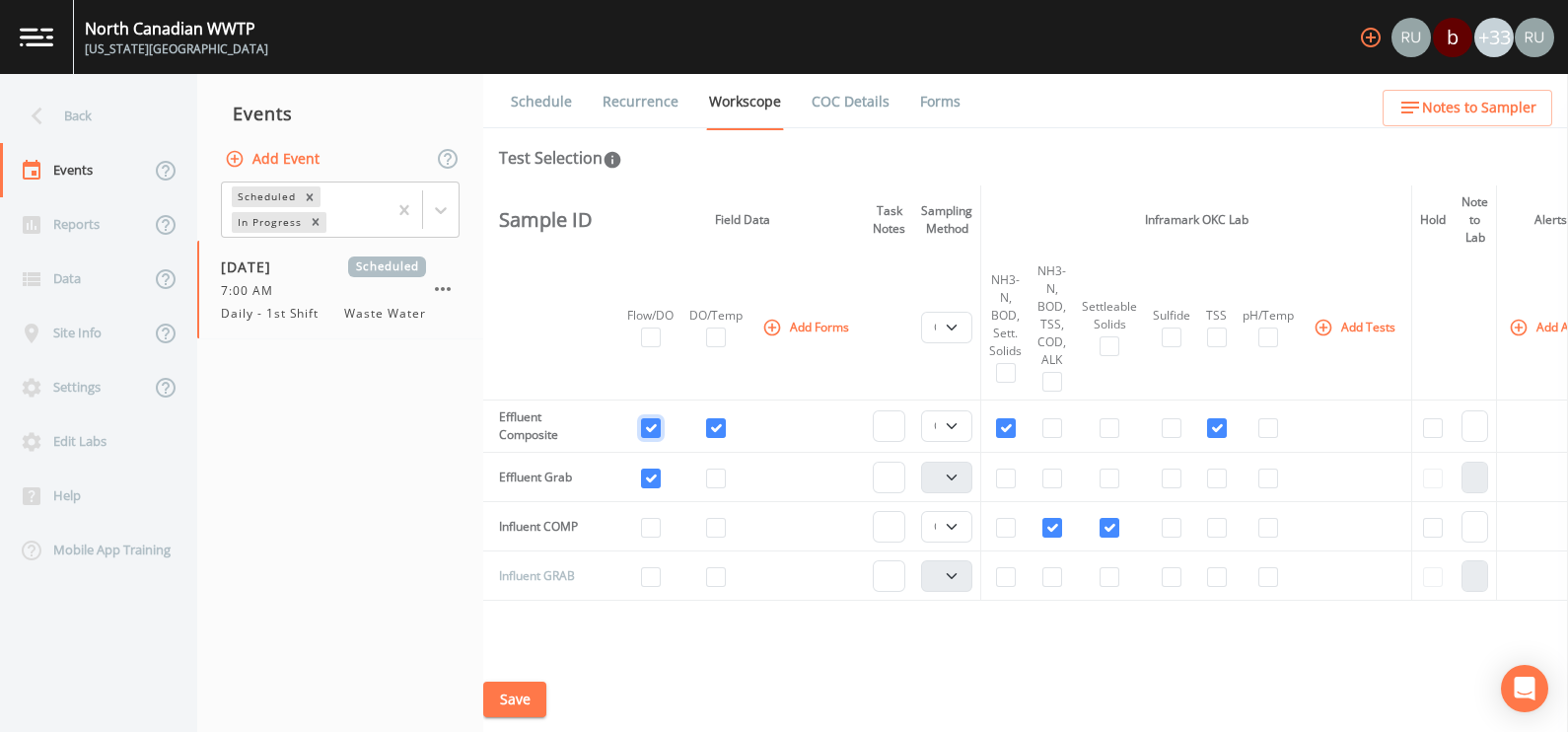 click at bounding box center (651, 428) 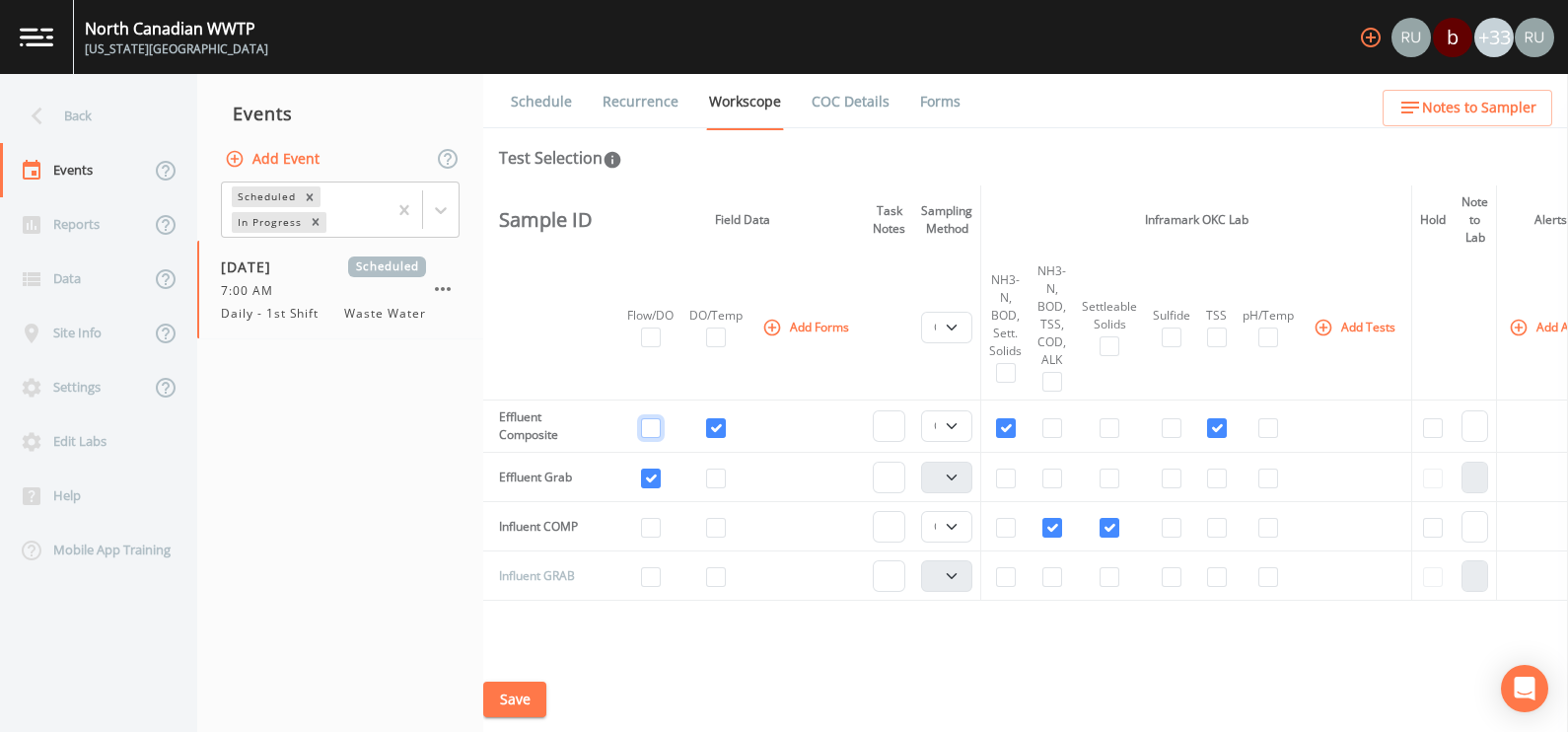 checkbox on "false" 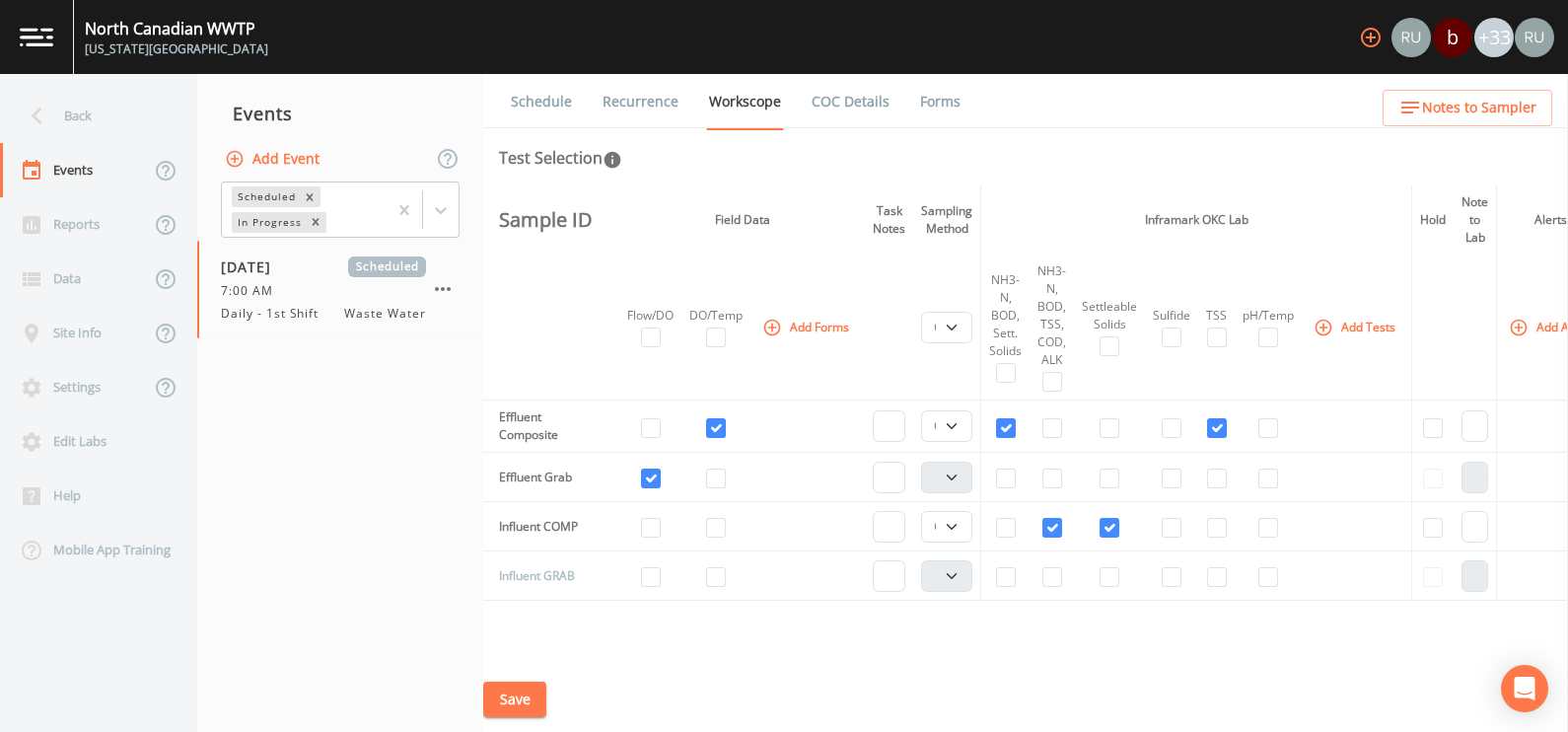 click on "Save" at bounding box center (515, 699) 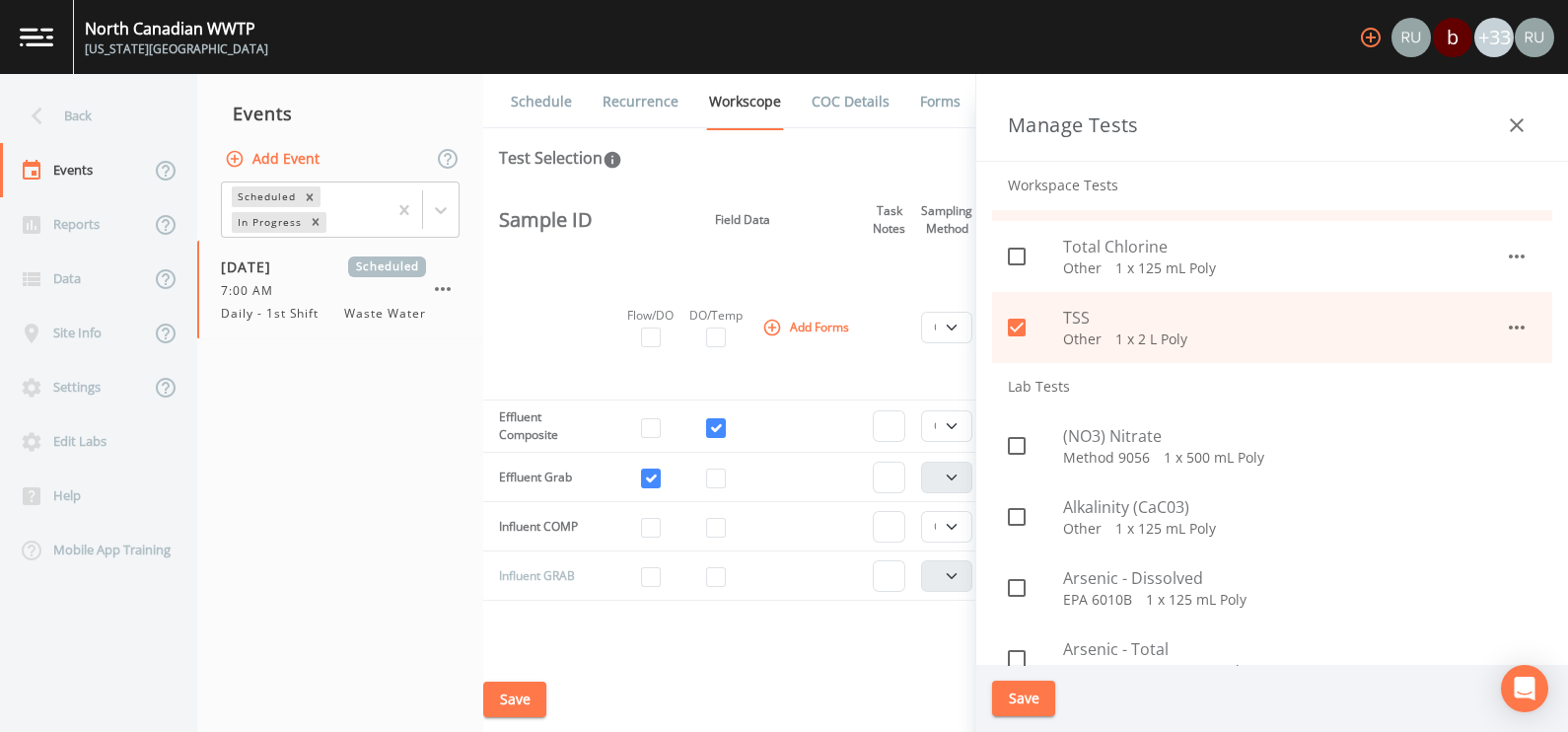 scroll, scrollTop: 492, scrollLeft: 0, axis: vertical 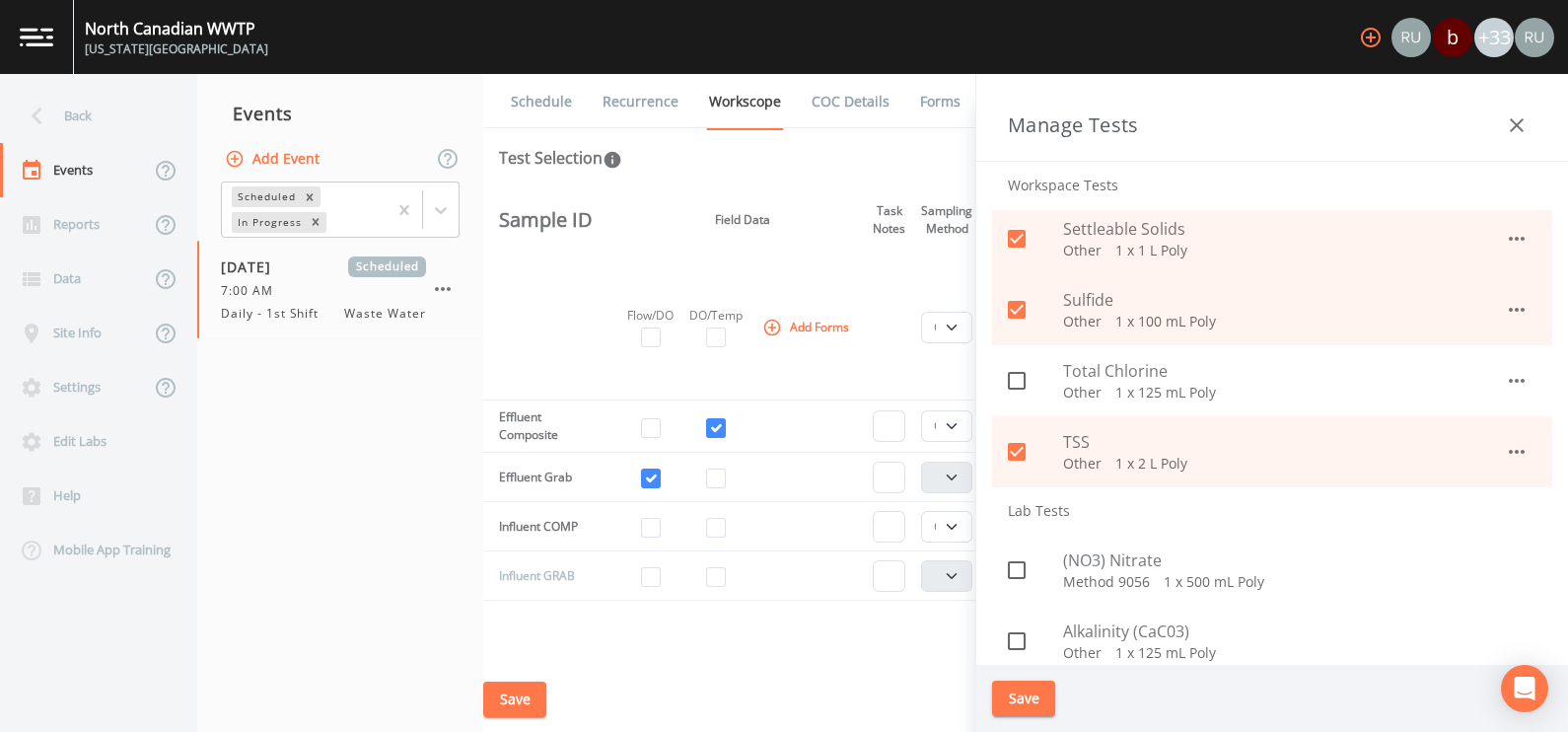 click 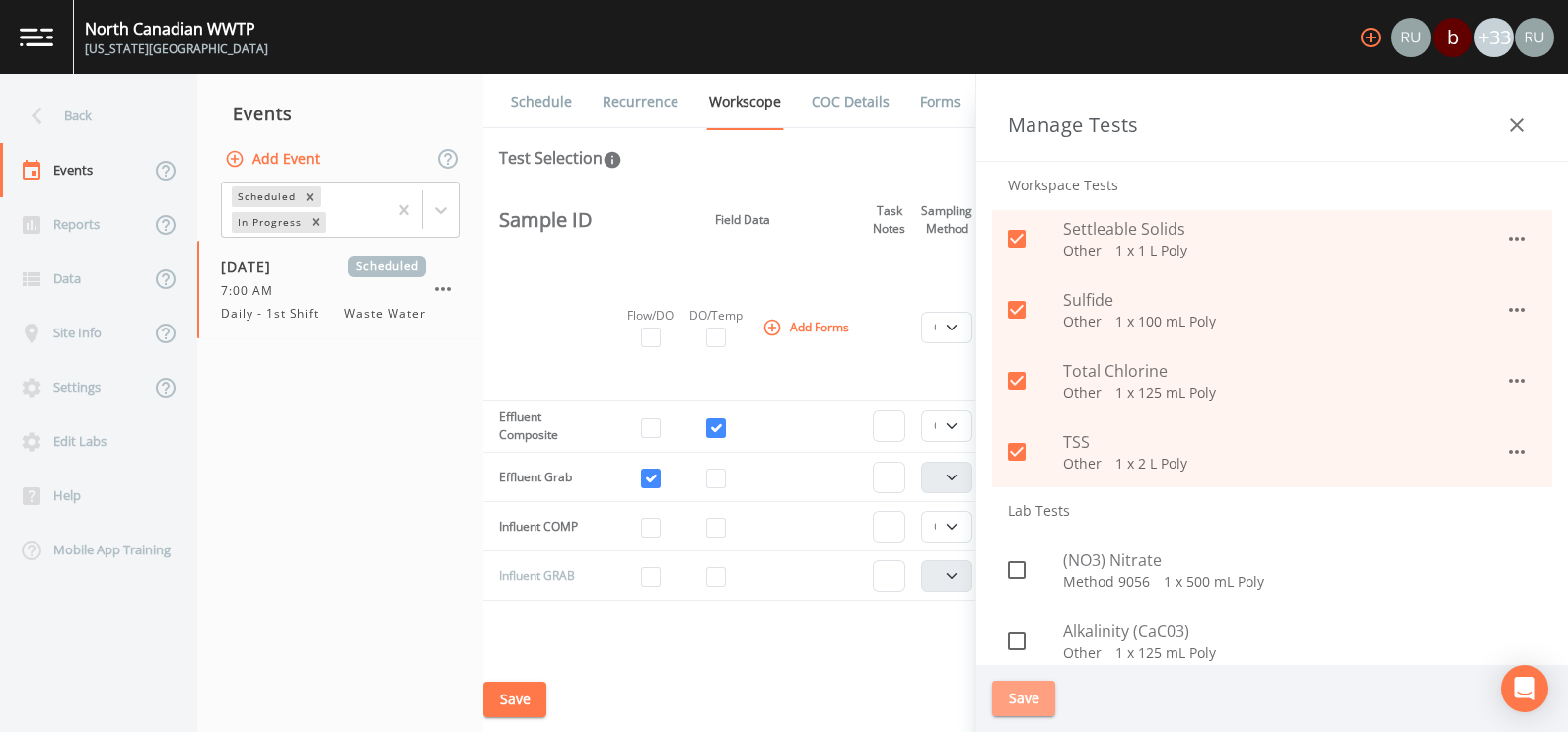 click on "Save" at bounding box center (1024, 698) 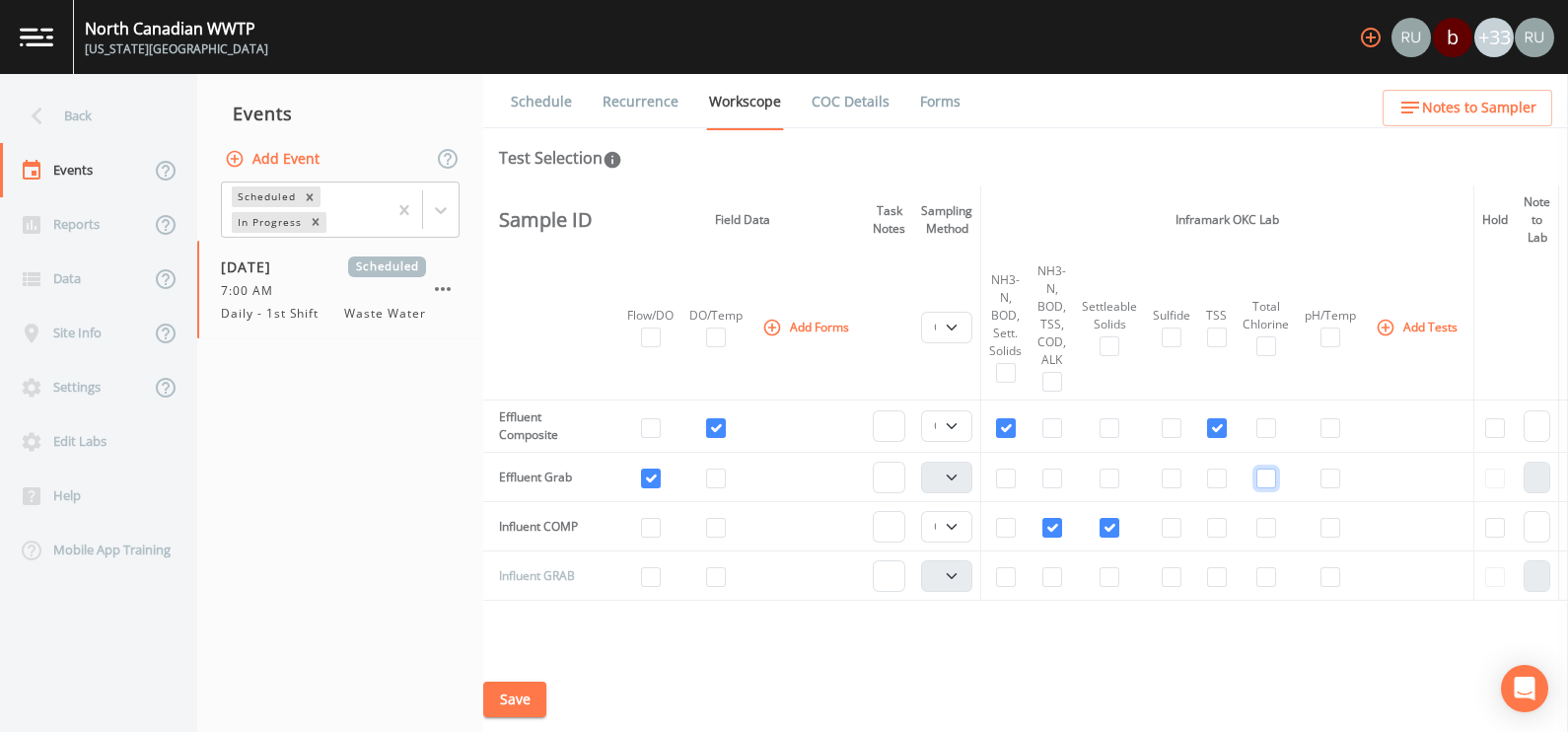 click at bounding box center (1266, 478) 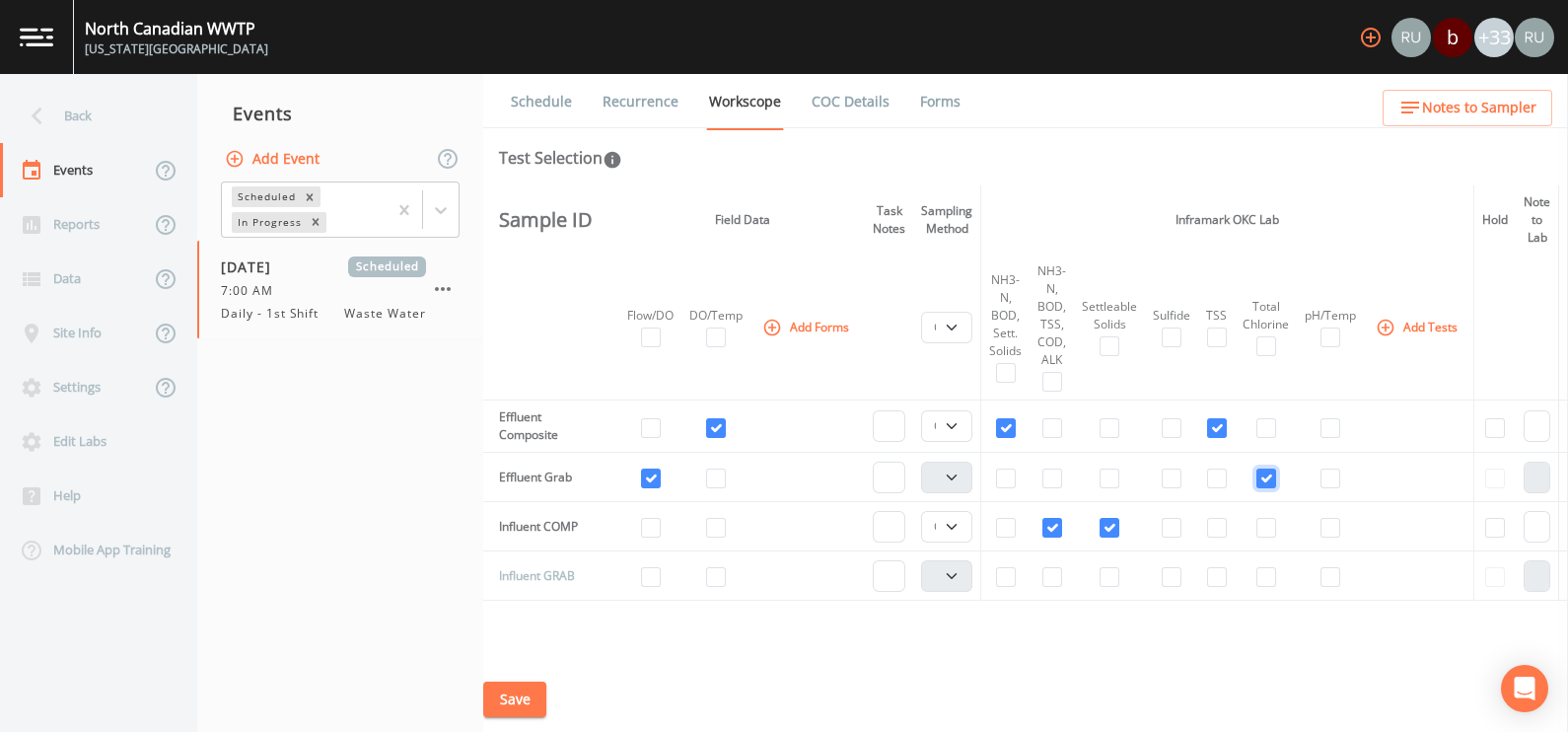 checkbox on "true" 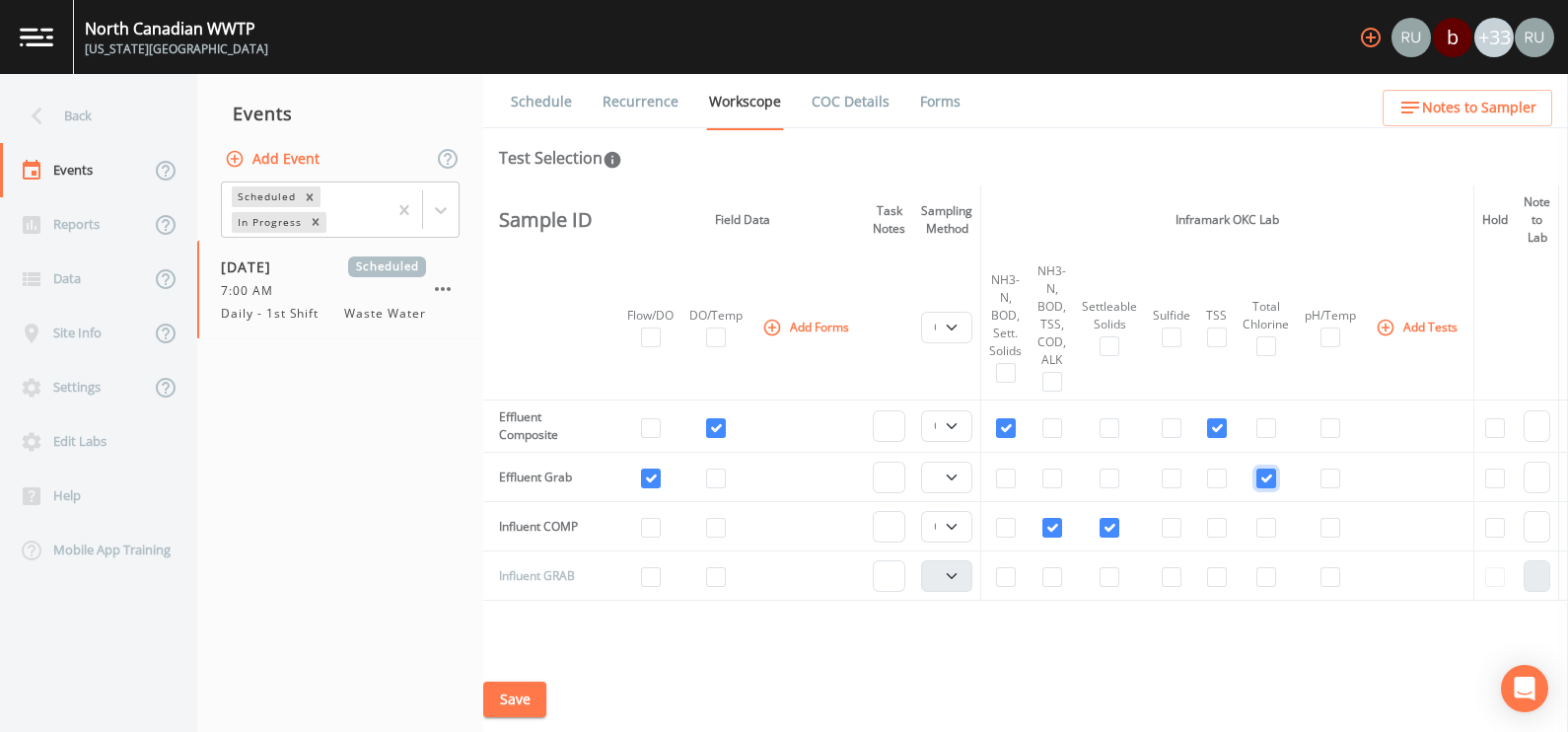 select on "b6a3c313-748b-4795-a028-792ad310bd60" 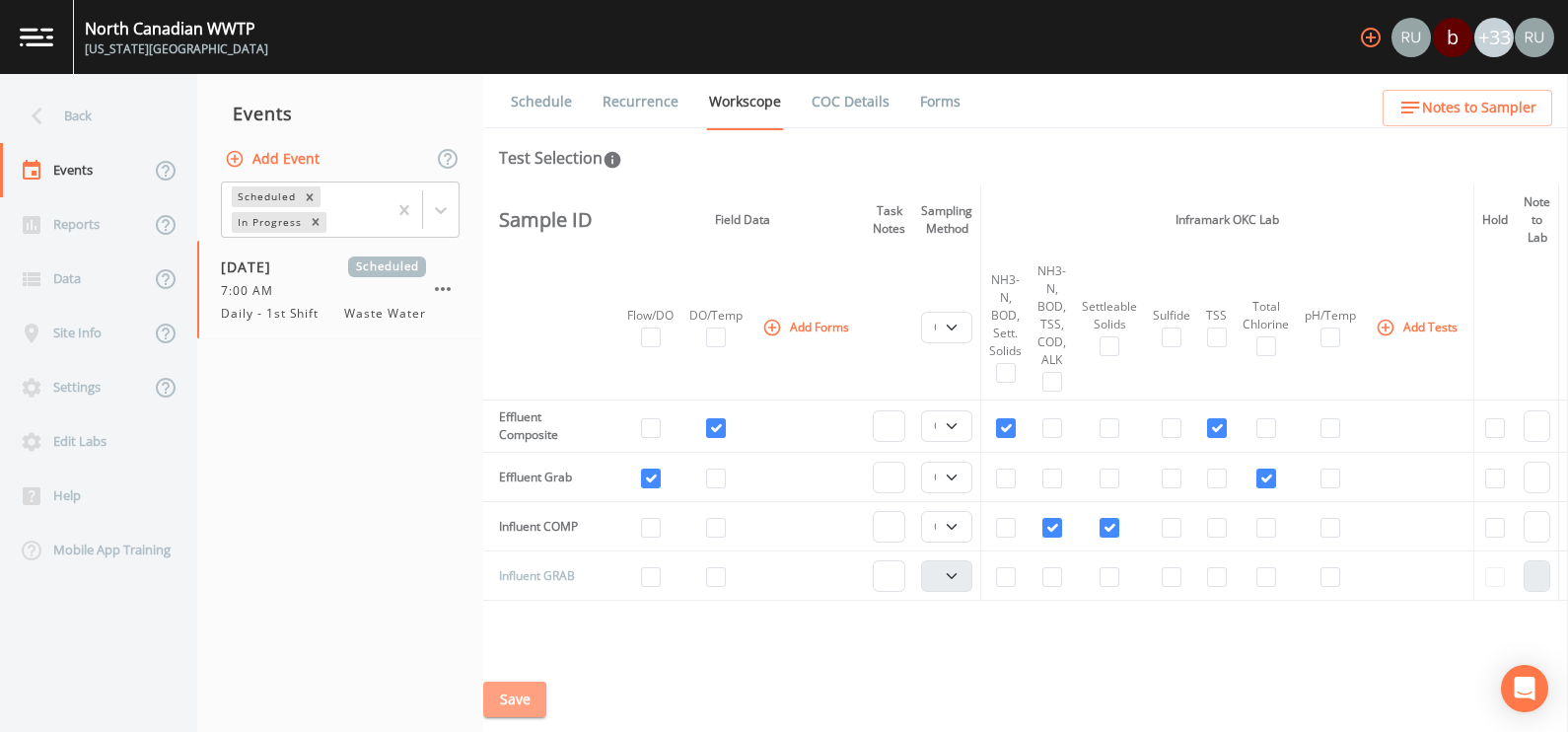 click on "Save" at bounding box center (515, 699) 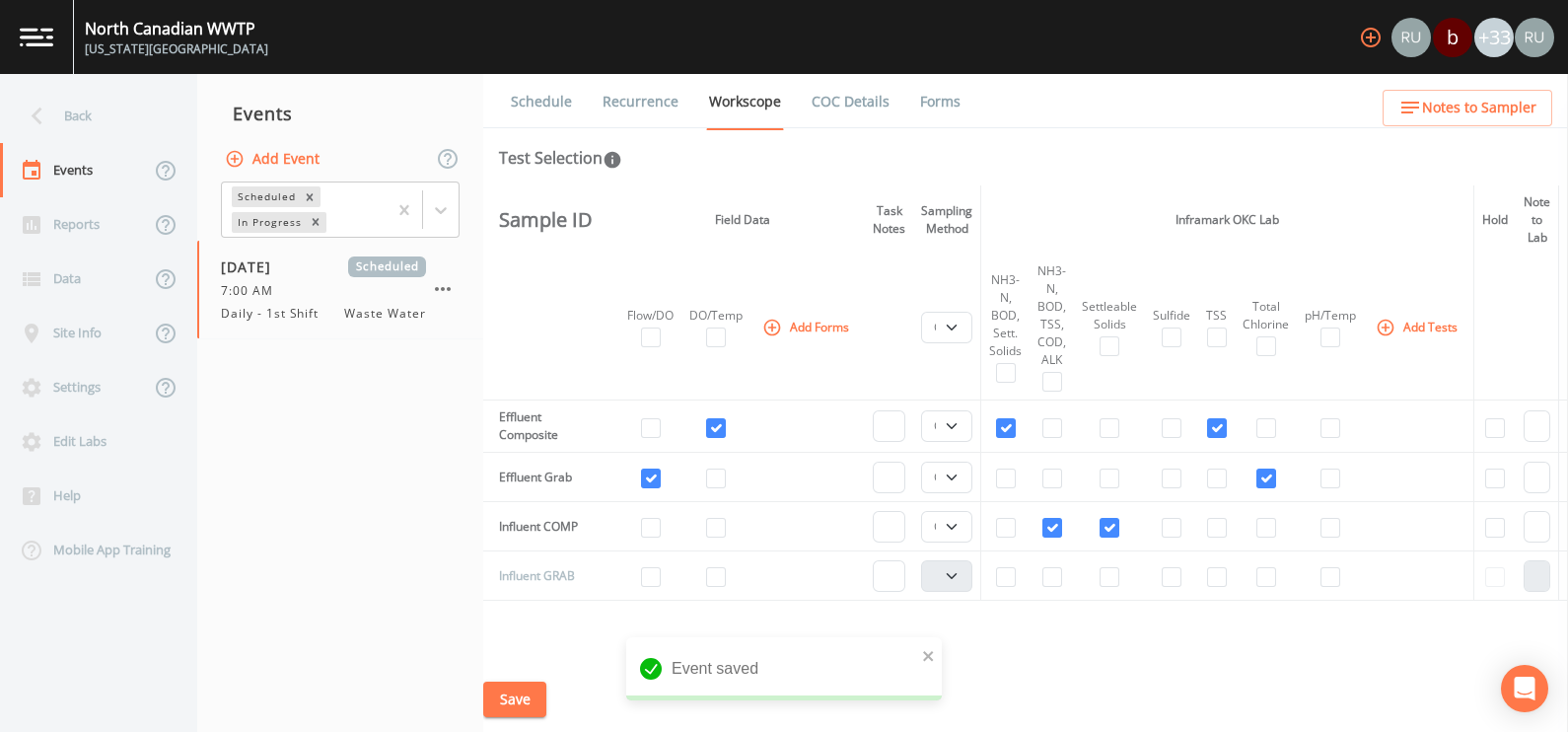 click on "Add Tests" at bounding box center (1418, 327) 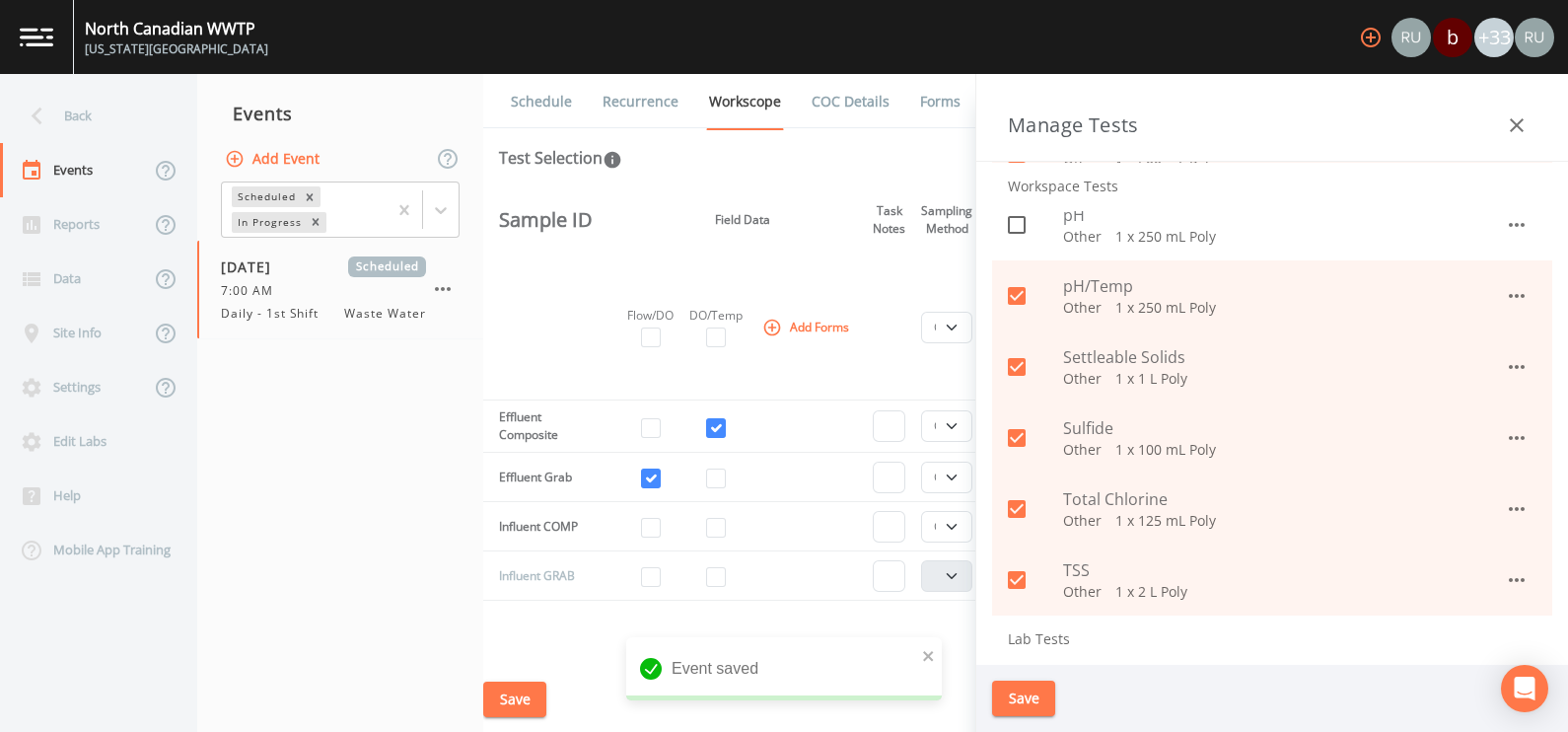 scroll, scrollTop: 492, scrollLeft: 0, axis: vertical 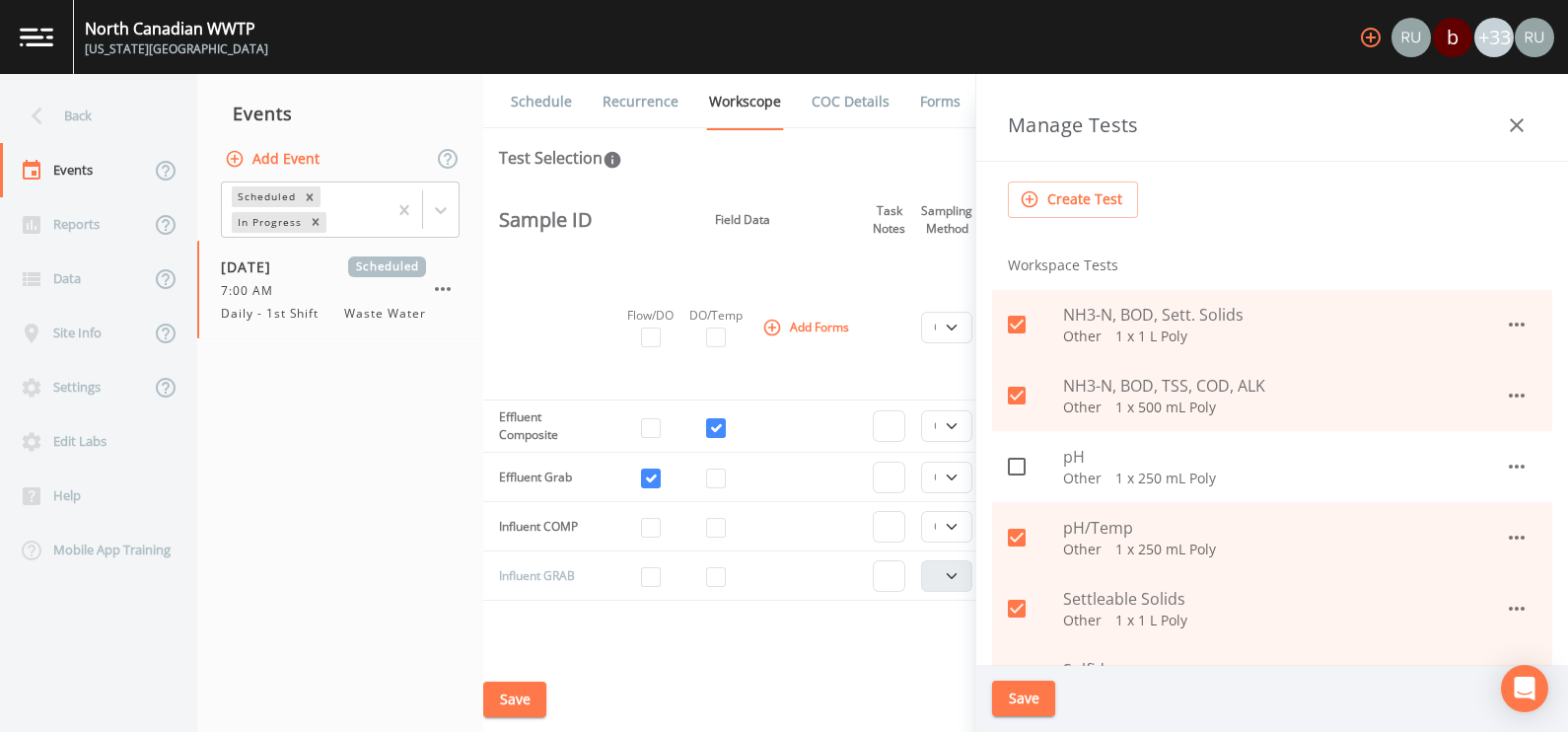 click 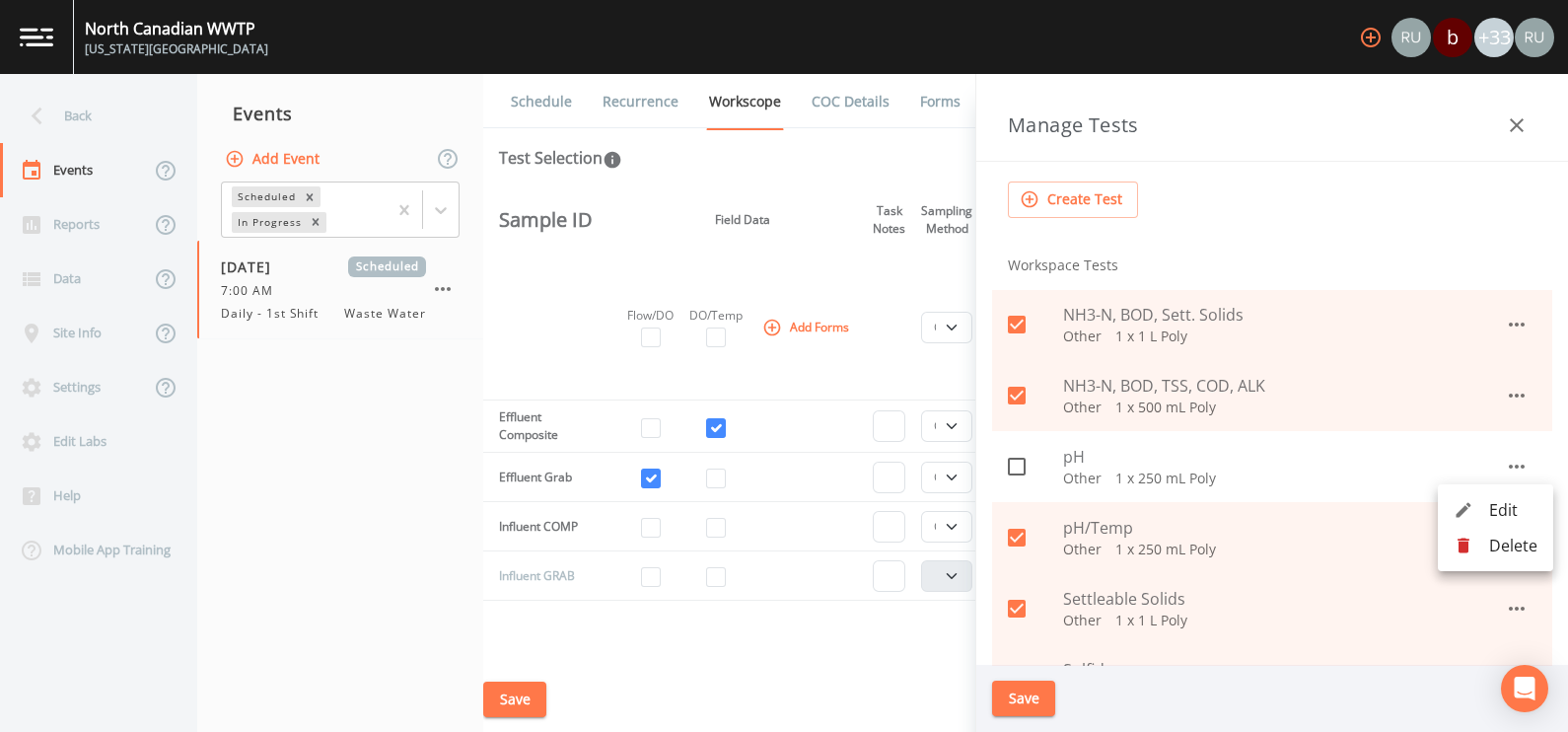 click on "Edit" at bounding box center (1495, 510) 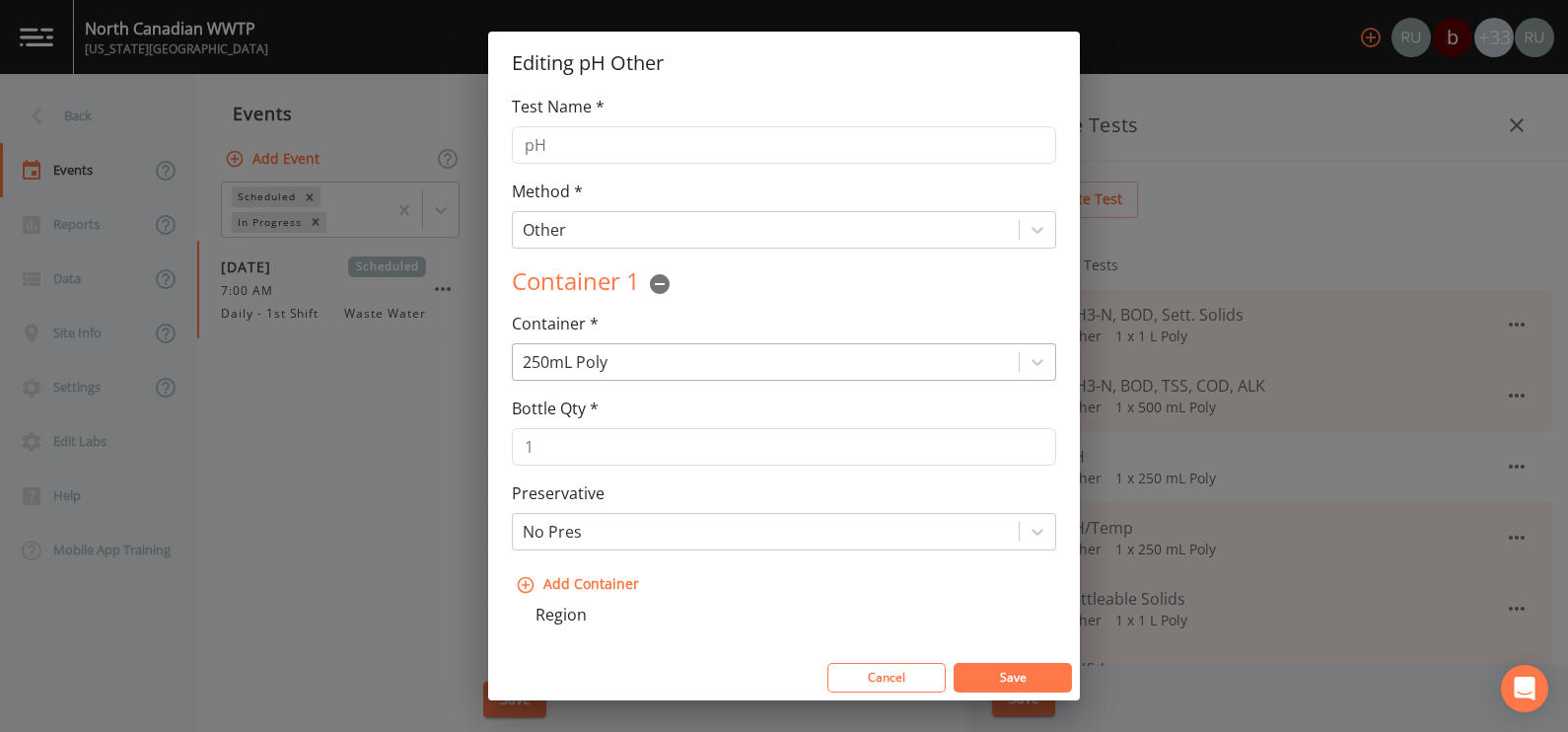 click at bounding box center (765, 362) 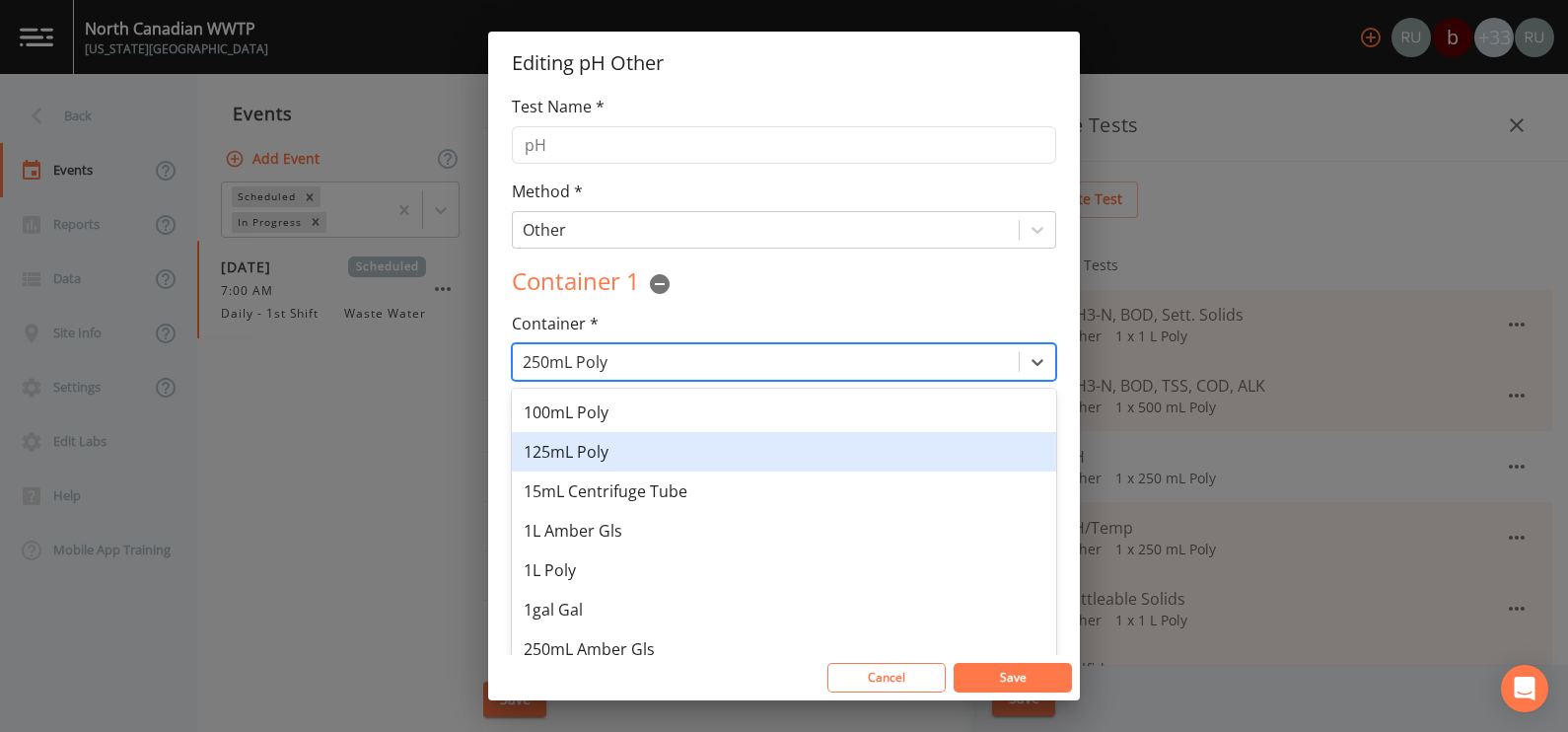click on "125mL Poly" at bounding box center (784, 452) 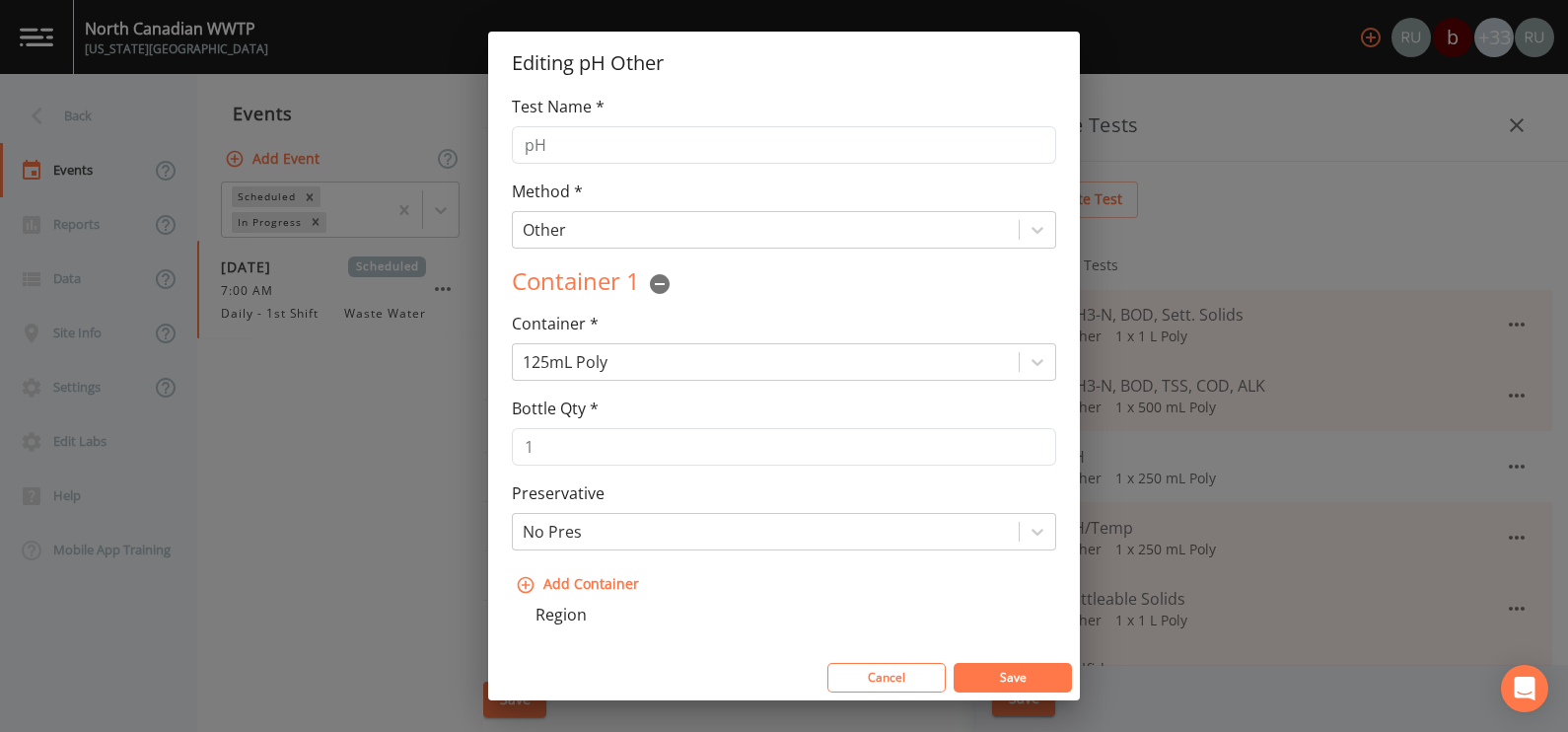 click on "Save" at bounding box center [1013, 677] 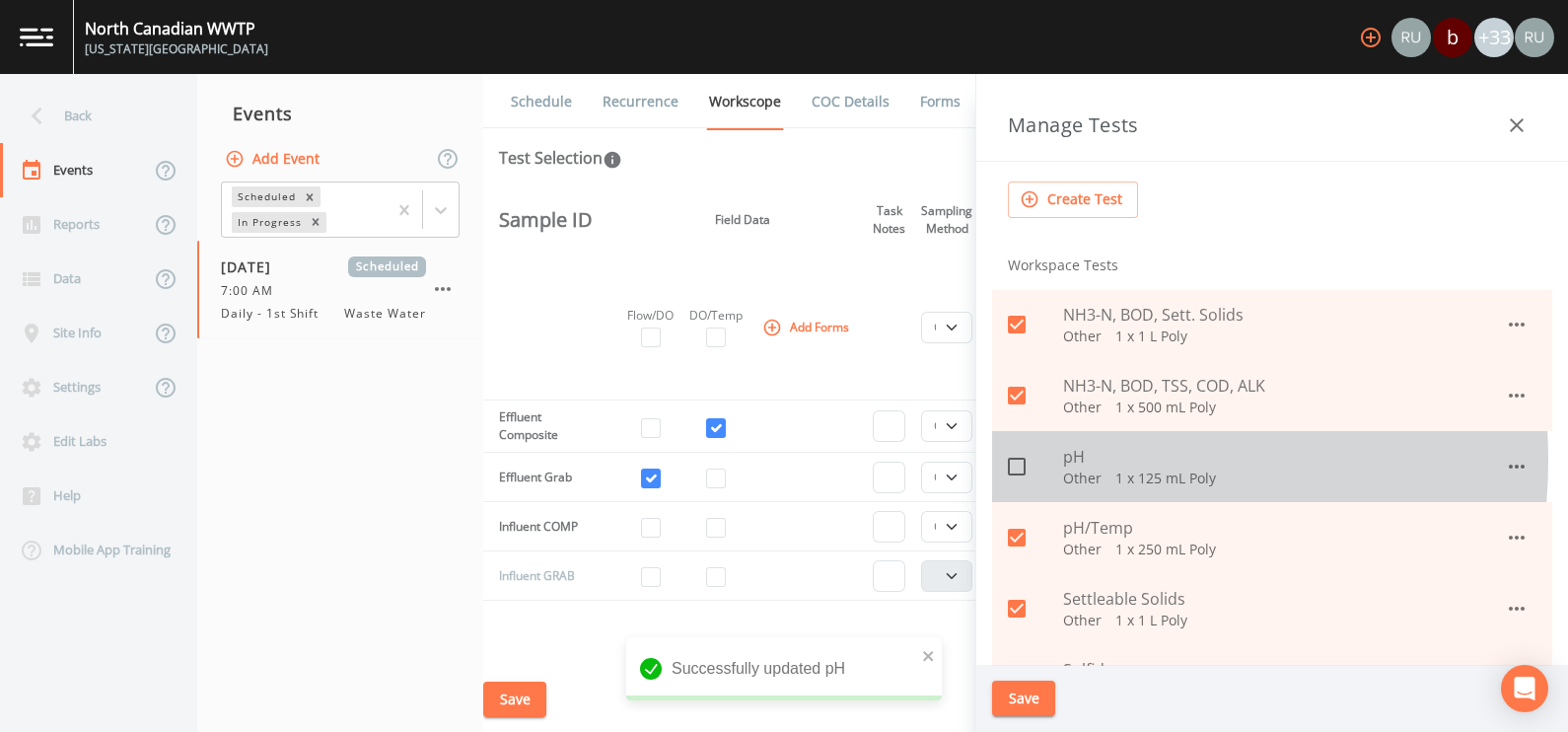 click 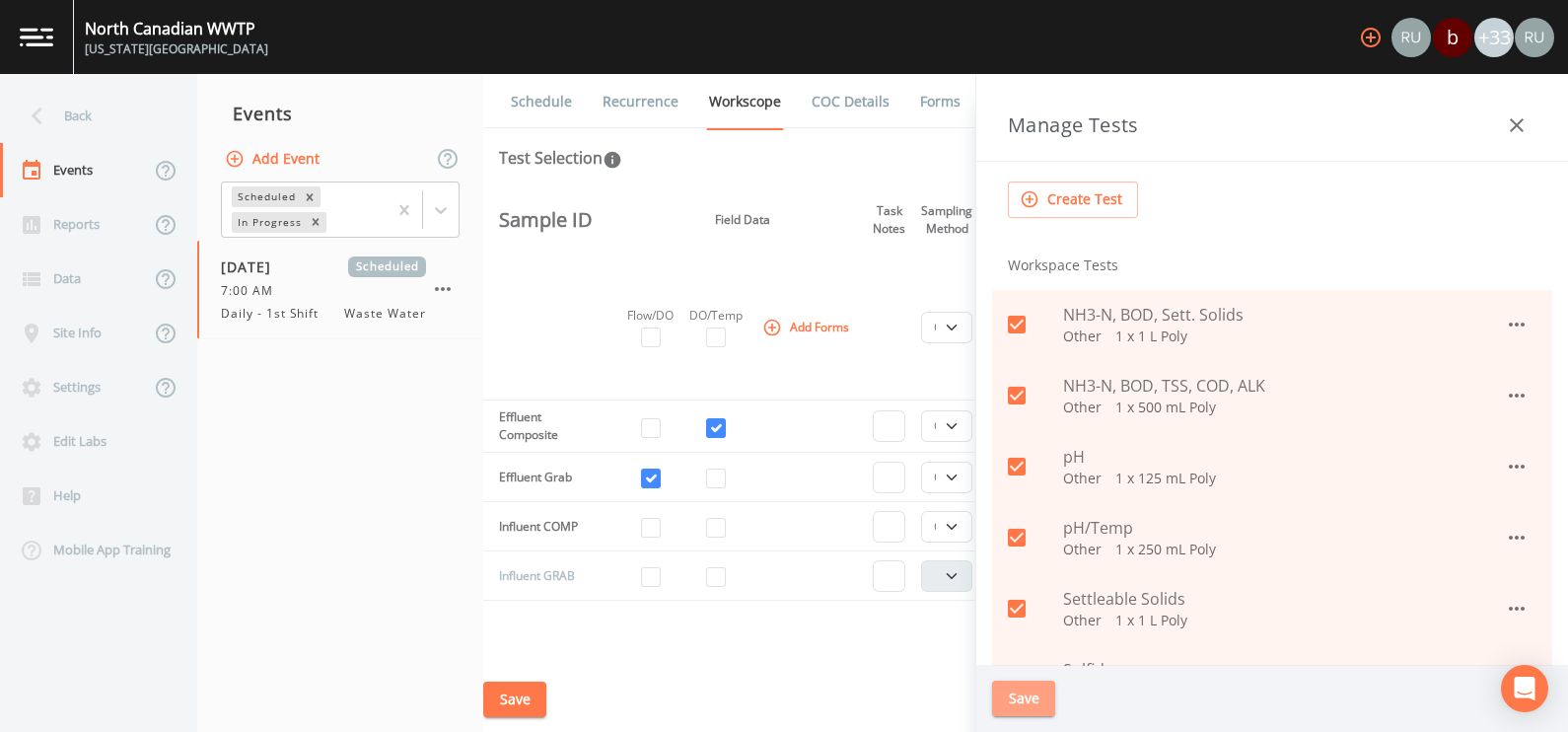 click on "Save" at bounding box center [1024, 698] 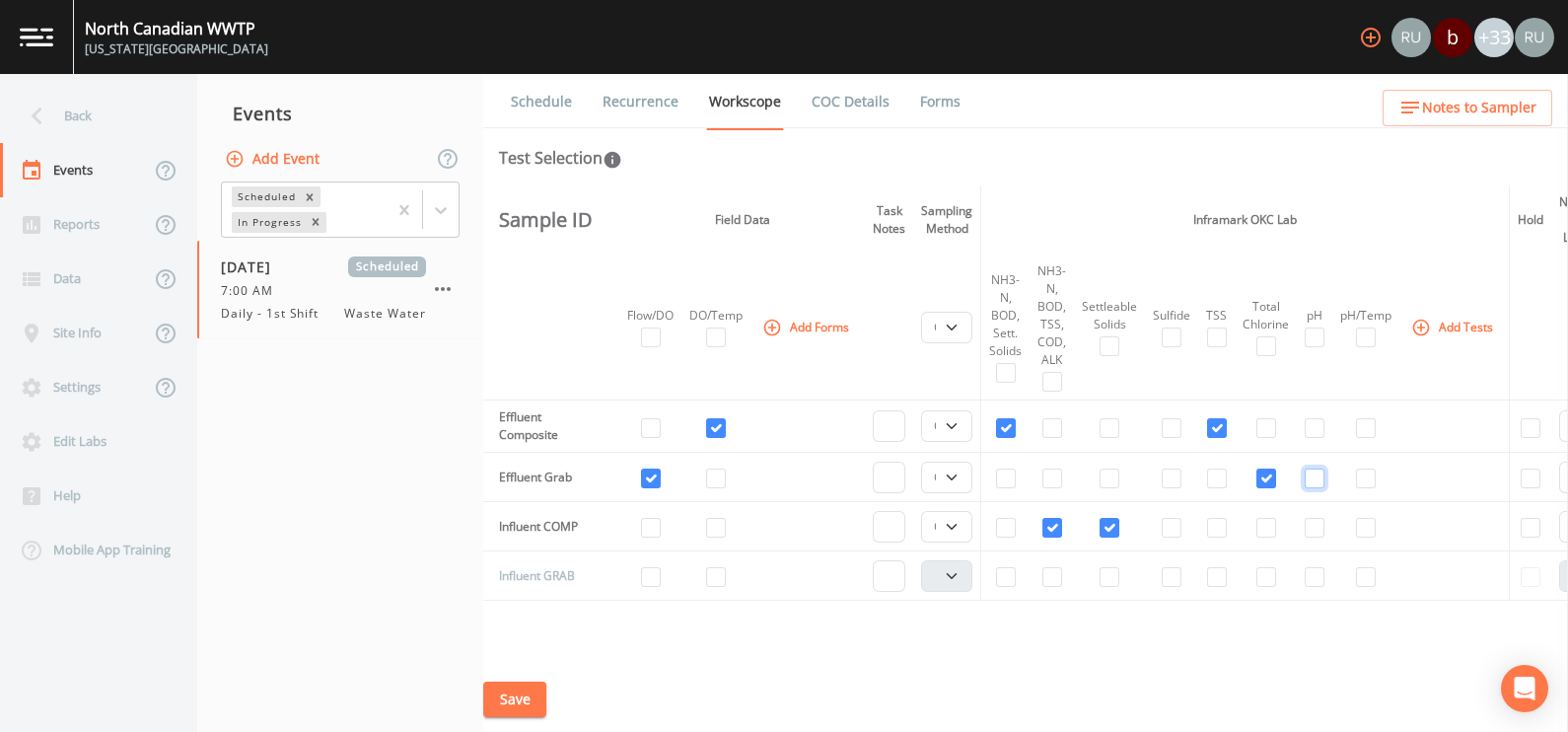 click at bounding box center (1315, 478) 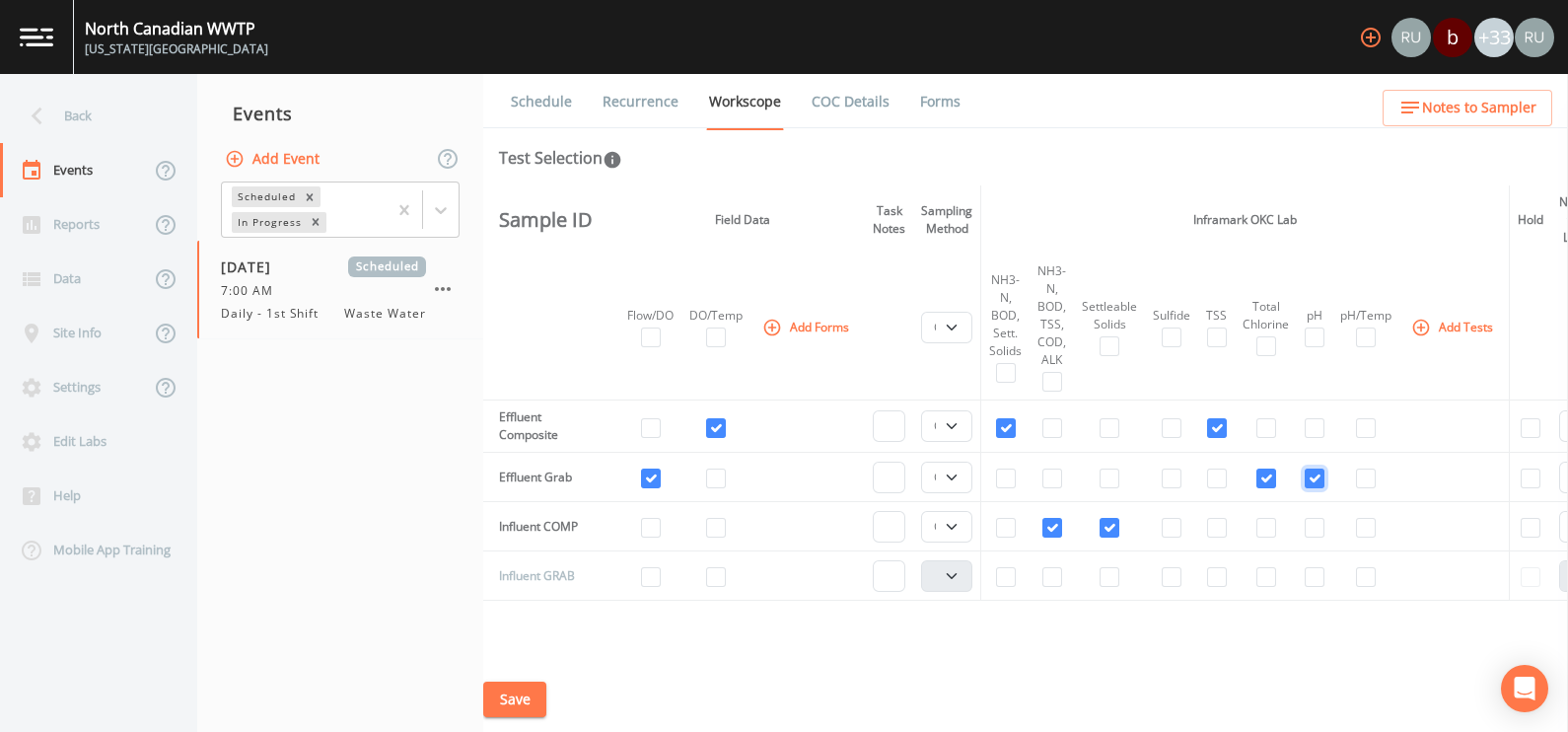 checkbox on "true" 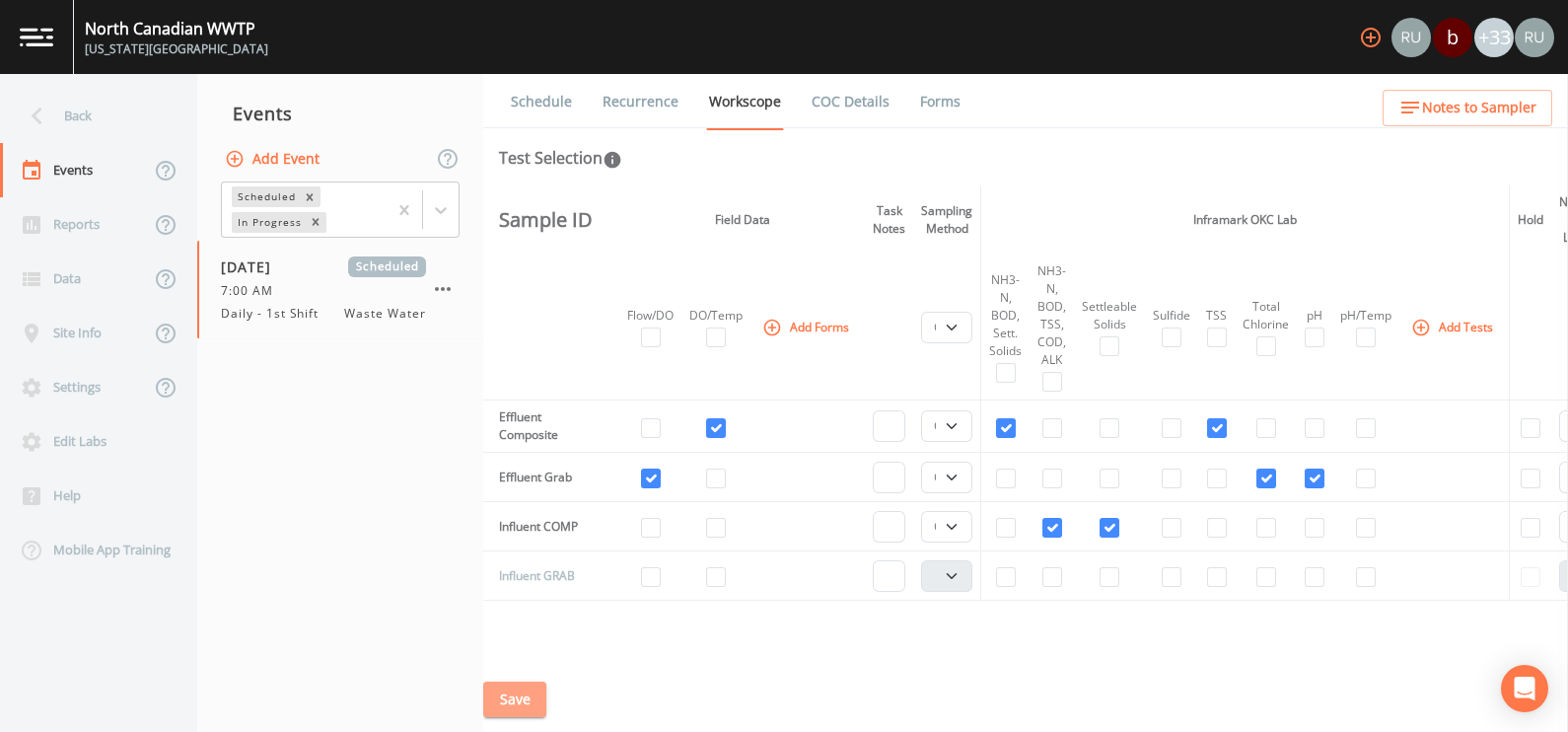 click on "Save" at bounding box center [515, 699] 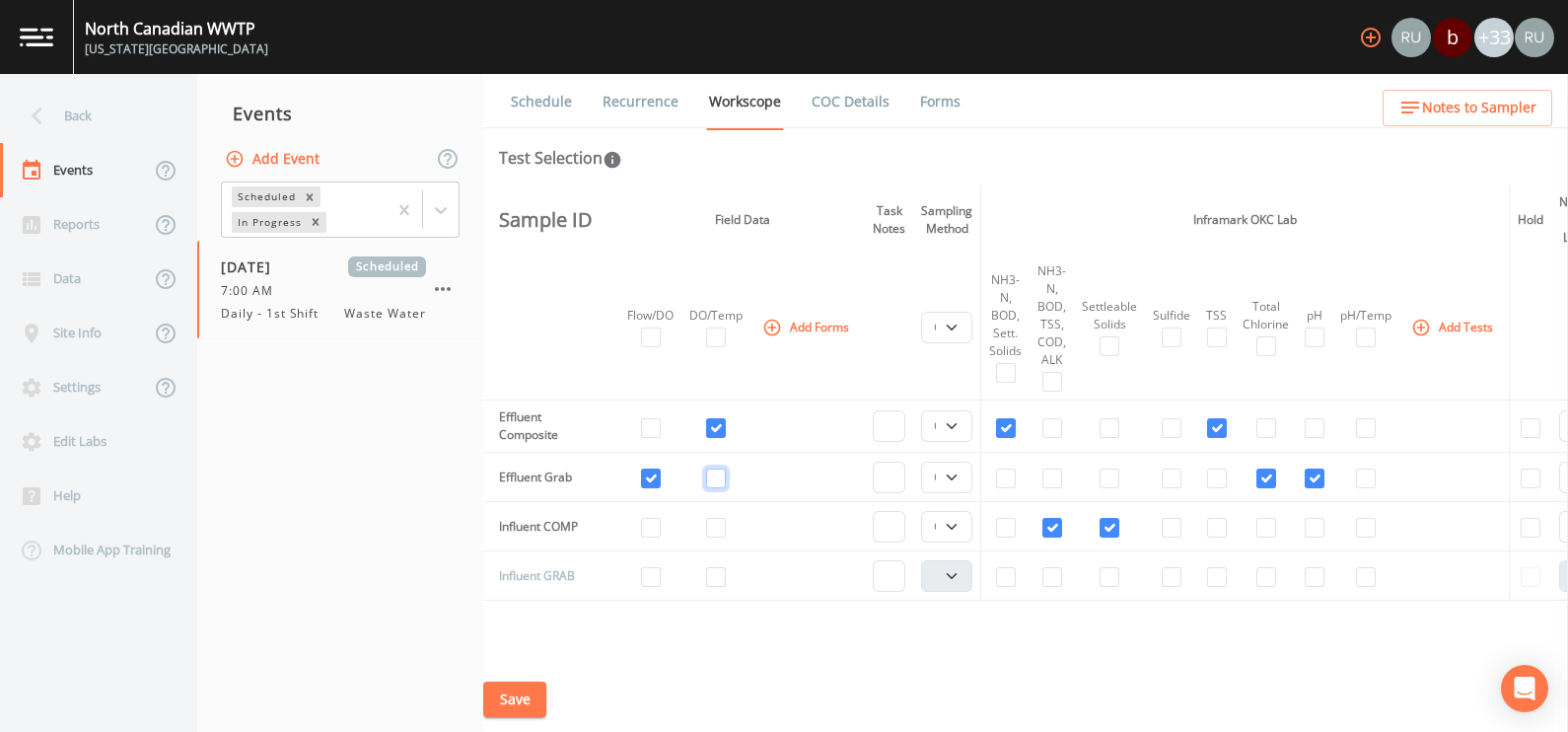 click at bounding box center [716, 478] 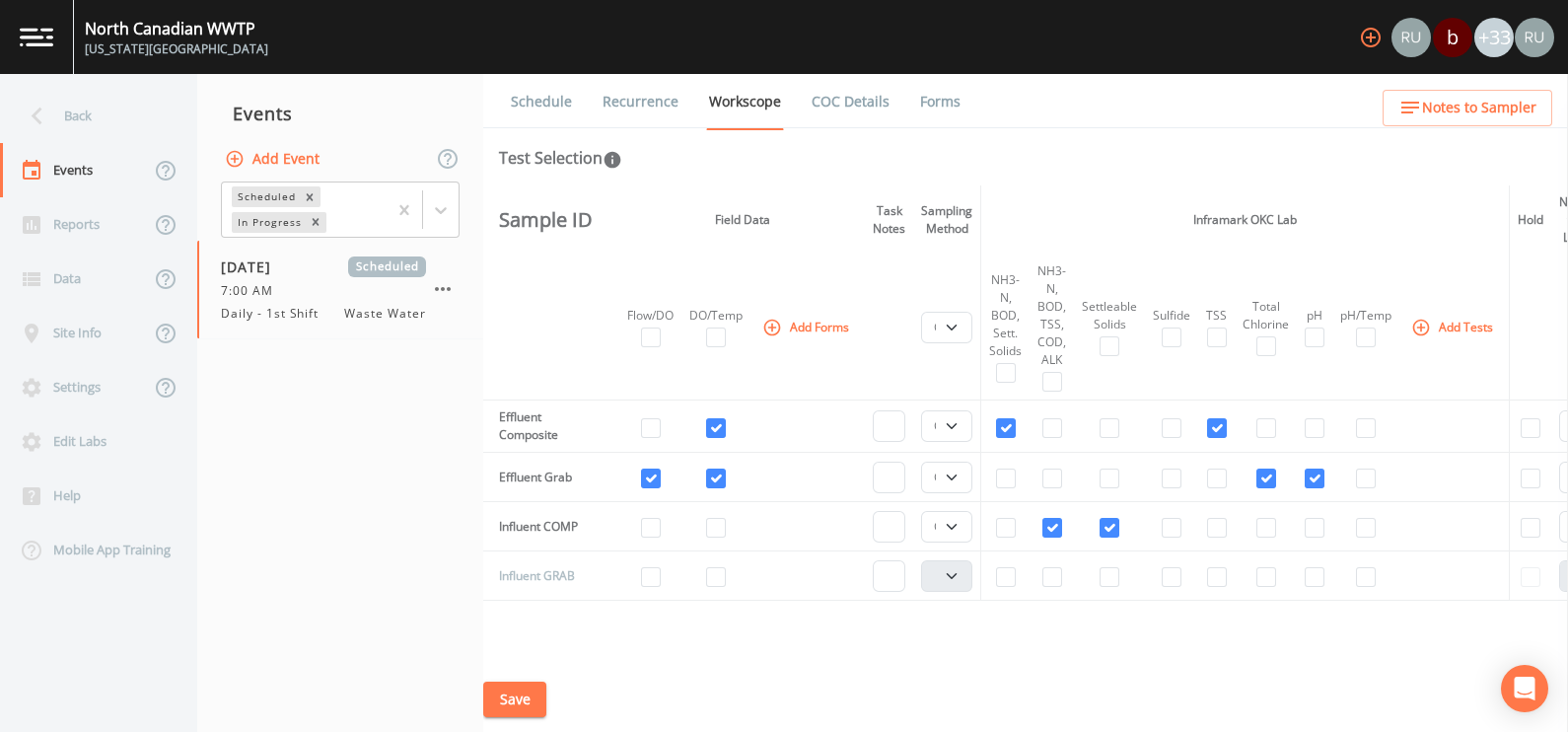 click on "Save" at bounding box center (515, 699) 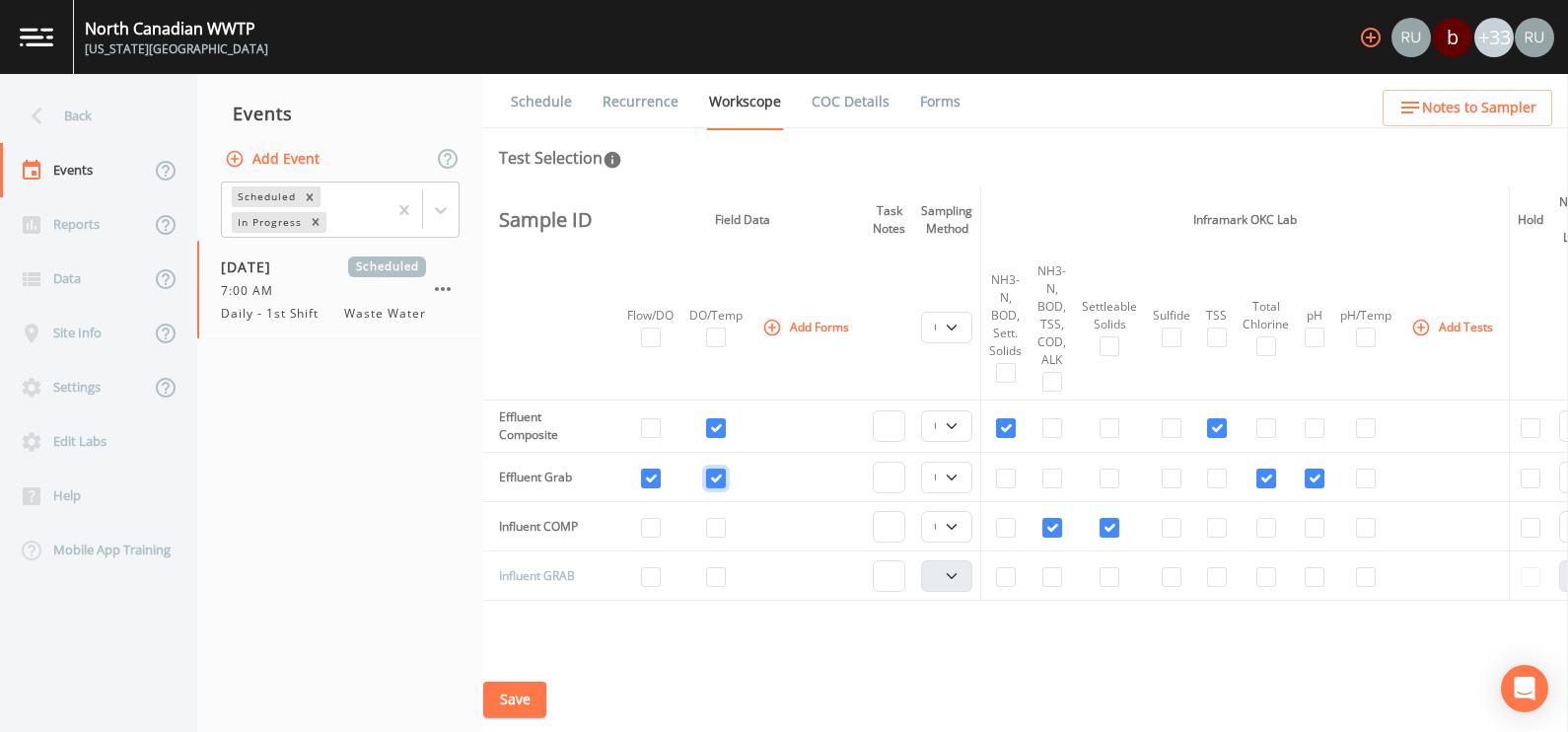 click at bounding box center (716, 478) 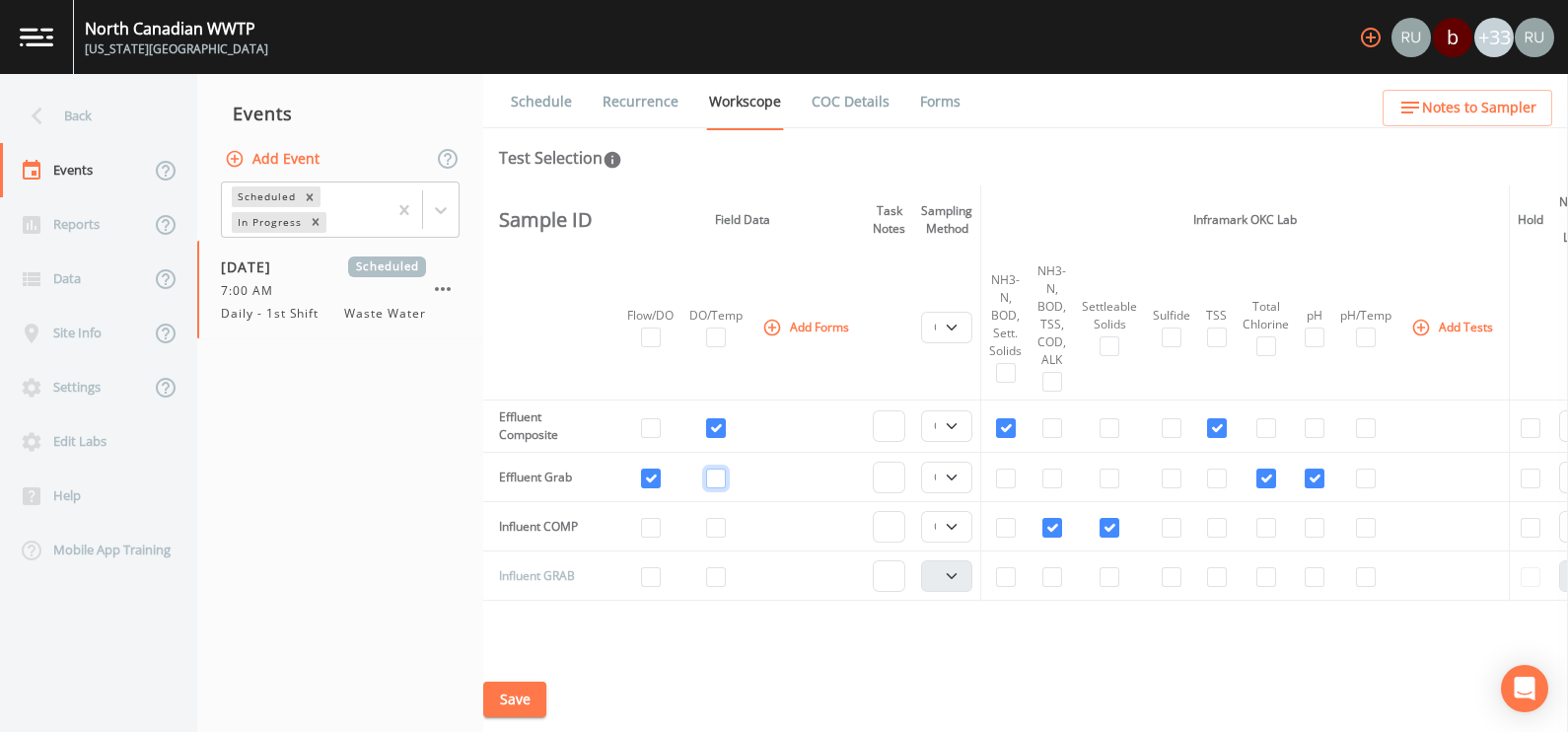 checkbox on "false" 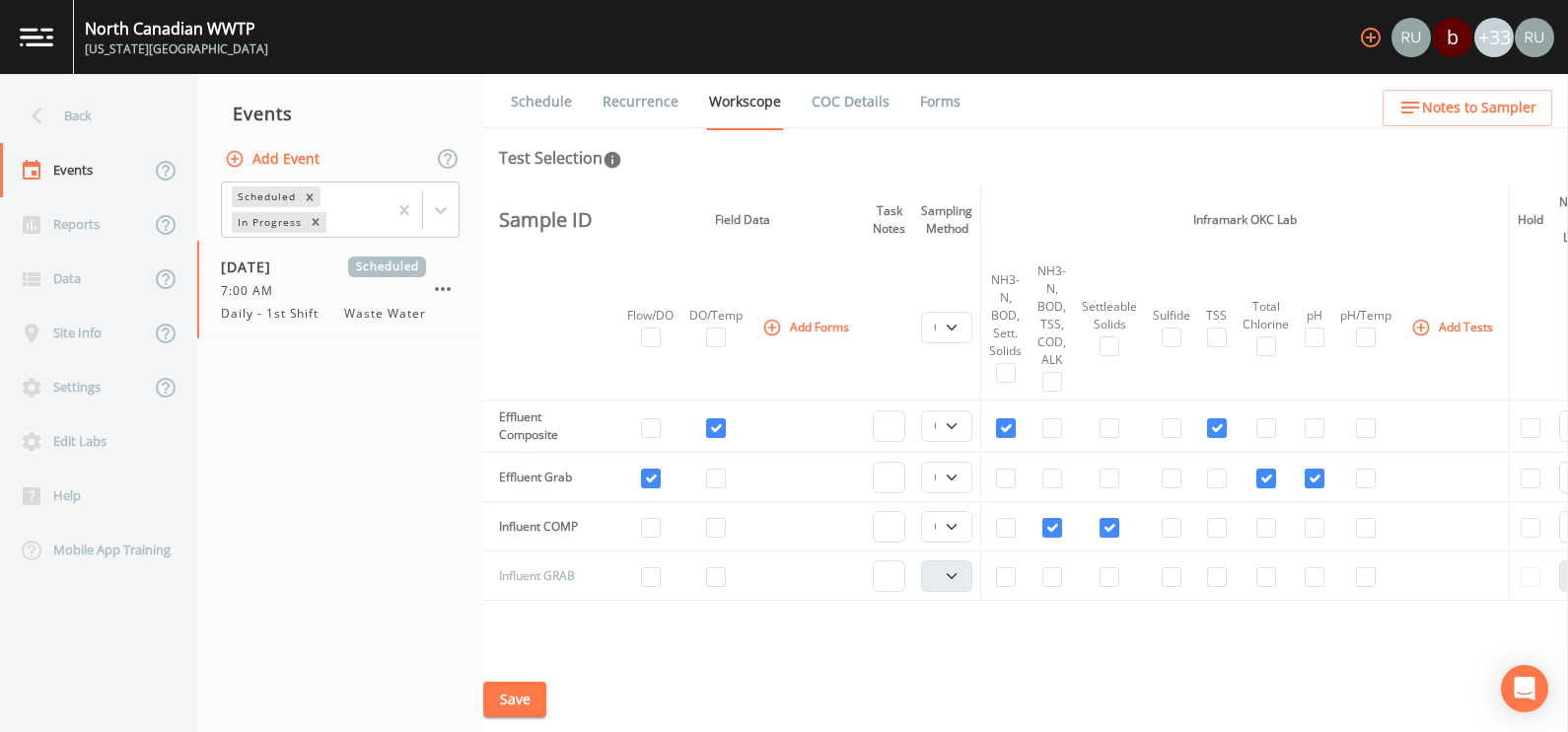 click on "Save" at bounding box center (515, 699) 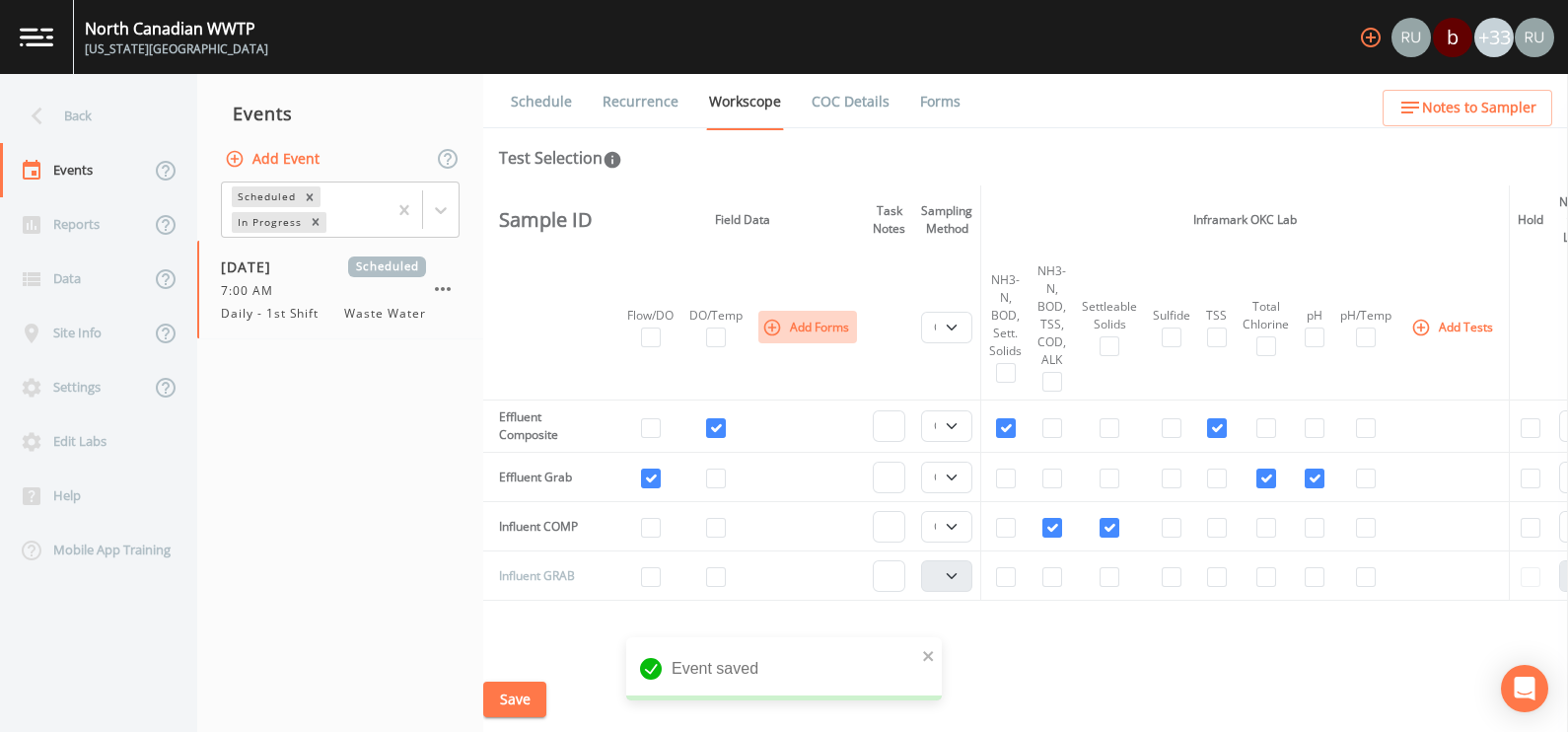 click on "Add Forms" at bounding box center (808, 327) 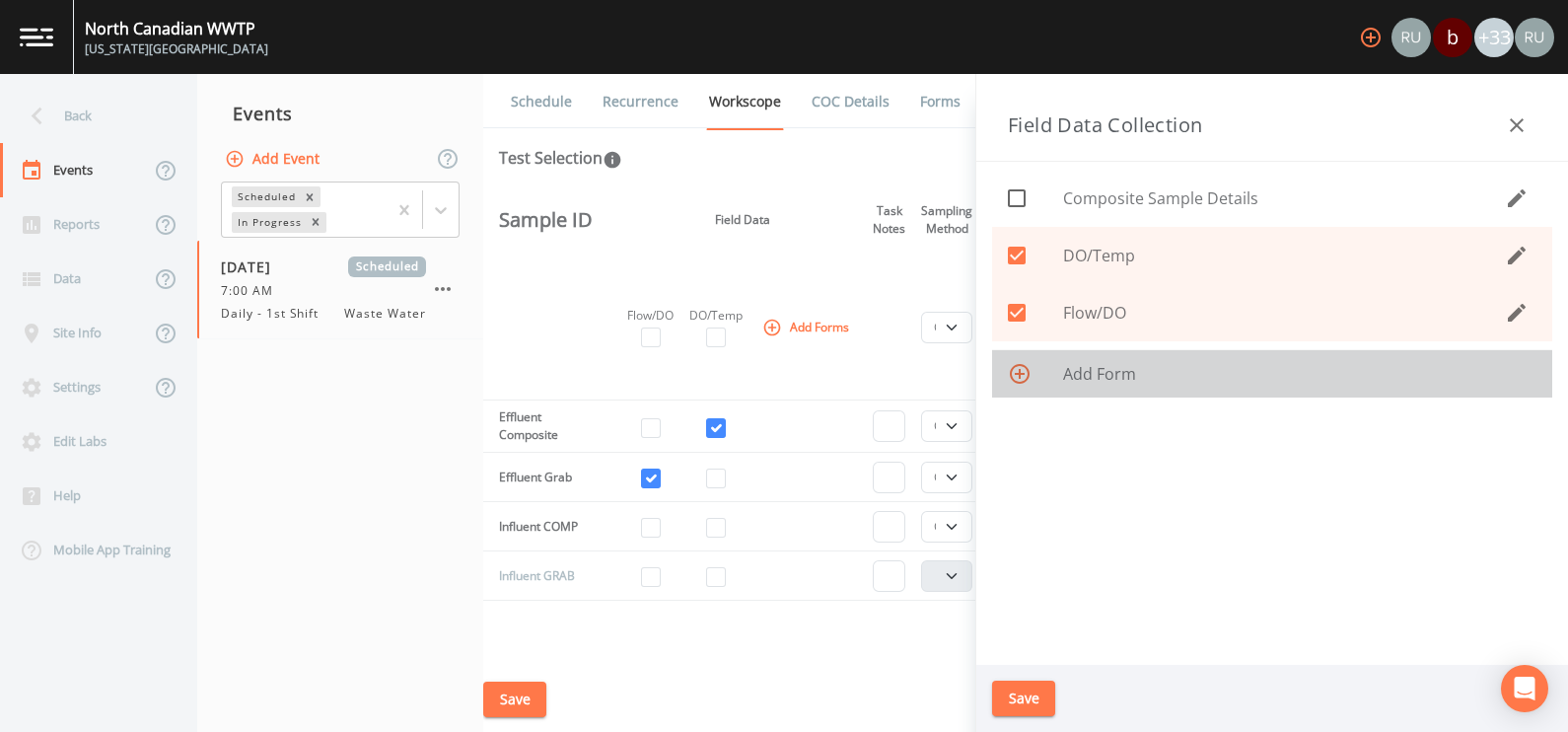 click on "Add Form" at bounding box center [1300, 374] 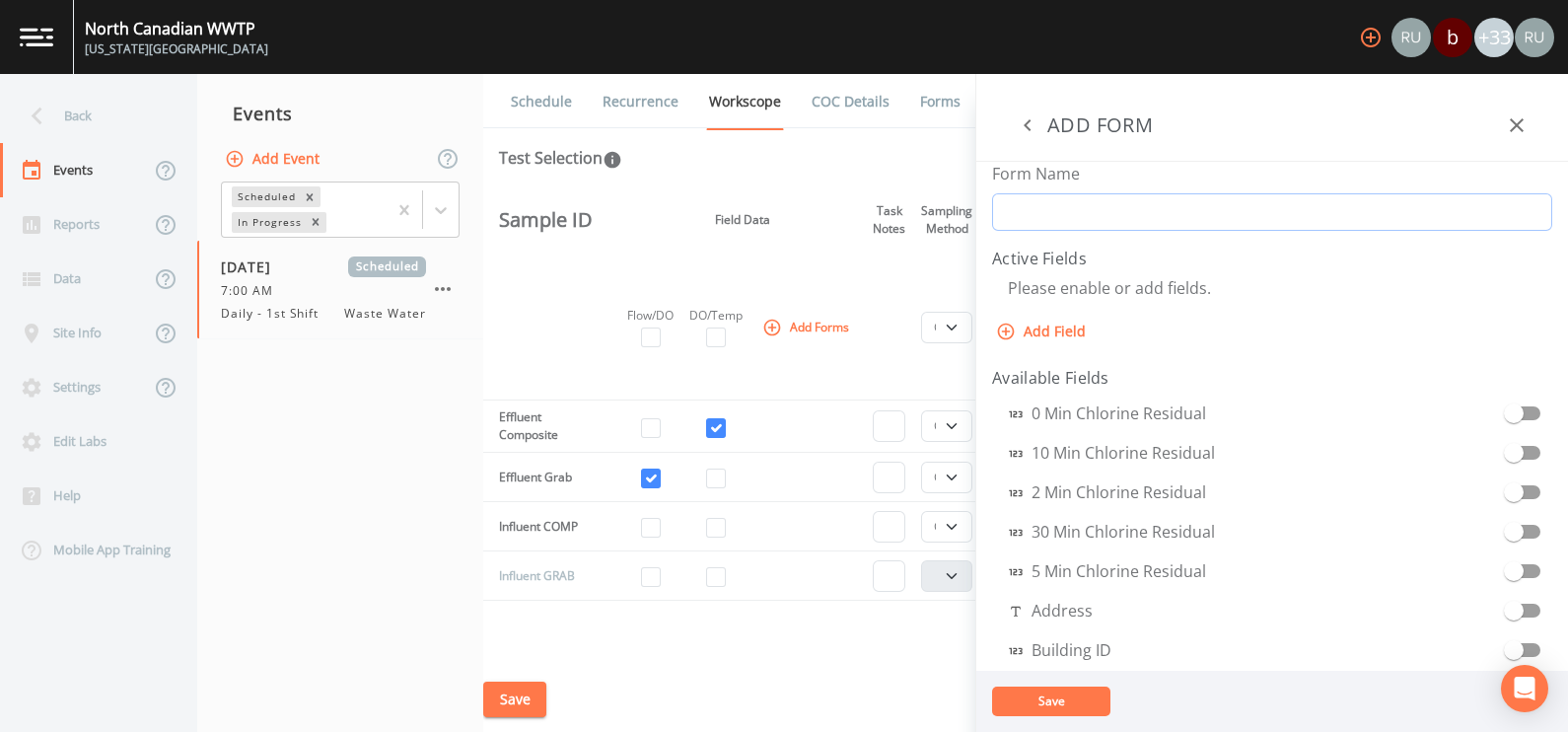 click on "Form Name" at bounding box center (1272, 212) 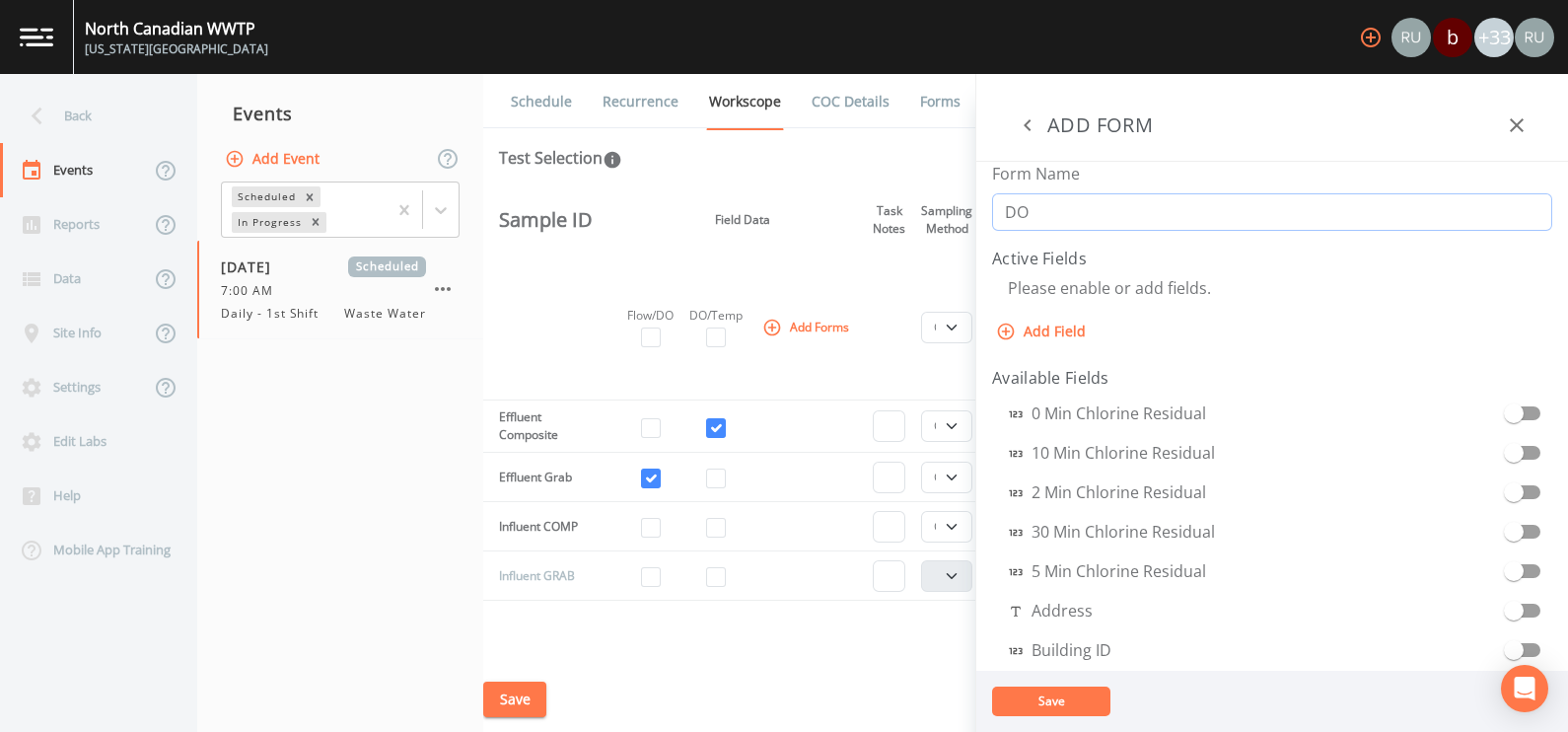 click on "DO" at bounding box center [1272, 212] 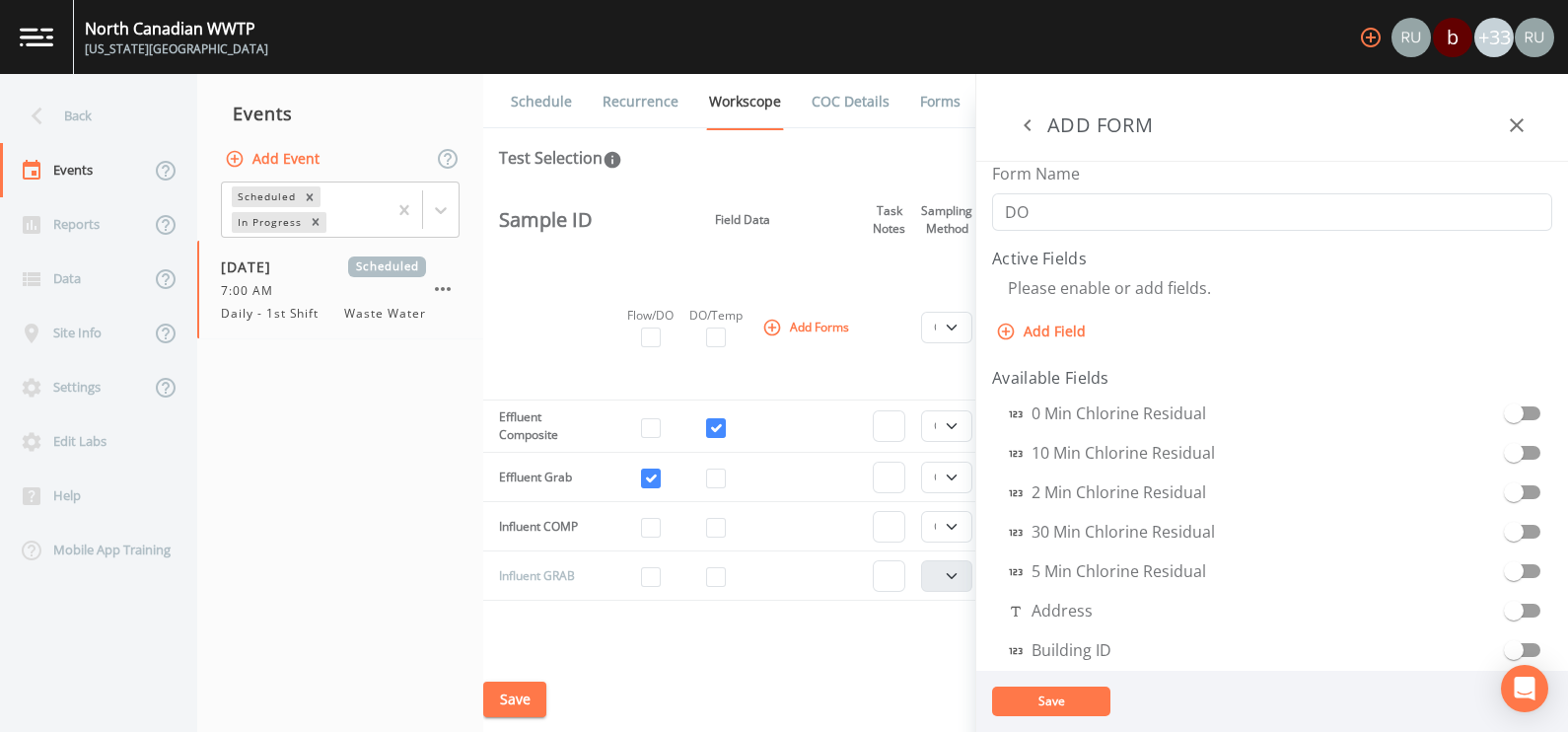click on "Available Fields" at bounding box center (1272, 378) 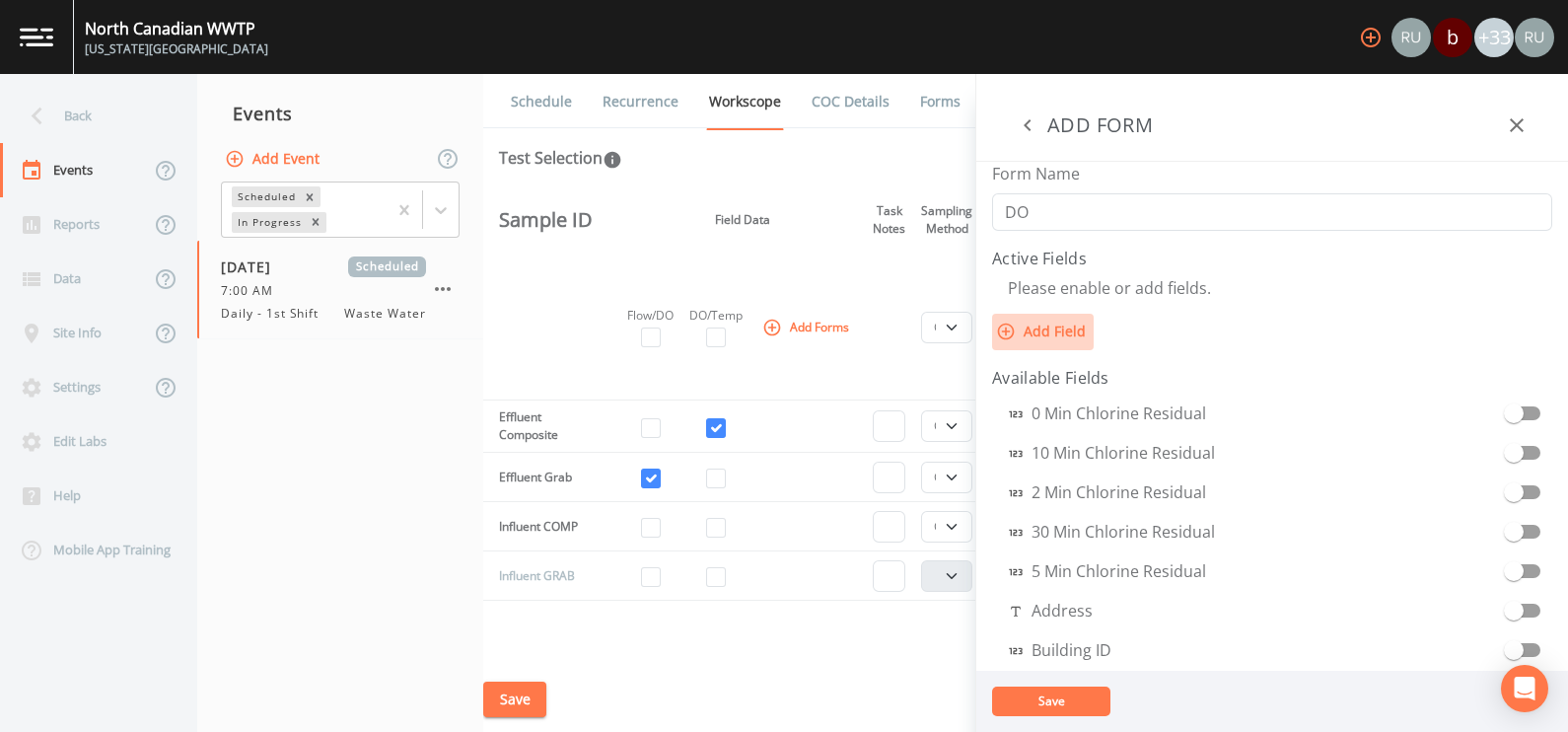 click on "Add Field" at bounding box center [1042, 331] 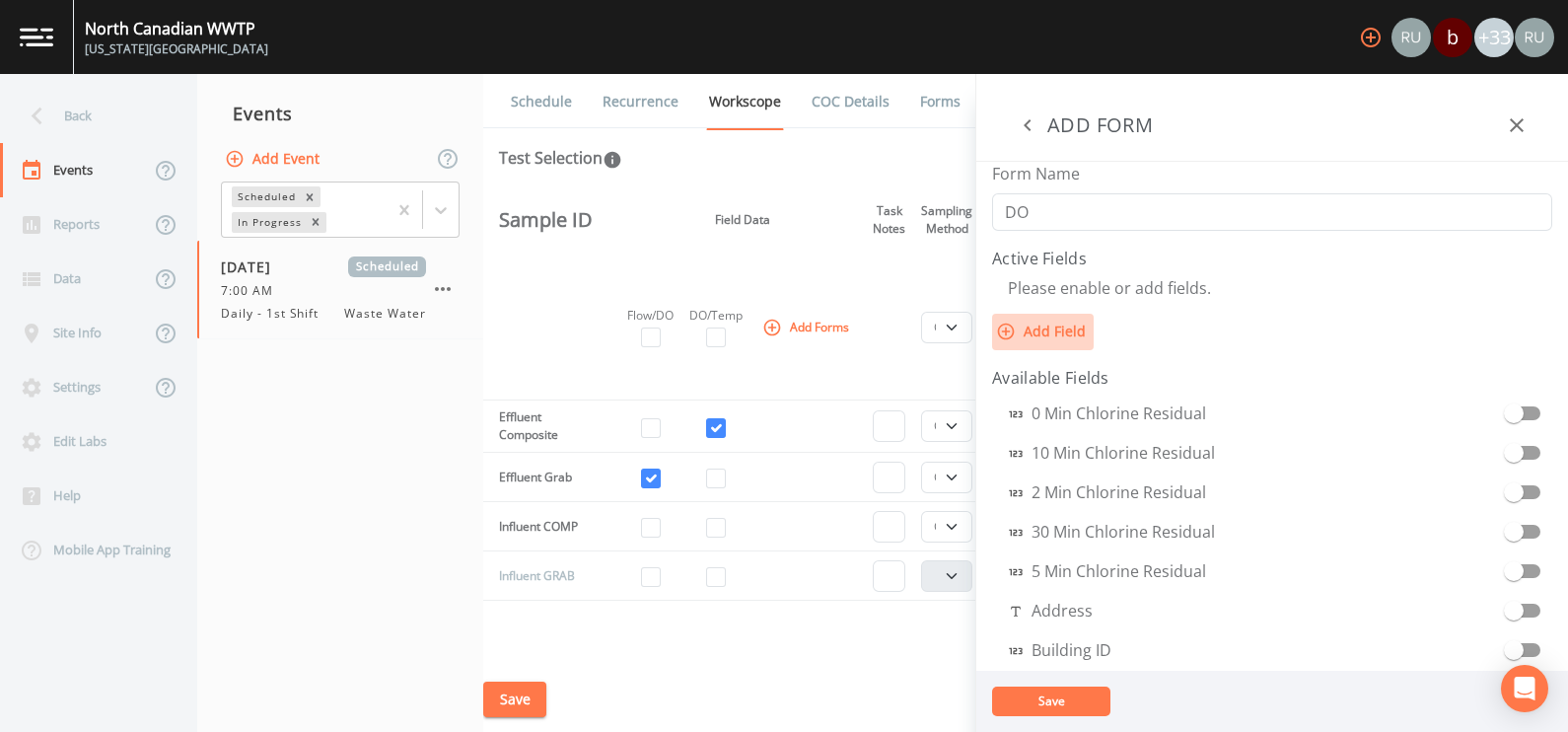 select on "STRING" 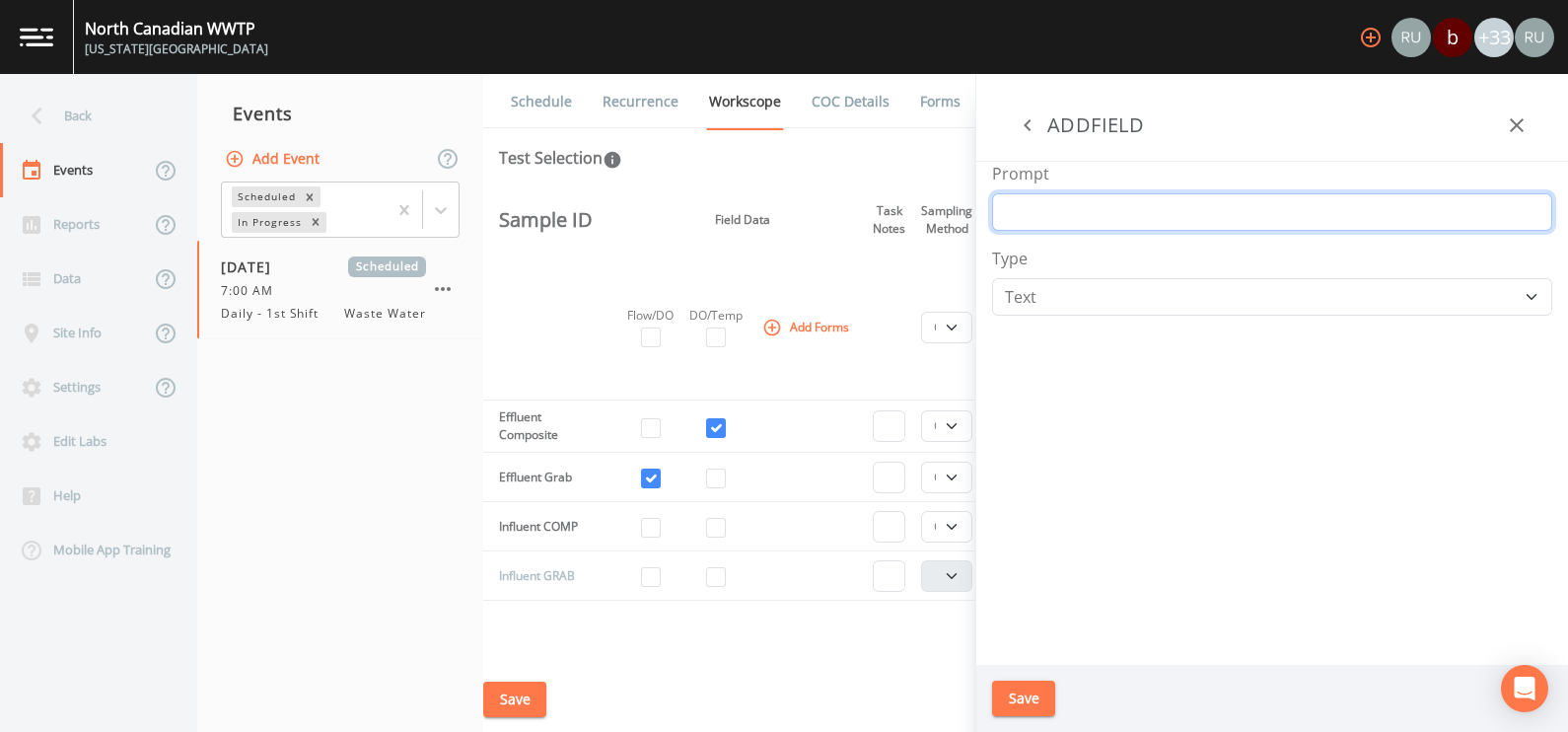 click on "Prompt" at bounding box center (1272, 212) 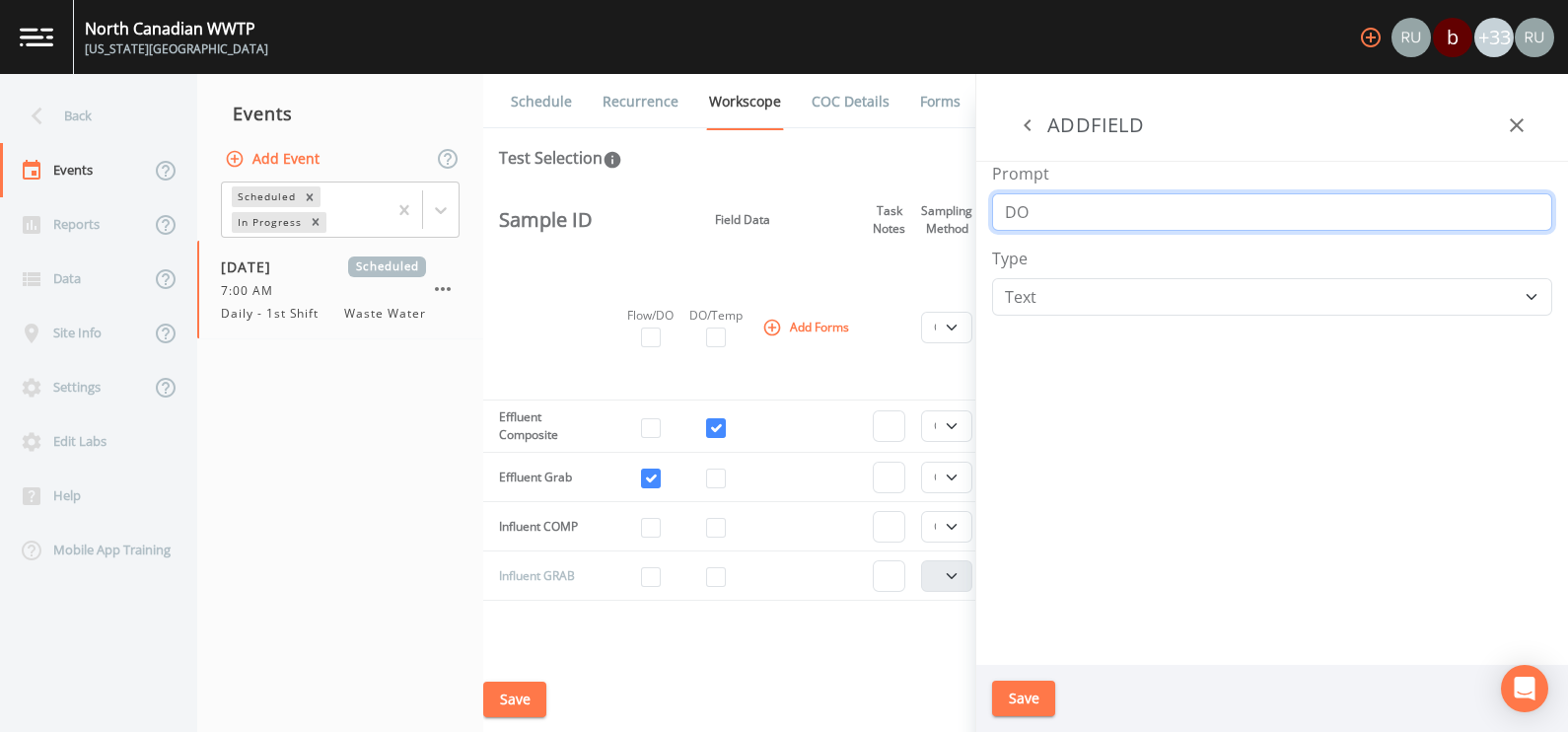 type on "DO" 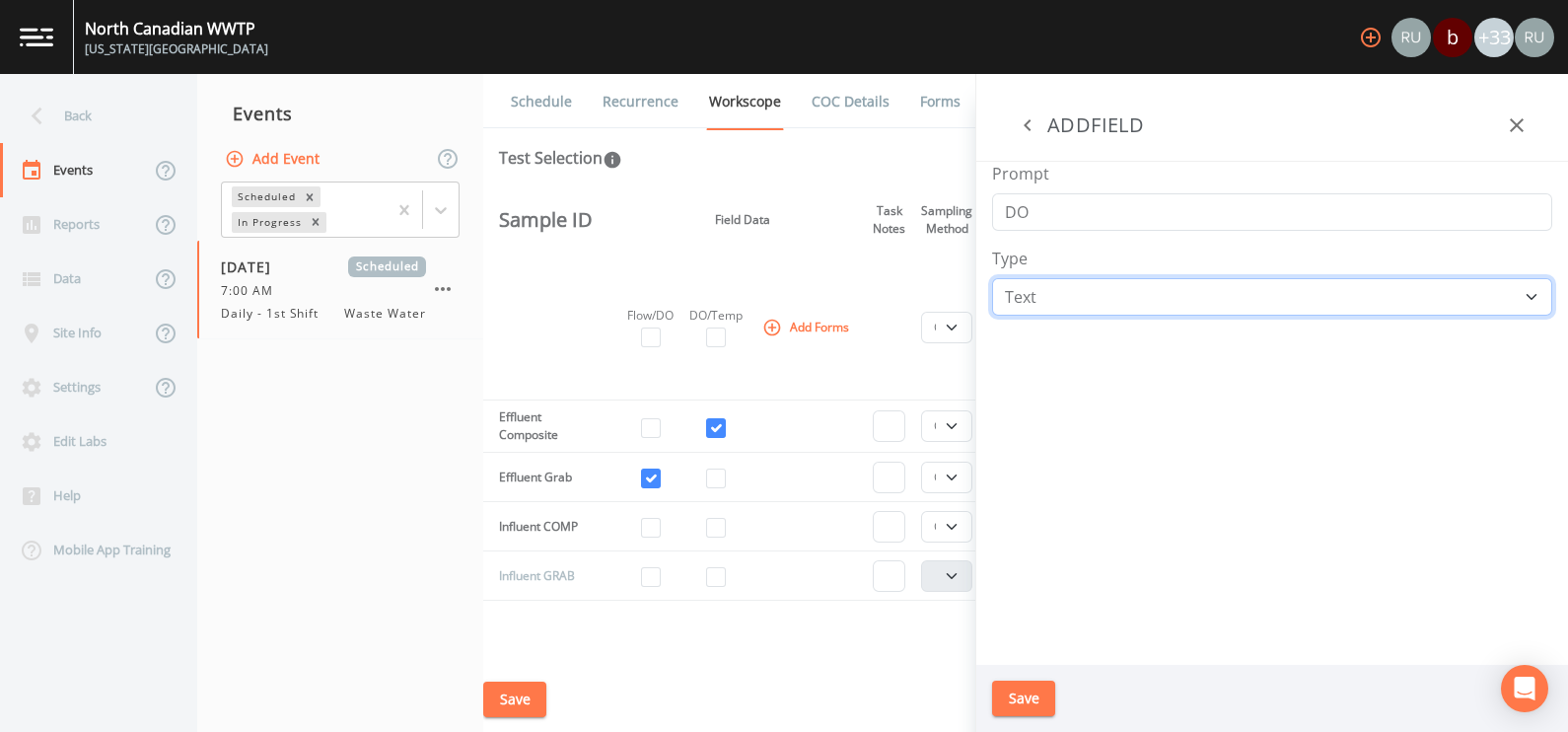 drag, startPoint x: 1277, startPoint y: 296, endPoint x: 1223, endPoint y: 297, distance: 54.00926 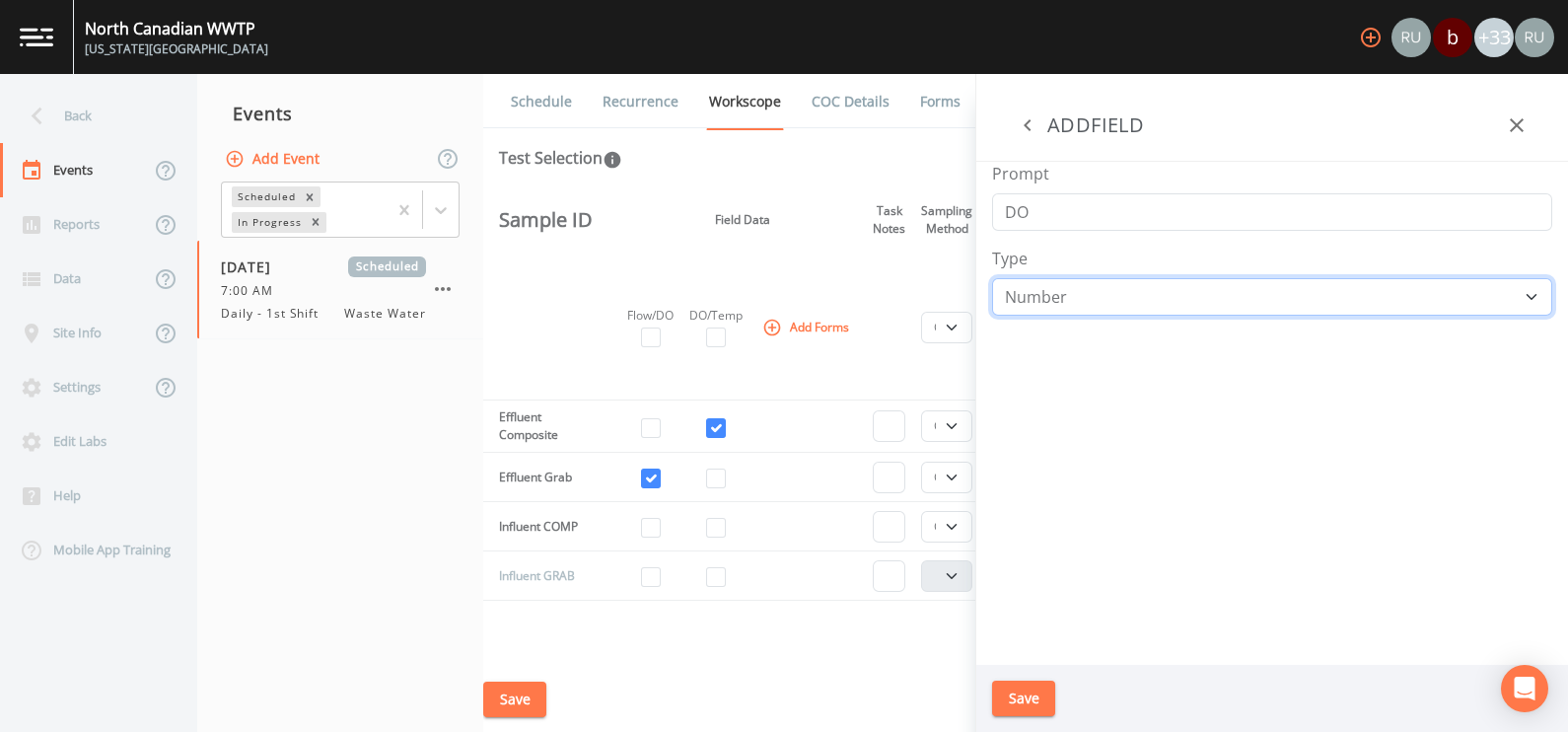 click on "Number Photo Select One Signature Text Timer" at bounding box center [1272, 297] 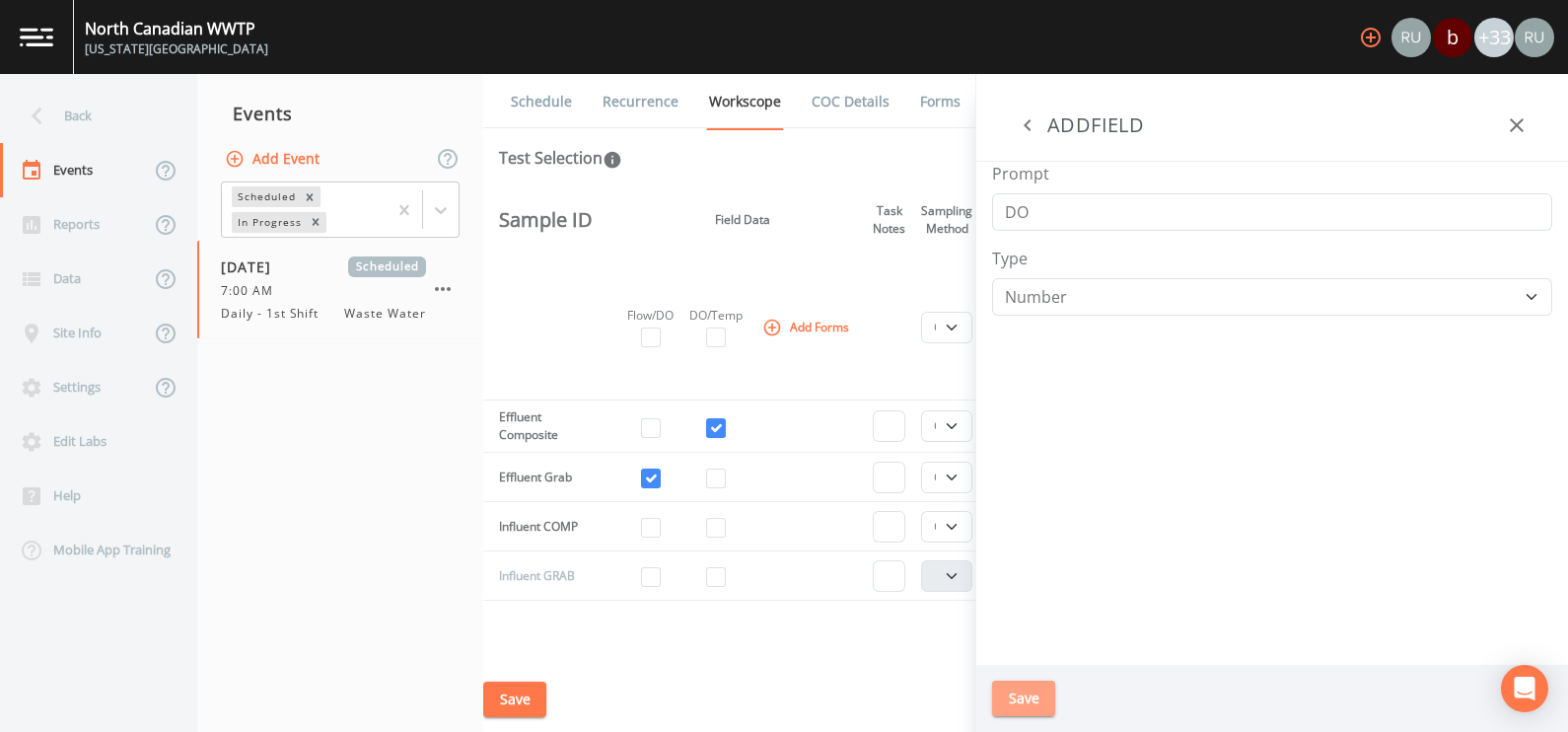 click on "Save" at bounding box center [1024, 698] 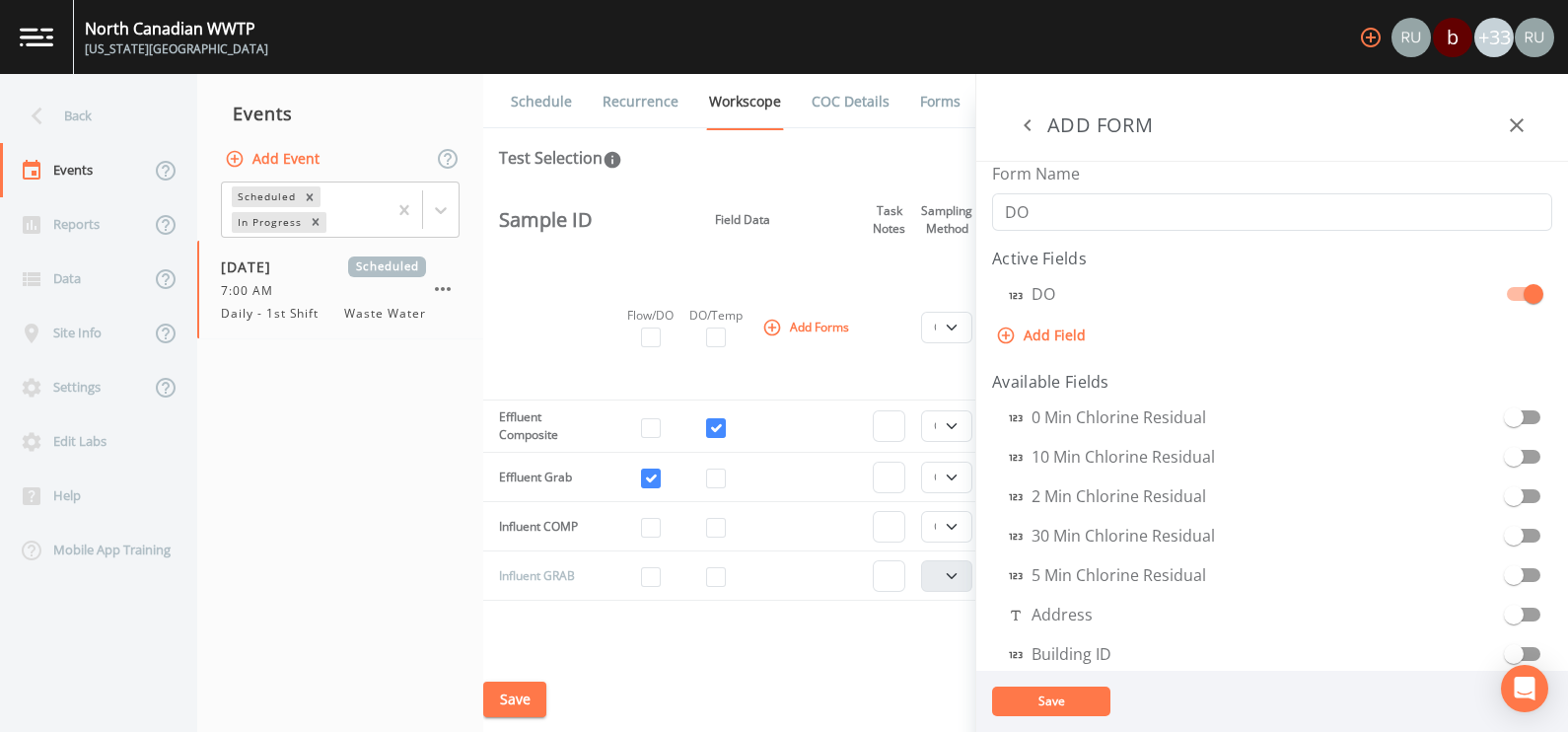click on "Save" at bounding box center [1051, 700] 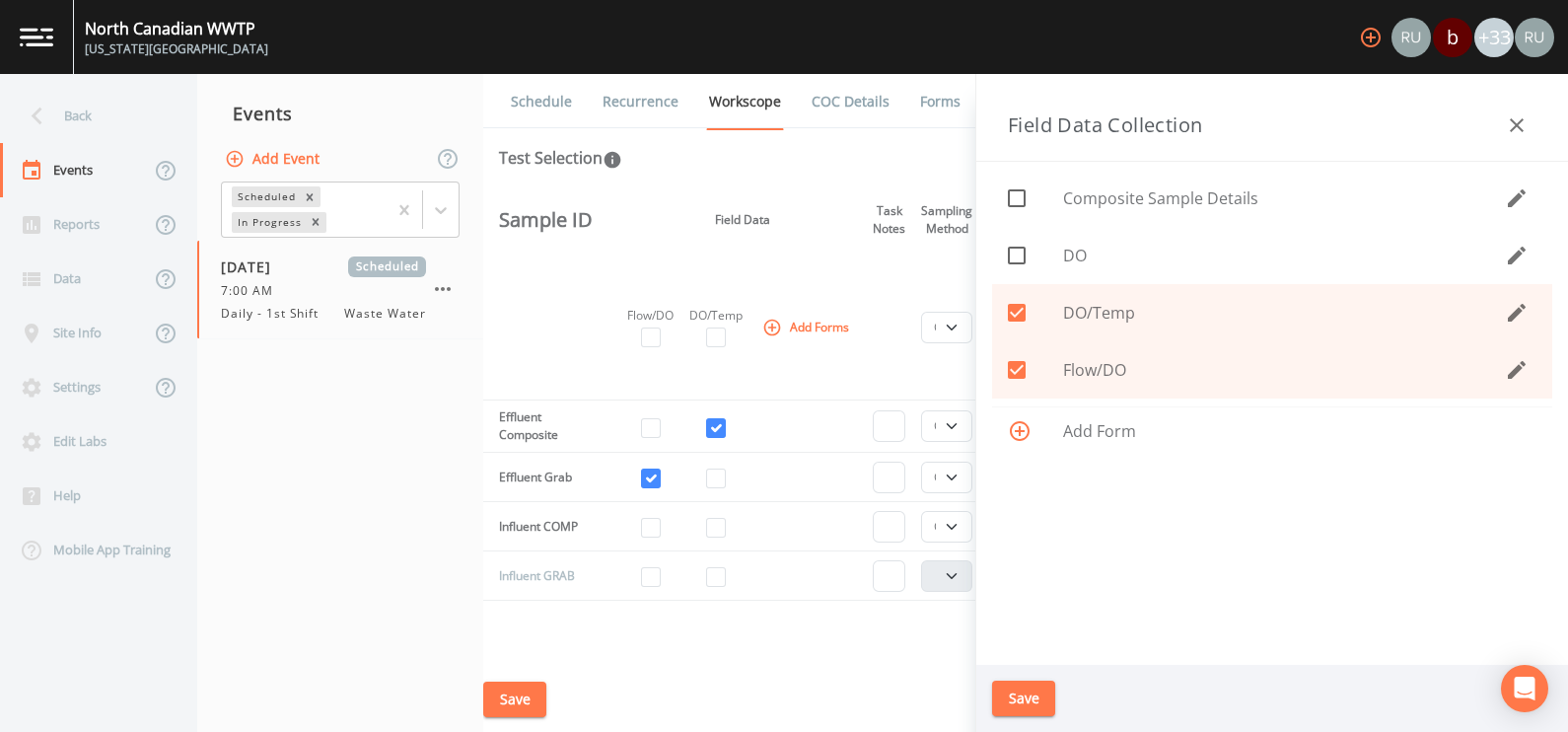 click 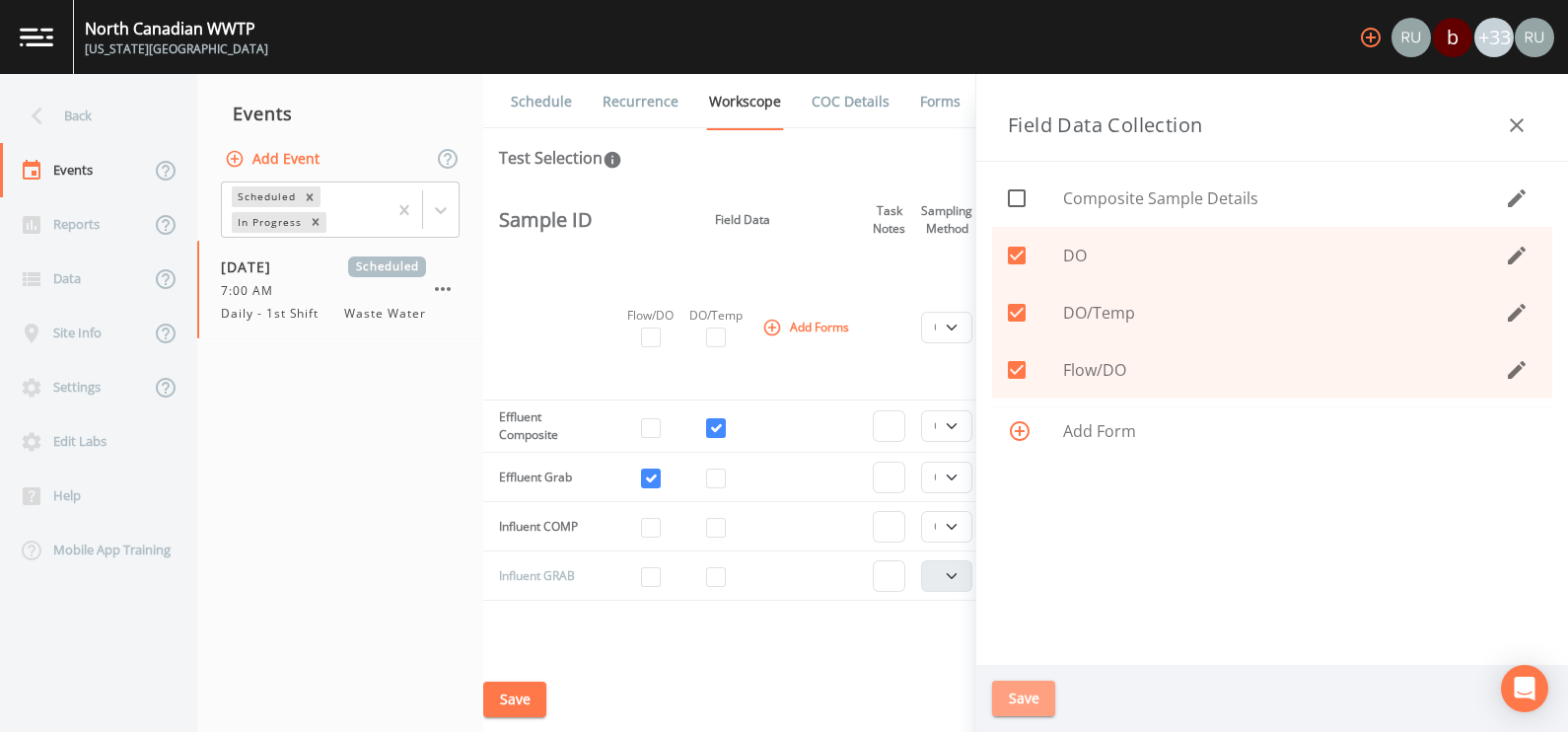 click on "Save" at bounding box center (1024, 698) 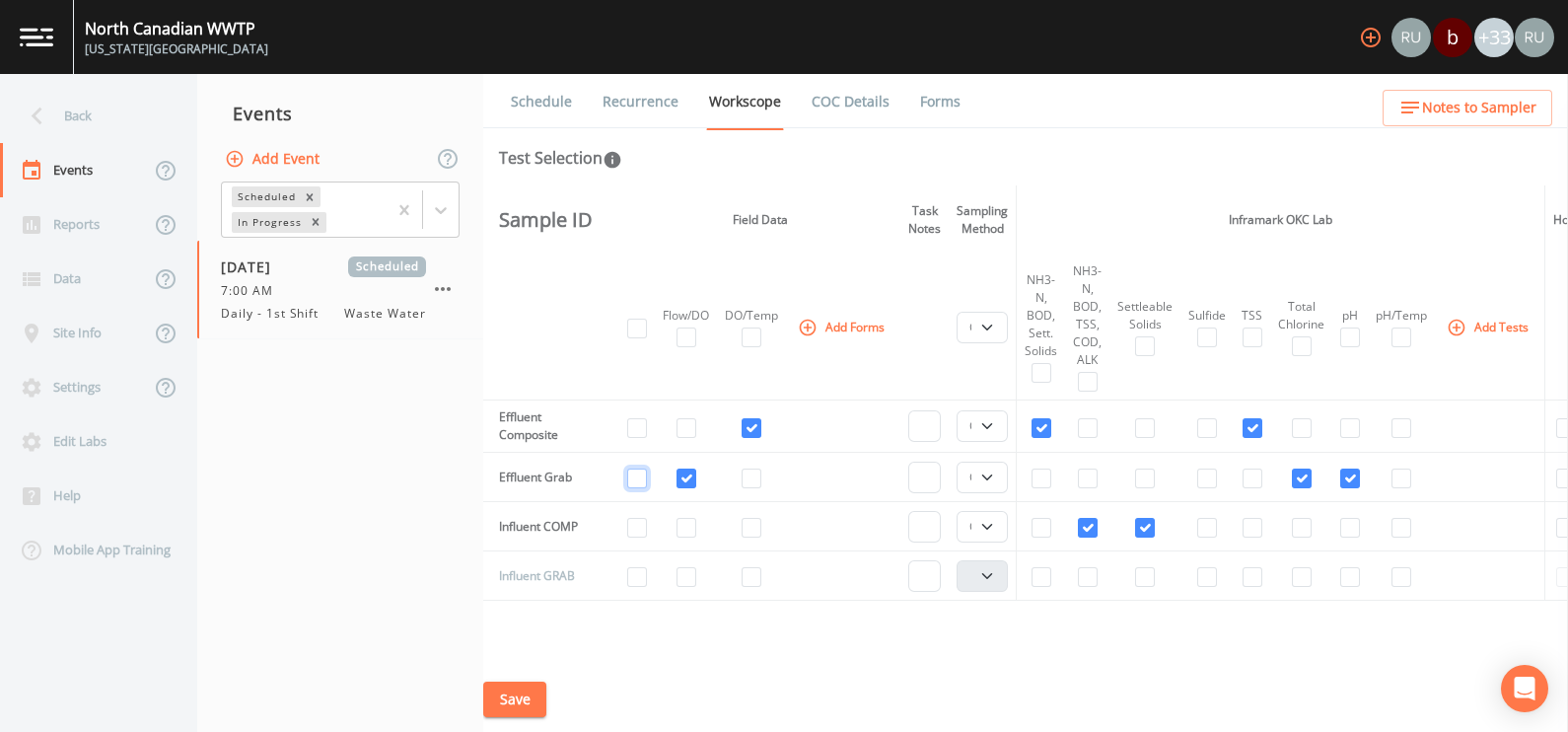 click at bounding box center [637, 478] 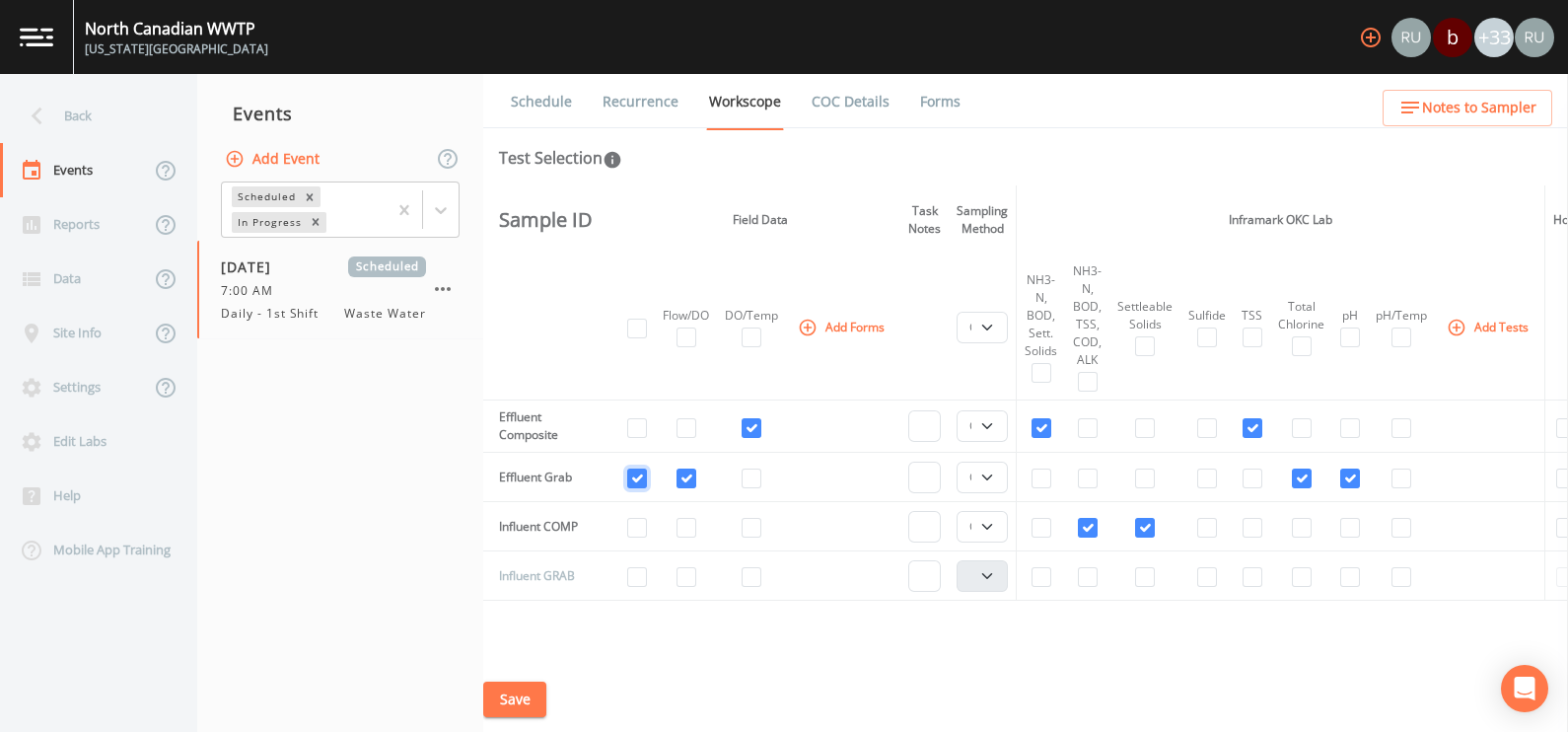 drag, startPoint x: 640, startPoint y: 478, endPoint x: 647, endPoint y: 407, distance: 71.34424 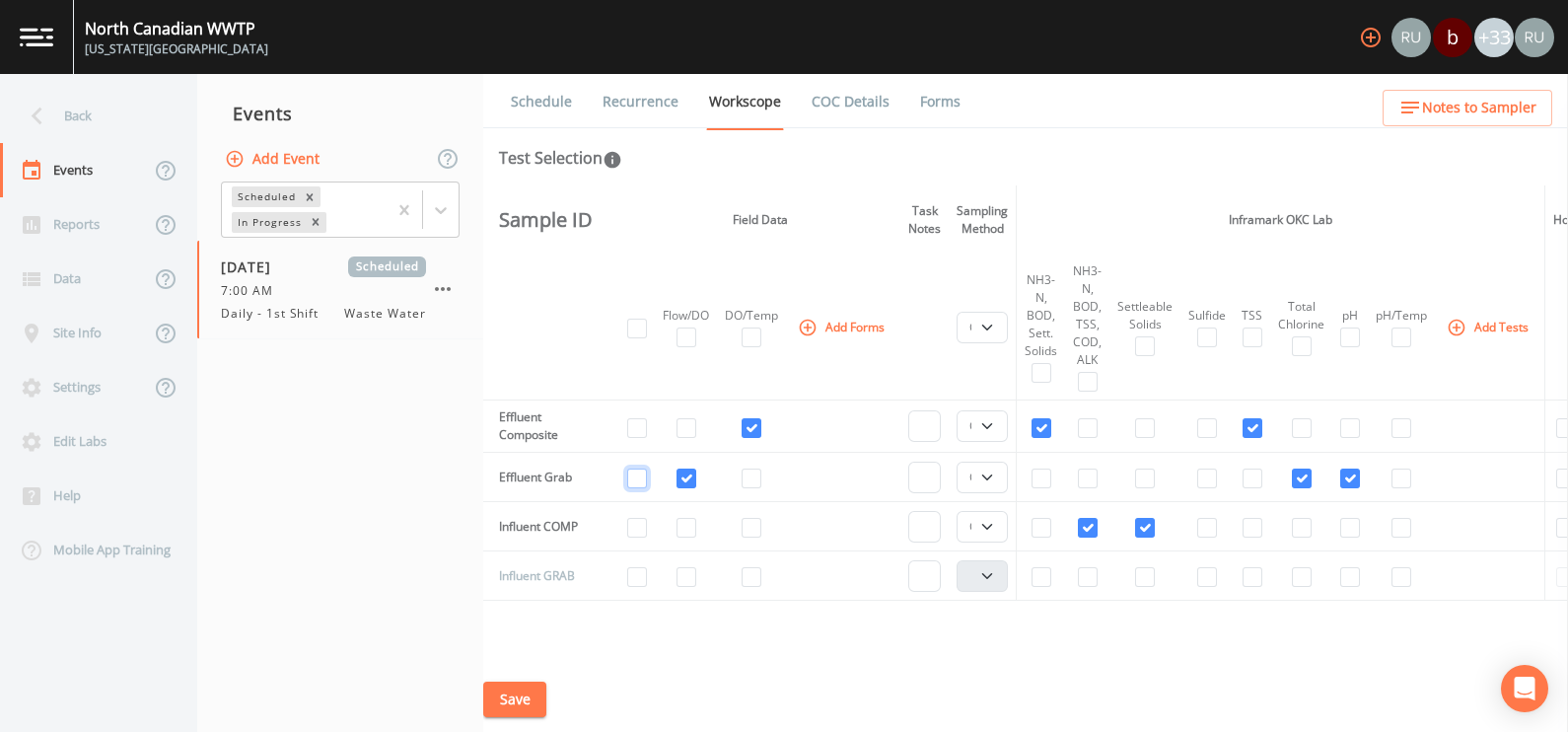 checkbox on "false" 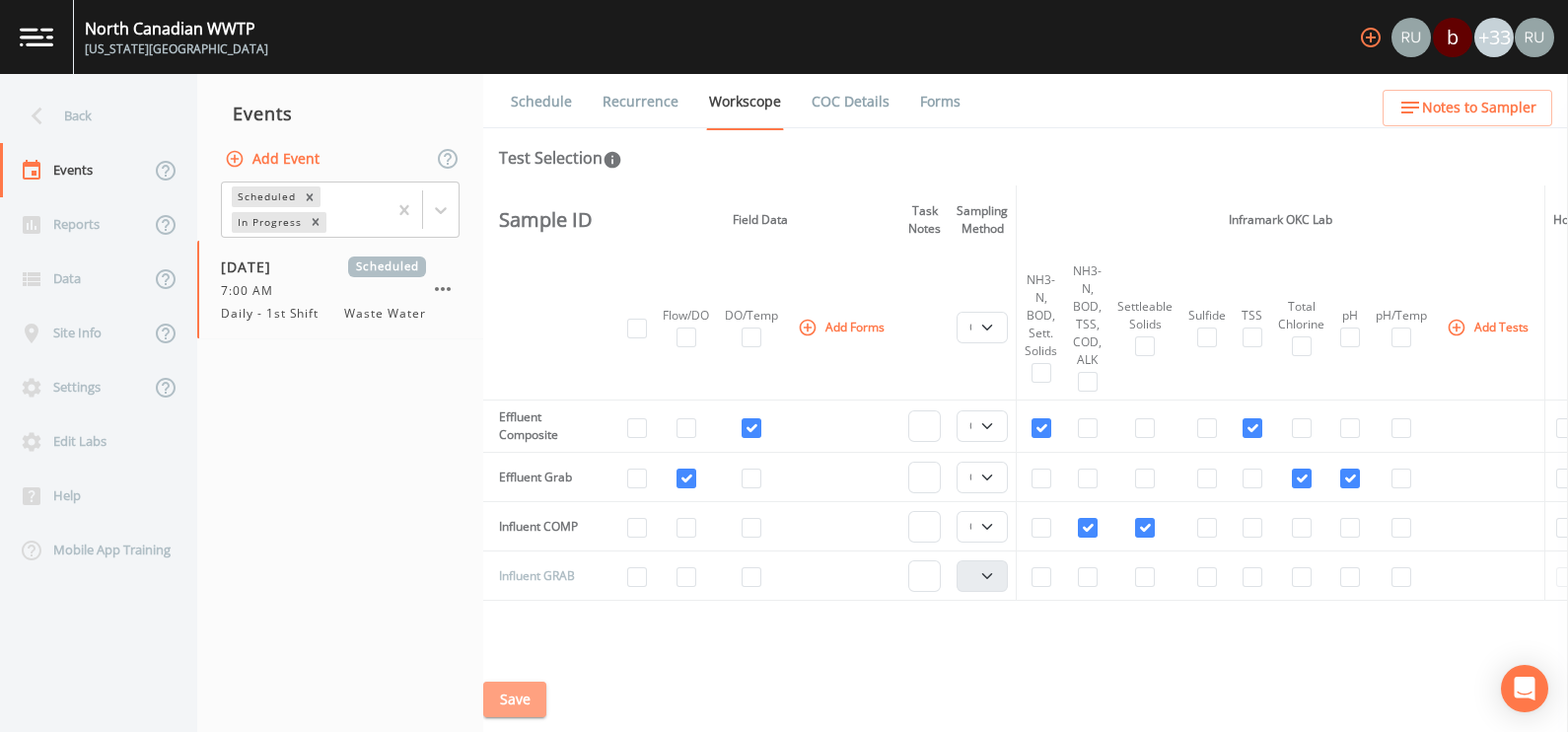 click on "Save" at bounding box center (515, 699) 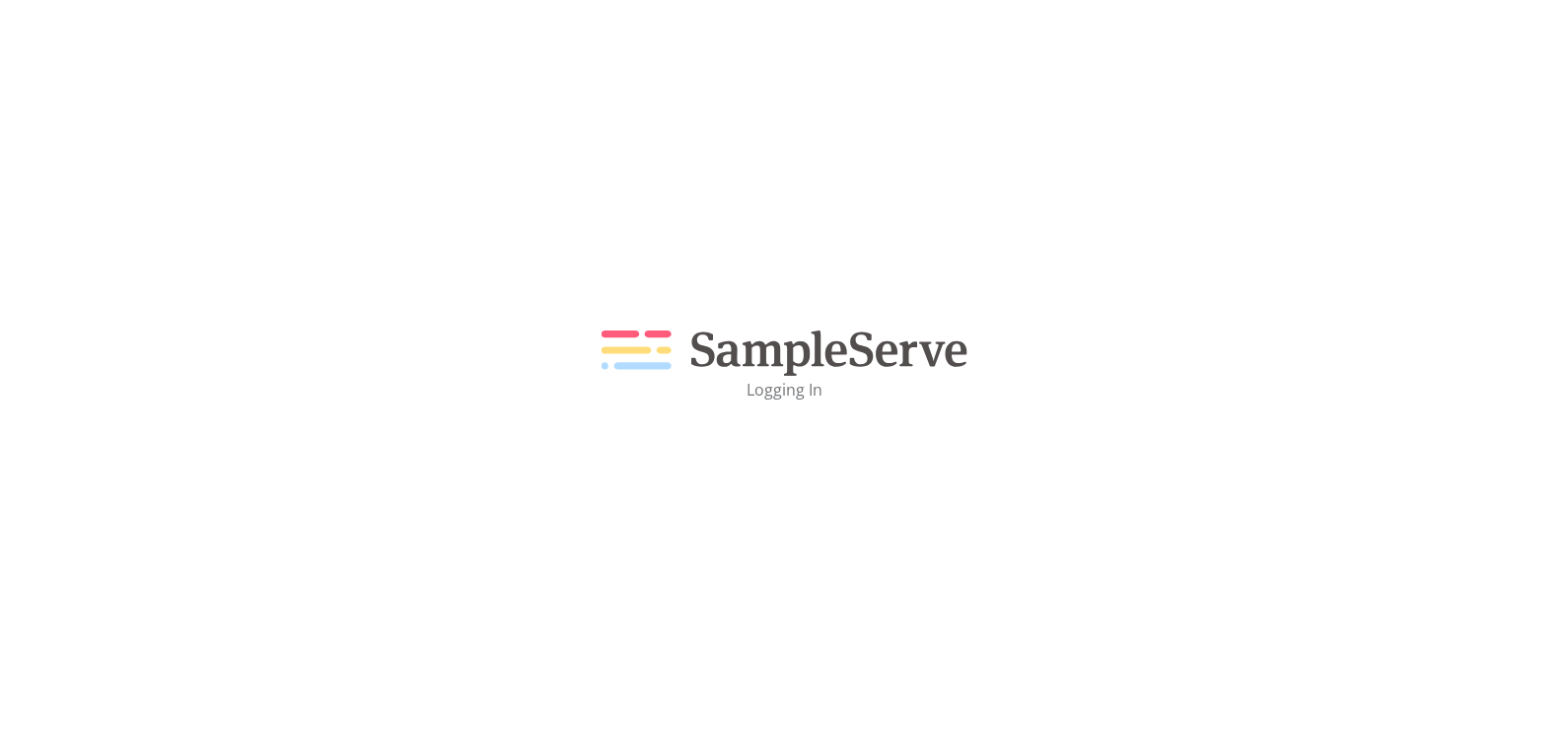 scroll, scrollTop: 0, scrollLeft: 0, axis: both 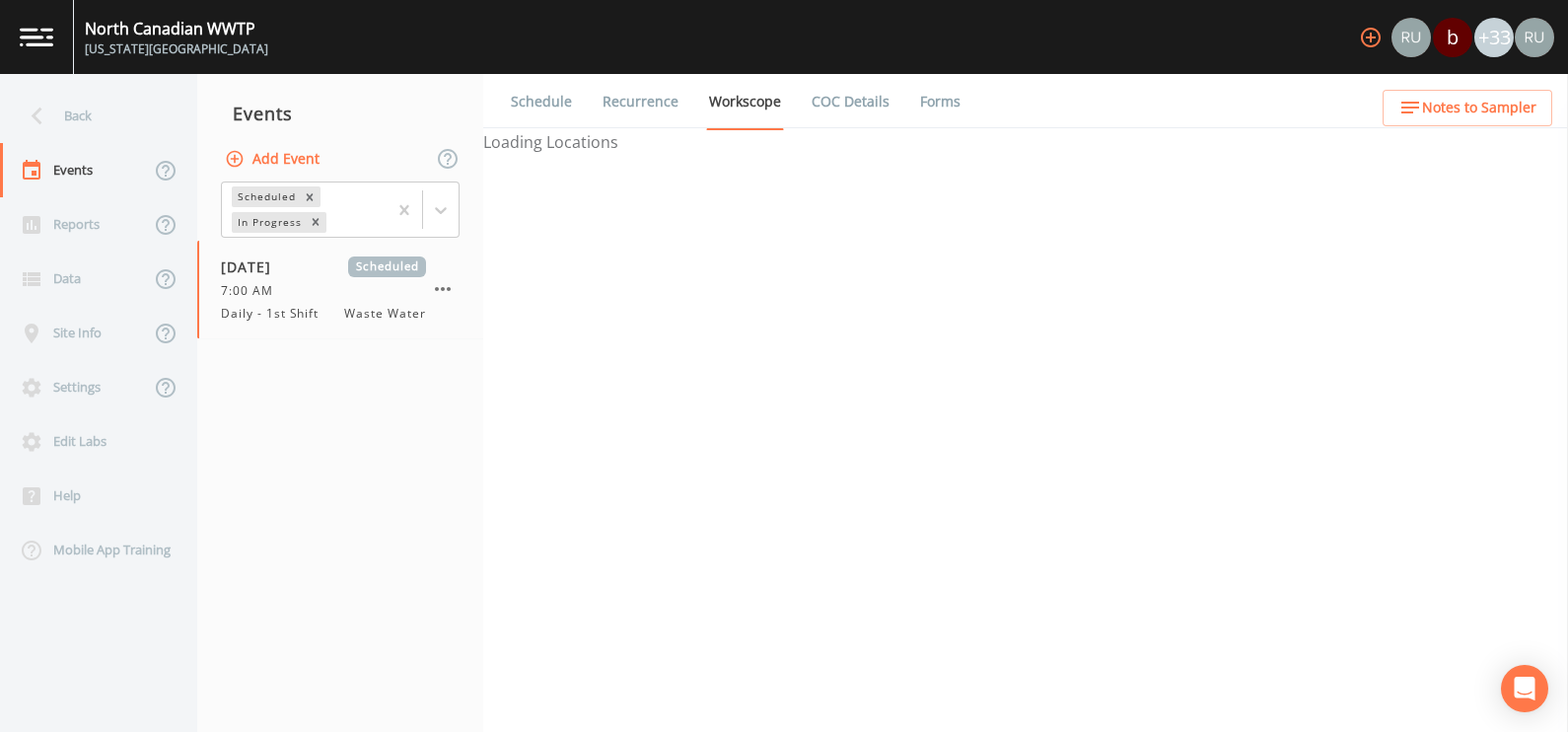 select on "b6a3c313-748b-4795-a028-792ad310bd60" 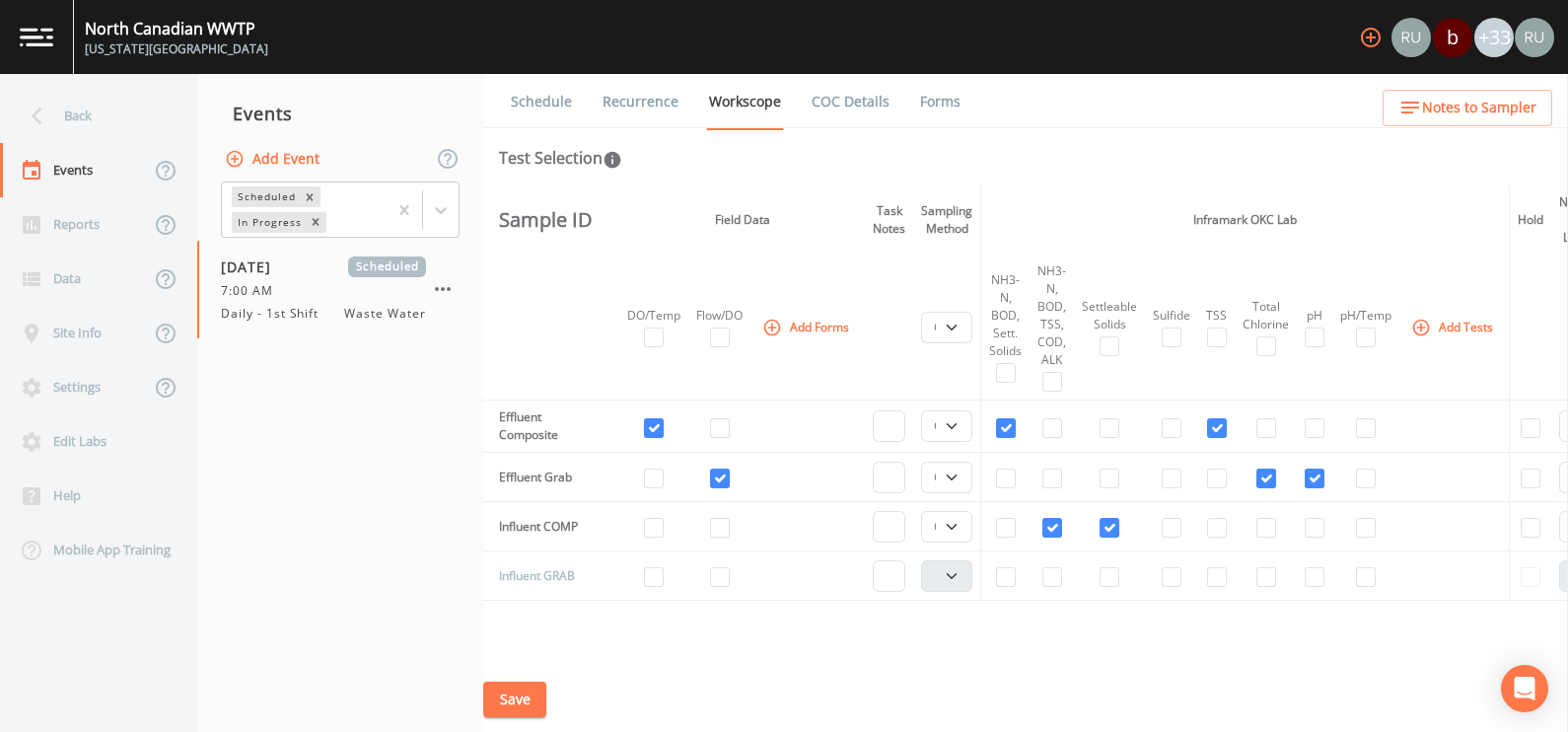 click on "Add Forms" at bounding box center (808, 328) 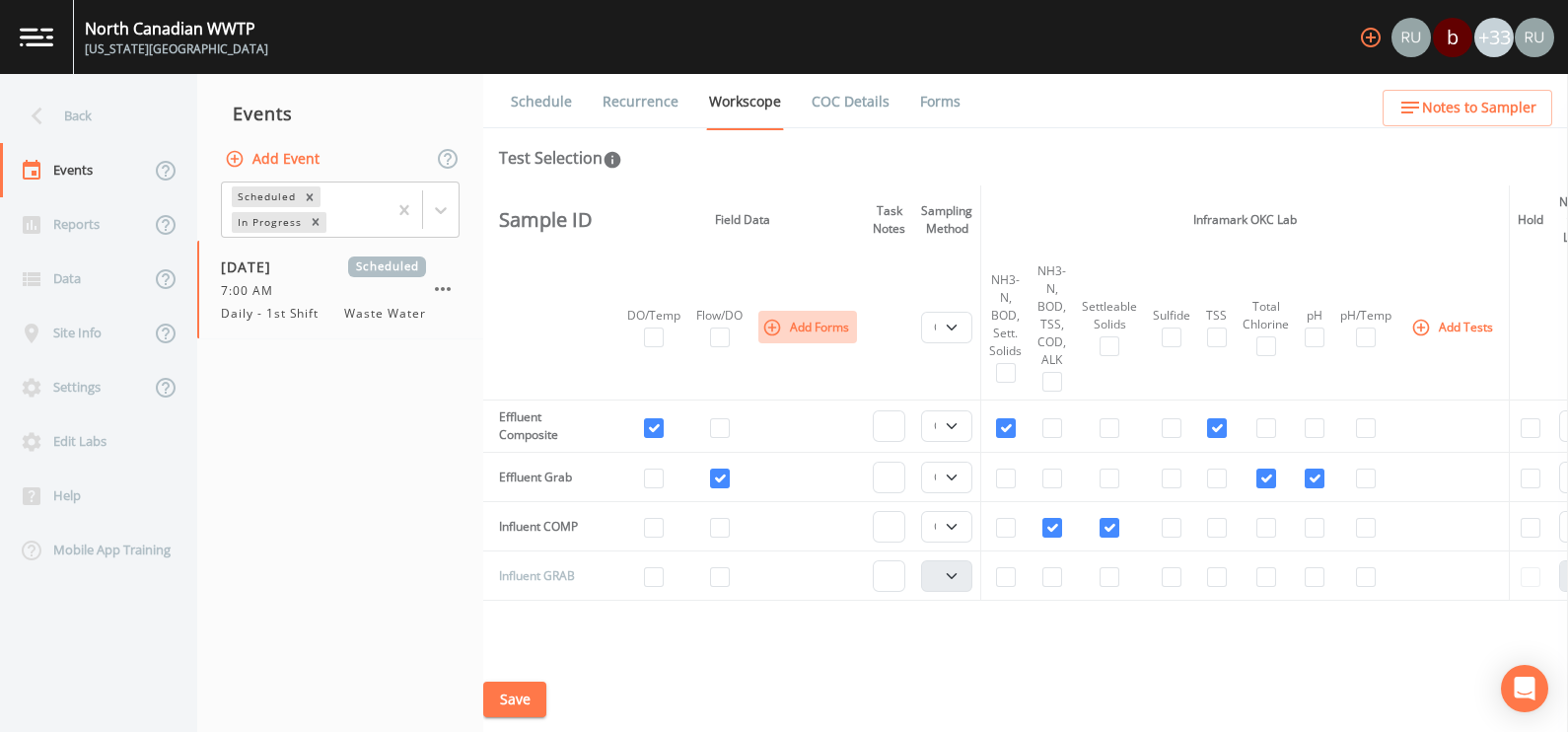 click on "Add Forms" at bounding box center [808, 327] 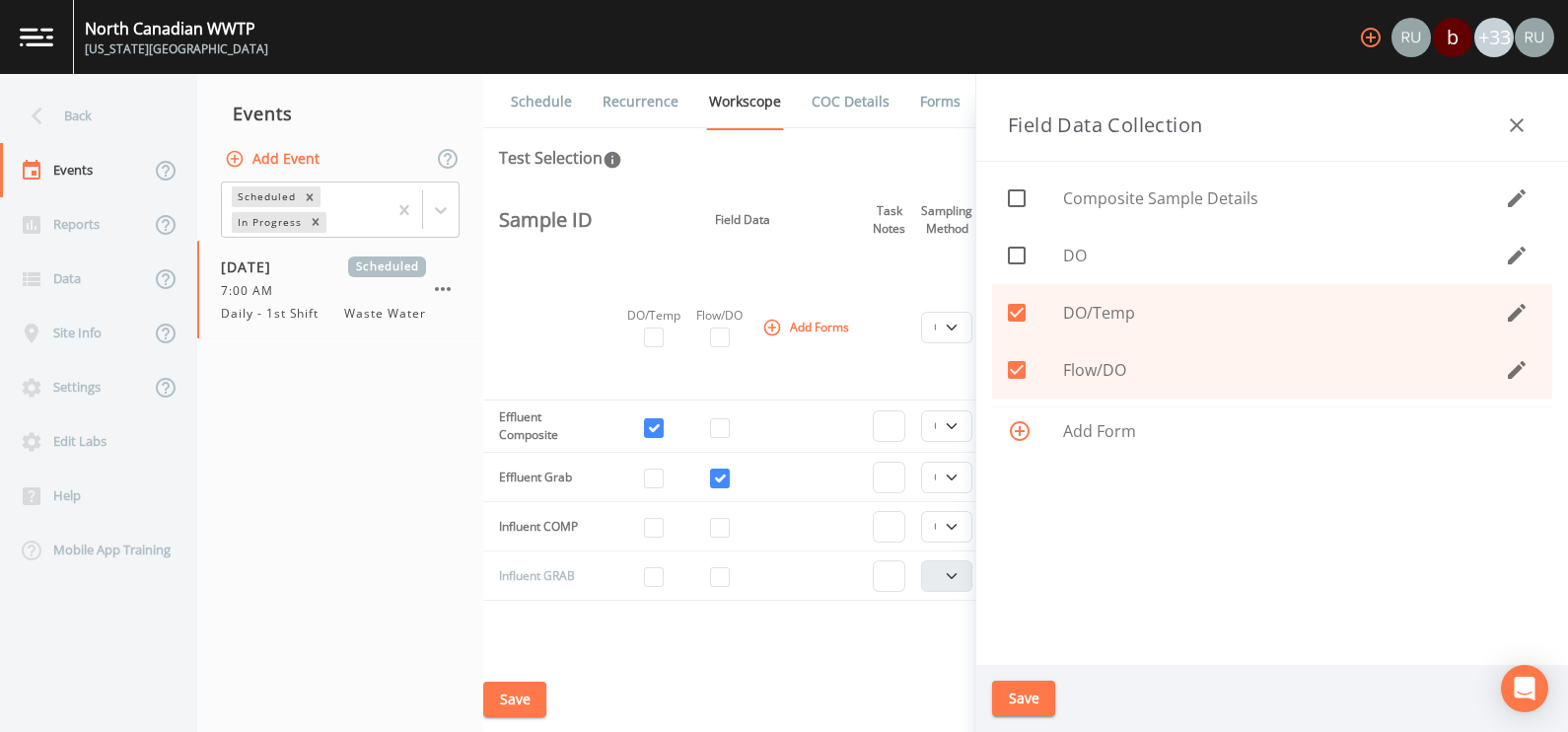 click at bounding box center (1006, 245) 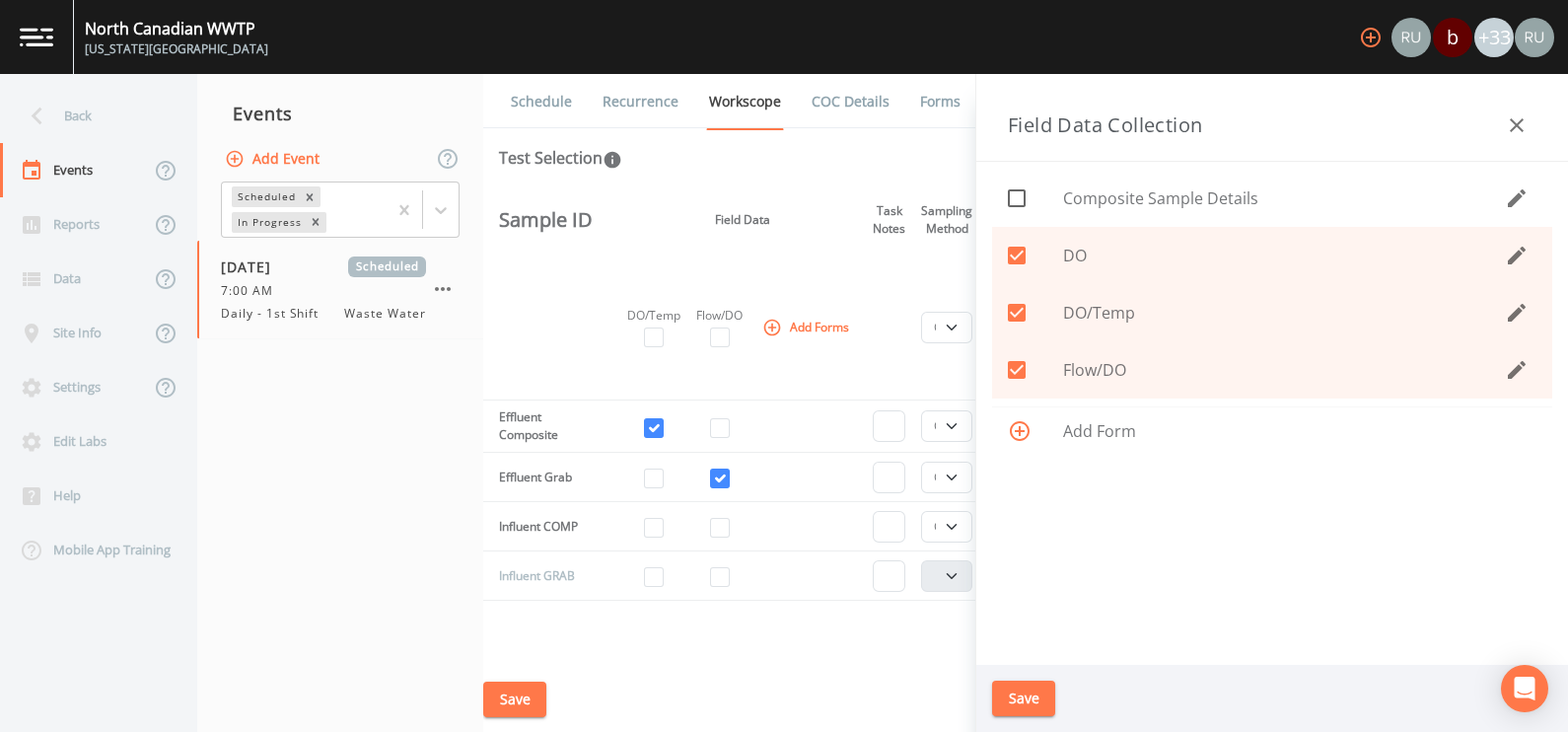 click on "Save" at bounding box center [1024, 698] 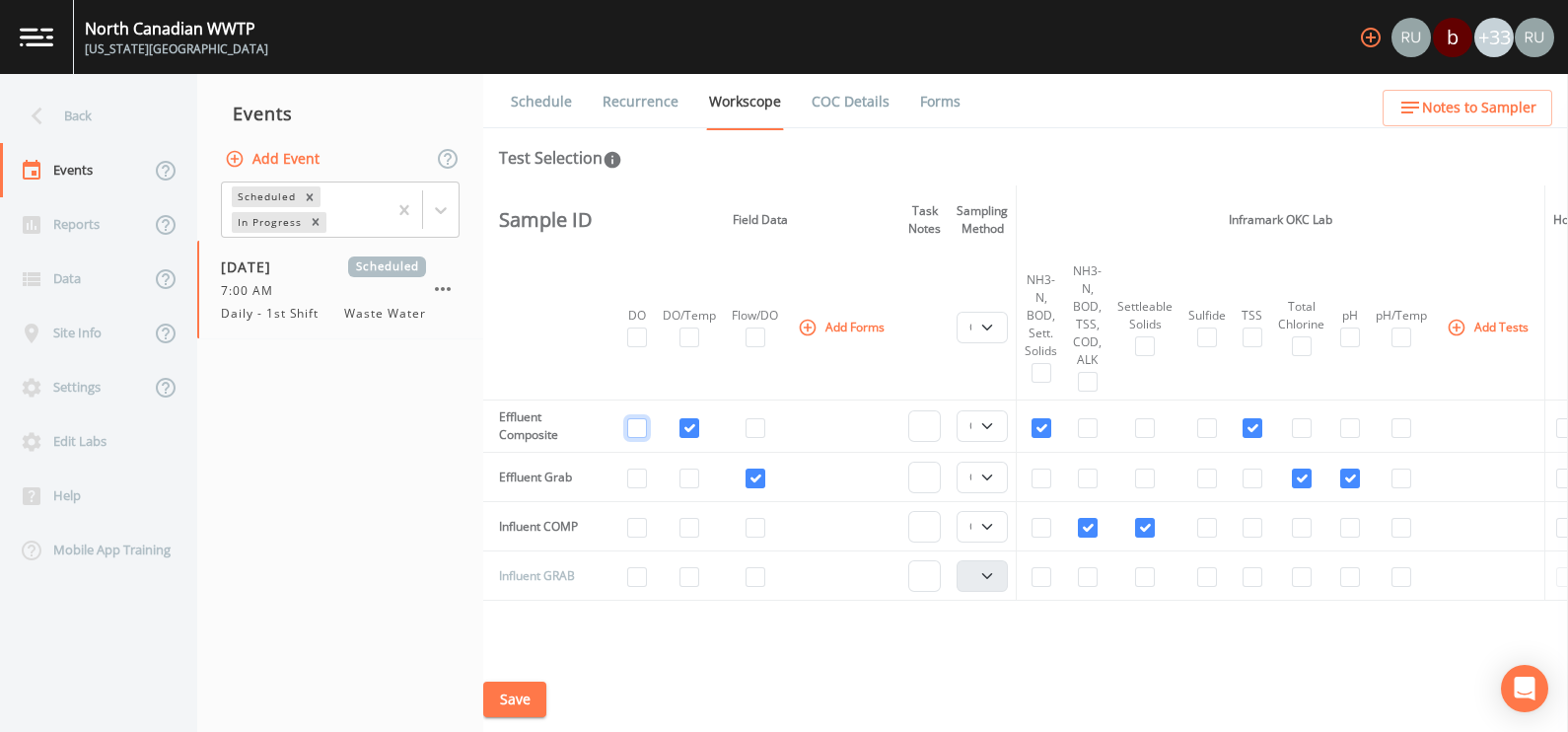 click at bounding box center [637, 428] 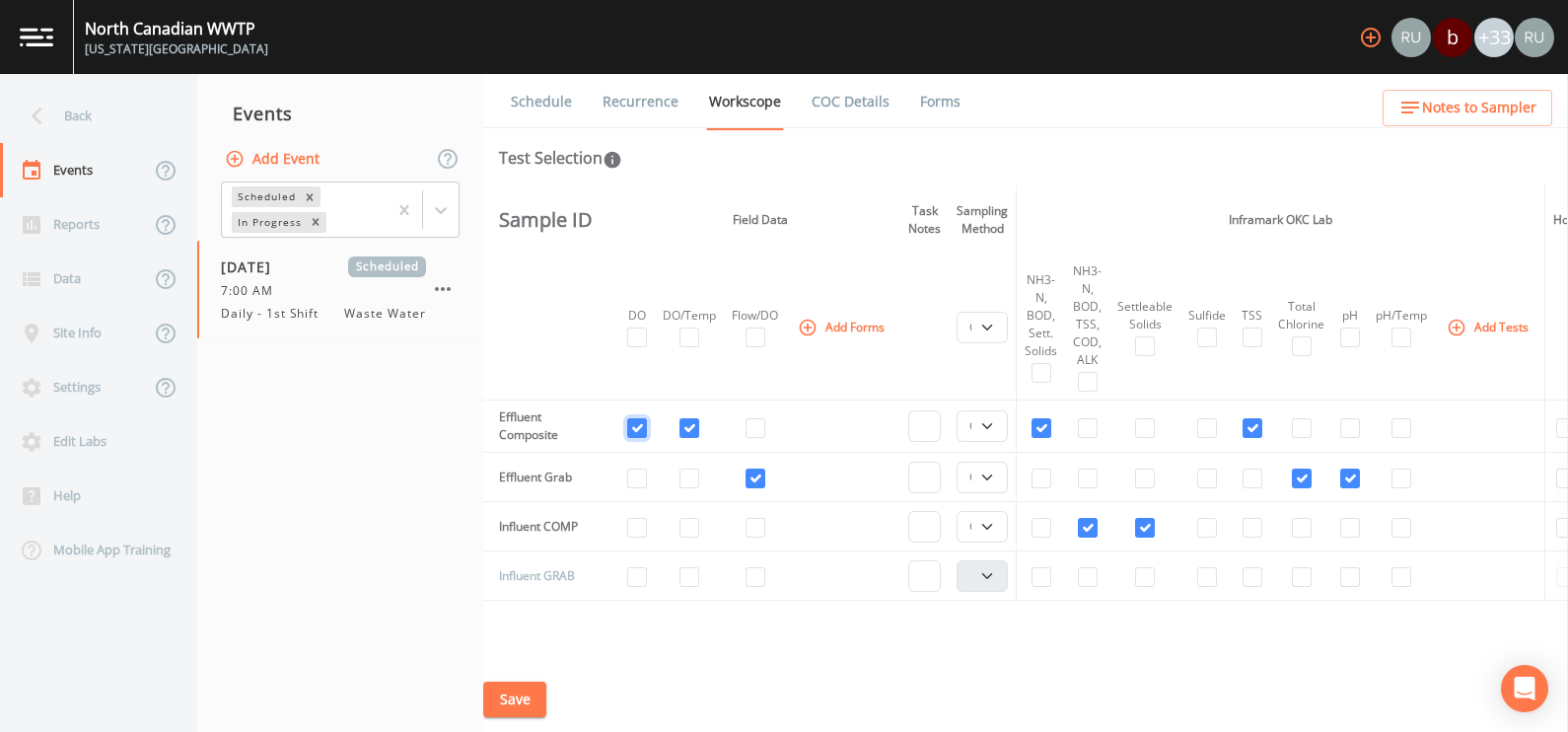 click at bounding box center [637, 428] 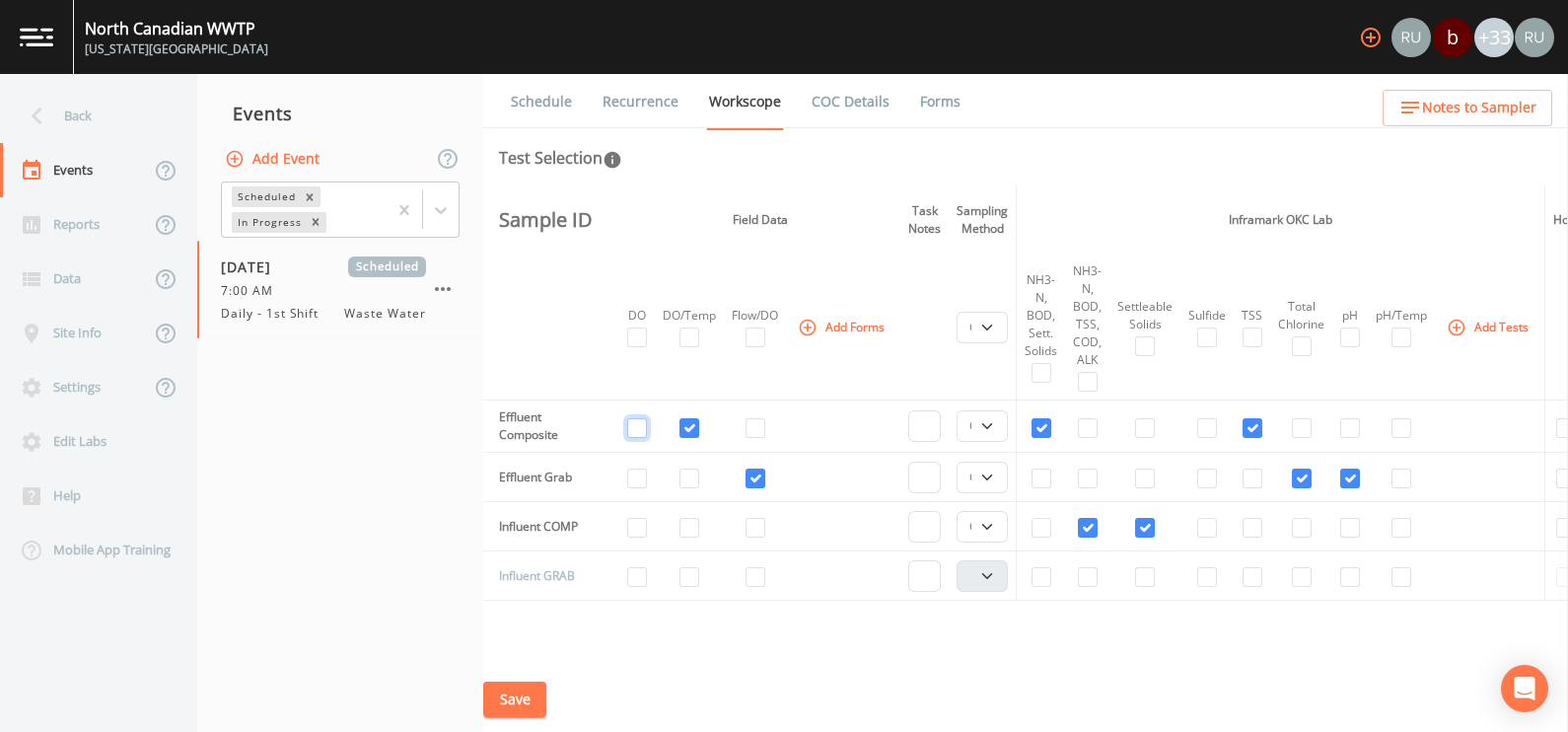 checkbox on "false" 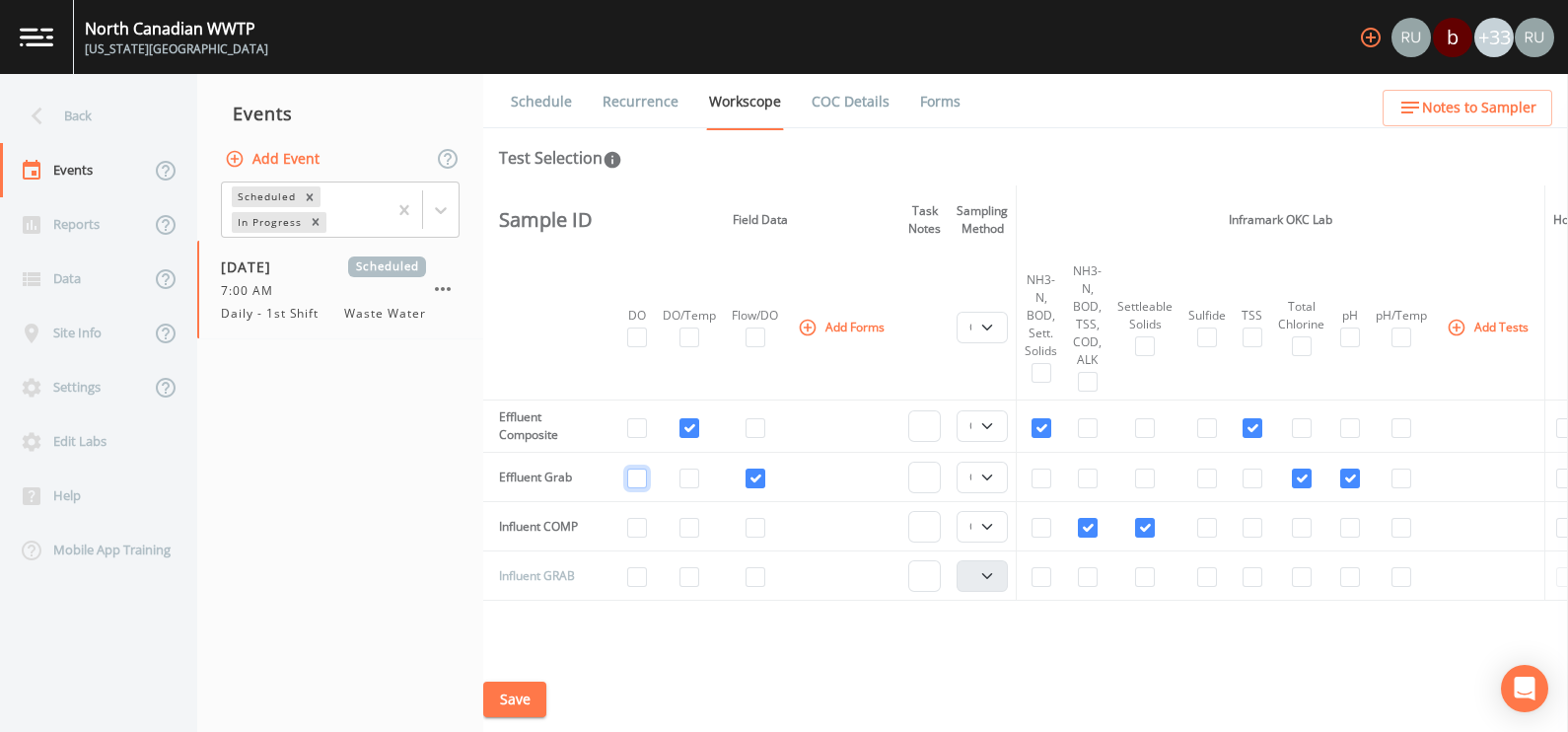 click at bounding box center (637, 478) 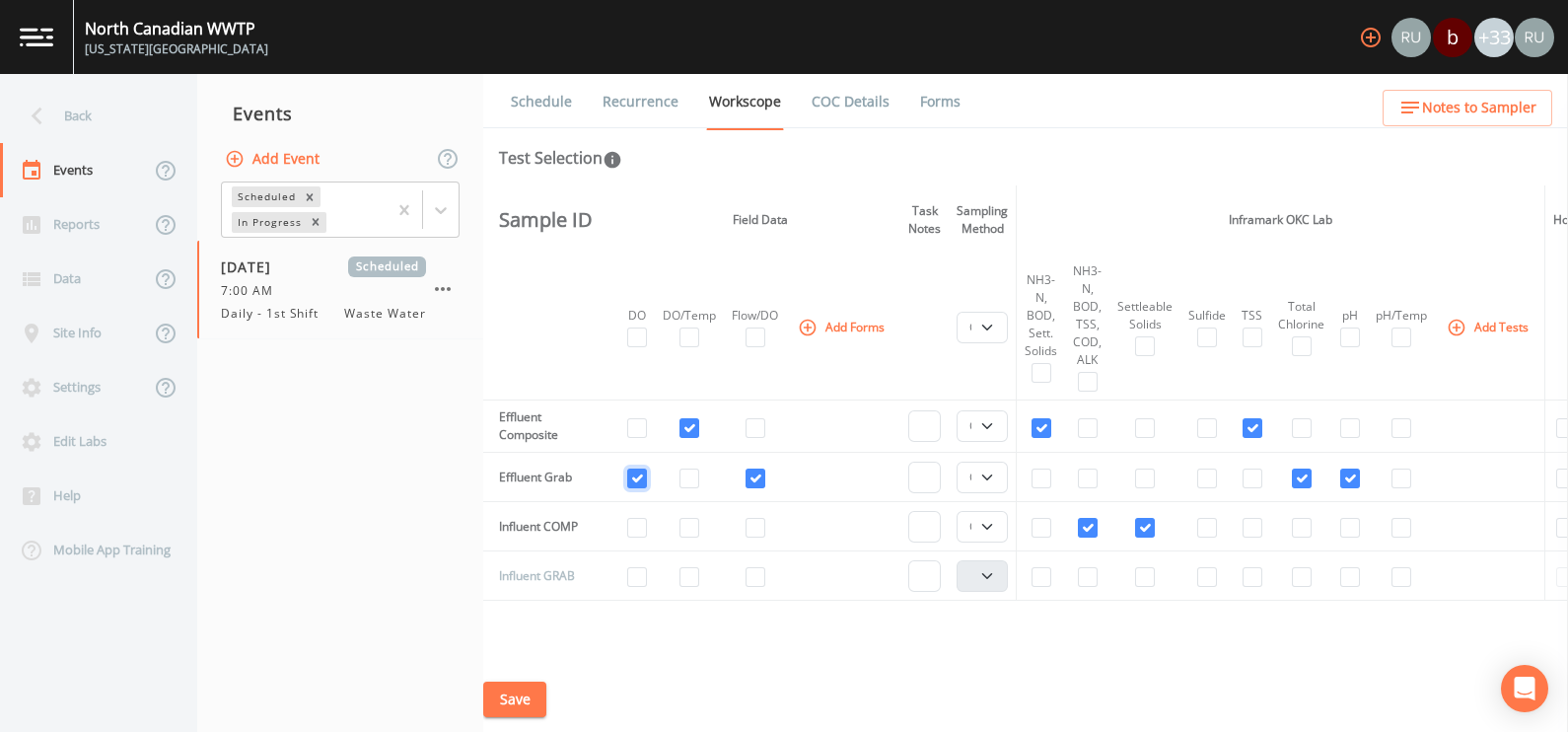 checkbox on "true" 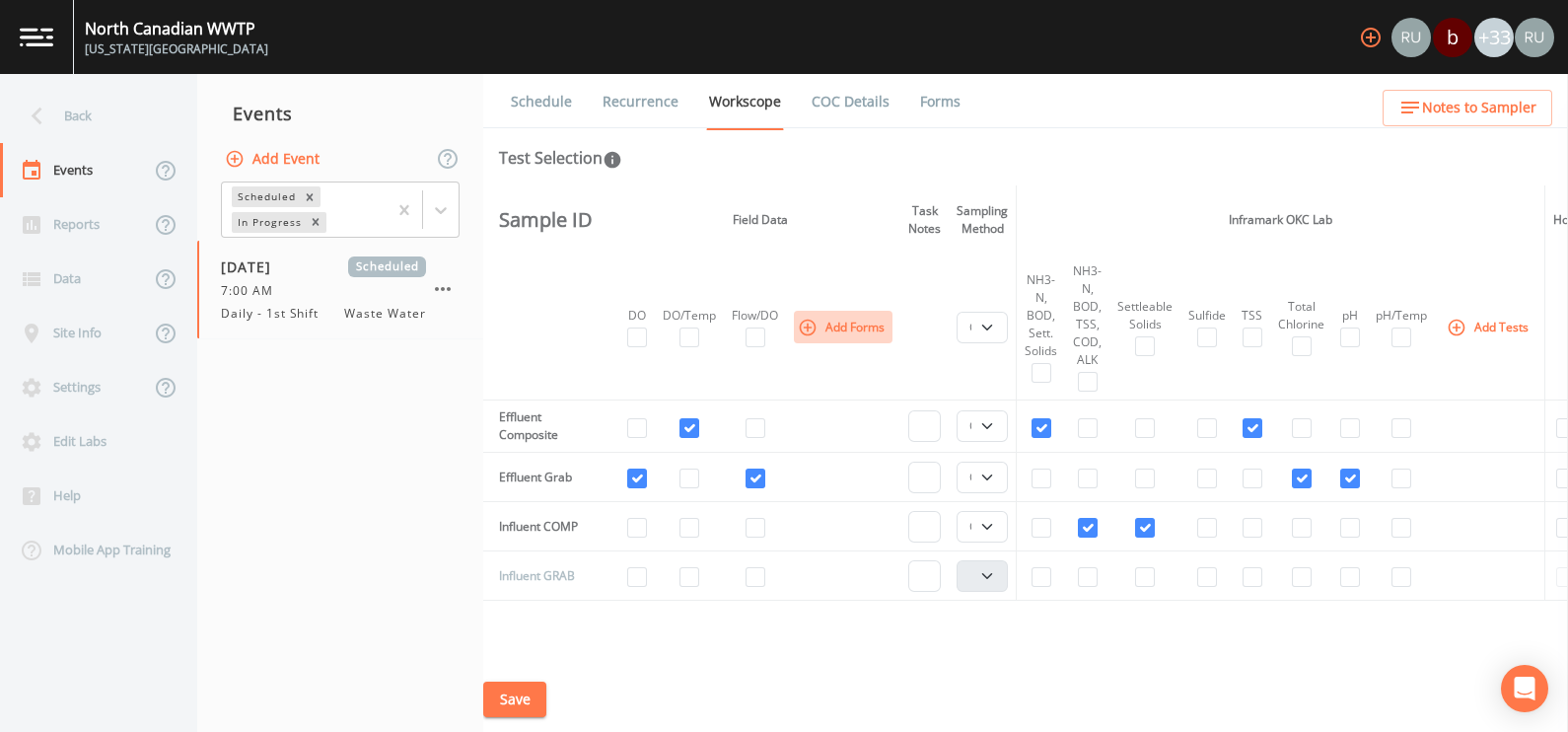 click on "Add Forms" at bounding box center [843, 327] 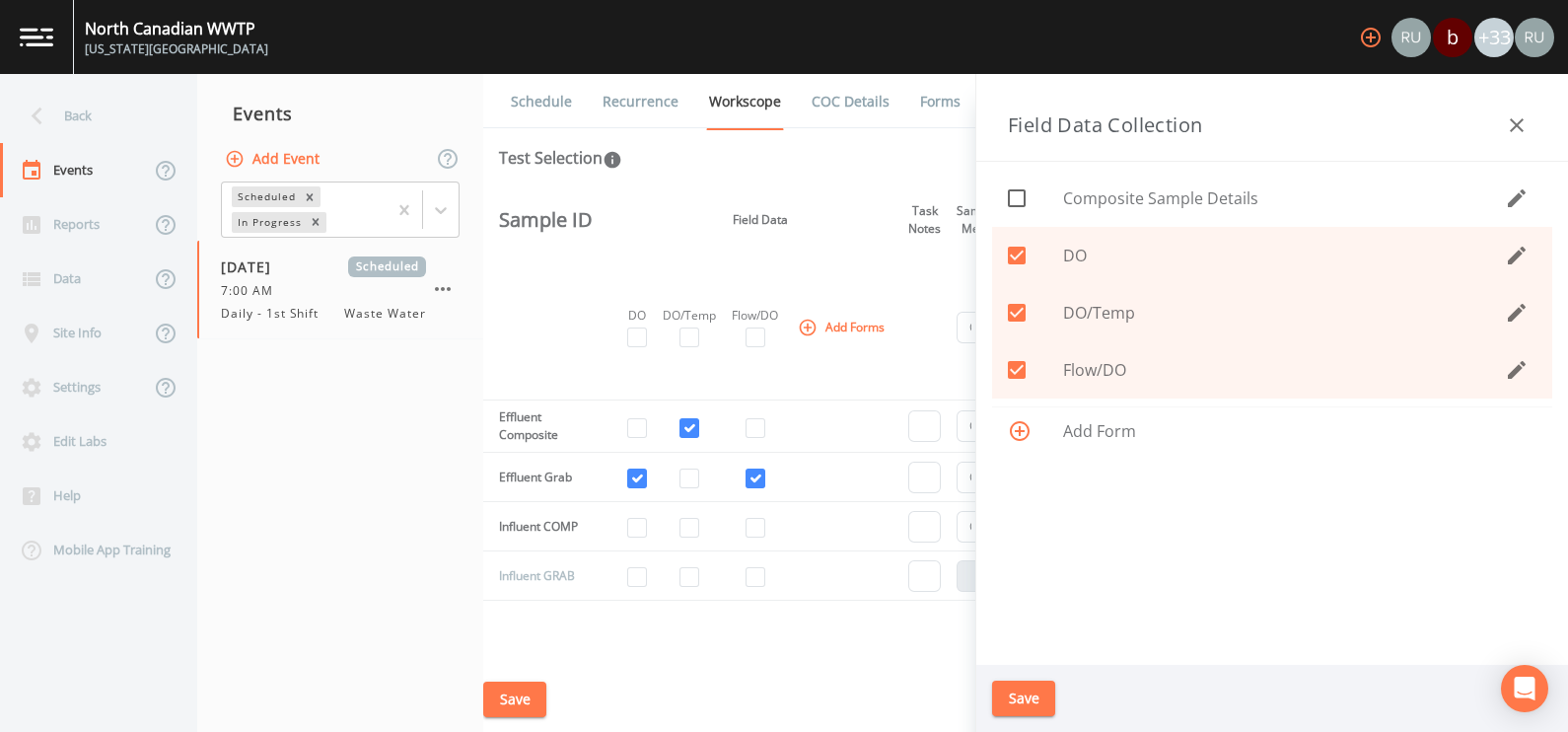 click 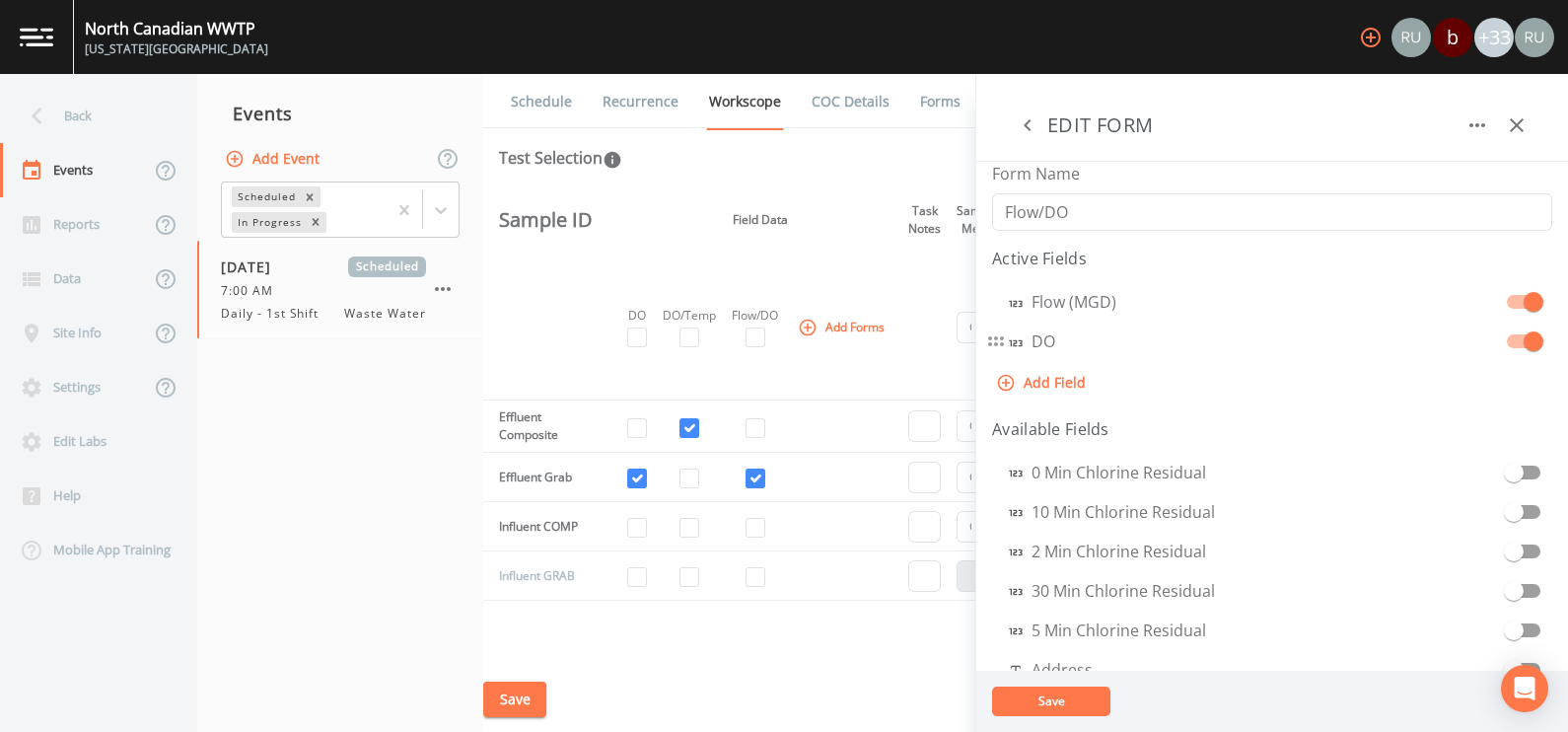 click at bounding box center (1533, 341) 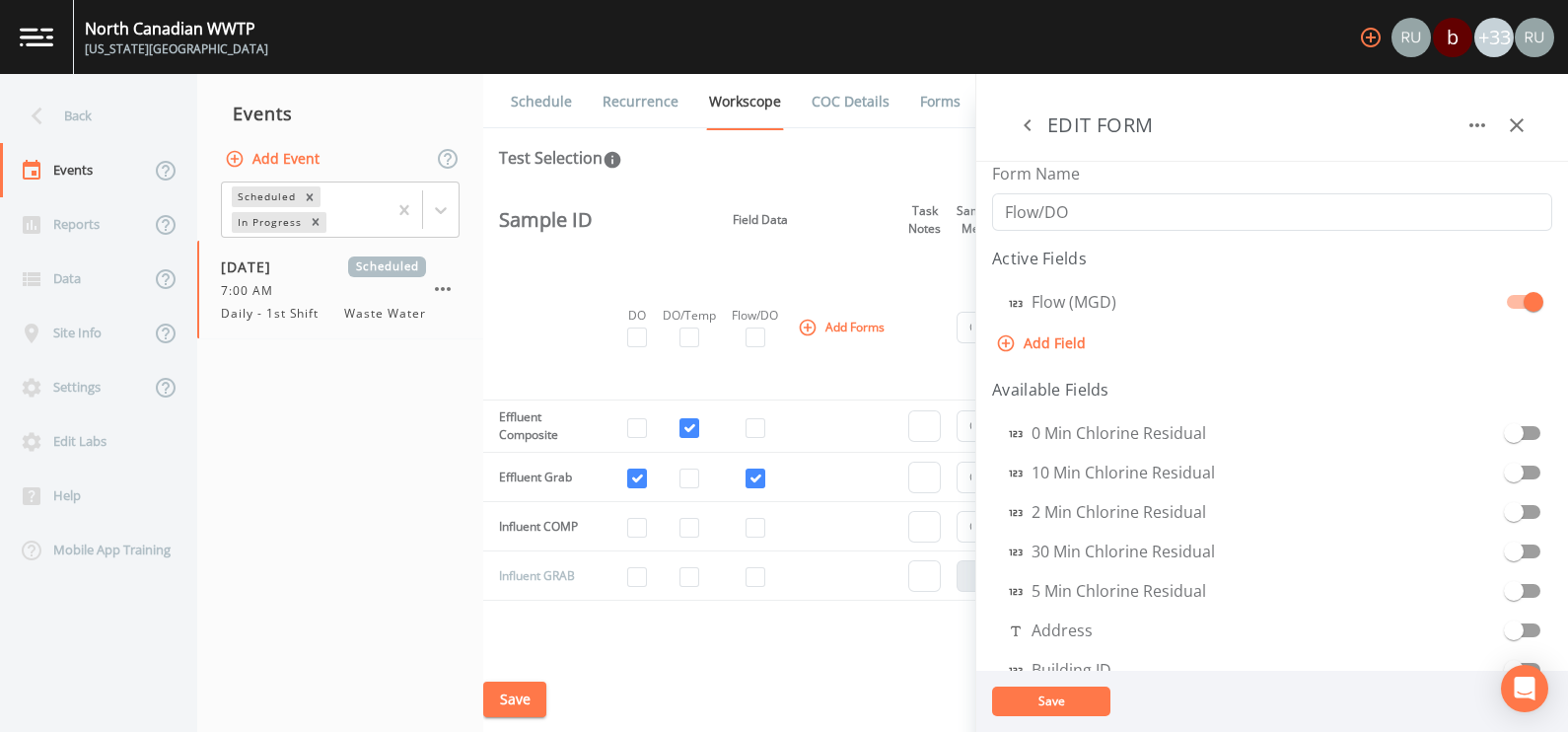 click on "Save" at bounding box center (1051, 700) 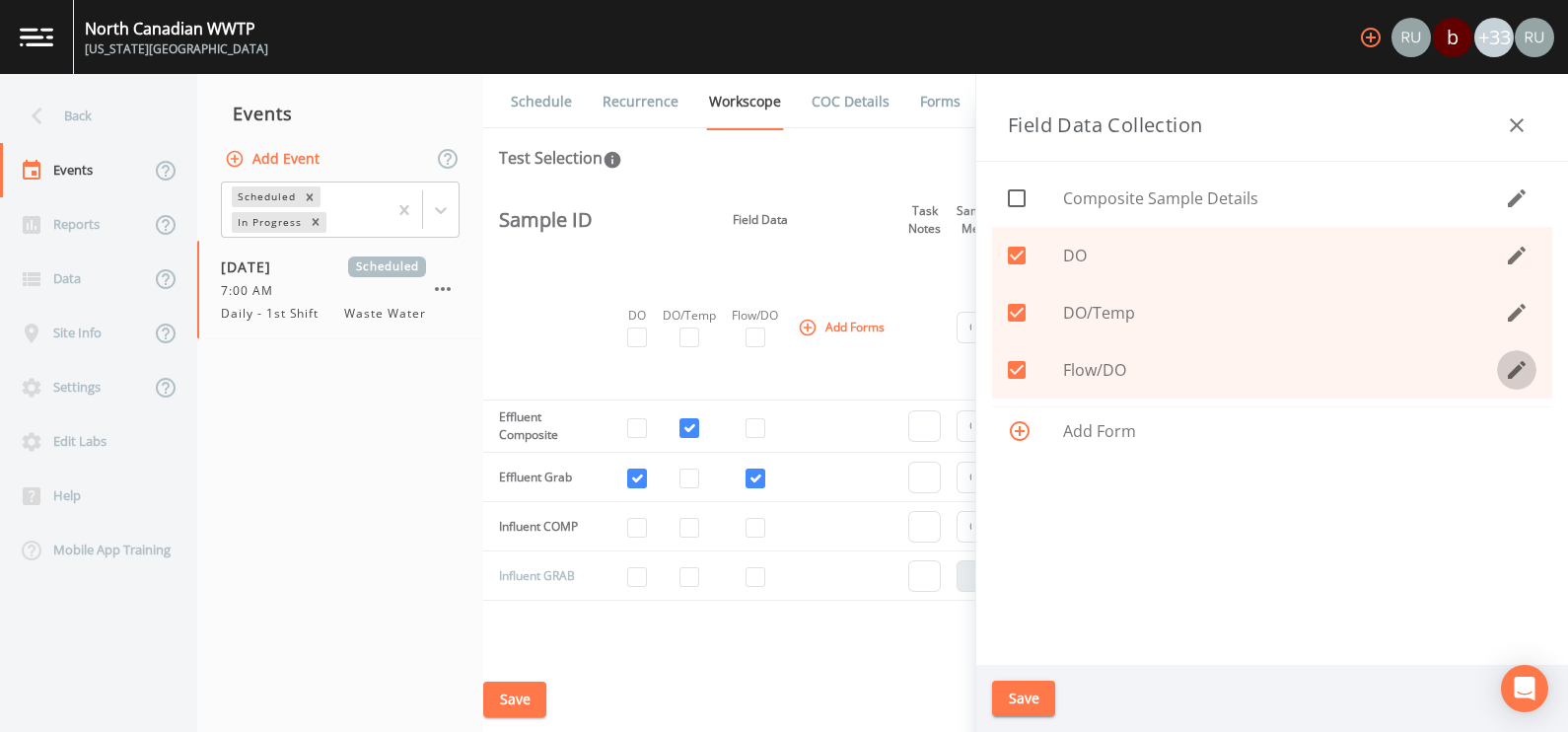 click 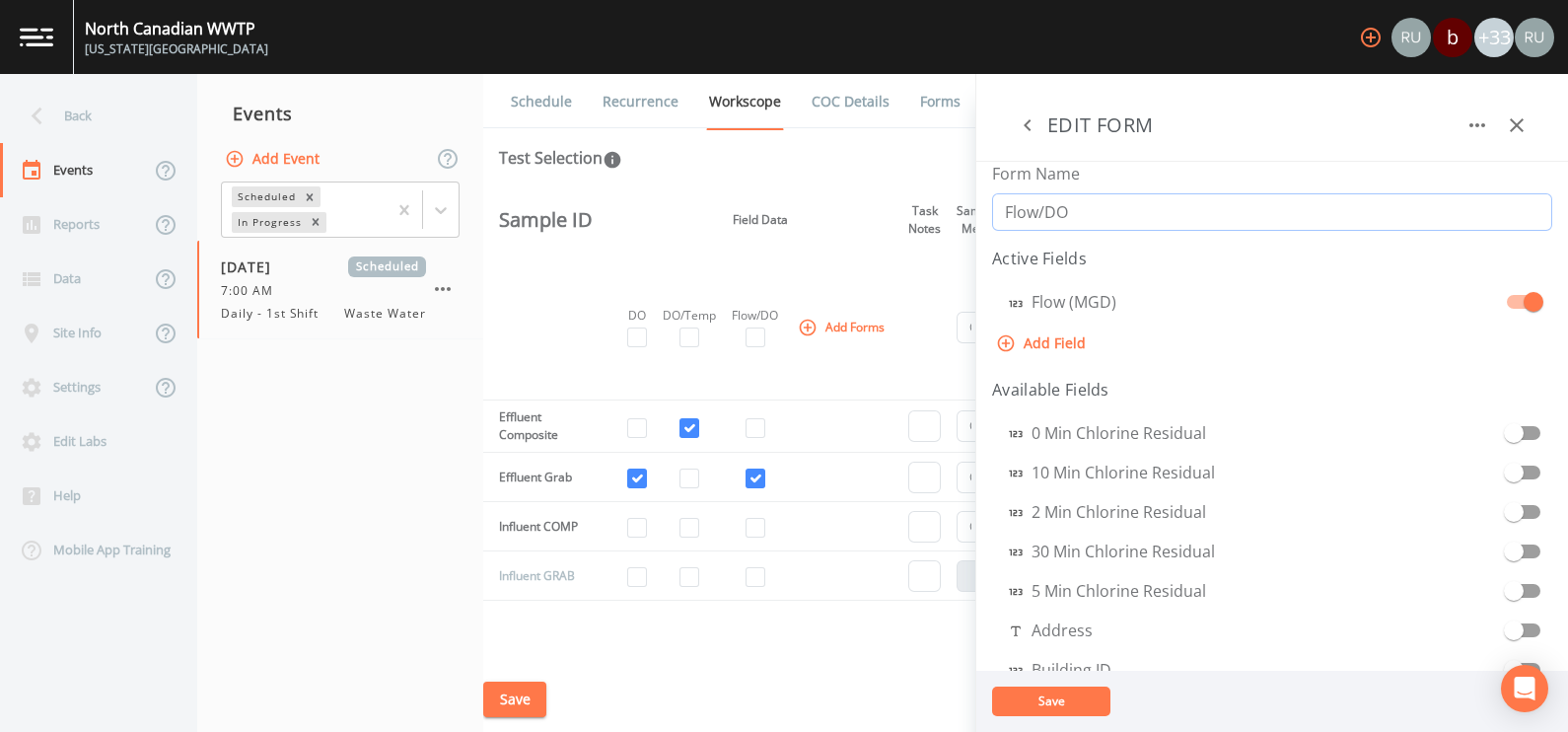 click on "Flow/DO" at bounding box center (1272, 212) 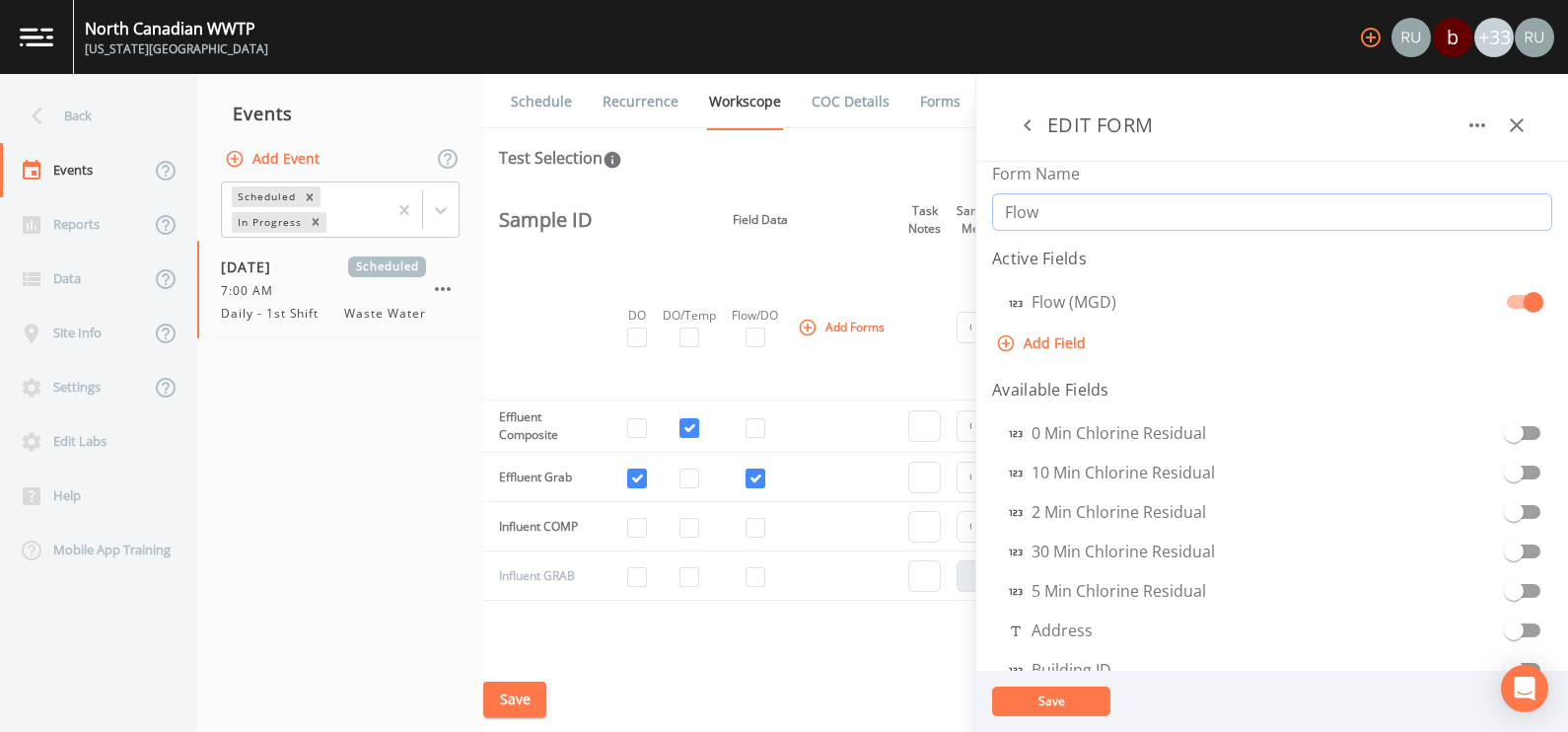 type on "Flow" 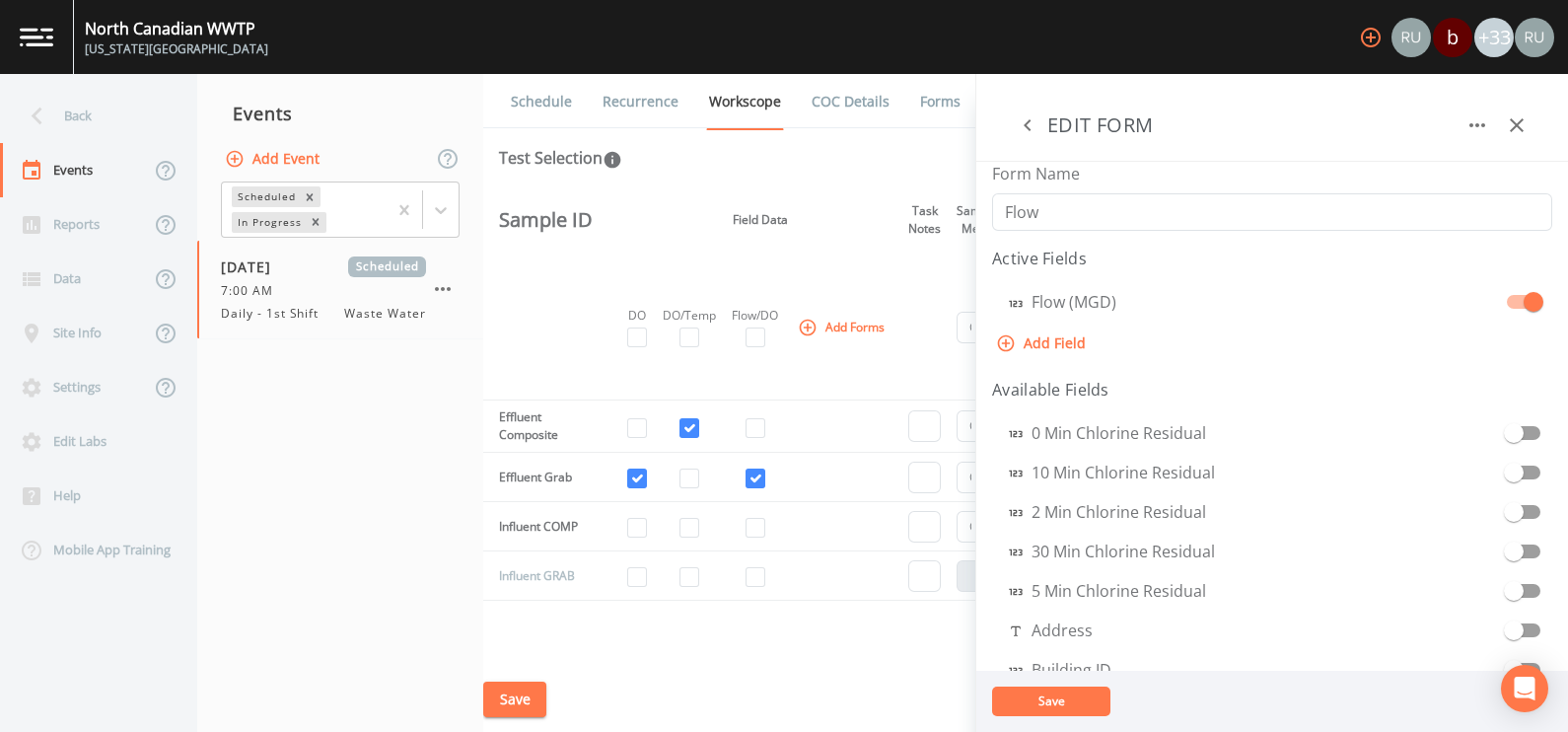 click on "Save" at bounding box center (1051, 700) 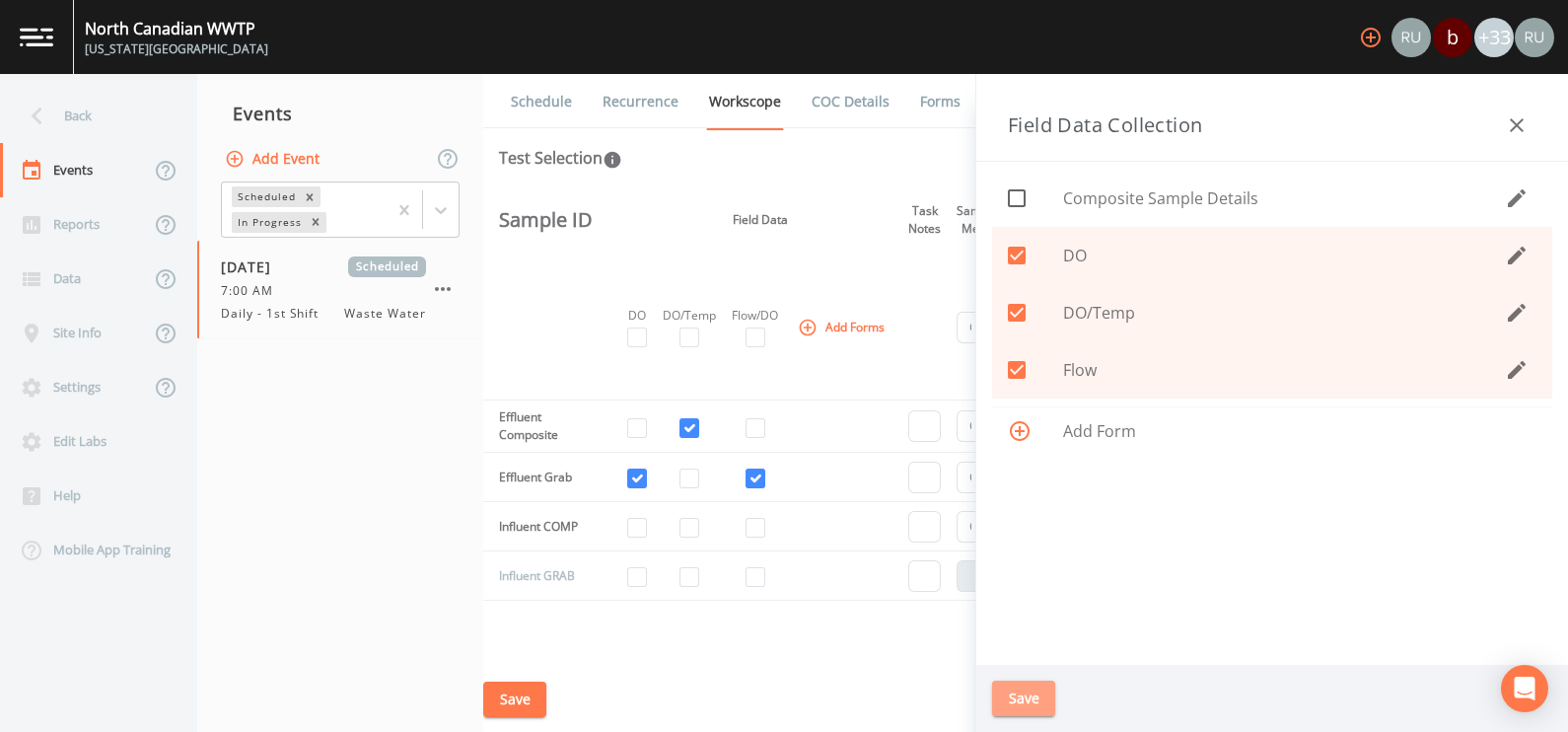 click on "Save" at bounding box center (1024, 698) 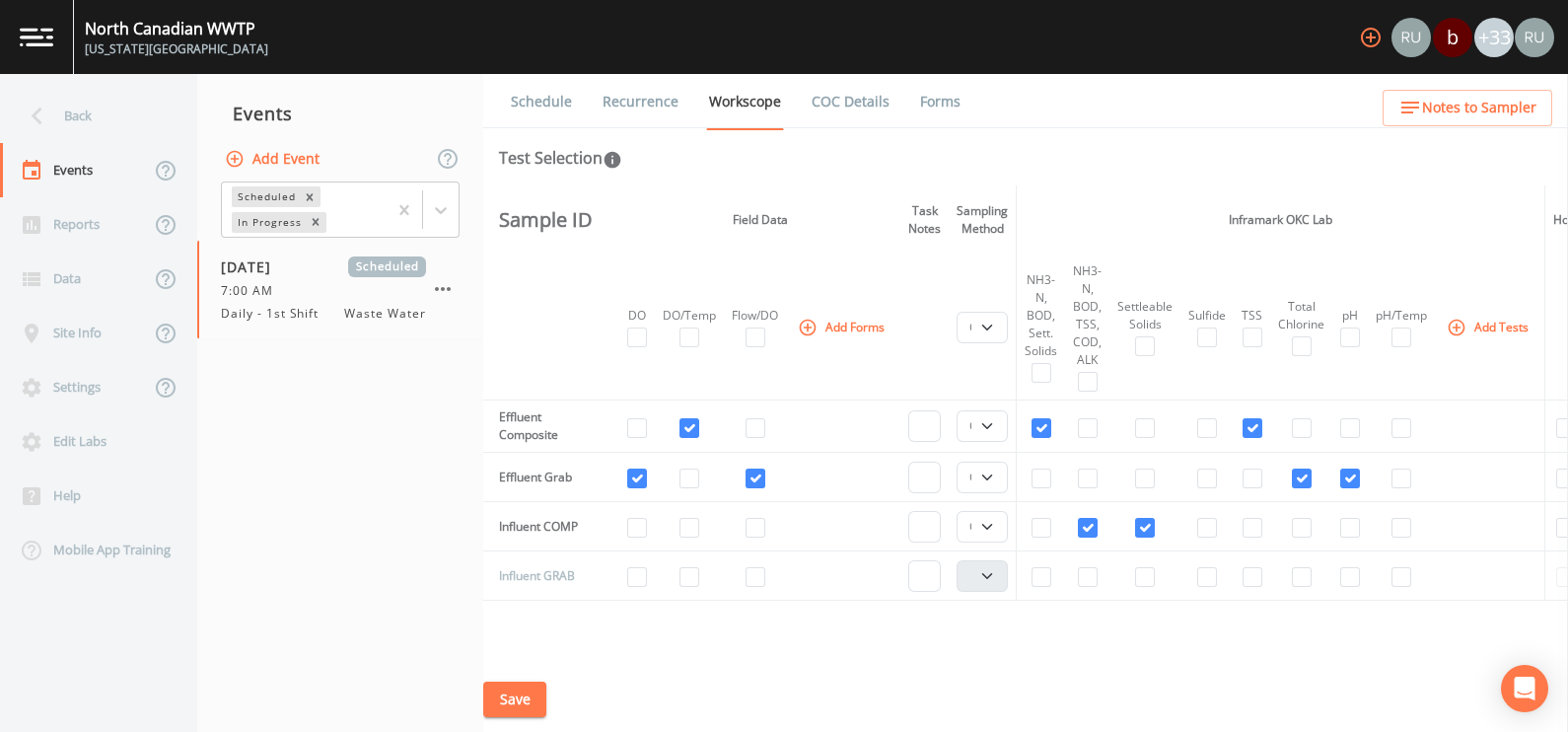 click on "Save" at bounding box center (515, 699) 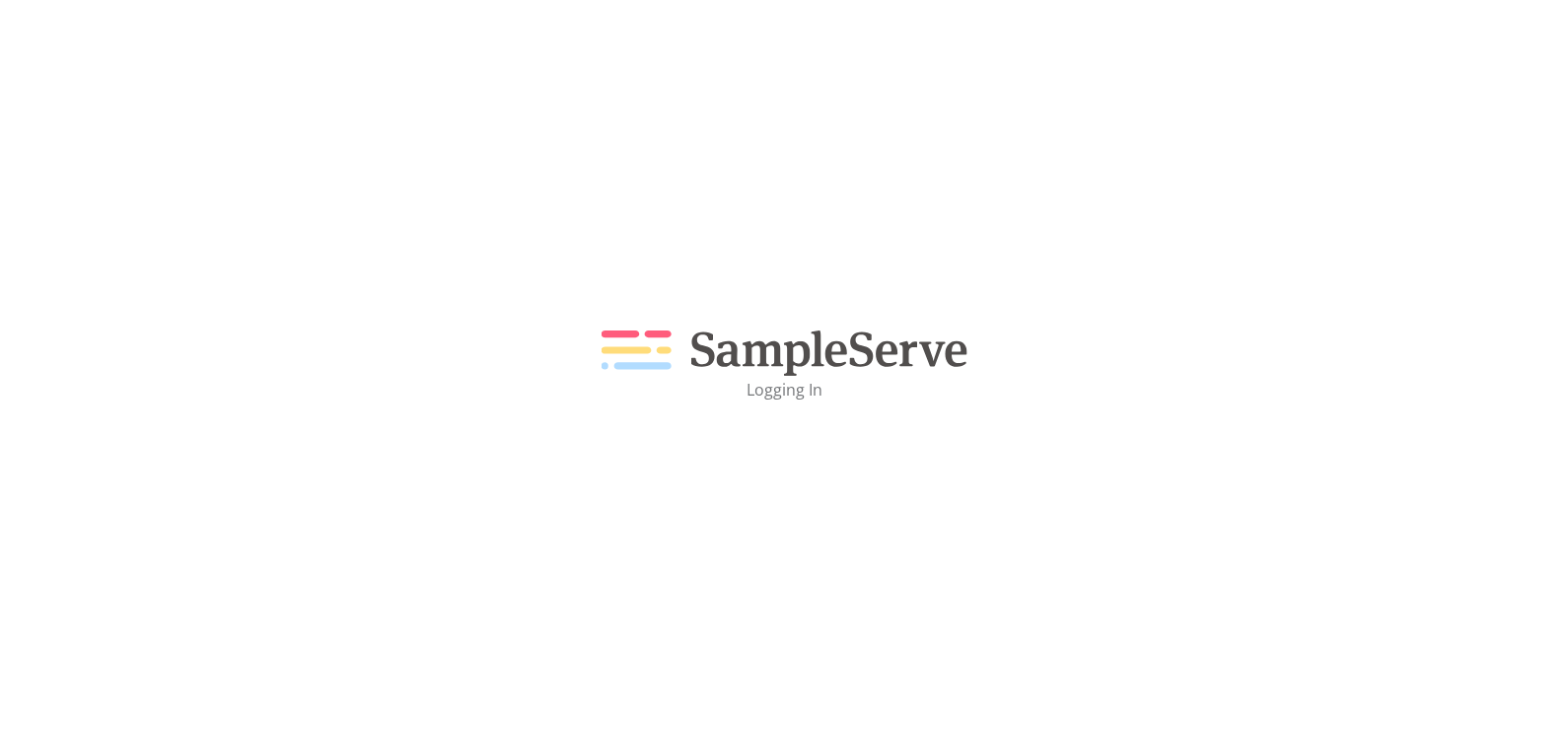 scroll, scrollTop: 0, scrollLeft: 0, axis: both 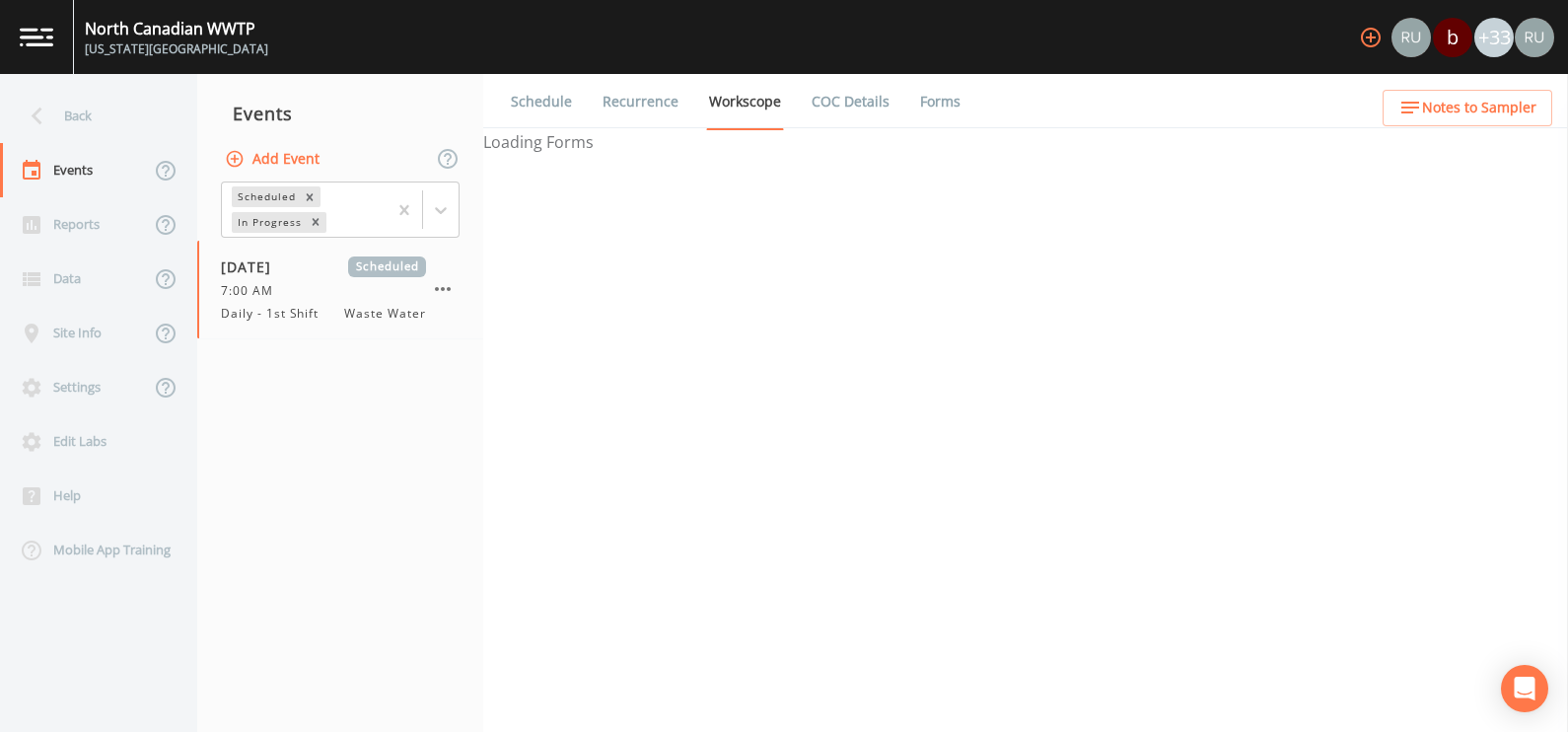 select on "b6a3c313-748b-4795-a028-792ad310bd60" 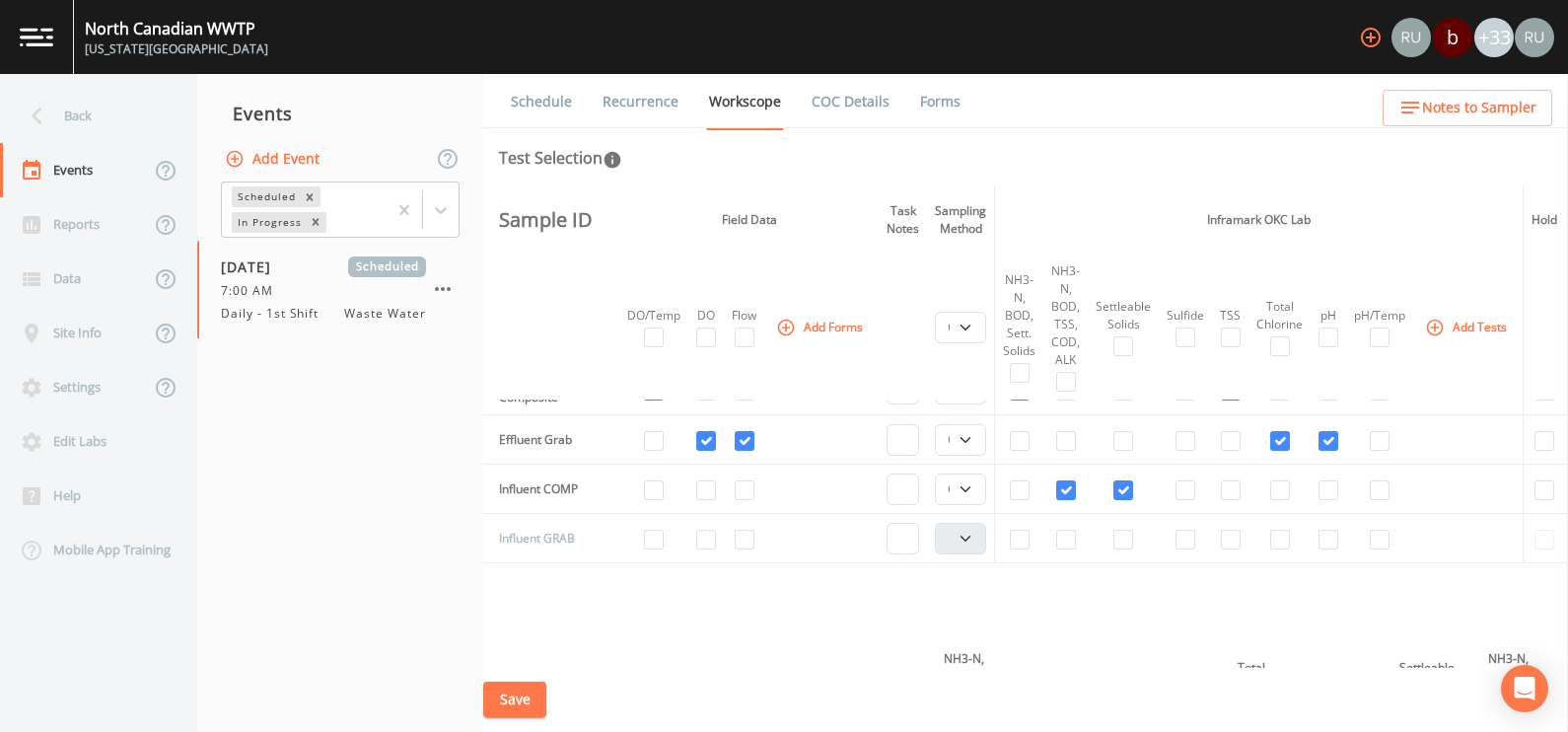 scroll, scrollTop: 0, scrollLeft: 0, axis: both 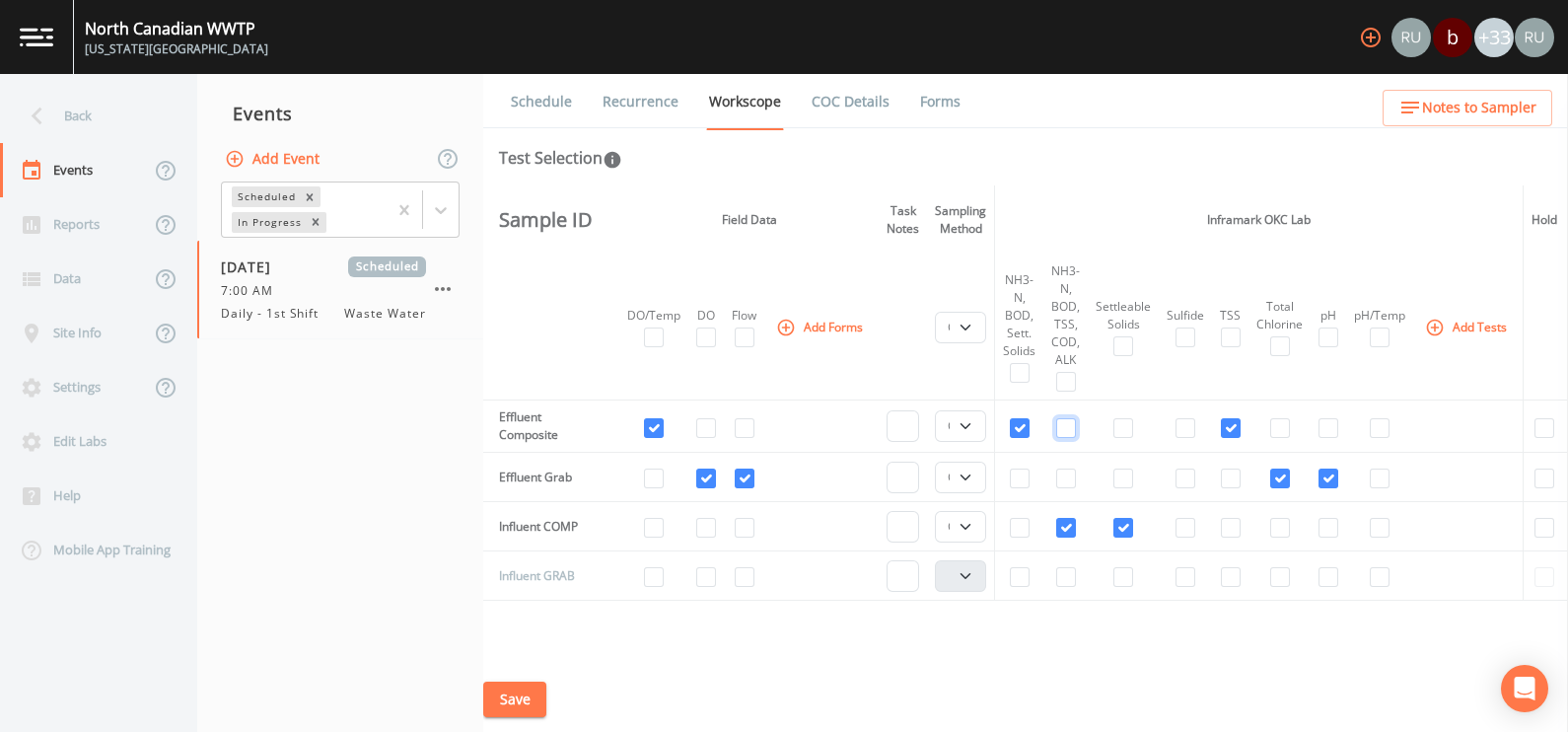 click at bounding box center [1066, 428] 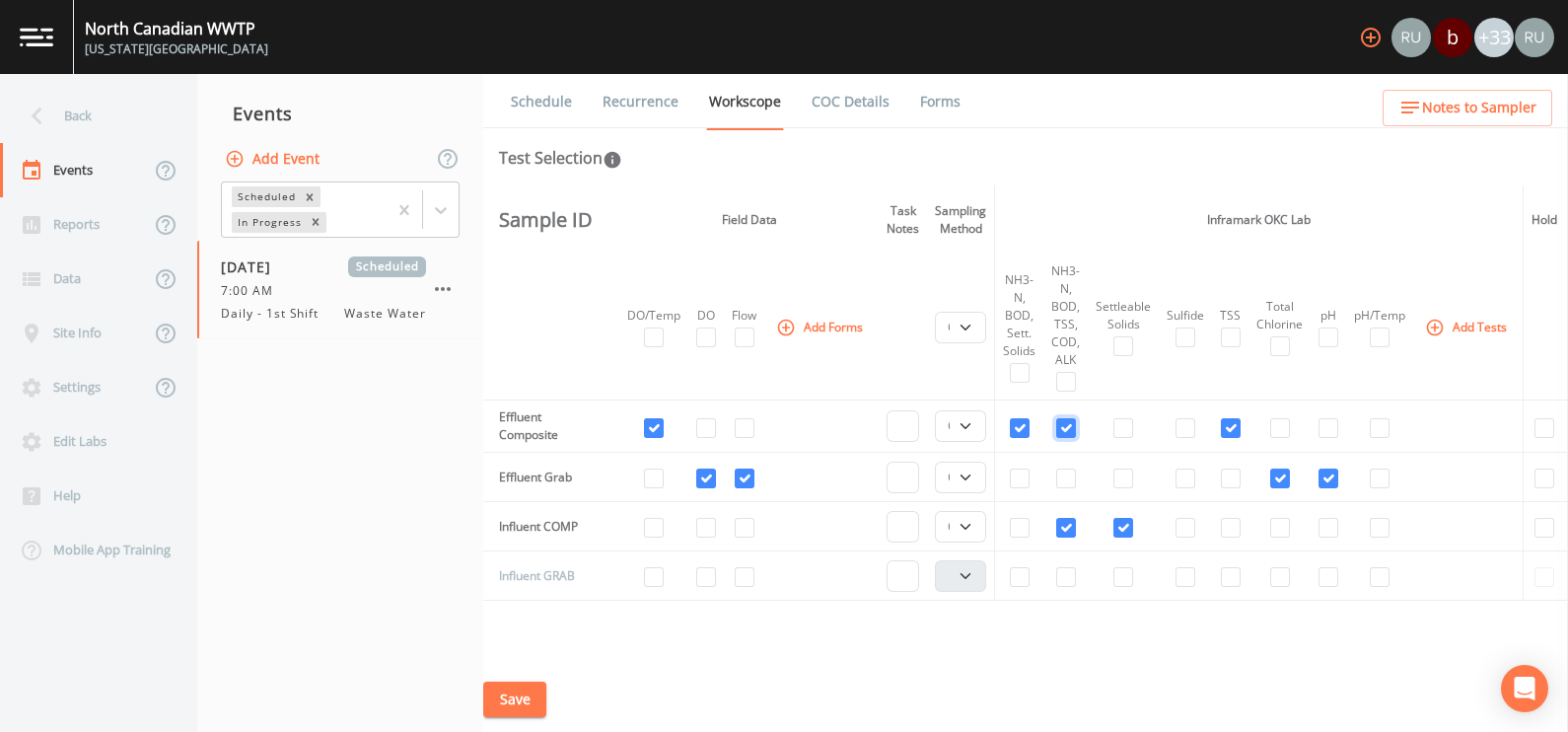 checkbox on "true" 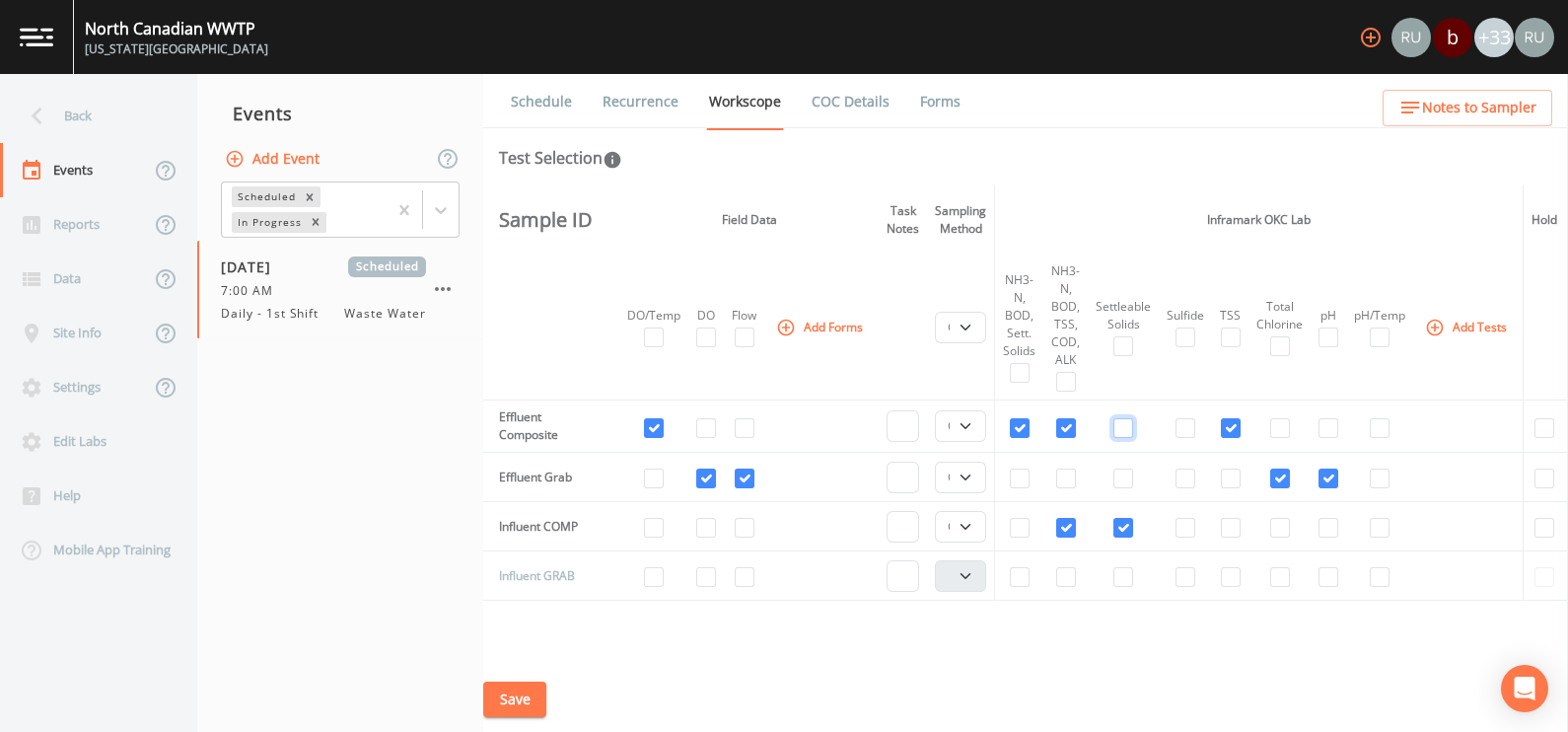 click at bounding box center (1123, 428) 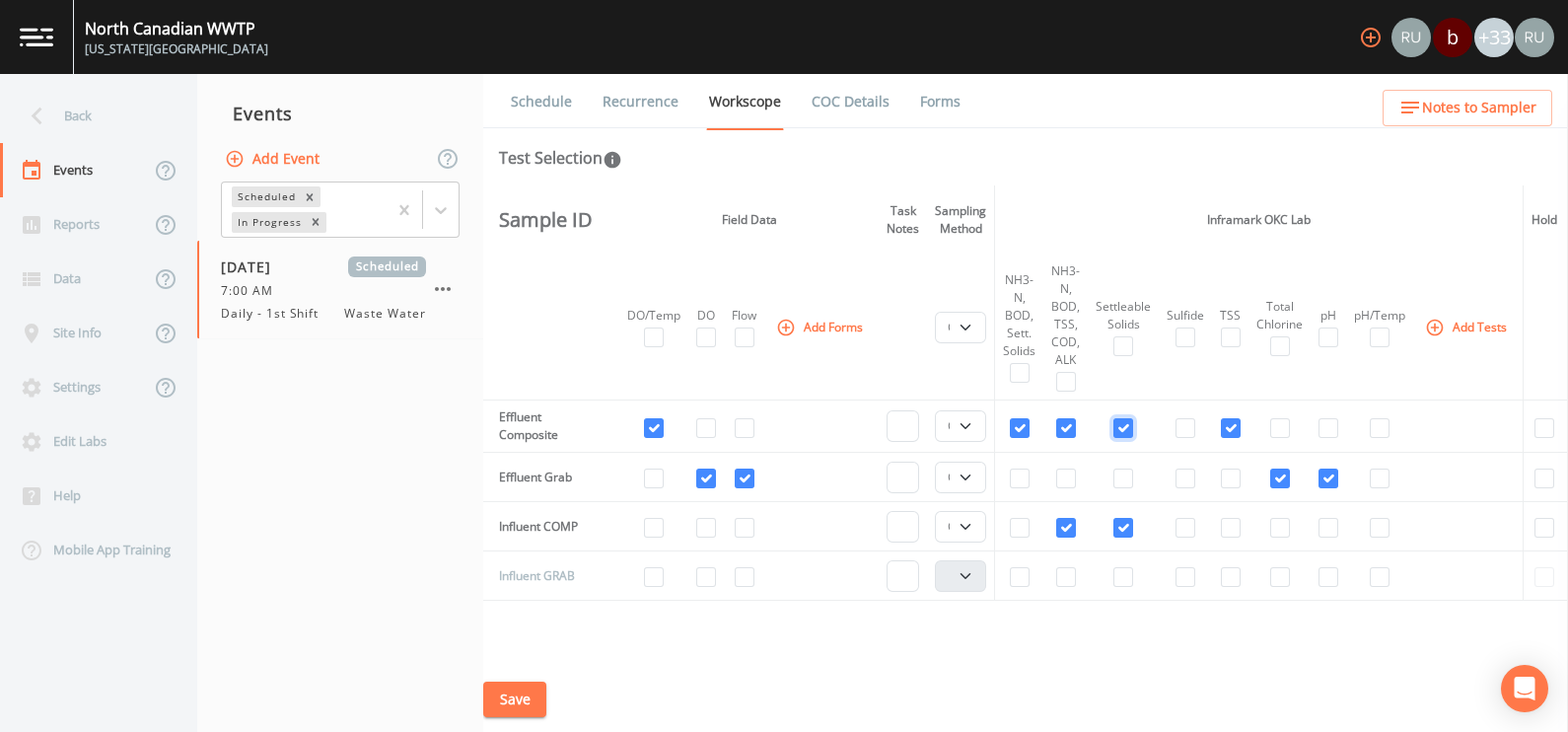 click at bounding box center [1123, 428] 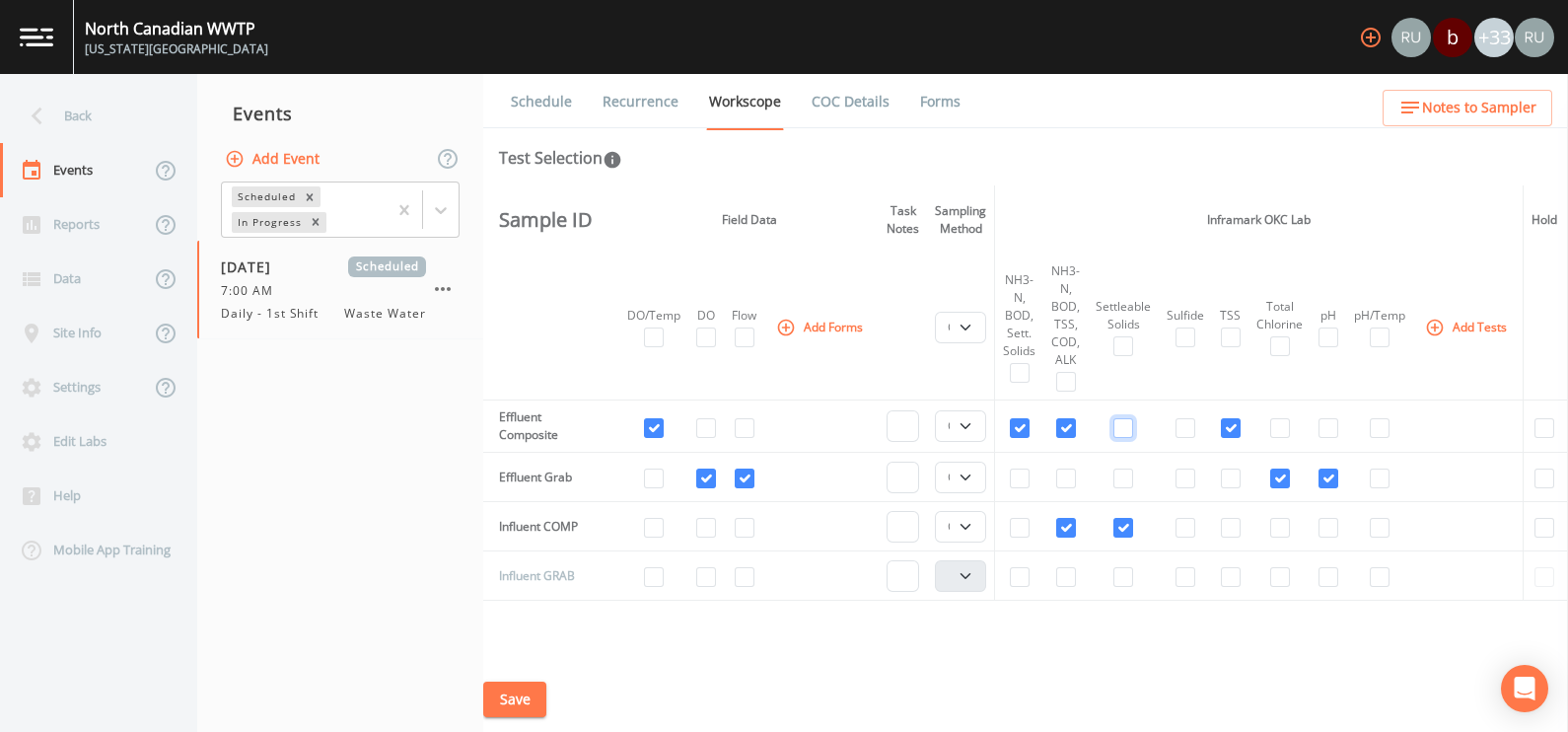 checkbox on "false" 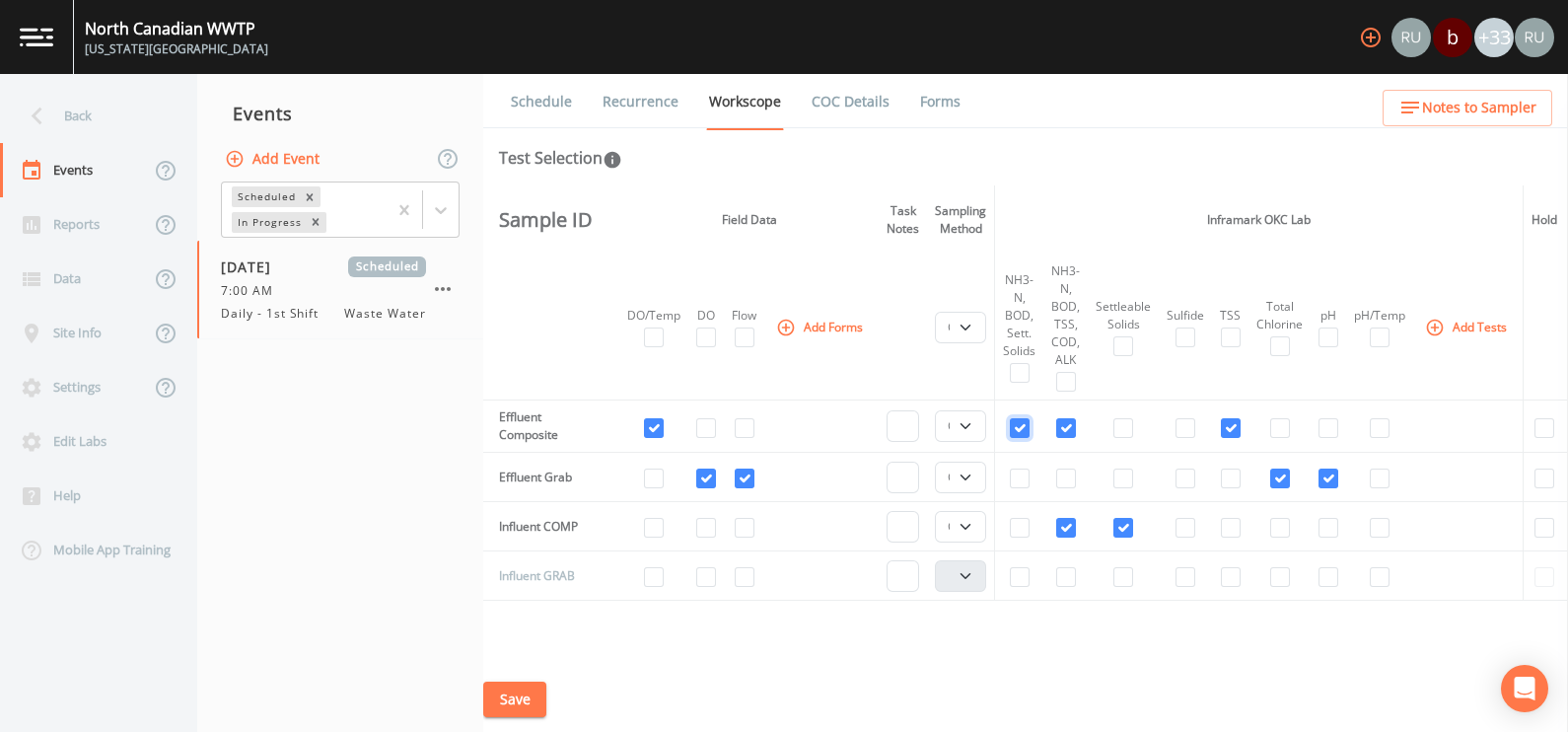 click at bounding box center (1020, 428) 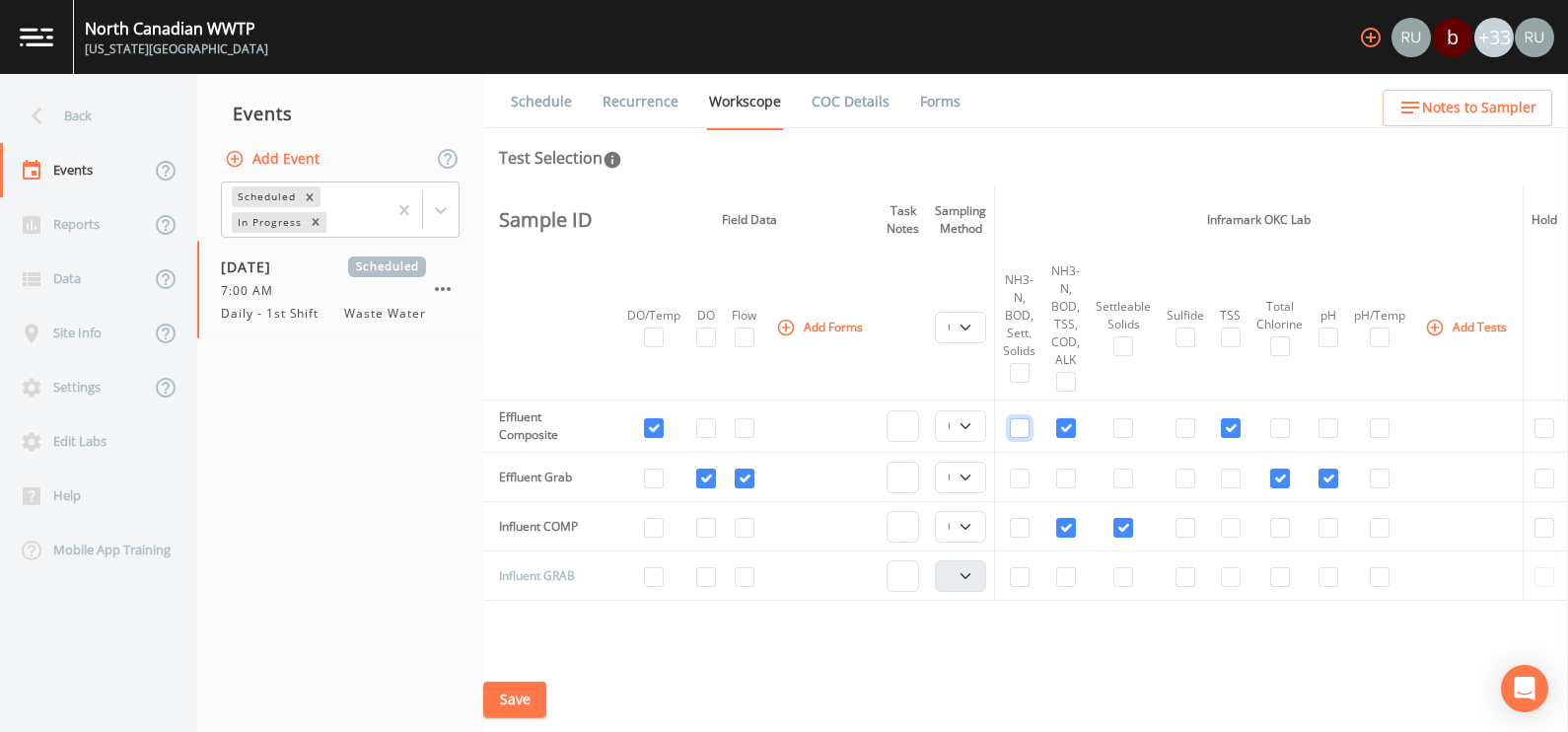 checkbox on "false" 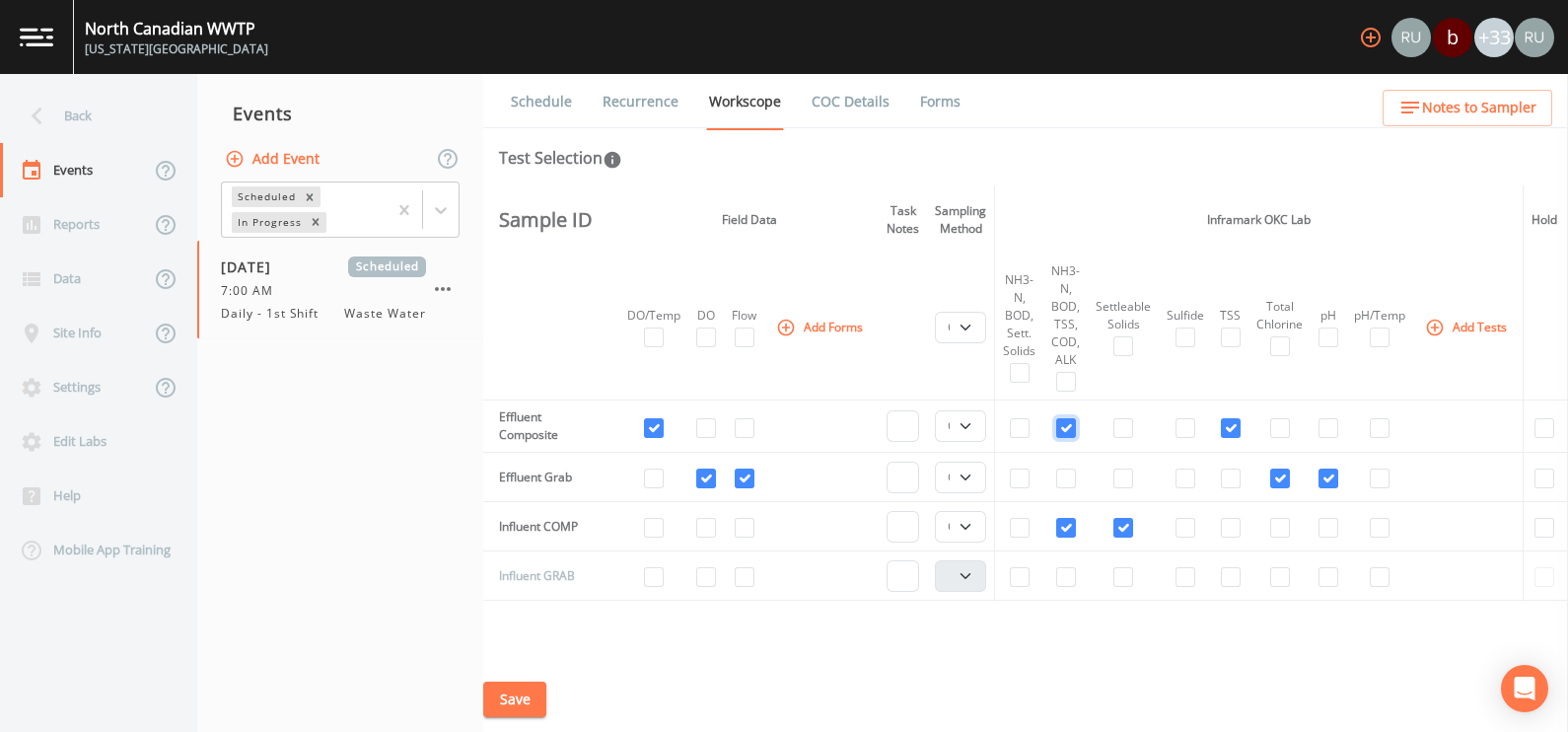 click at bounding box center [1066, 428] 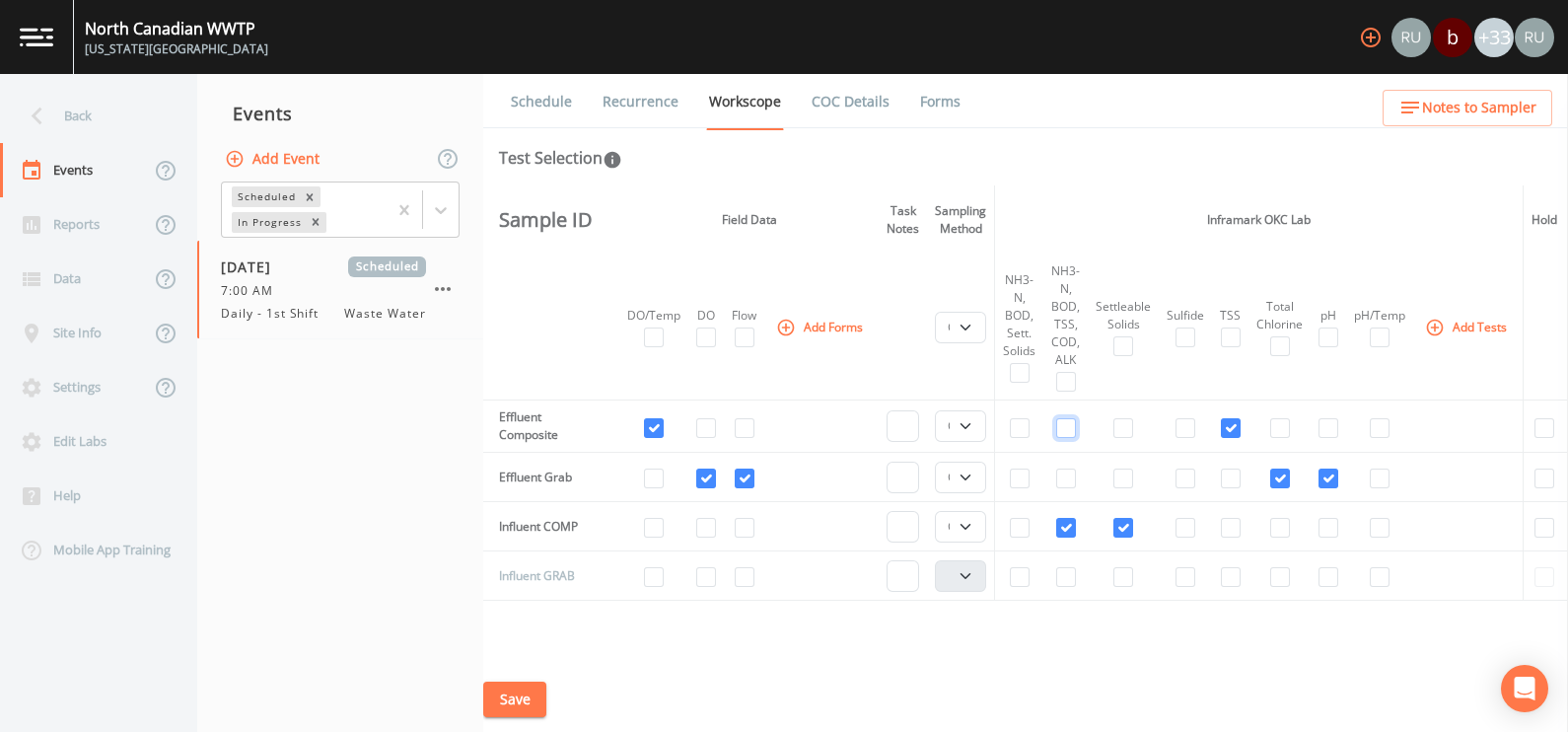 checkbox on "false" 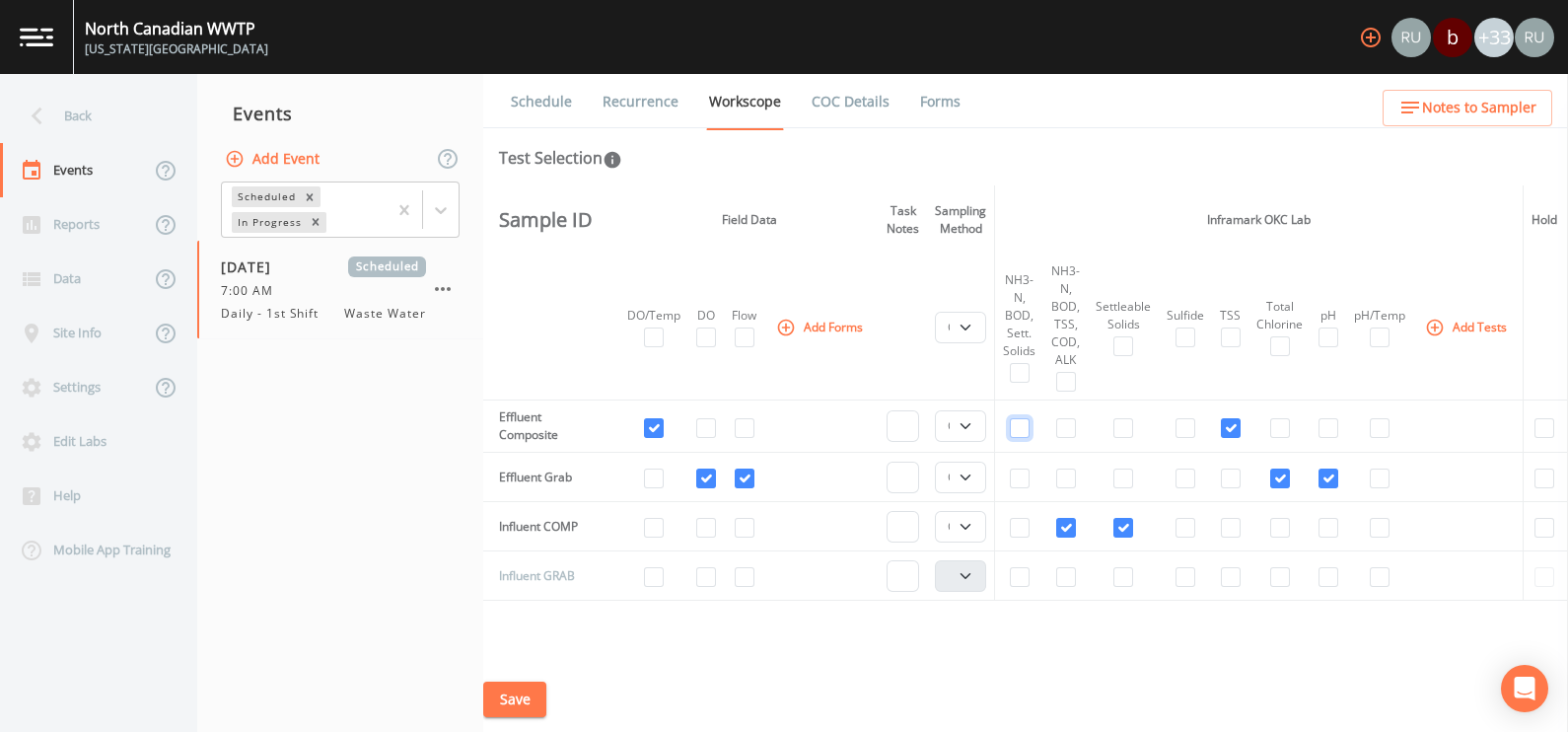 click at bounding box center [1020, 428] 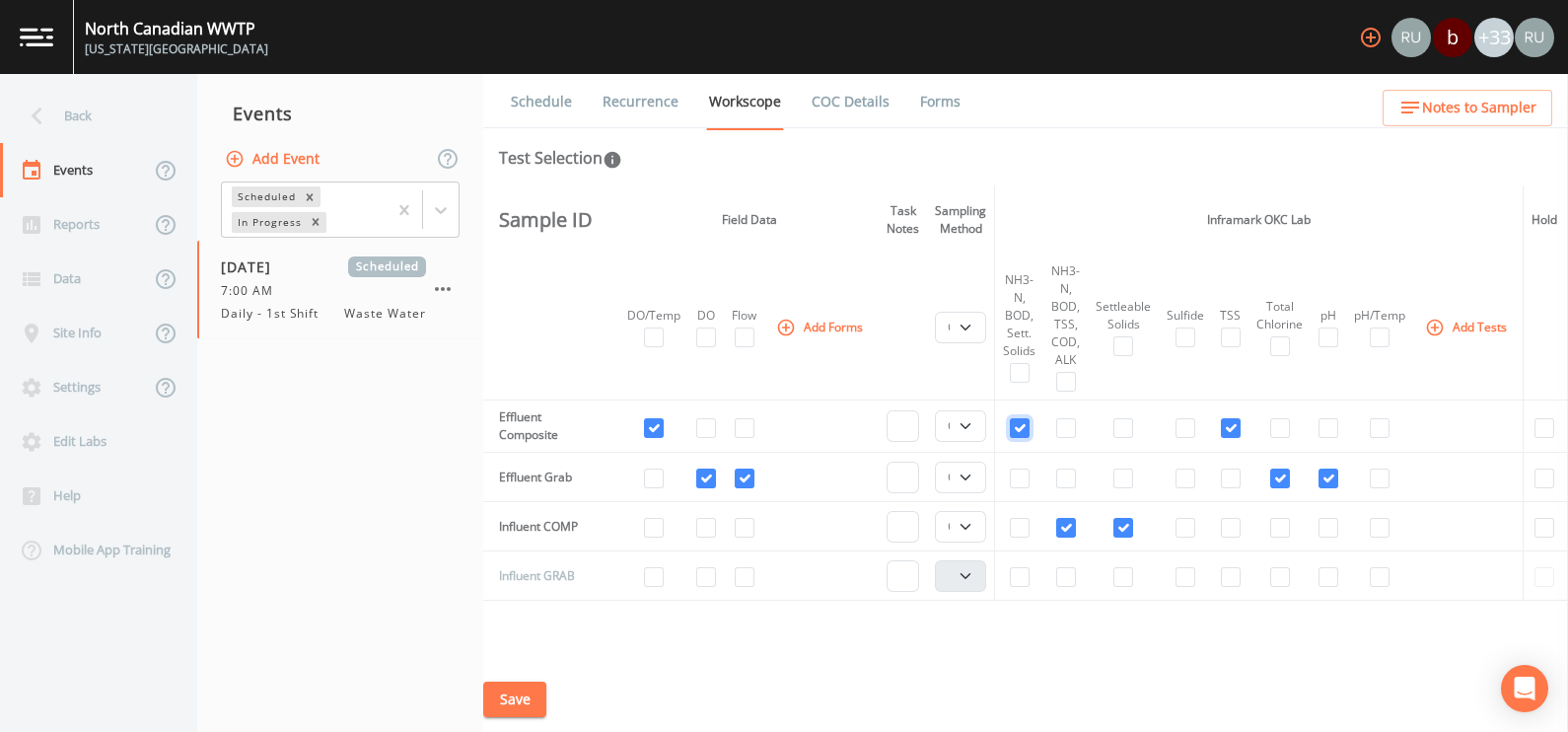 checkbox on "true" 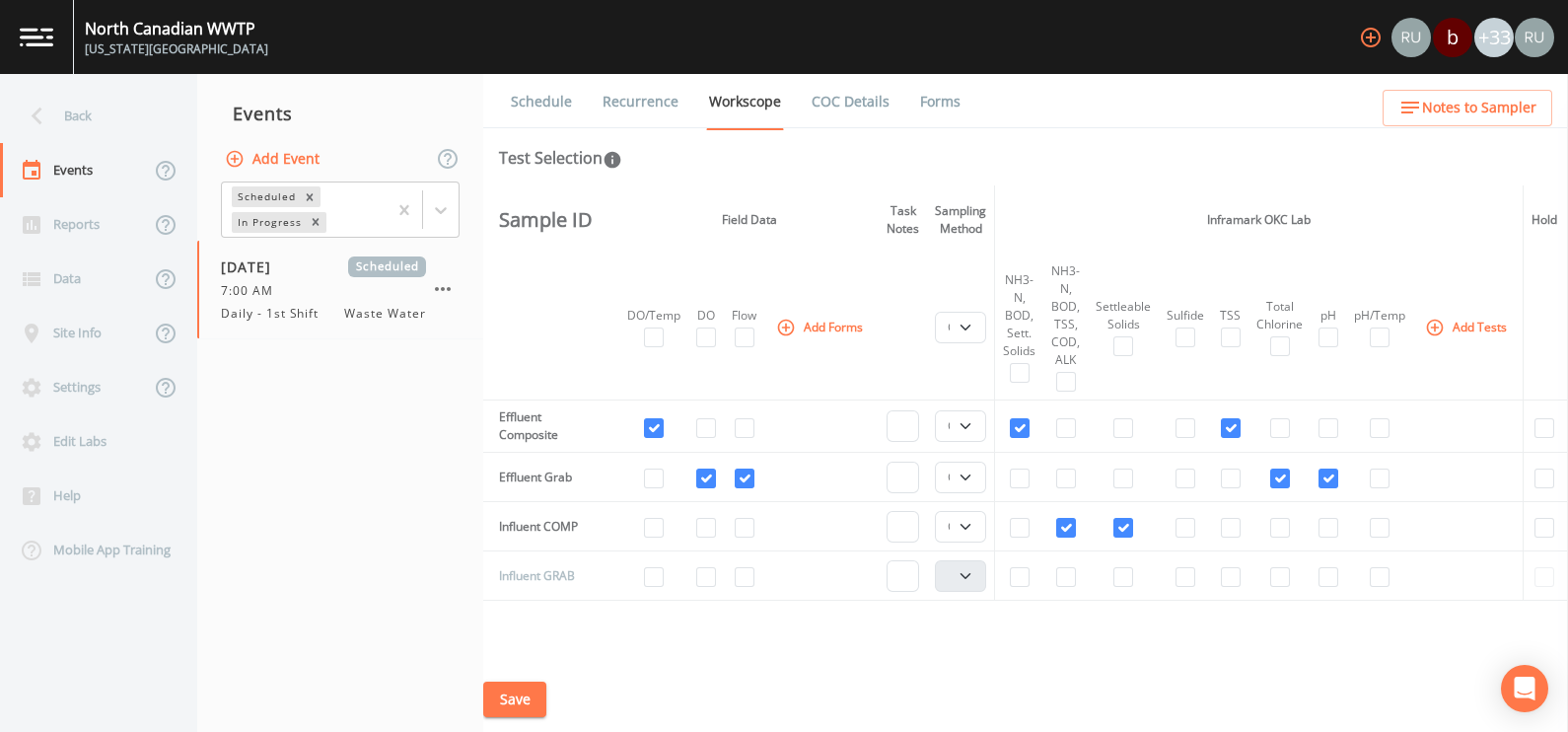 click on "Influent COMP" at bounding box center [541, 527] 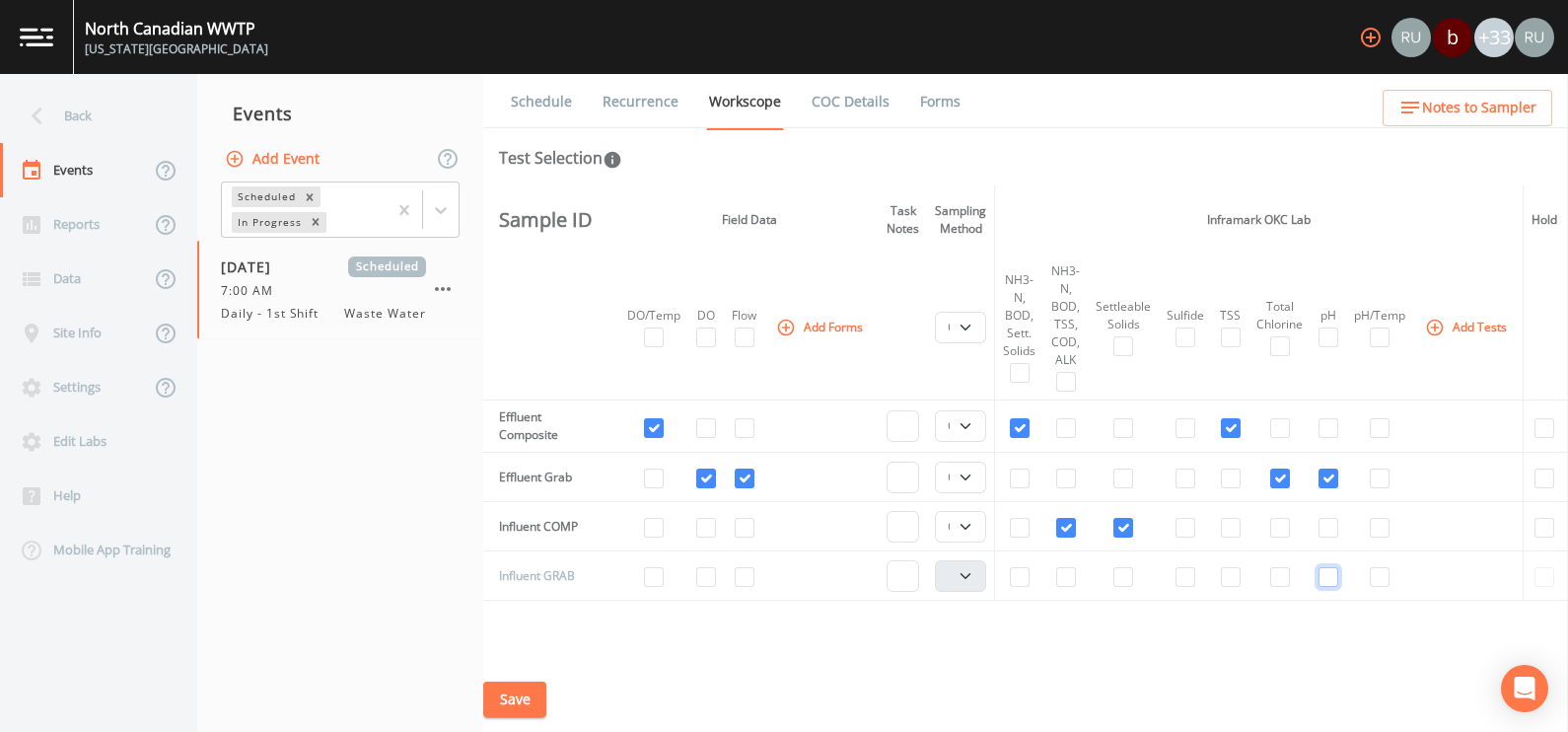 click at bounding box center [1328, 577] 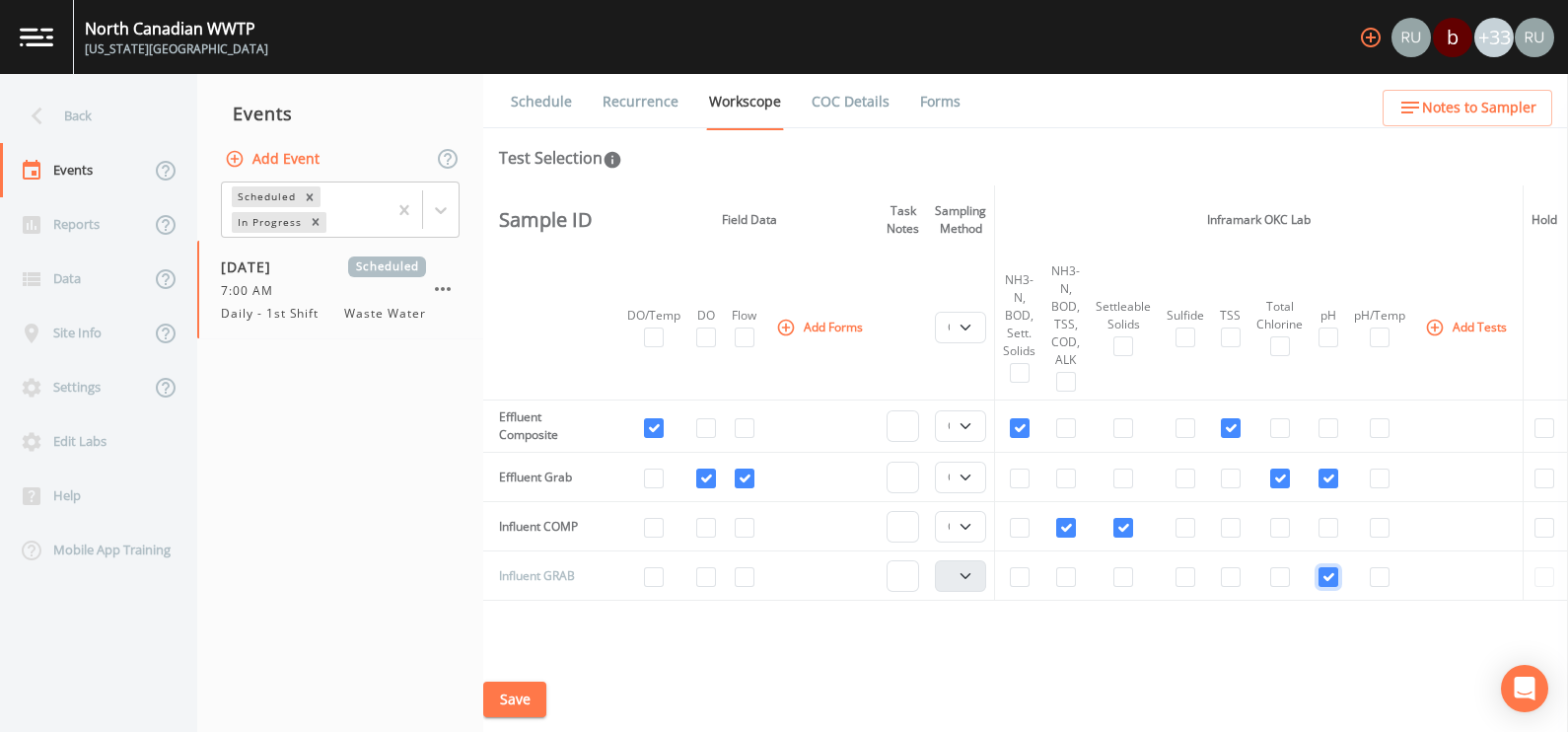 checkbox on "true" 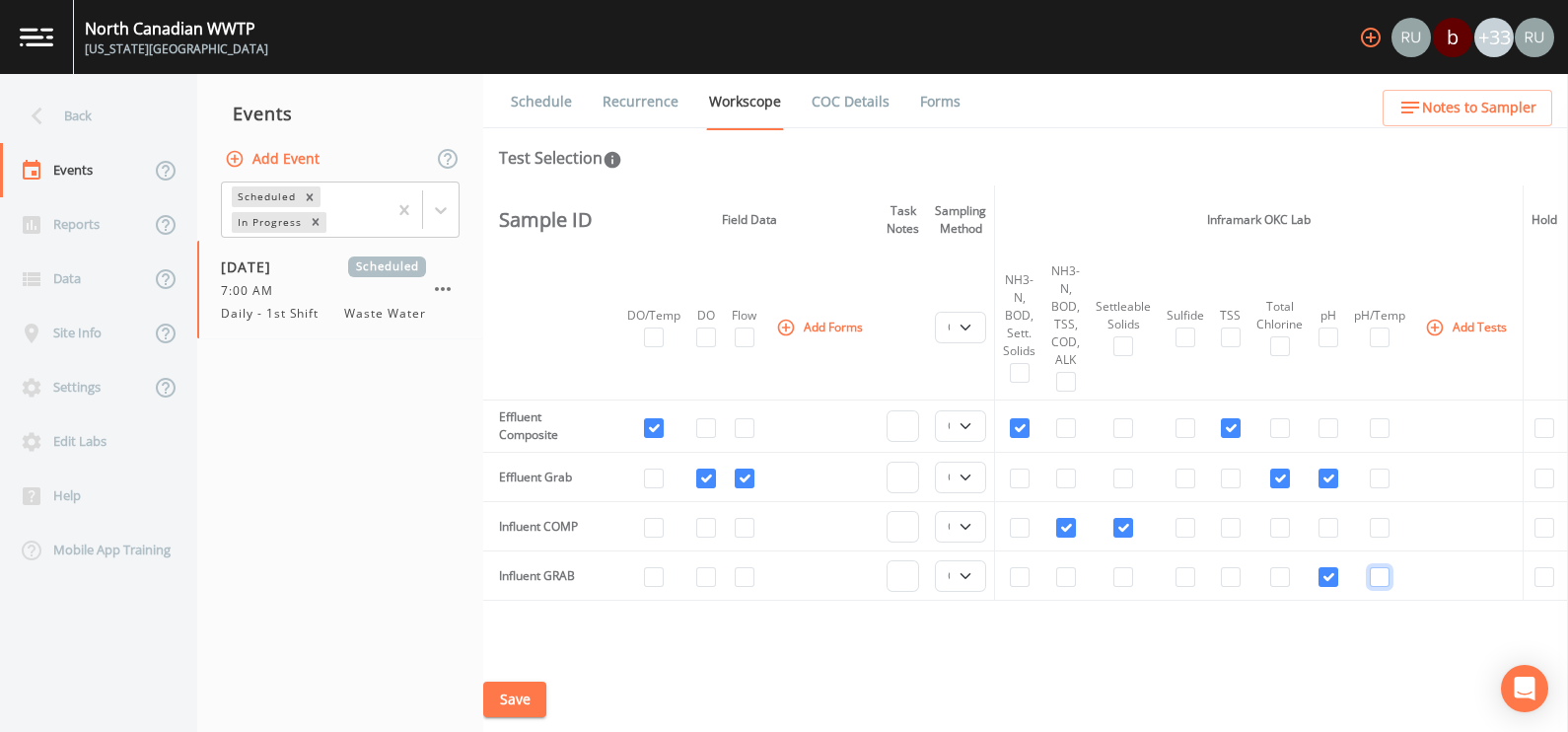 click at bounding box center [1380, 577] 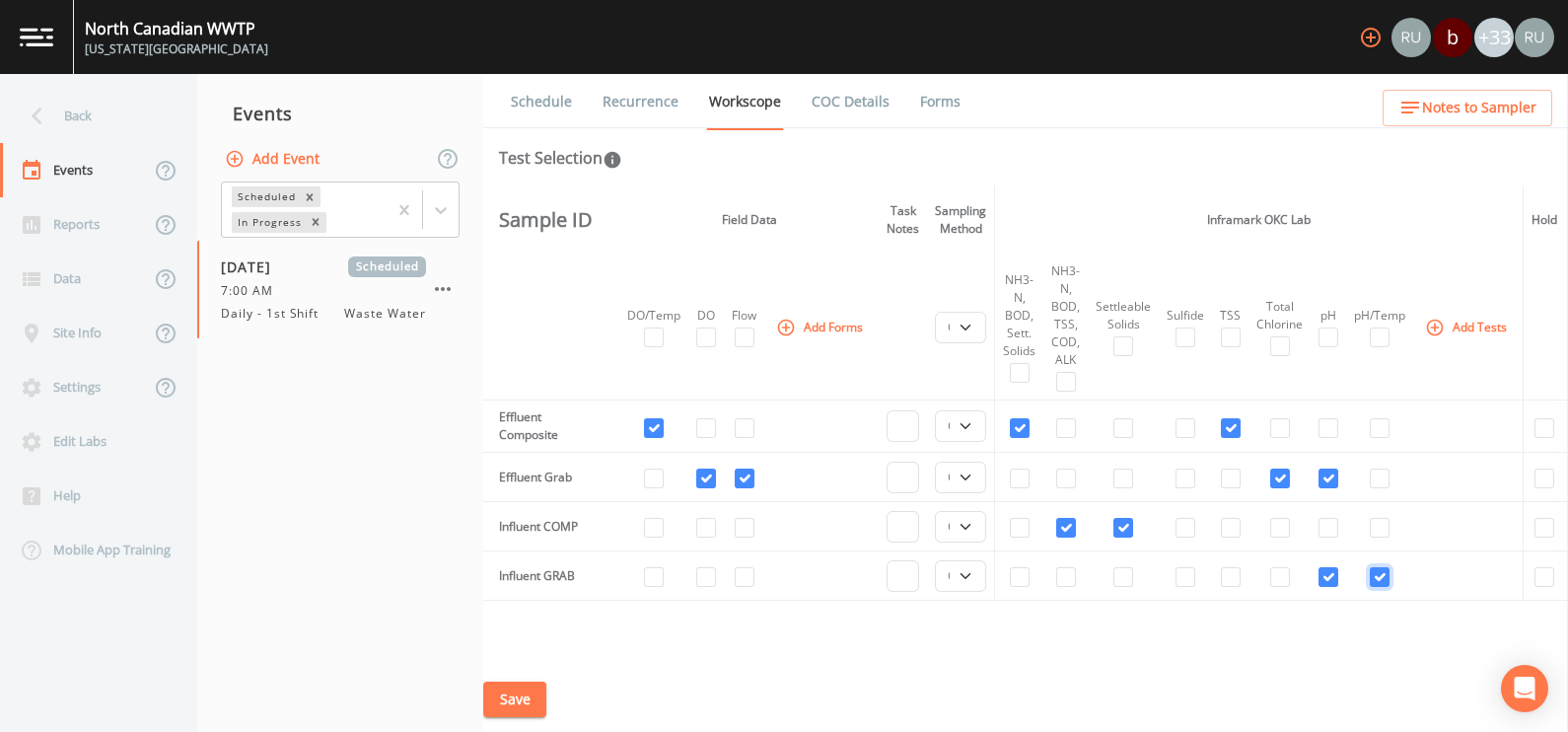 checkbox on "true" 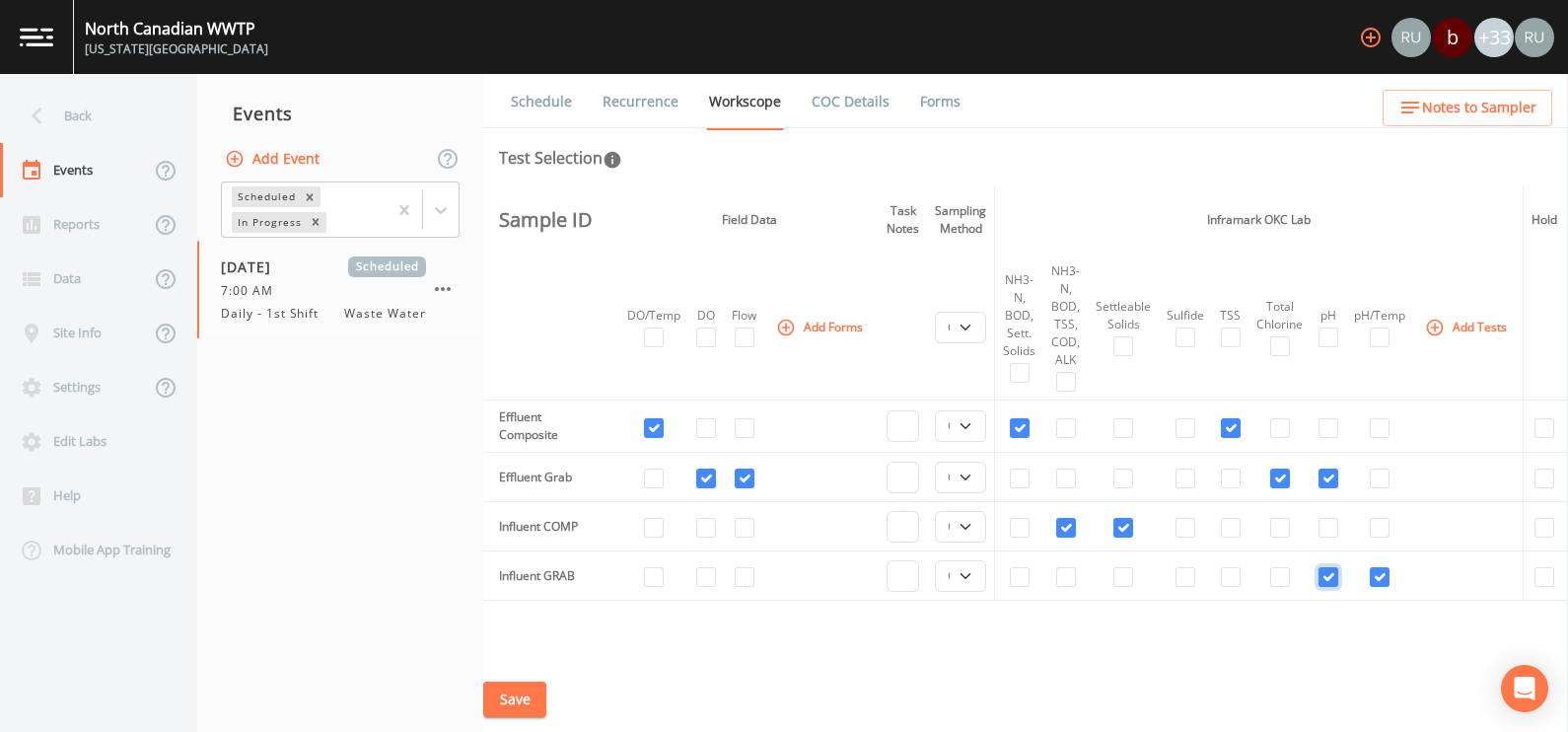 click at bounding box center [1328, 577] 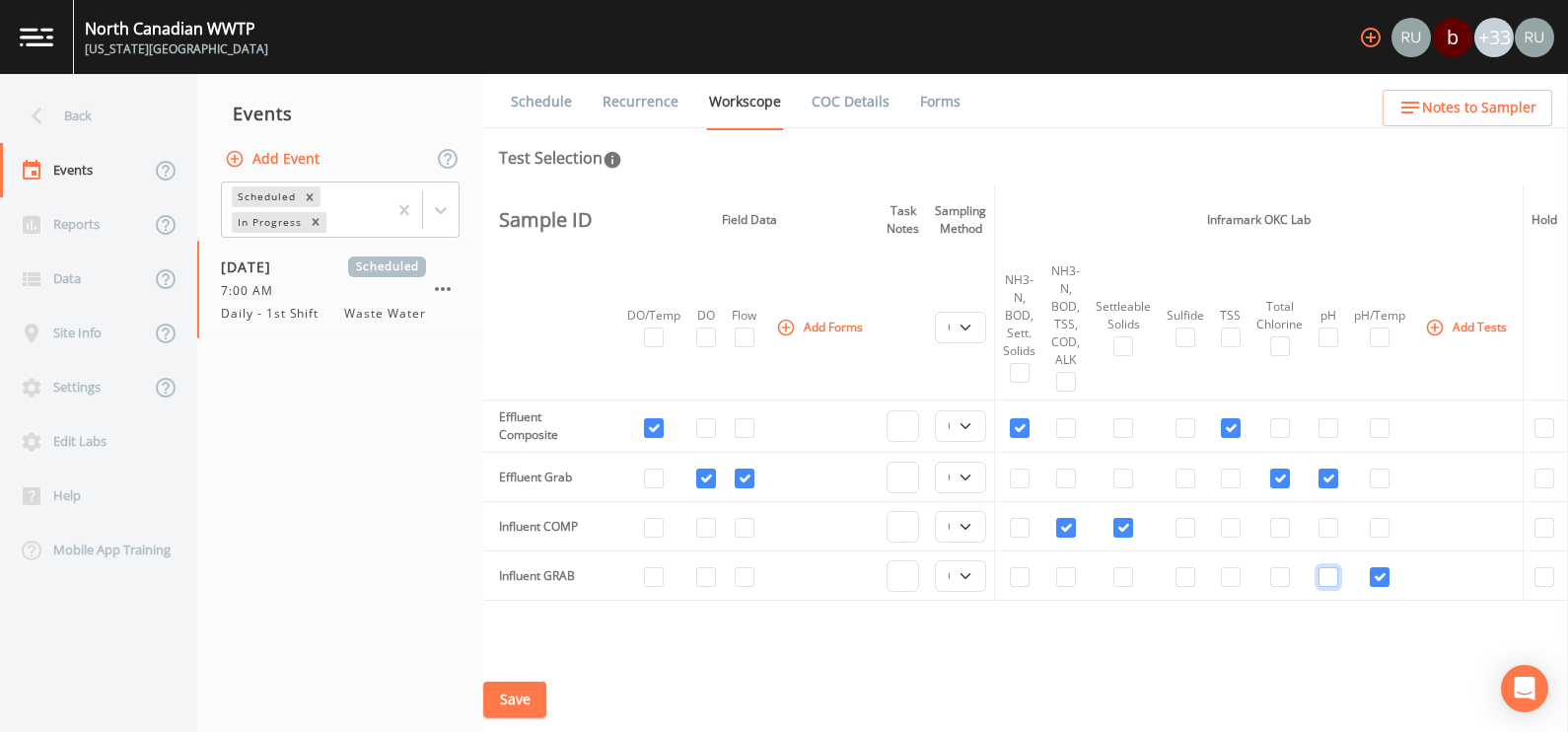 checkbox on "false" 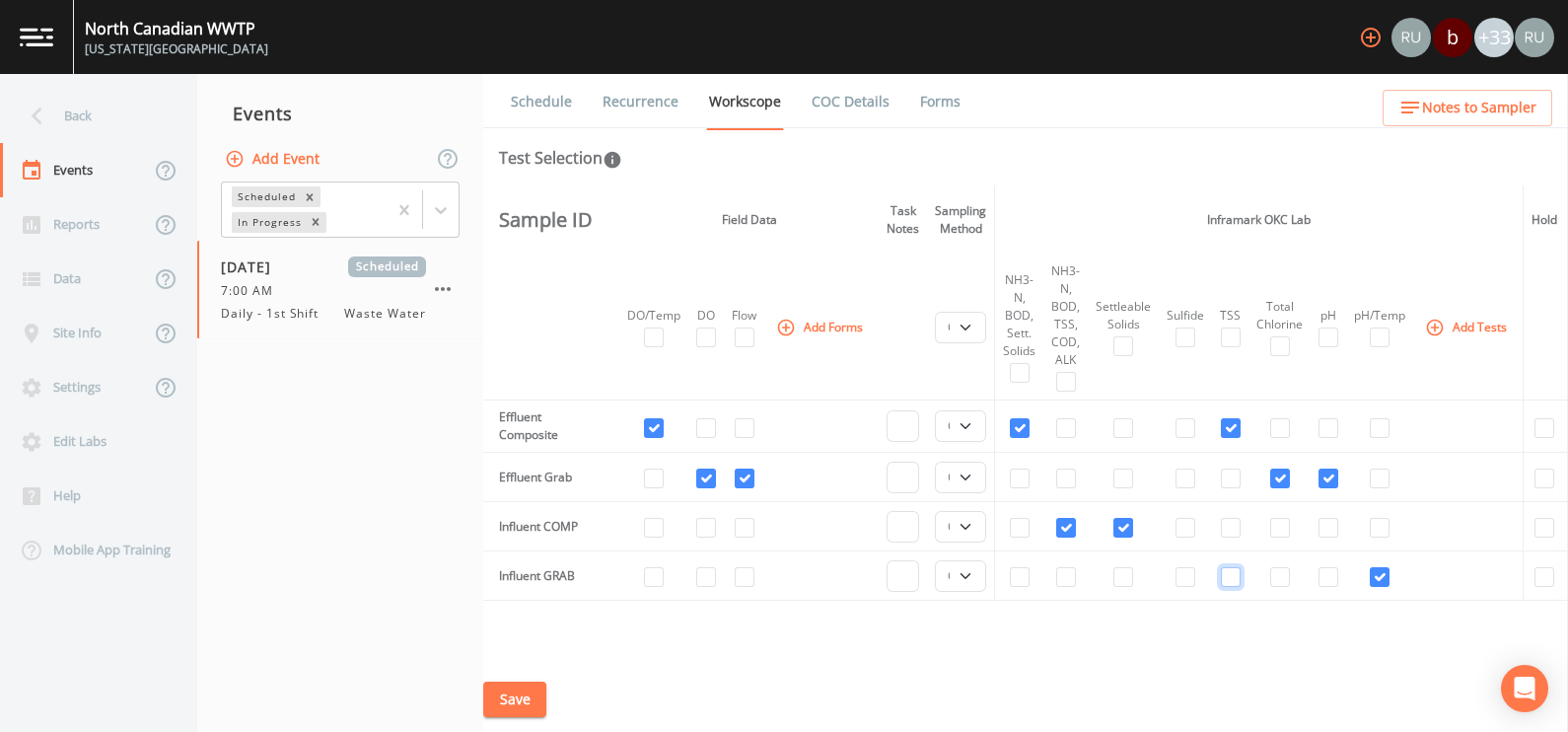 click at bounding box center (1231, 577) 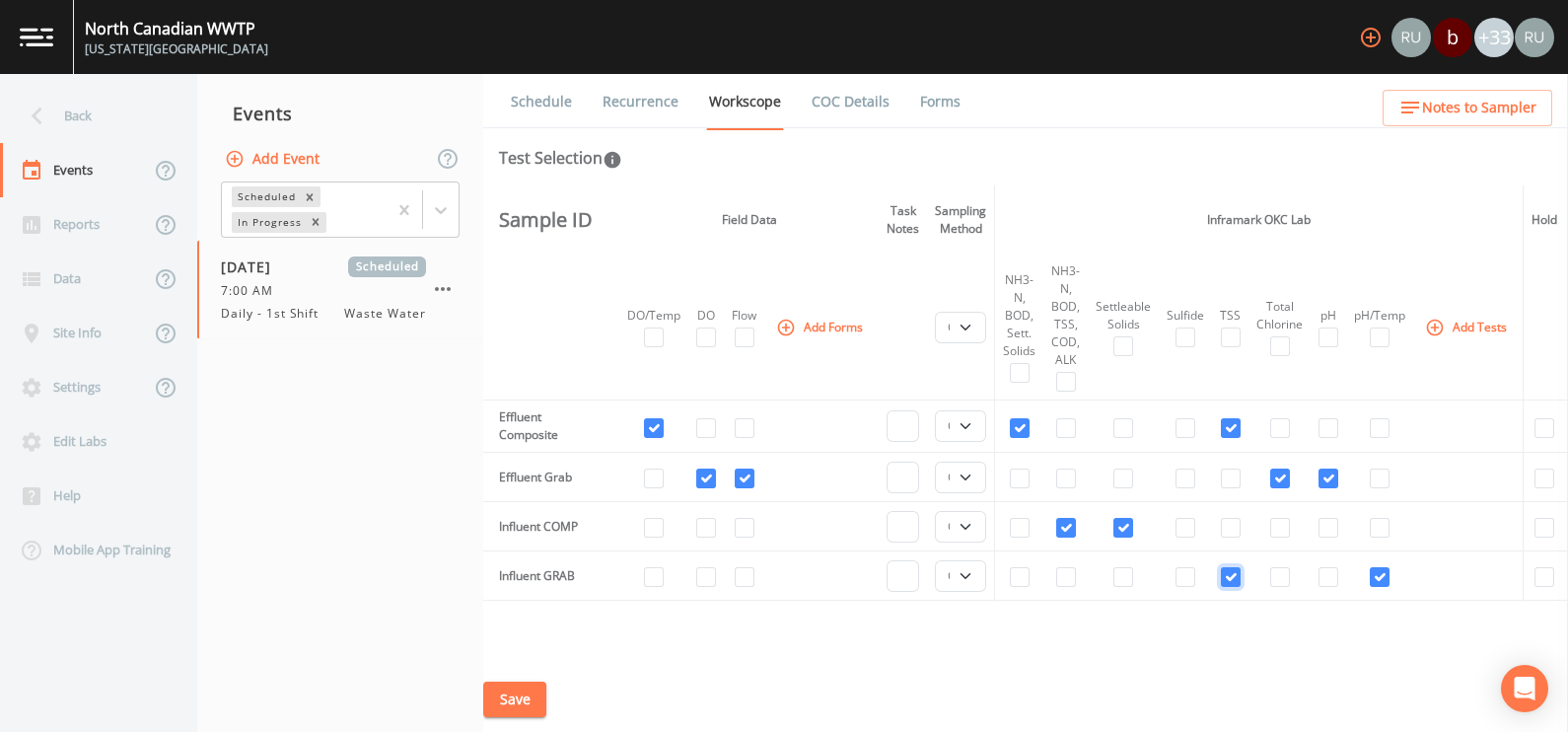 checkbox on "true" 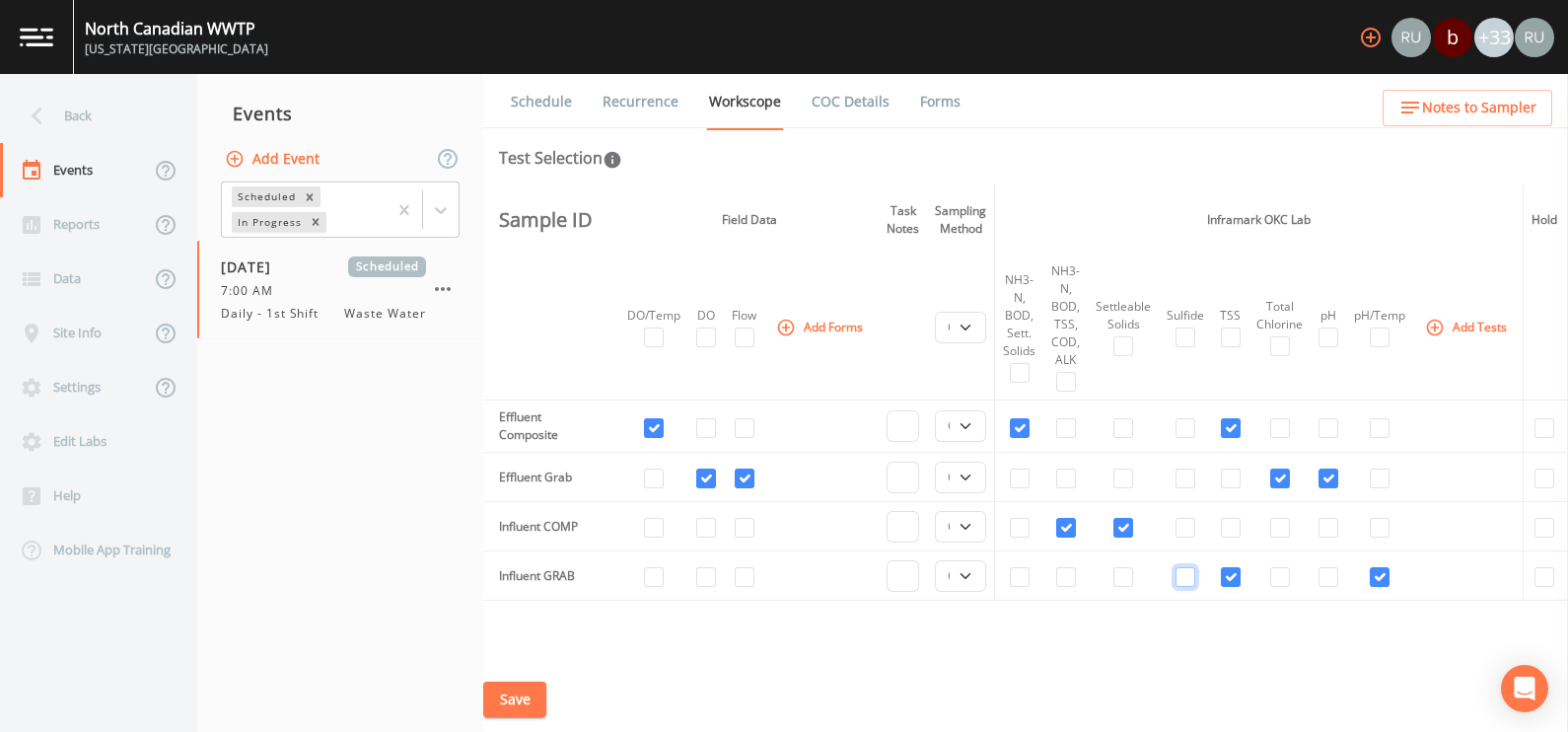 click at bounding box center (1185, 577) 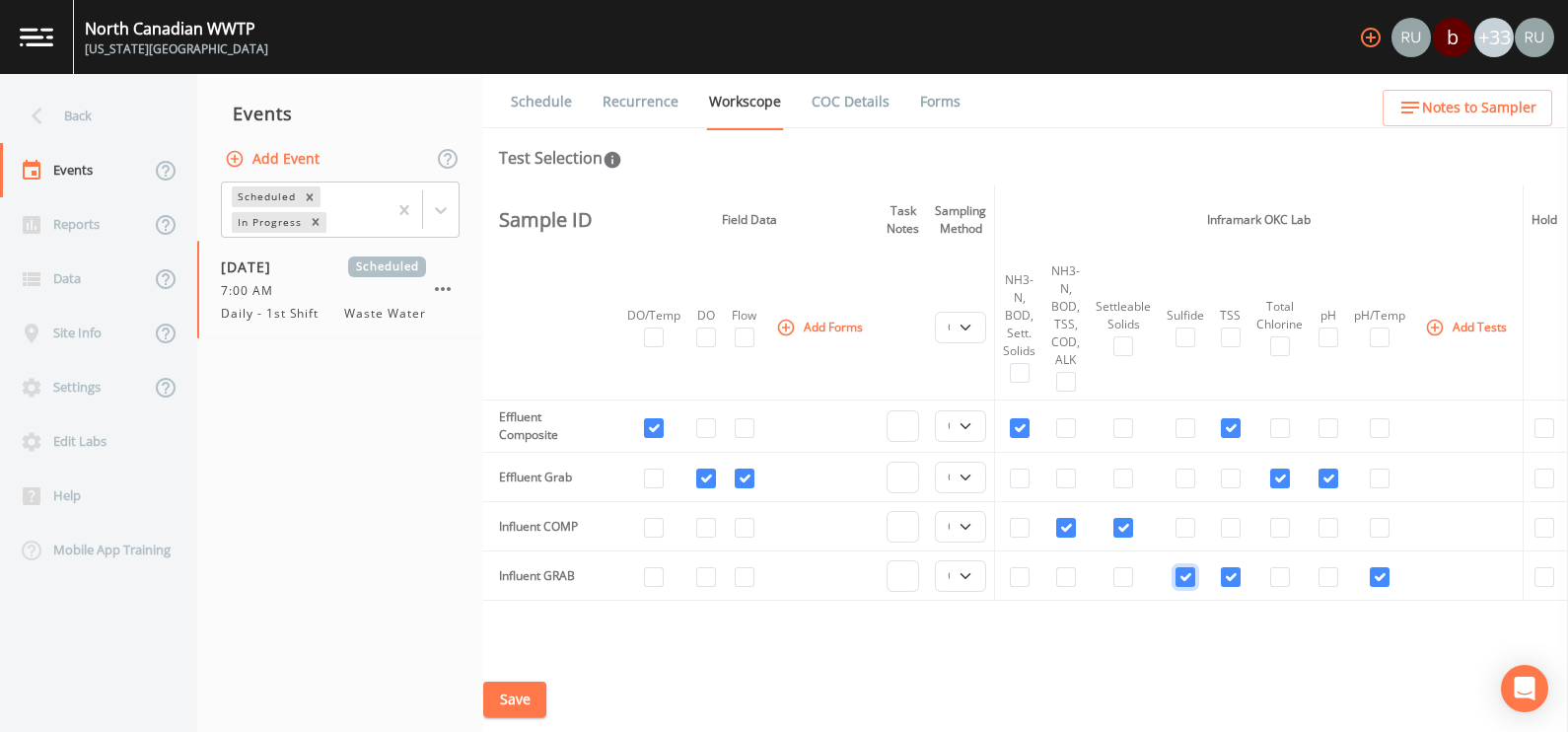 checkbox on "true" 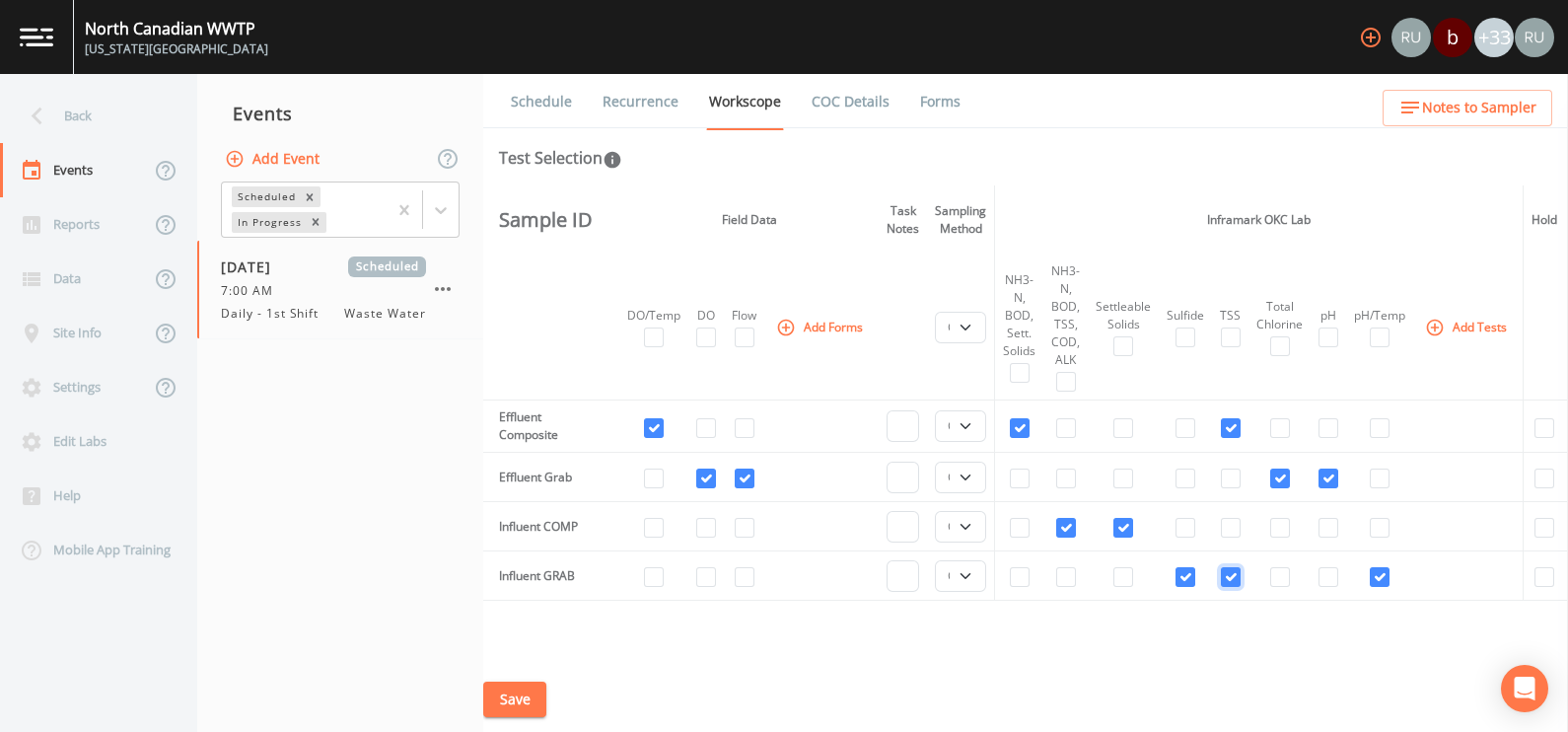 click at bounding box center [1231, 577] 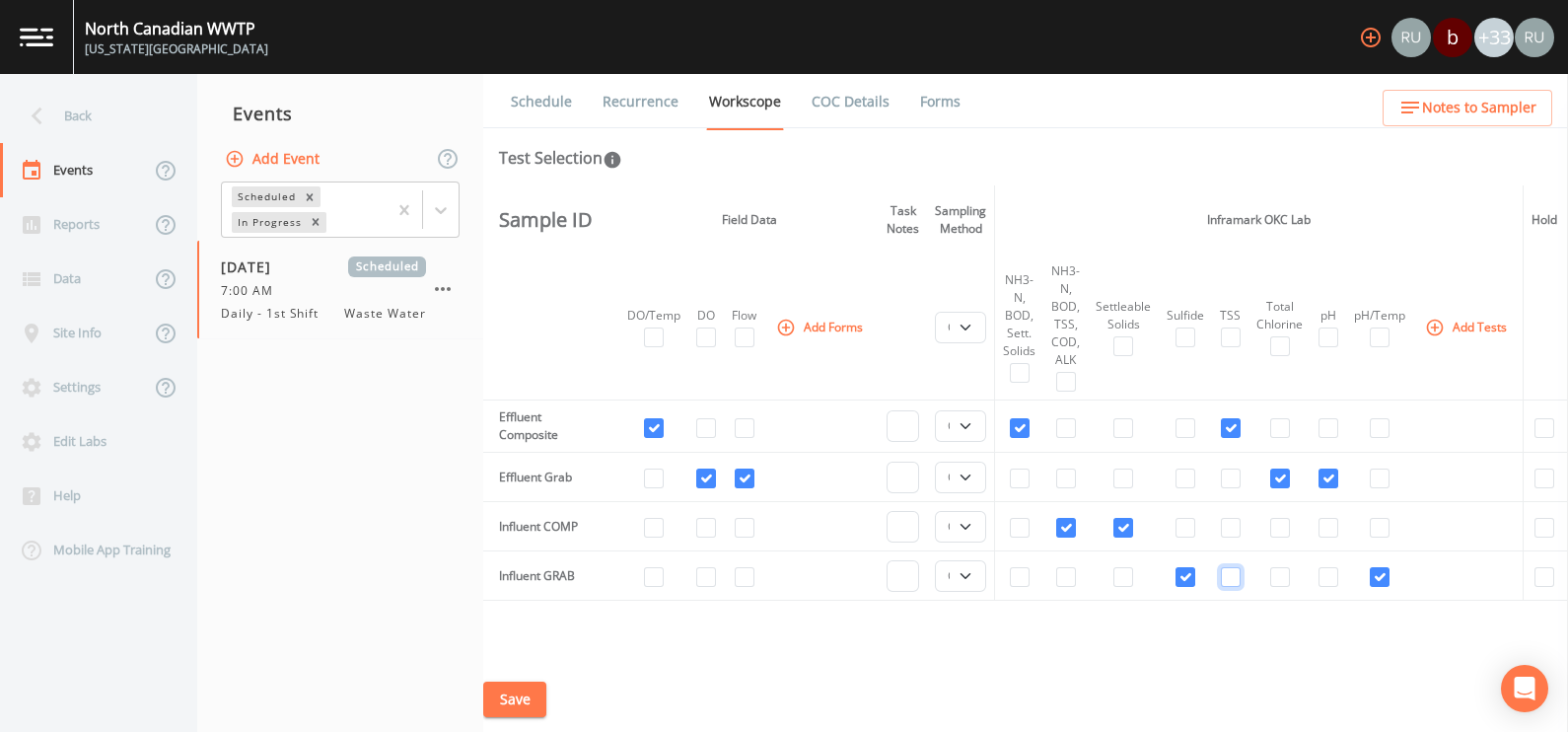 checkbox on "false" 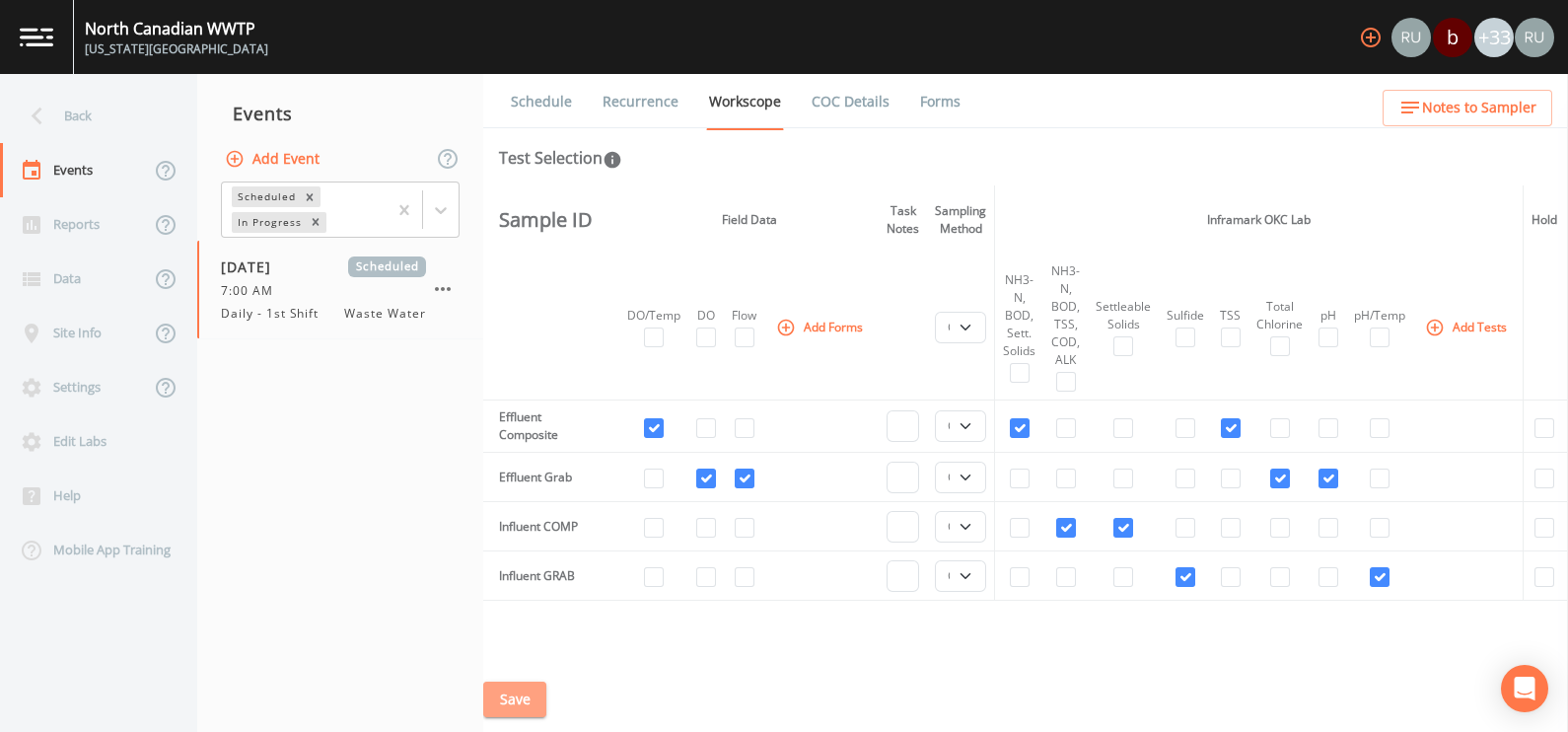 click on "Save" at bounding box center [515, 699] 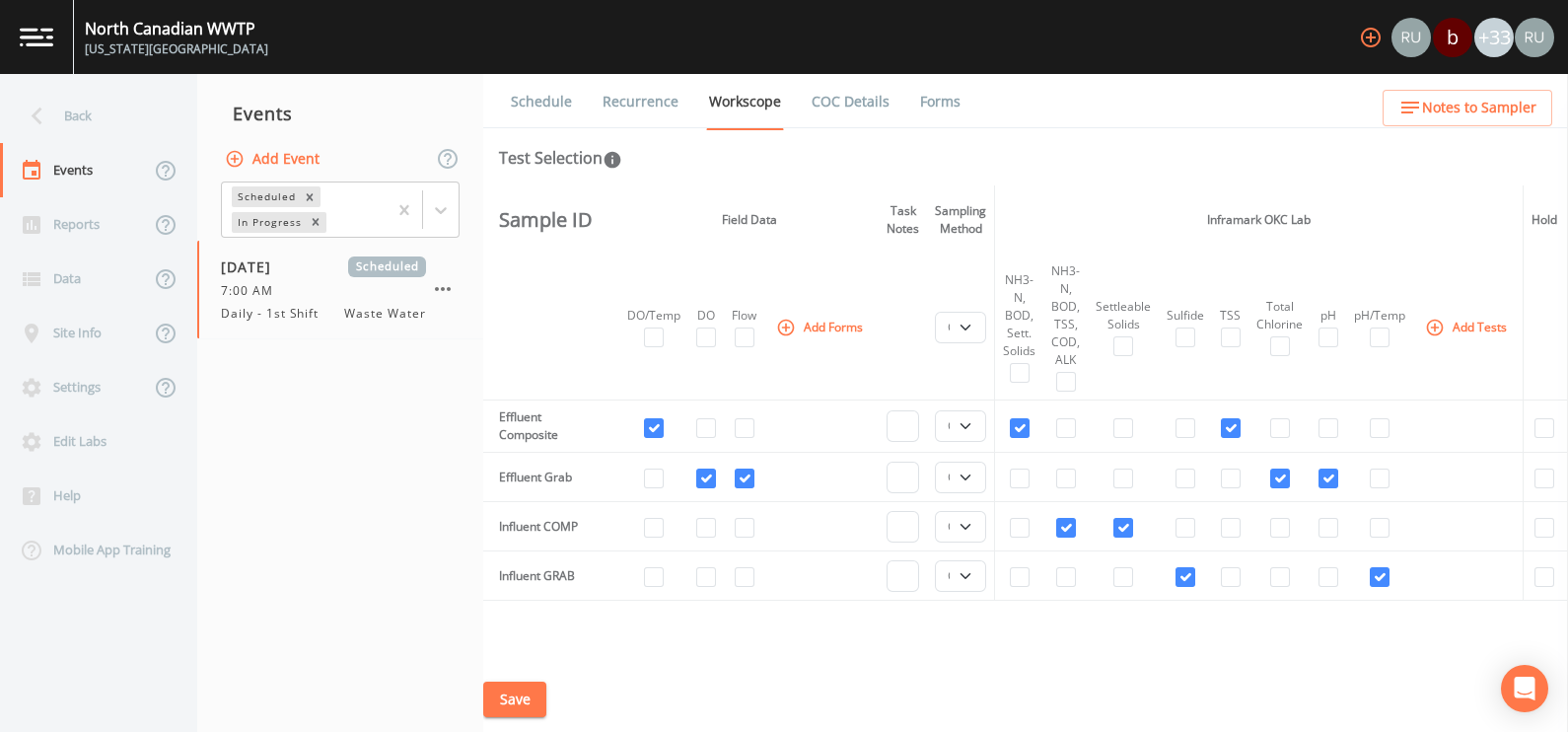 click on "Recurrence" at bounding box center [640, 102] 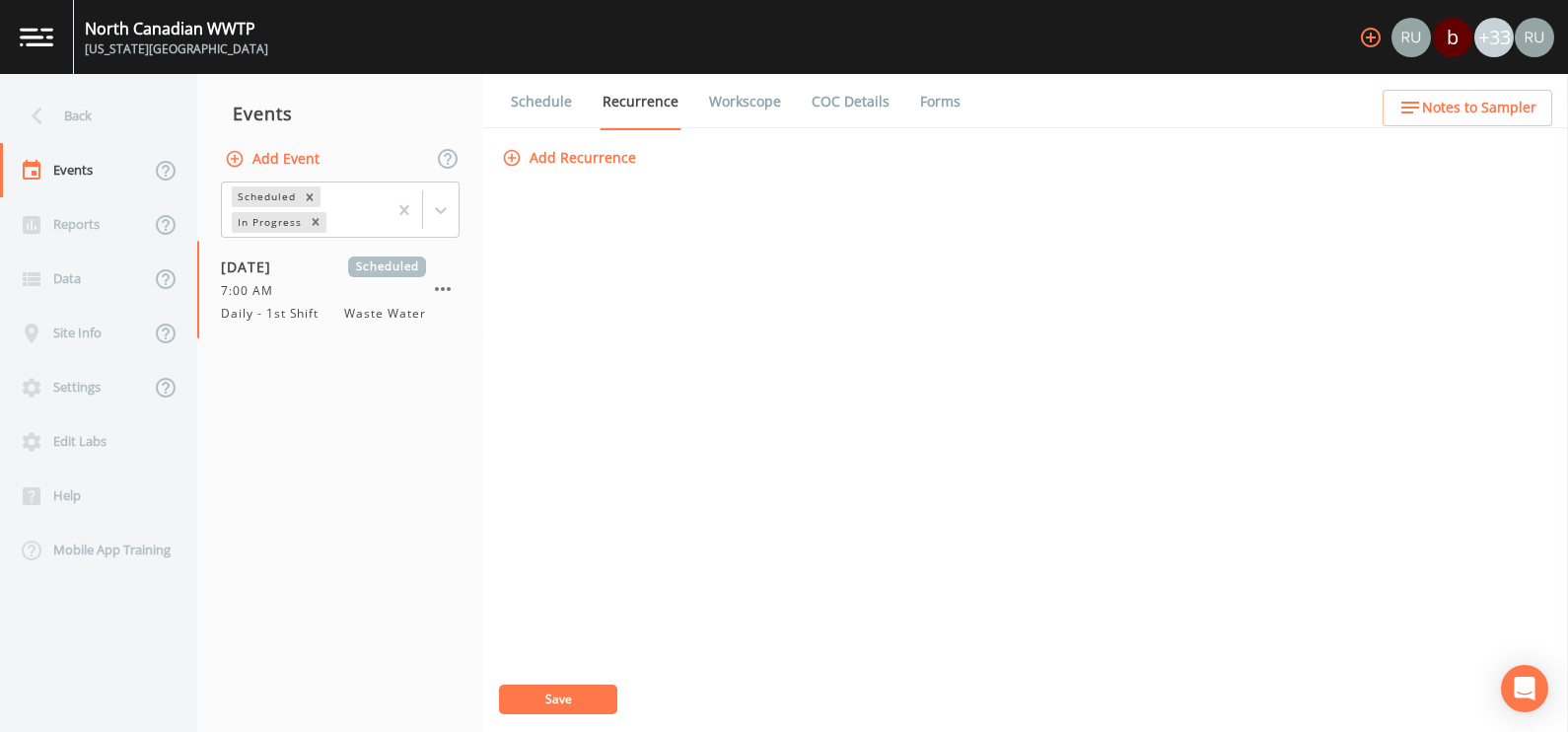 click on "Add Recurrence" at bounding box center (571, 158) 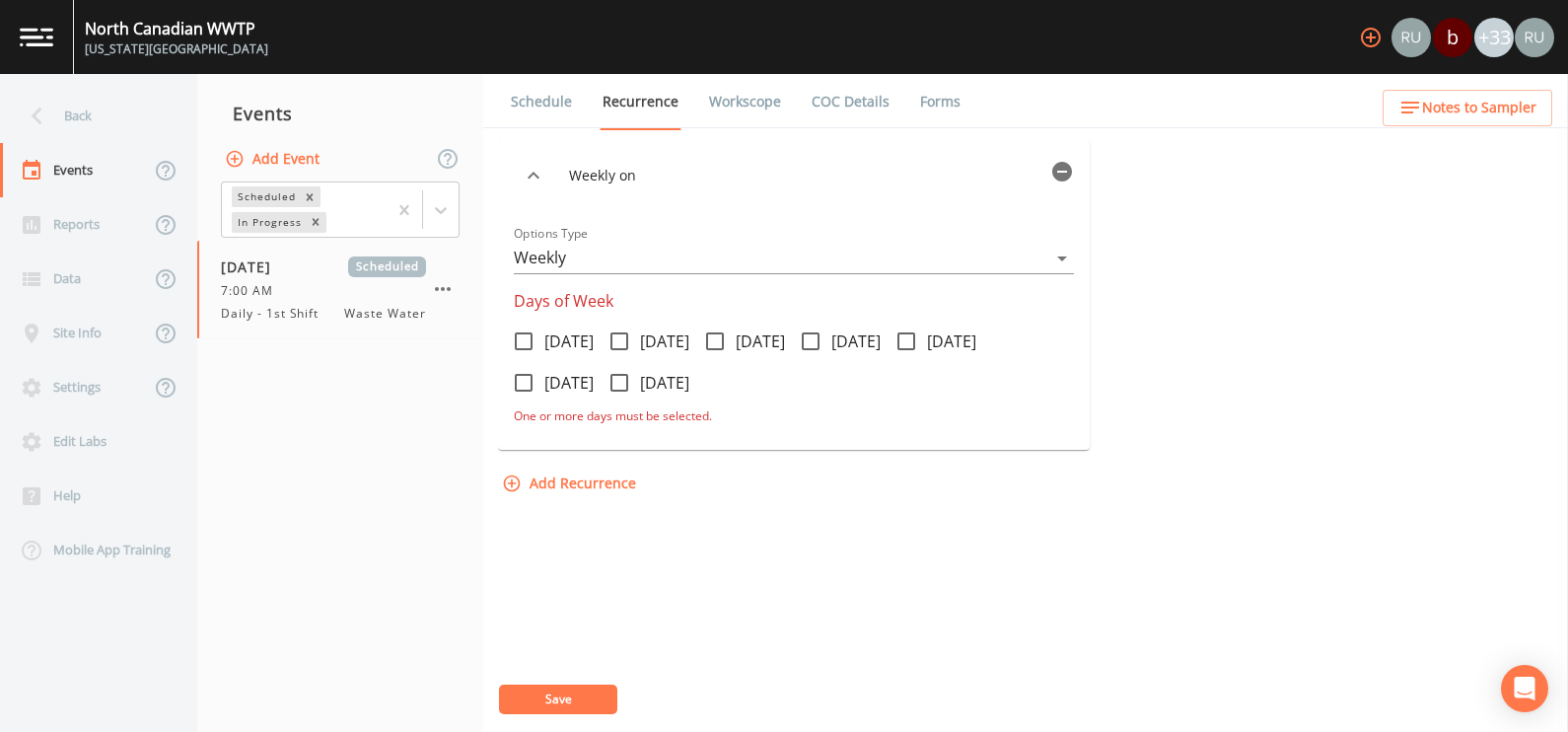 click on "[GEOGRAPHIC_DATA]  [US_STATE][GEOGRAPHIC_DATA] b +33 Back Events Reports Data Site Info Settings Edit Labs Help Mobile App Training Events Add Event Scheduled In Progress [DATE] Scheduled 7:00 AM Daily - 1st Shift Waste Water Schedule Recurrence Workscope COC Details Forms Weekly on  Options Type Weekly WEEKLY Days of Week [DATE] [DATE] [DATE] [DATE] [DATE] [DATE] [DATE] One or more days must be selected. Add Recurrence Save Notes to Sampler
×" at bounding box center (784, 366) 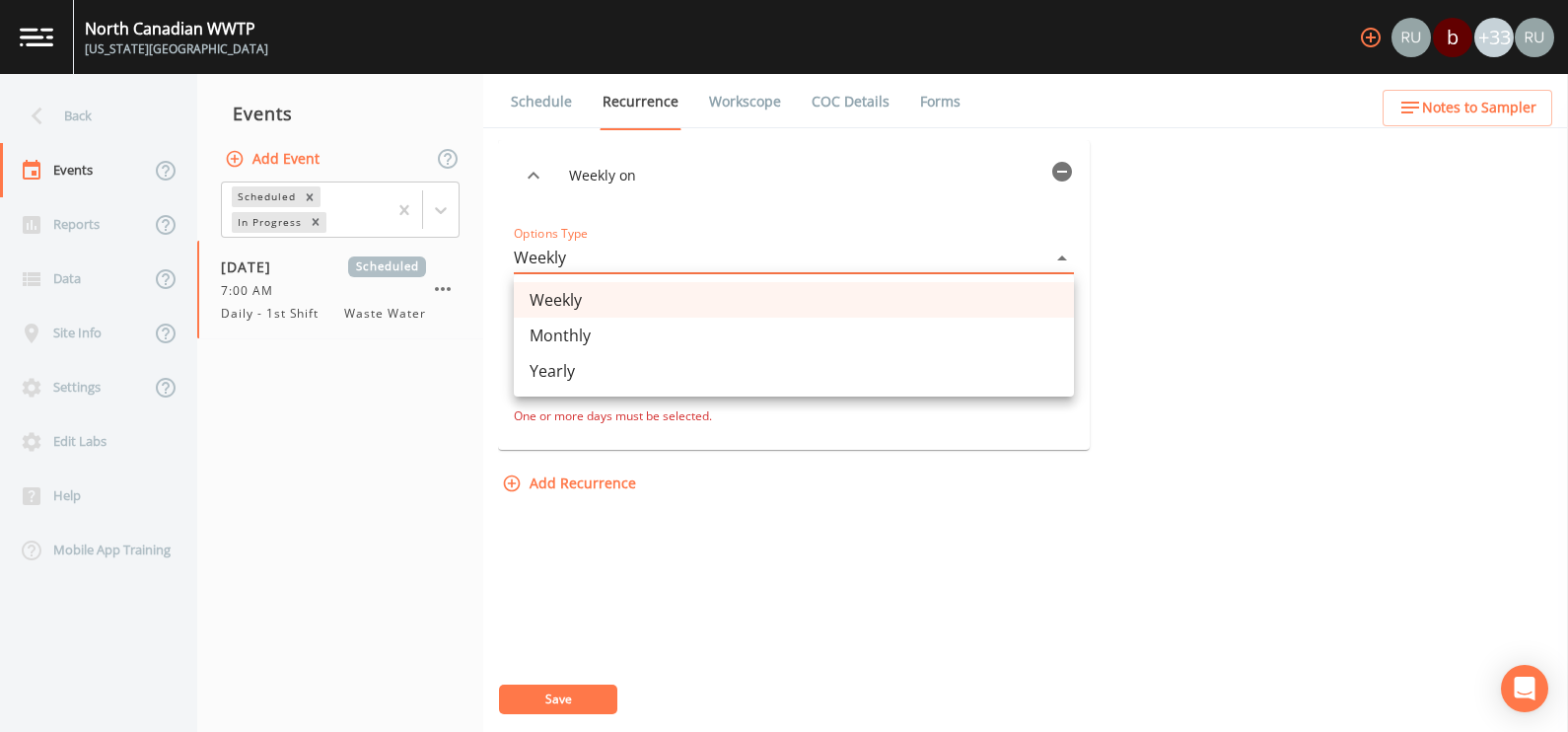 click on "Weekly" at bounding box center (794, 300) 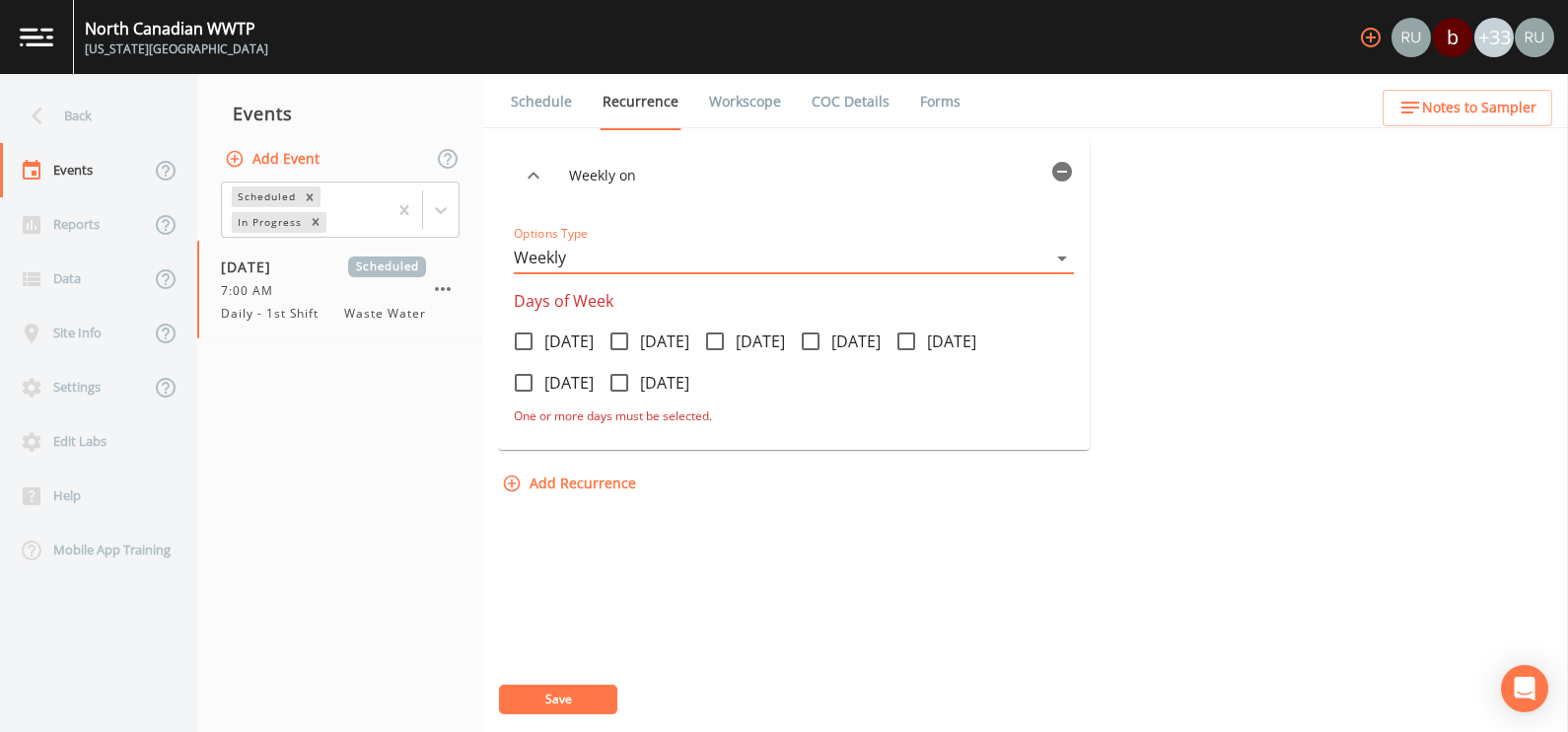 click 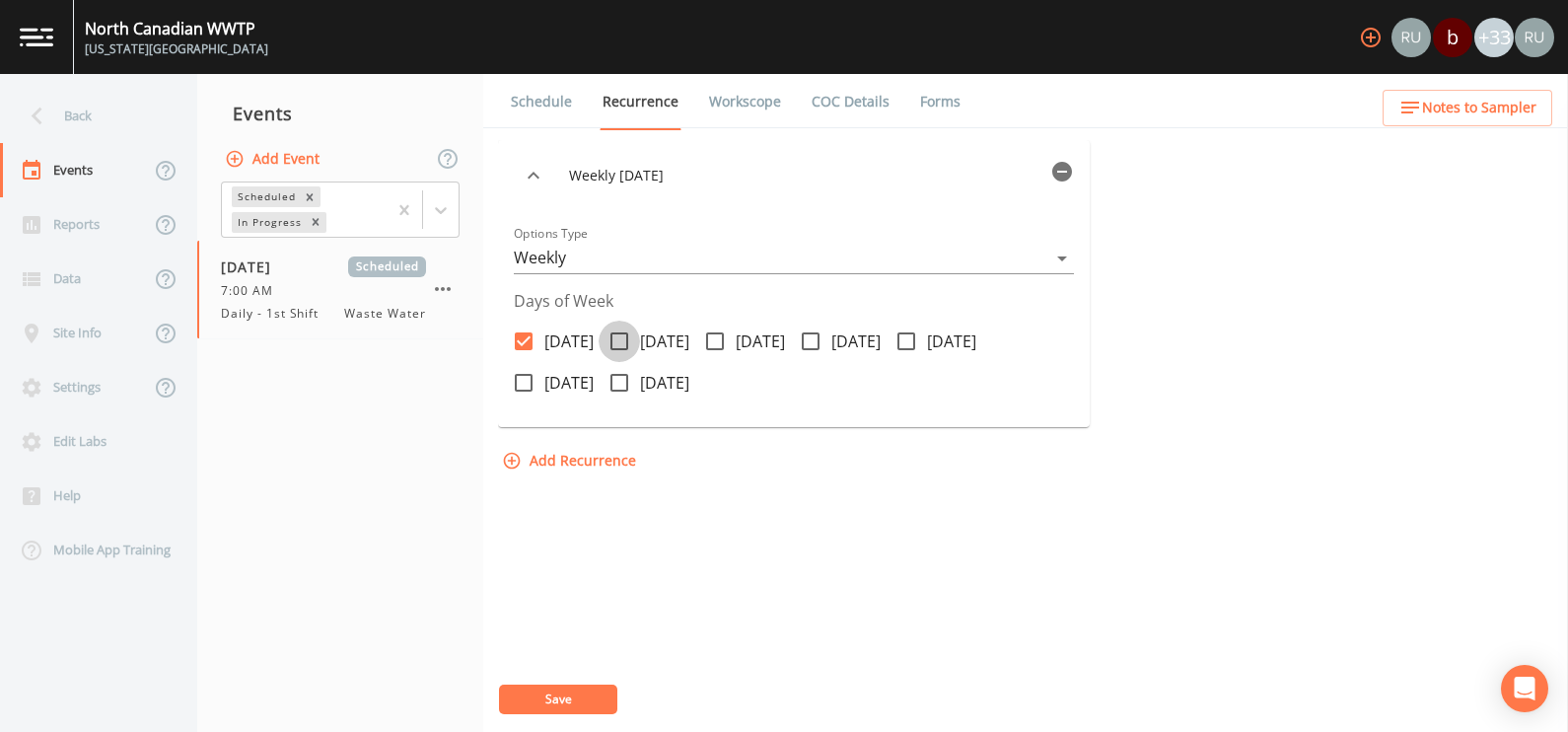 click 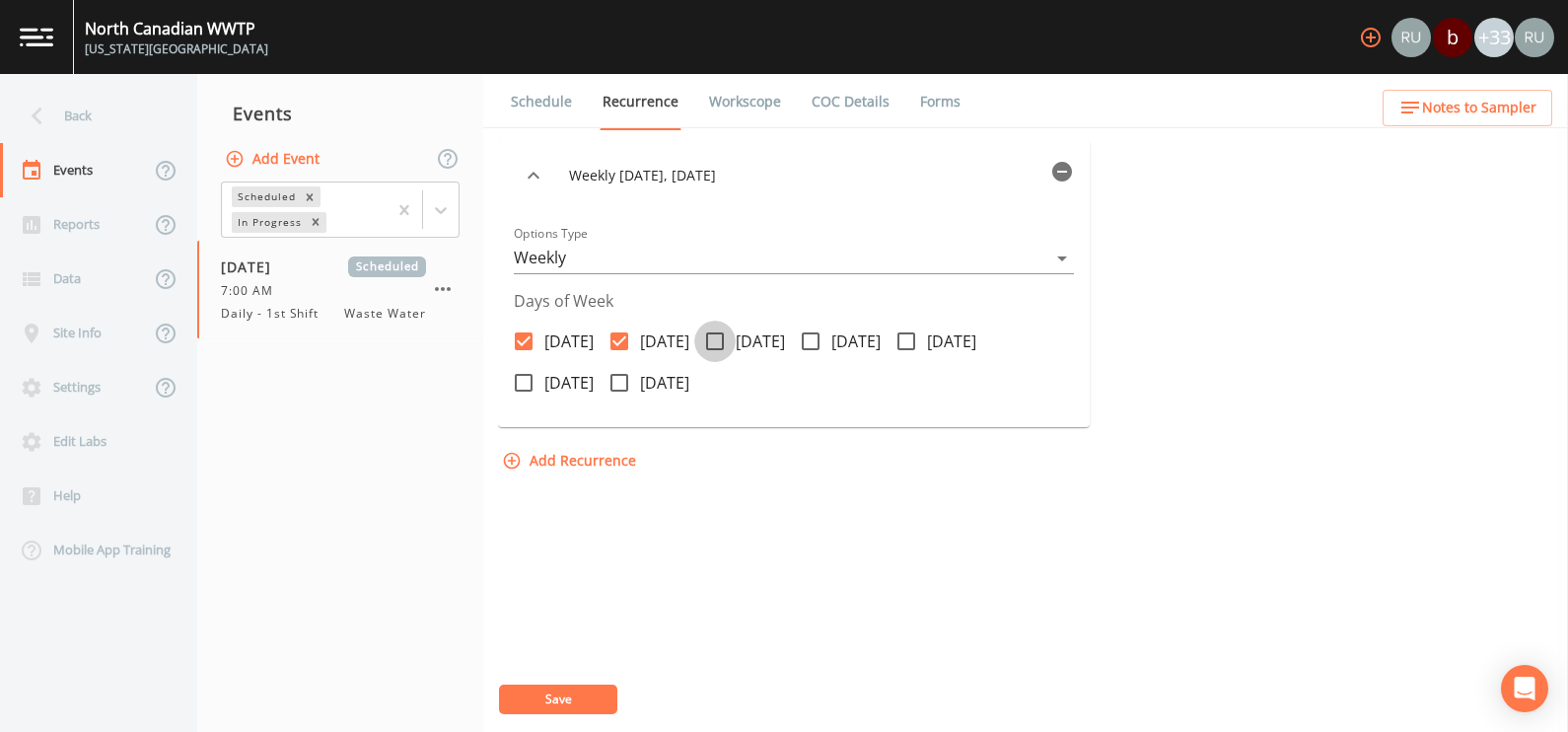 drag, startPoint x: 737, startPoint y: 336, endPoint x: 813, endPoint y: 335, distance: 76.00658 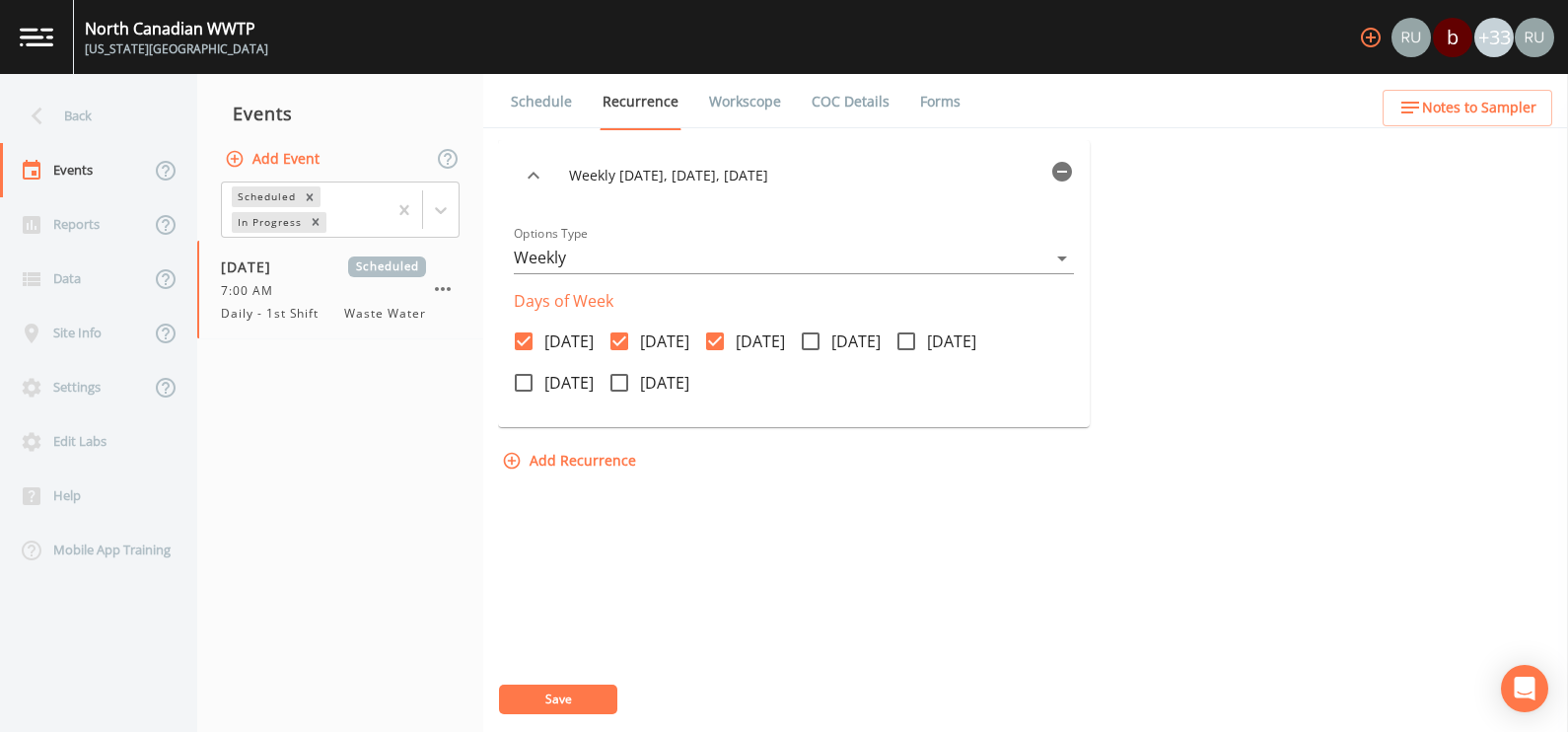 click 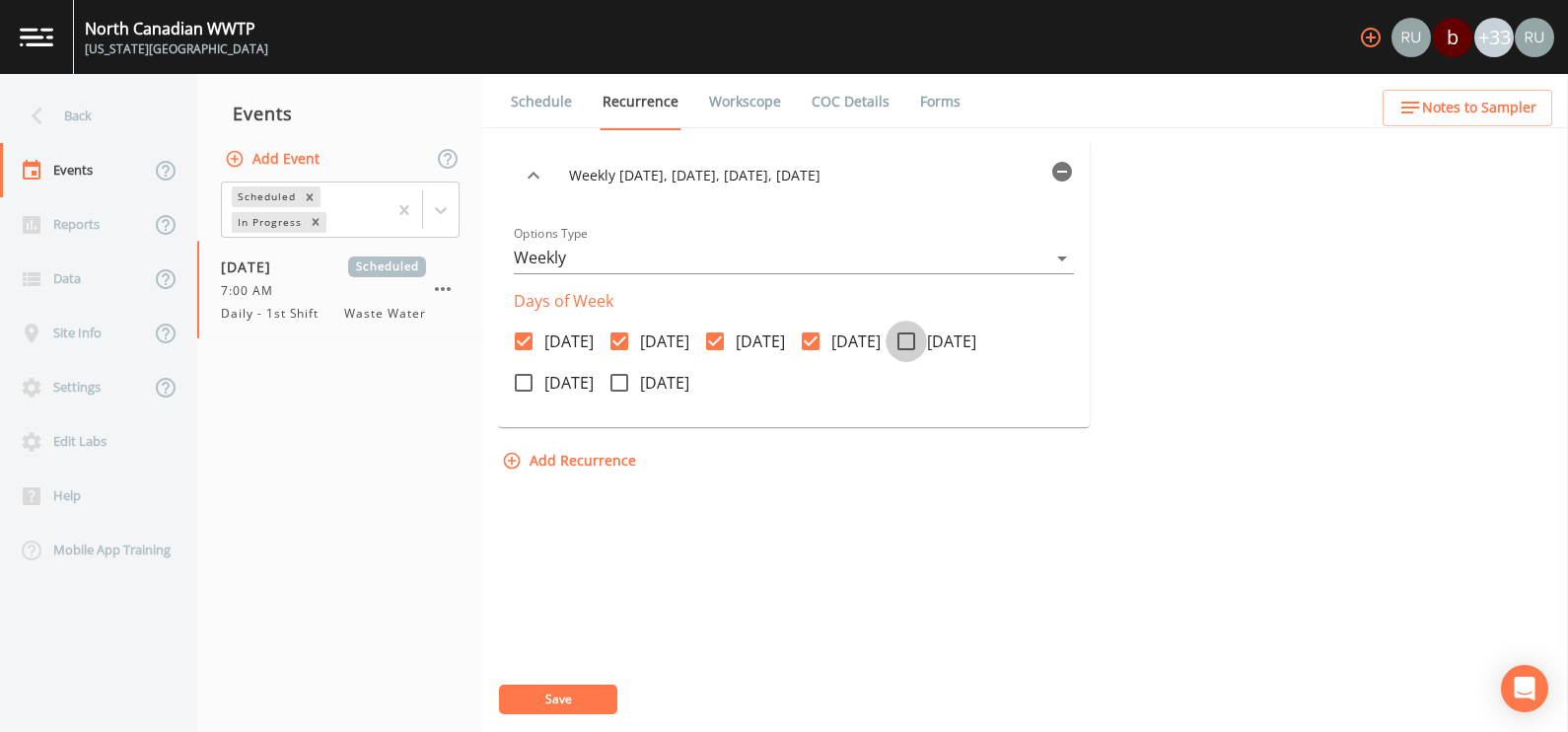 click on "[DATE]" at bounding box center [895, 330] 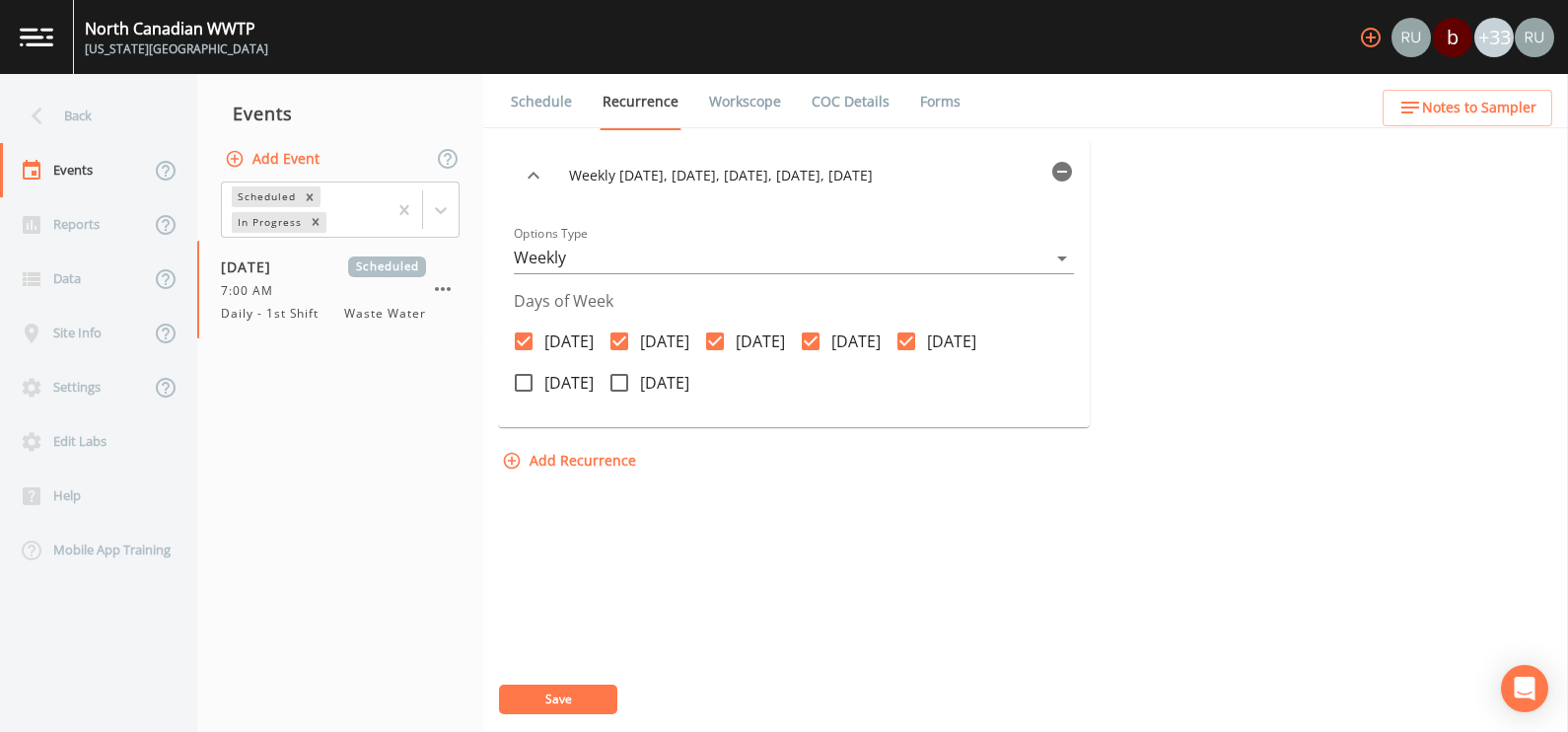 click on "Save" at bounding box center (558, 698) 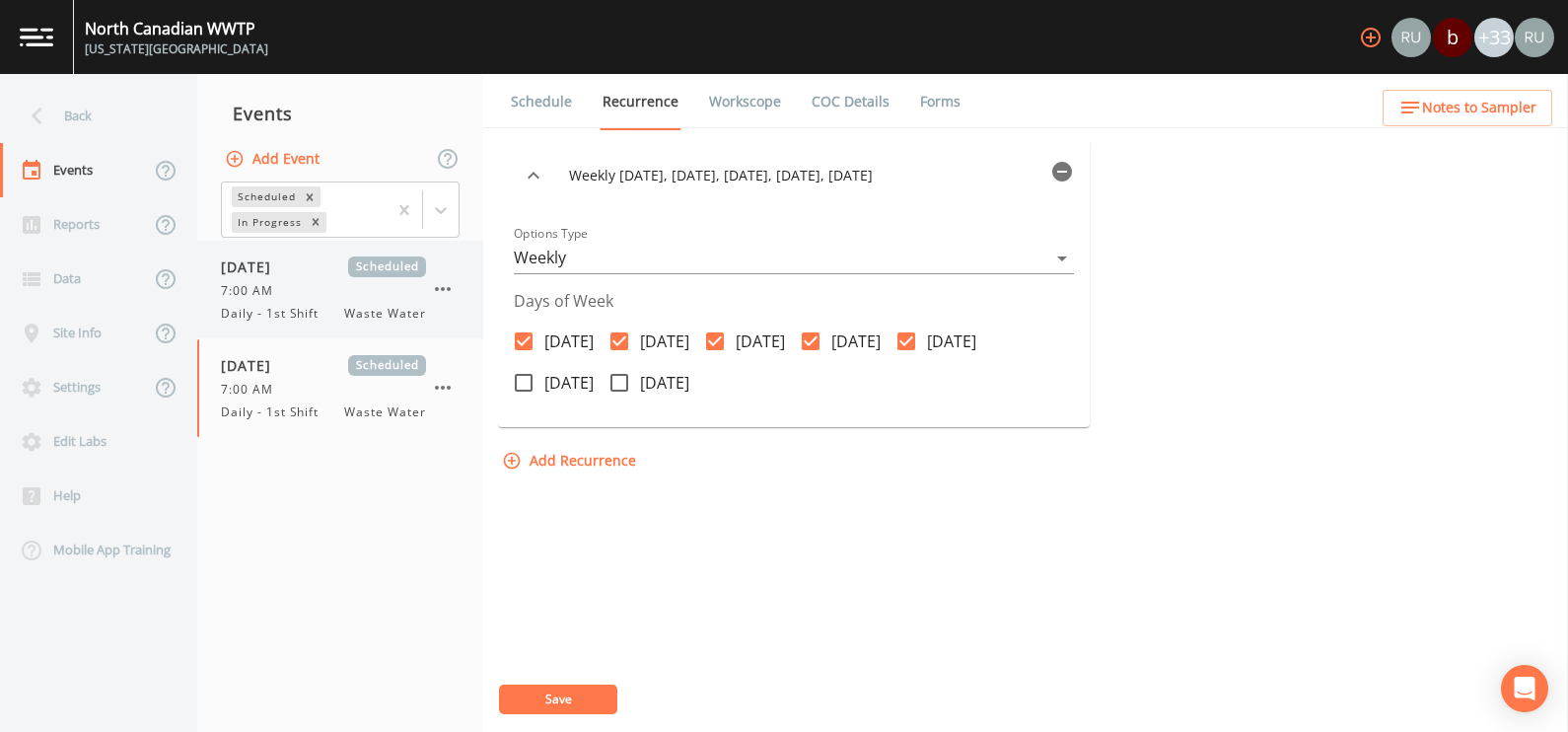 click 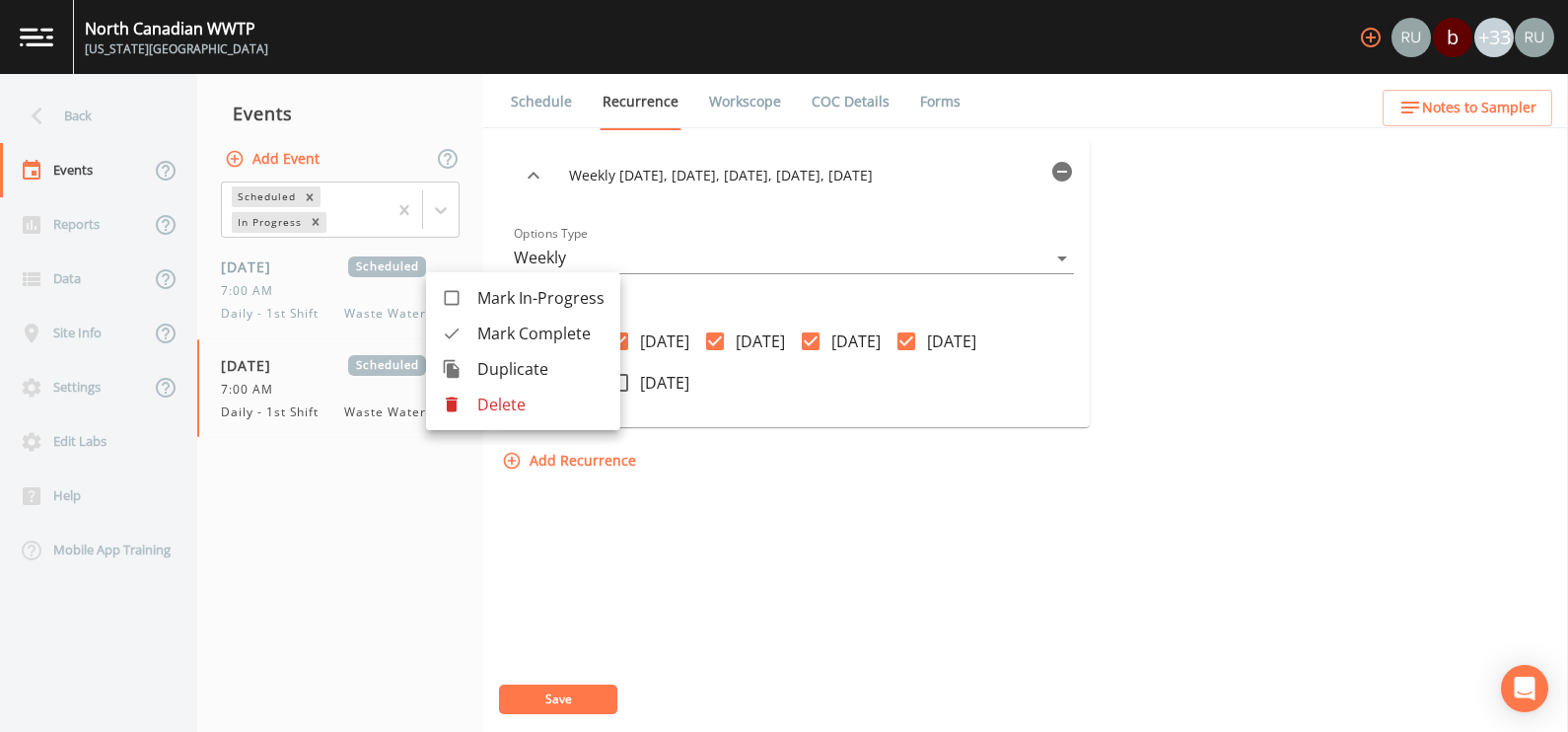 click on "Delete" at bounding box center [540, 404] 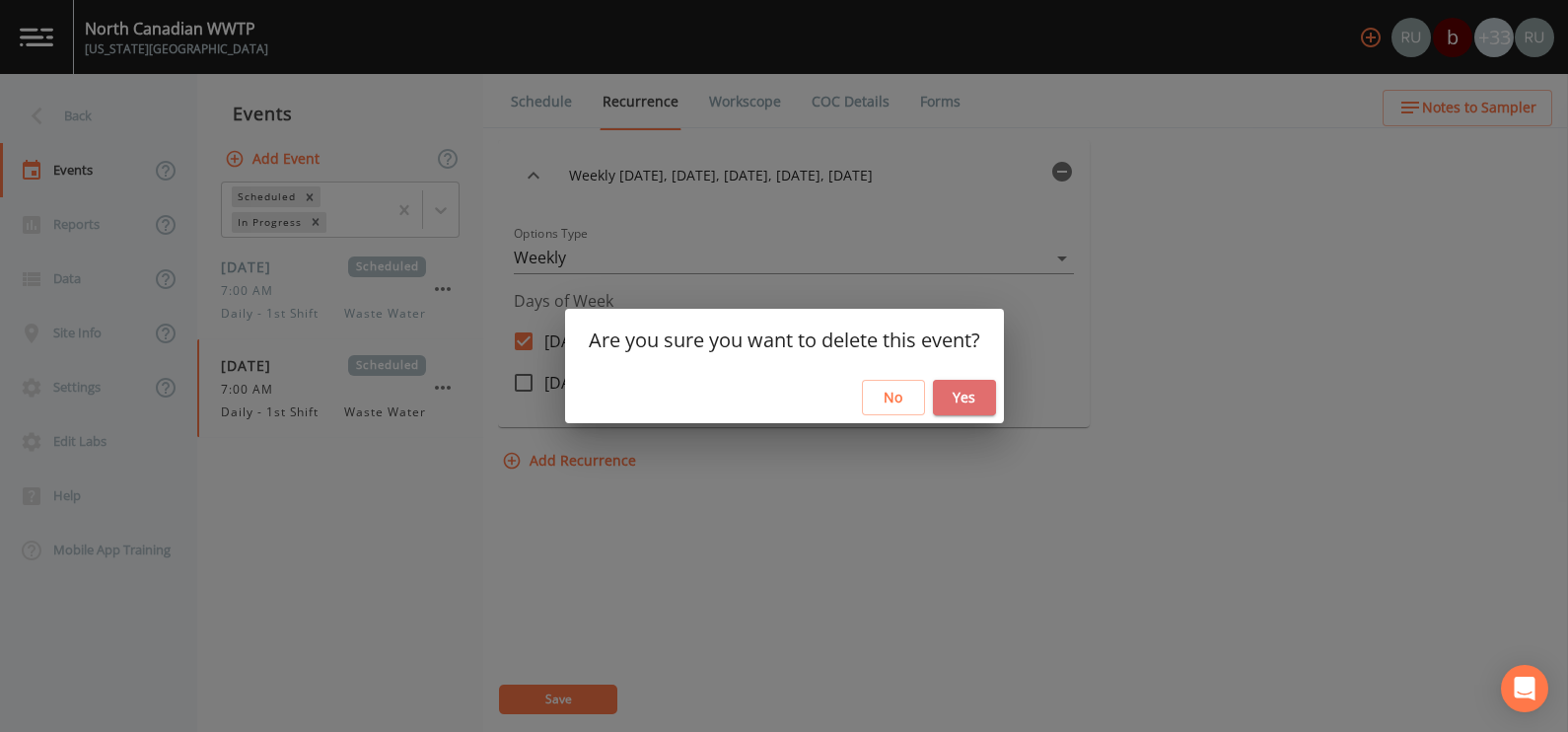 click on "Yes" at bounding box center [964, 398] 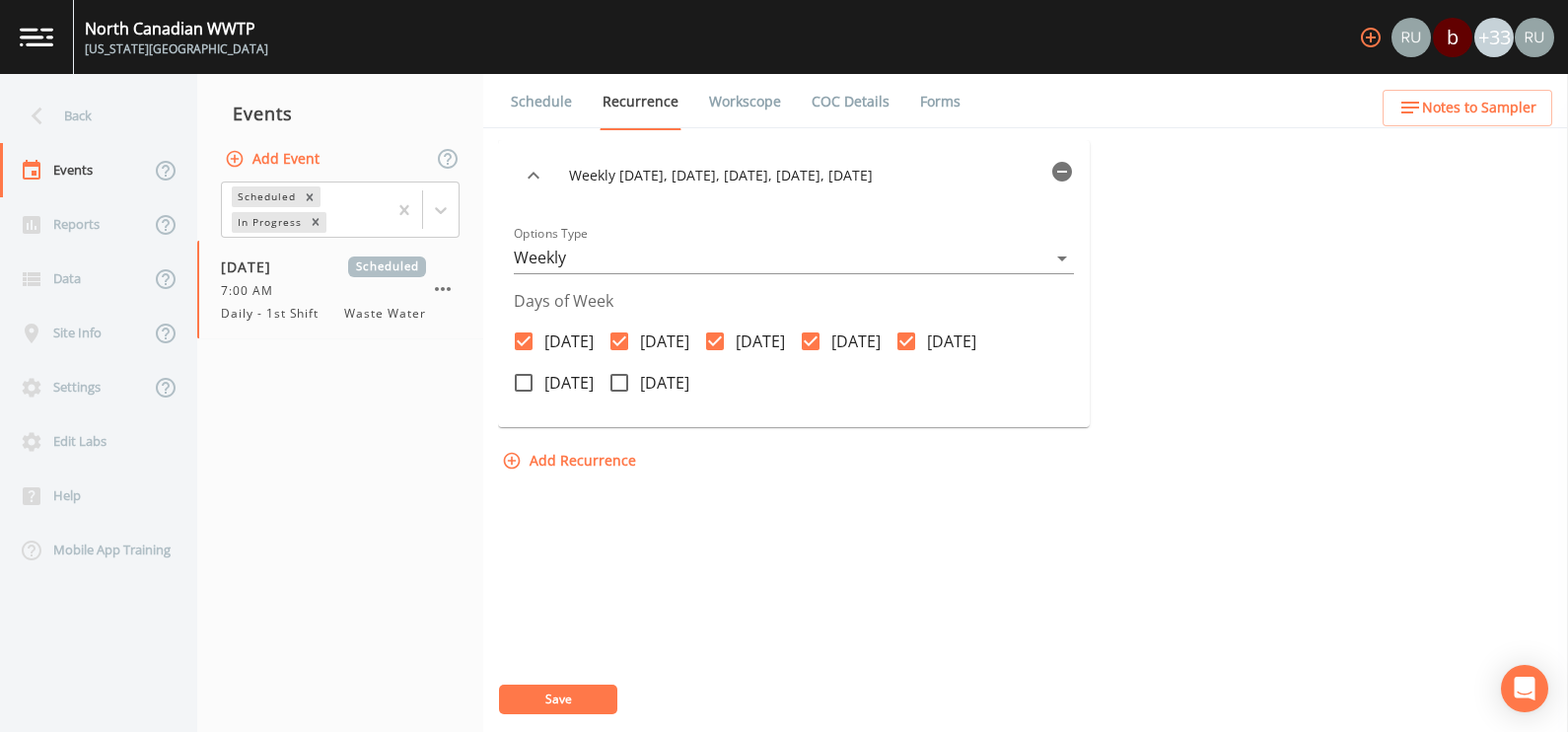 click on "Save" at bounding box center (558, 698) 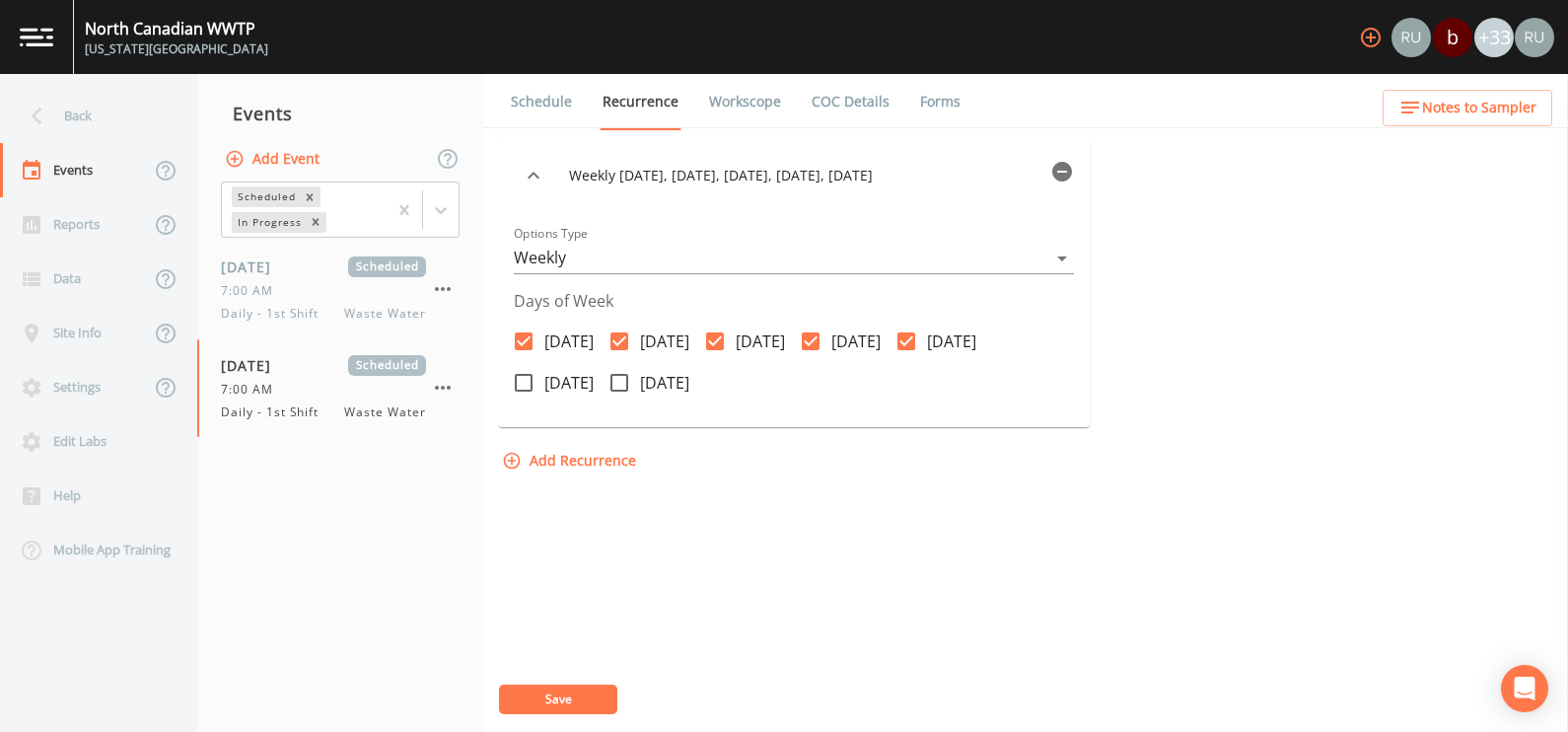 click on "Schedule" at bounding box center (541, 102) 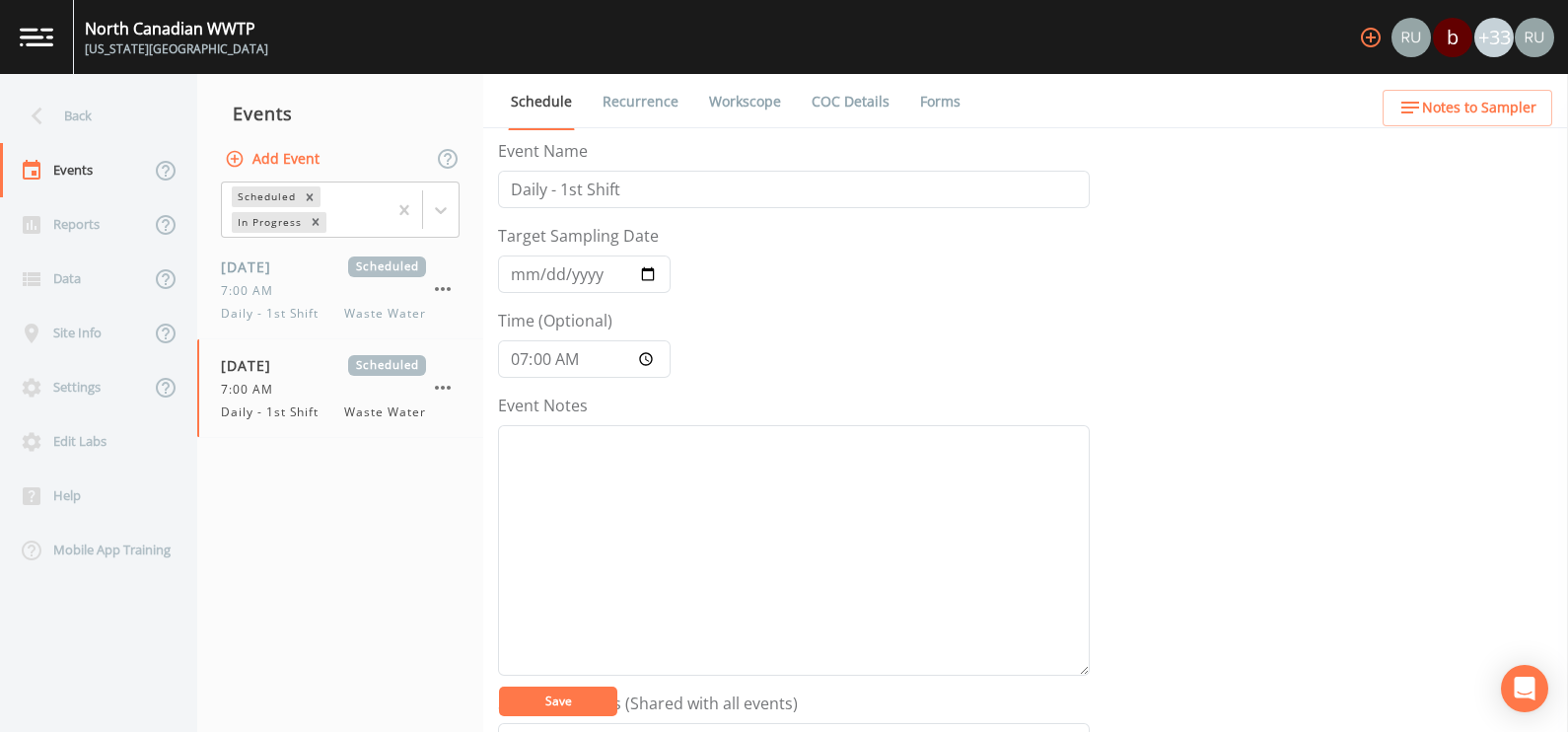 scroll, scrollTop: 0, scrollLeft: 0, axis: both 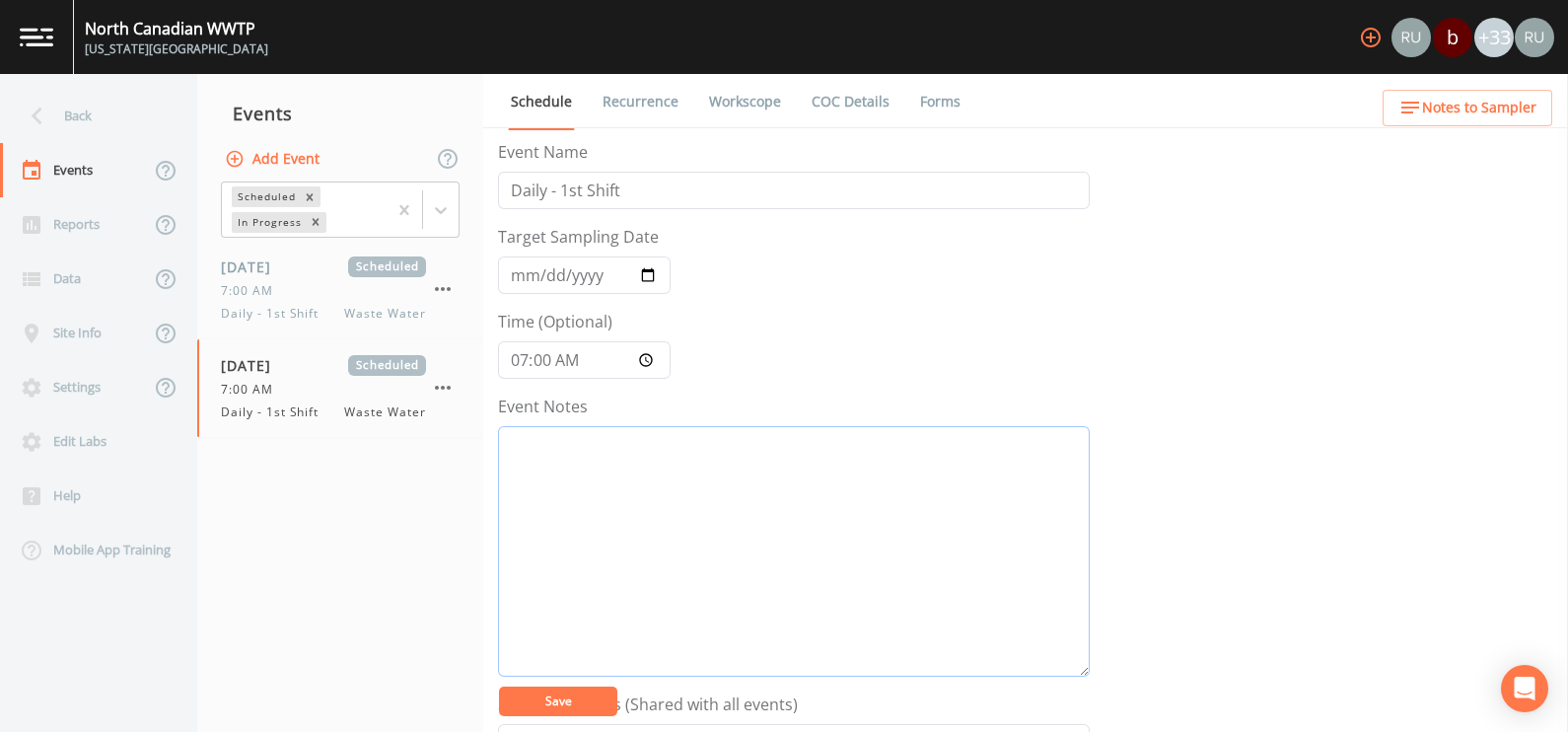 click on "Event Notes" at bounding box center (794, 551) 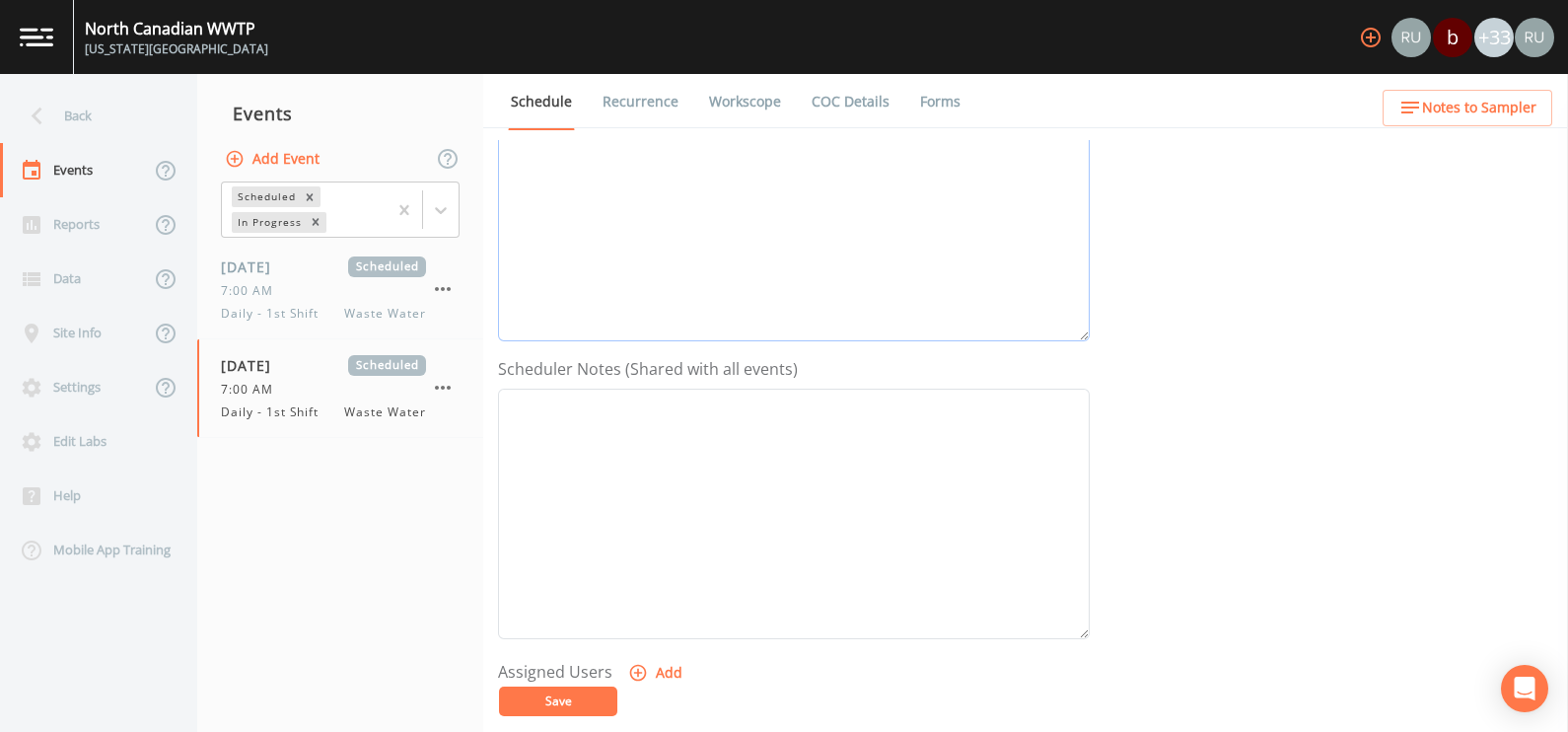 scroll, scrollTop: 370, scrollLeft: 0, axis: vertical 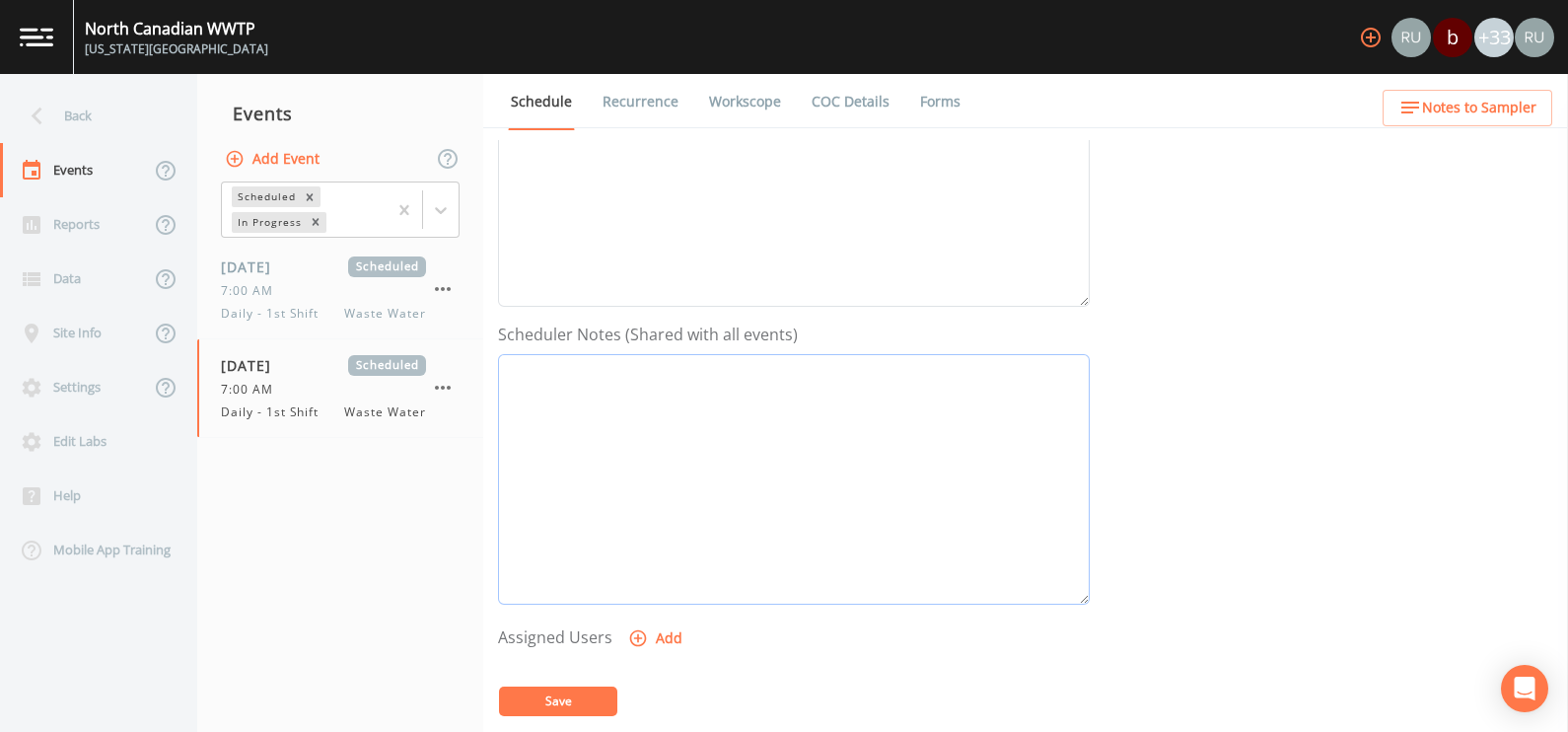 click on "Event Notes" at bounding box center [794, 479] 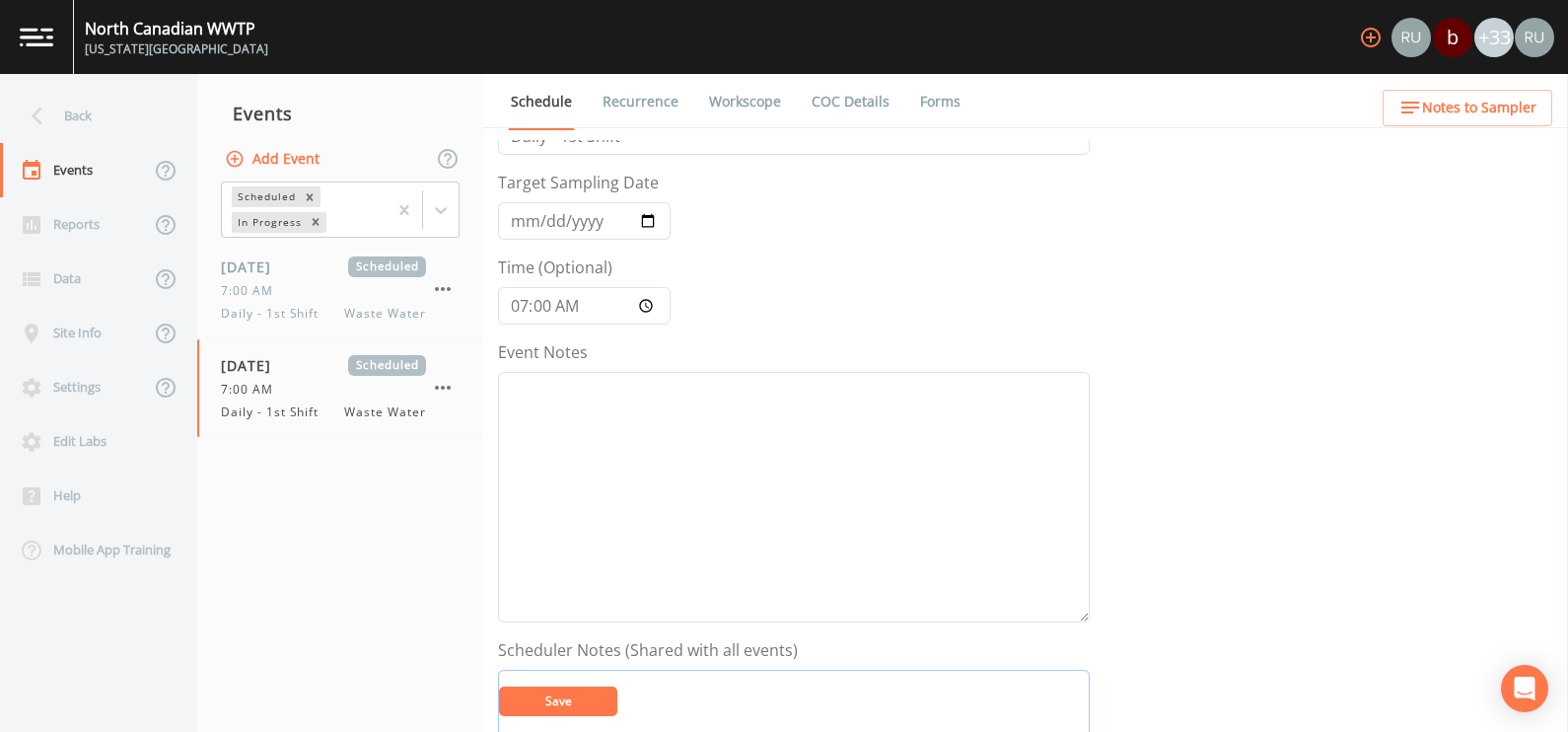 scroll, scrollTop: 0, scrollLeft: 0, axis: both 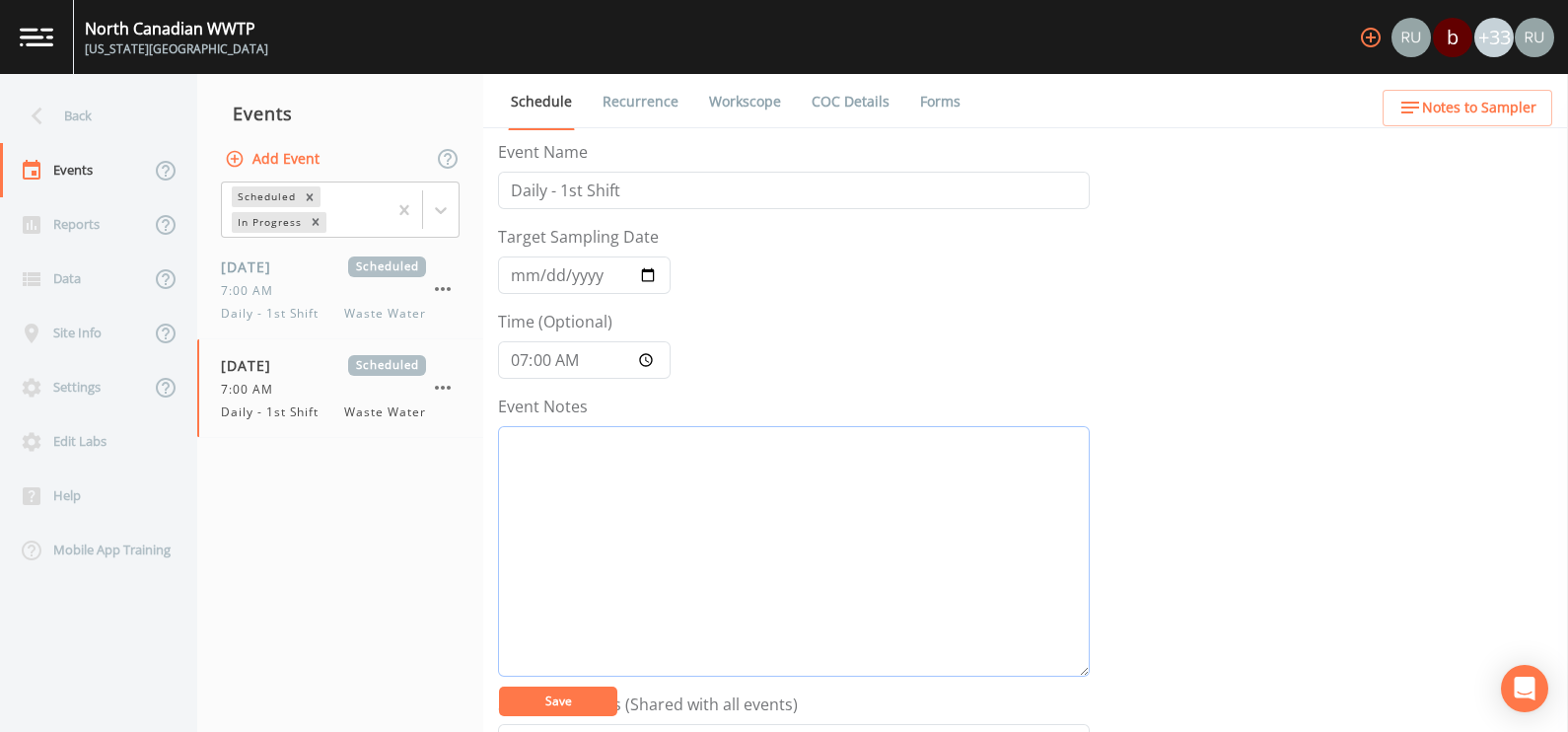 click on "Event Notes" at bounding box center [794, 551] 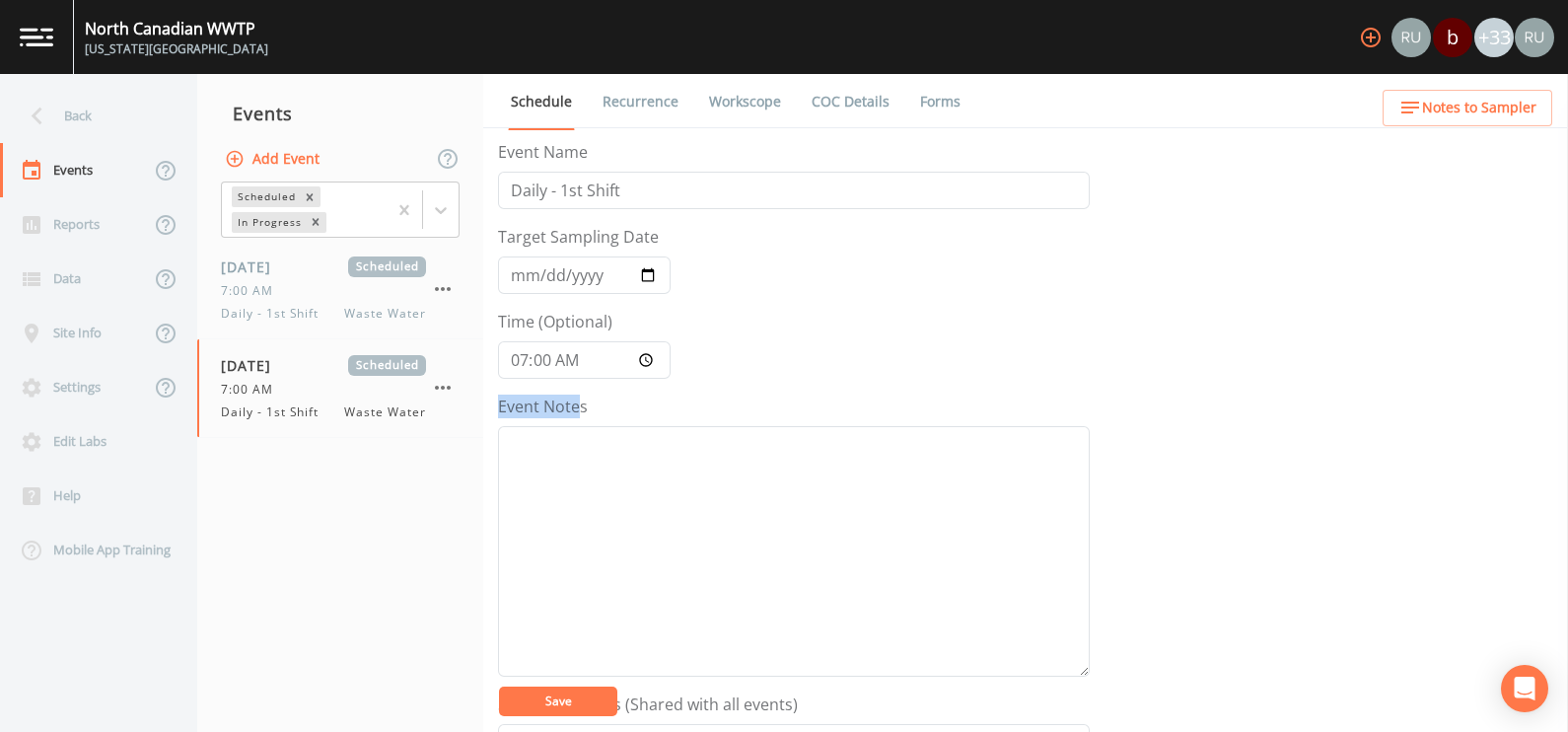 drag, startPoint x: 498, startPoint y: 403, endPoint x: 581, endPoint y: 412, distance: 83.48653 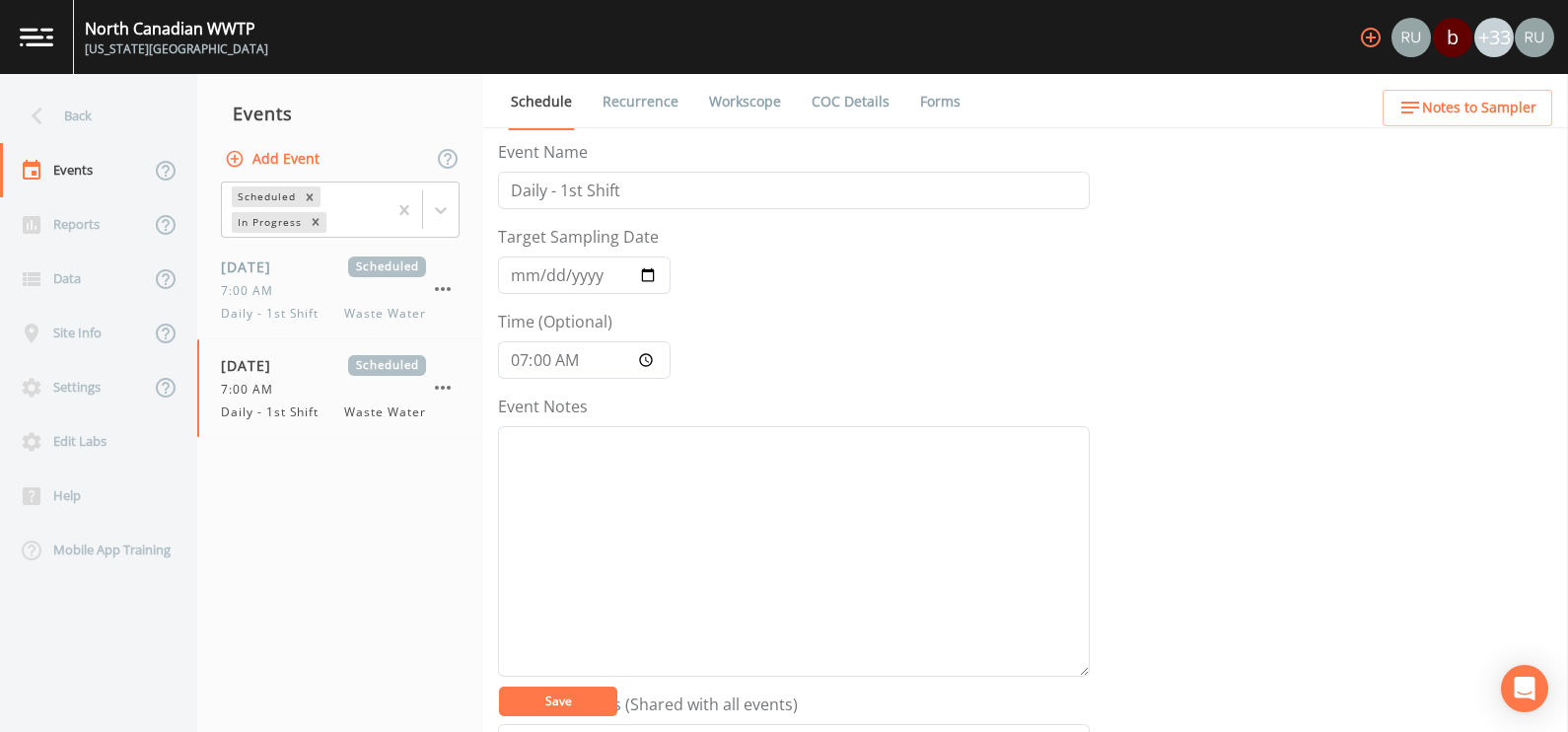 drag, startPoint x: 581, startPoint y: 412, endPoint x: 454, endPoint y: 491, distance: 149.56604 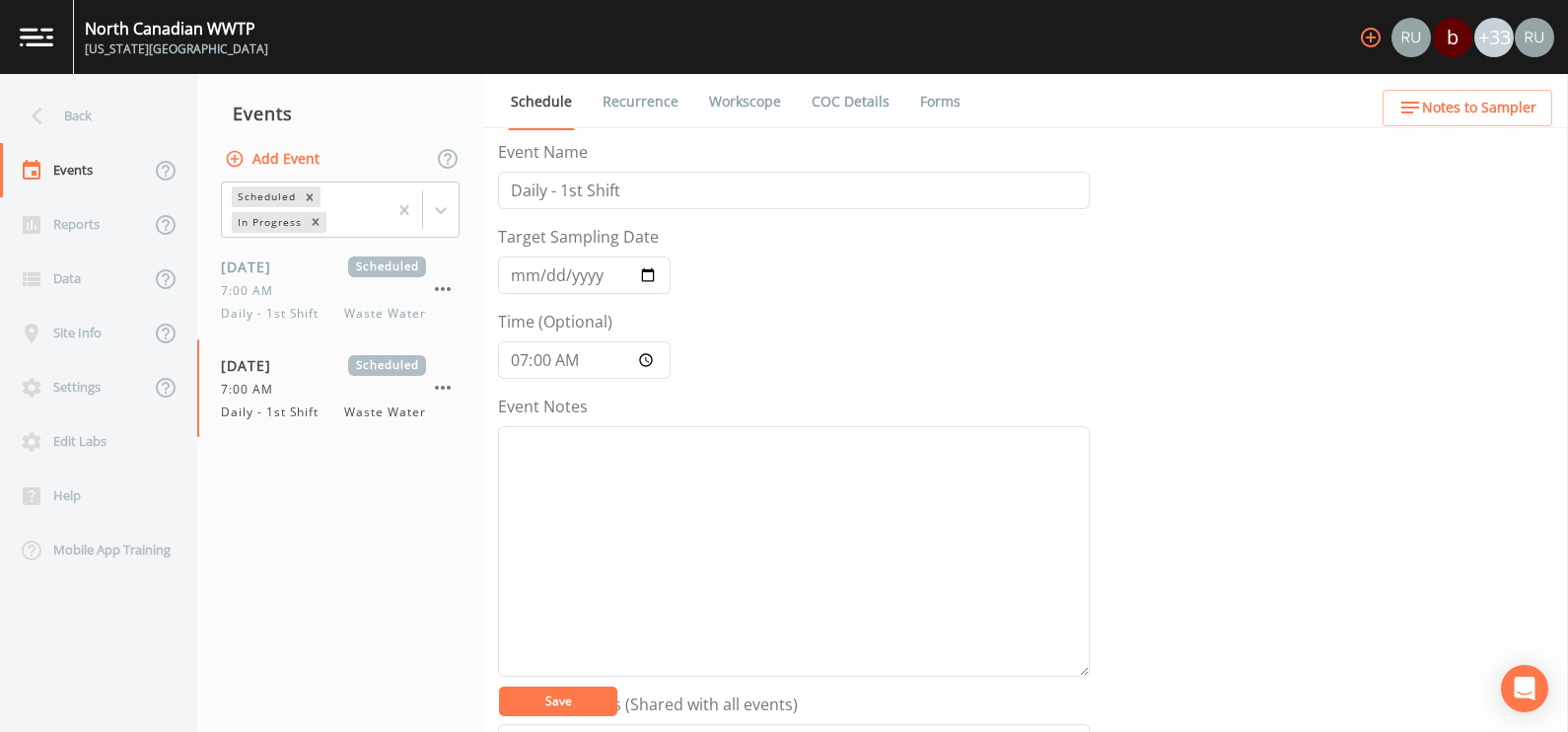 scroll, scrollTop: 246, scrollLeft: 0, axis: vertical 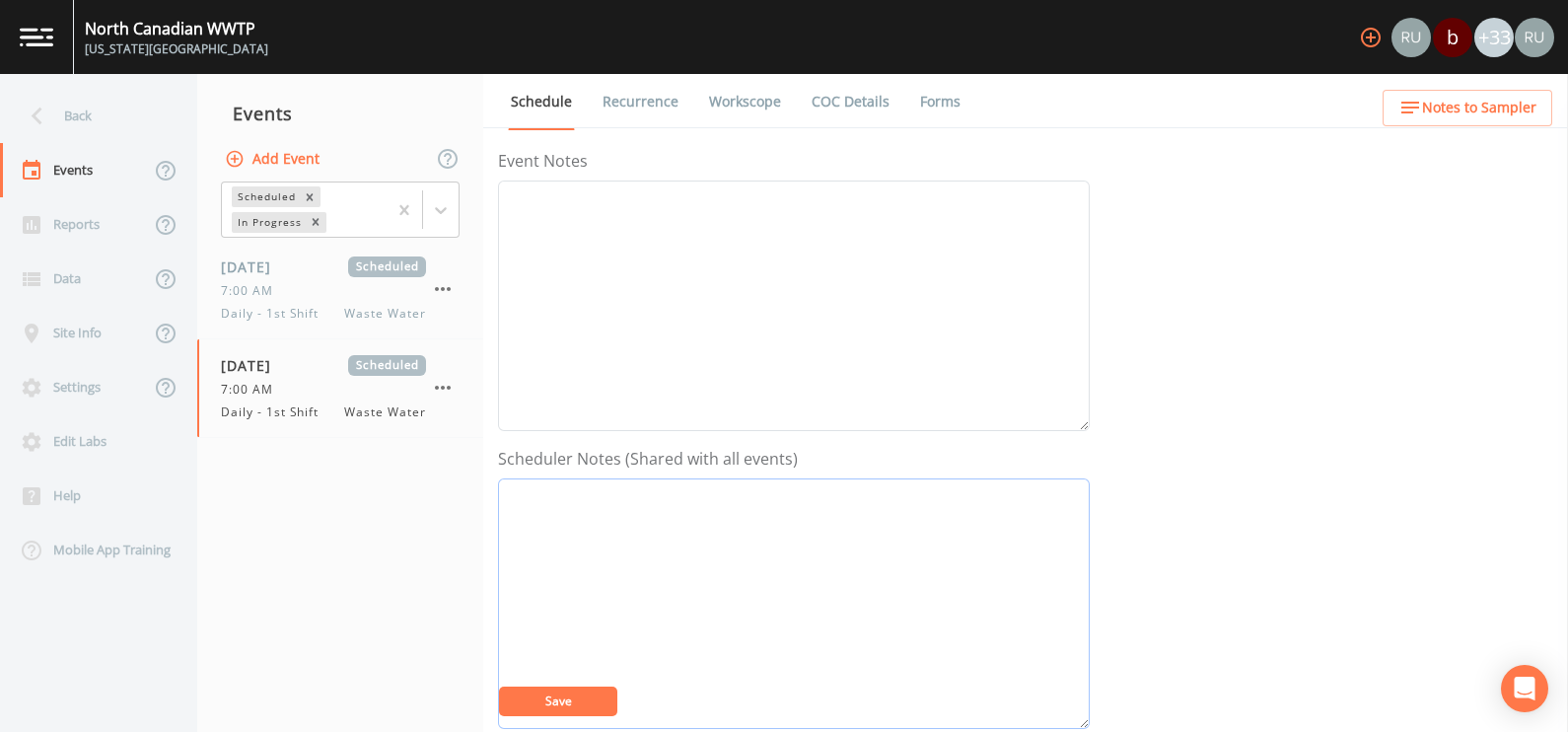 click on "Event Notes" at bounding box center (794, 604) 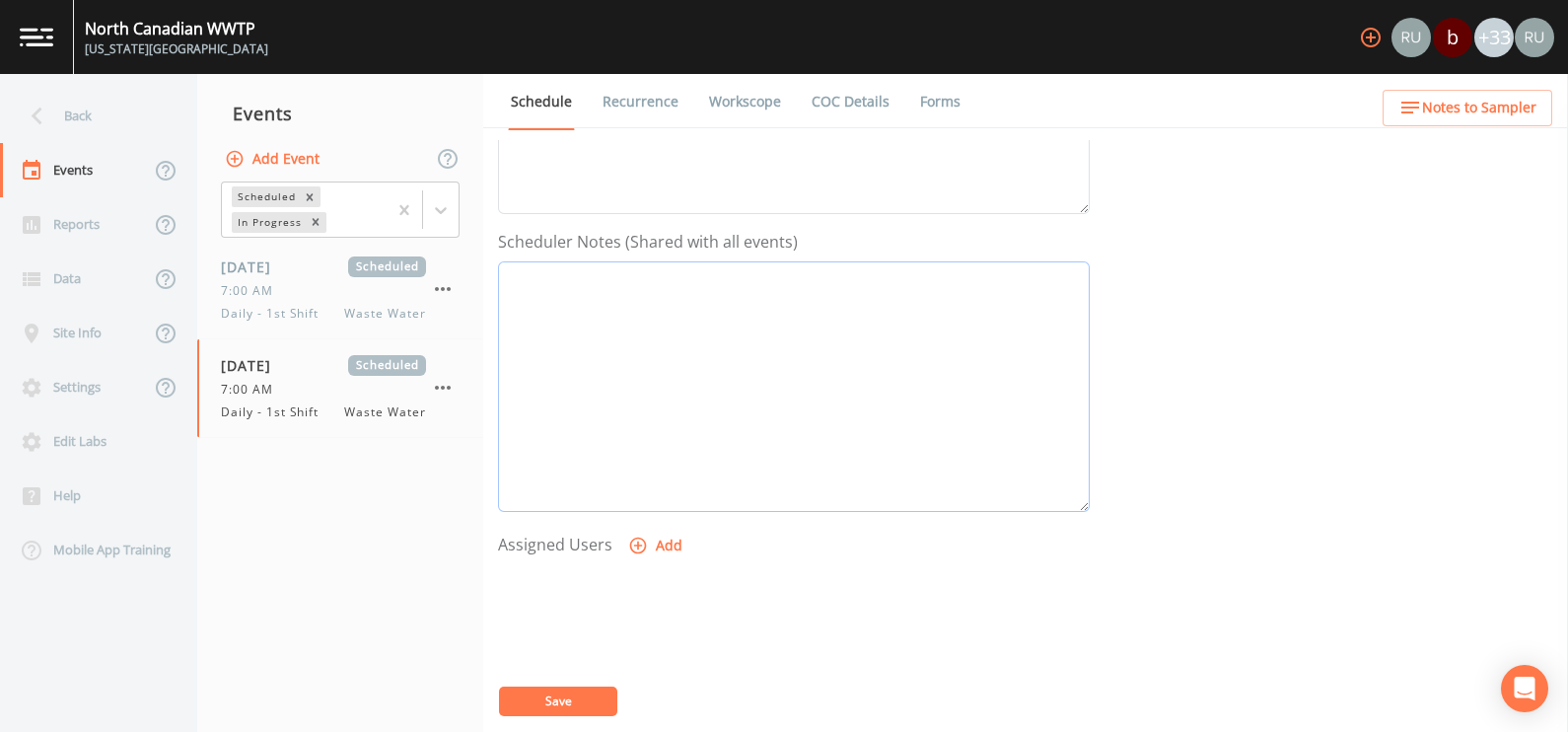 scroll, scrollTop: 492, scrollLeft: 0, axis: vertical 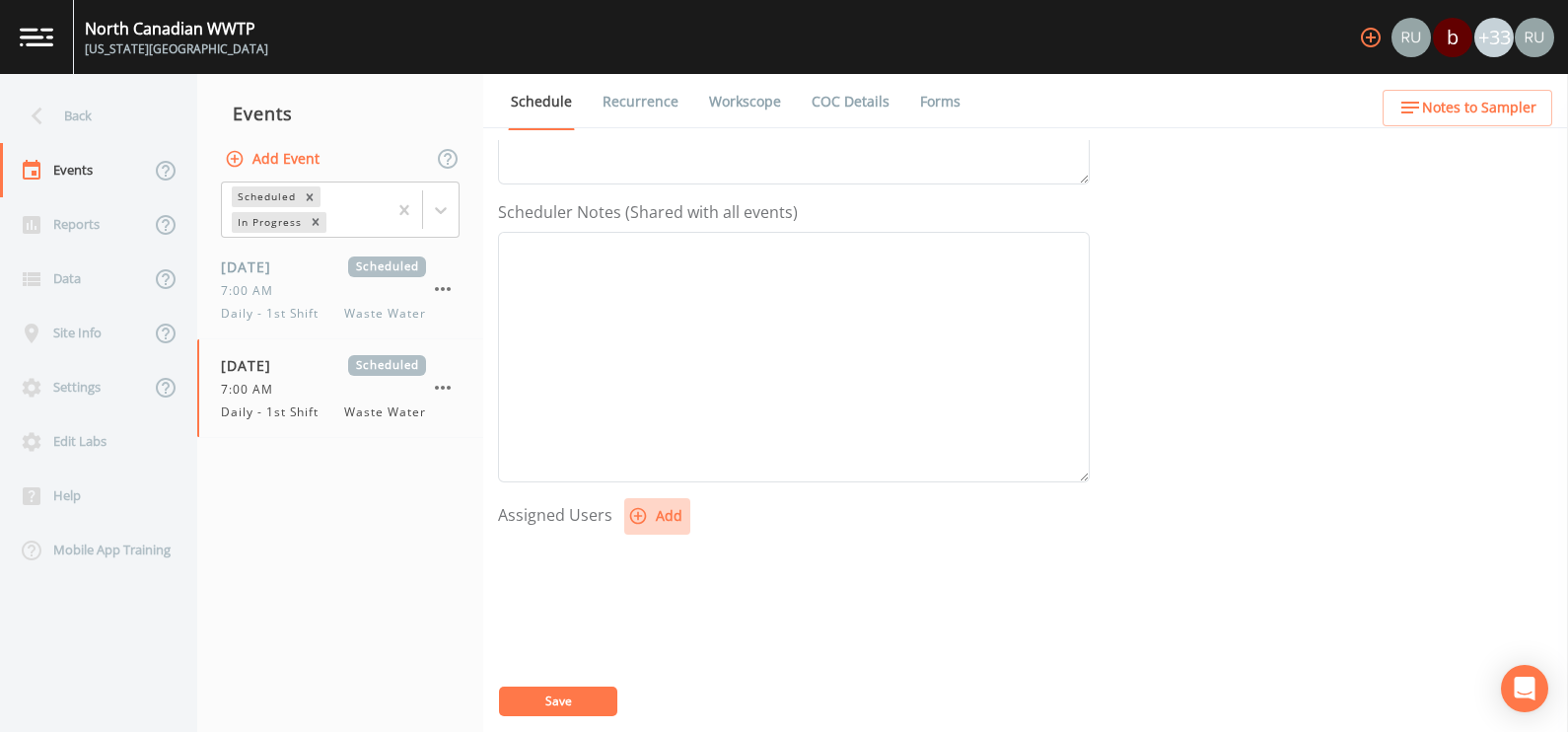 click on "Add" at bounding box center (657, 516) 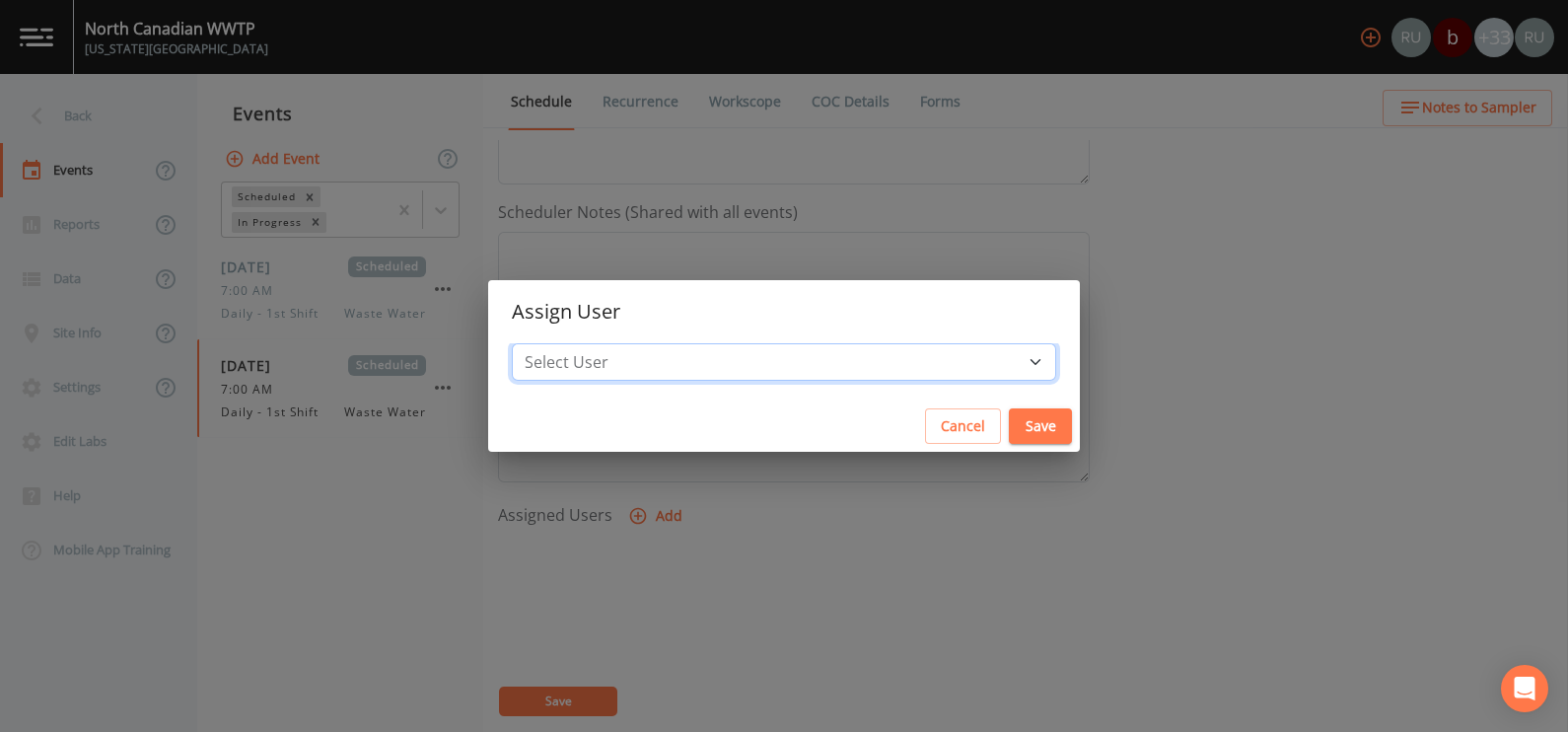 click on "Select User [PERSON_NAME]  [EMAIL_ADDRESS][DOMAIN_NAME] [PERSON_NAME][DOMAIN_NAME][EMAIL_ADDRESS][PERSON_NAME][DOMAIN_NAME] [PERSON_NAME]  DeVeau [EMAIL_ADDRESS][PERSON_NAME][DOMAIN_NAME] [EMAIL_ADDRESS][DOMAIN_NAME] [PERSON_NAME] [PERSON_NAME]   [EMAIL_ADDRESS][DOMAIN_NAME] [EMAIL_ADDRESS][DOMAIN_NAME] [PERSON_NAME] [PERSON_NAME]   [PERSON_NAME] [PERSON_NAME][EMAIL_ADDRESS][PERSON_NAME][DOMAIN_NAME] [EMAIL_ADDRESS][DOMAIN_NAME] [PERSON_NAME] [PERSON_NAME]   [EMAIL_ADDRESS][DOMAIN_NAME] [PERSON_NAME] [PERSON_NAME] [PERSON_NAME]   [PERSON_NAME]   [PERSON_NAME] [PERSON_NAME] [PERSON_NAME]  [PERSON_NAME] [PERSON_NAME][EMAIL_ADDRESS][DOMAIN_NAME] [PERSON_NAME]  [PERSON_NAME]  Paul [EMAIL_ADDRESS][DOMAIN_NAME] [PERSON_NAME] [EMAIL_ADDRESS][DOMAIN_NAME] [DOMAIN_NAME][EMAIL_ADDRESS][DOMAIN_NAME] [EMAIL_ADDRESS][DOMAIN_NAME]" at bounding box center (784, 362) 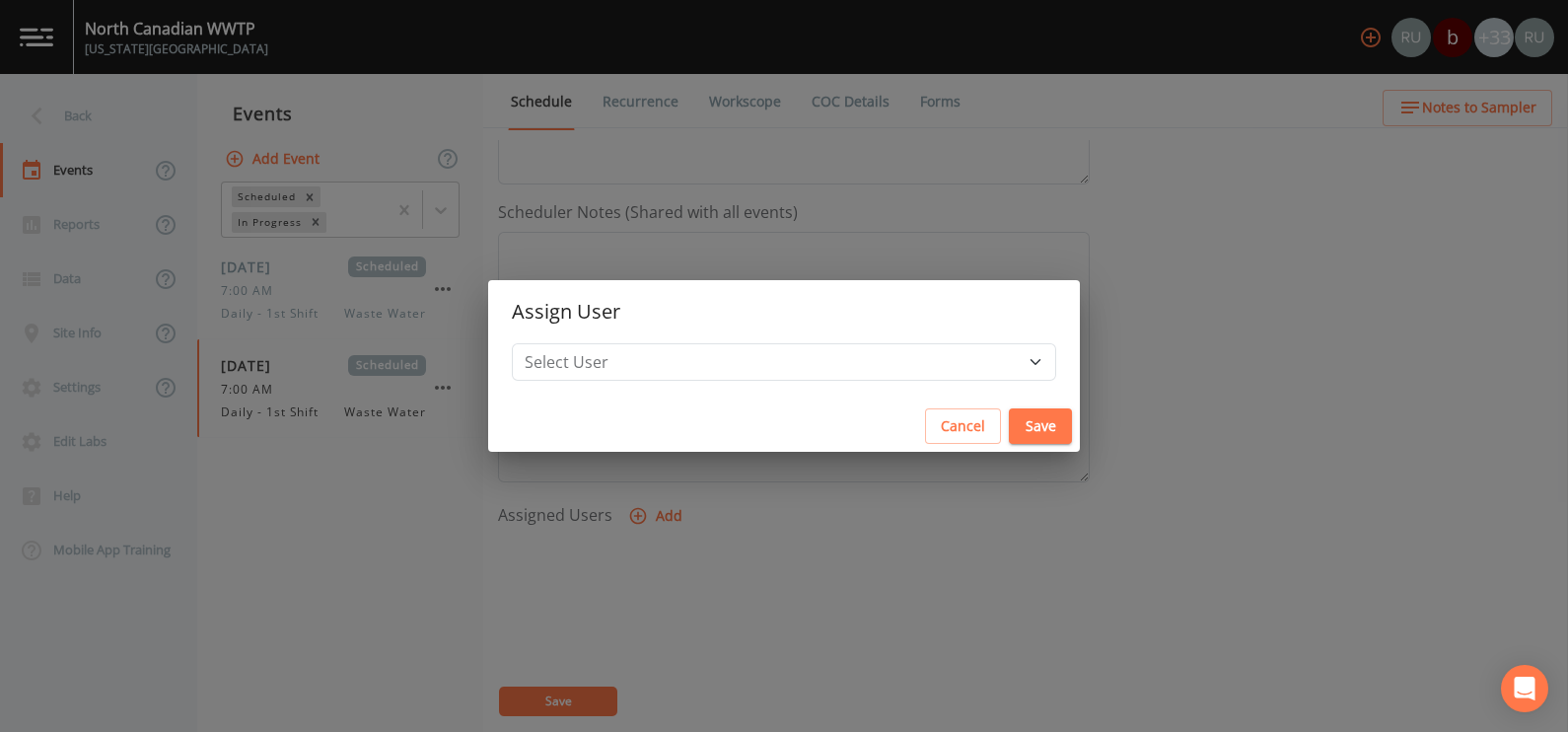 click on "Cancel" at bounding box center [962, 426] 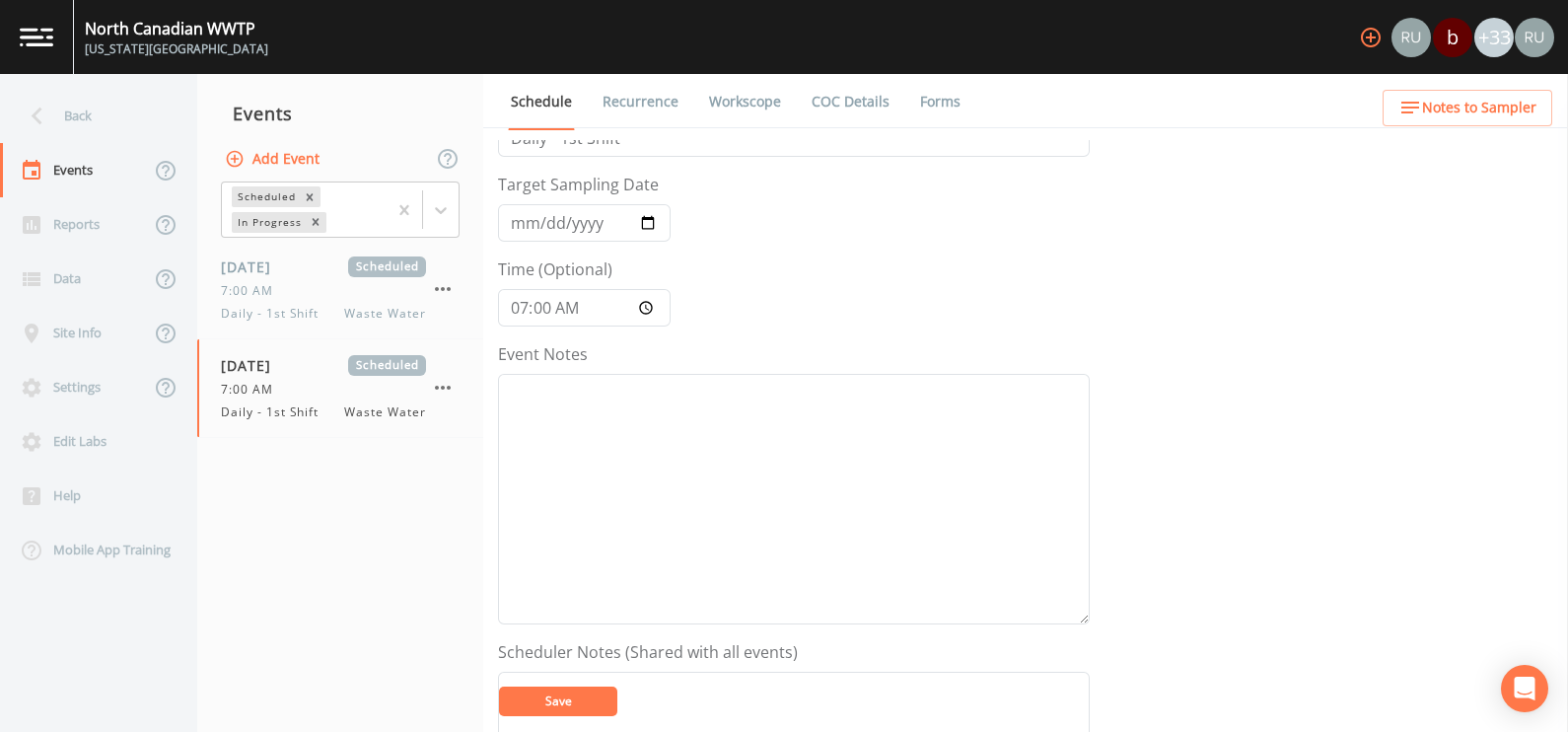 scroll, scrollTop: 0, scrollLeft: 0, axis: both 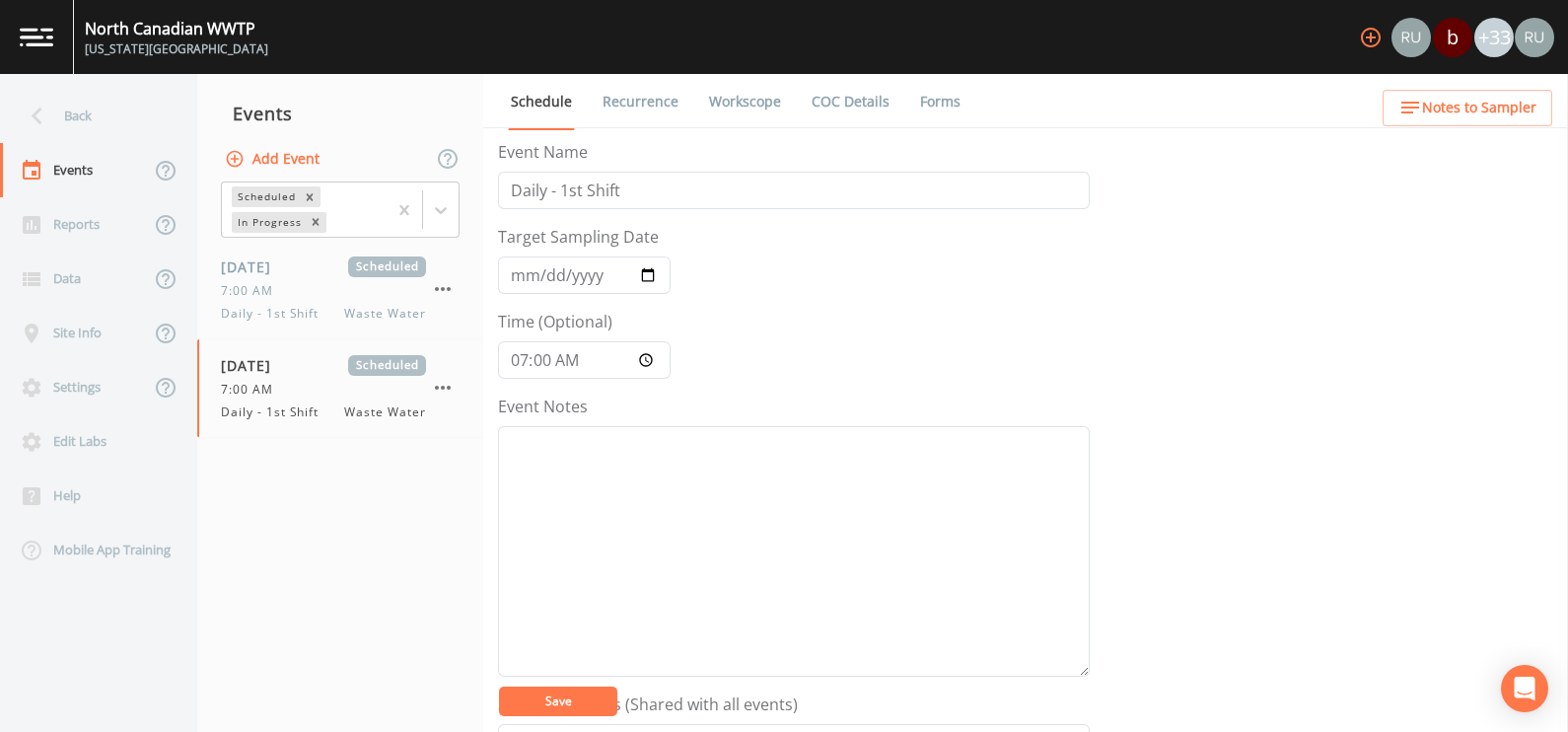 click on "COC Details" at bounding box center (850, 102) 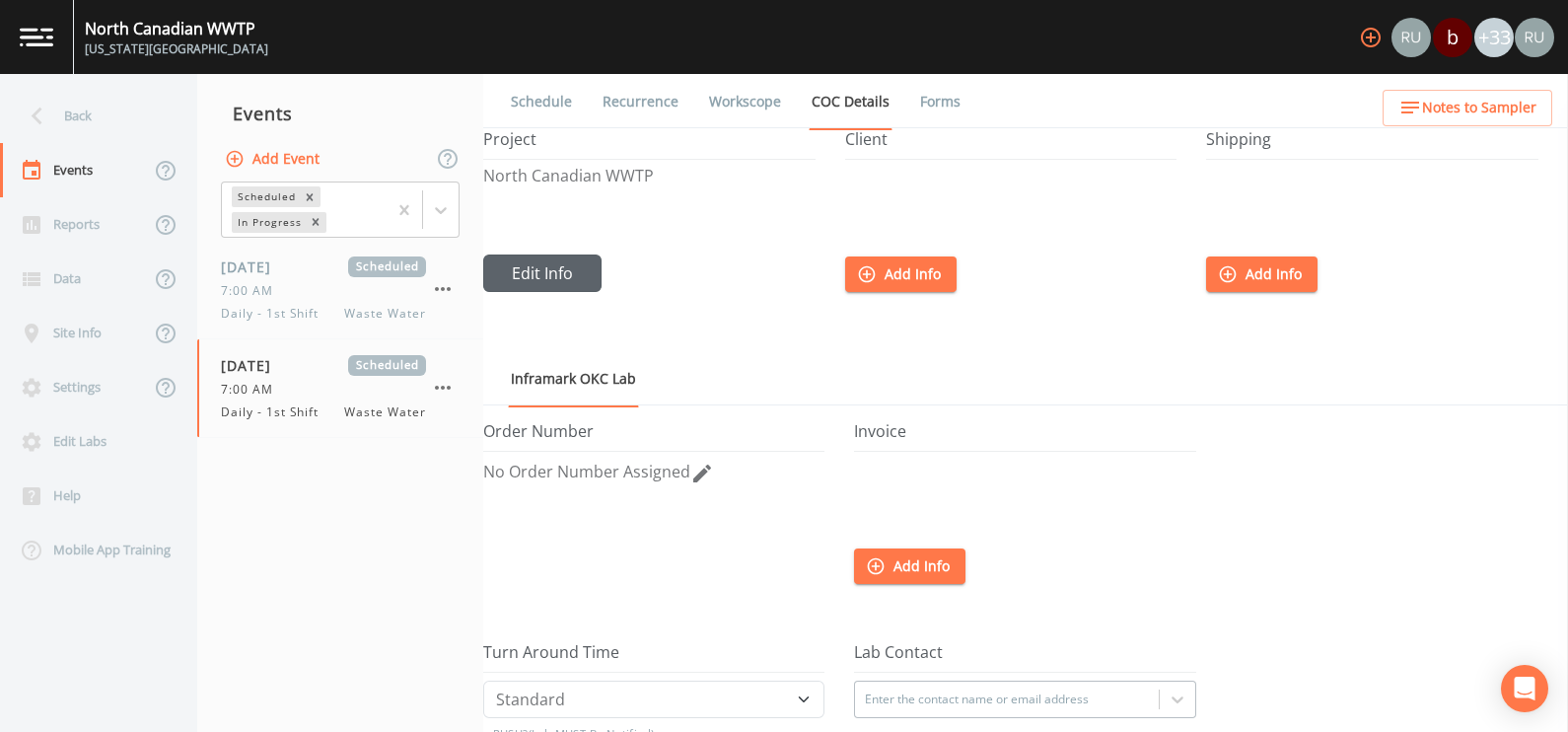 click on "Edit Info" at bounding box center (542, 273) 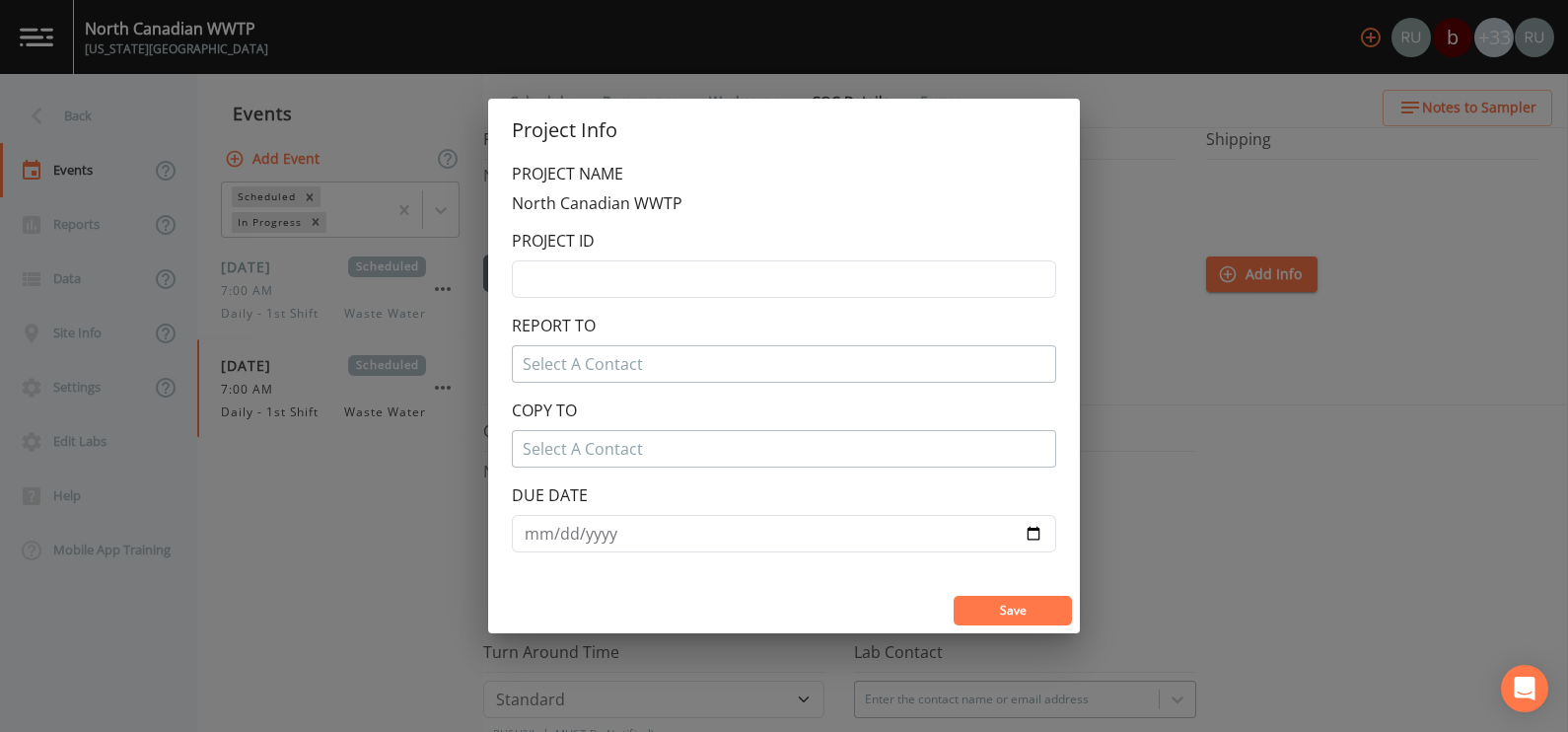 click on "Project Info PROJECT NAME North Canadian WWTP PROJECT ID REPORT TO Select A Contact COPY TO Select A Contact DUE DATE Save" at bounding box center (784, 366) 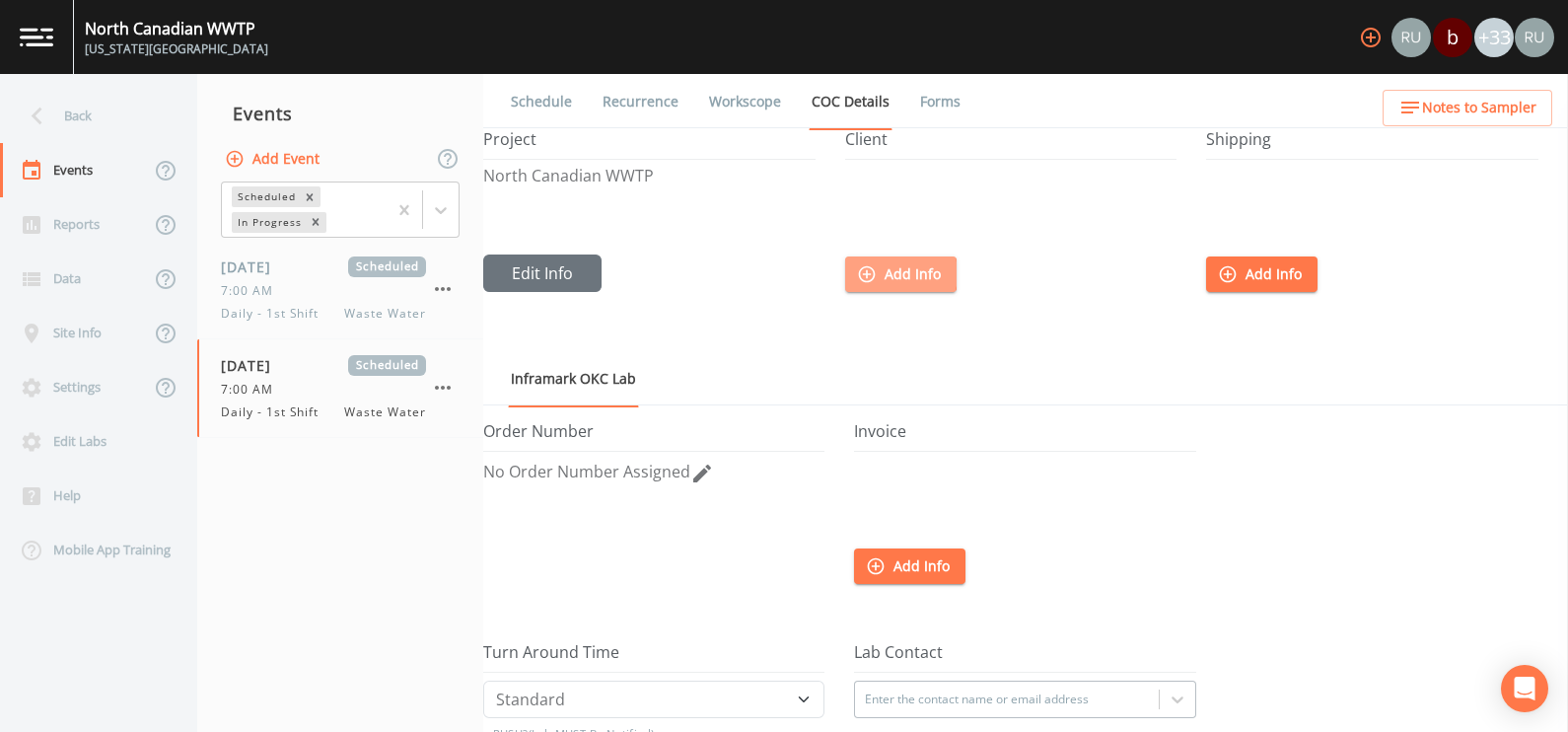 click on "Add Info" at bounding box center [900, 274] 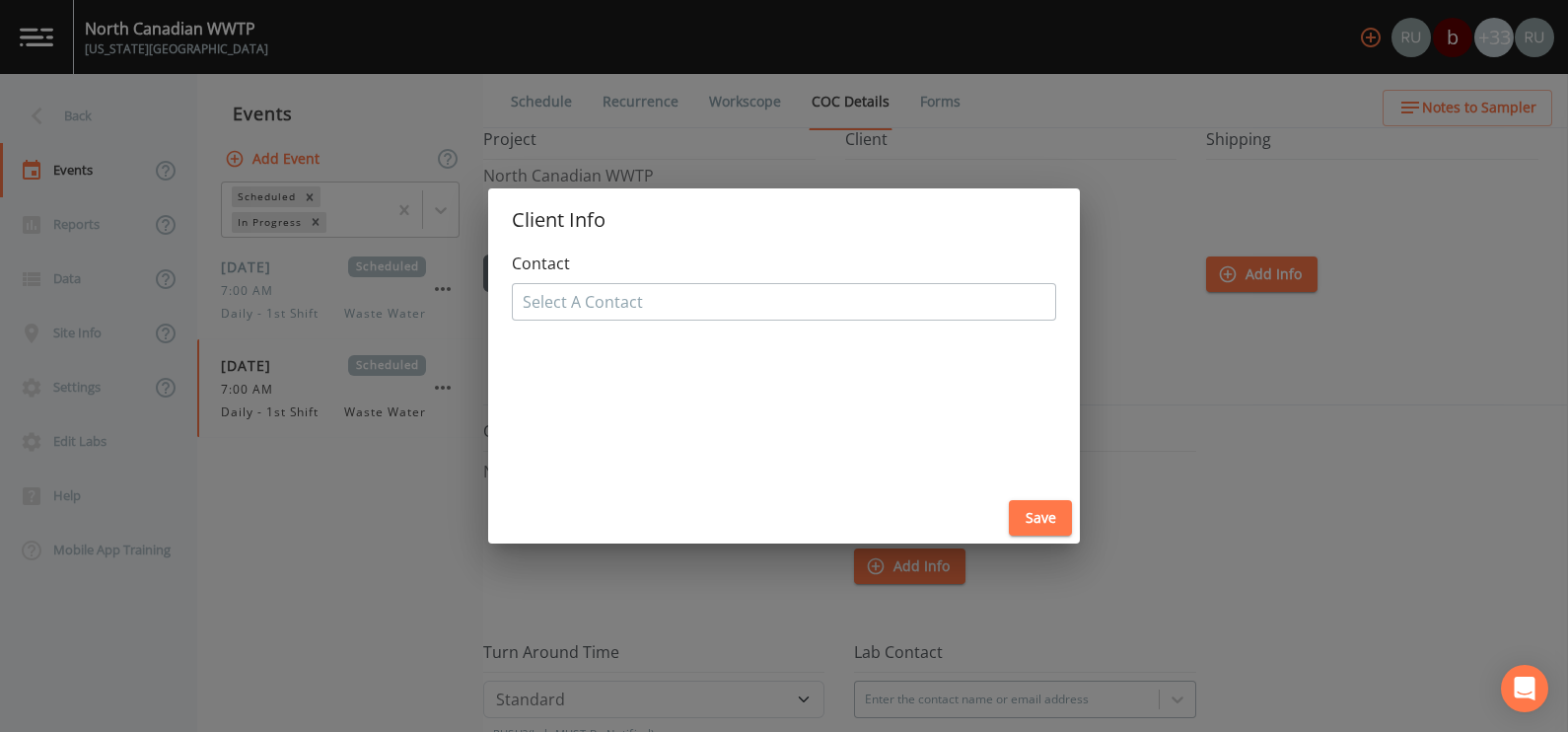 click at bounding box center (784, 302) 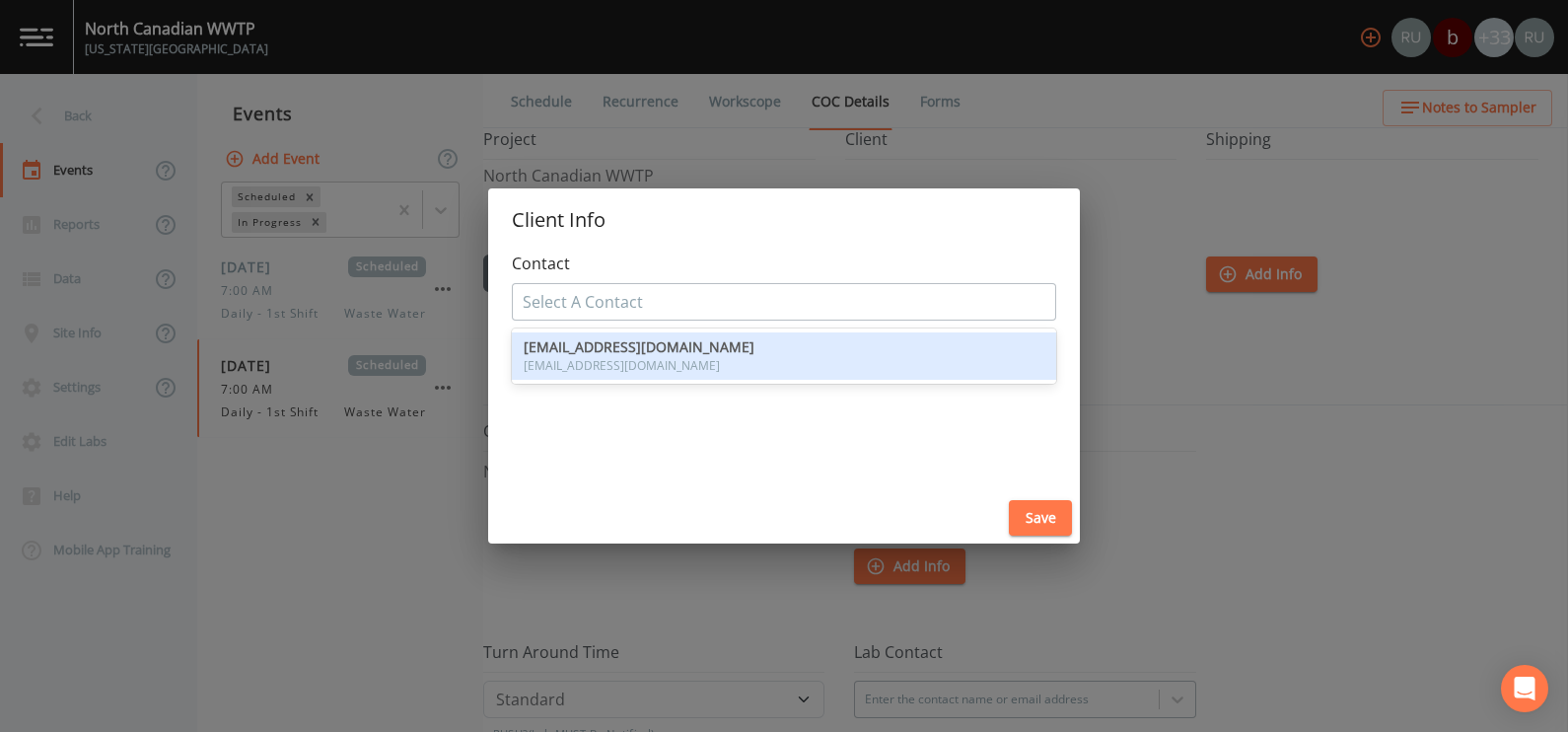 click on "Client Info Contact 1 result available. Use Up and Down to choose options, press Enter to select the currently focused option, press Escape to exit the menu, press Tab to select the option and exit the menu. Select A Contact [PERSON_NAME][EMAIL_ADDRESS][DOMAIN_NAME] [PERSON_NAME][EMAIL_ADDRESS][DOMAIN_NAME] Save" at bounding box center (784, 366) 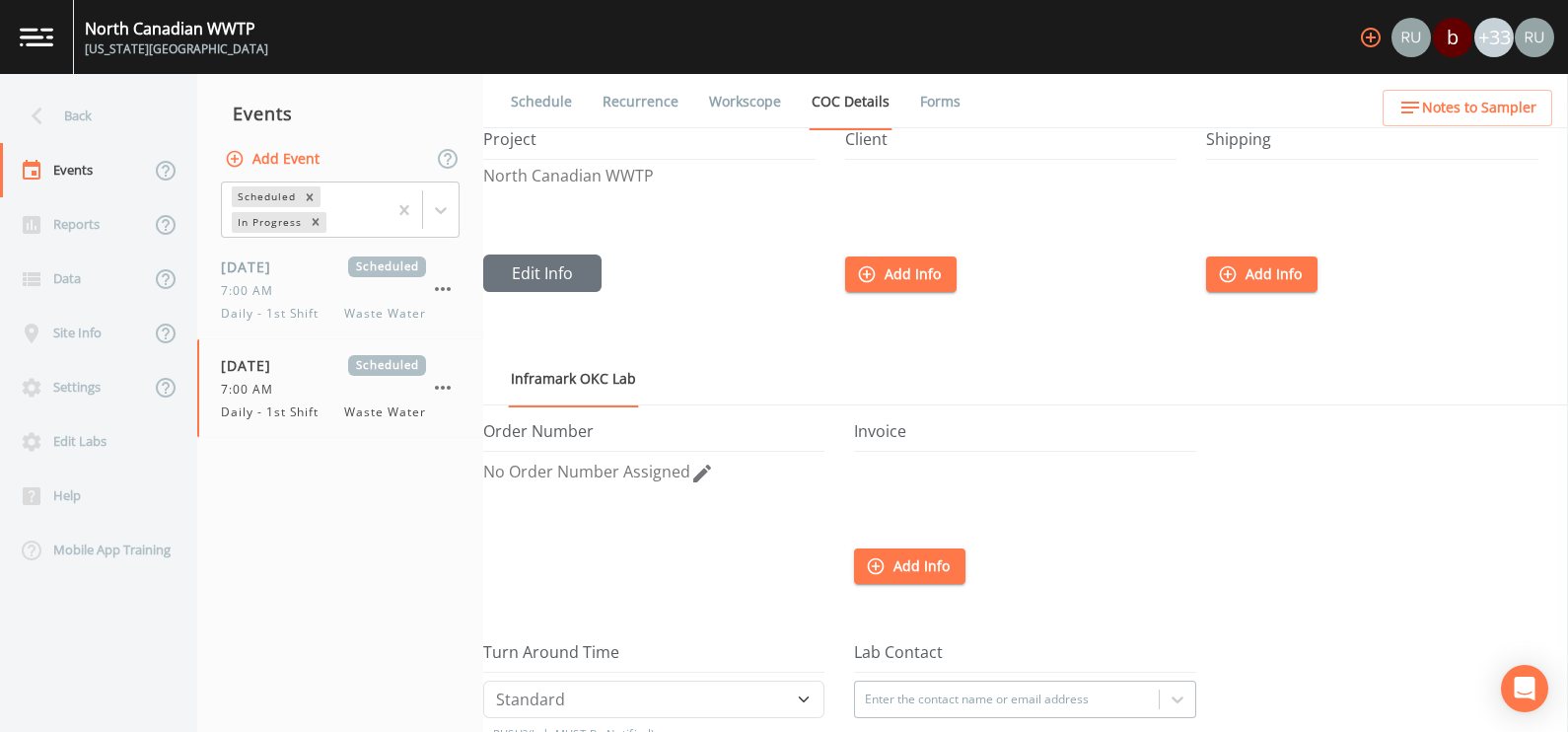 click on "Add Info" at bounding box center (900, 274) 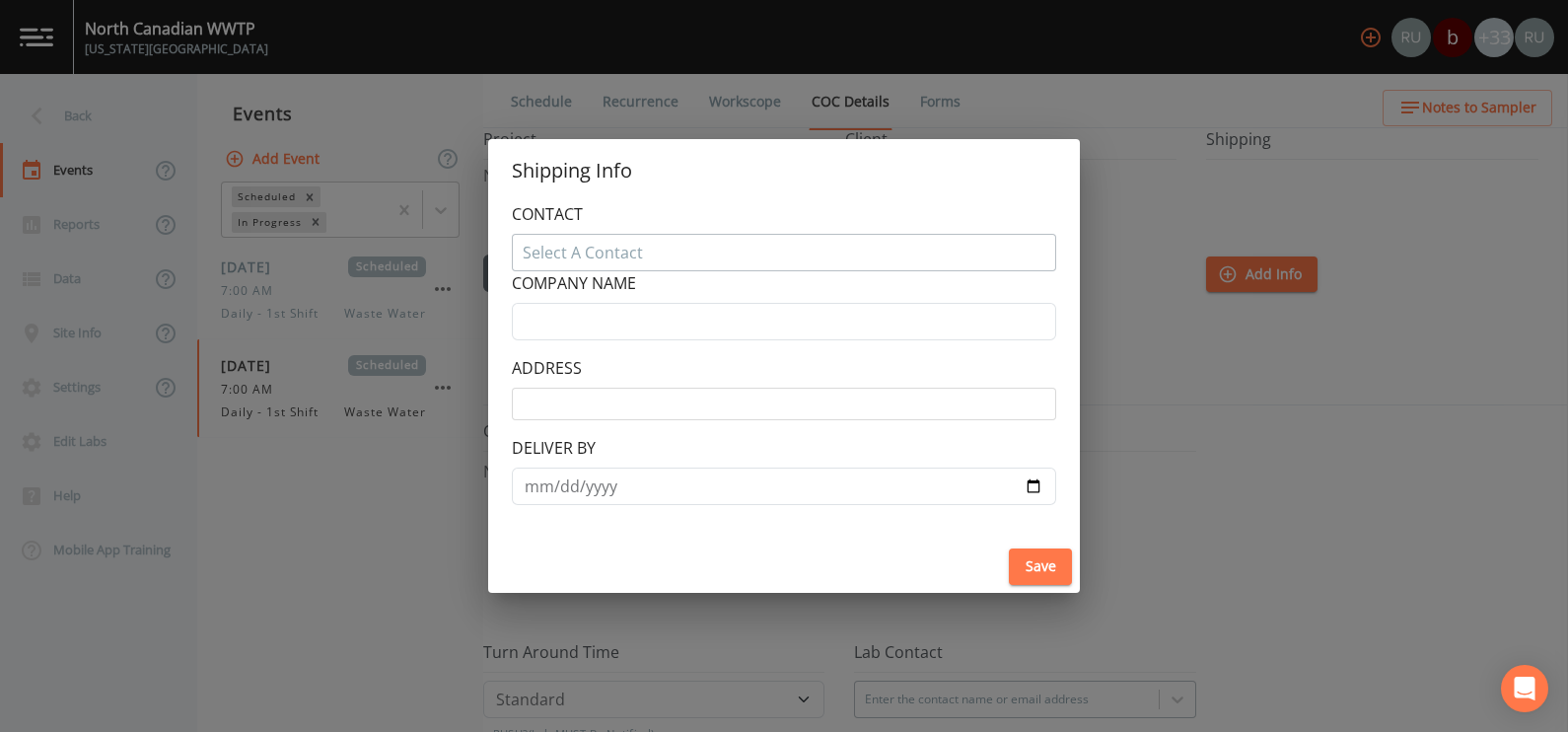 click on "Shipping Info CONTACT Select A Contact COMPANY NAME ADDRESS DELIVER BY Save" at bounding box center [784, 366] 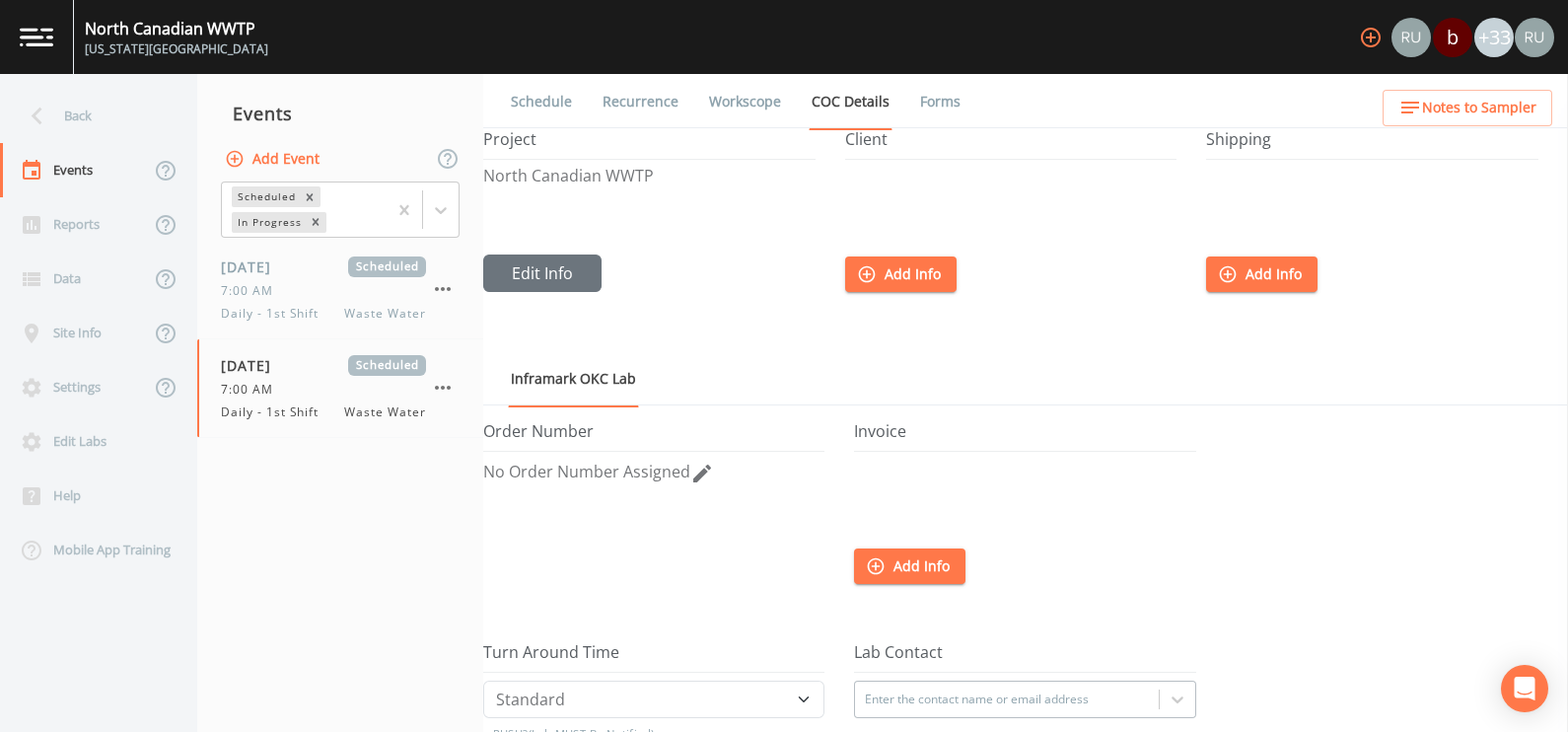 click on "Inframark OKC Lab" at bounding box center (573, 379) 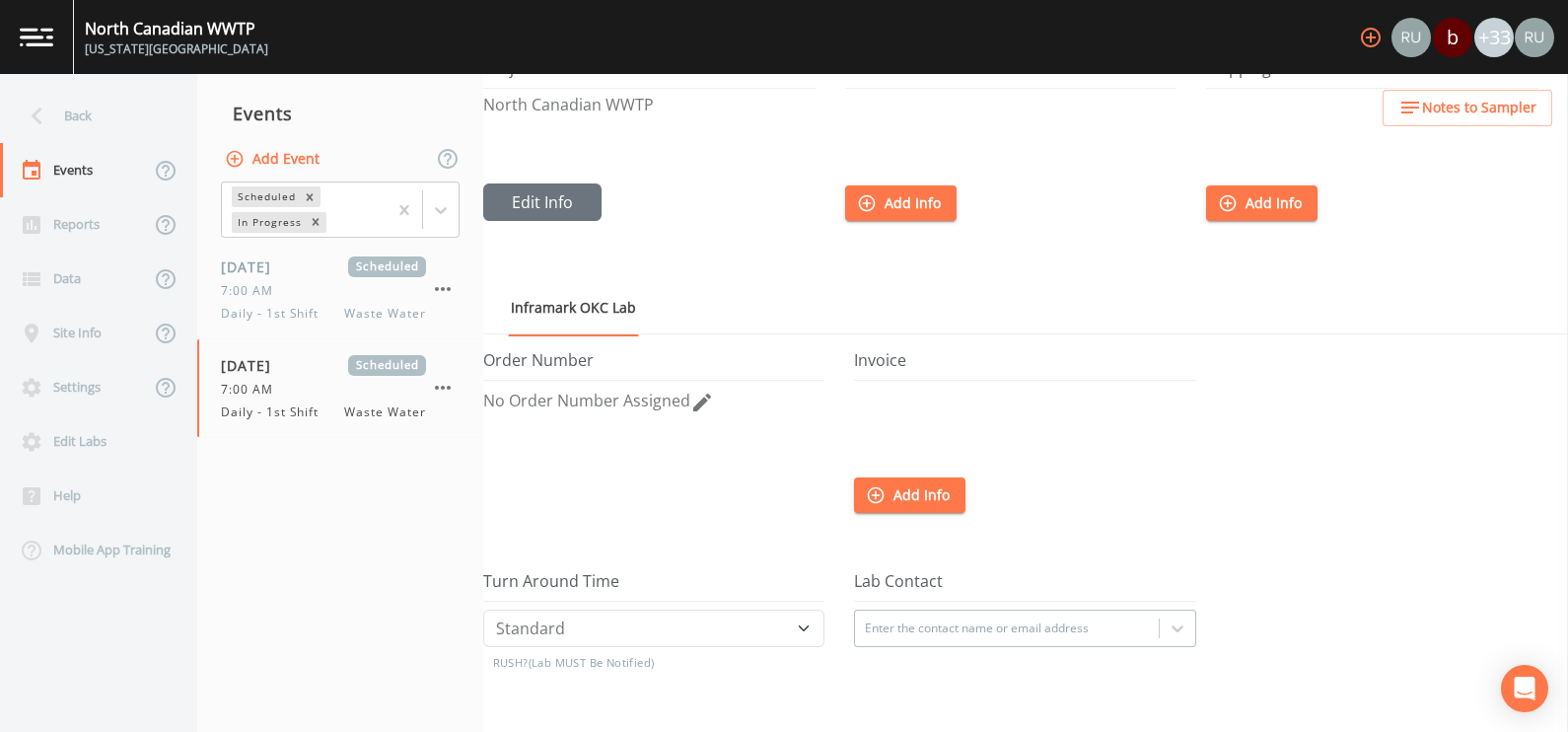 scroll, scrollTop: 122, scrollLeft: 0, axis: vertical 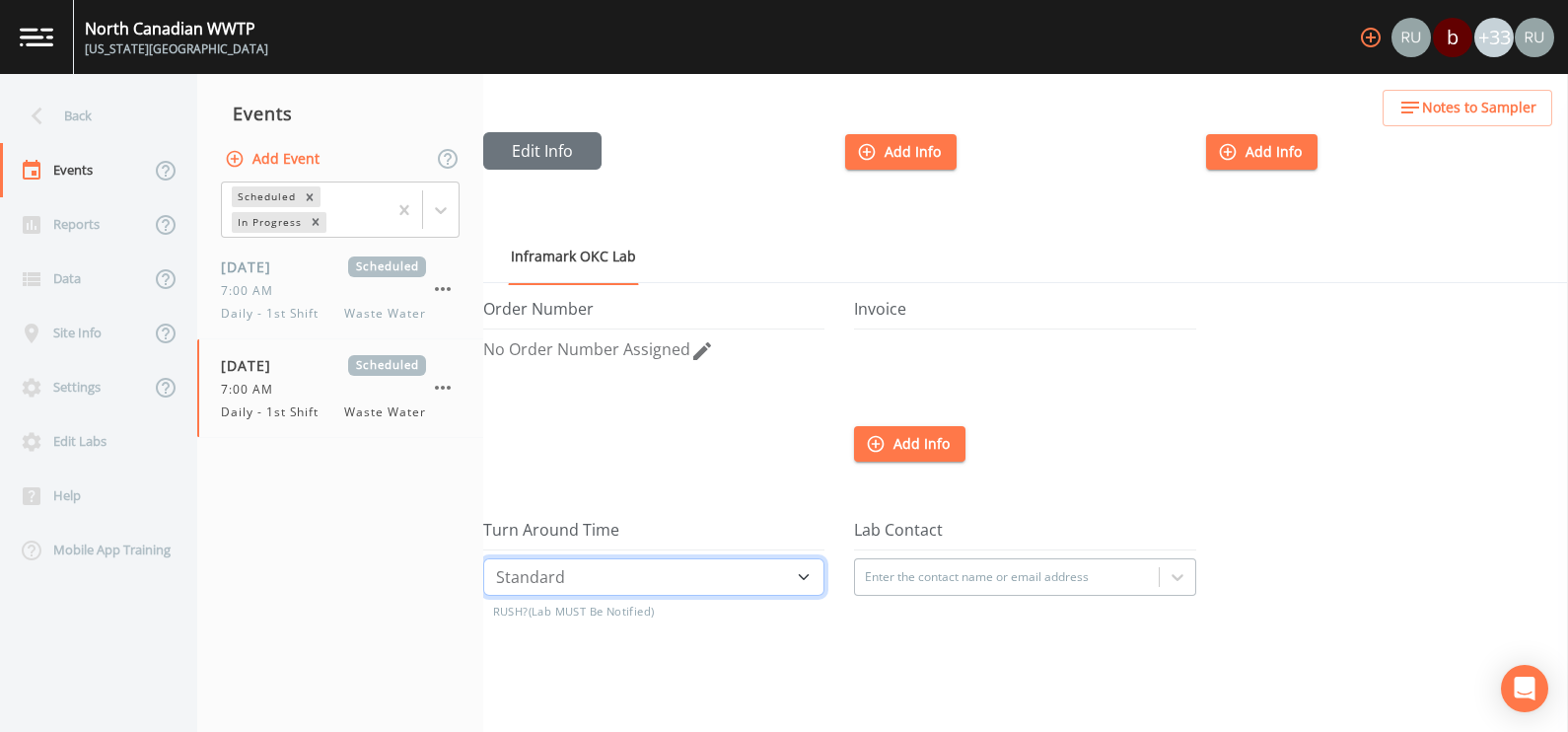 click on "Standard Five Day Three Day Two Day Next Day Same Day" at bounding box center (654, 577) 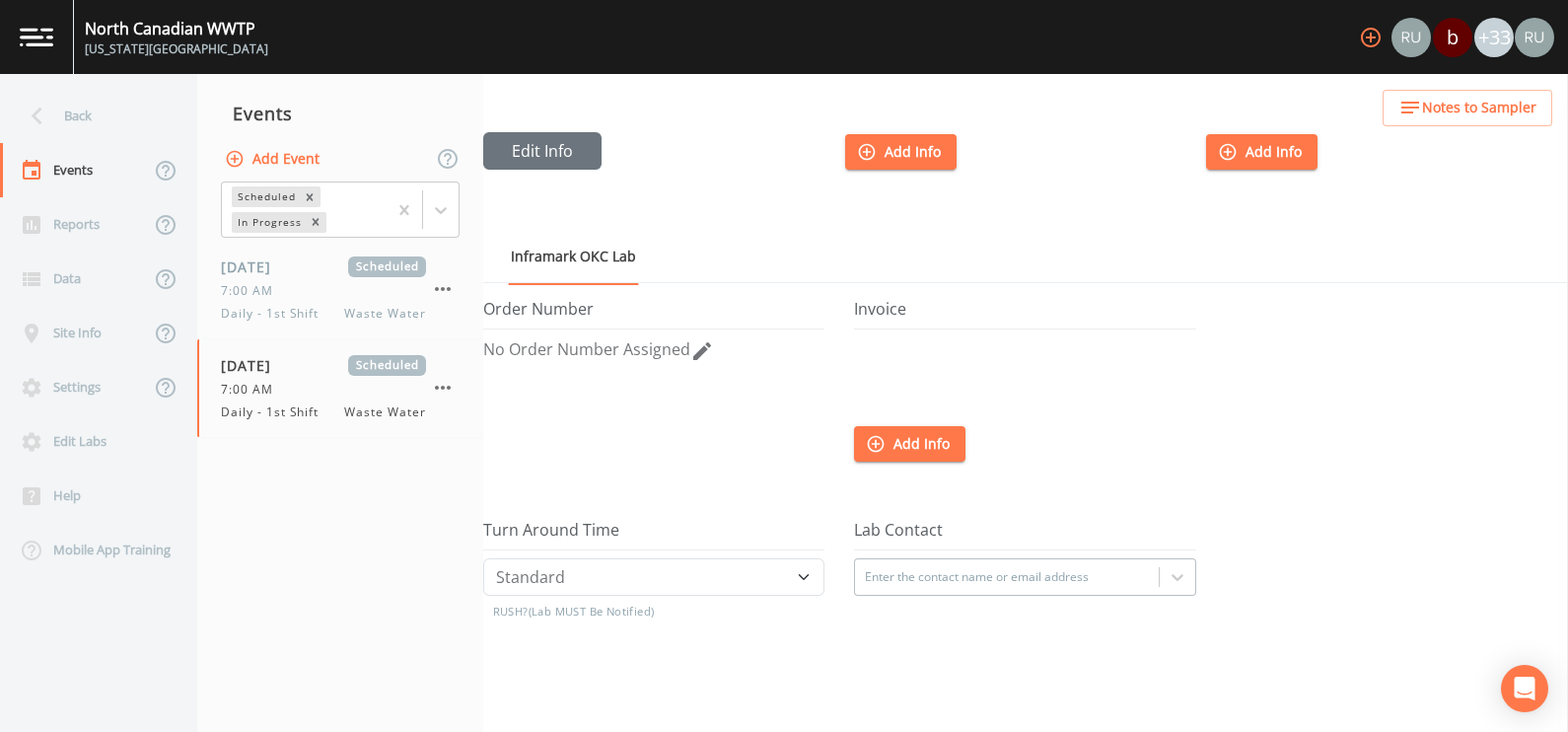 click on "Enter the contact name or email address" at bounding box center (1025, 577) 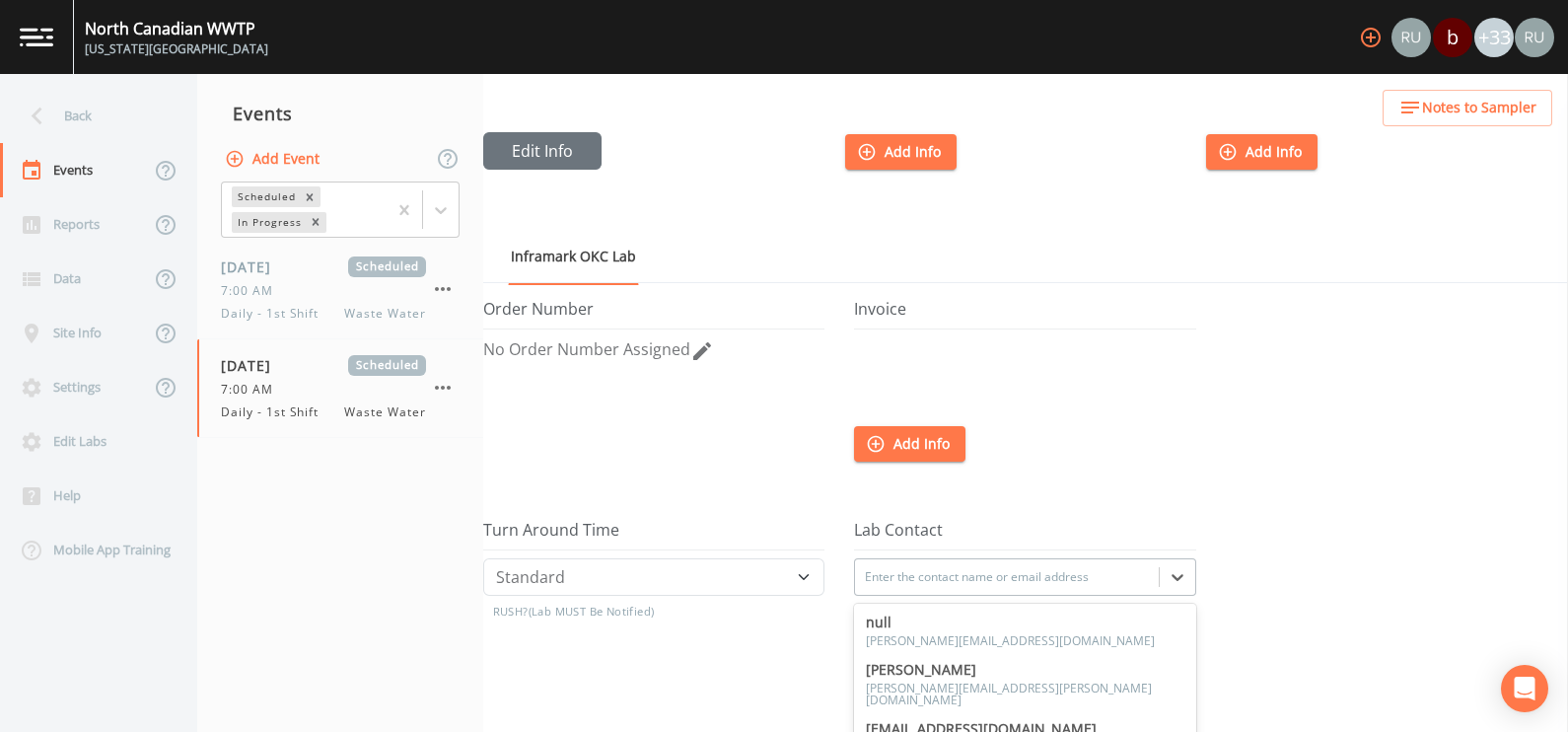 scroll, scrollTop: 370, scrollLeft: 0, axis: vertical 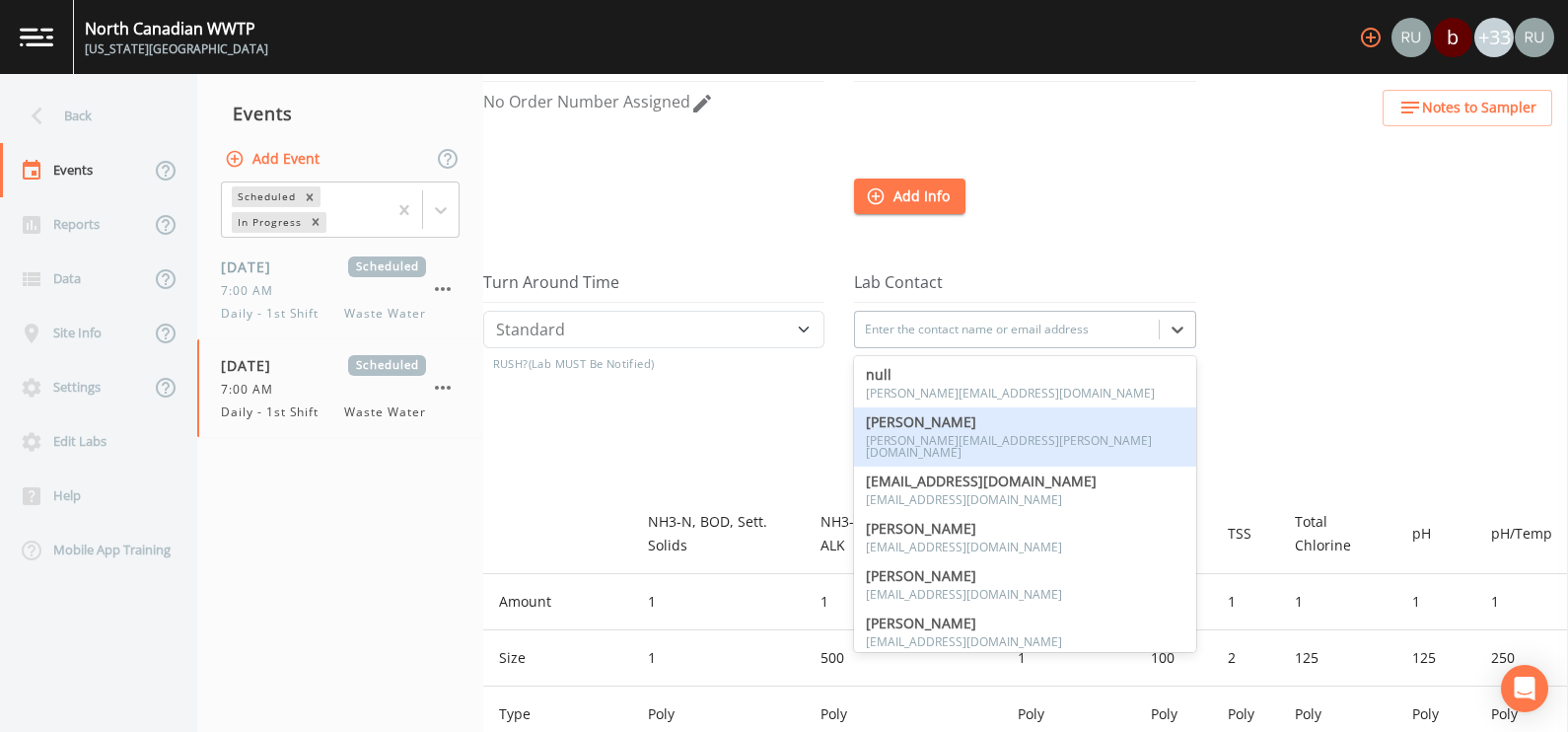 click on "[PERSON_NAME][EMAIL_ADDRESS][PERSON_NAME][DOMAIN_NAME]" at bounding box center (1025, 447) 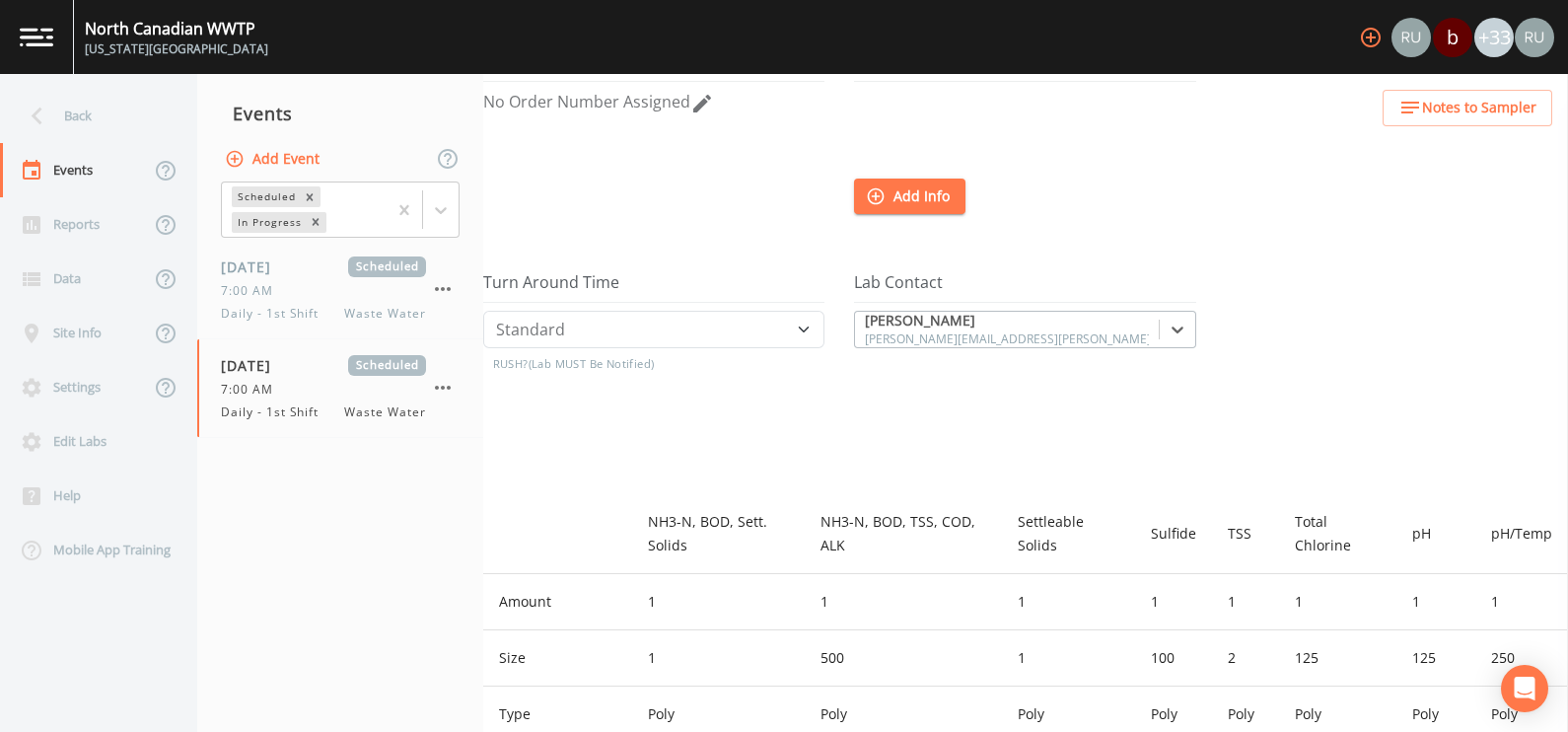 click on "Turn Around Time Standard Five Day Three Day Two Day Next Day Same Day RUSH?  (Lab MUST Be Notified)" at bounding box center [669, 384] 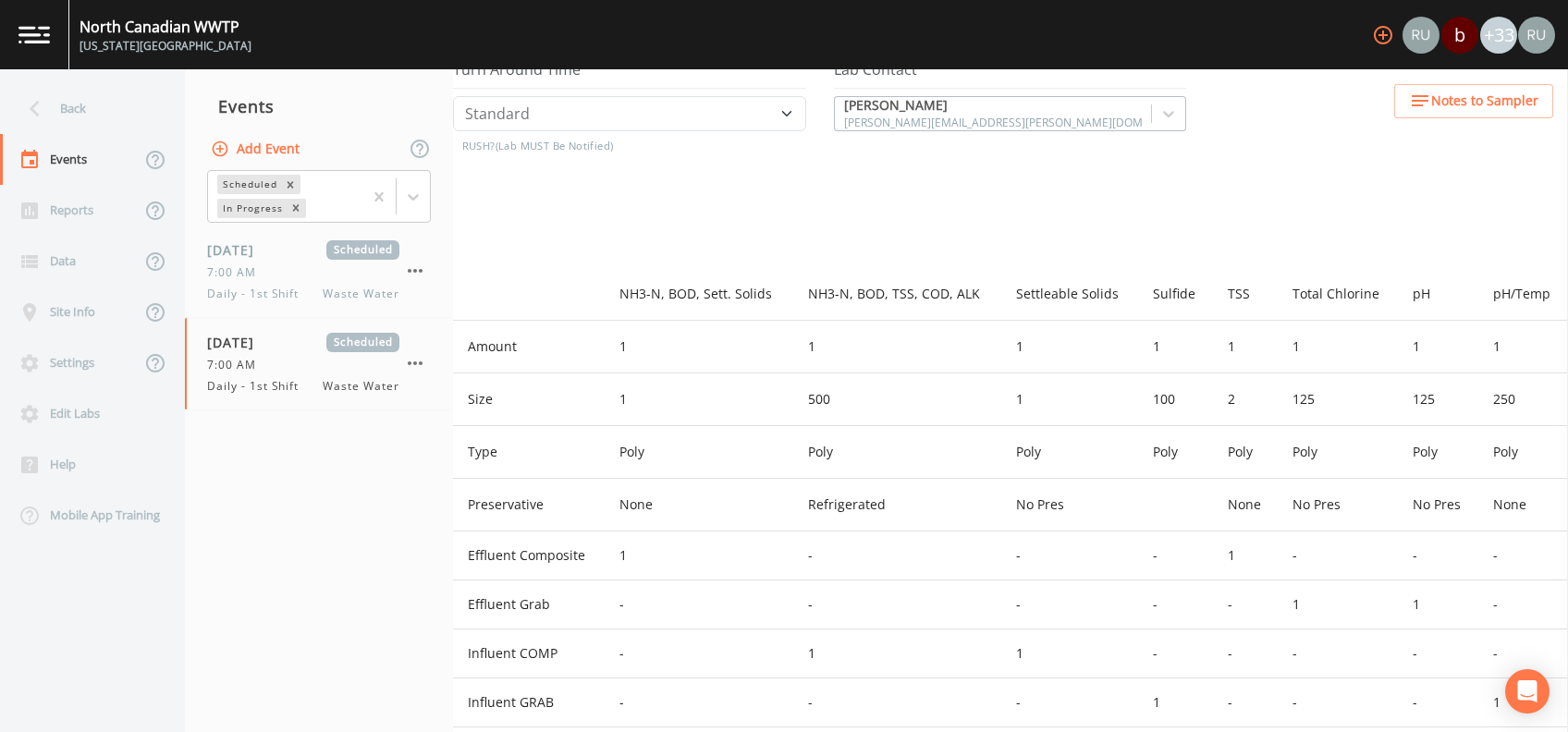 scroll, scrollTop: 584, scrollLeft: 0, axis: vertical 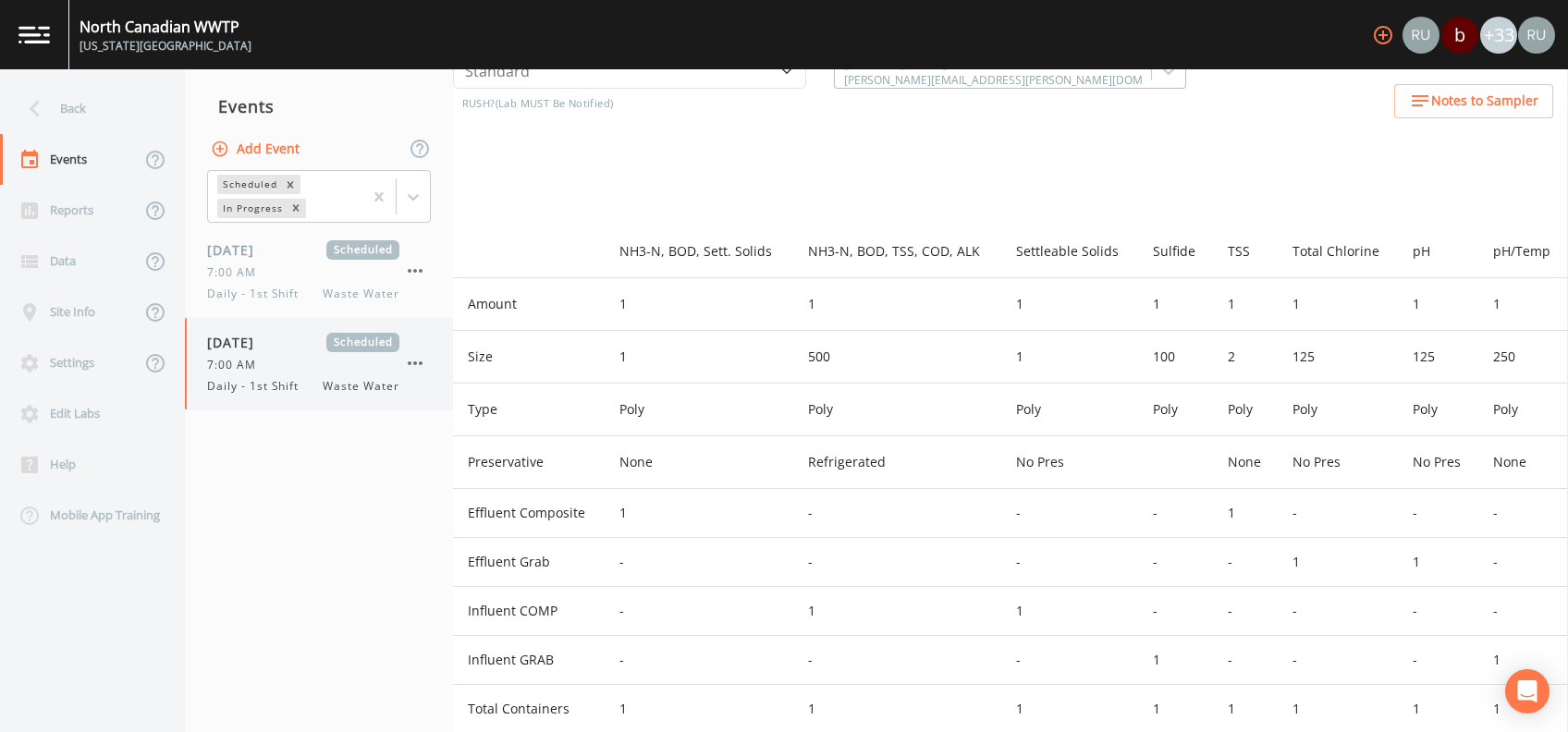 click on "7:00 AM" at bounding box center [237, 365] 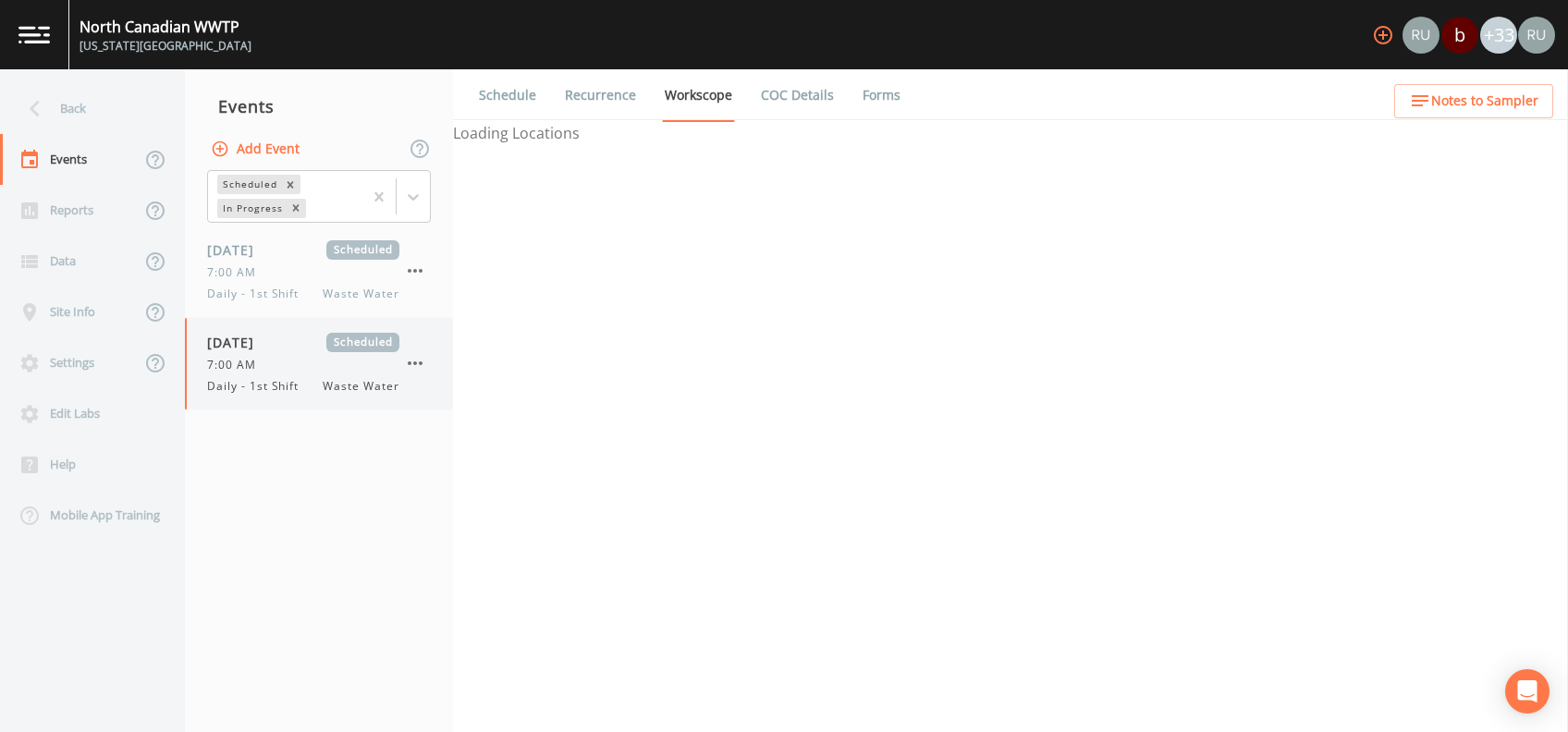 scroll, scrollTop: 0, scrollLeft: 0, axis: both 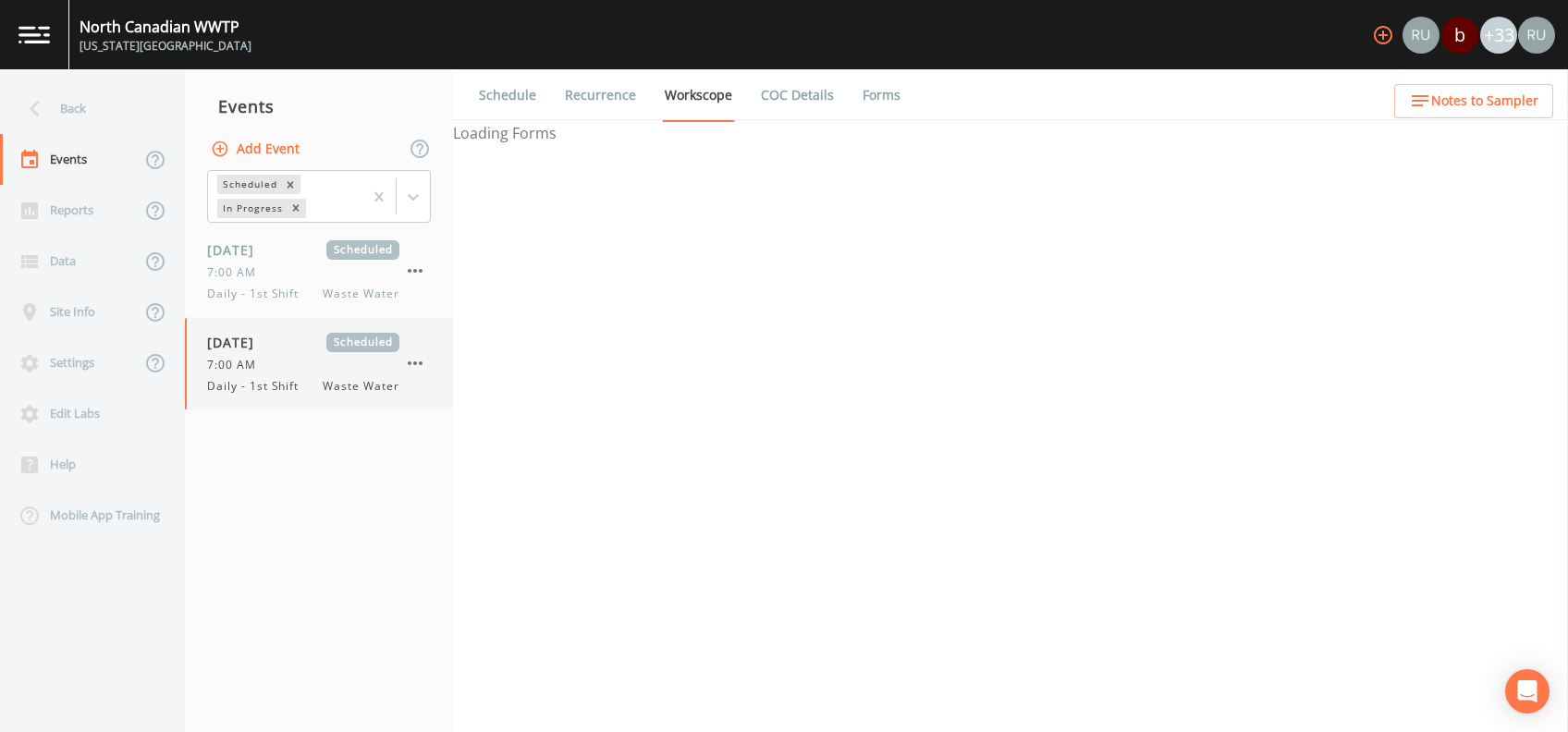 select on "b6a3c313-748b-4795-a028-792ad310bd60" 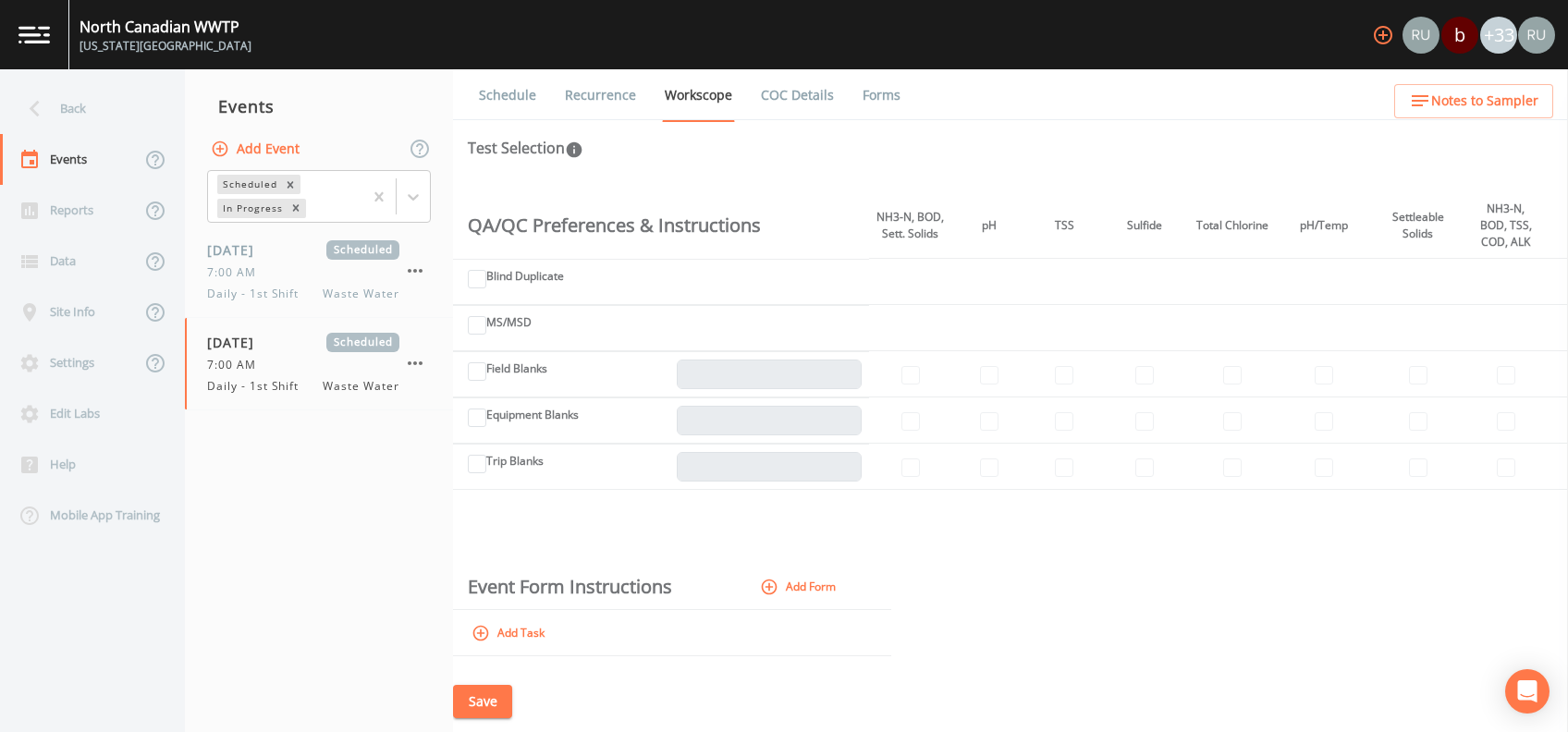 scroll, scrollTop: 506, scrollLeft: 0, axis: vertical 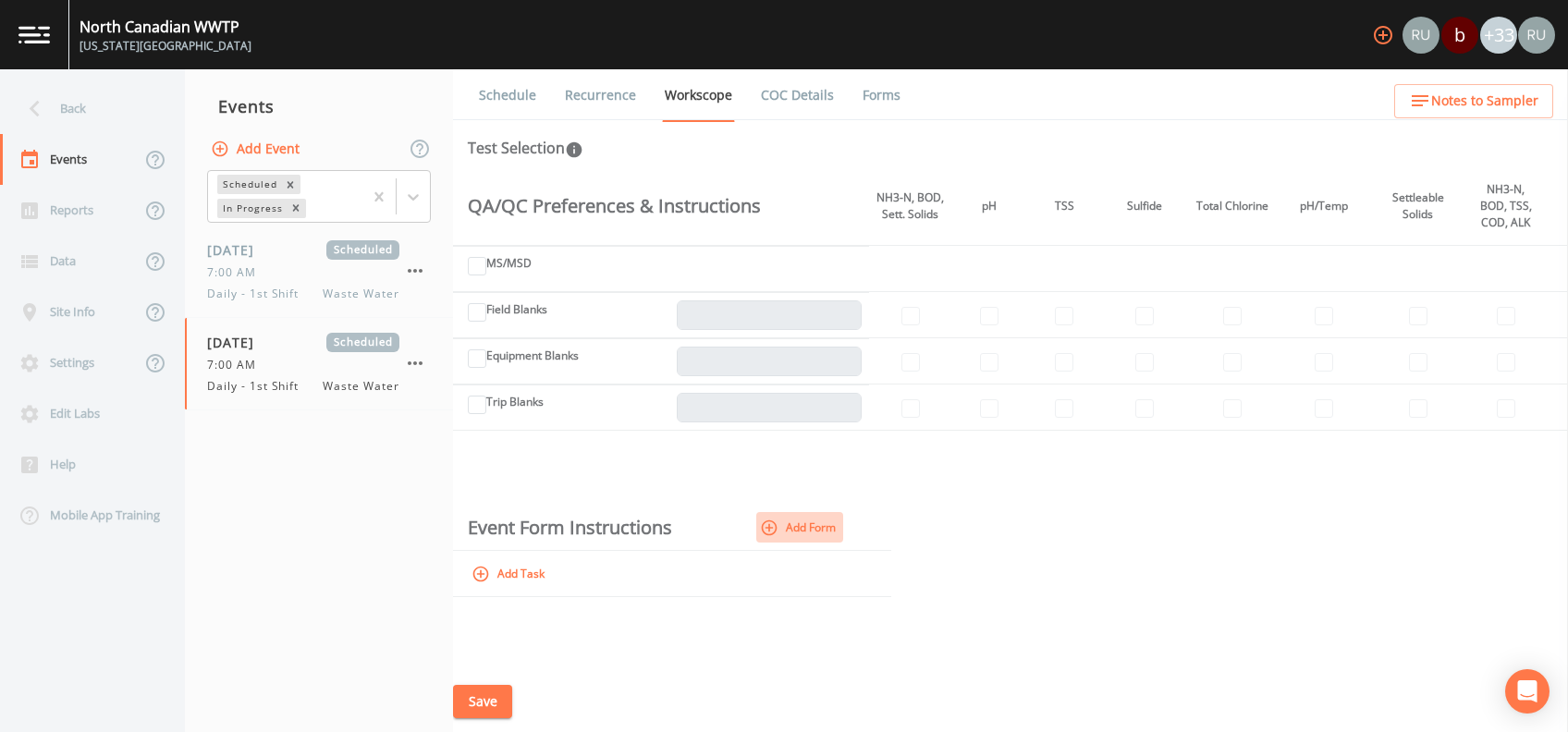 click on "Add Form" at bounding box center (800, 527) 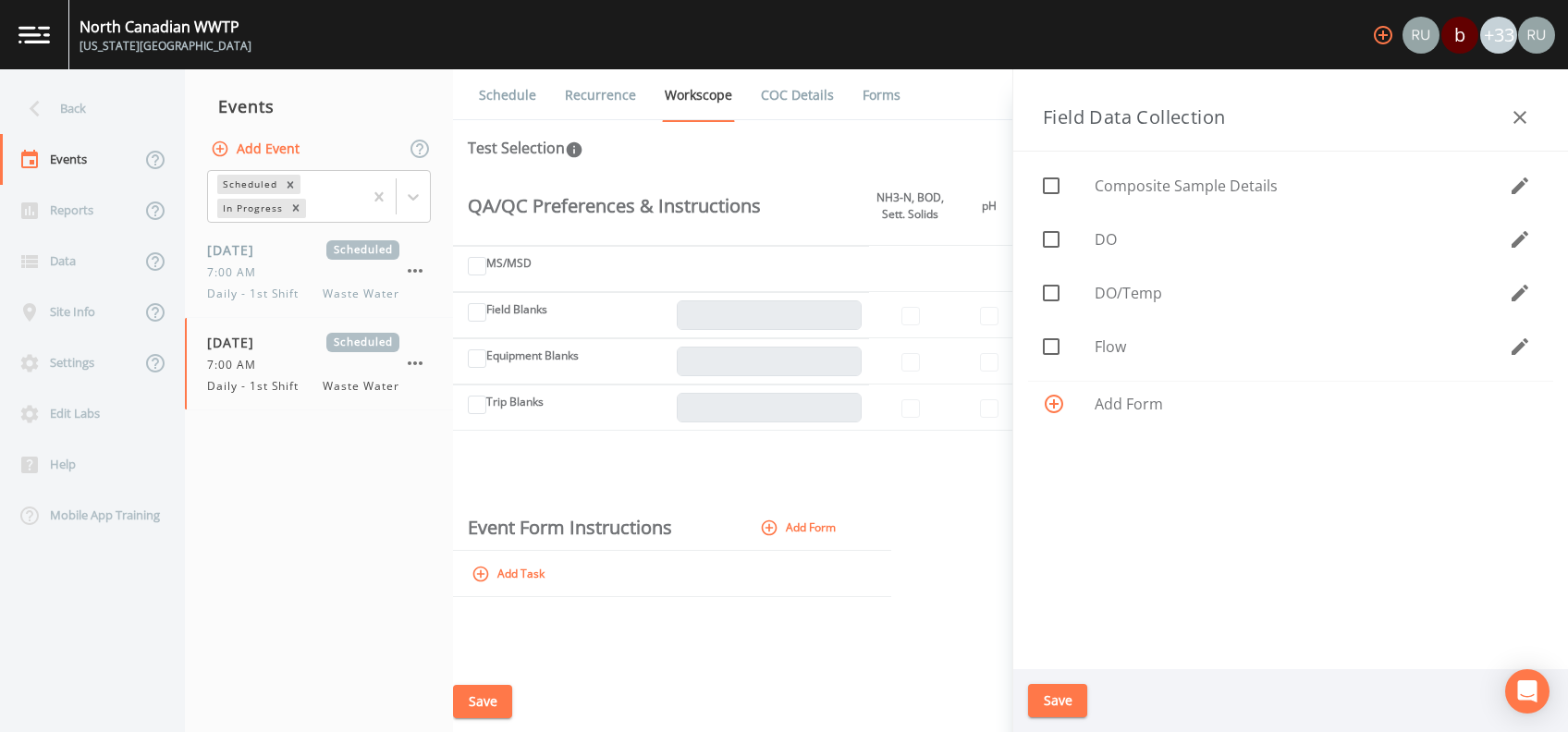 click on "Add Form" at bounding box center [1317, 404] 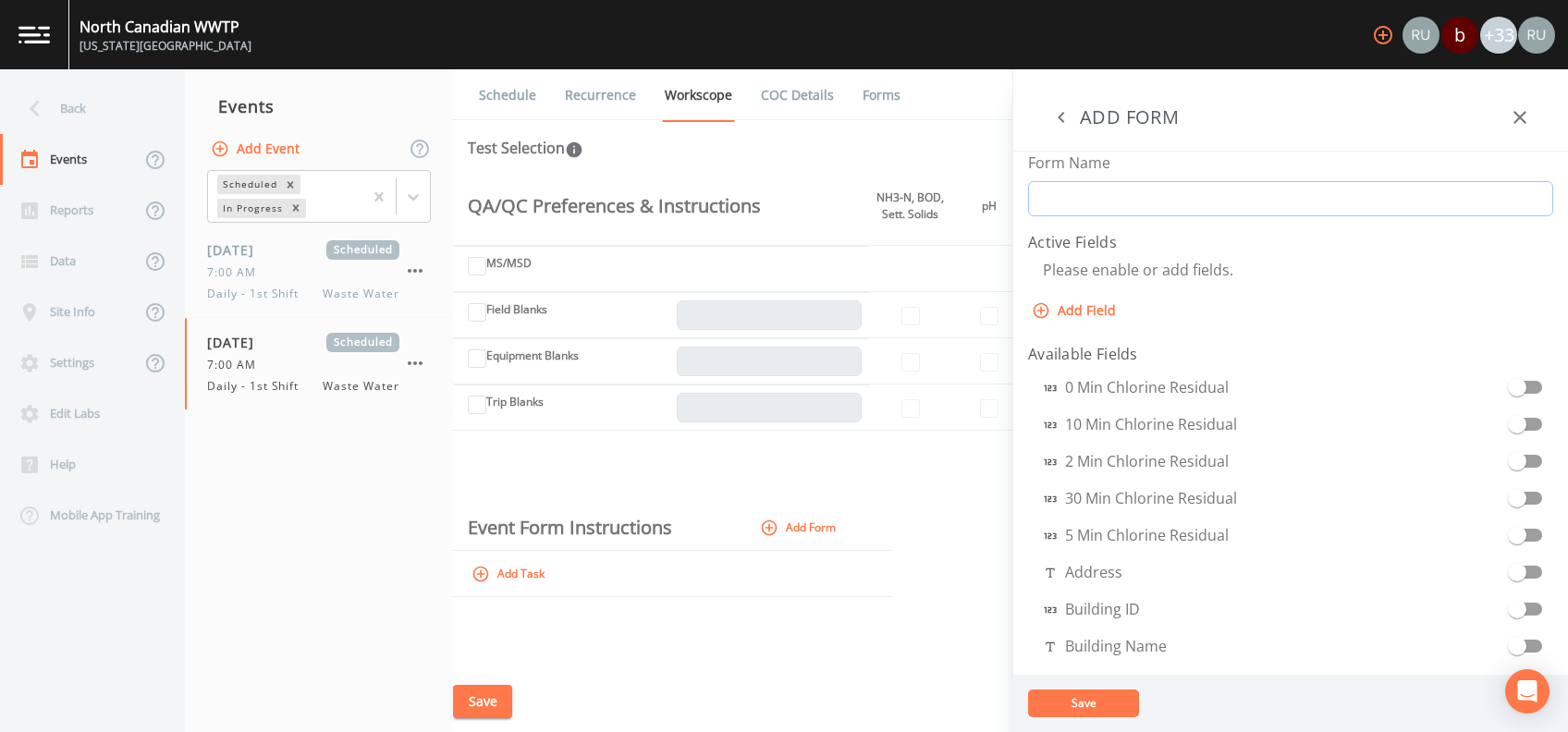 click on "Form Name" at bounding box center (1291, 199) 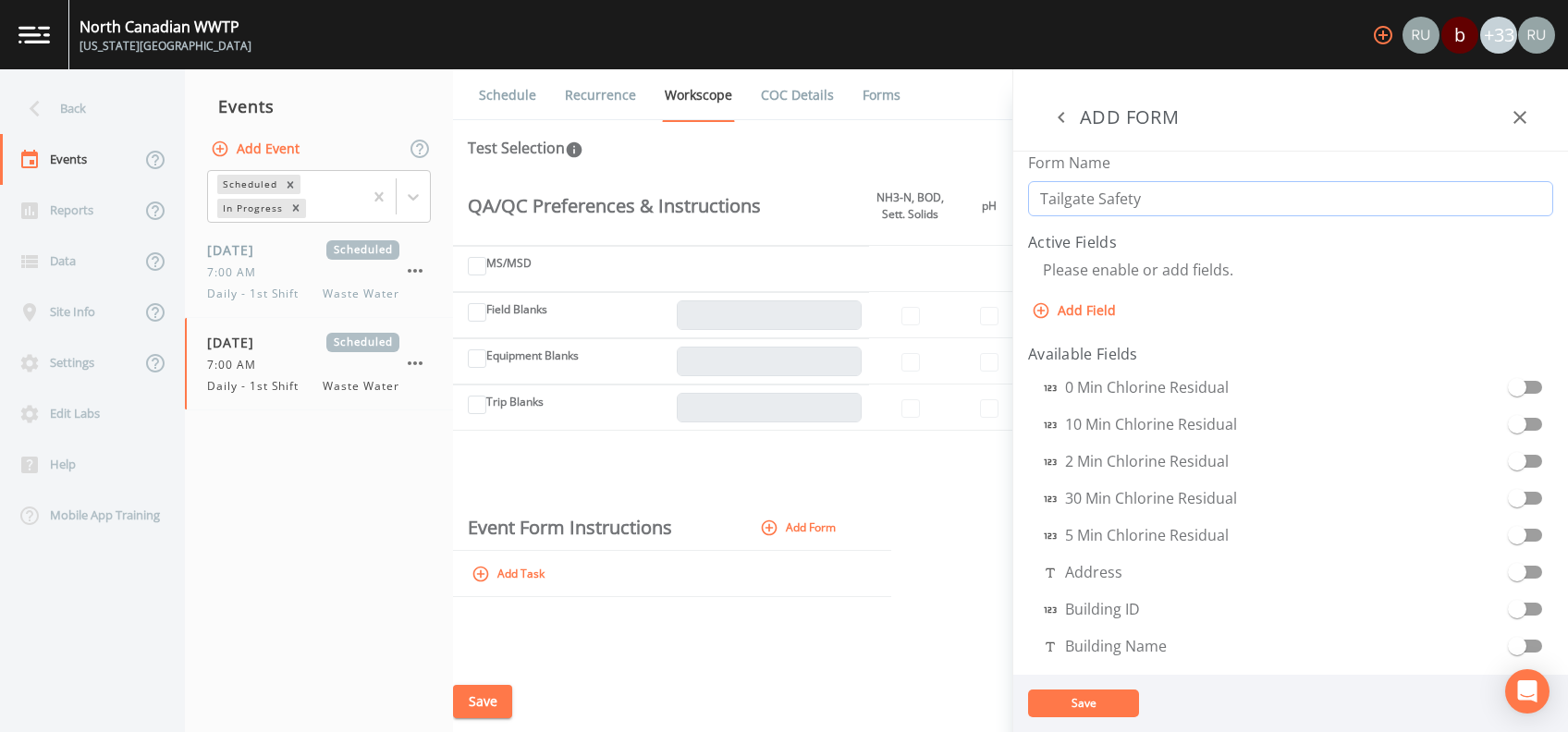 type on "Tailgate Safety Meeting" 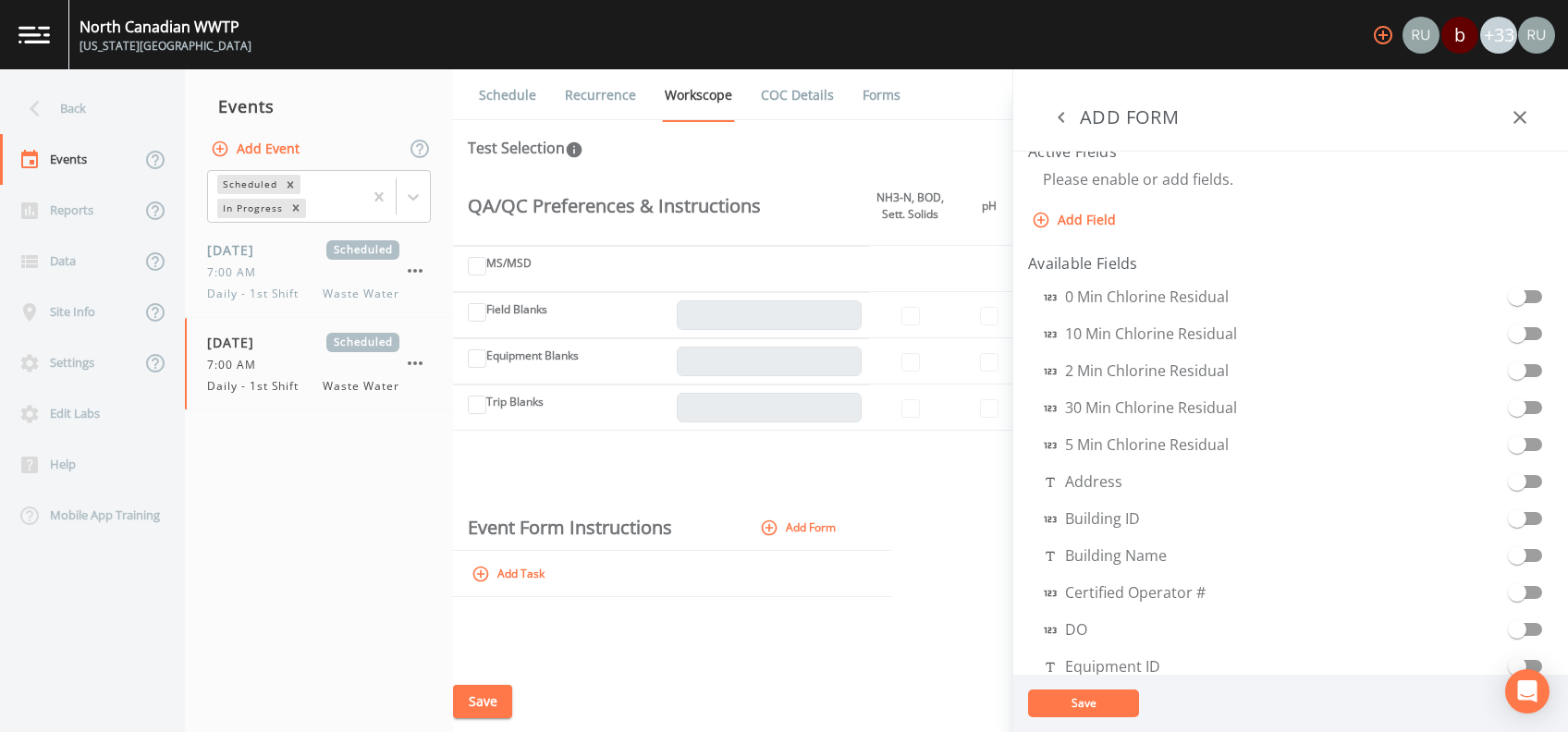 scroll, scrollTop: 0, scrollLeft: 0, axis: both 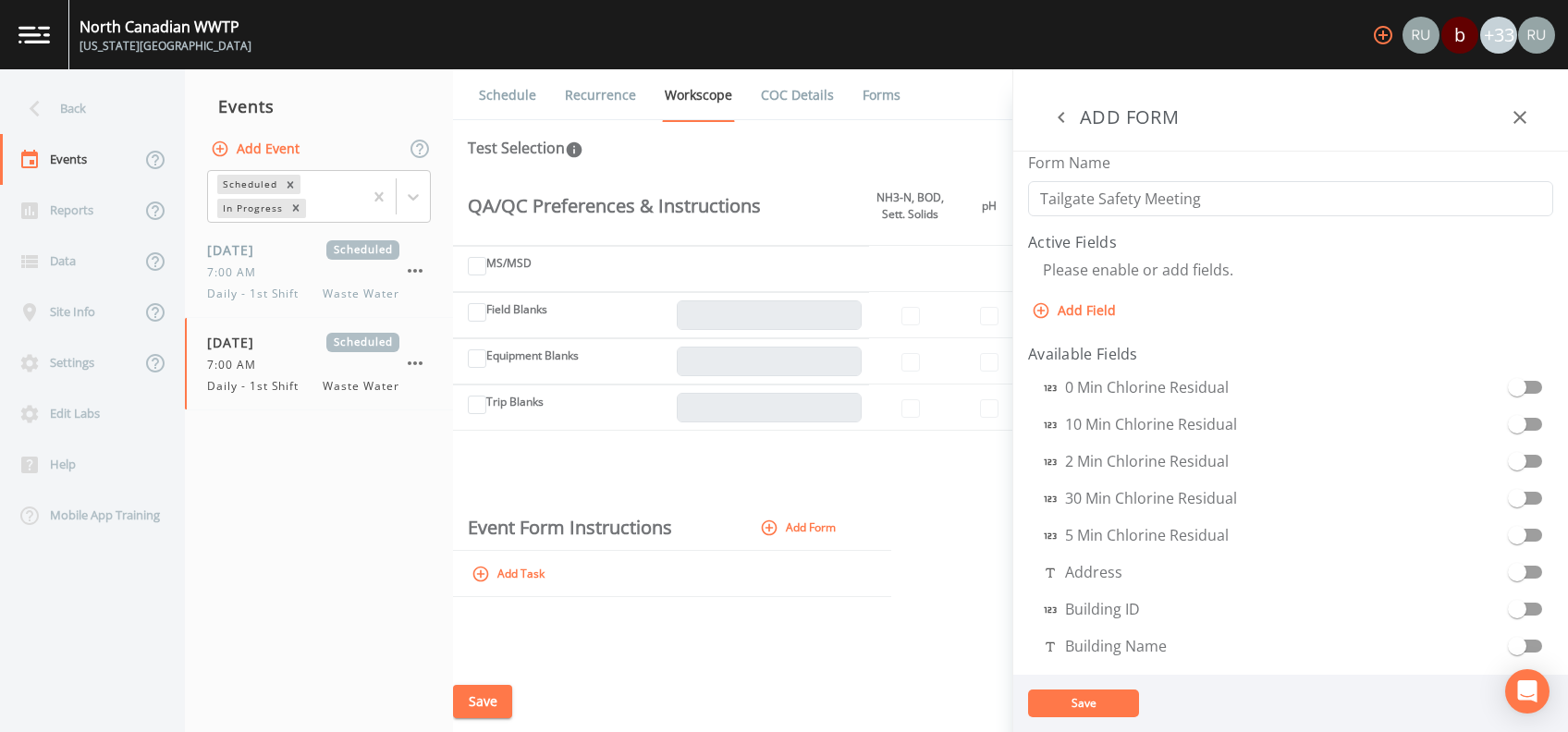 click on "Add Field" at bounding box center [1075, 311] 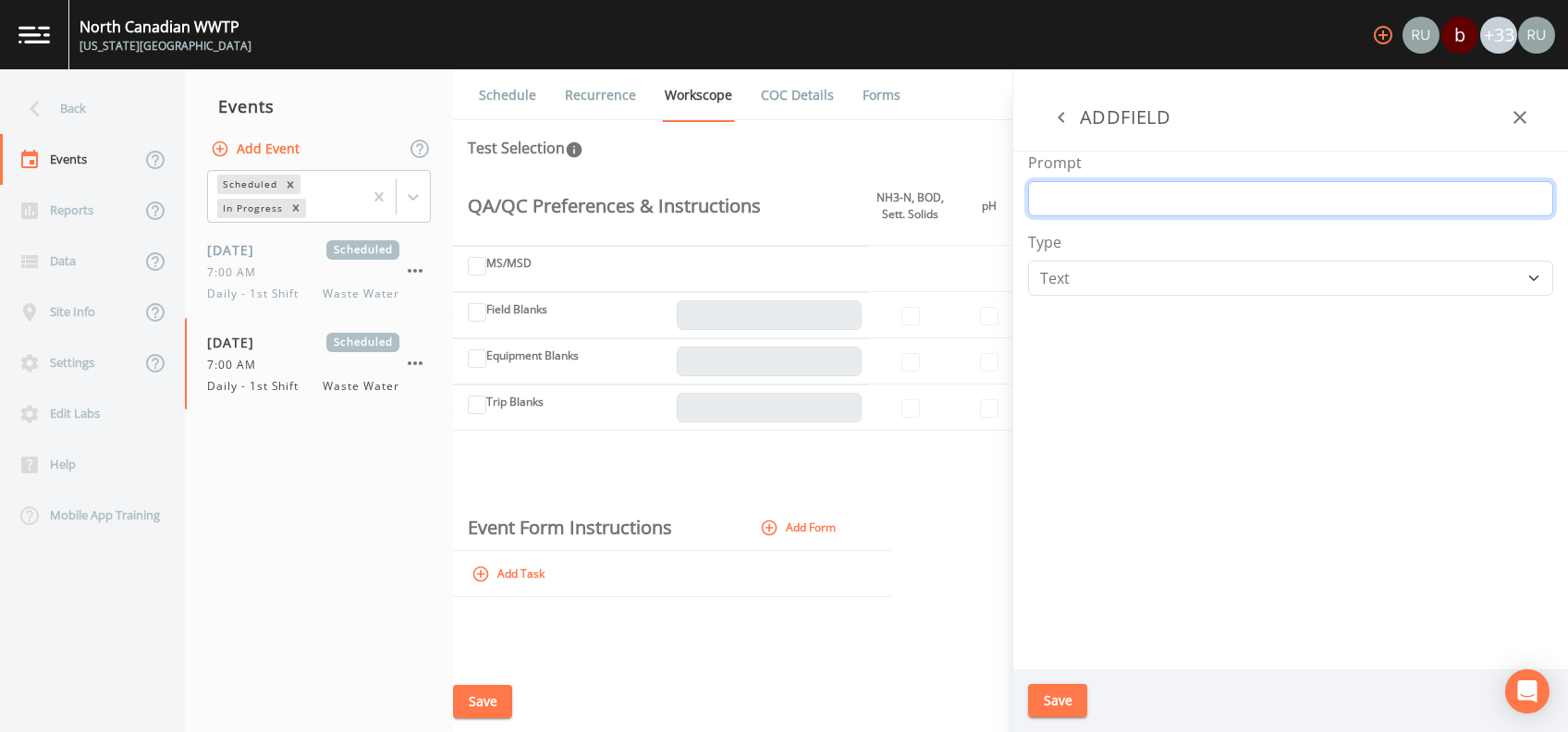 click on "Prompt" at bounding box center [1291, 199] 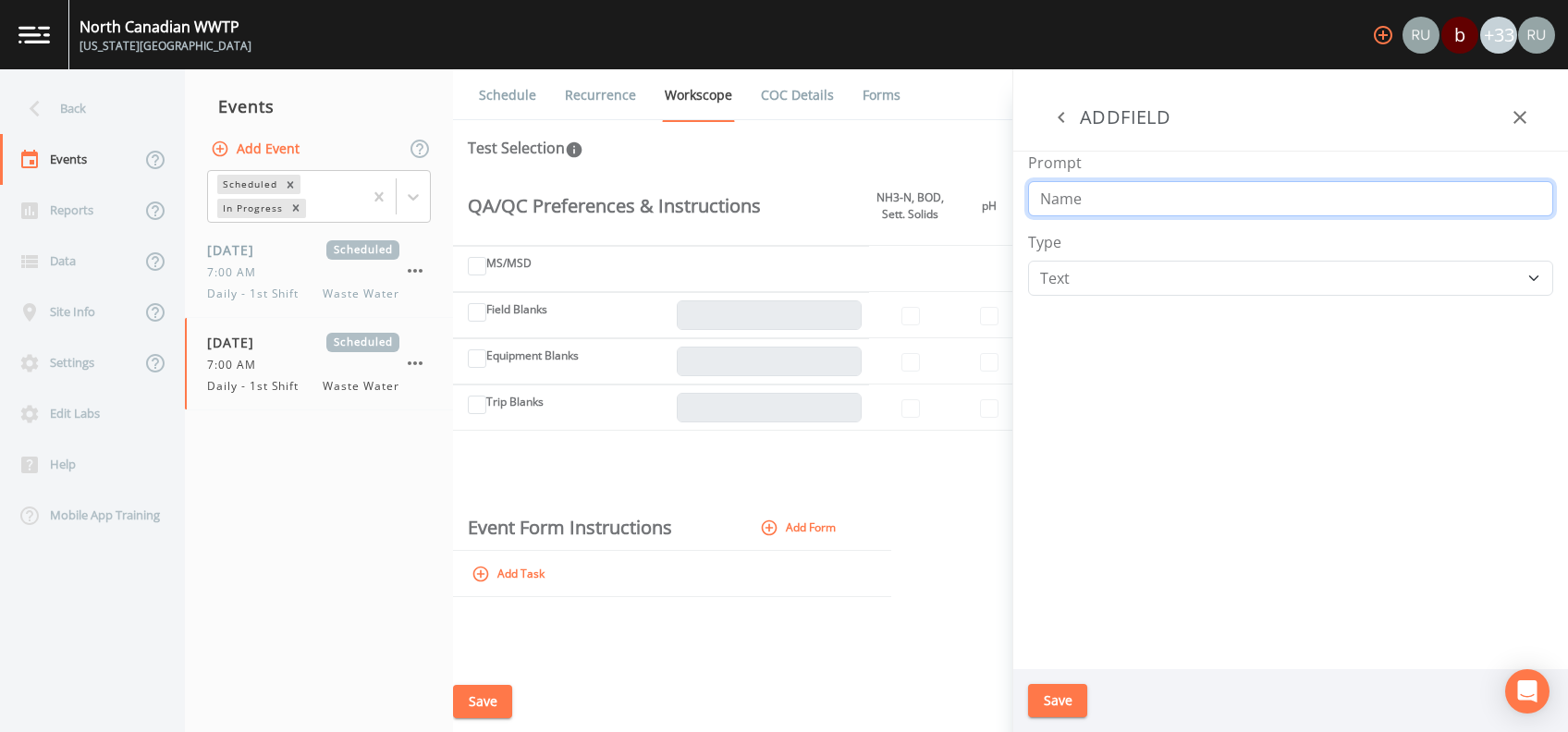 type on "Name" 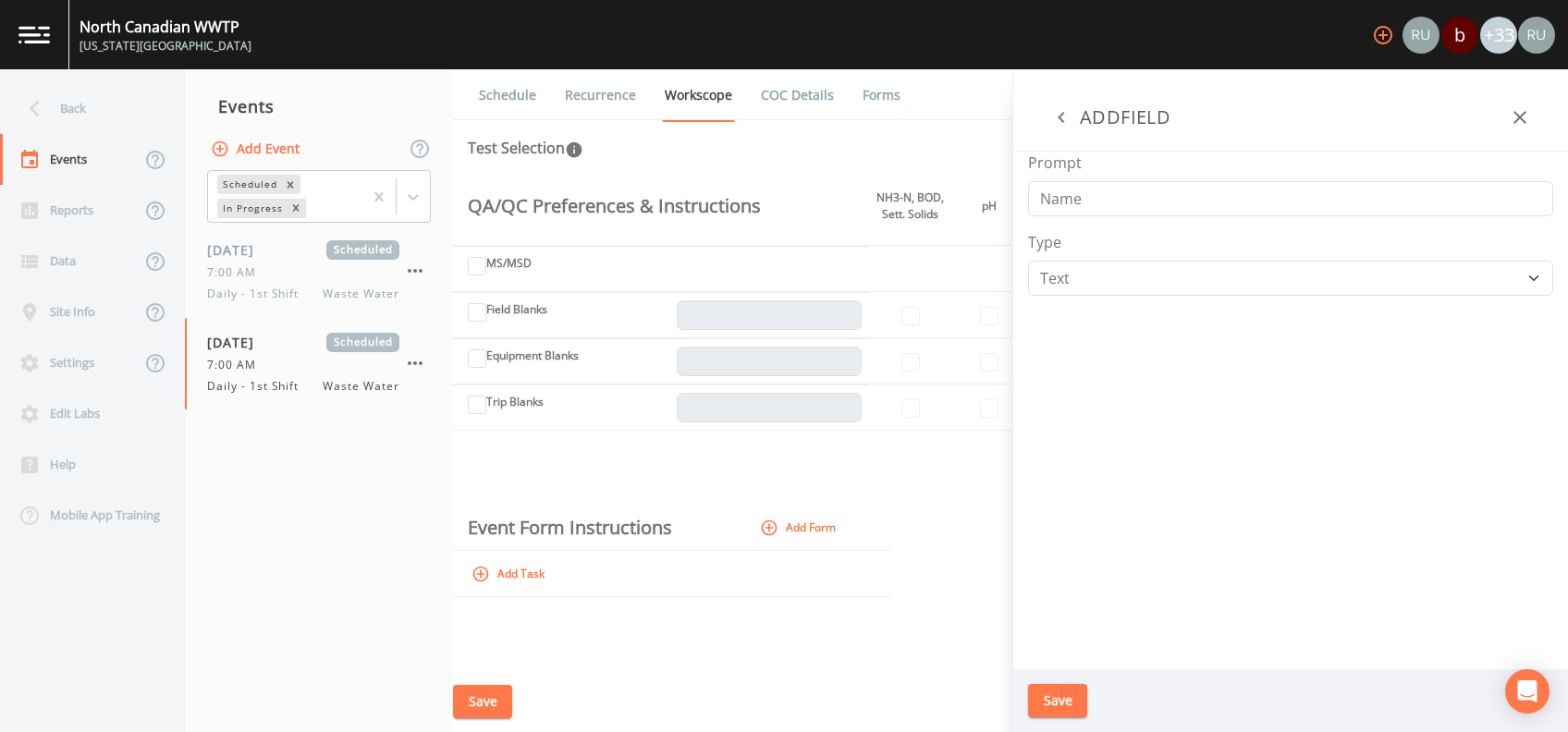 click on "Save" at bounding box center [1058, 701] 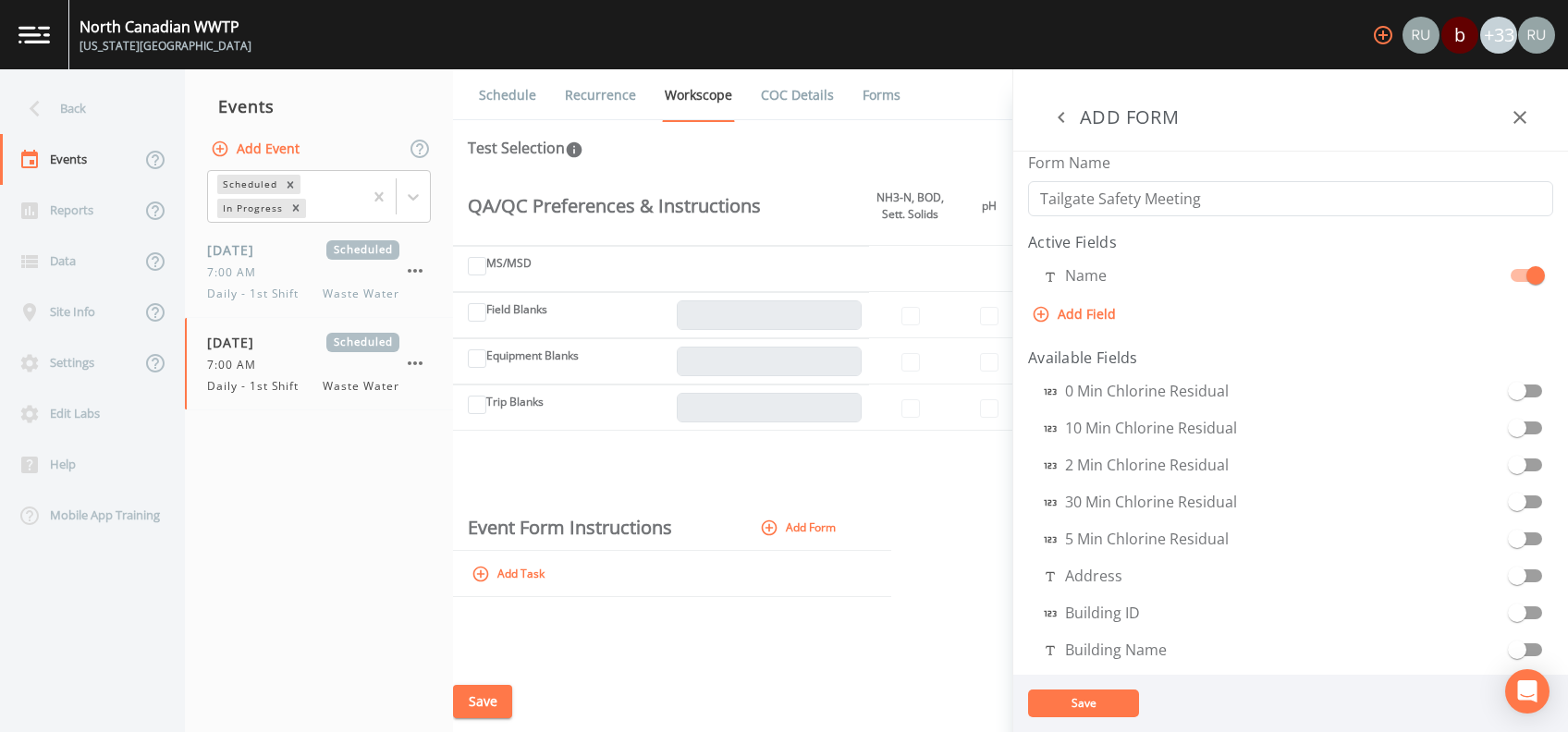 click on "Add Field" at bounding box center (1075, 314) 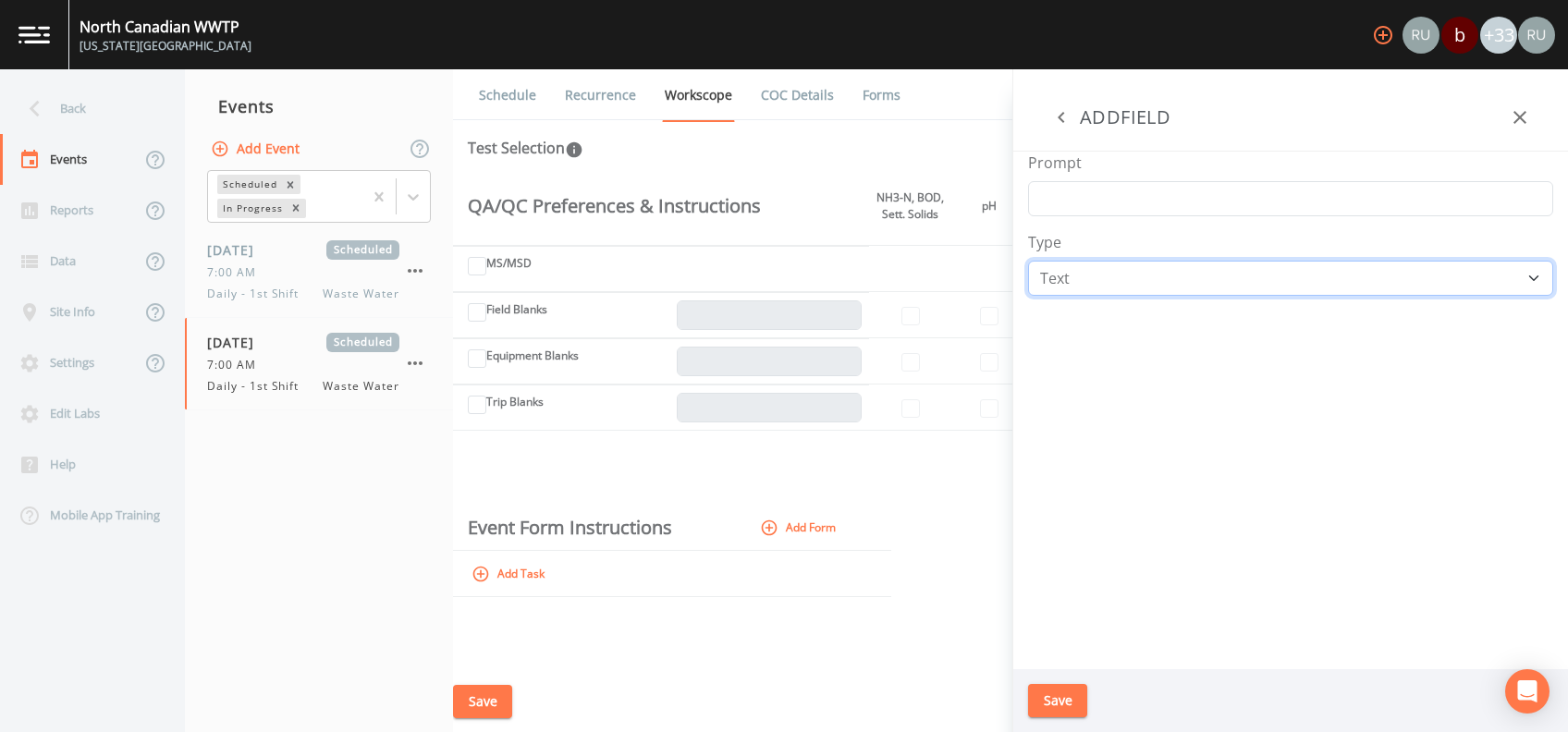 click on "Number Photo Select One Signature Text Timer" at bounding box center (1291, 278) 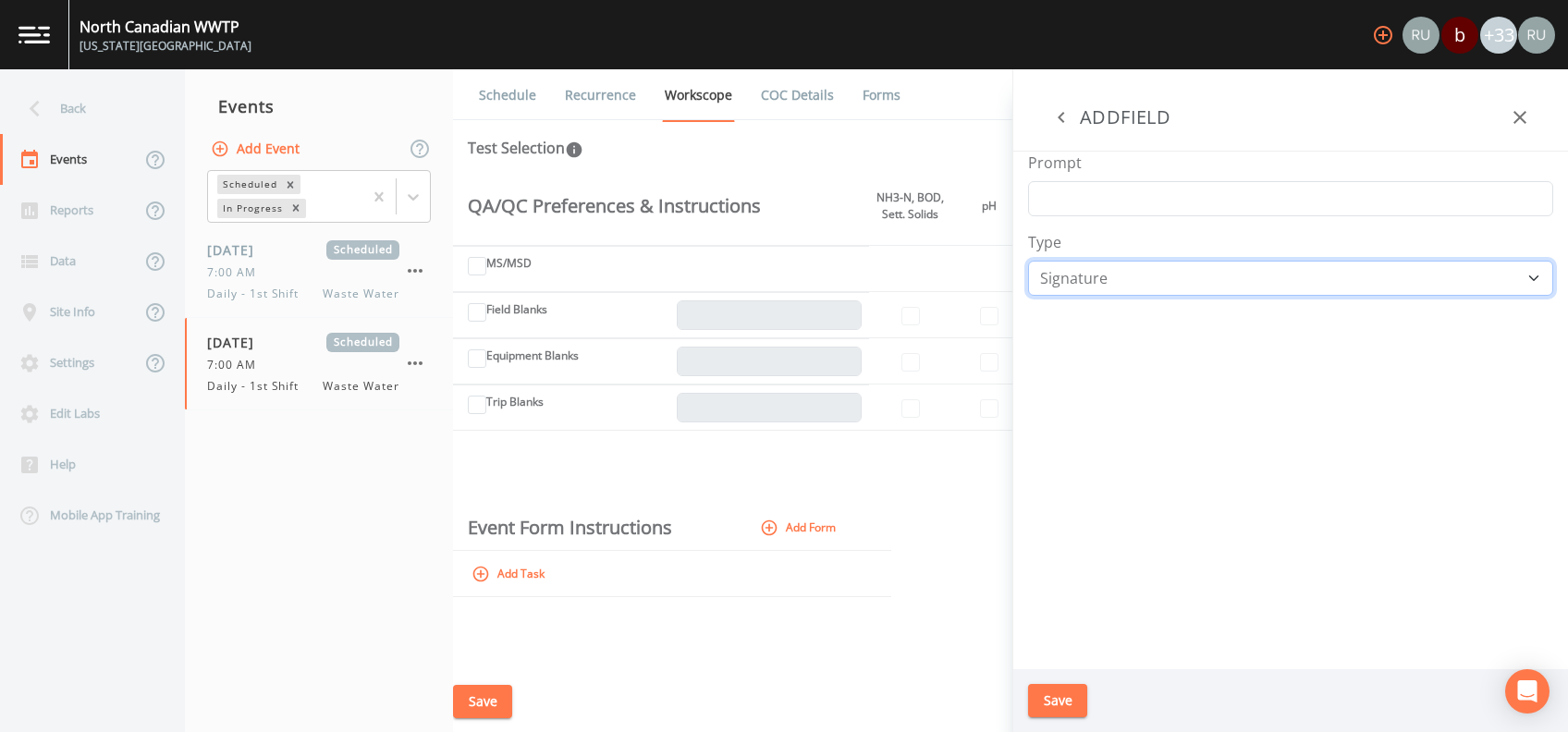click on "Number Photo Select One Signature Text Timer" at bounding box center (1291, 278) 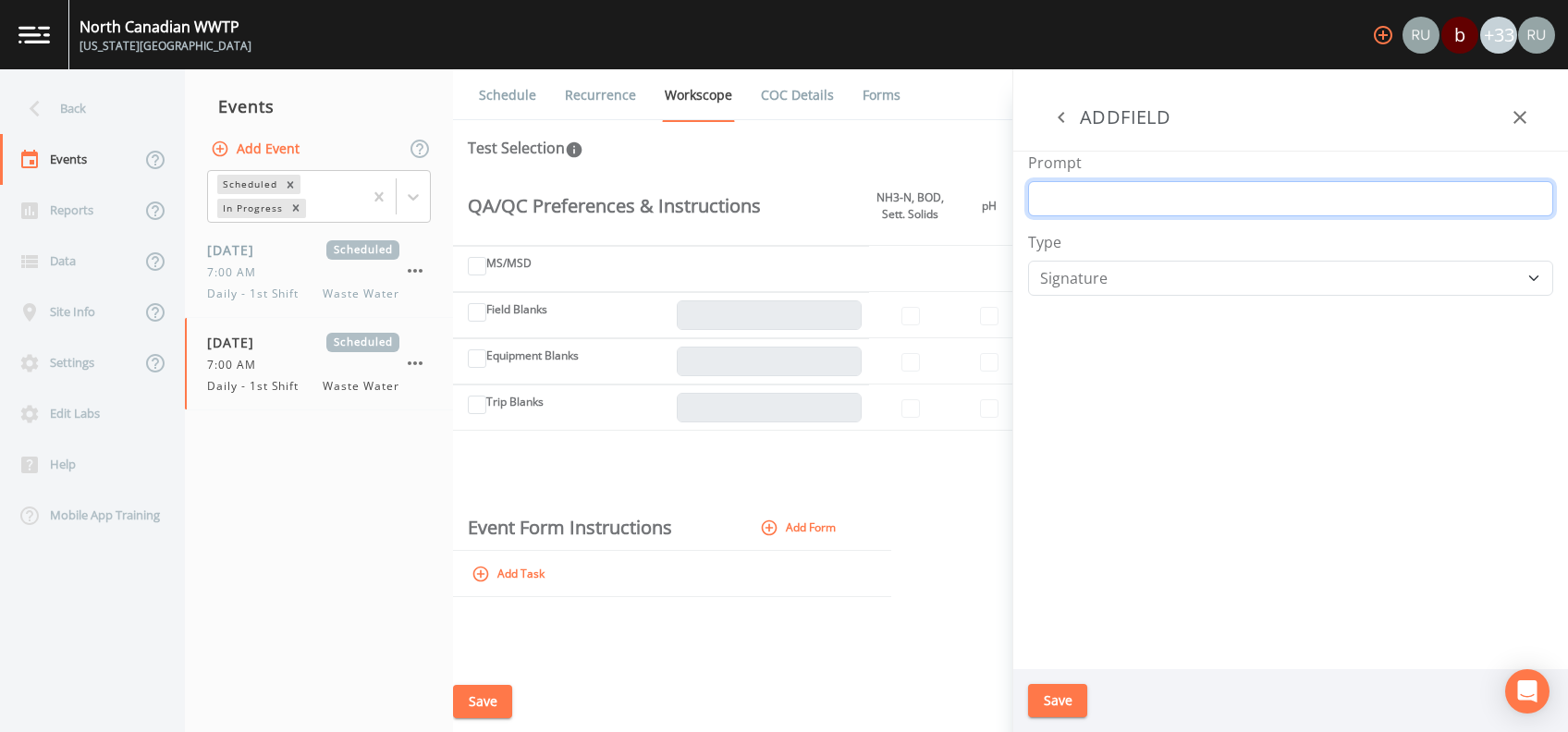 click on "Prompt" at bounding box center (1291, 199) 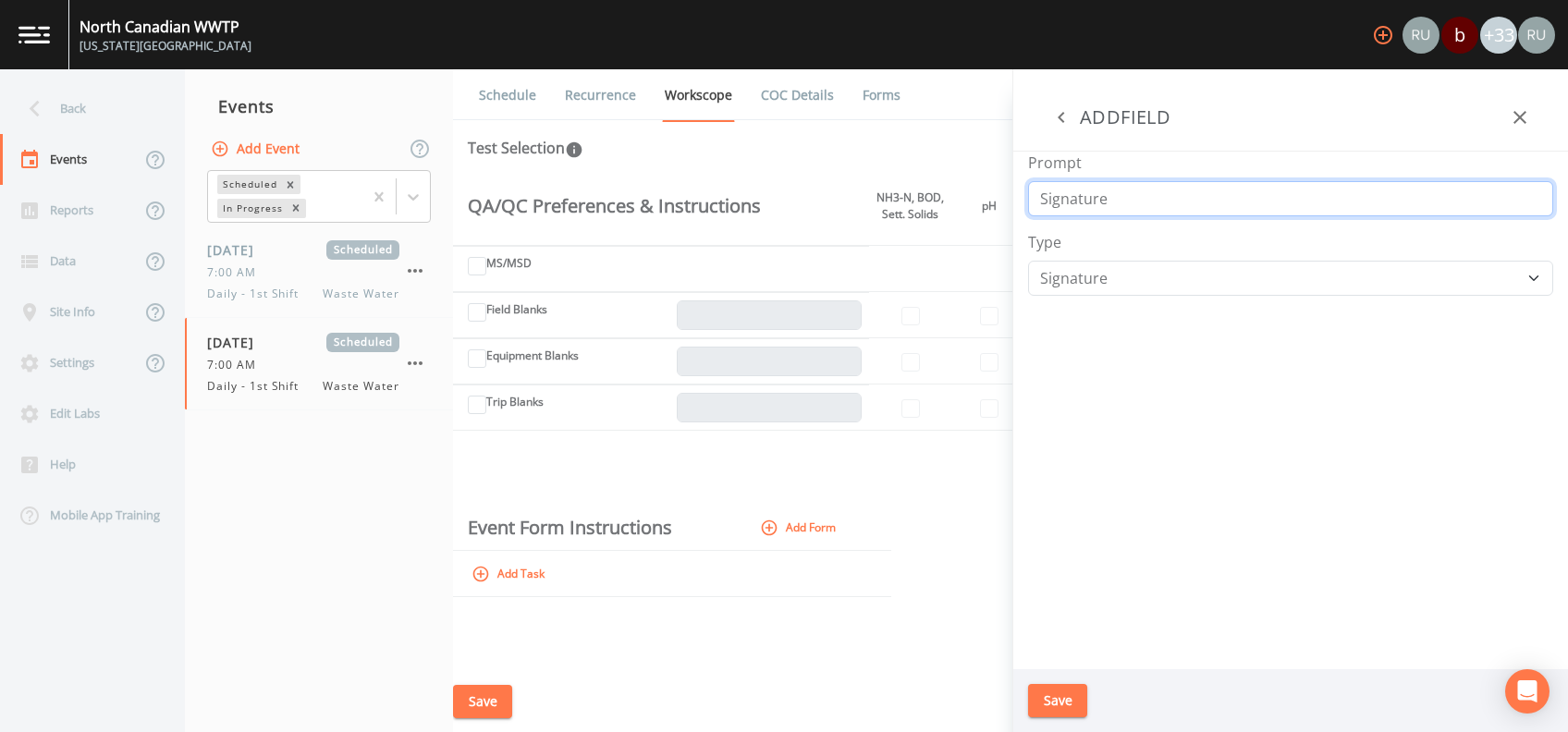 type on "Signature" 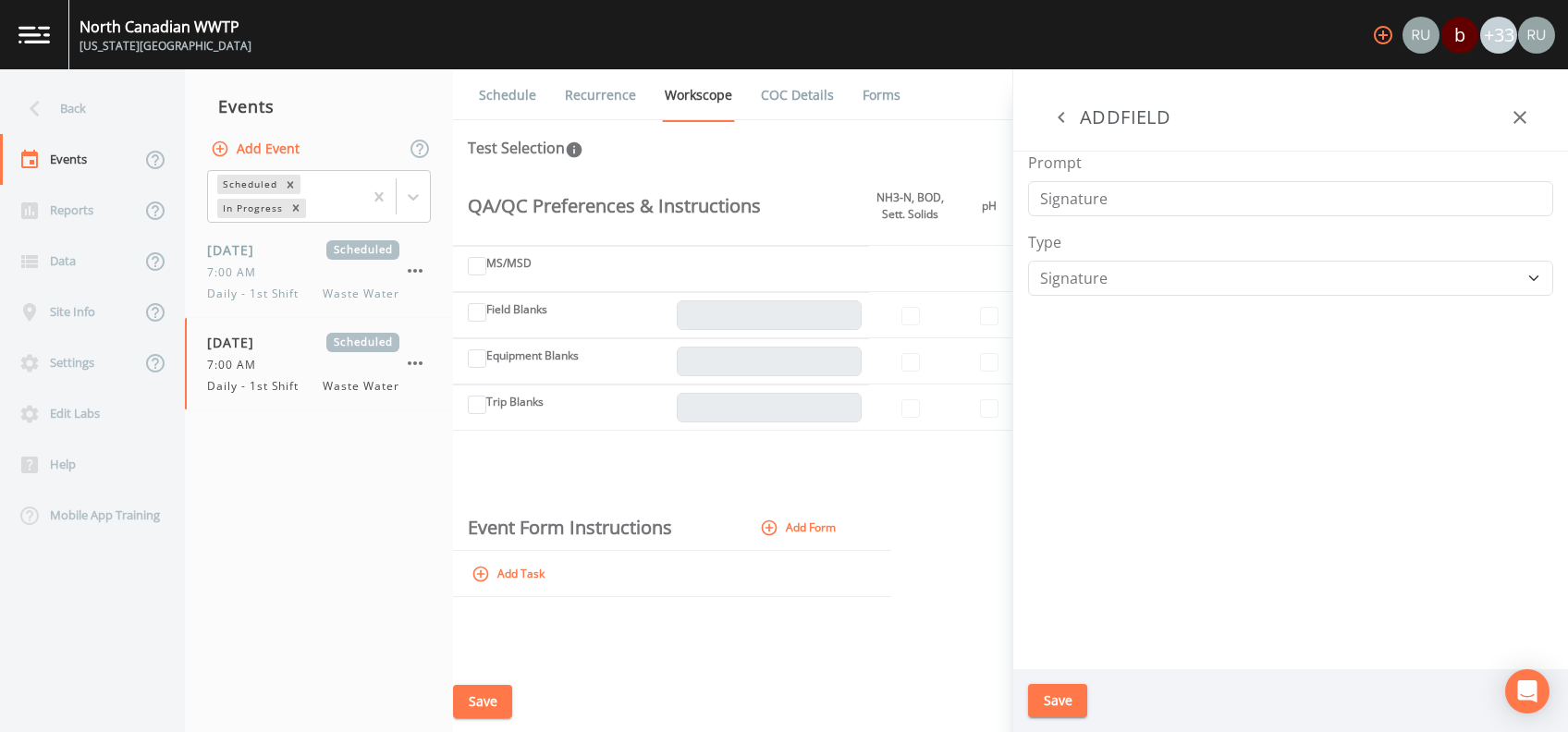click on "Save" at bounding box center (1058, 701) 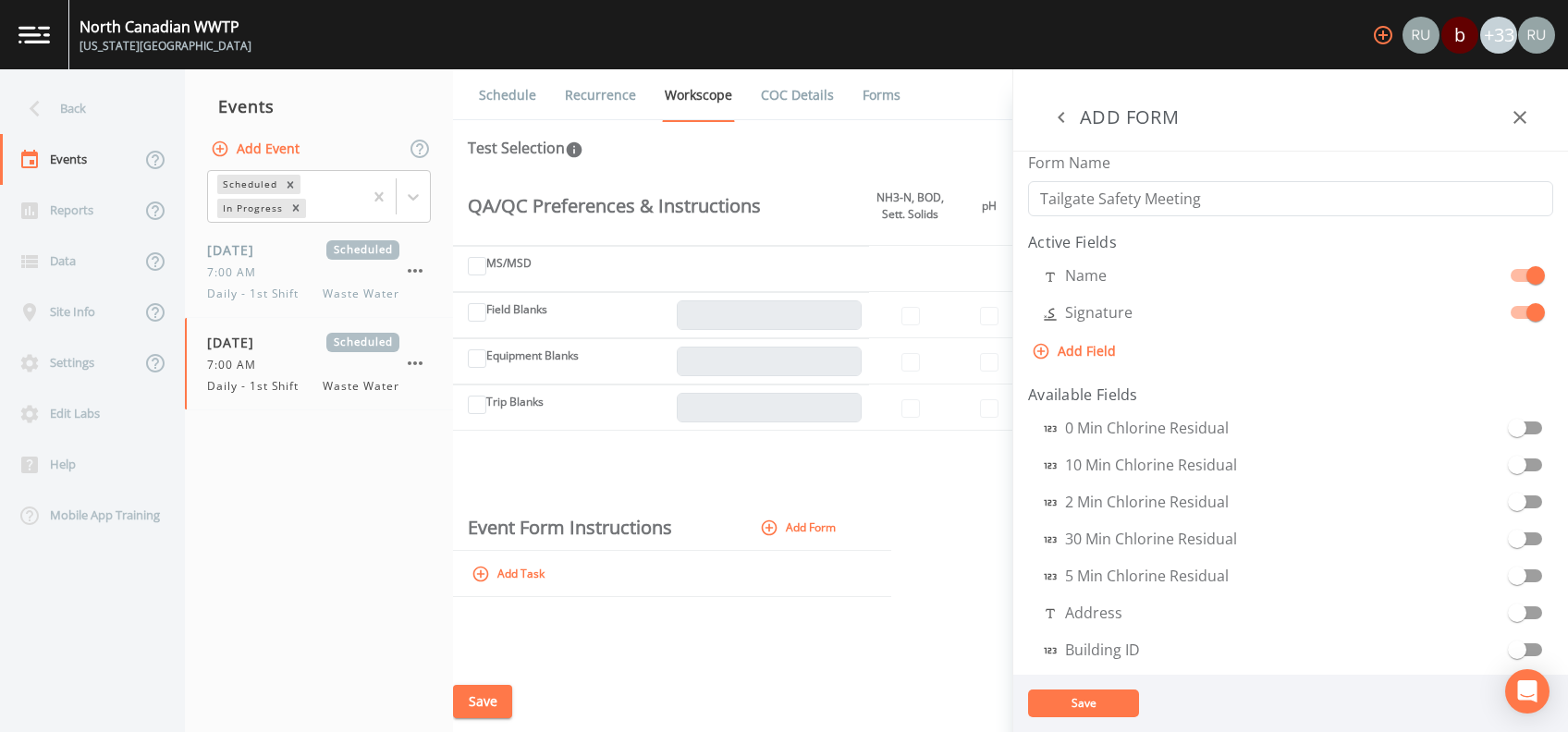 click on "Save" at bounding box center [1084, 702] 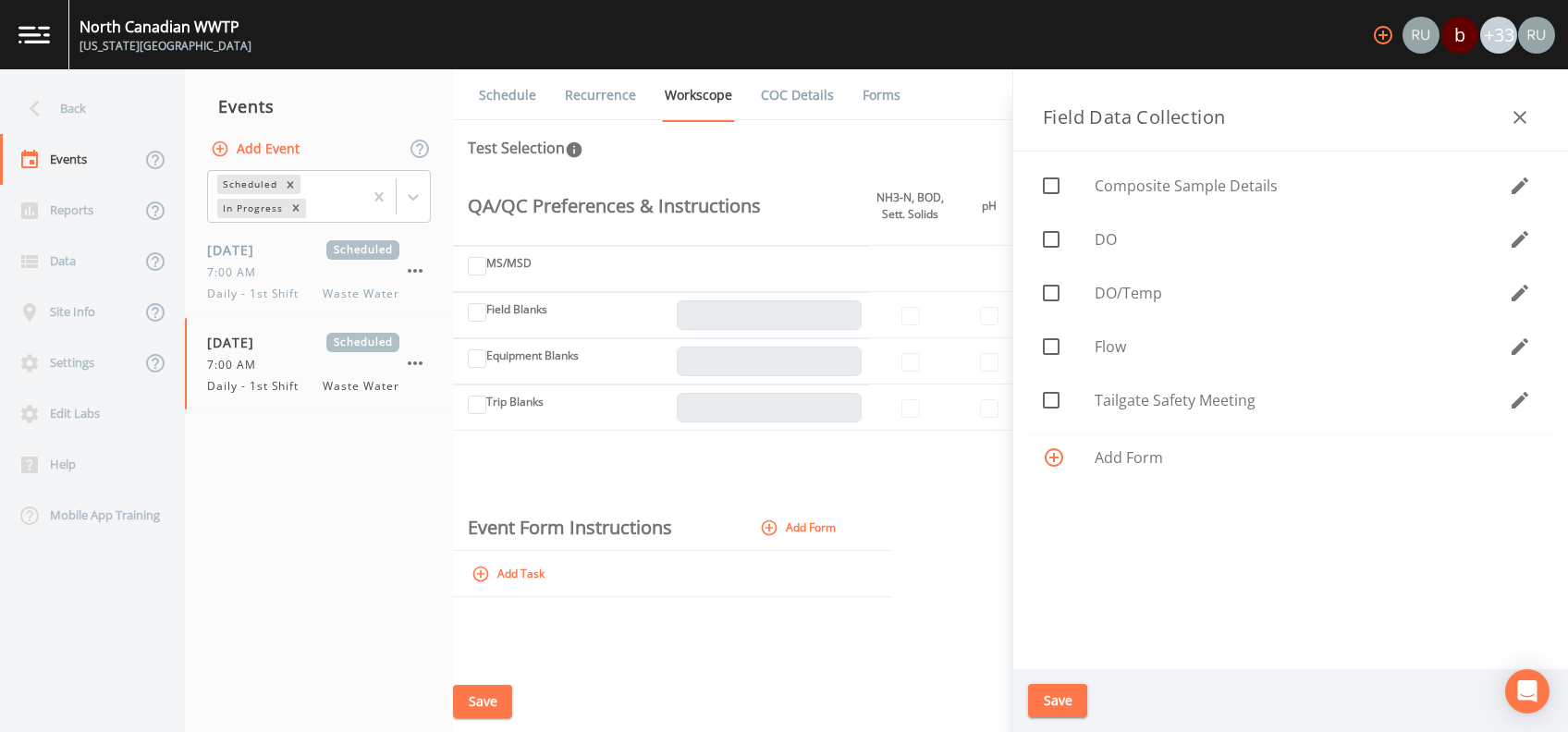 click 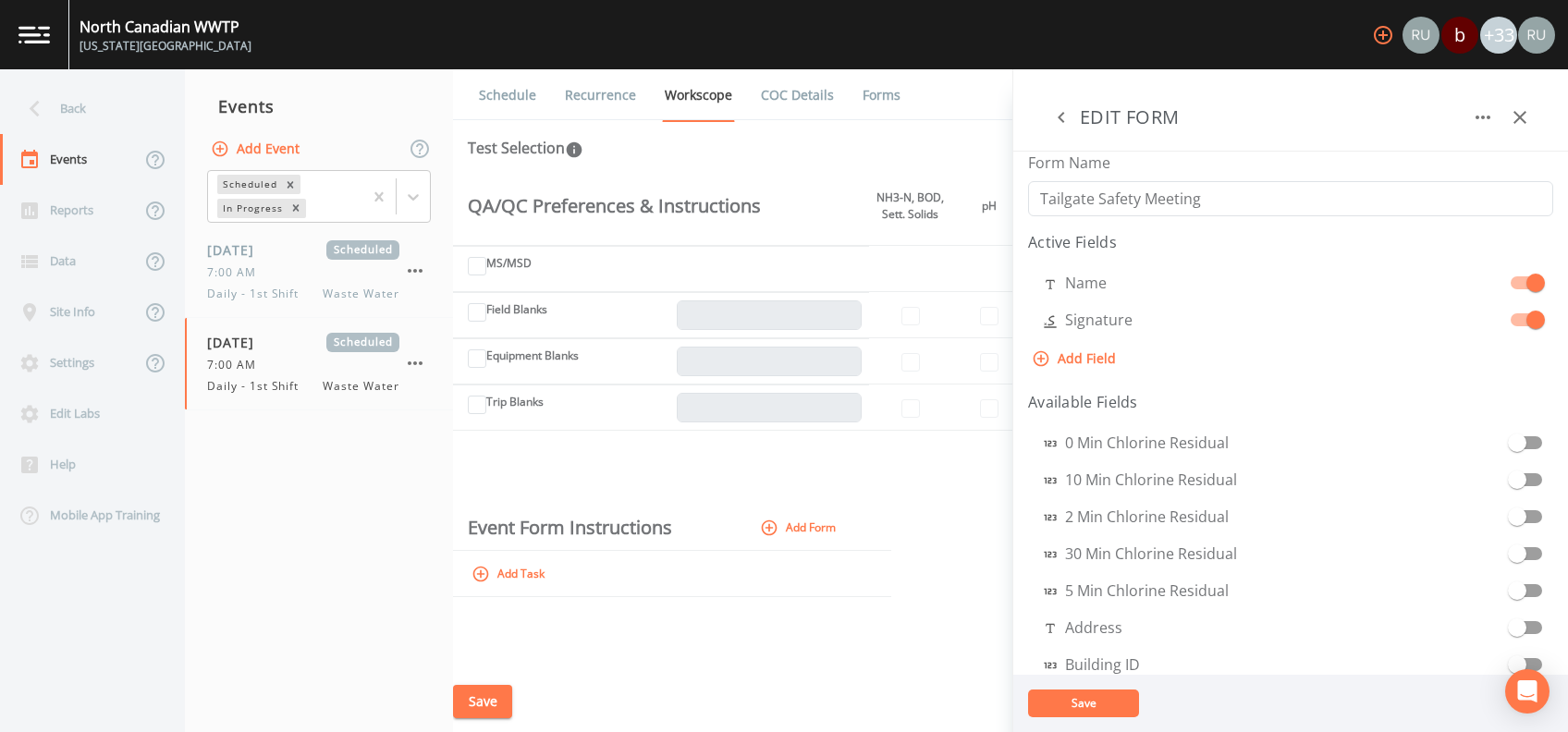 click on "Save" at bounding box center (1084, 702) 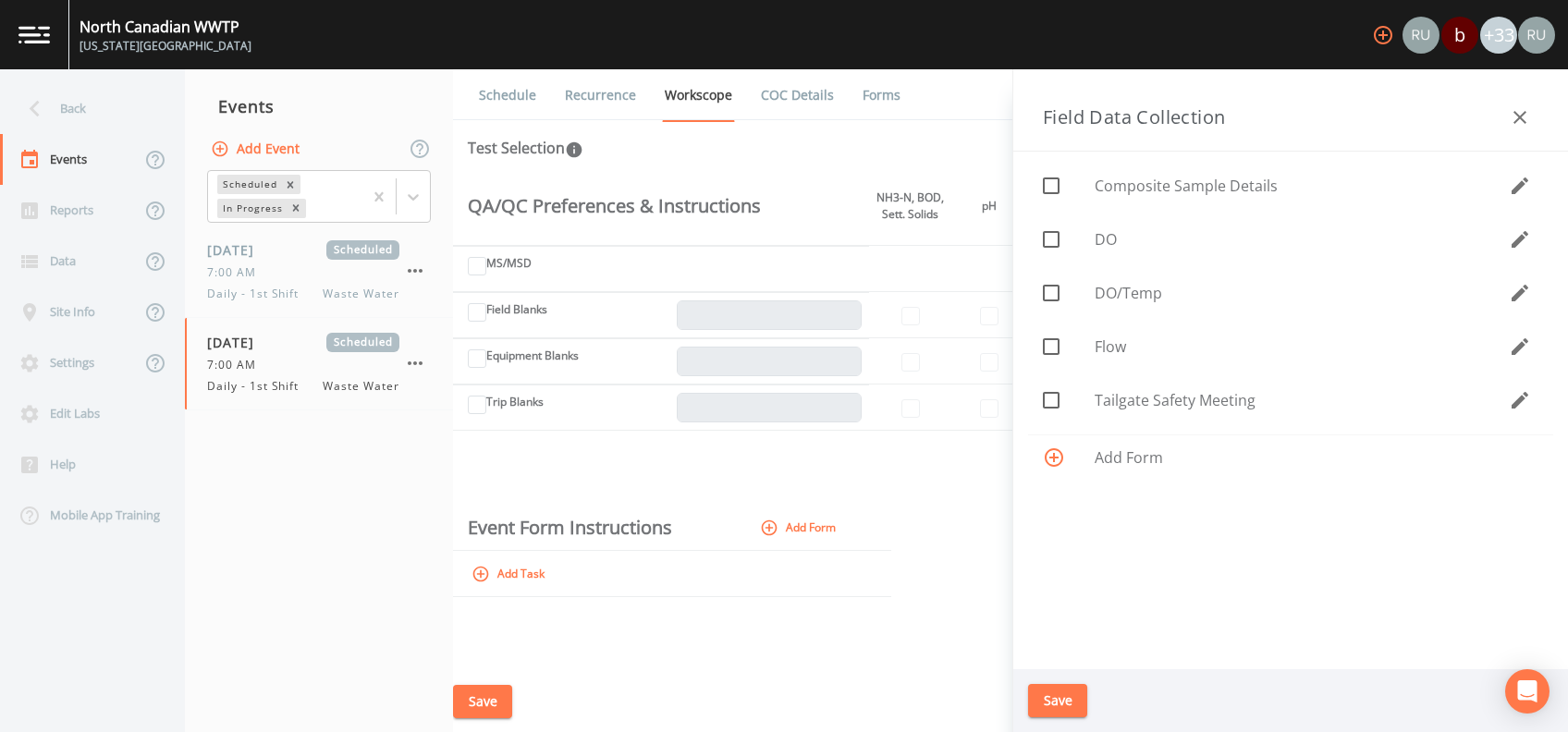 click 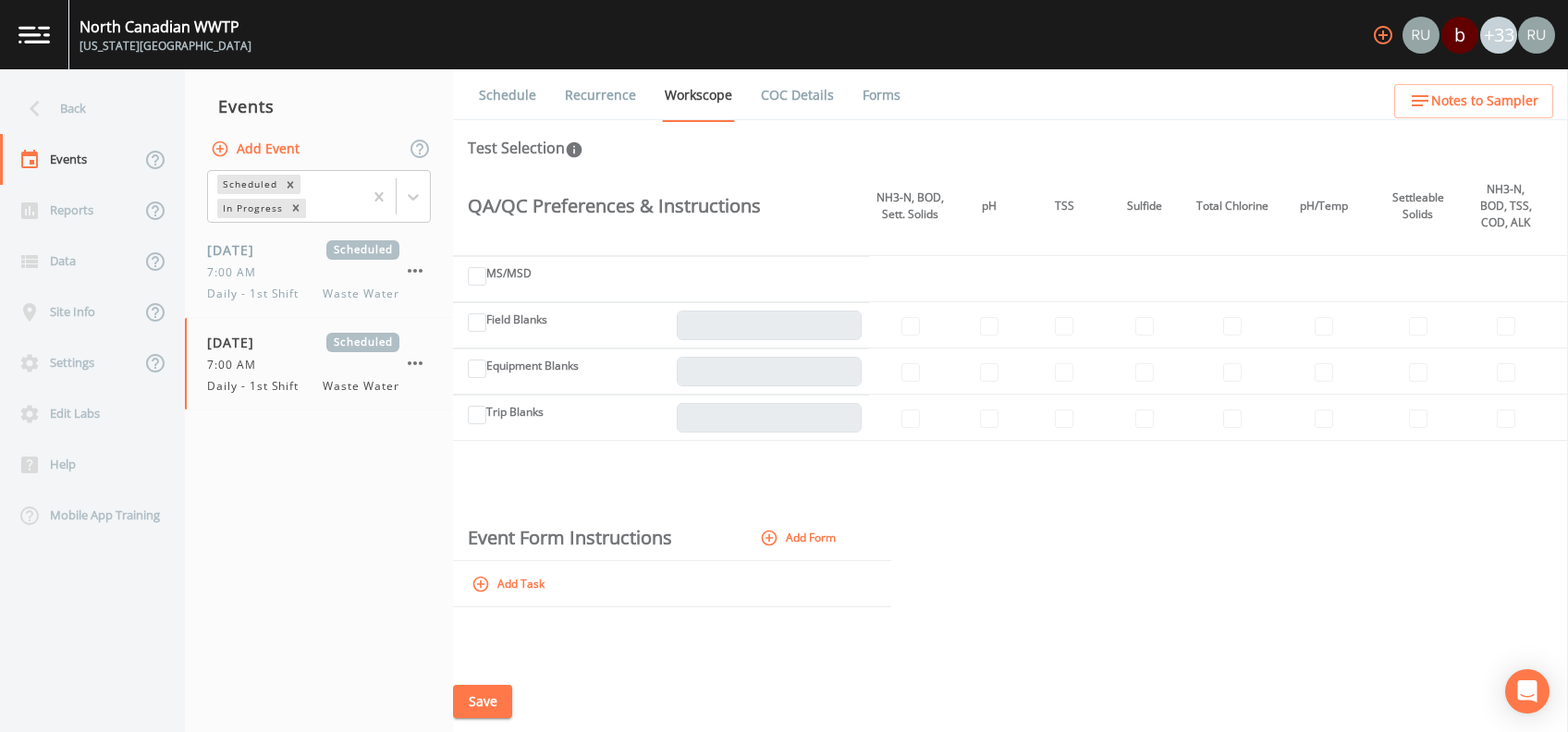 scroll, scrollTop: 506, scrollLeft: 0, axis: vertical 